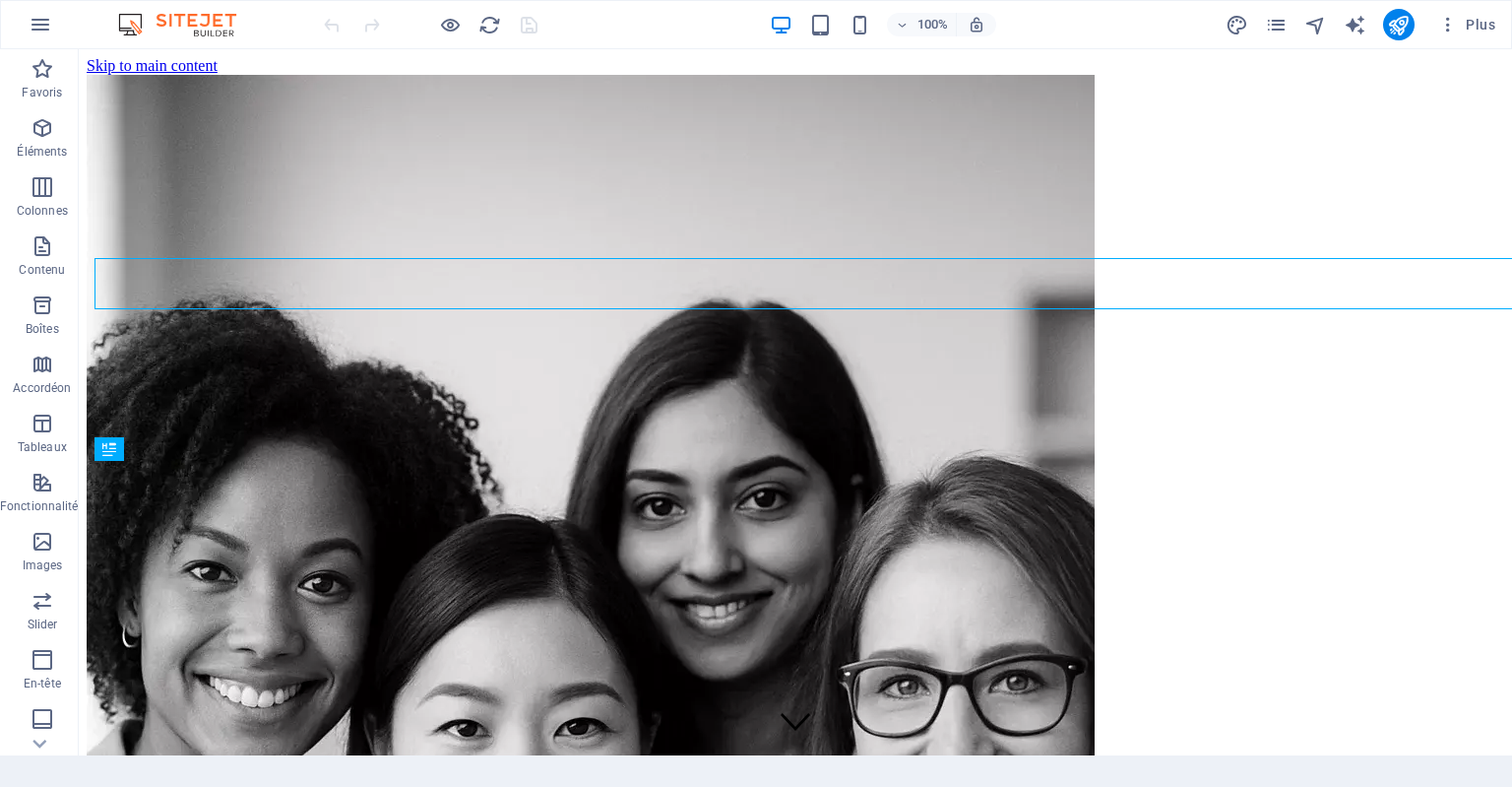 scroll, scrollTop: 0, scrollLeft: 0, axis: both 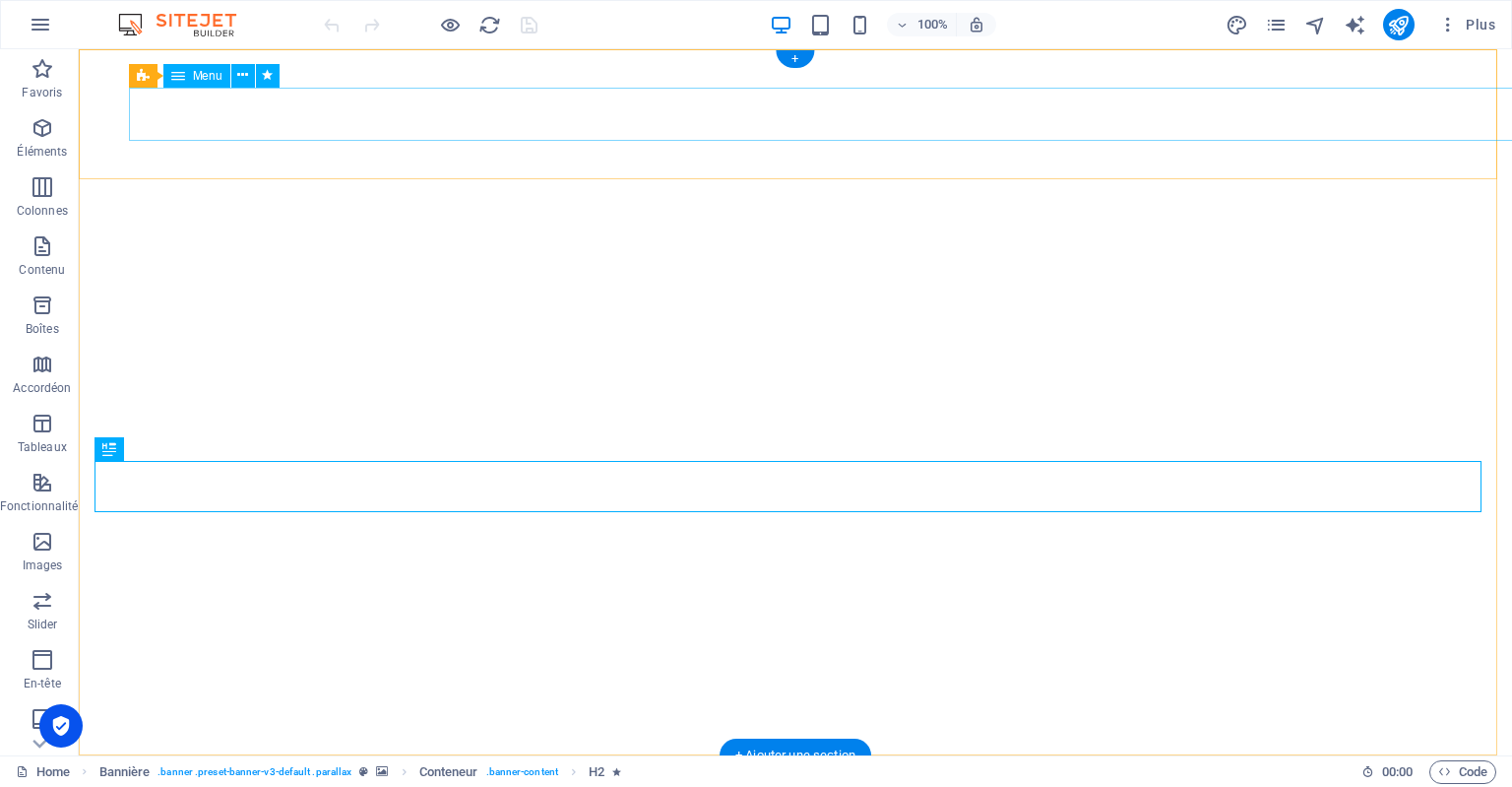 click on "ACCUEIL A PROPOS Services DEVIS Contact CANDIDAT" at bounding box center (795, 796) 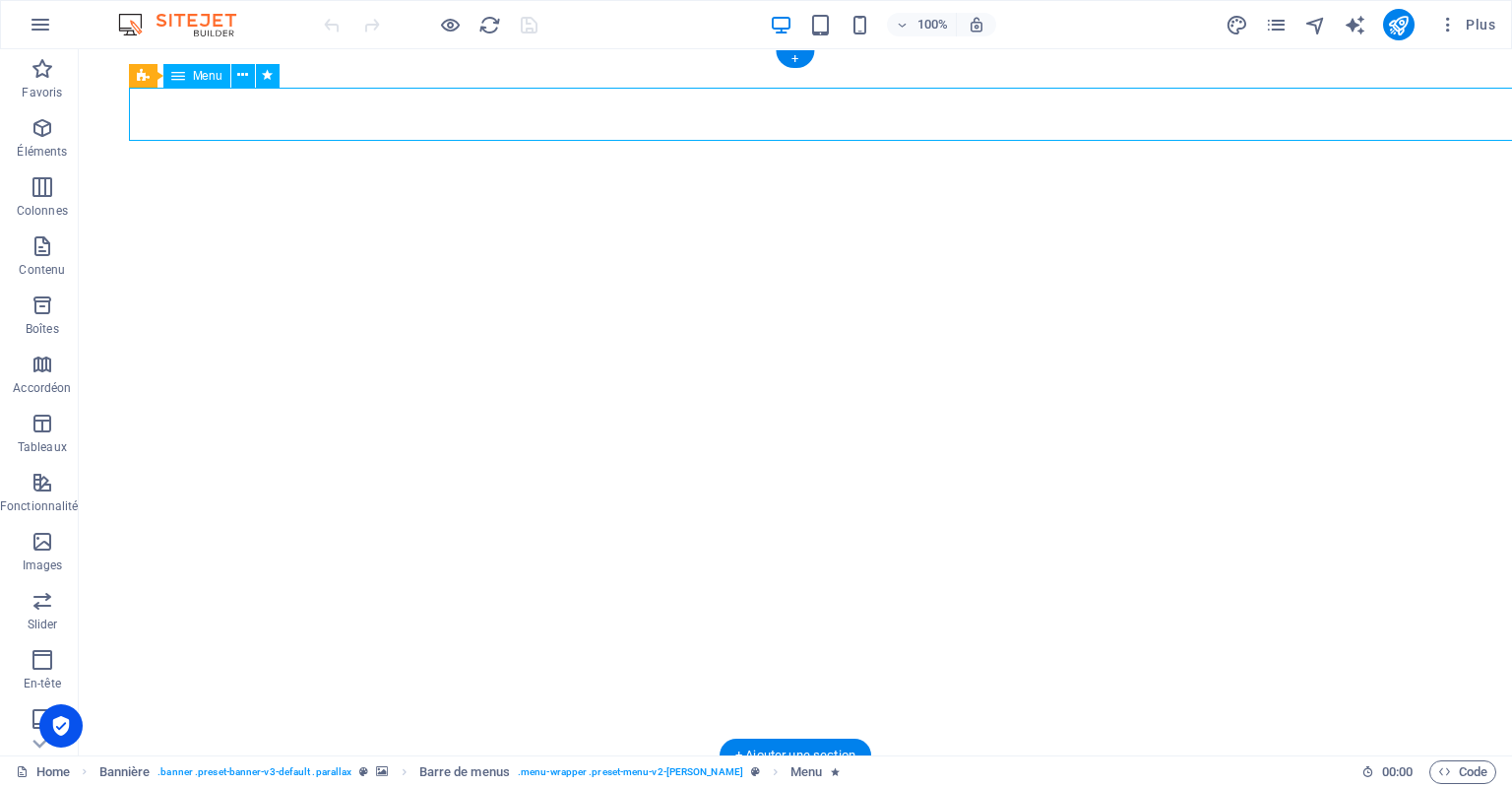 click on "ACCUEIL A PROPOS Services DEVIS Contact CANDIDAT" at bounding box center [795, 796] 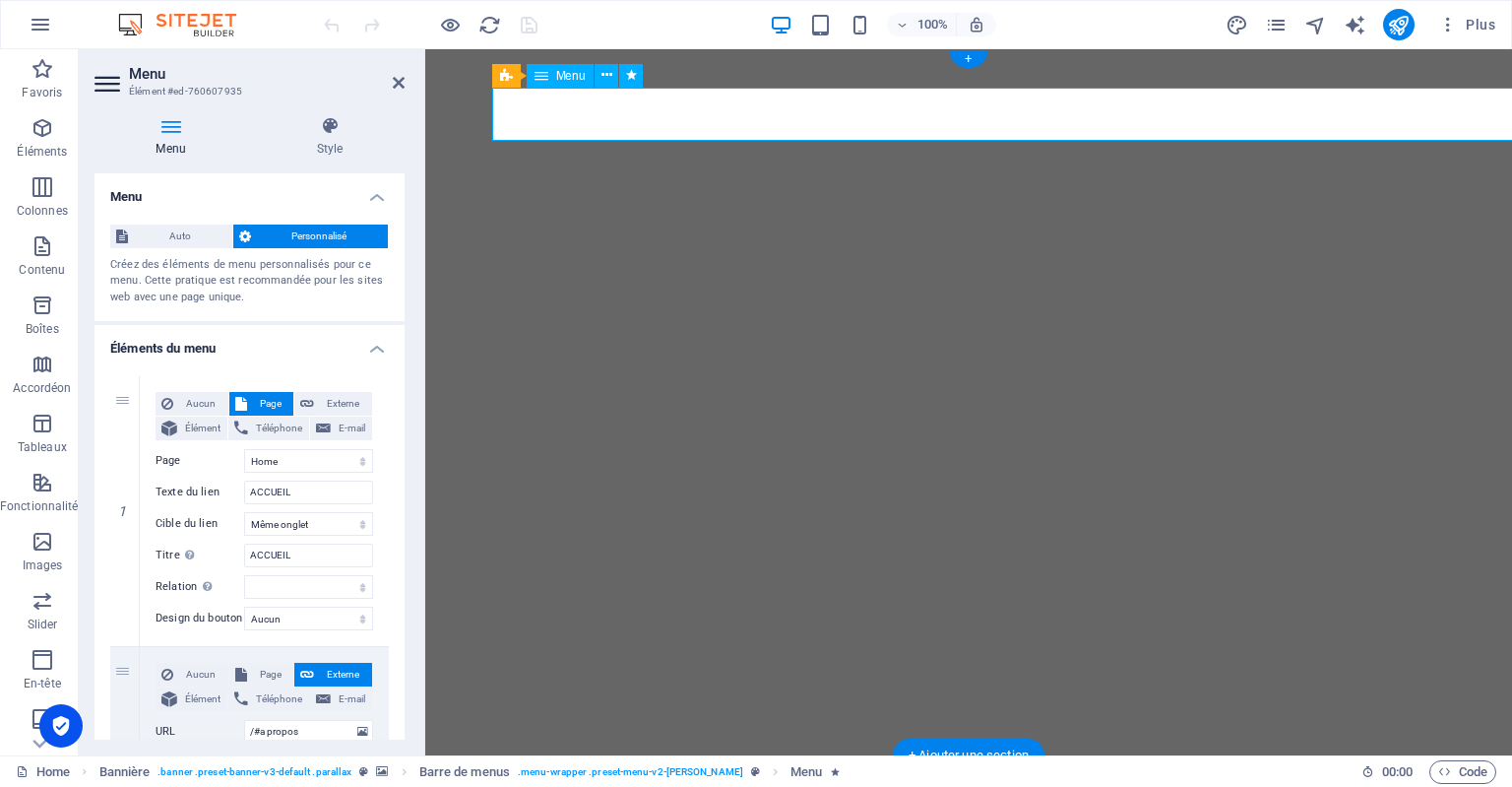 click on "ACCUEIL A PROPOS Services DEVIS Contact CANDIDAT" at bounding box center (968, 796) 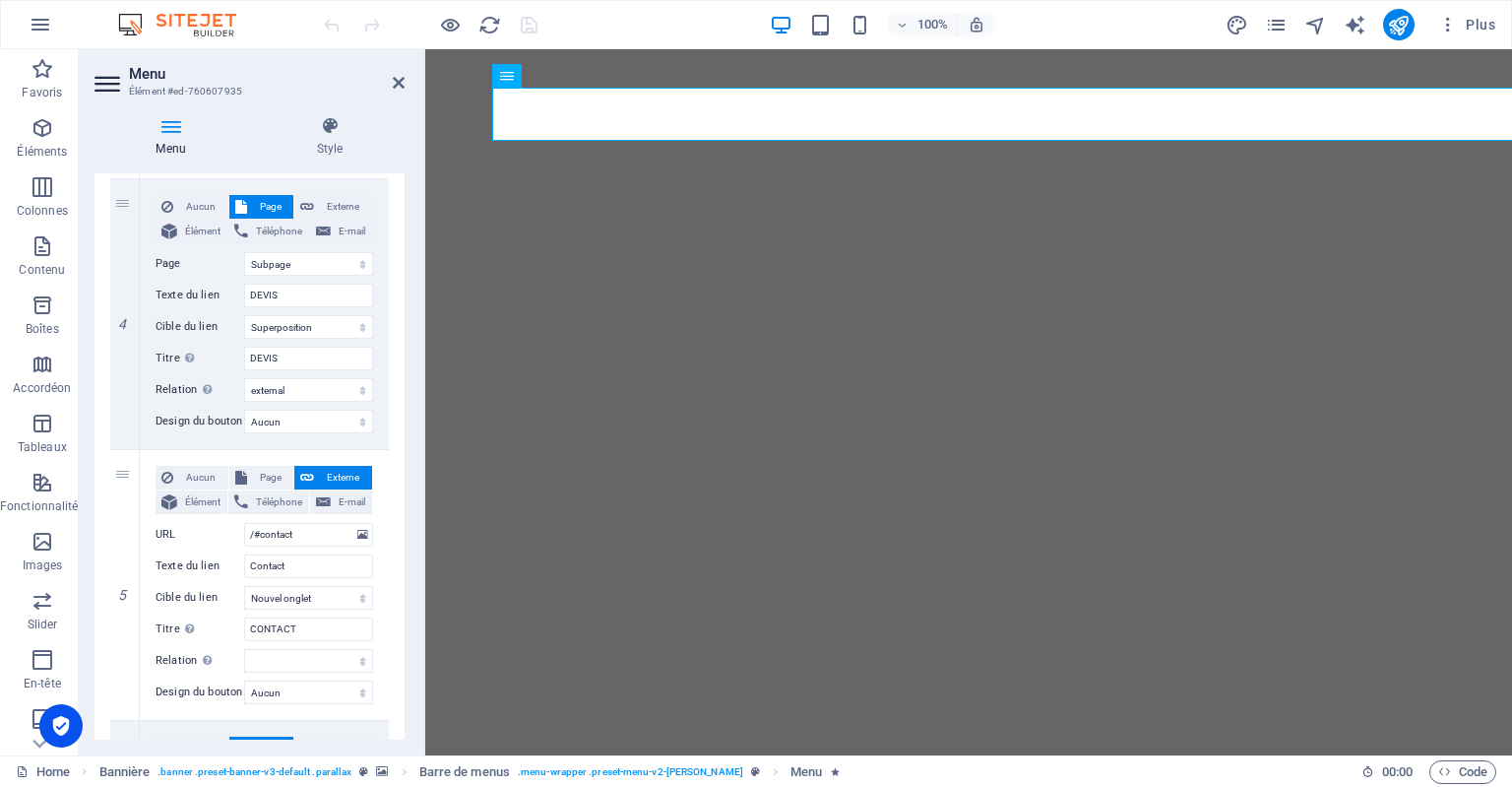 scroll, scrollTop: 1008, scrollLeft: 0, axis: vertical 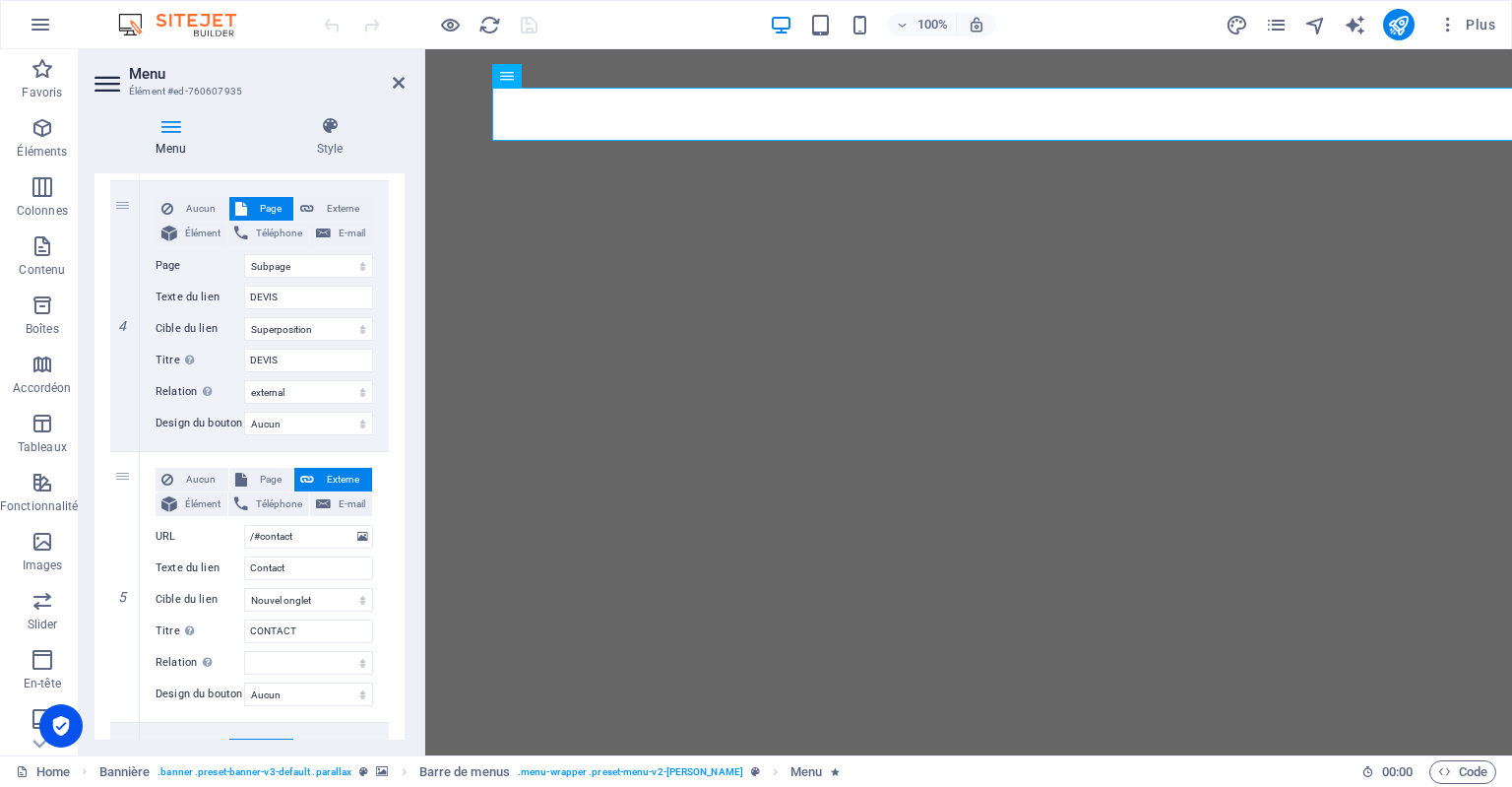 drag, startPoint x: 402, startPoint y: 319, endPoint x: 5, endPoint y: 571, distance: 470.22654 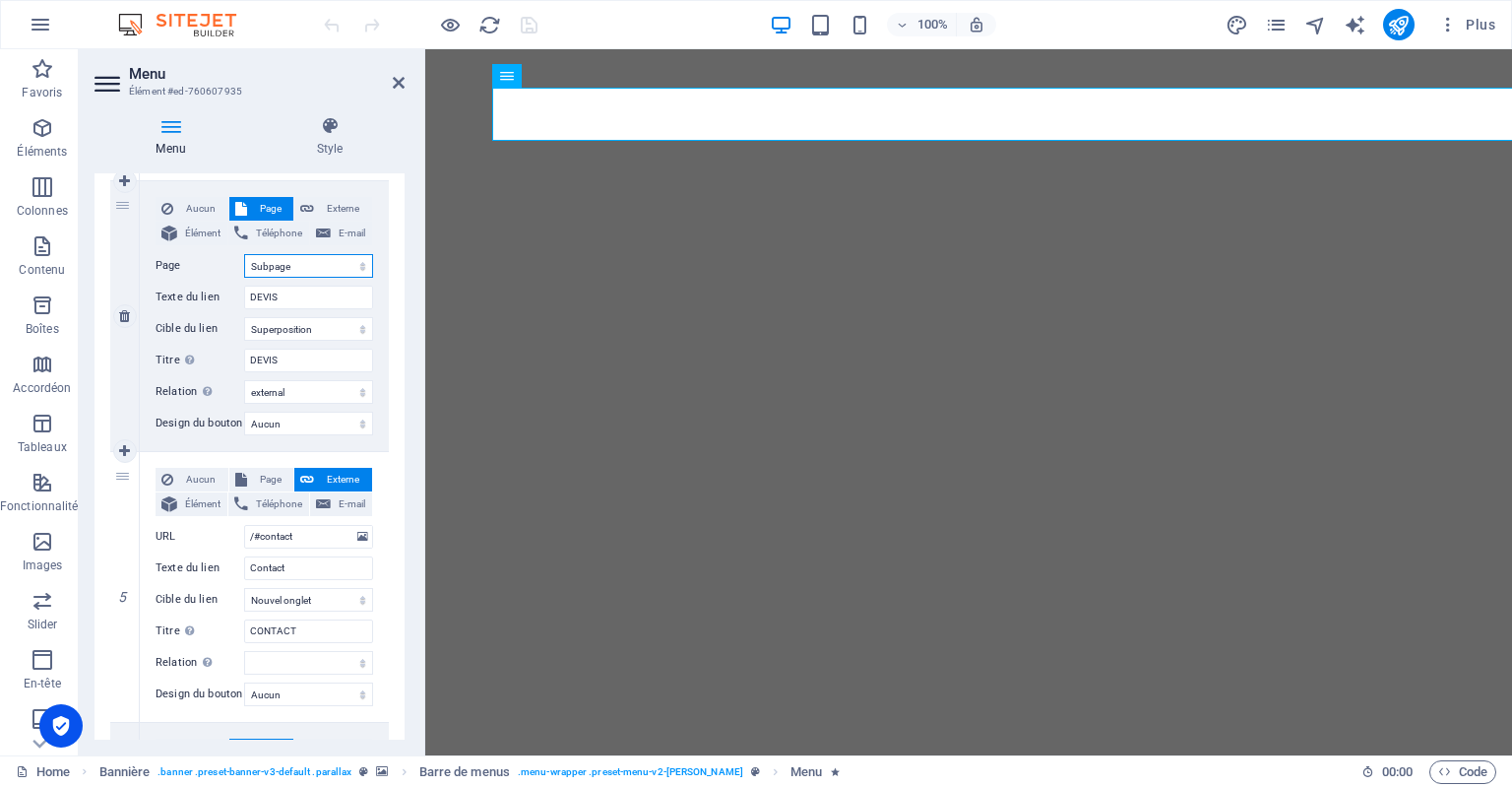 click on "Home Nouvelle page -- candidat Subpage Legal Notice Privacy accueil Nouvelle page -- candidat" at bounding box center (308, 266) 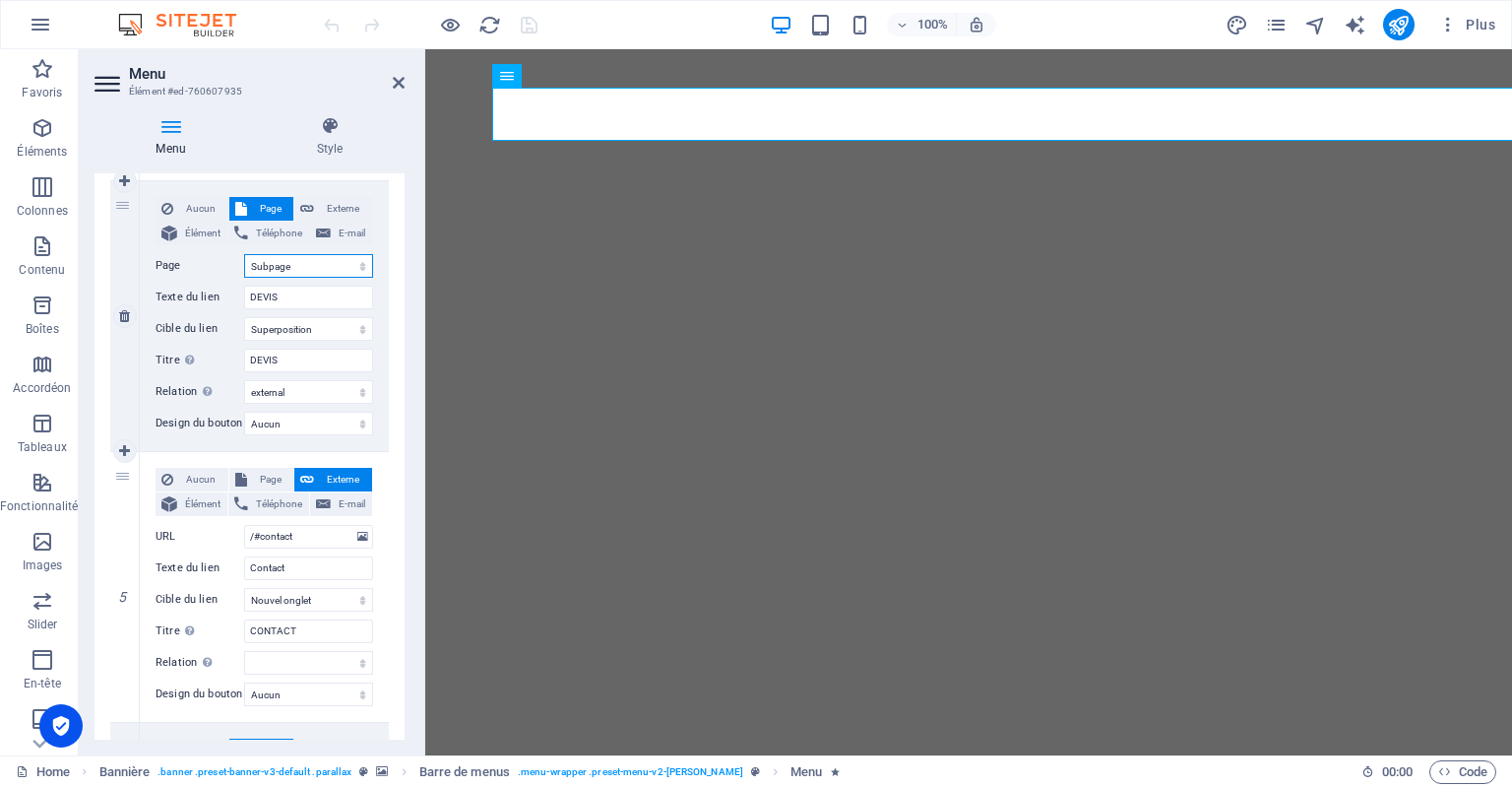 select on "0" 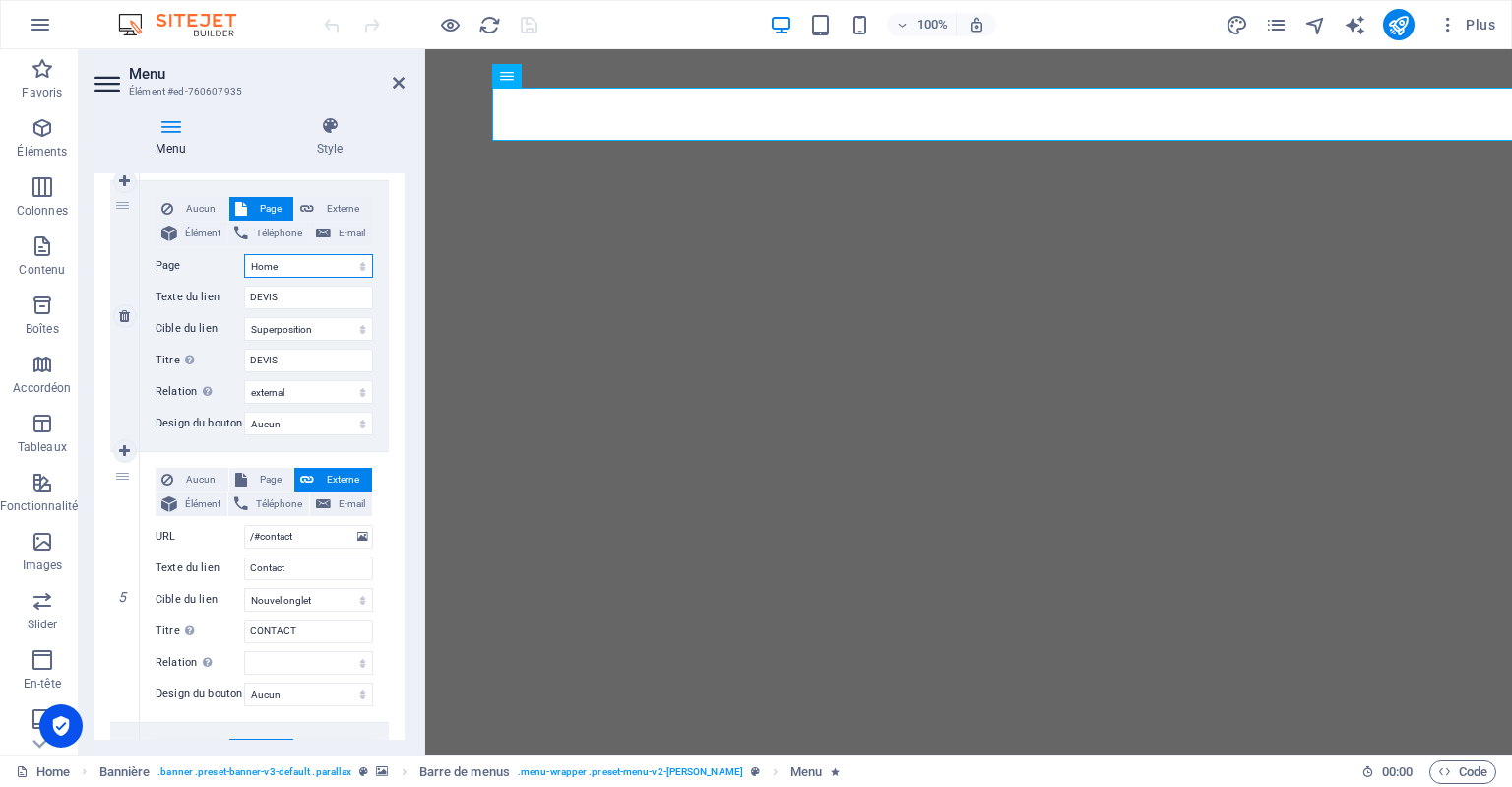 click on "Home Nouvelle page -- candidat Subpage Legal Notice Privacy accueil Nouvelle page -- candidat" at bounding box center (308, 266) 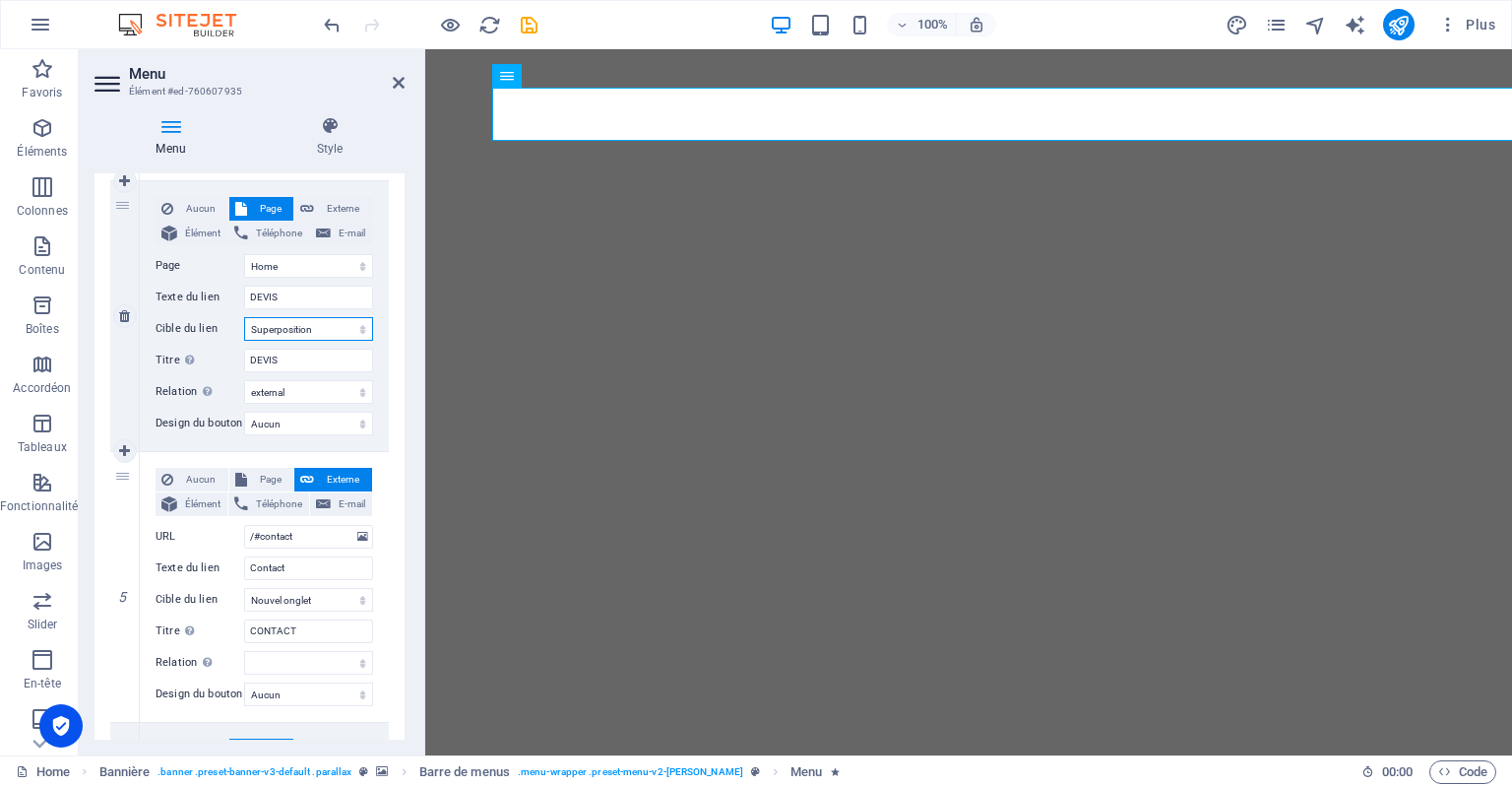 click on "Nouvel onglet Même onglet Superposition" at bounding box center (308, 329) 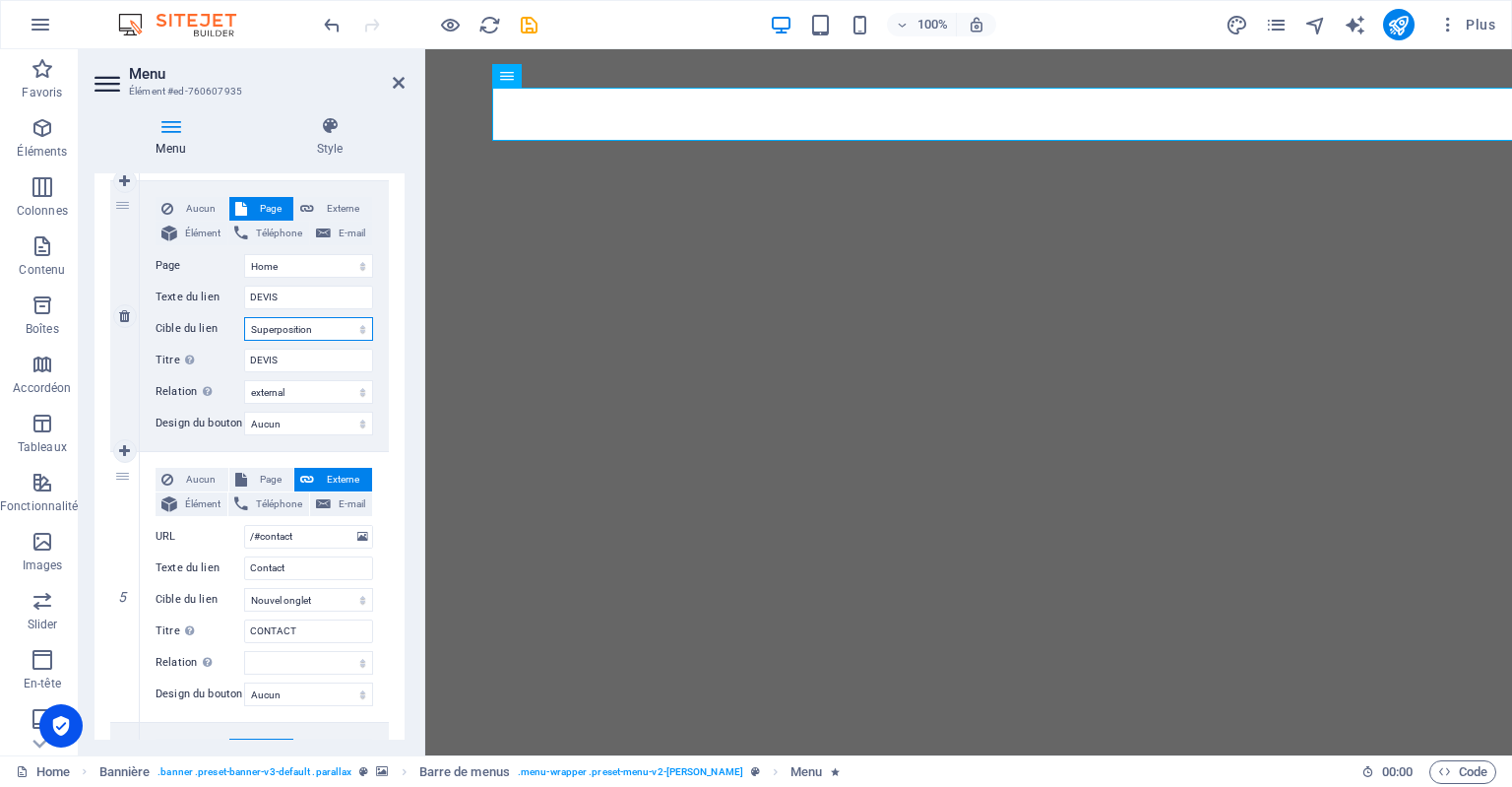click on "Nouvel onglet Même onglet Superposition" at bounding box center (308, 329) 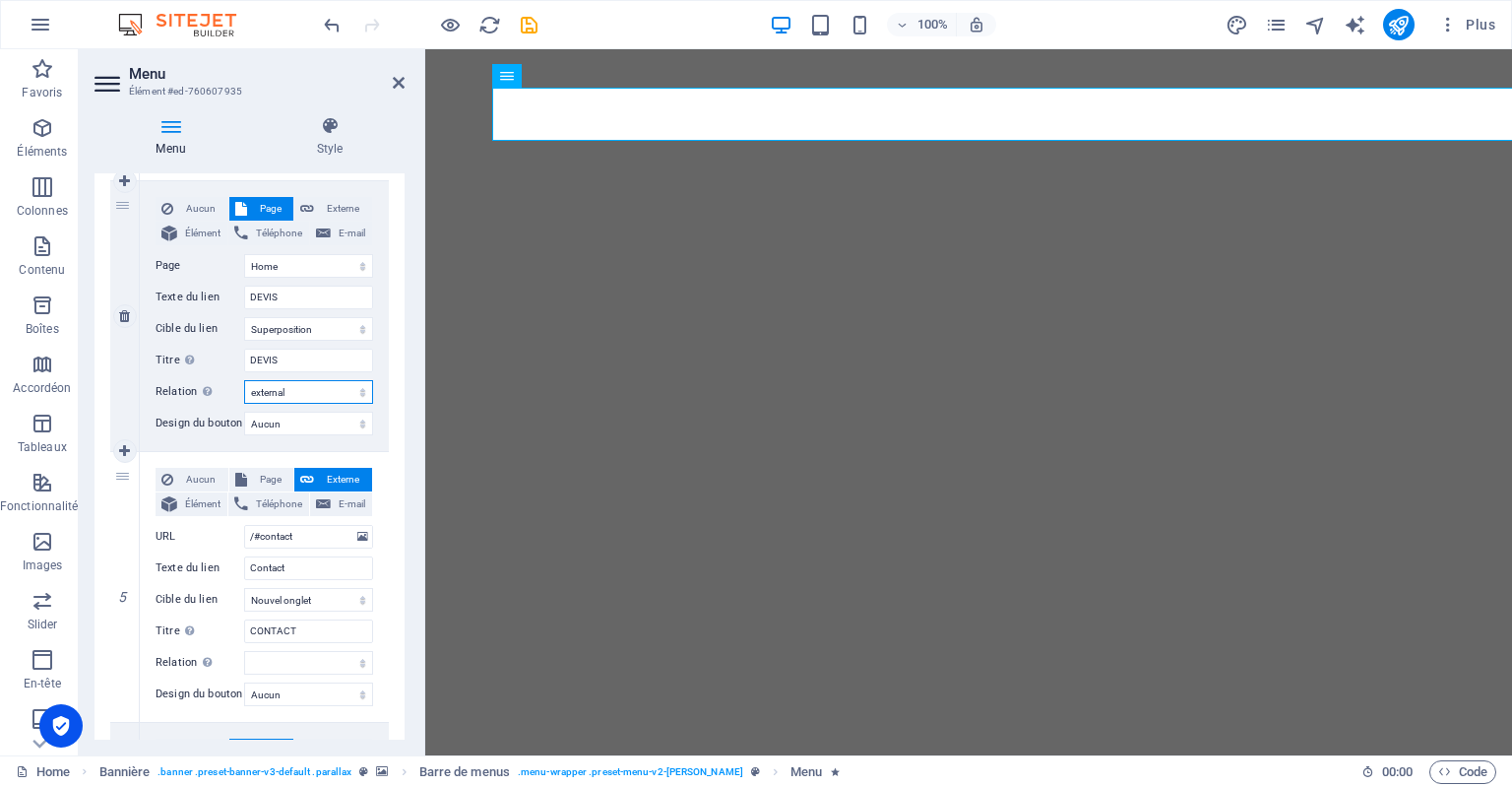 click on "alternate author bookmark external help license next nofollow noreferrer noopener prev search tag" at bounding box center [308, 392] 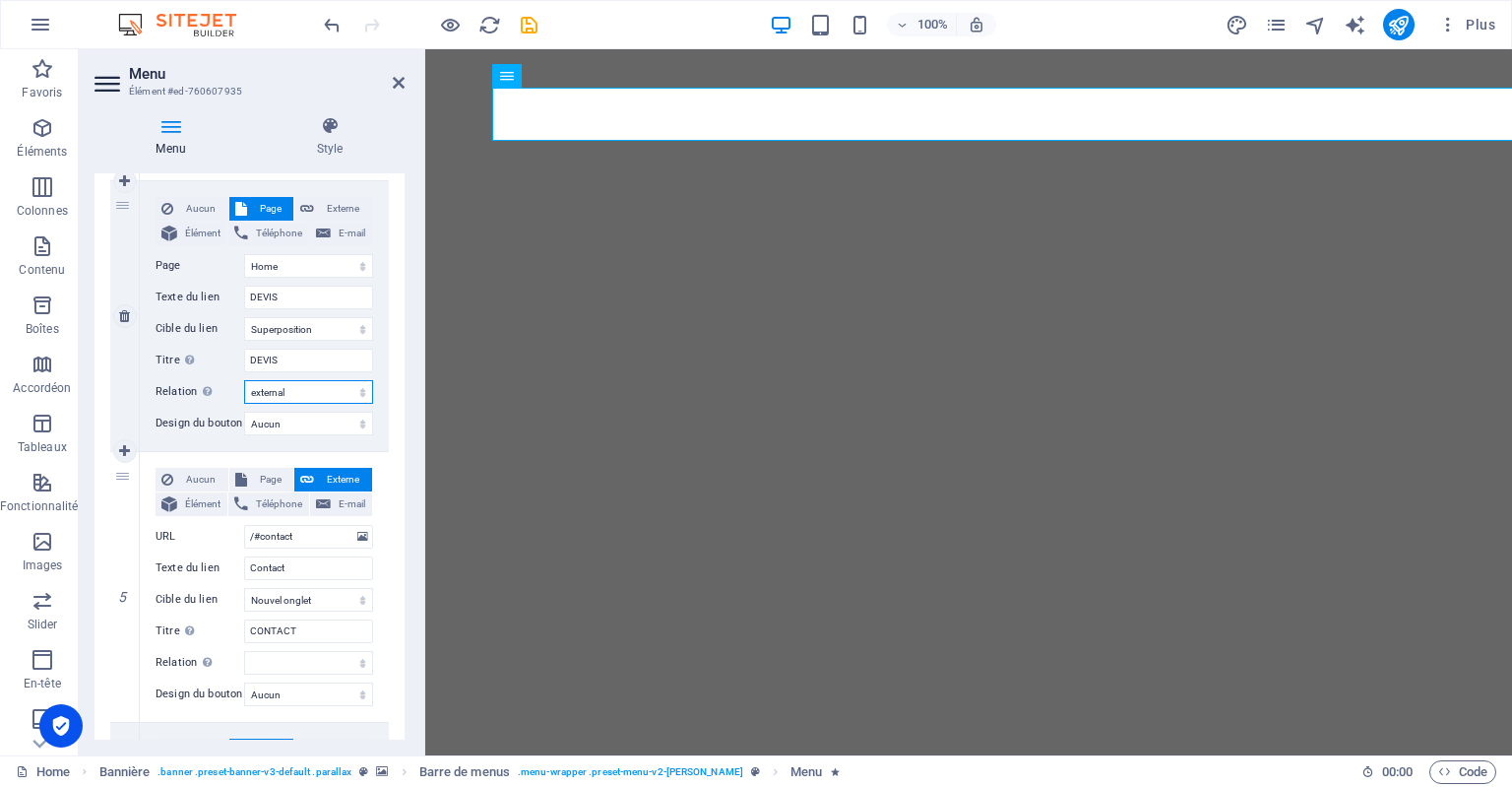 select 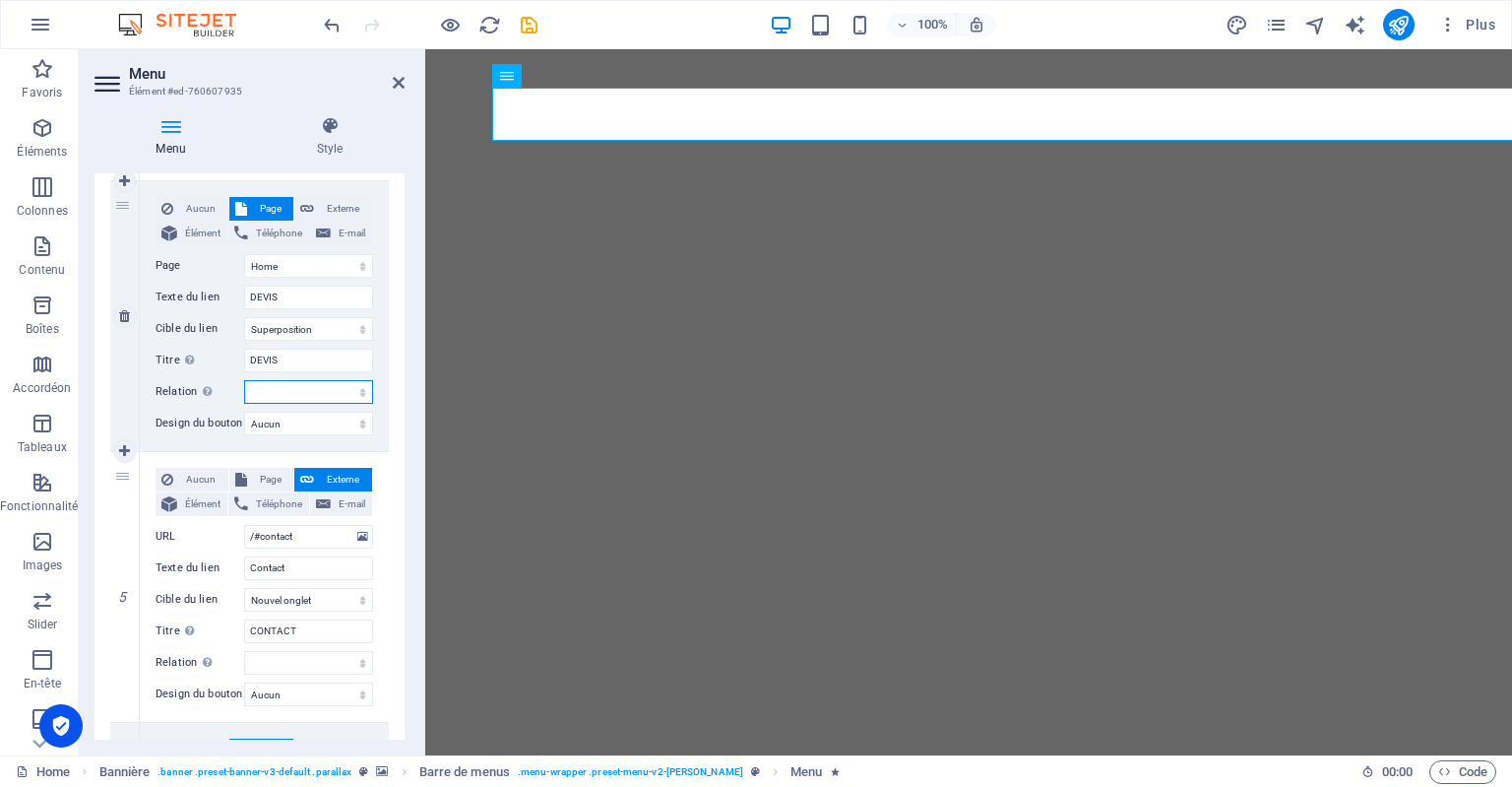 click on "alternate author bookmark external help license next nofollow noreferrer noopener prev search tag" at bounding box center (308, 392) 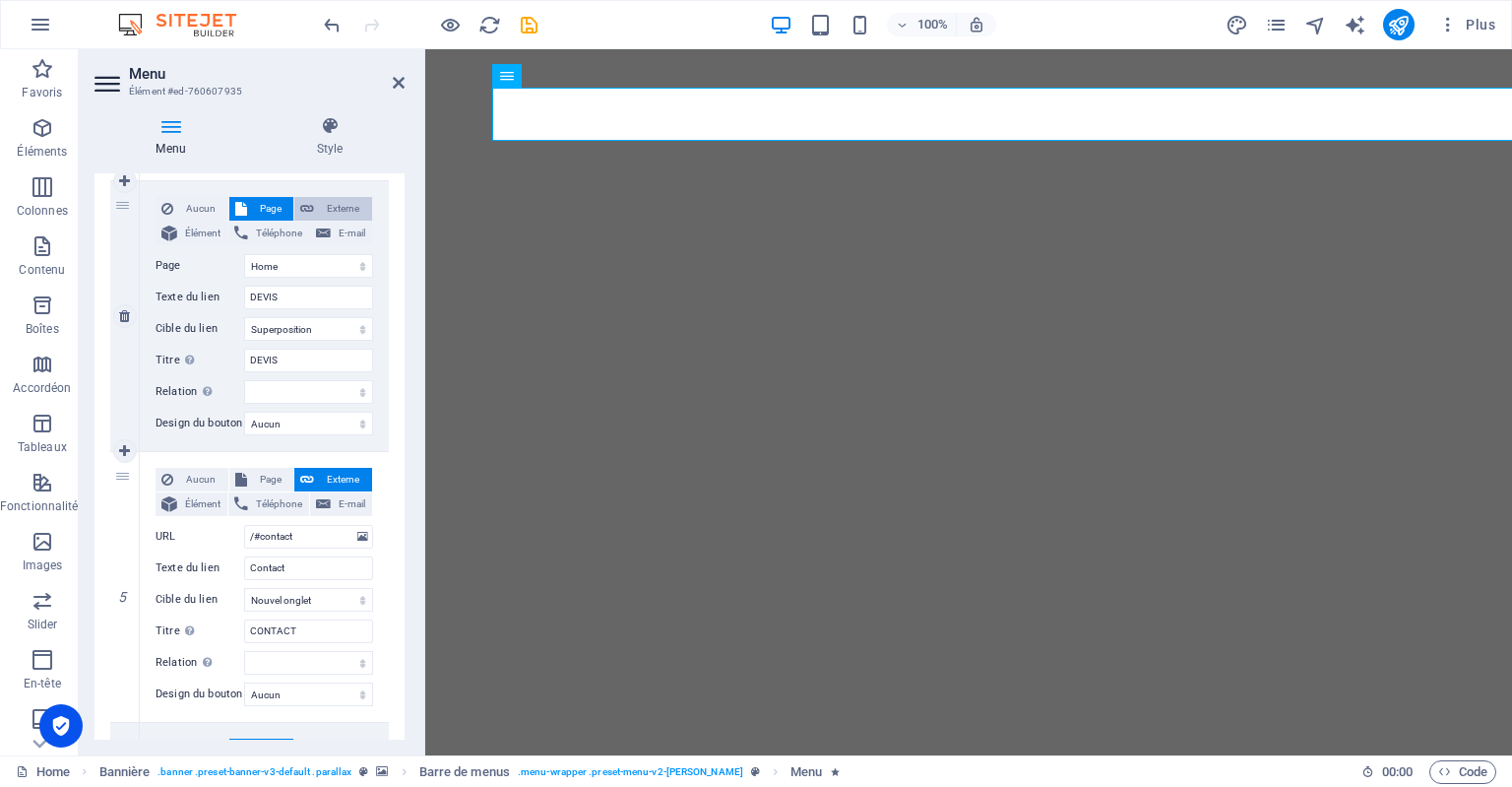 click on "Externe" at bounding box center (343, 209) 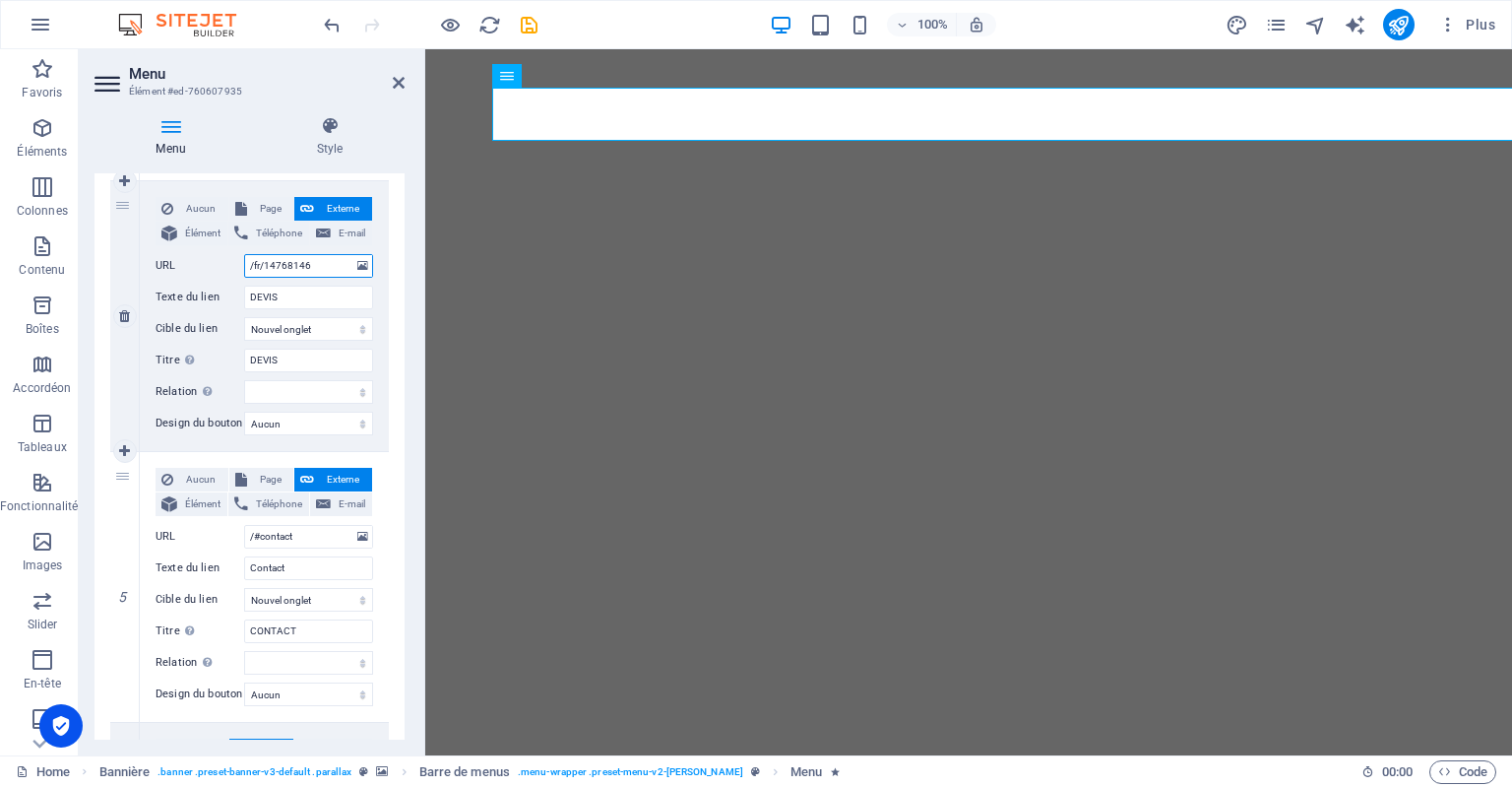 drag, startPoint x: 313, startPoint y: 264, endPoint x: 190, endPoint y: 250, distance: 123.794184 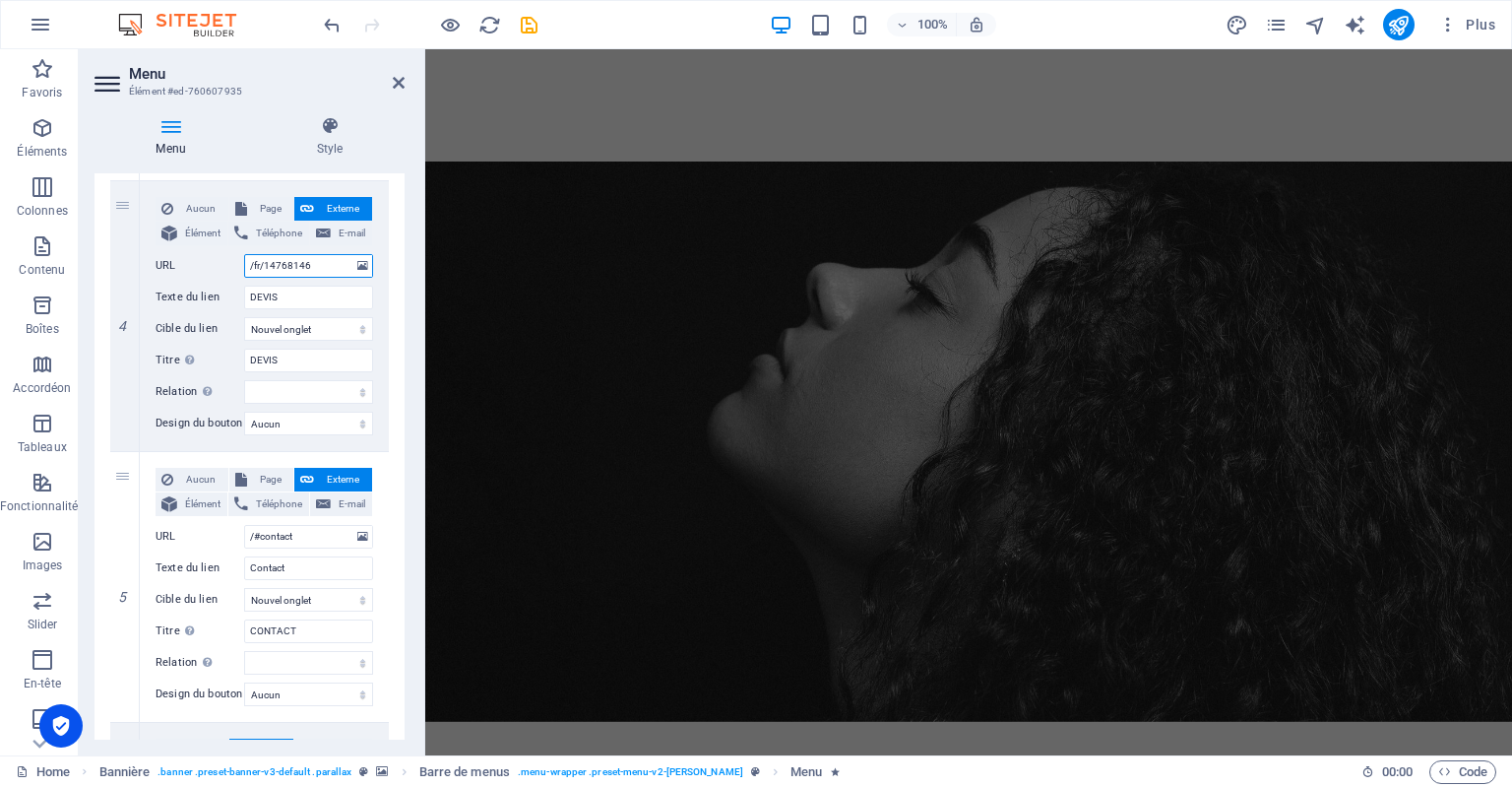 scroll, scrollTop: 4256, scrollLeft: 0, axis: vertical 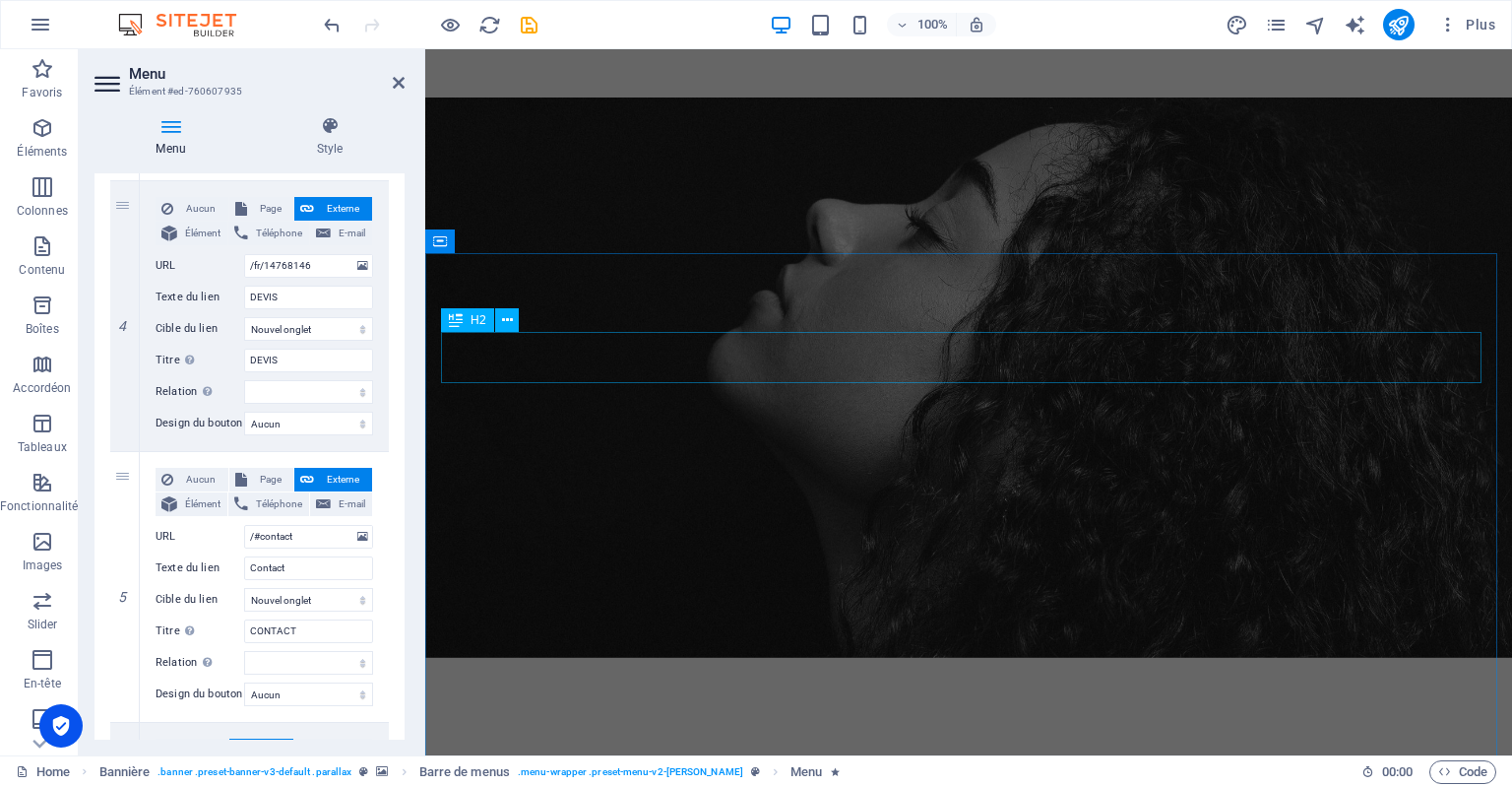 click on "DEMANDE [PERSON_NAME]" at bounding box center [969, 3154] 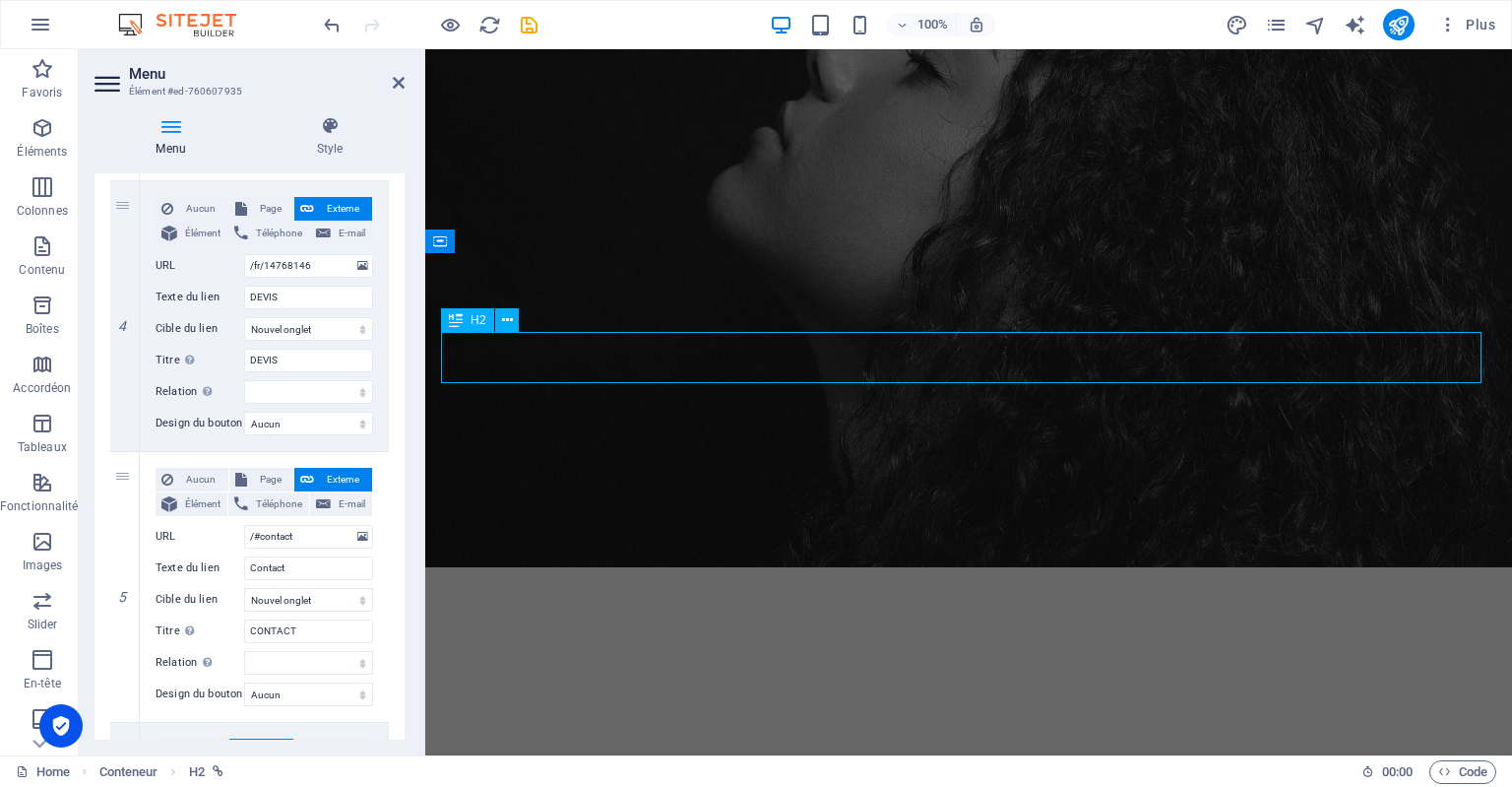 scroll, scrollTop: 3770, scrollLeft: 0, axis: vertical 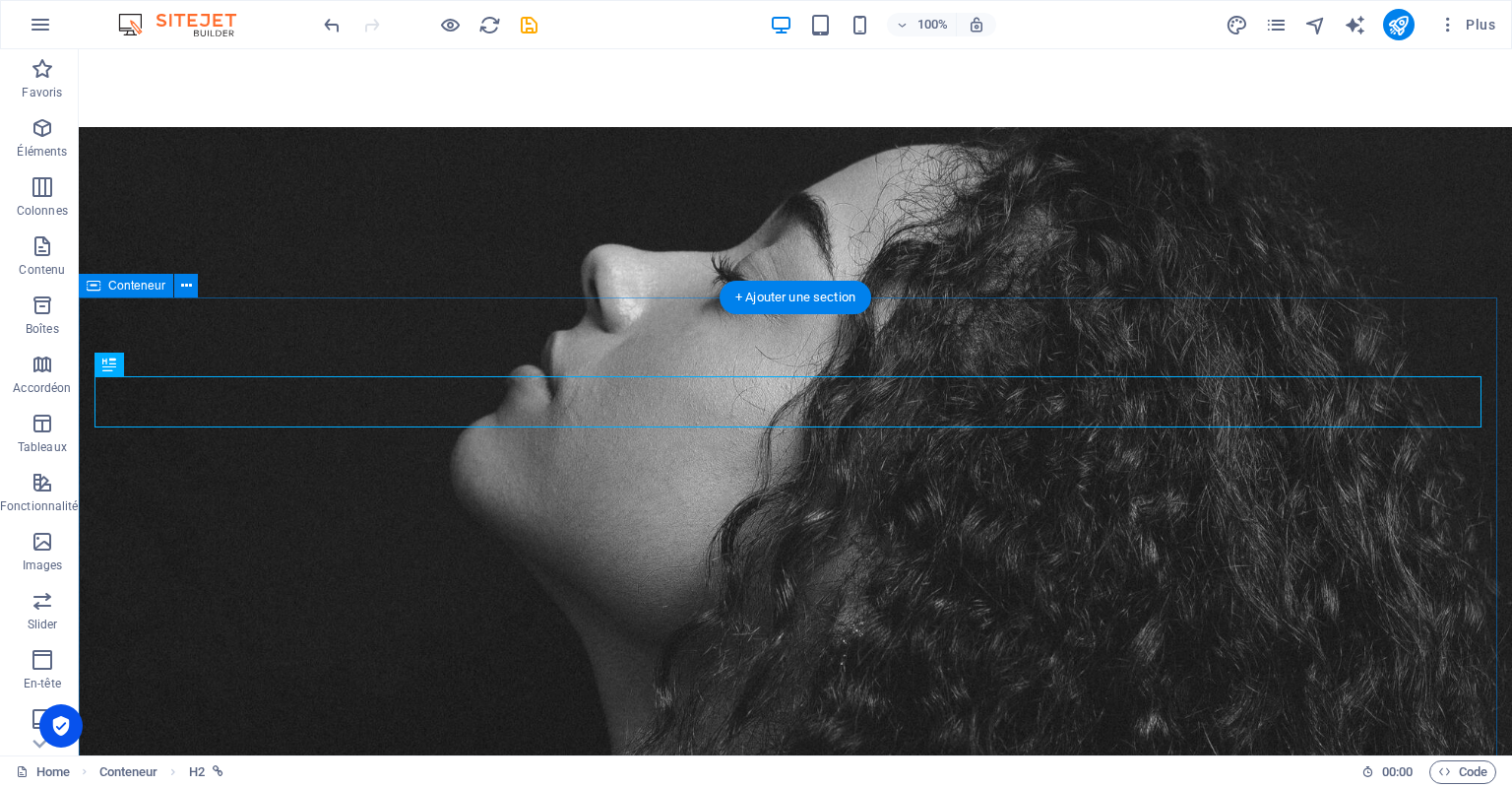 click on "DEMANDE DE DEVIS    I have read and understand the privacy policy. Unreadable? Regenerate Send" at bounding box center [795, 3297] 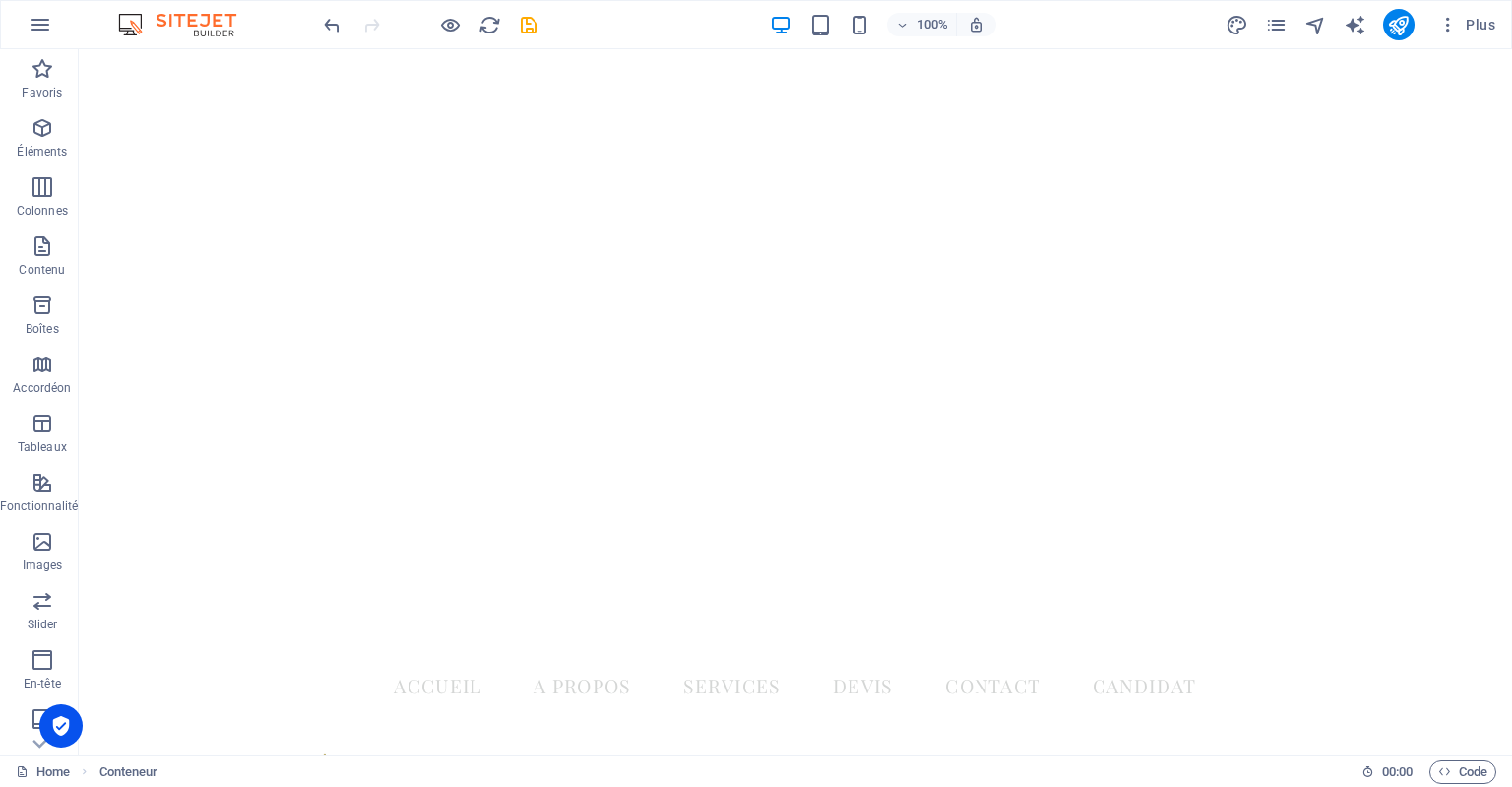 scroll, scrollTop: 0, scrollLeft: 0, axis: both 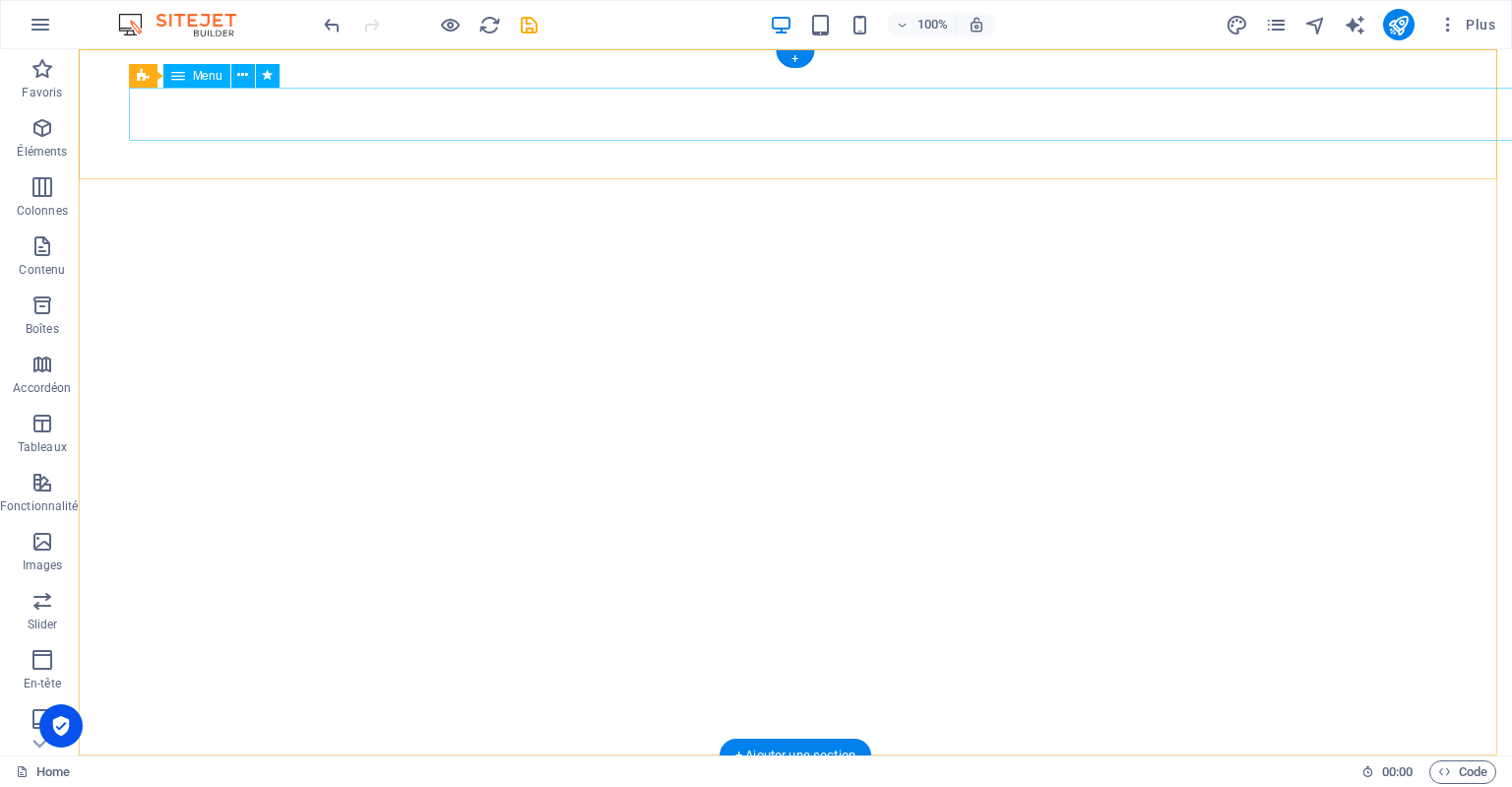 click on "ACCUEIL A PROPOS Services DEVIS Contact CANDIDAT" at bounding box center (795, 796) 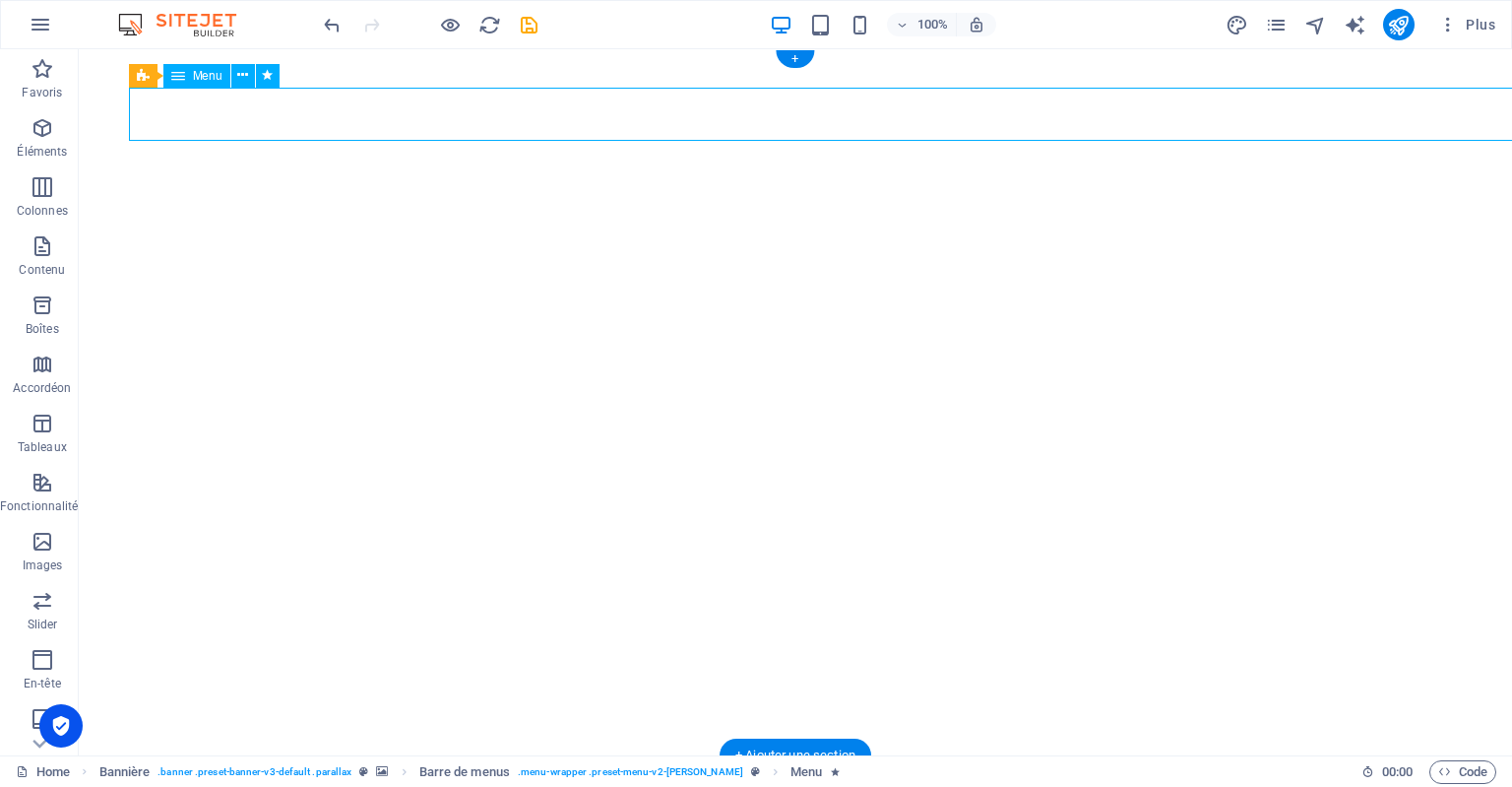 click on "ACCUEIL A PROPOS Services DEVIS Contact CANDIDAT" at bounding box center (795, 796) 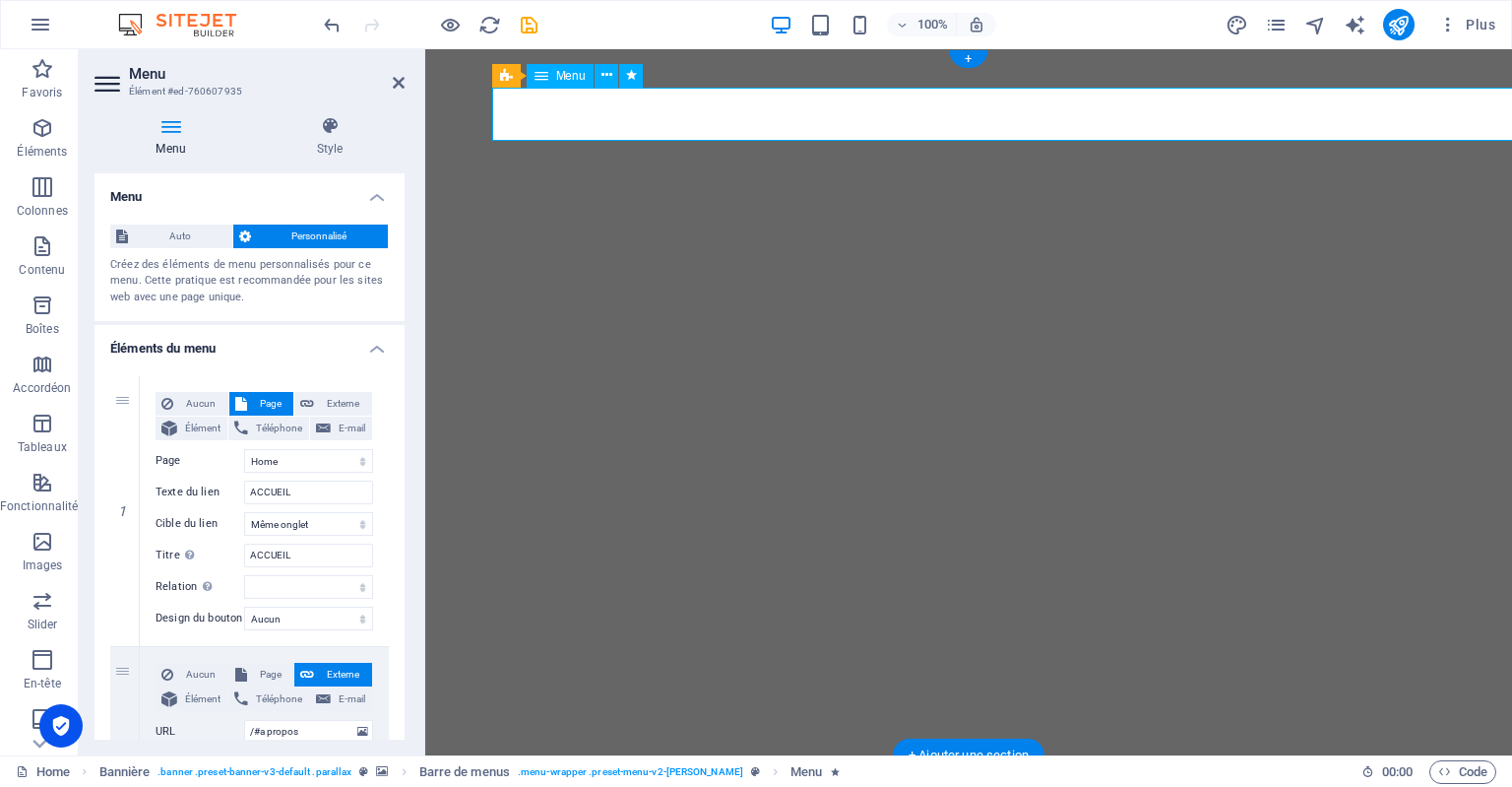 click on "ACCUEIL A PROPOS Services DEVIS Contact CANDIDAT" at bounding box center (968, 796) 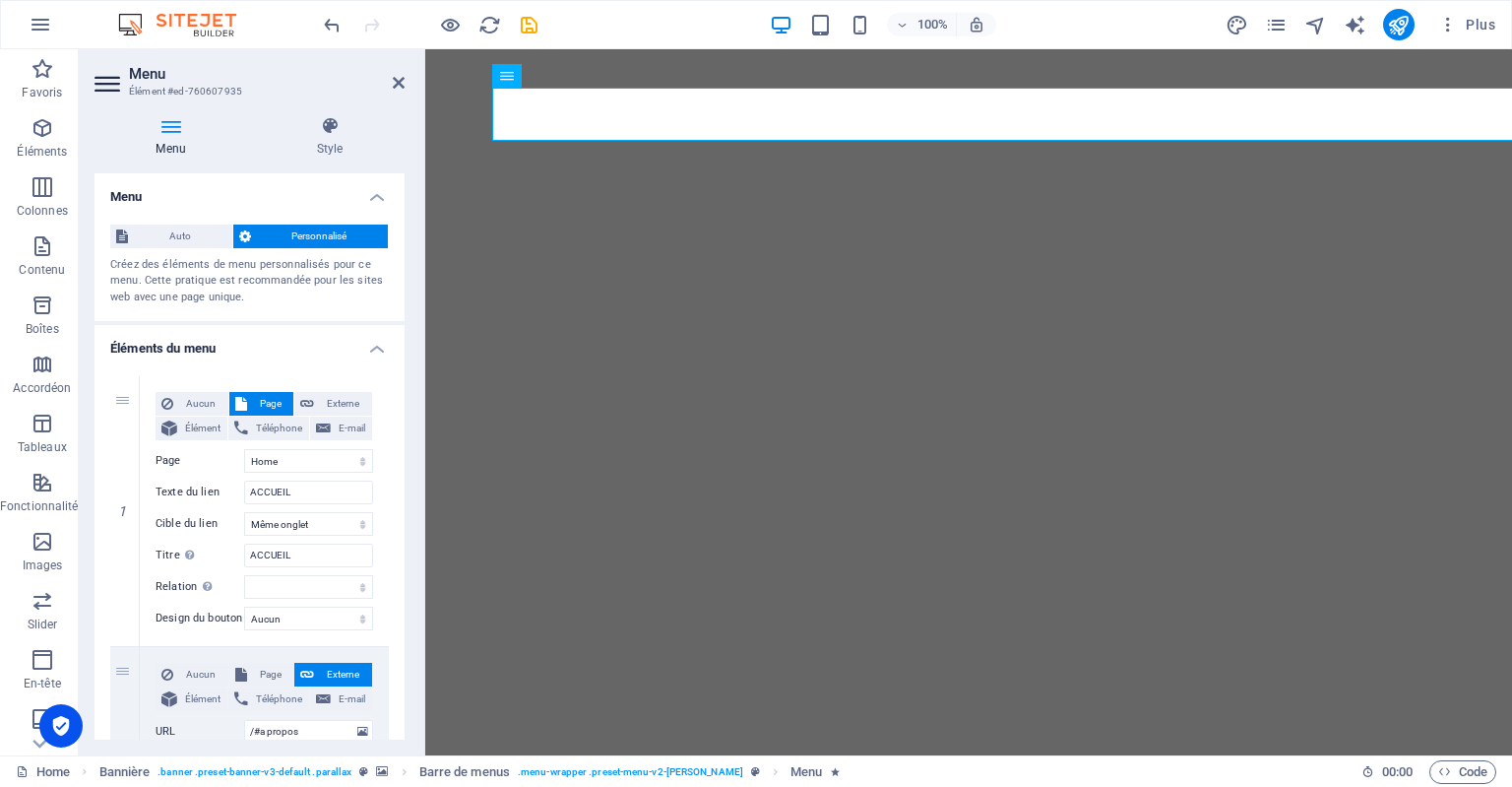 drag, startPoint x: 397, startPoint y: 305, endPoint x: 400, endPoint y: 334, distance: 29.15476 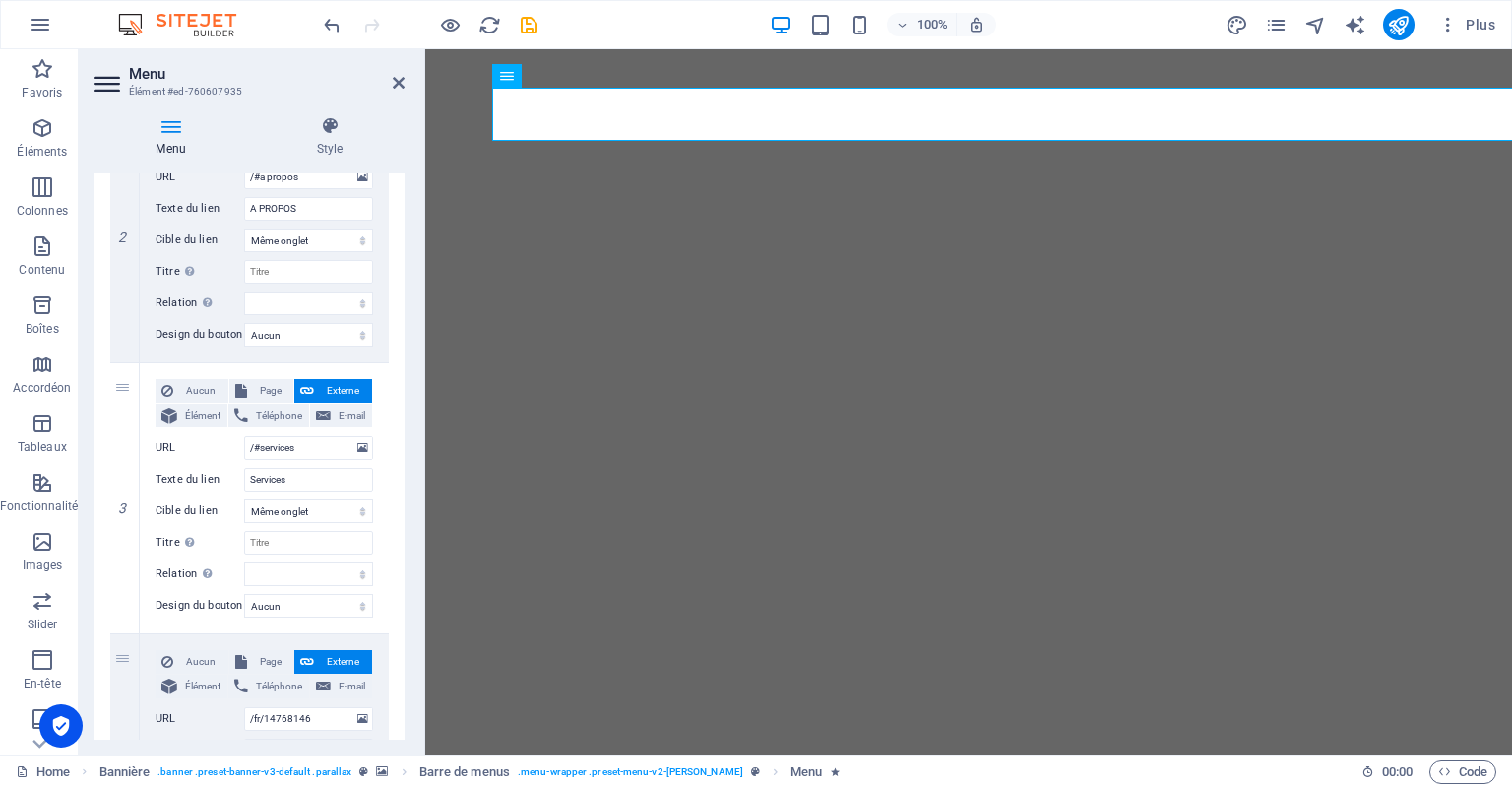 scroll, scrollTop: 558, scrollLeft: 0, axis: vertical 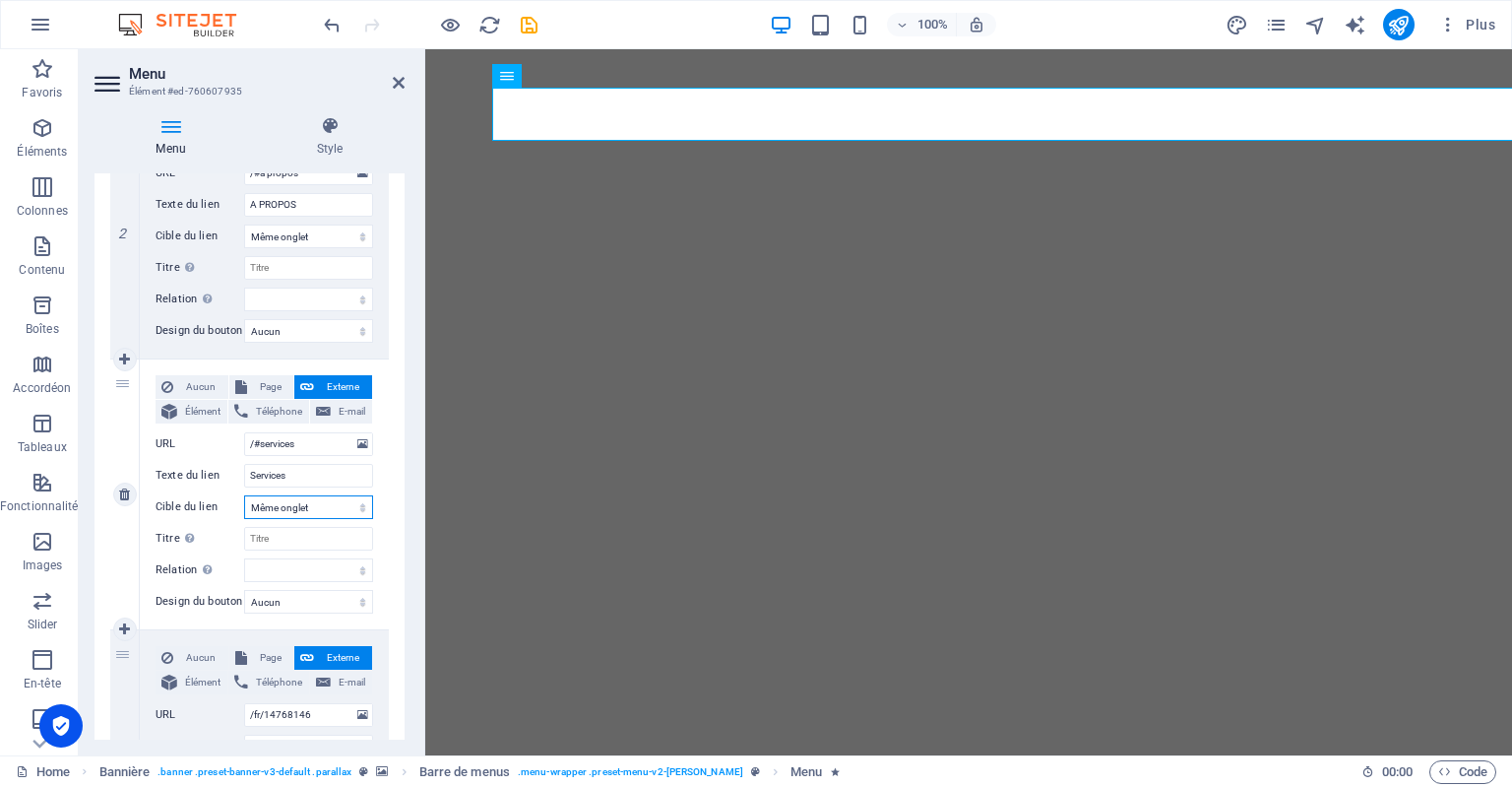 click on "Nouvel onglet Même onglet Superposition" at bounding box center (308, 507) 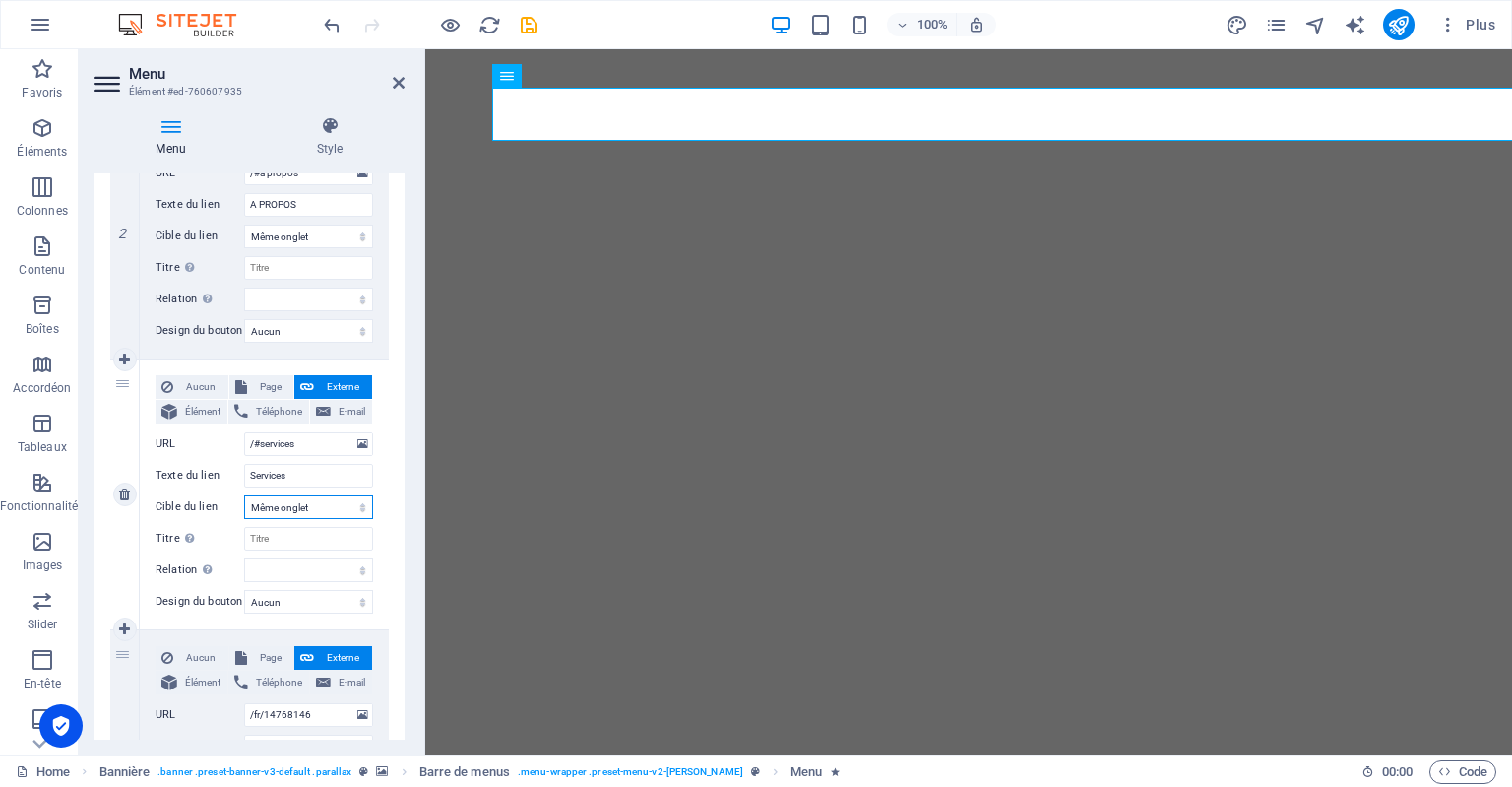 click on "Nouvel onglet Même onglet Superposition" at bounding box center (308, 507) 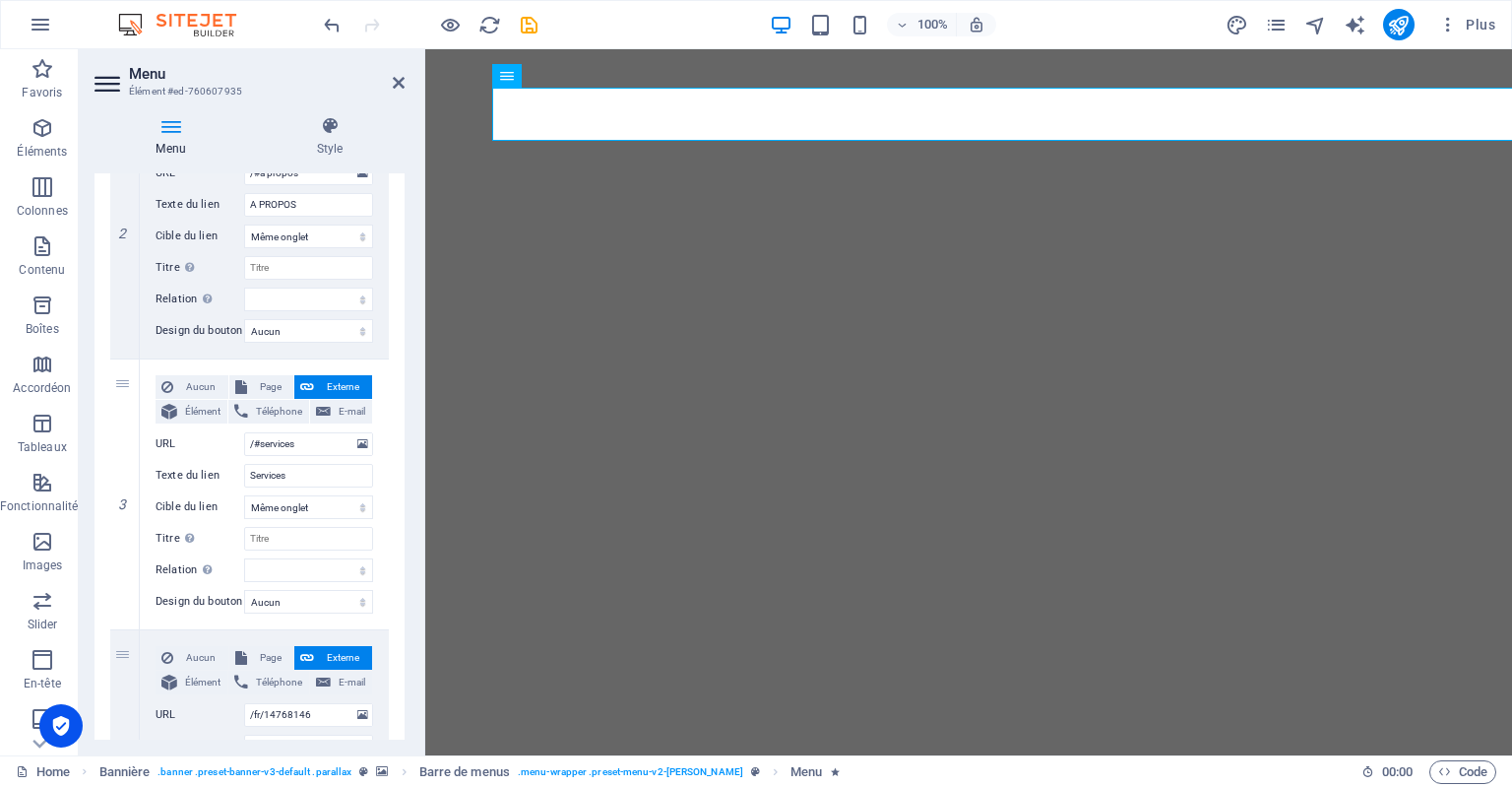 drag, startPoint x: 400, startPoint y: 461, endPoint x: 401, endPoint y: 472, distance: 11.045361 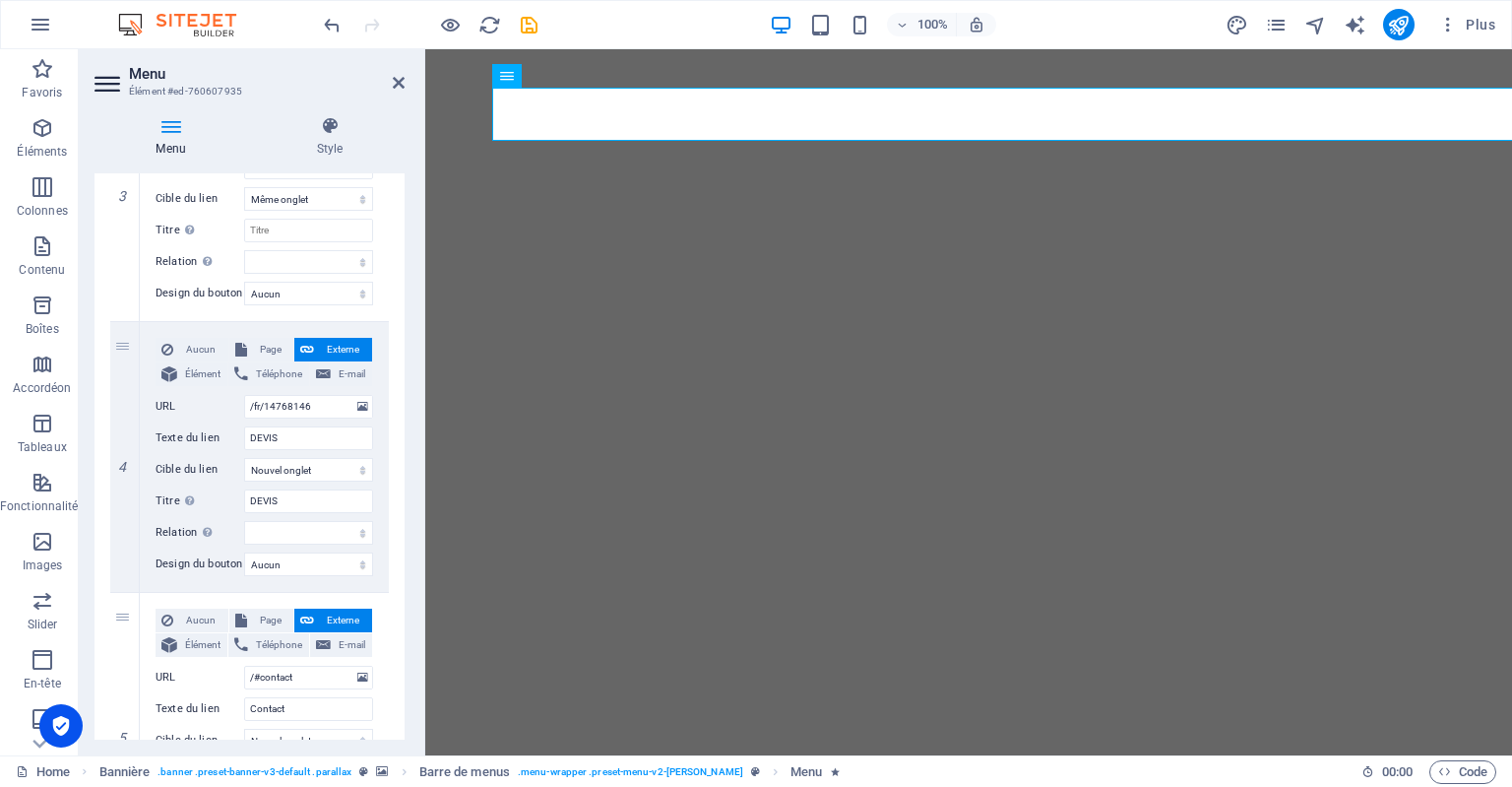 scroll, scrollTop: 879, scrollLeft: 0, axis: vertical 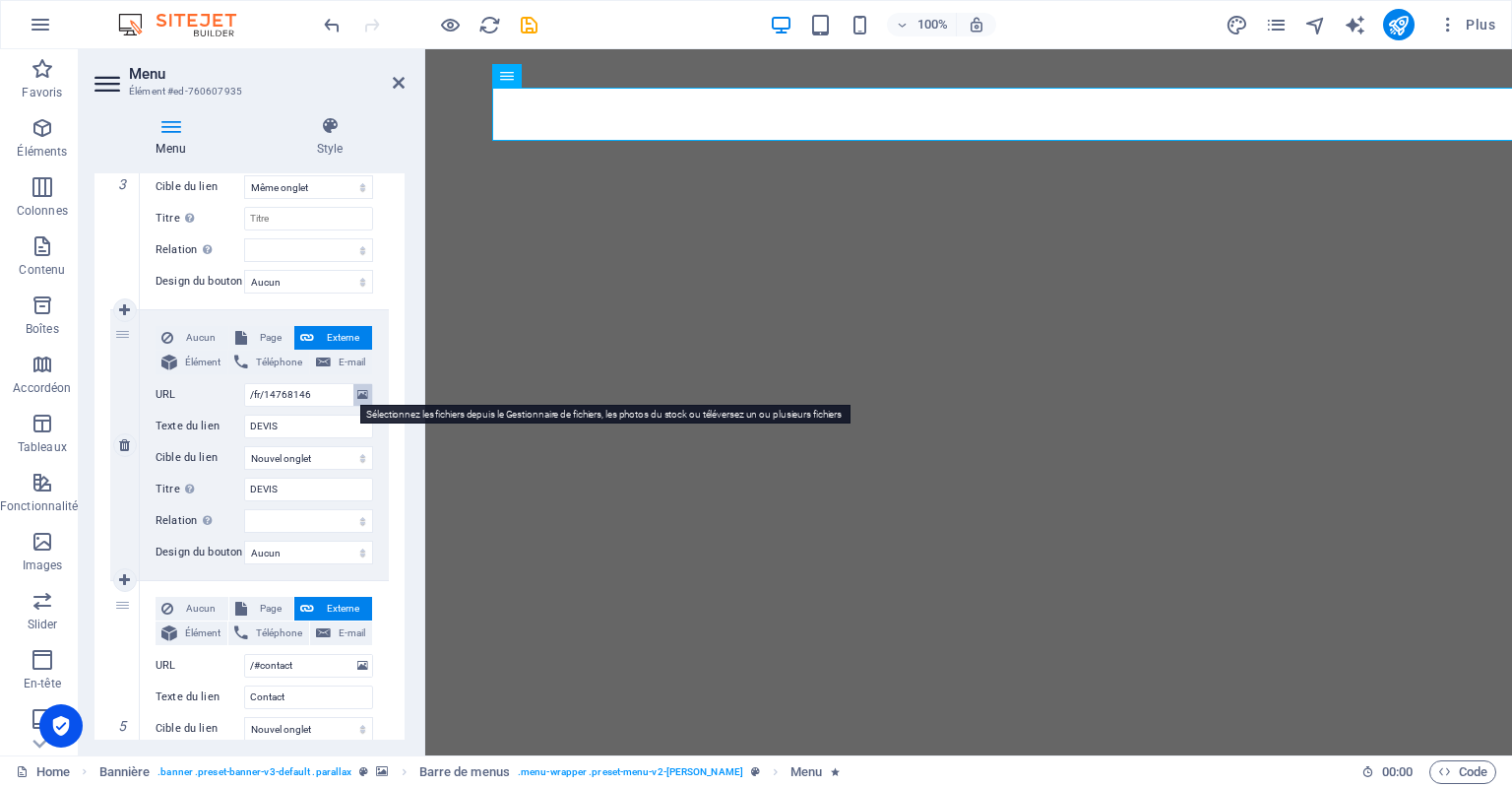 click at bounding box center [362, 395] 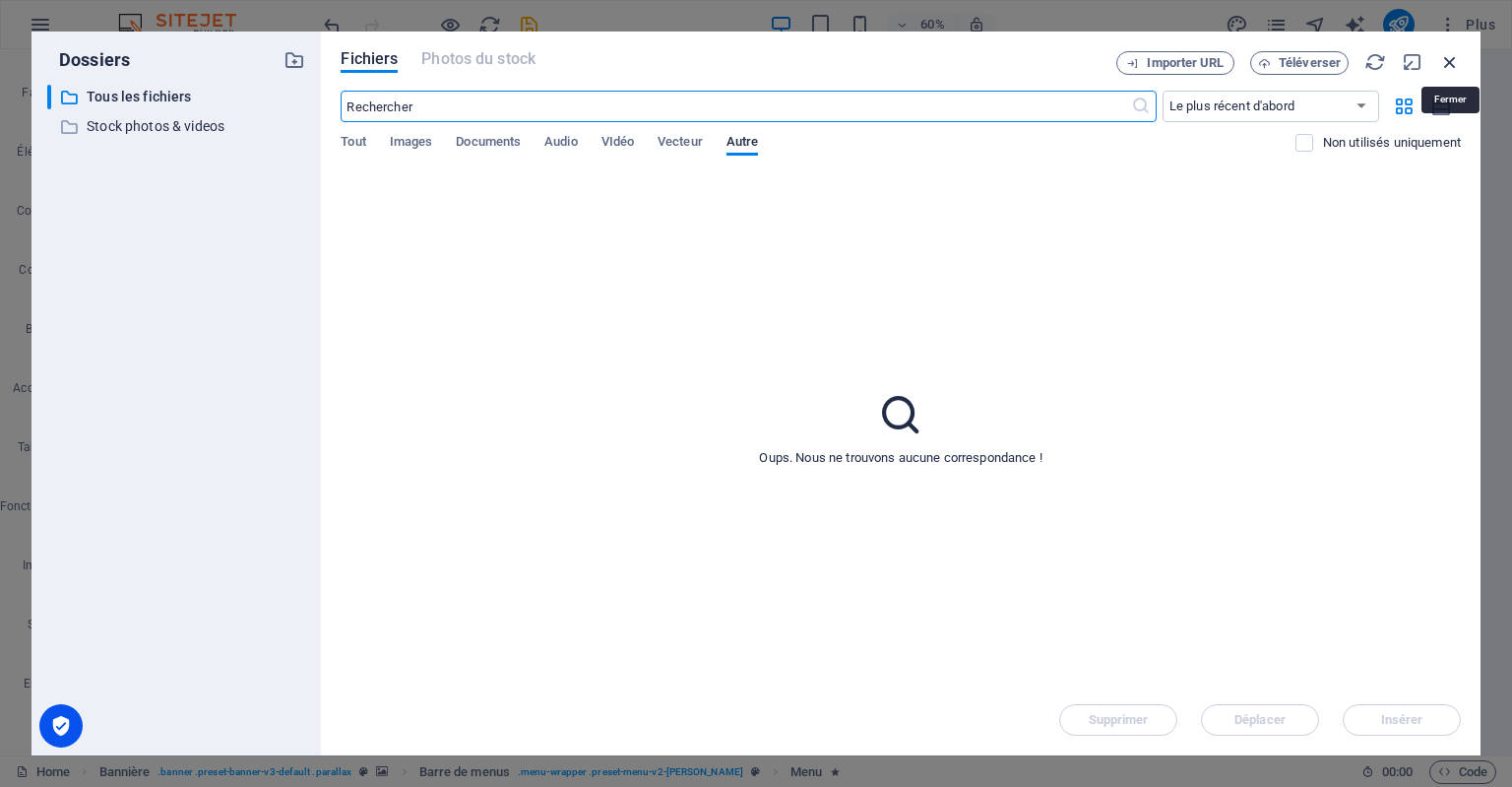 click at bounding box center (1450, 62) 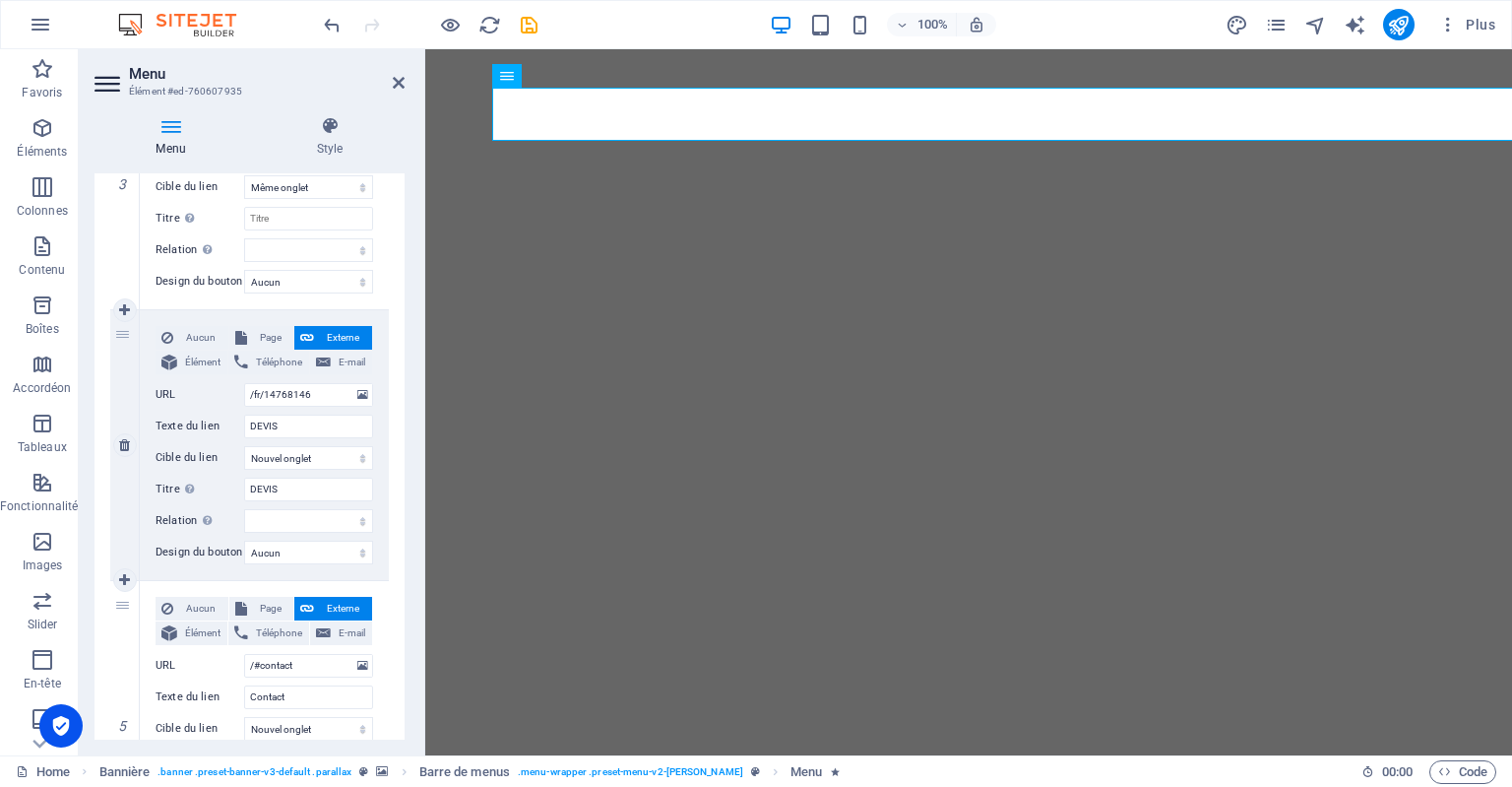 click on "Externe" at bounding box center [343, 338] 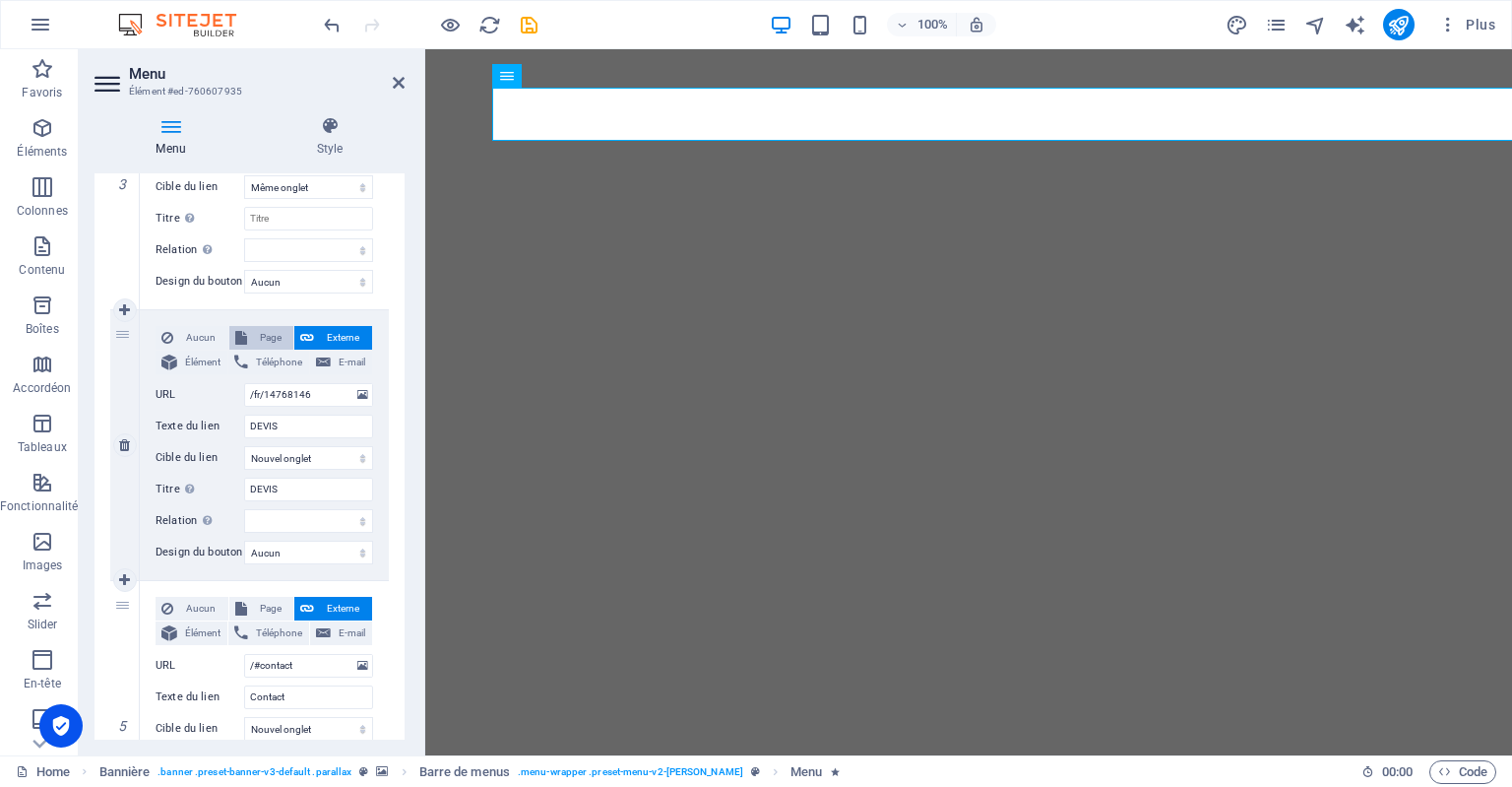 click on "Page" at bounding box center (271, 338) 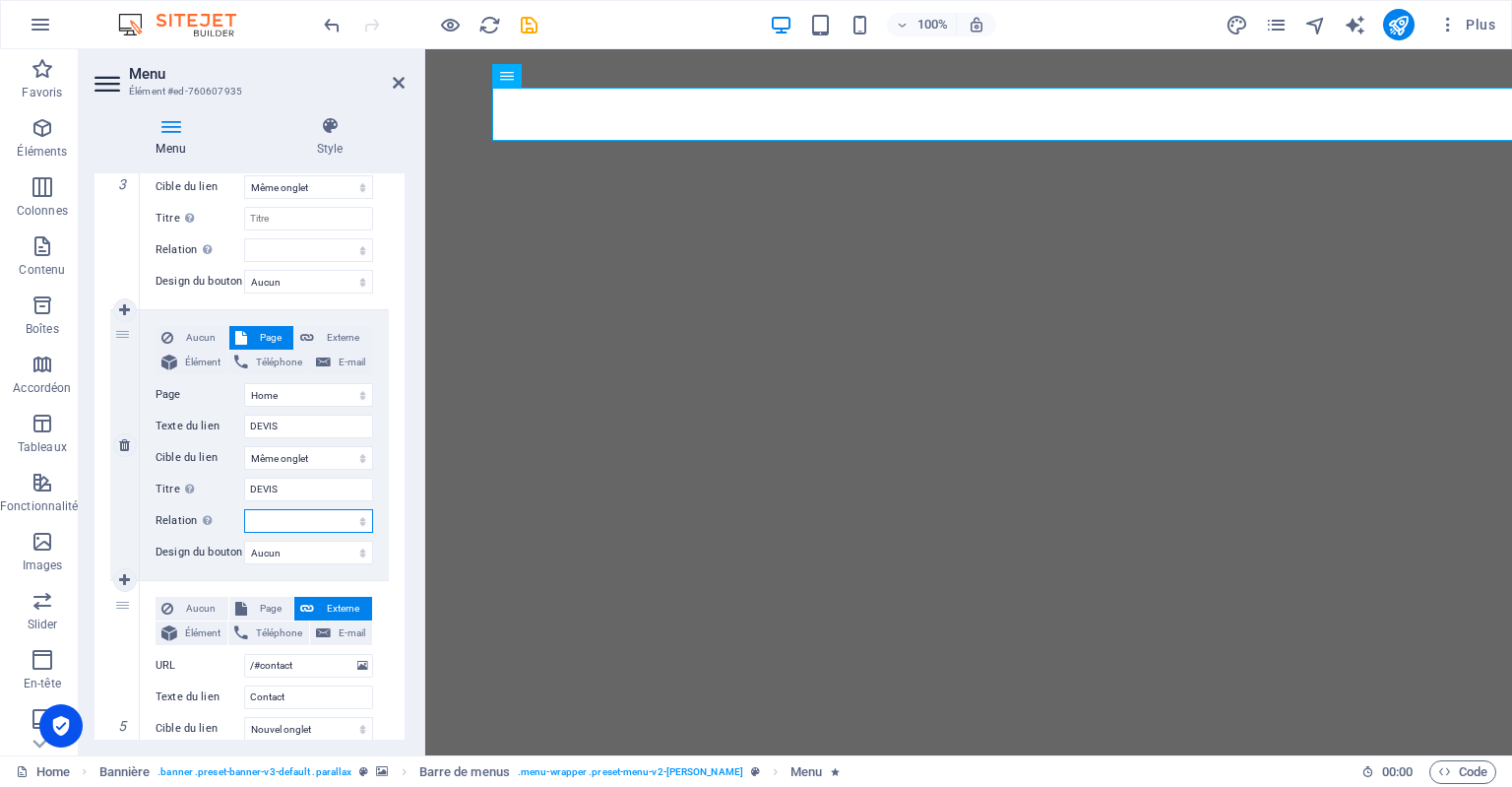 click on "alternate author bookmark external help license next nofollow noreferrer noopener prev search tag" at bounding box center (308, 521) 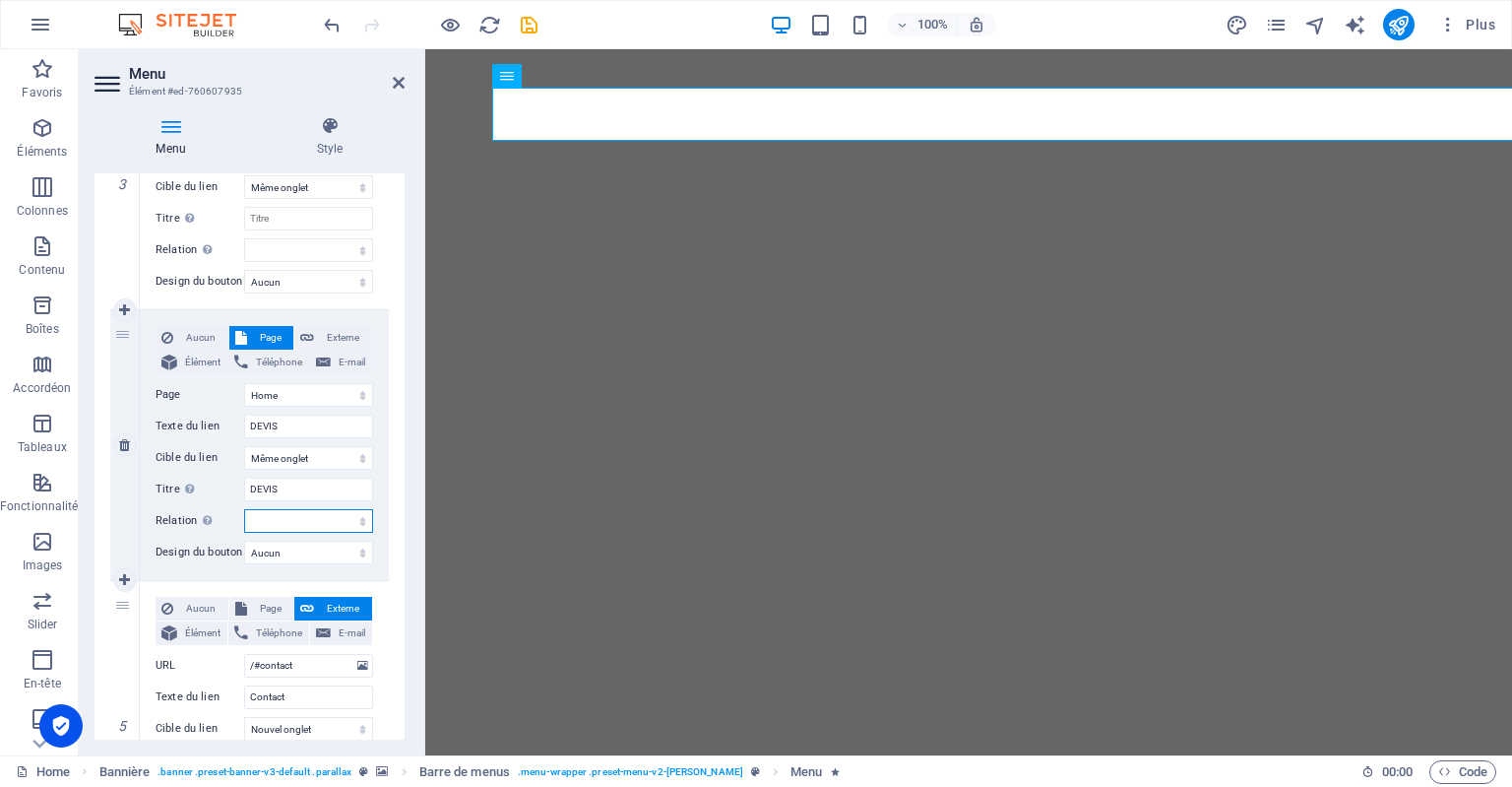 click on "alternate author bookmark external help license next nofollow noreferrer noopener prev search tag" at bounding box center (308, 521) 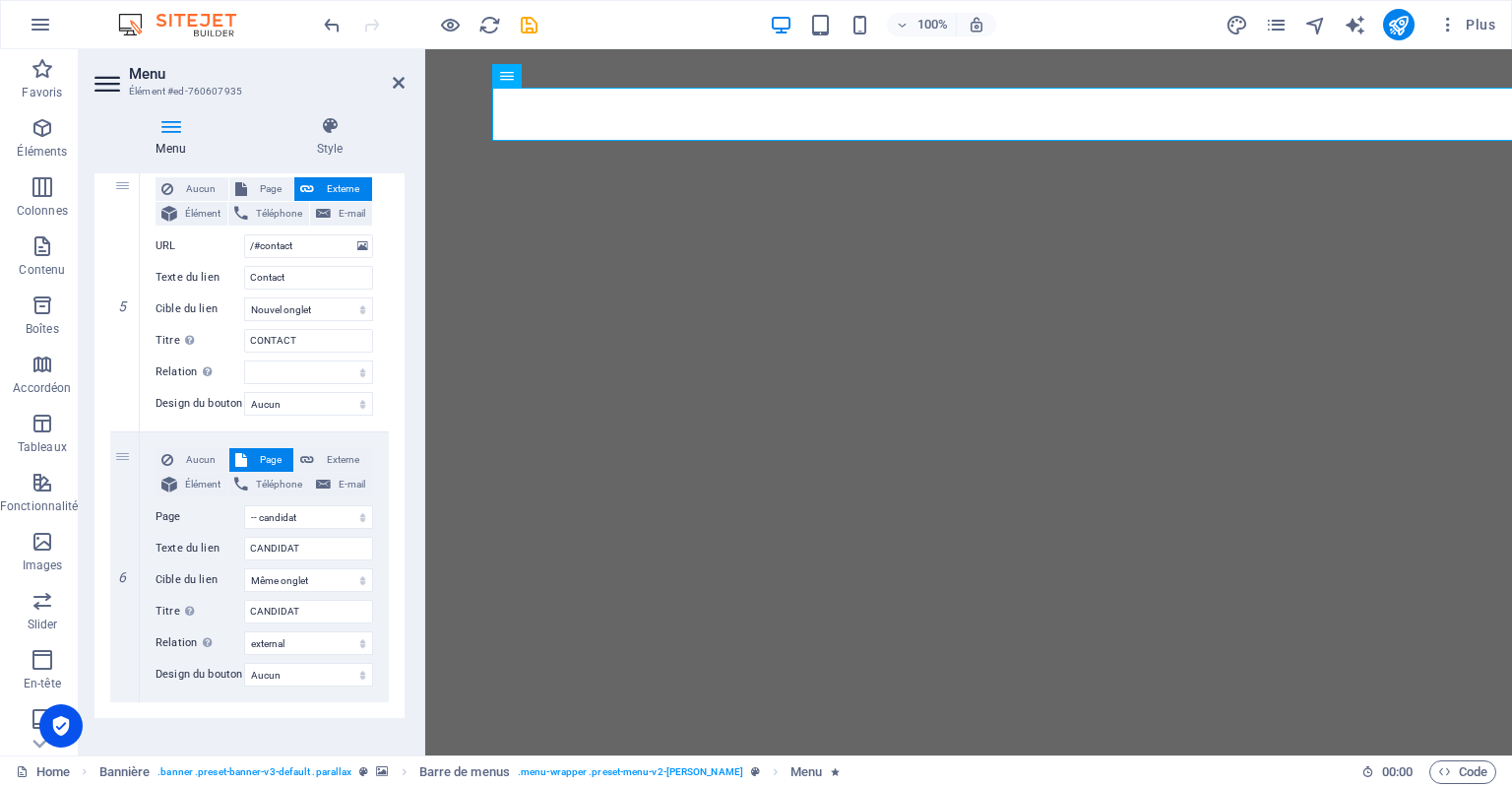 scroll, scrollTop: 1330, scrollLeft: 0, axis: vertical 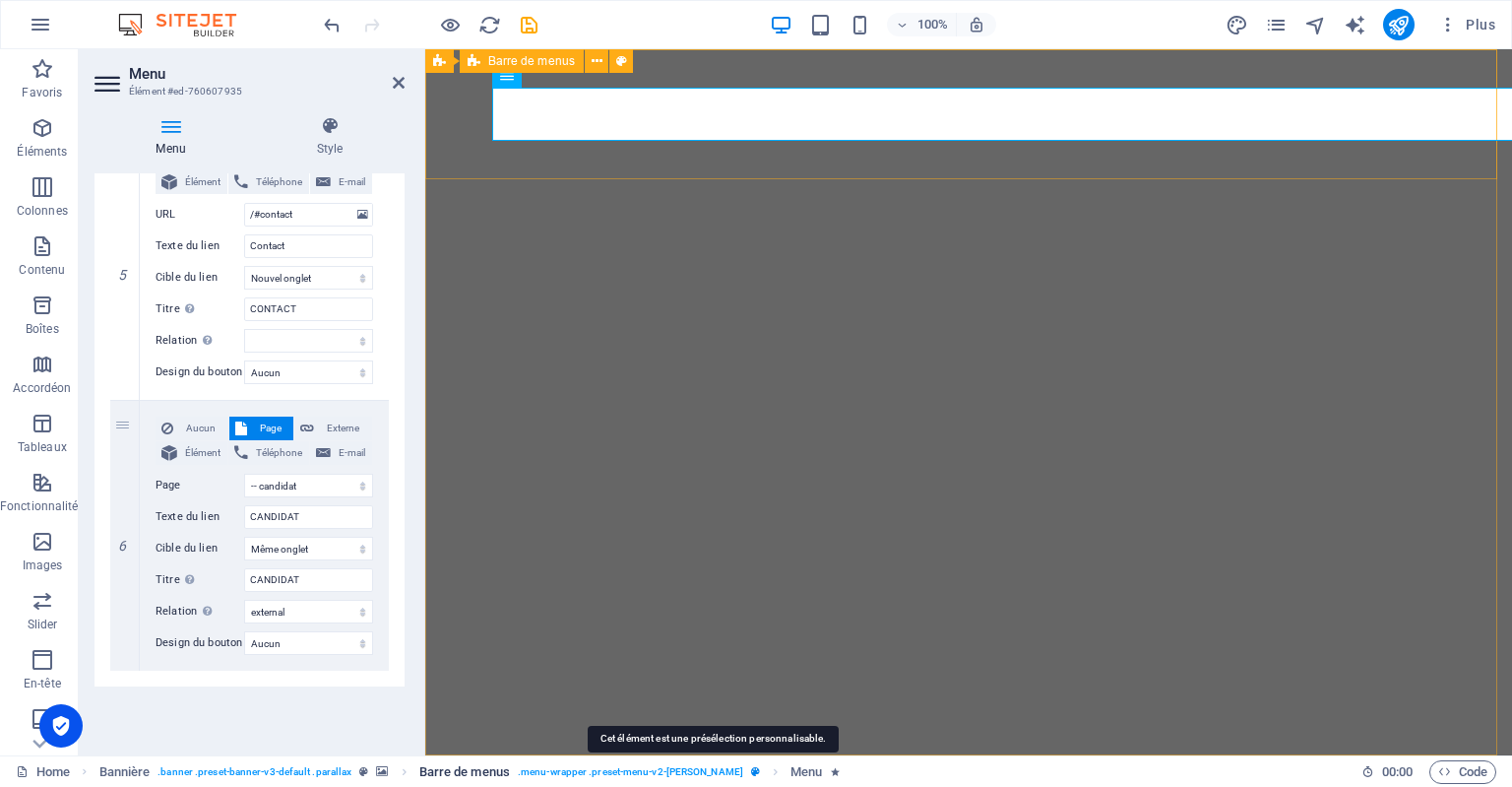 click at bounding box center (755, 771) 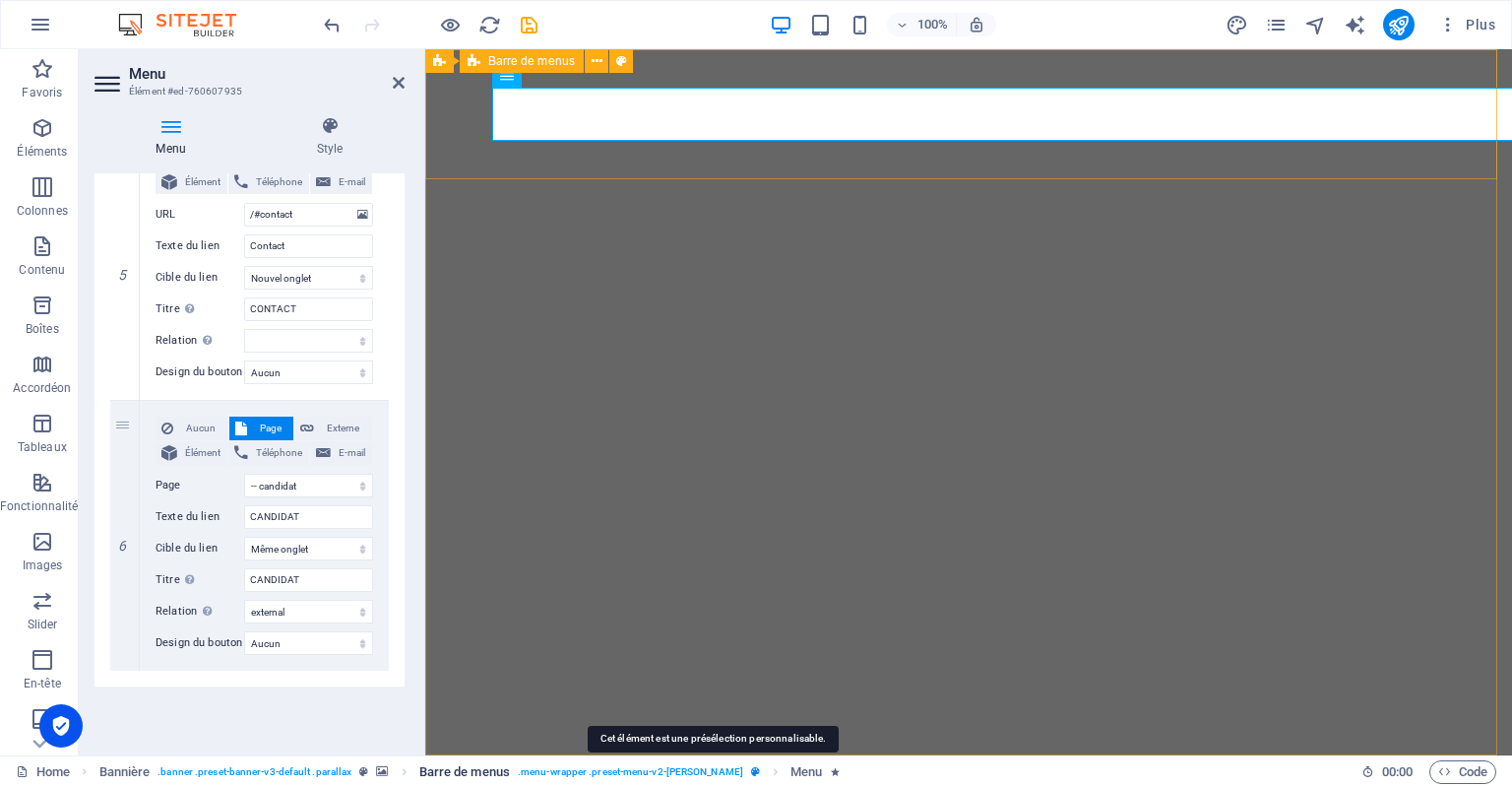 select on "rem" 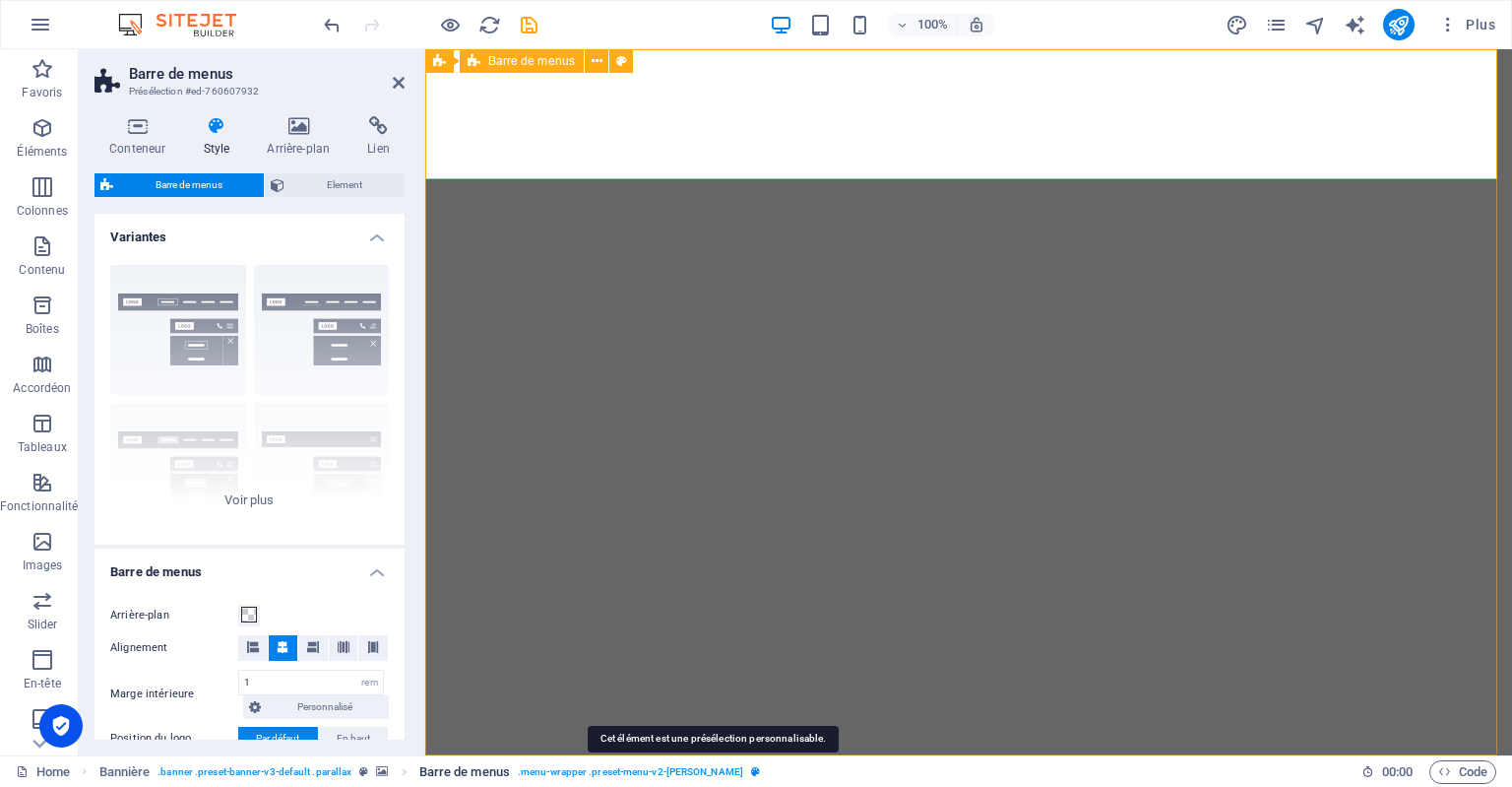 click at bounding box center (755, 771) 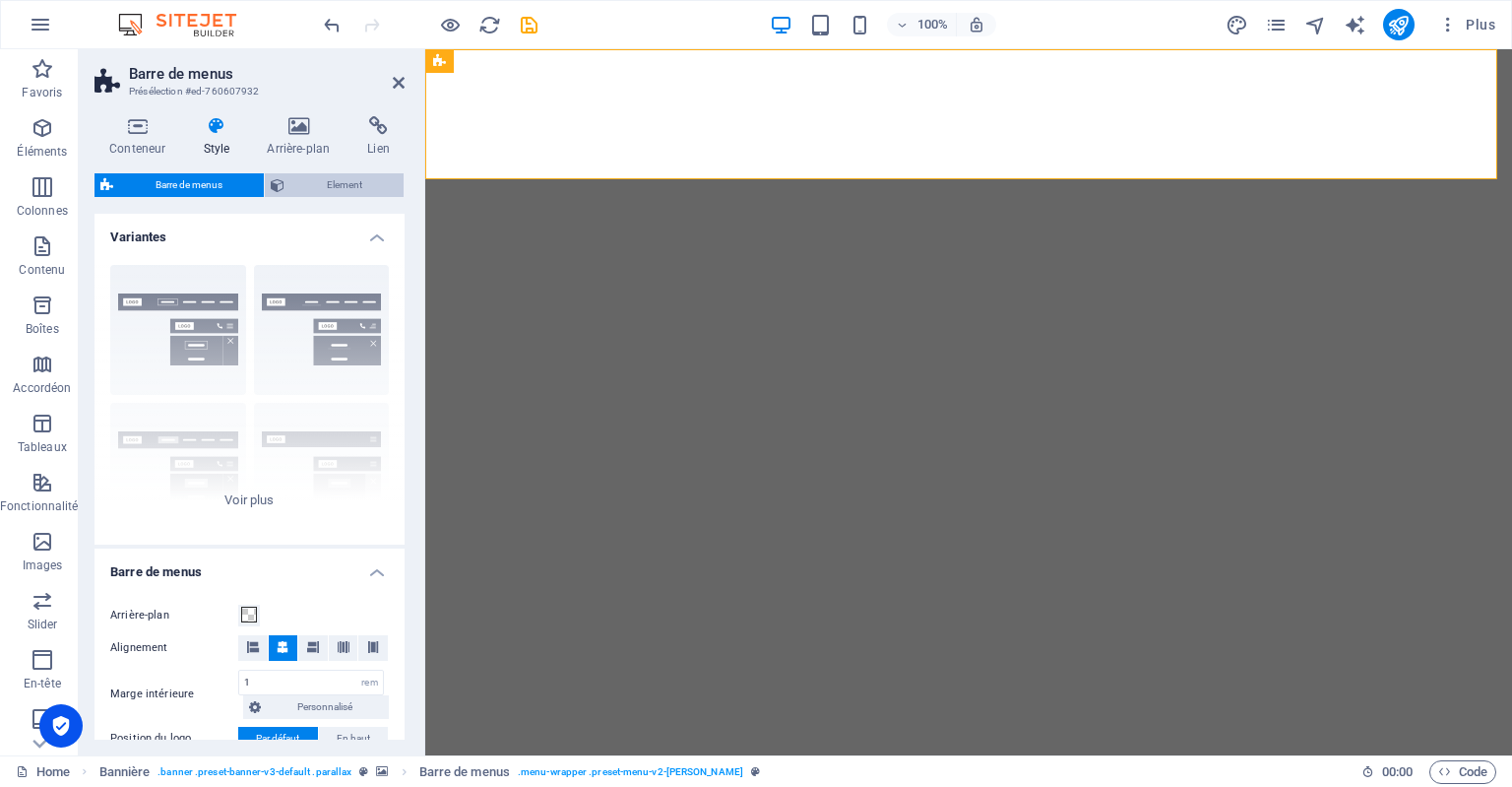 click on "Element" at bounding box center [344, 185] 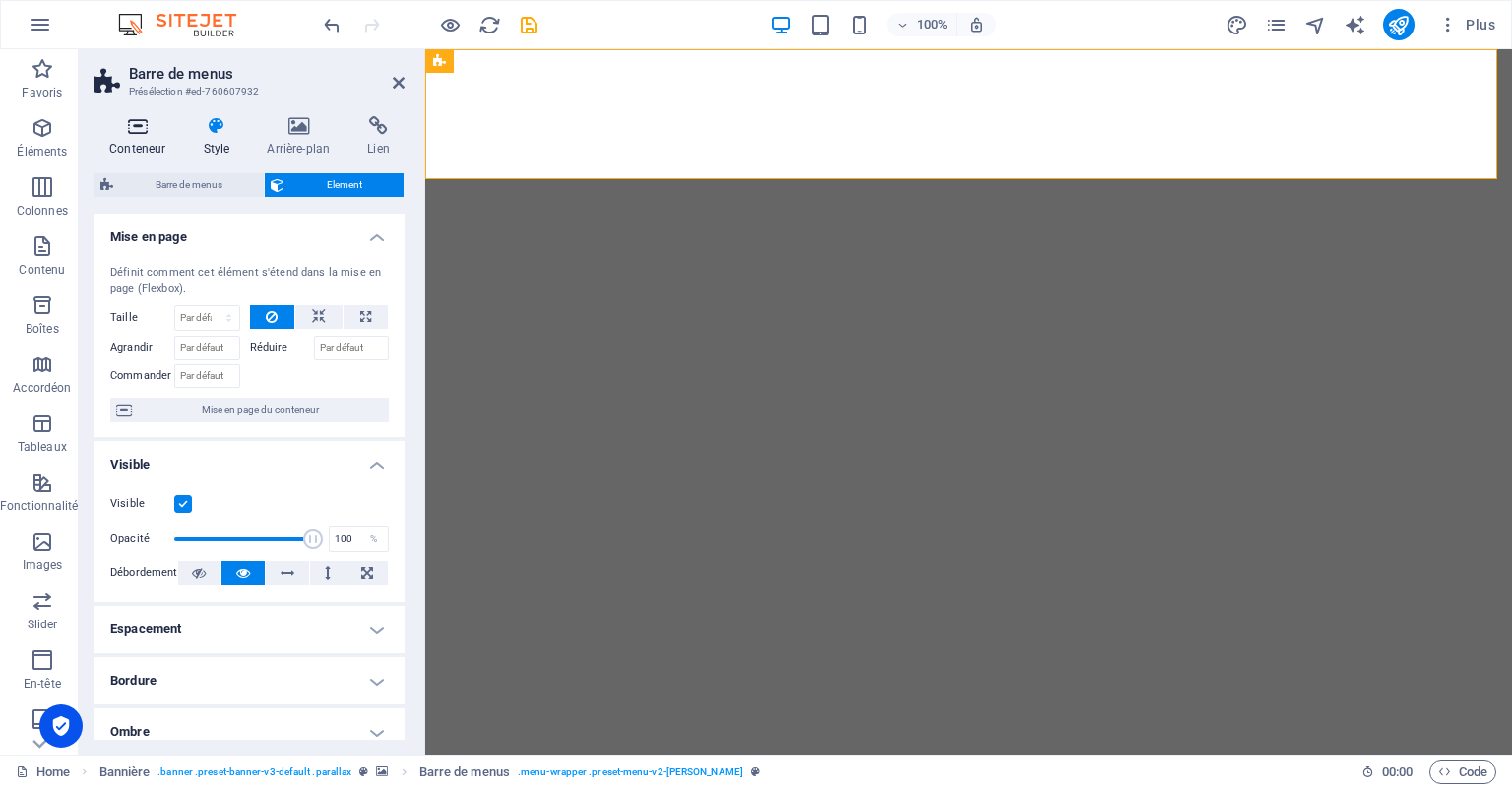 click at bounding box center (137, 126) 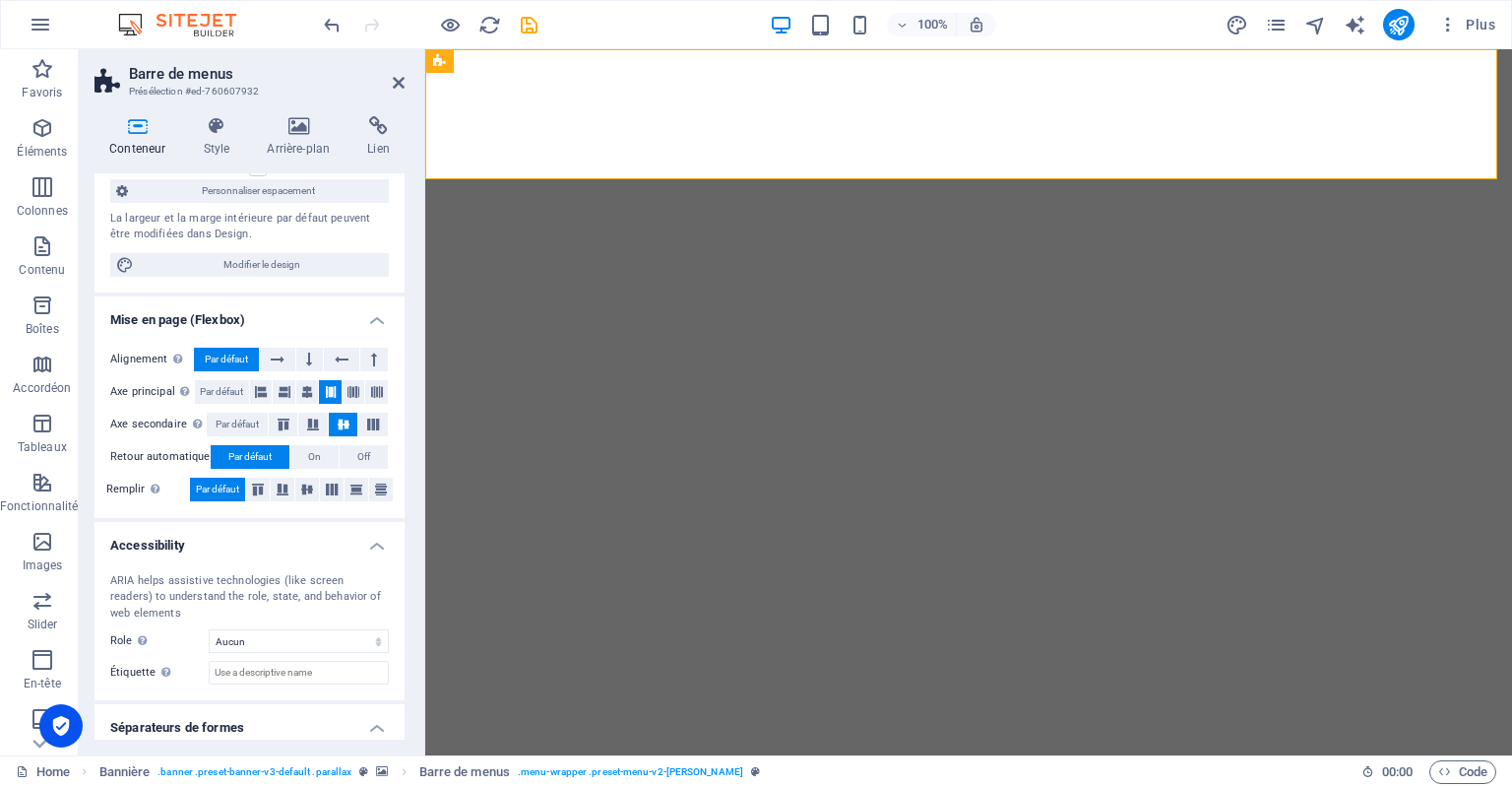 scroll, scrollTop: 220, scrollLeft: 0, axis: vertical 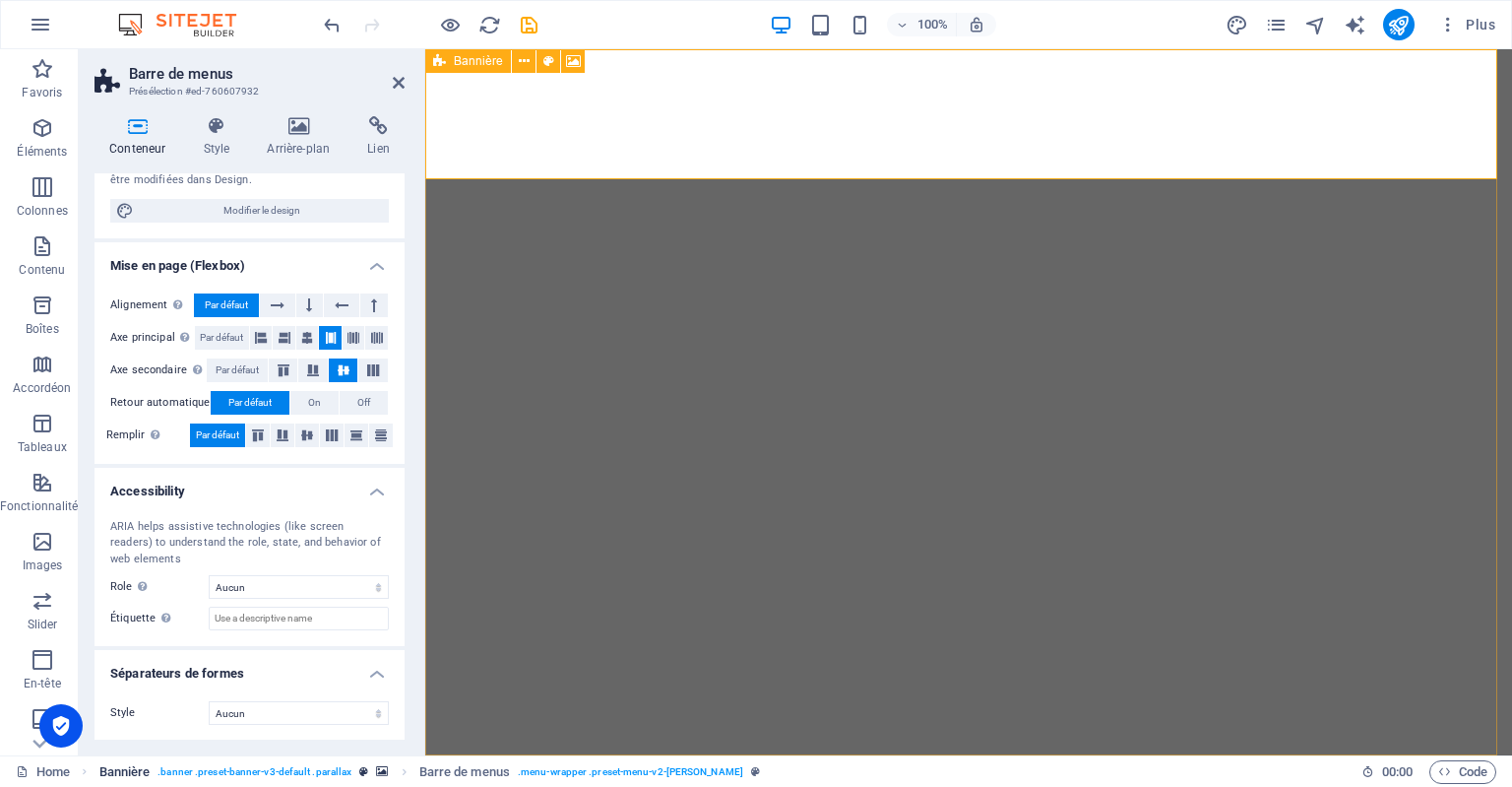 click on ". banner .preset-banner-v3-default .parallax" at bounding box center [254, 772] 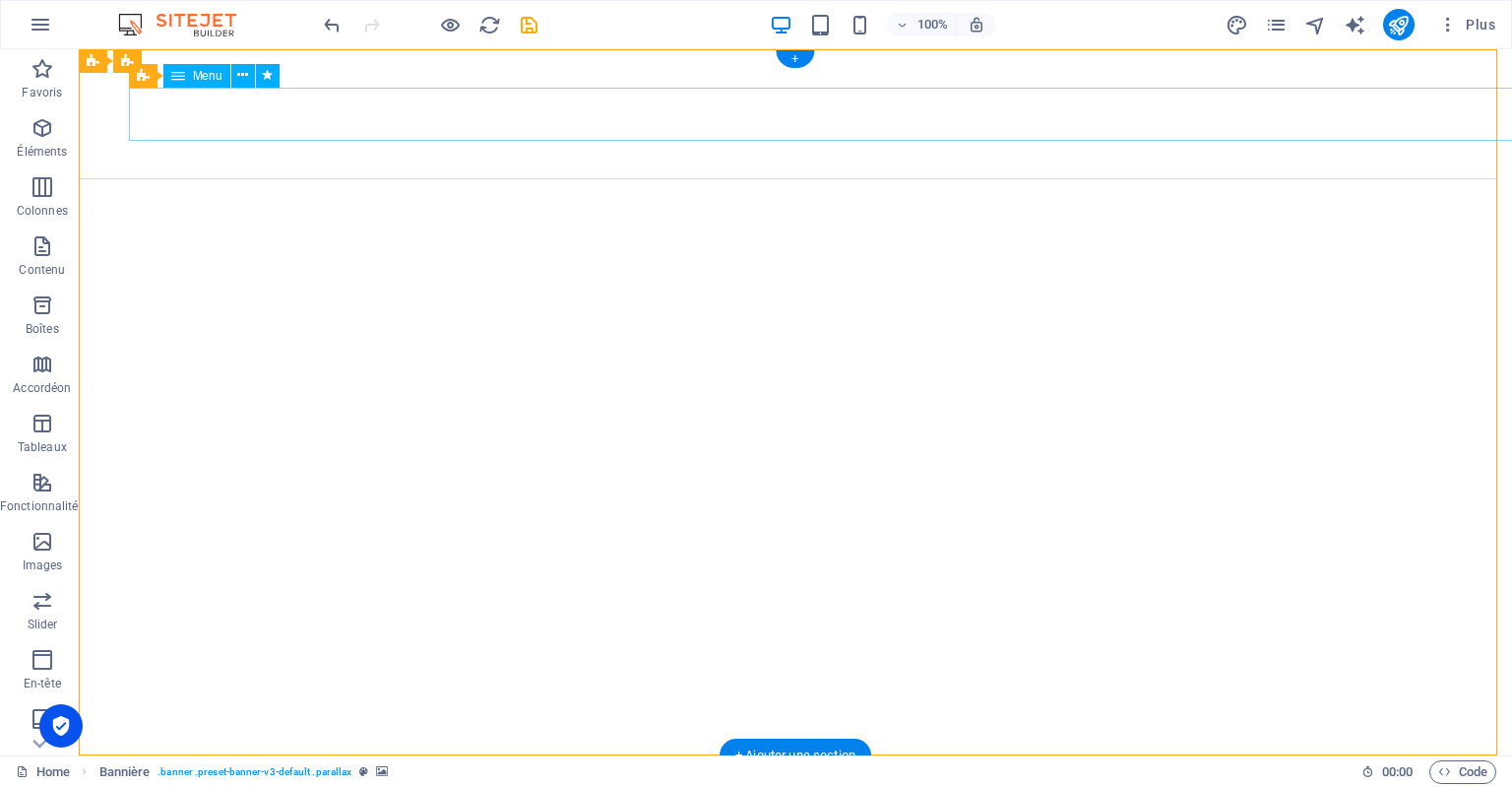 click on "ACCUEIL A PROPOS Services DEVIS Contact CANDIDAT" at bounding box center (795, 796) 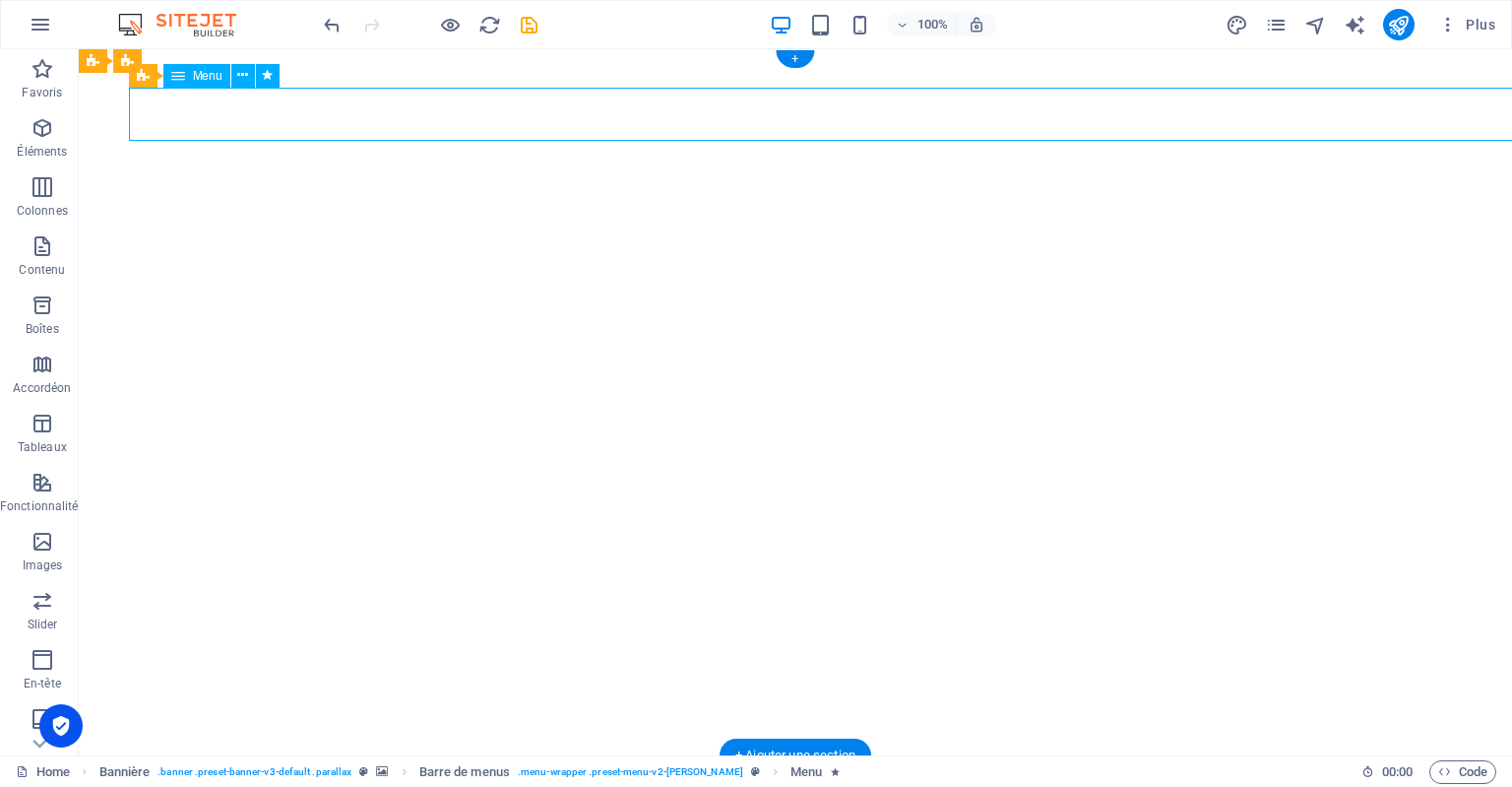 click on "ACCUEIL A PROPOS Services DEVIS Contact CANDIDAT" at bounding box center (795, 796) 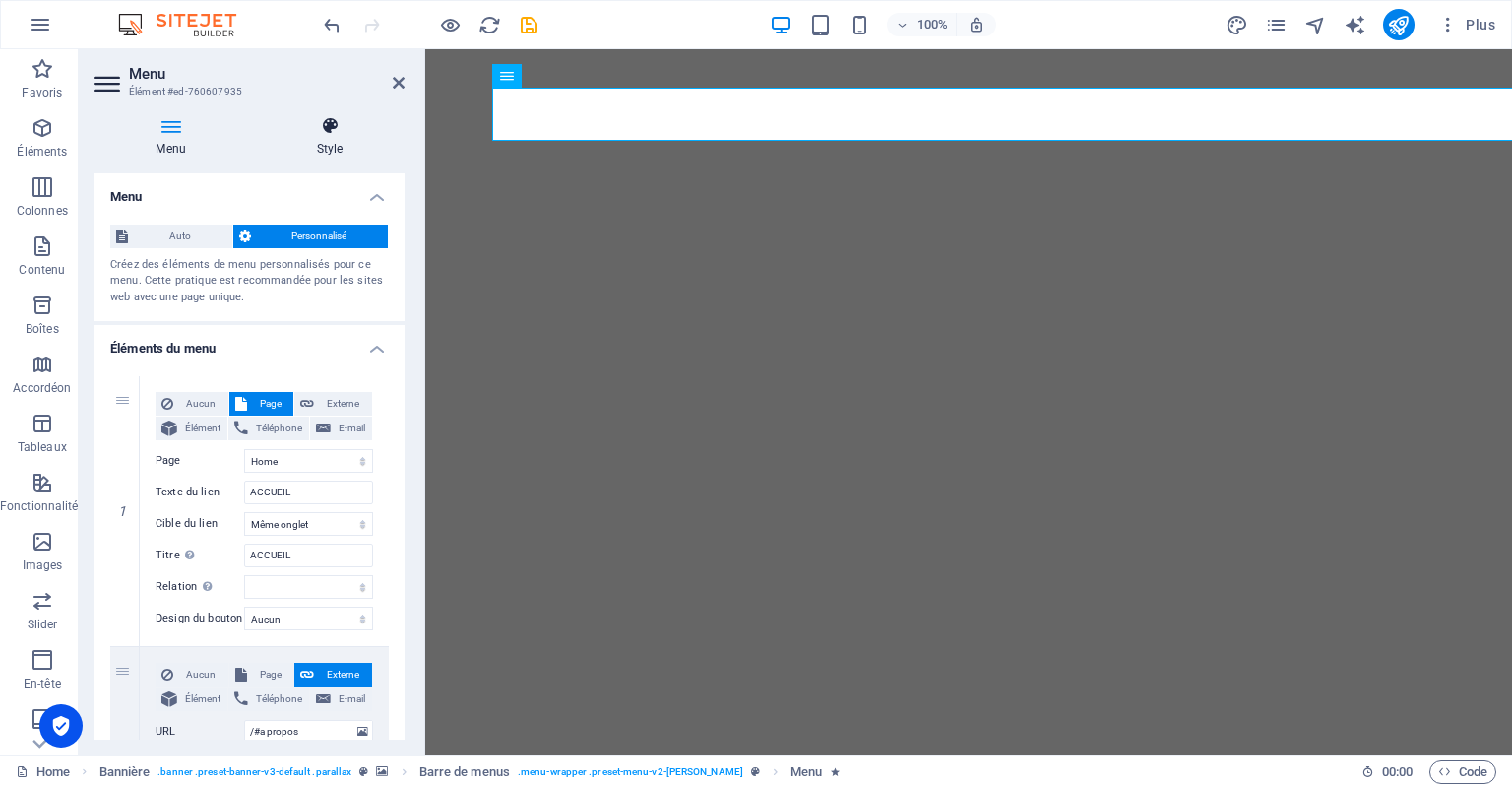 click on "Style" at bounding box center [330, 137] 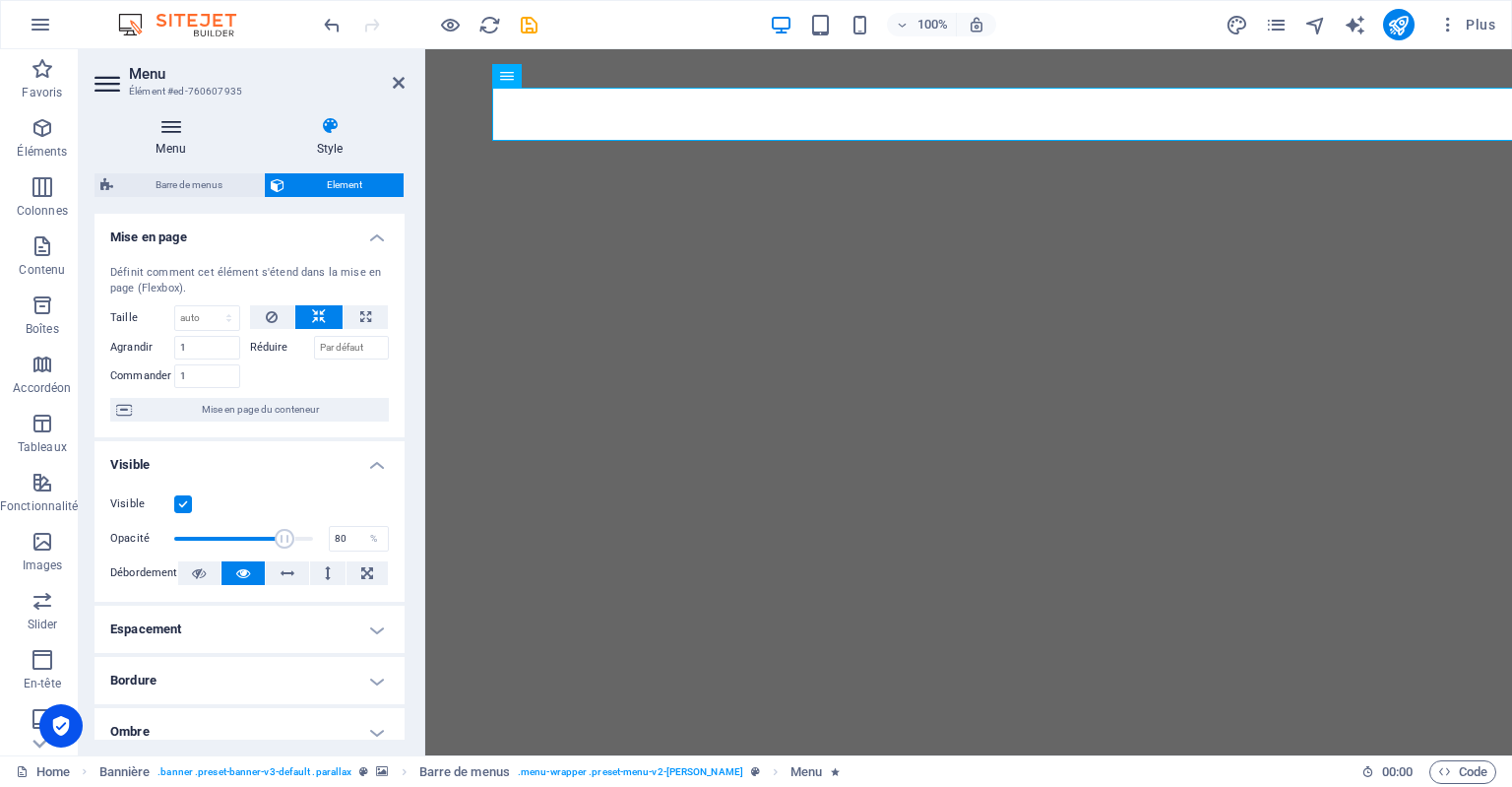 click at bounding box center [170, 126] 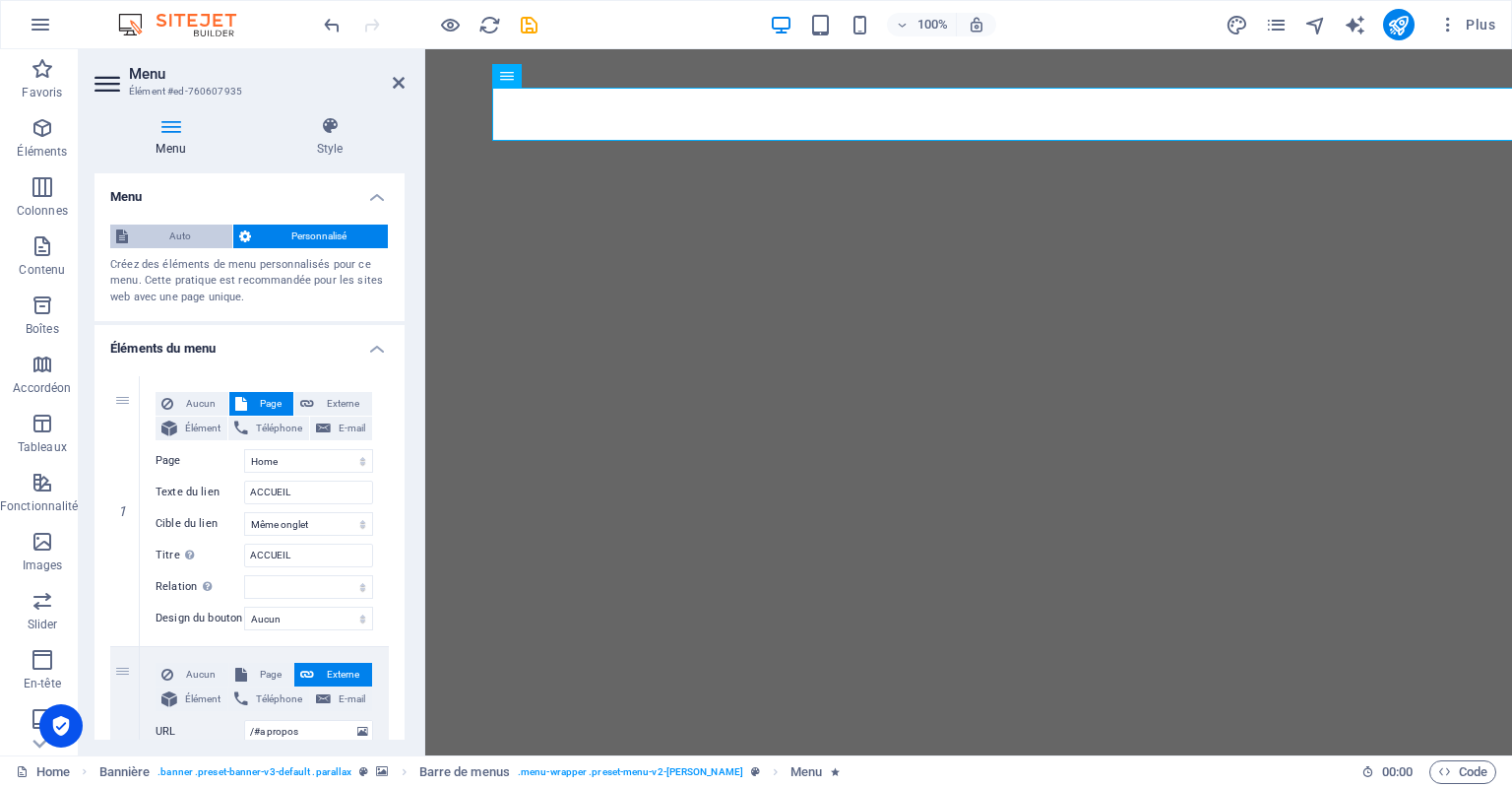 click on "Auto" at bounding box center (180, 236) 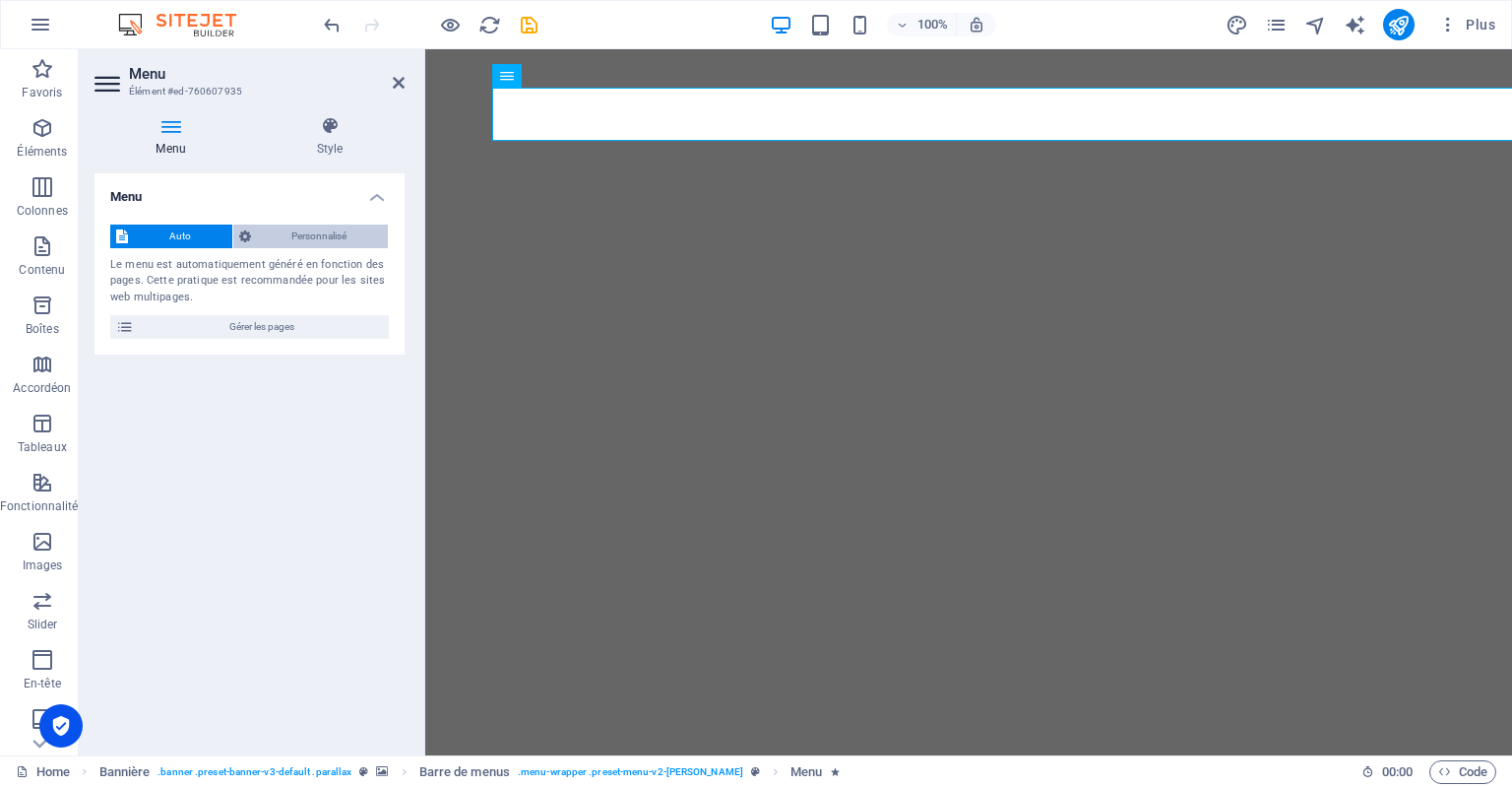 click on "Personnalisé" at bounding box center [320, 236] 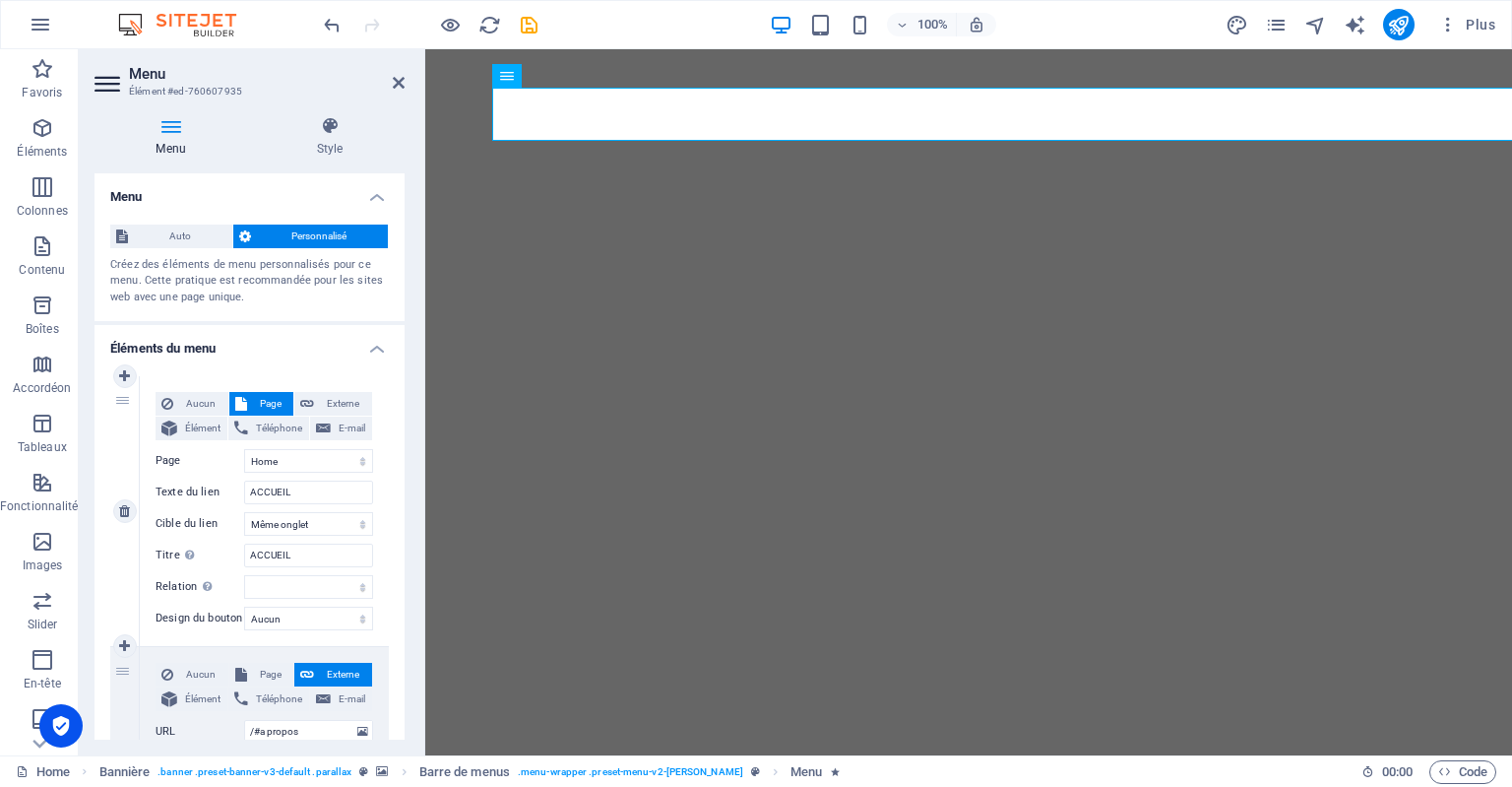 click on "1" at bounding box center [125, 511] 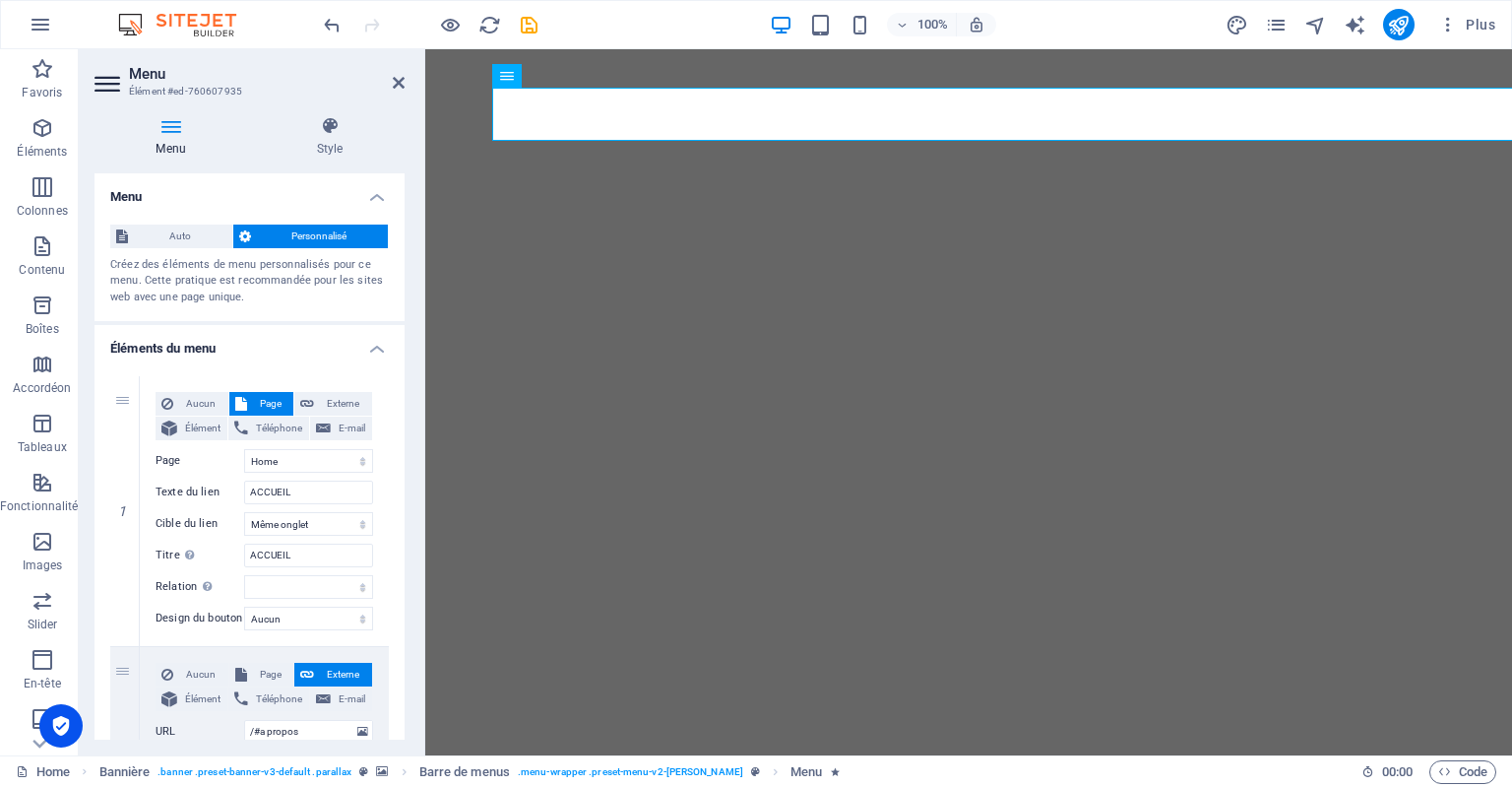 click on "Éléments du menu" at bounding box center [249, 343] 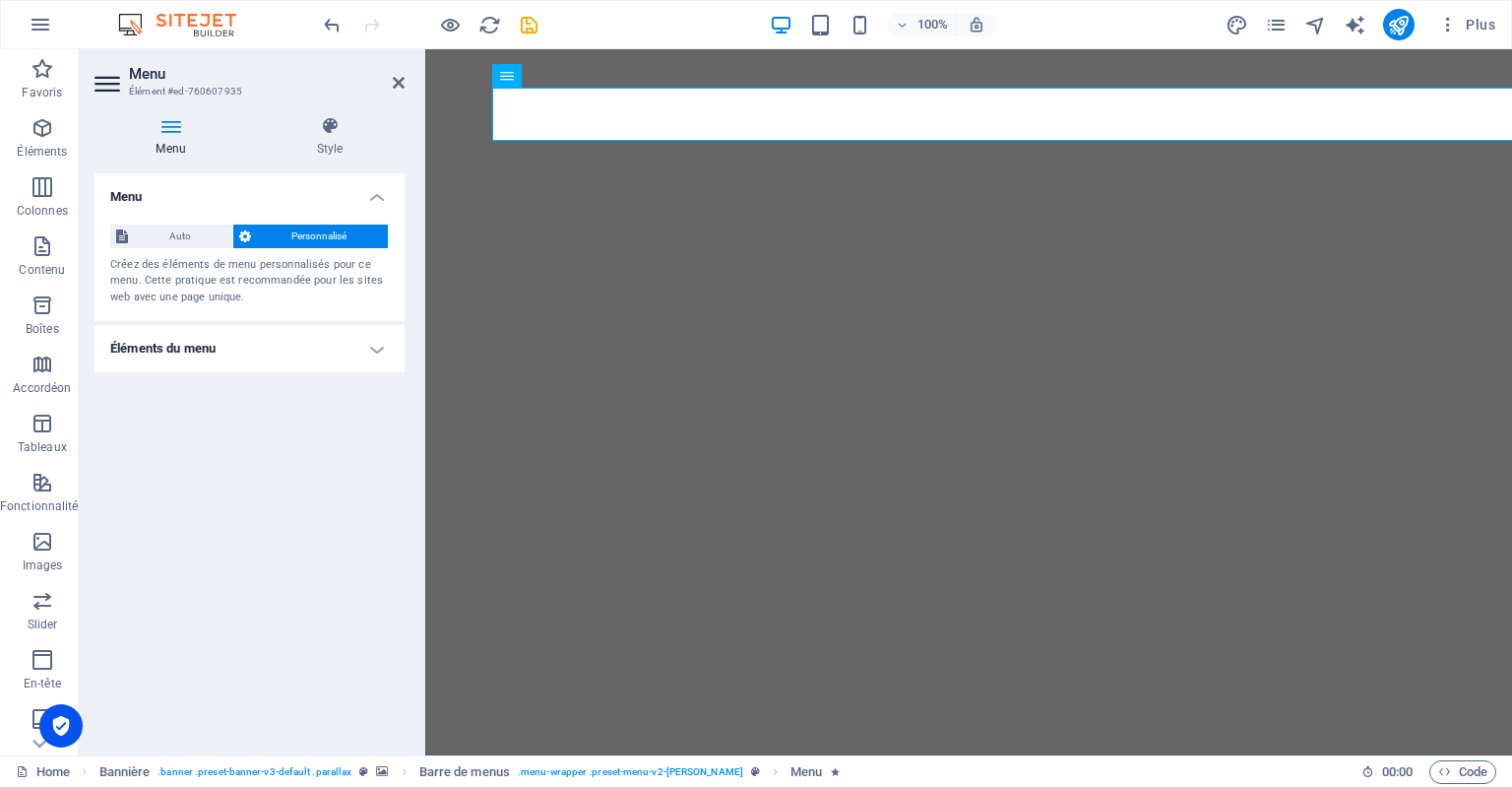 click on "Éléments du menu" at bounding box center [249, 349] 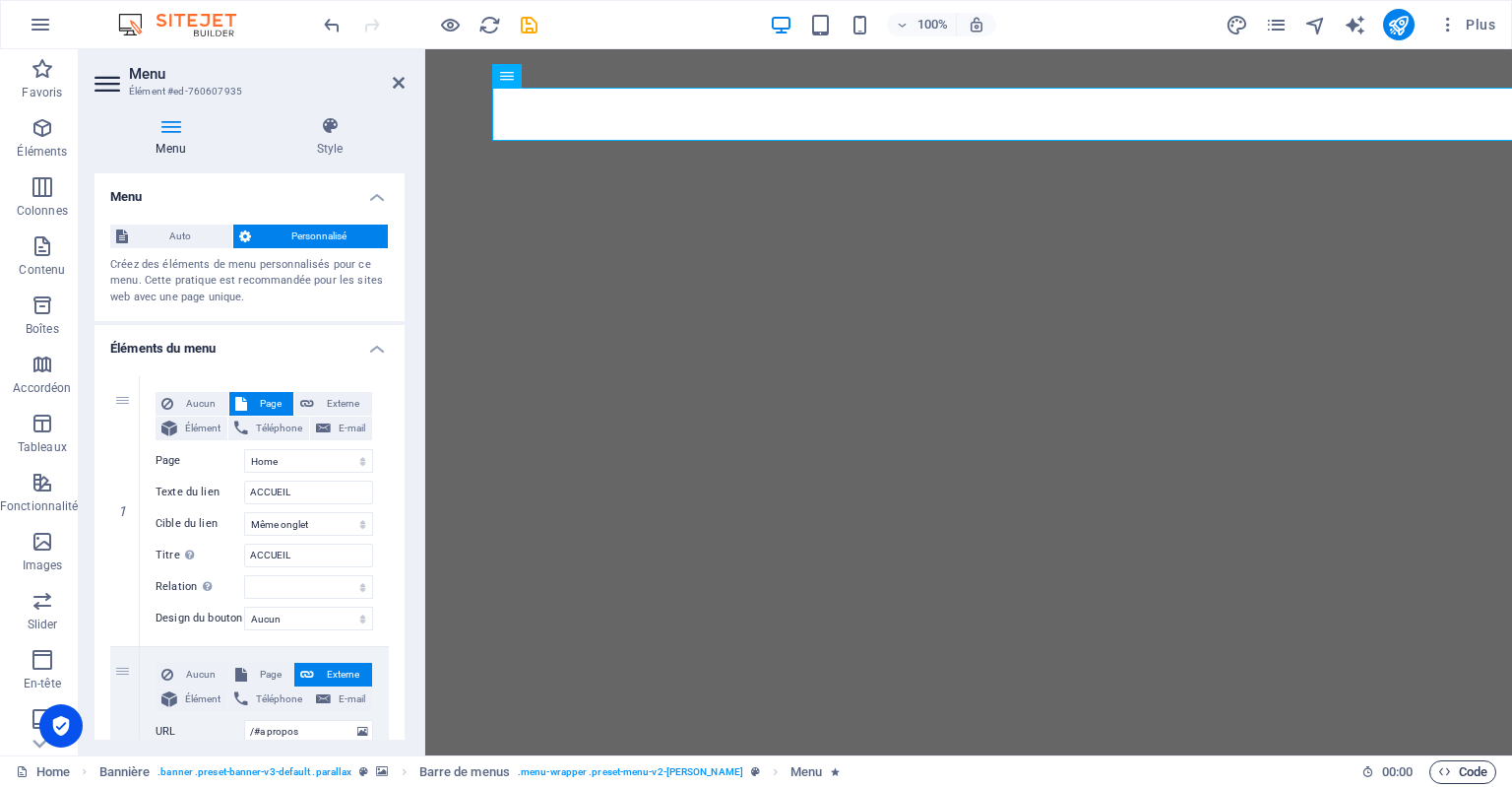 click on "Code" at bounding box center (1463, 772) 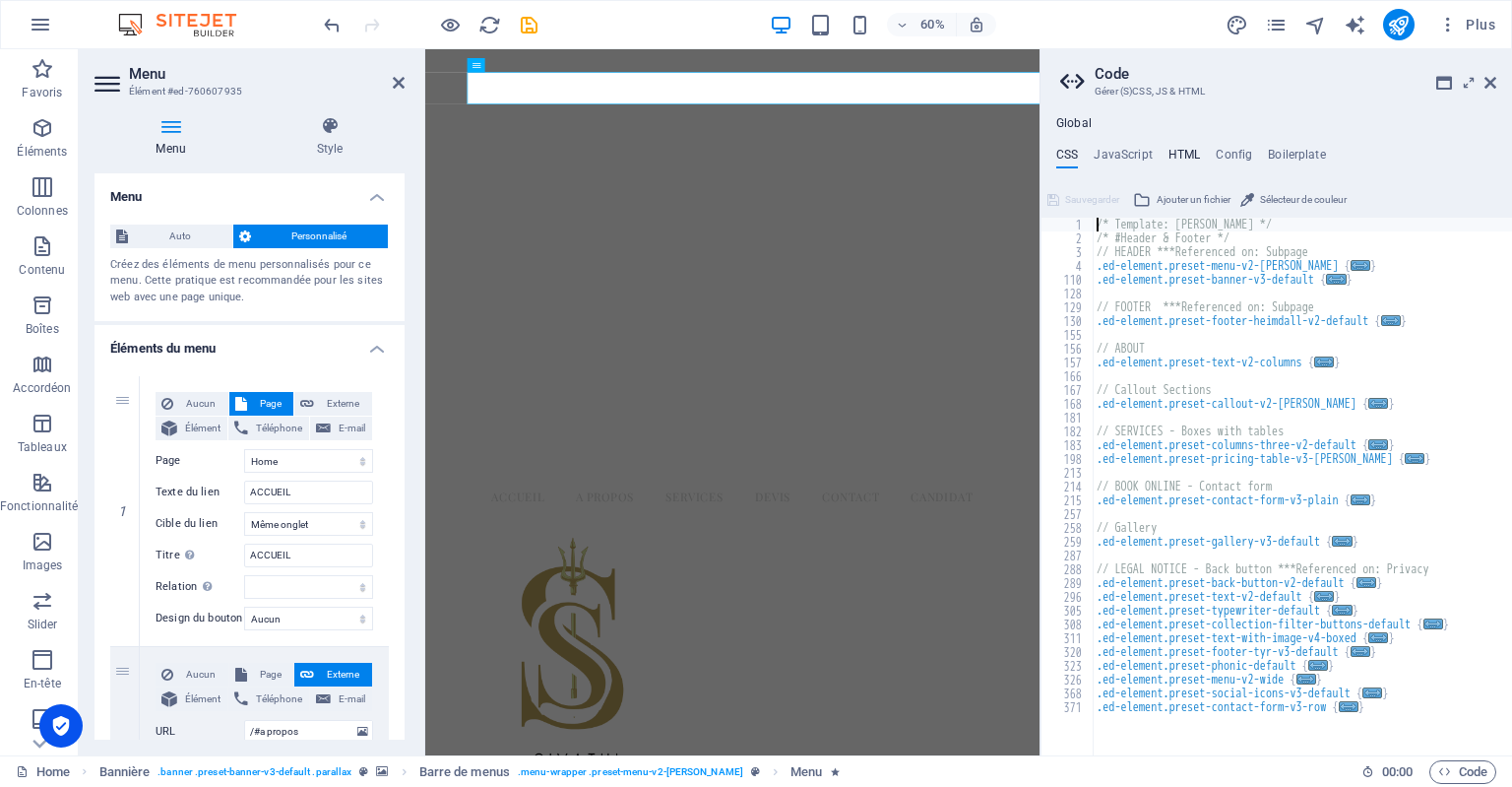 click on "HTML" at bounding box center [1184, 159] 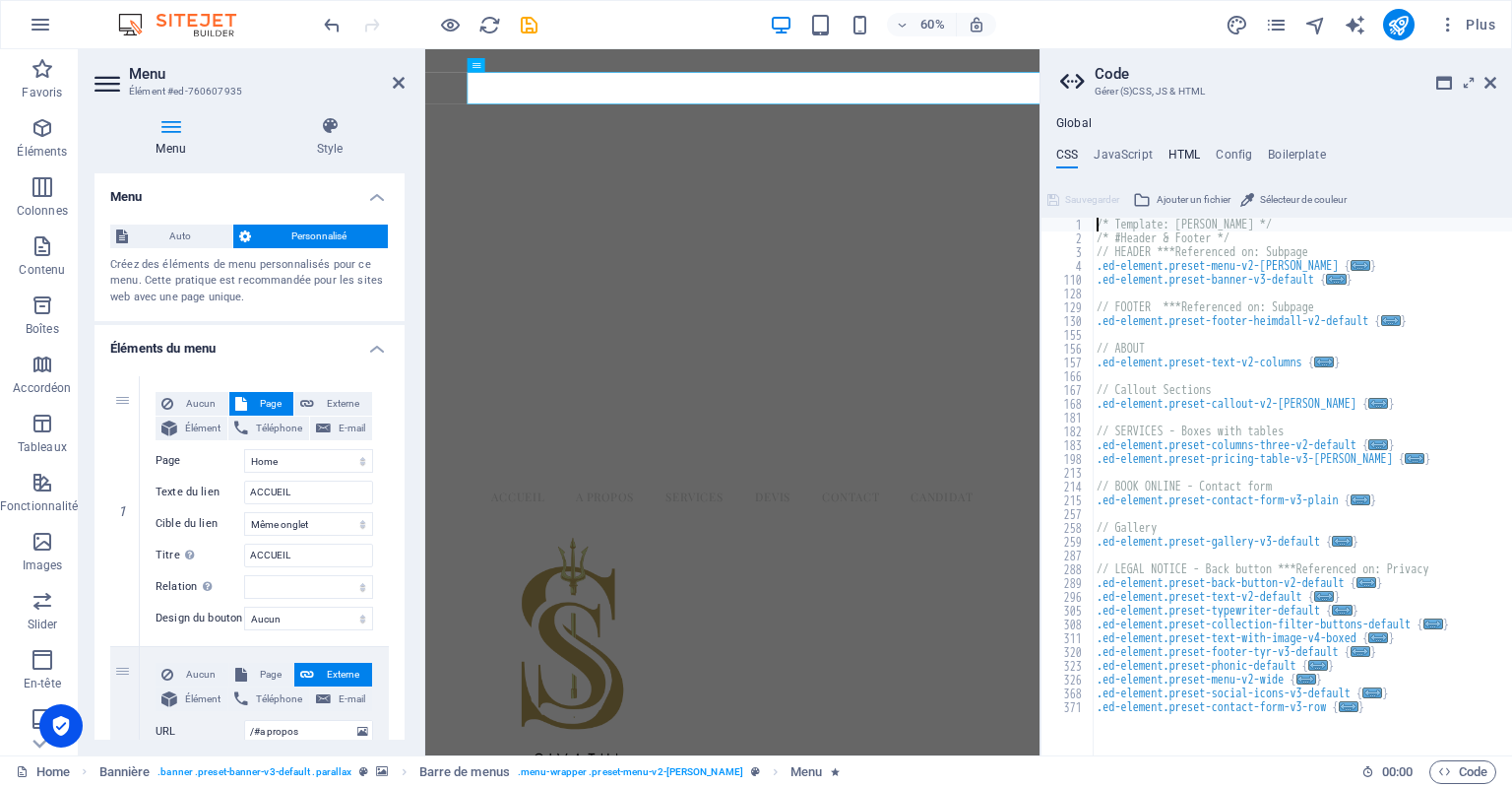 type on "<a href="#main-content" class="wv-link-content button">Skip to main content</a>" 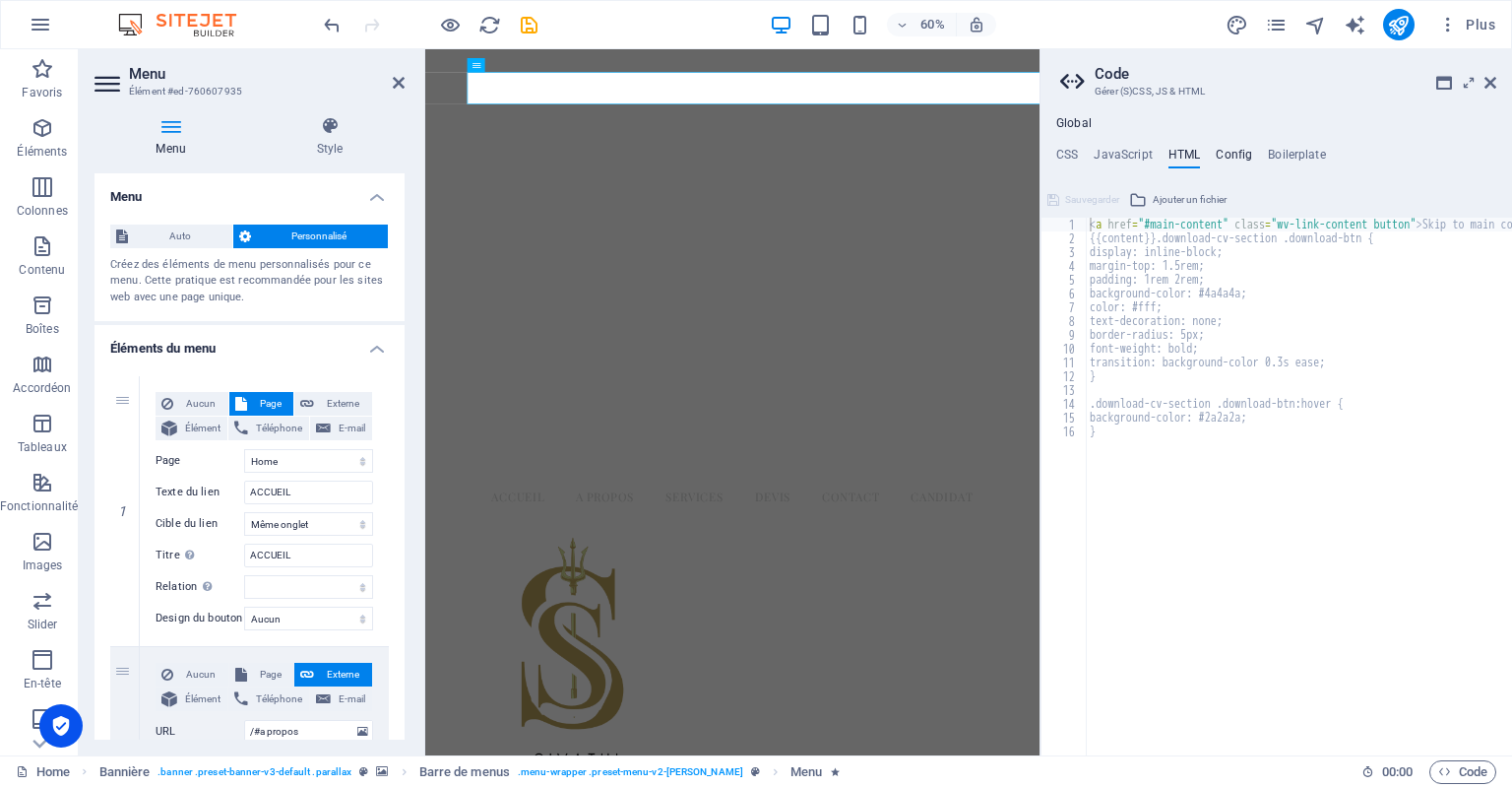 click on "Config" at bounding box center [1233, 159] 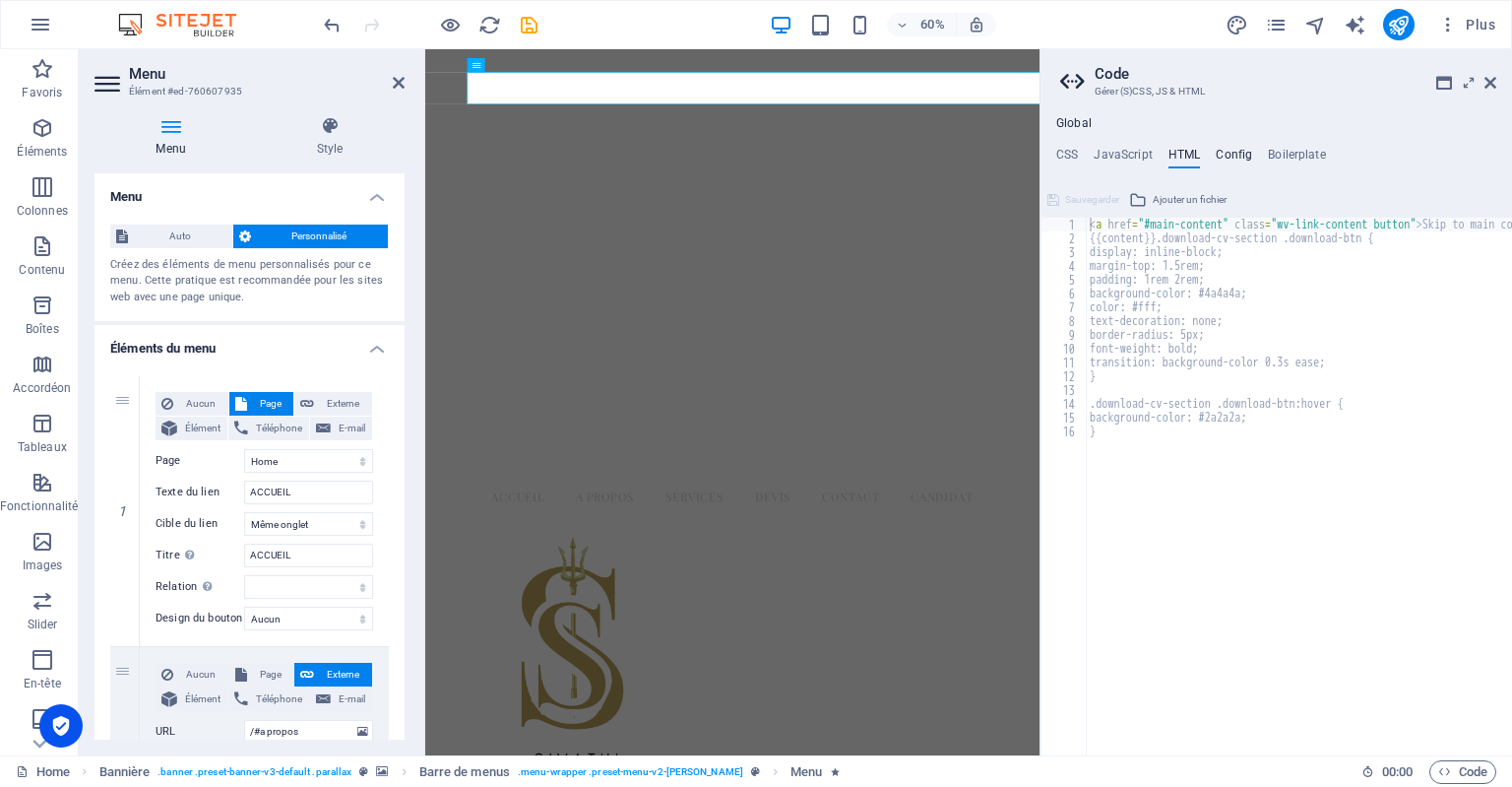 type on "$color-background: #ffffff;" 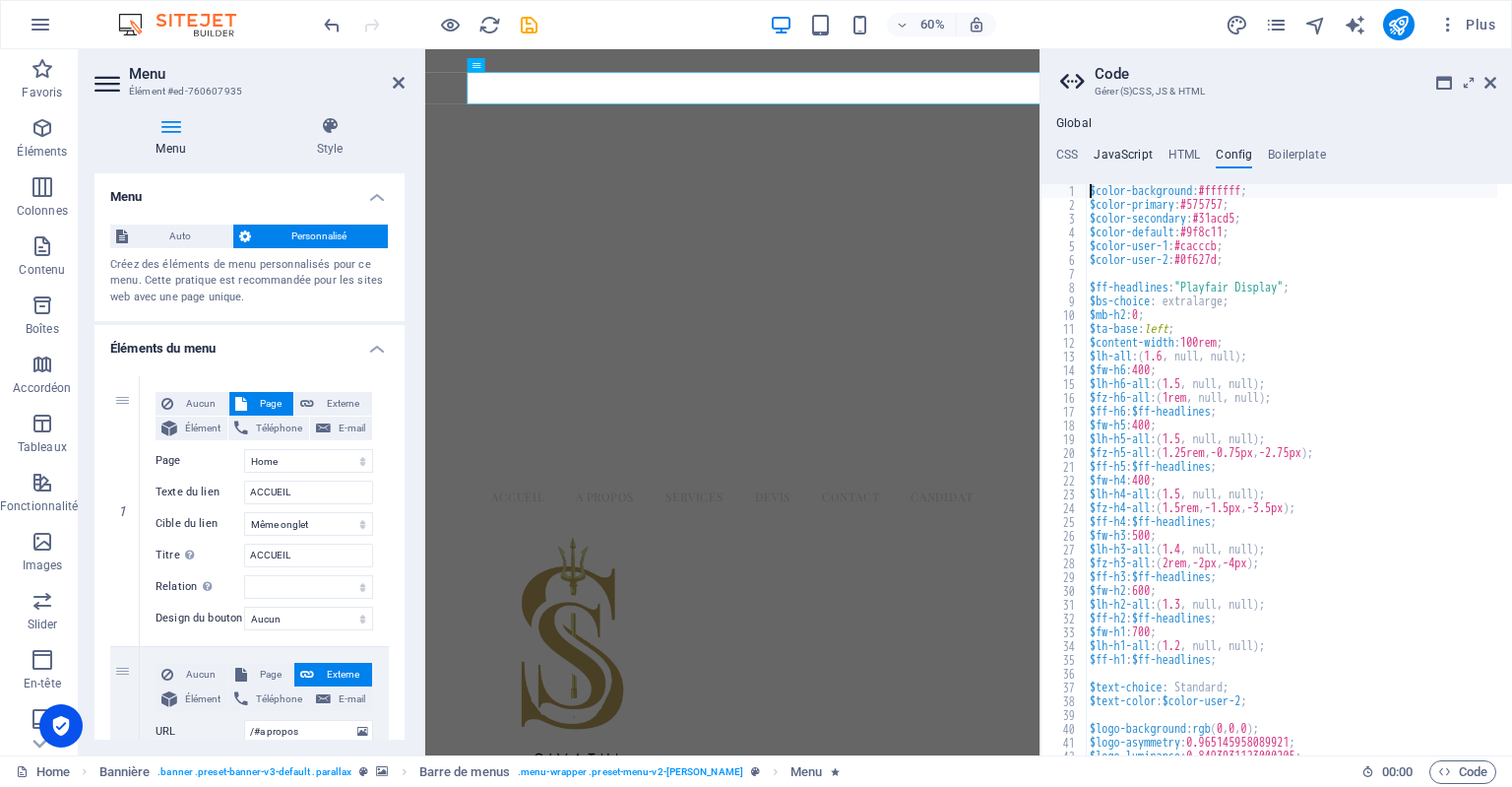 click on "JavaScript" at bounding box center [1122, 159] 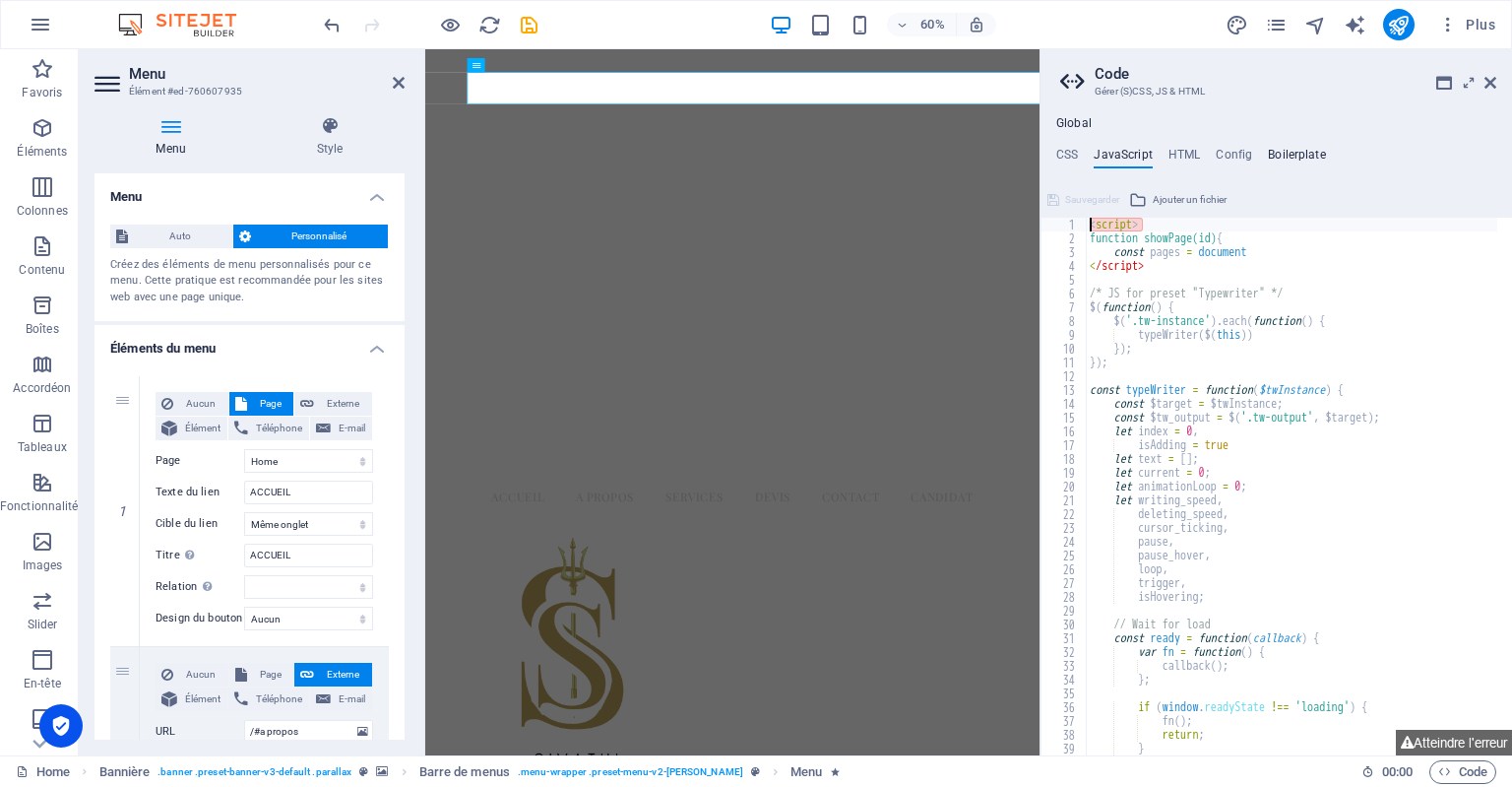 click on "Boilerplate" at bounding box center [1296, 159] 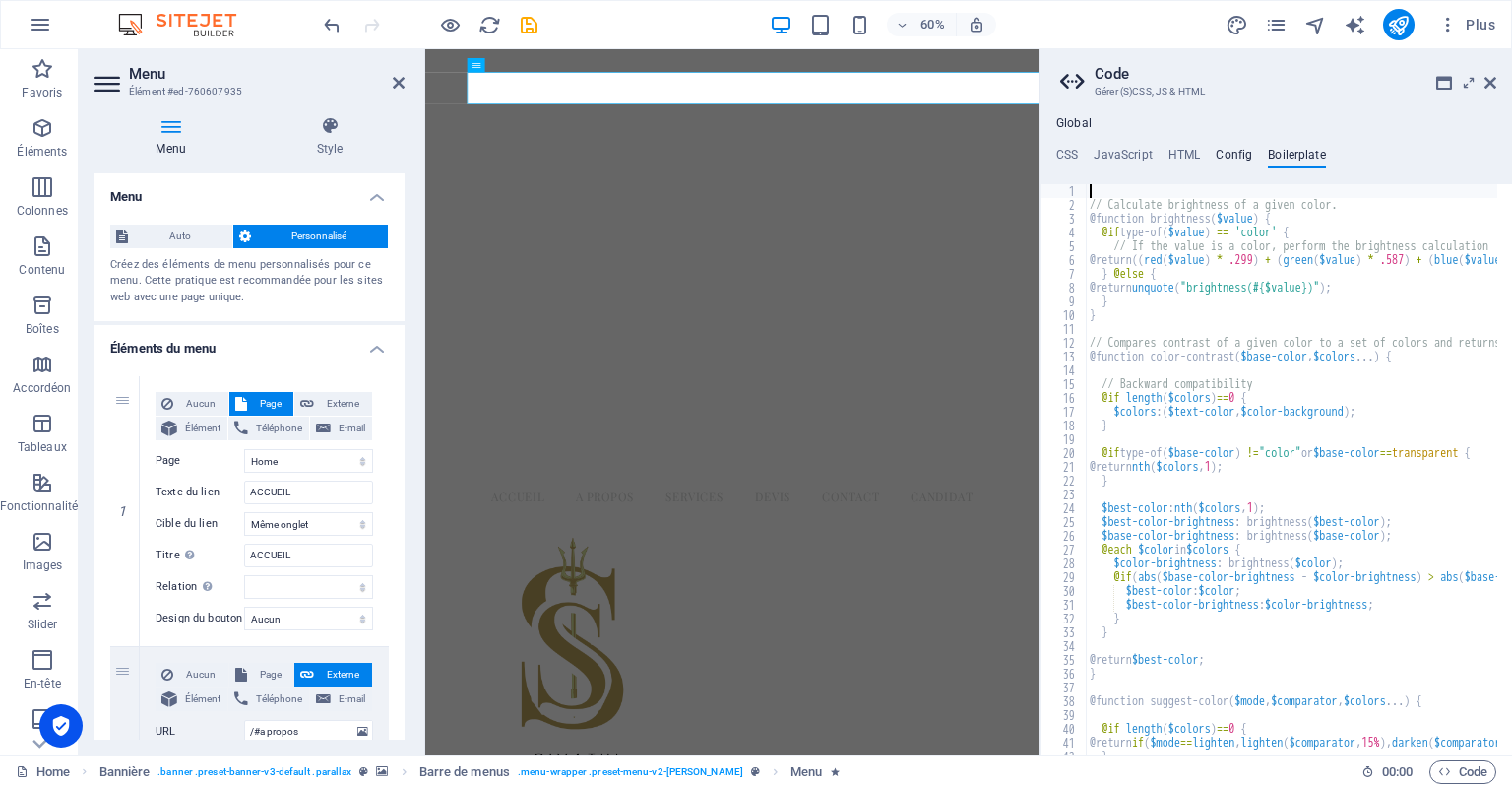 click on "Config" at bounding box center [1233, 159] 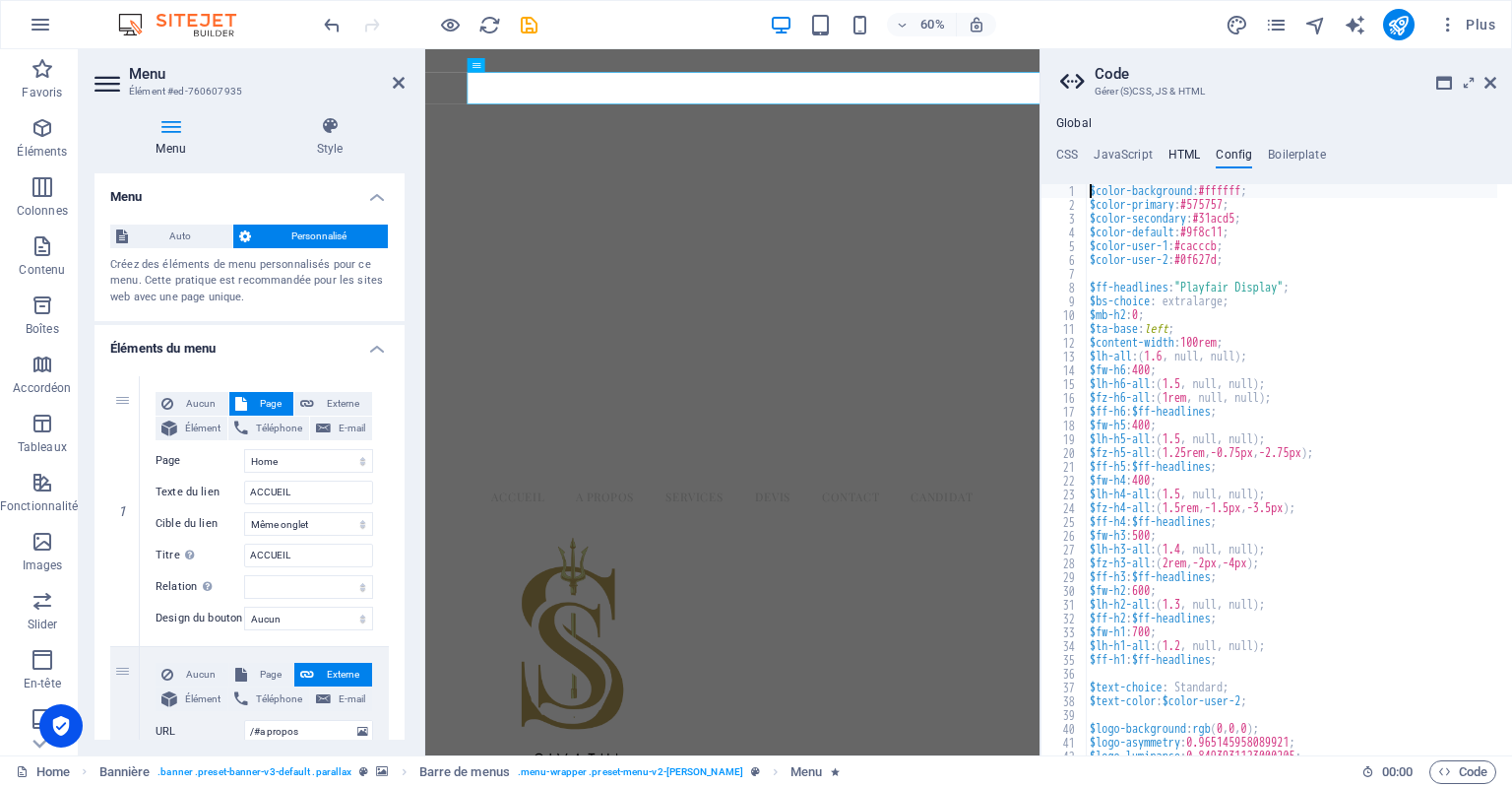 click on "HTML" at bounding box center (1184, 159) 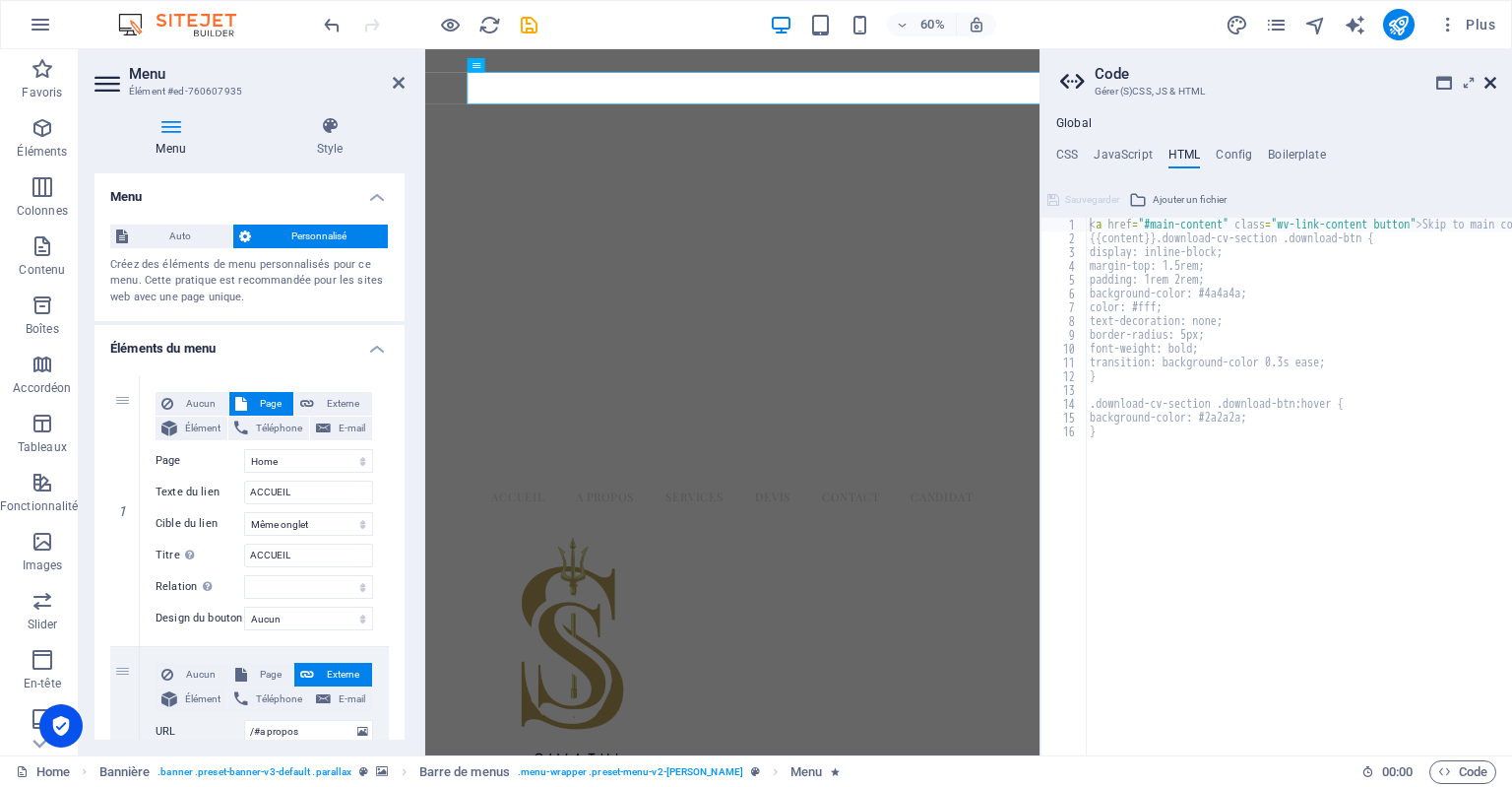 click at bounding box center (1490, 83) 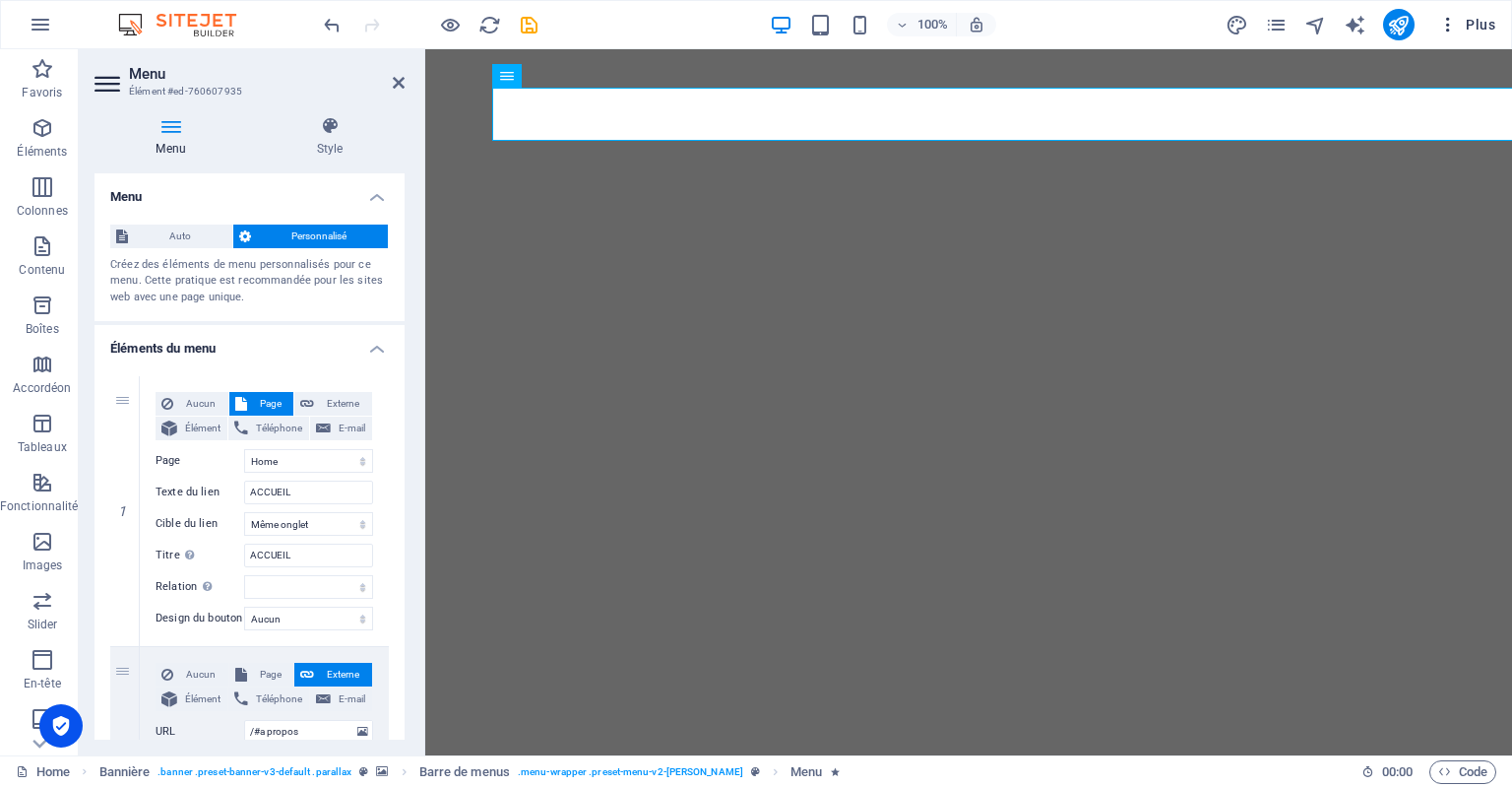 click at bounding box center [1448, 25] 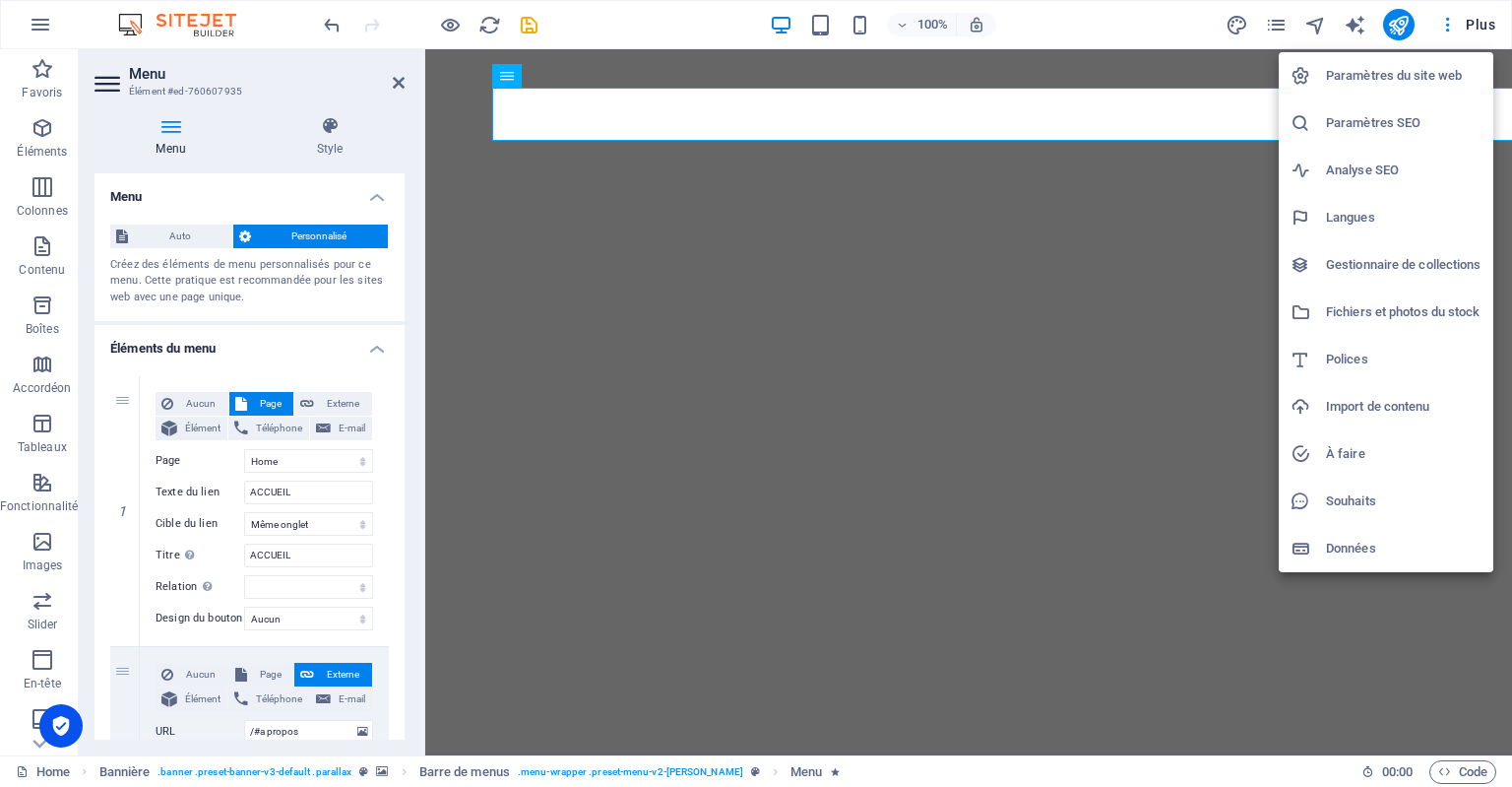 click on "Analyse SEO" at bounding box center (1404, 170) 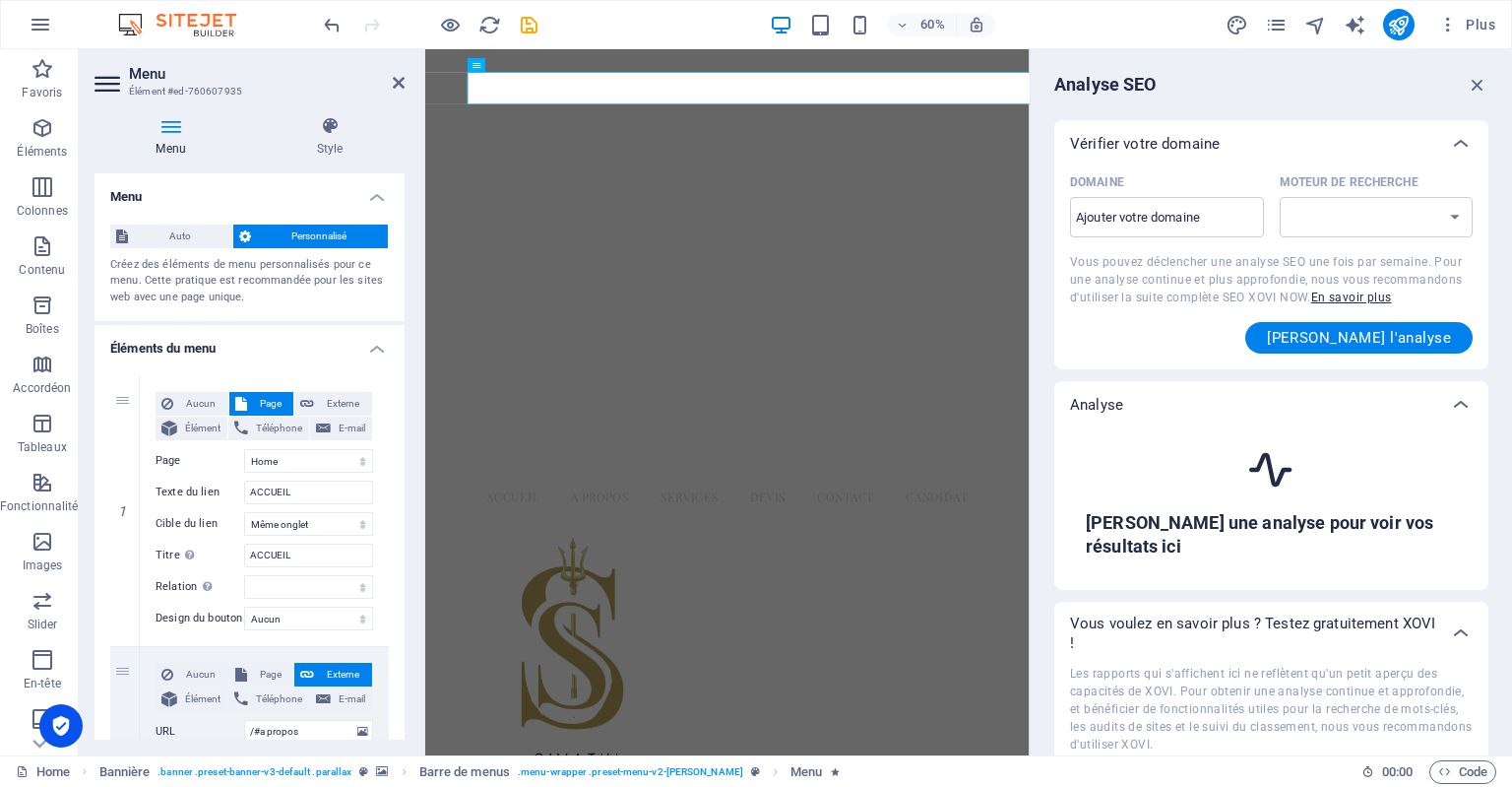 select on "google.com" 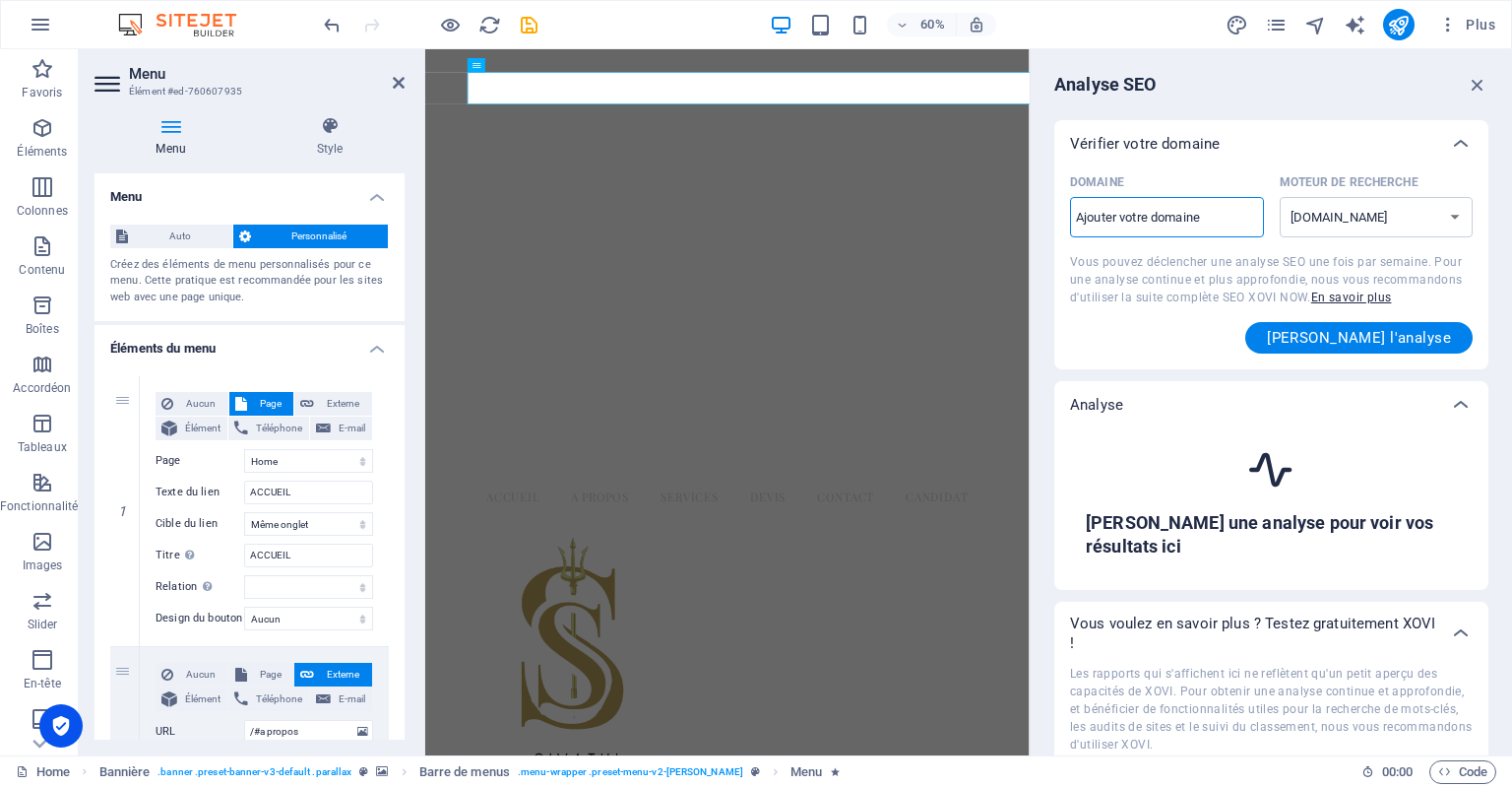 click on "Domaine ​" at bounding box center (1166, 218) 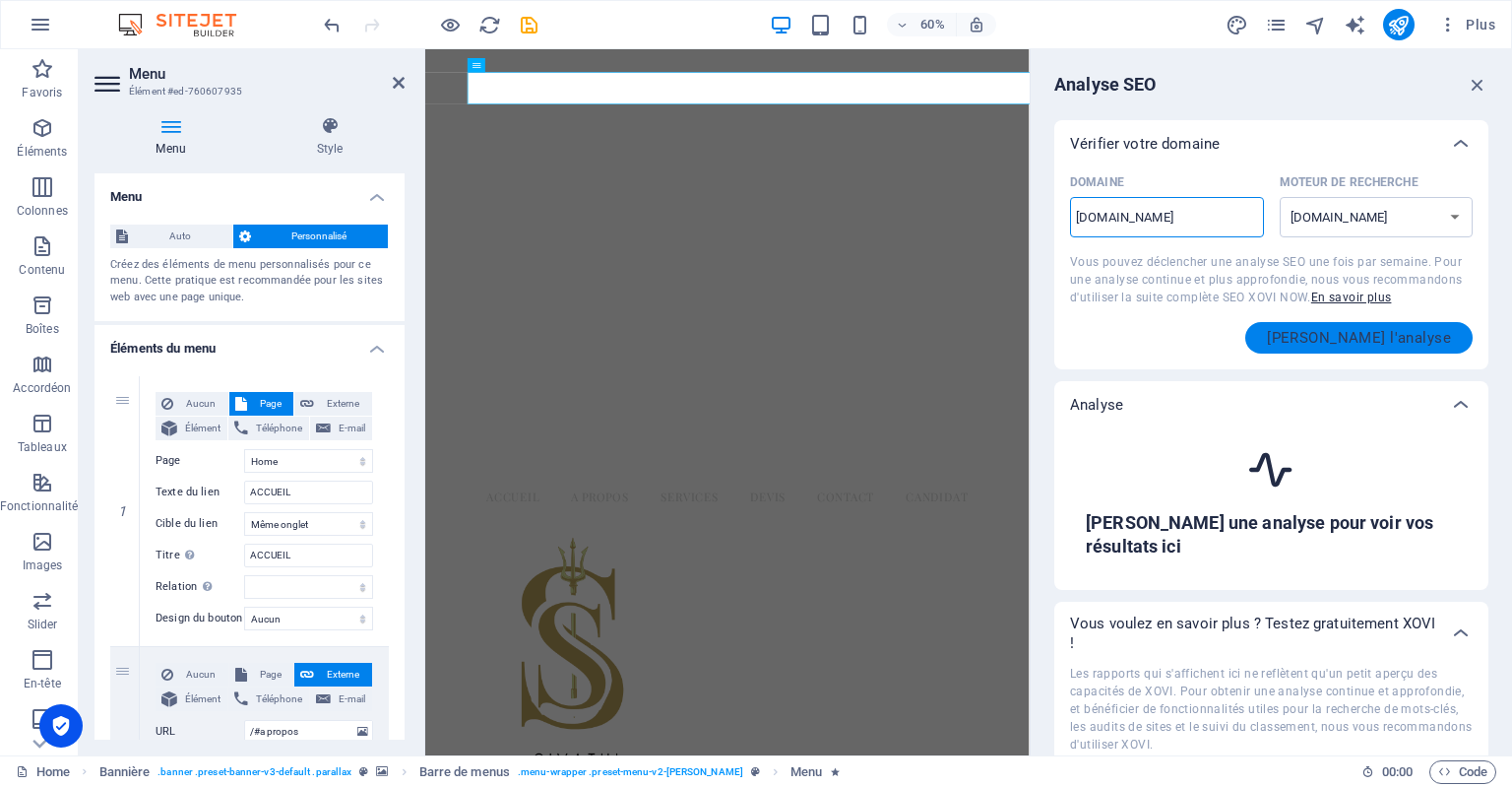 type on "SIVATHI.COM" 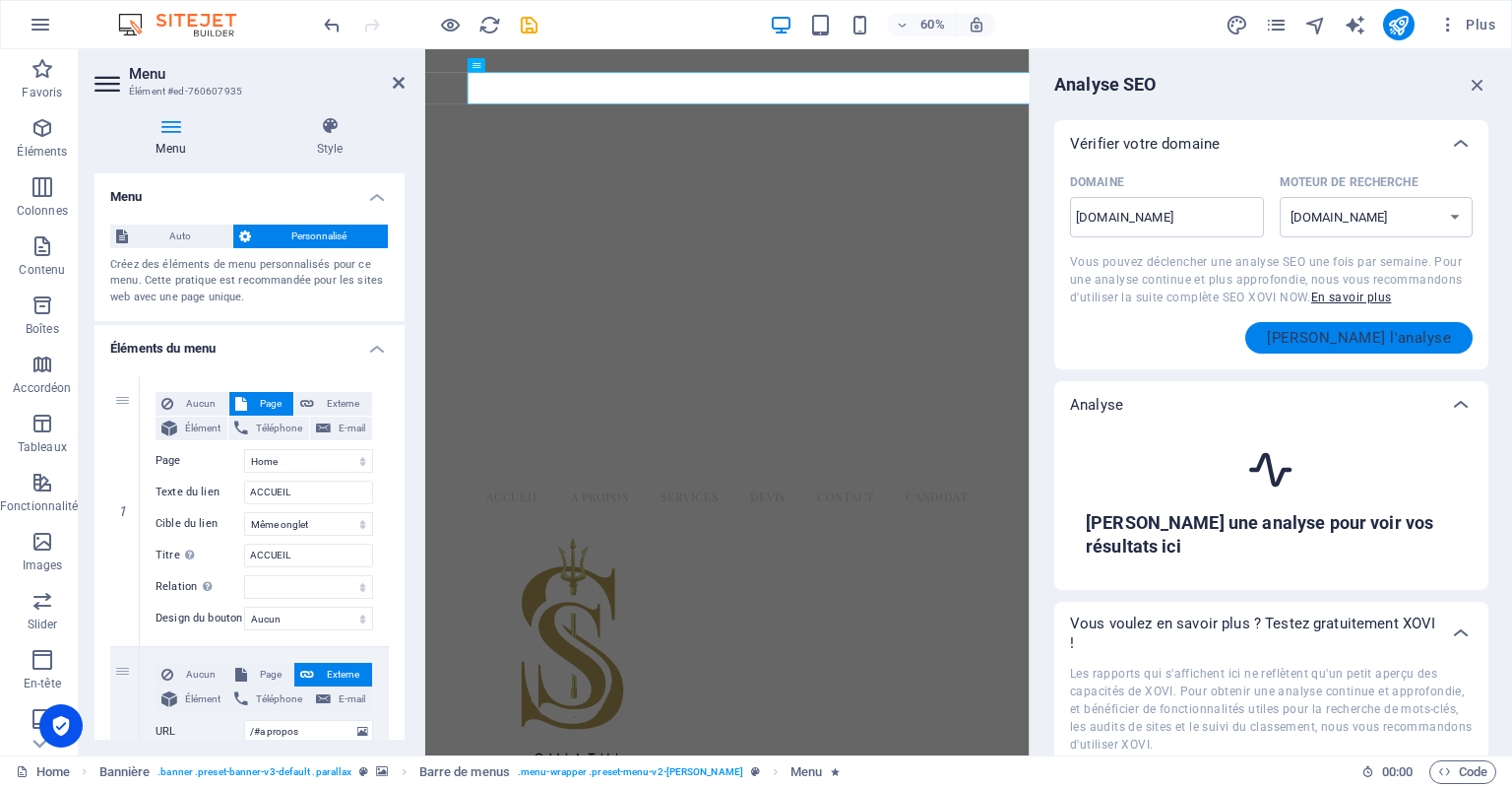 click on "Démarrer l'analyse" at bounding box center (1358, 338) 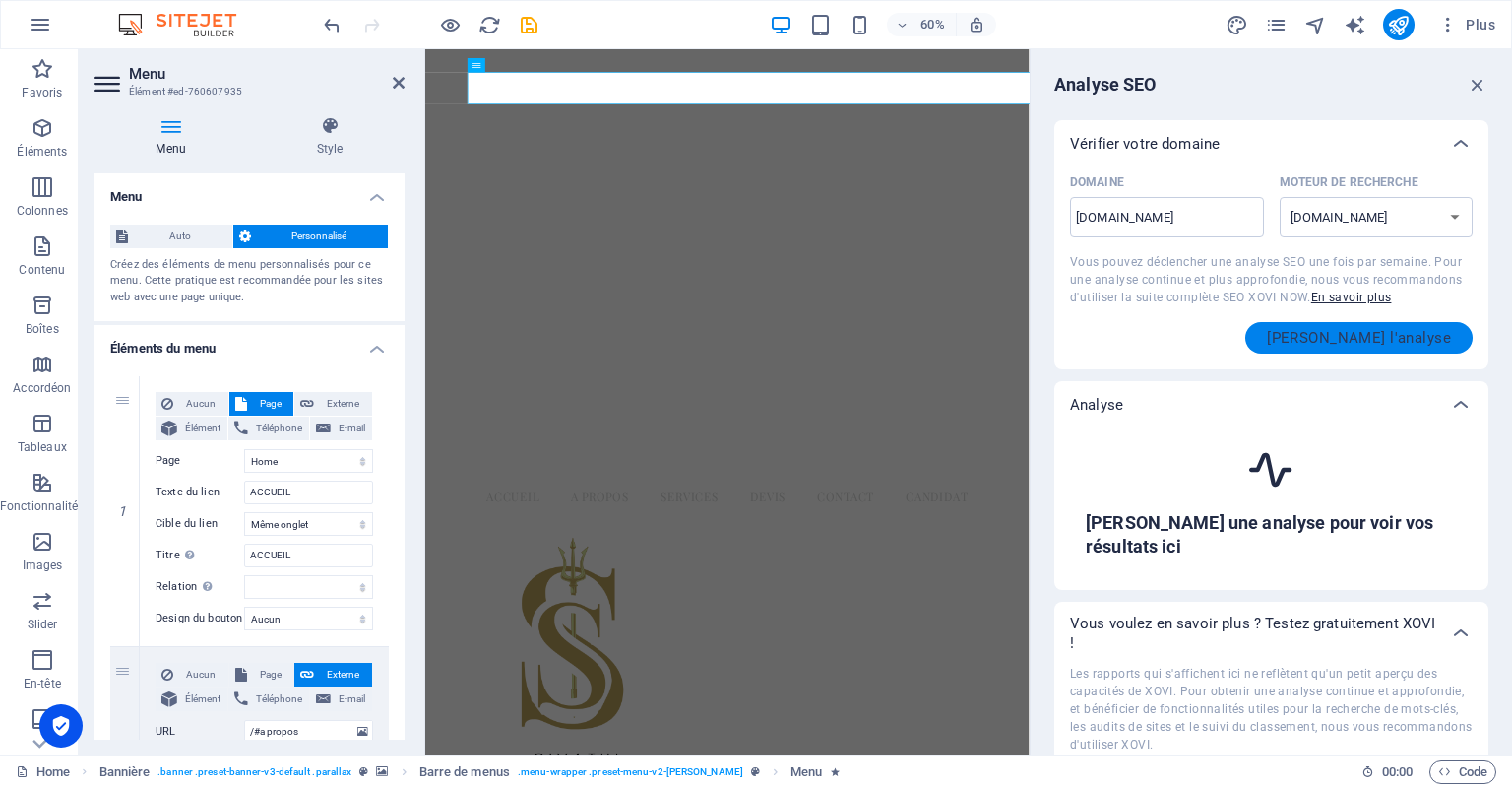 click on "Démarrer l'analyse" at bounding box center [1358, 338] 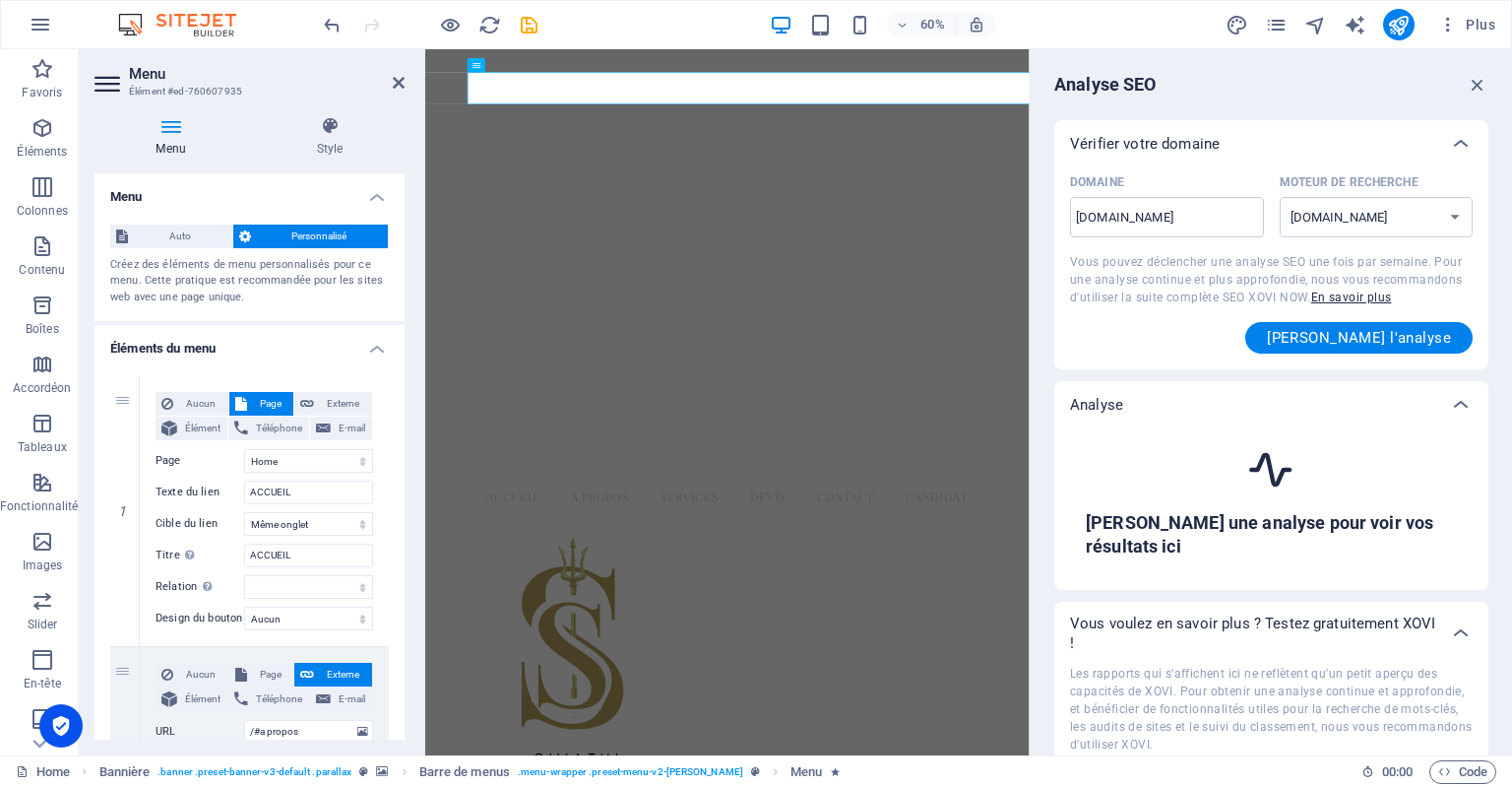 click on "Démarrer une analyse pour voir vos résultats ici" at bounding box center [1271, 535] 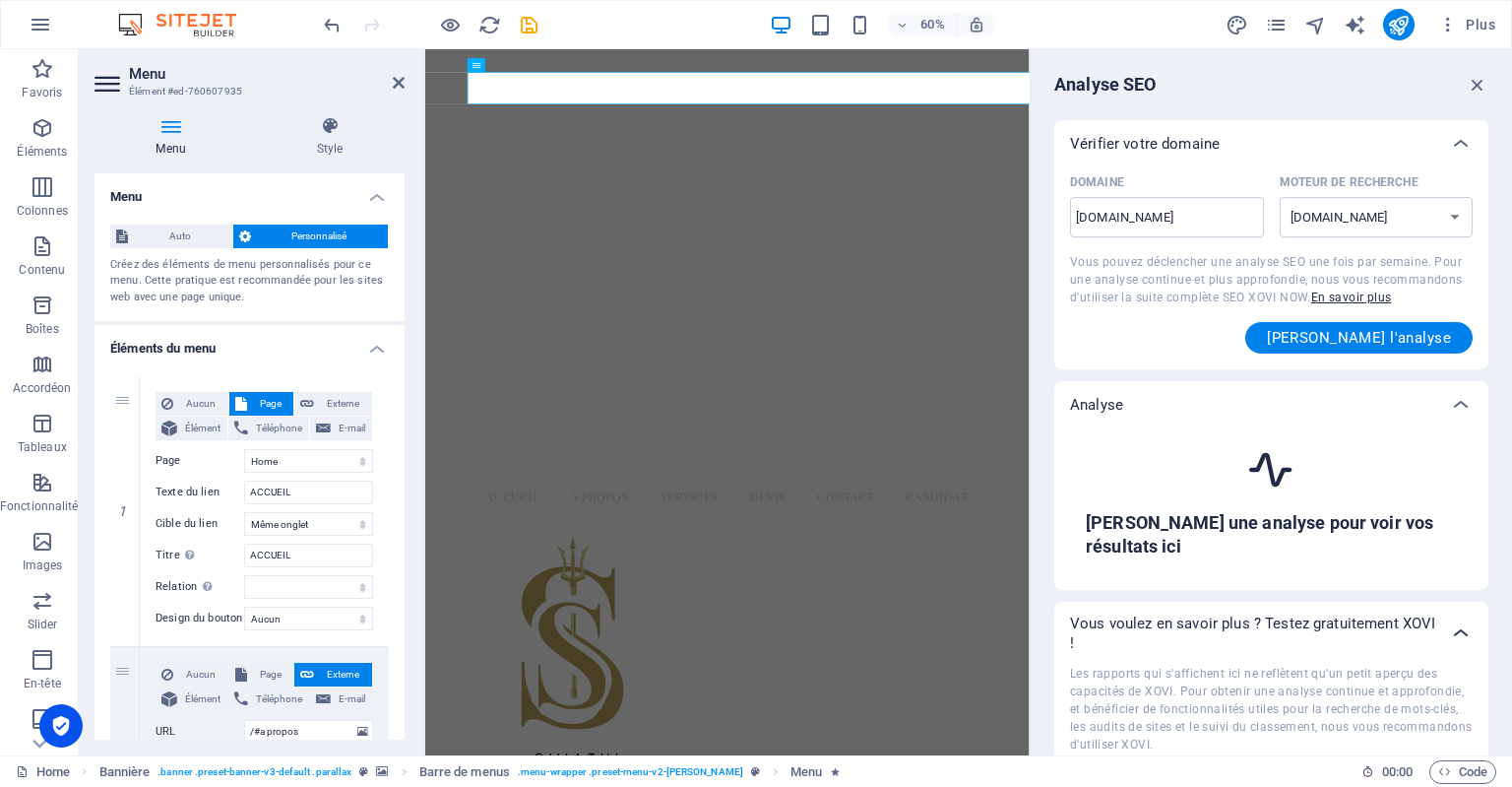 click at bounding box center (1461, 144) 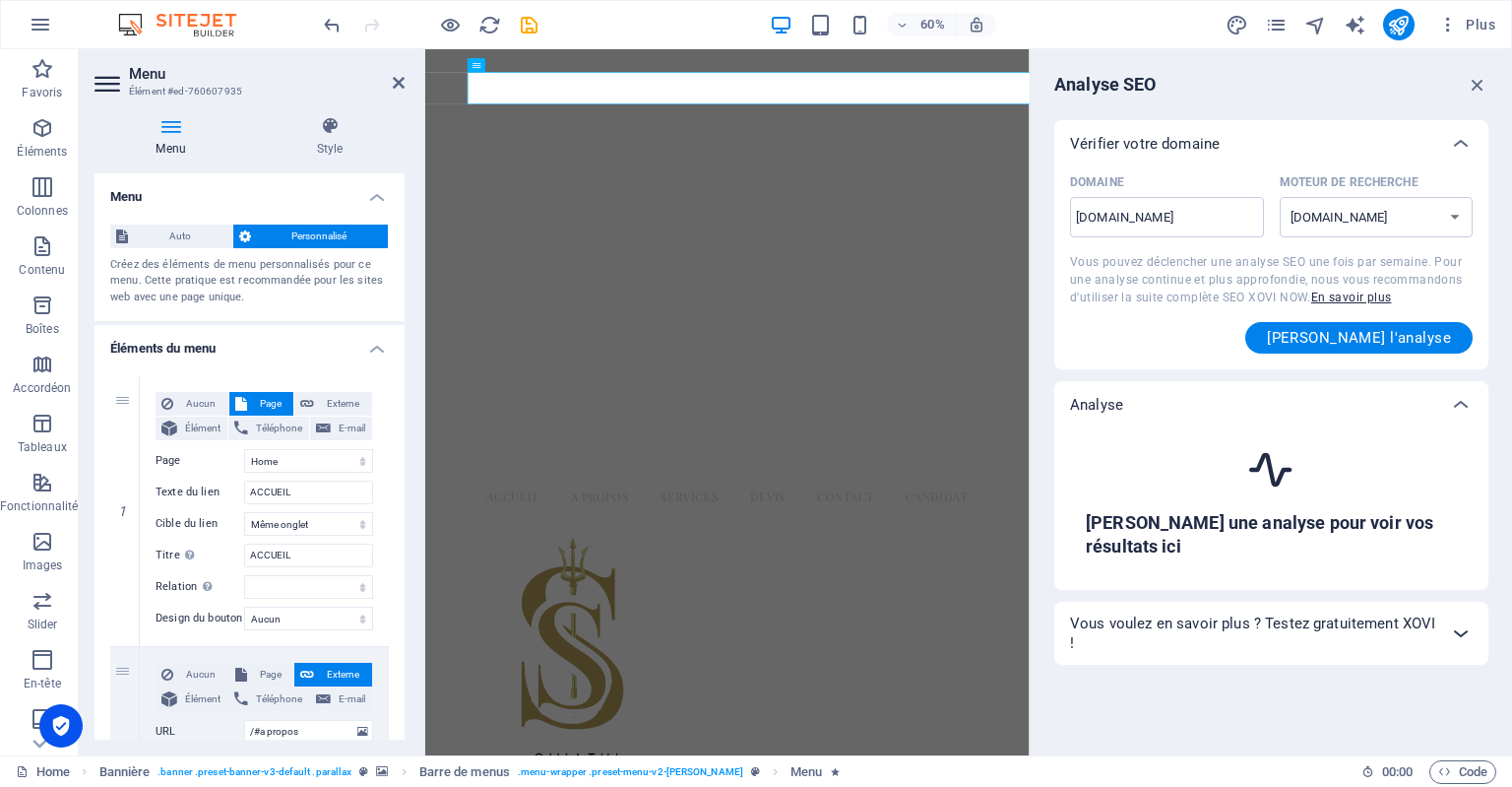 click at bounding box center [1461, 144] 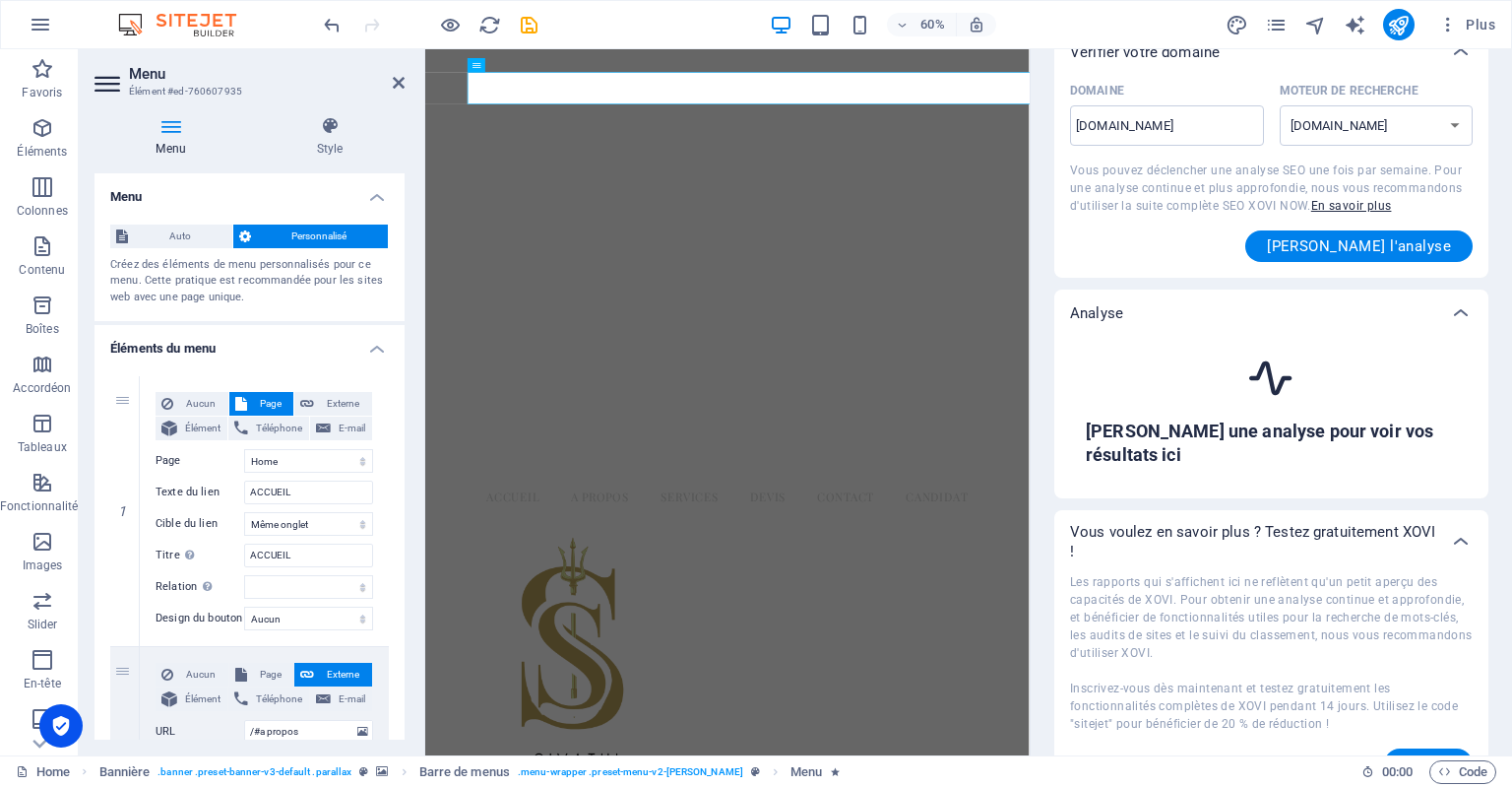 scroll, scrollTop: 132, scrollLeft: 0, axis: vertical 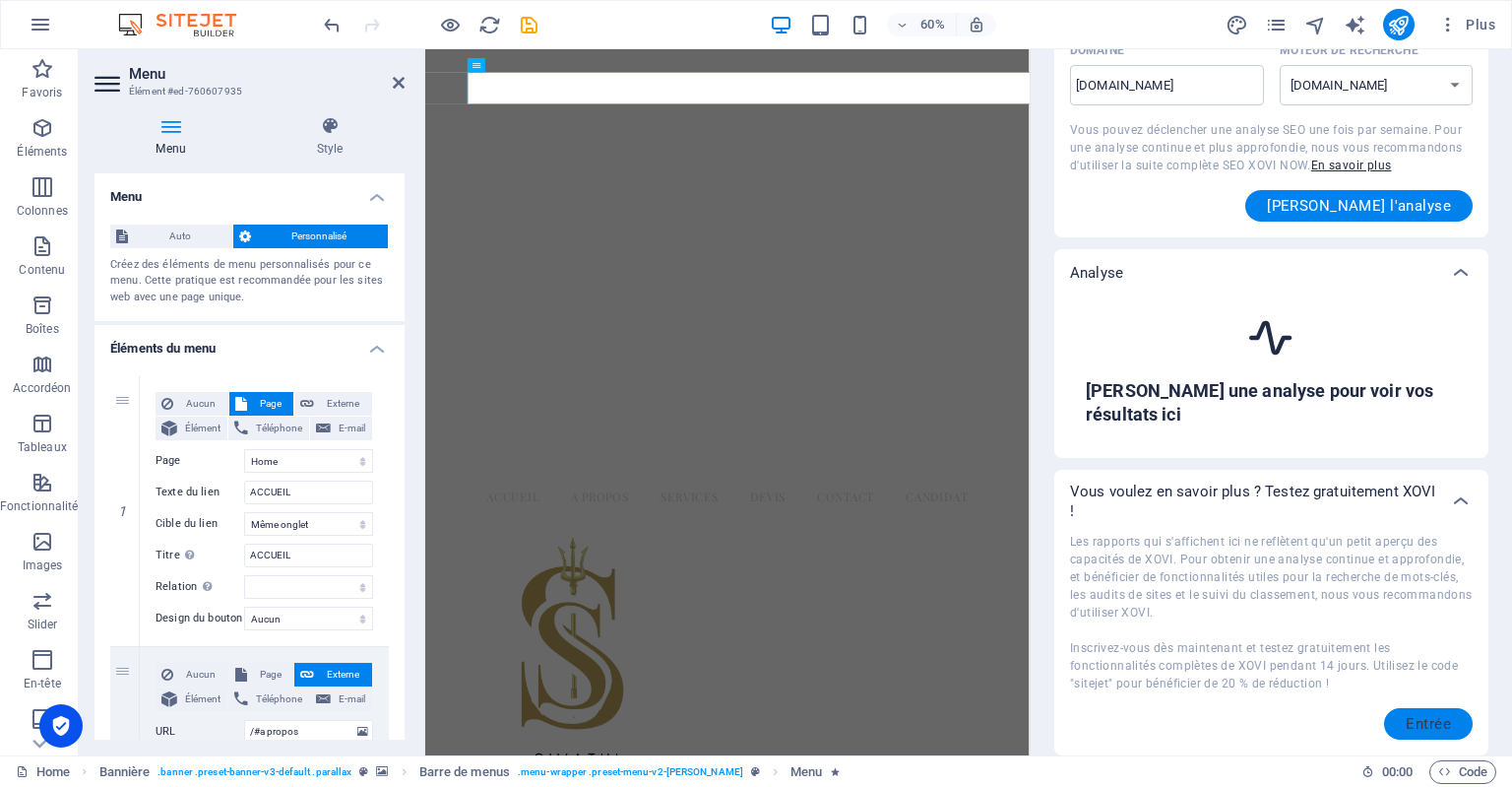 click on "Entrée" at bounding box center [1428, 724] 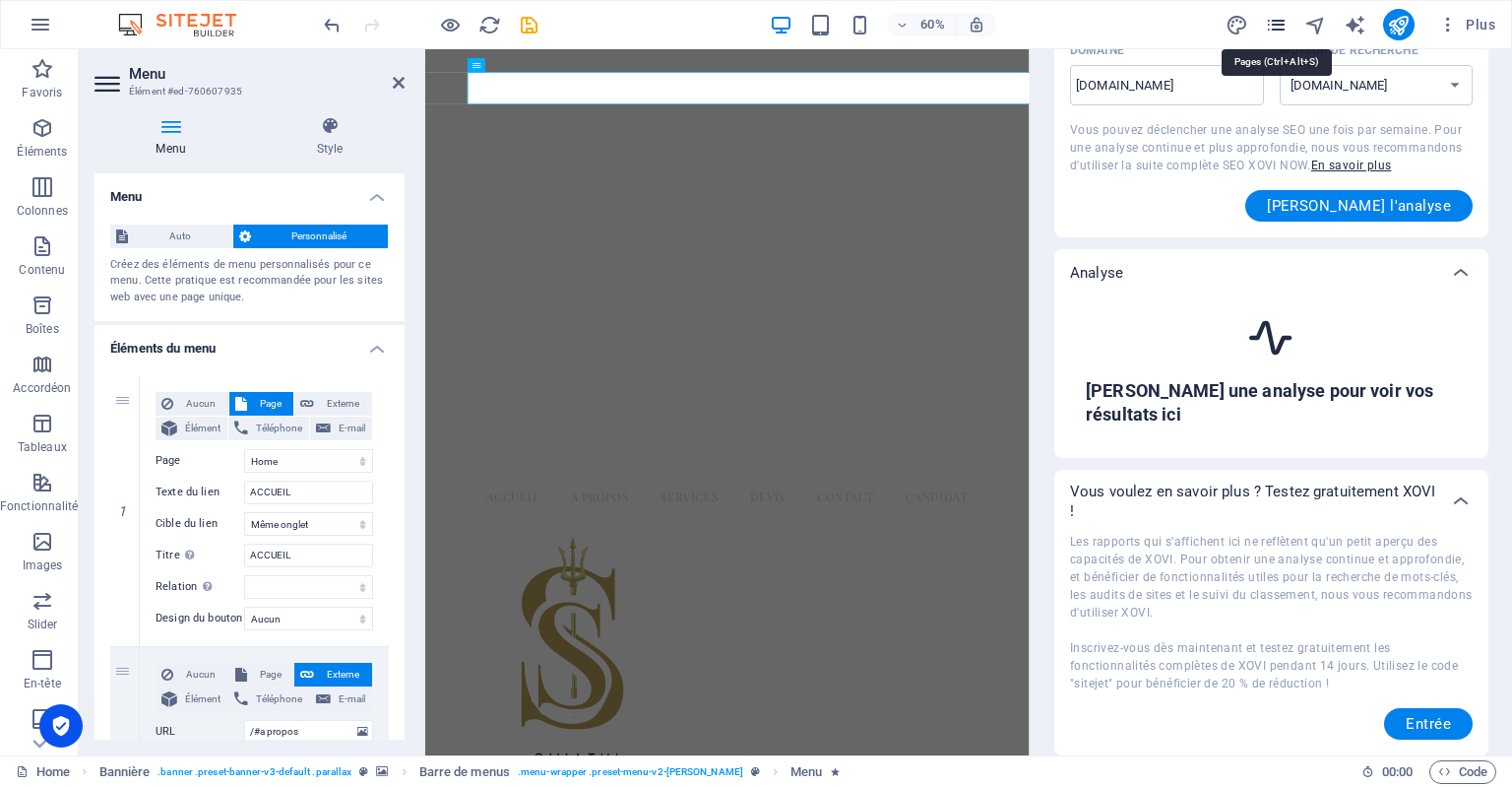 click at bounding box center [1276, 25] 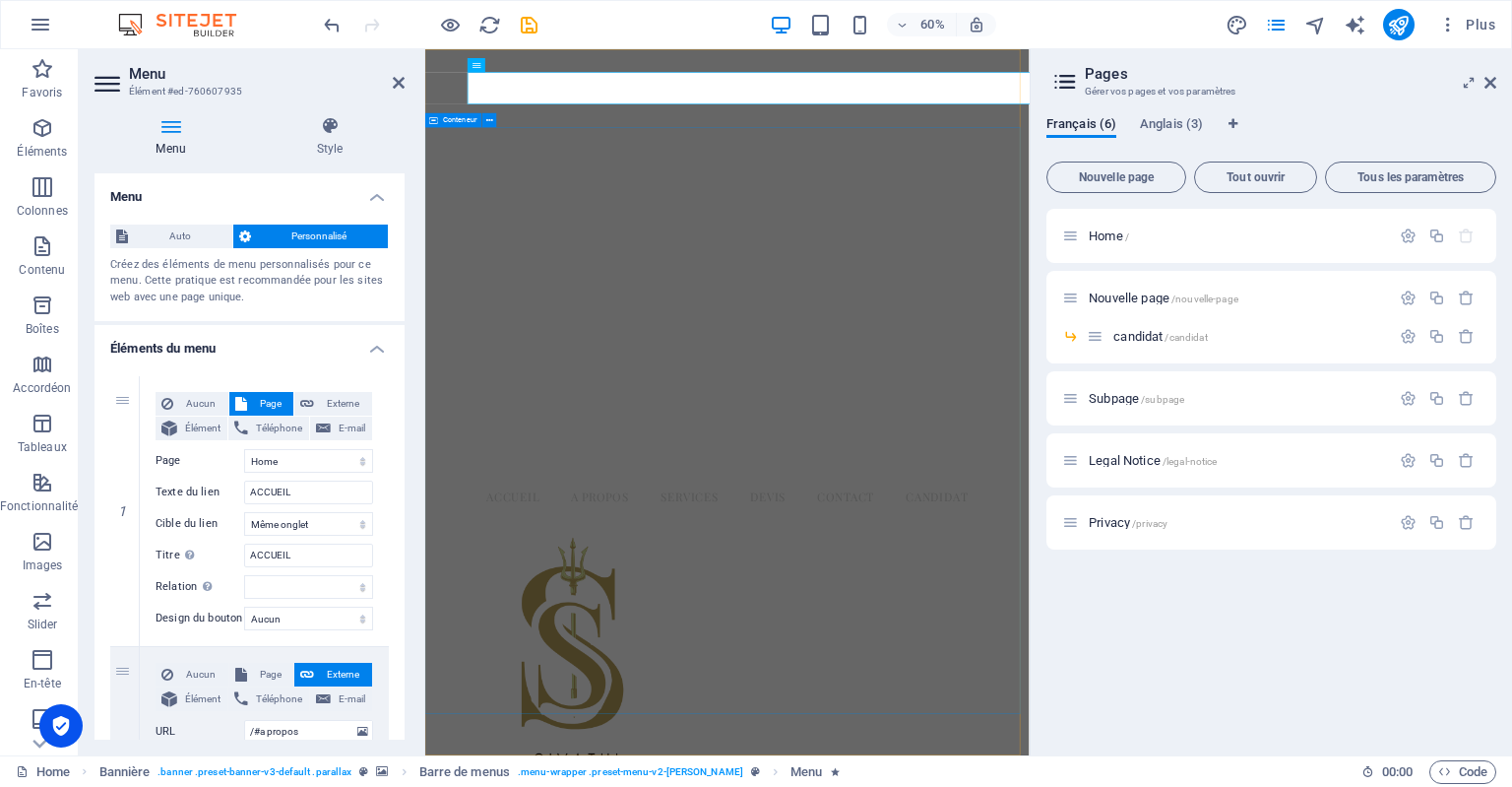 click on "[PERSON_NAME] RECRUTEMENT RH ET PAIE [PHONE_NUMBER]  [EMAIL_ADDRESS][DOMAIN_NAME]|  [GEOGRAPHIC_DATA] - [GEOGRAPHIC_DATA]" at bounding box center (928, 1480) 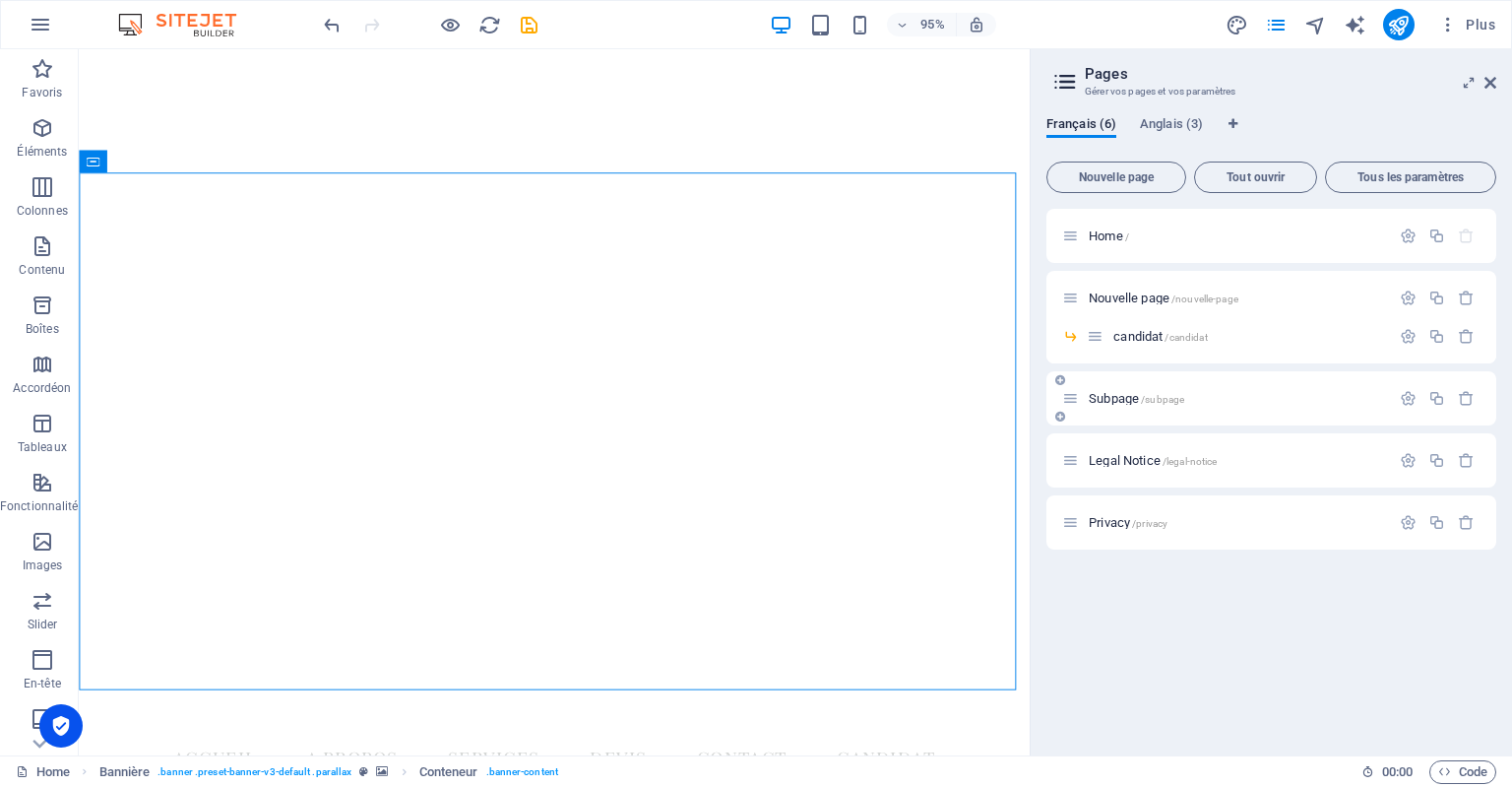 click on "Subpage /subpage" at bounding box center [1226, 398] 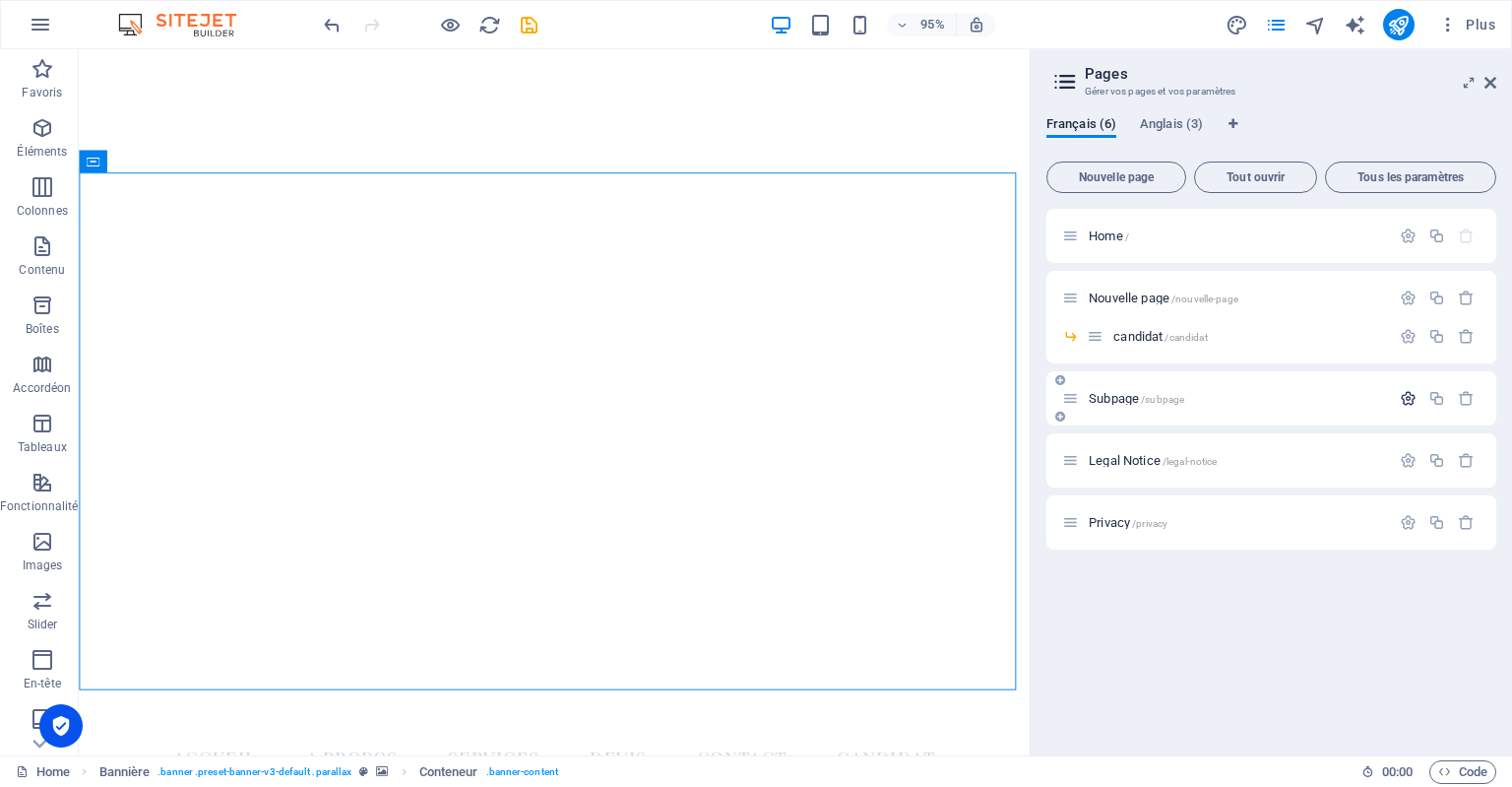 click at bounding box center (1408, 398) 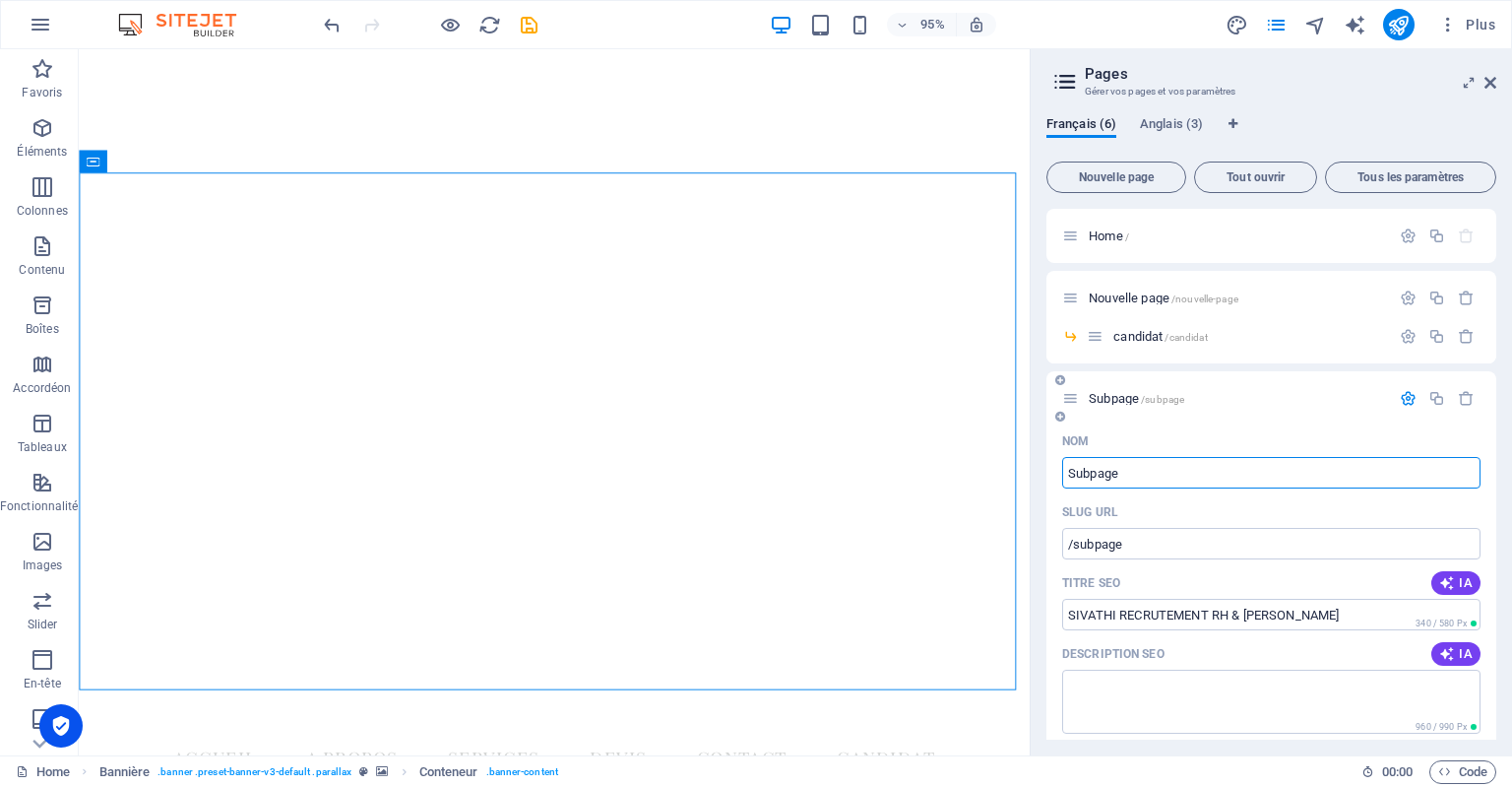 drag, startPoint x: 1145, startPoint y: 469, endPoint x: 1050, endPoint y: 464, distance: 95.13149 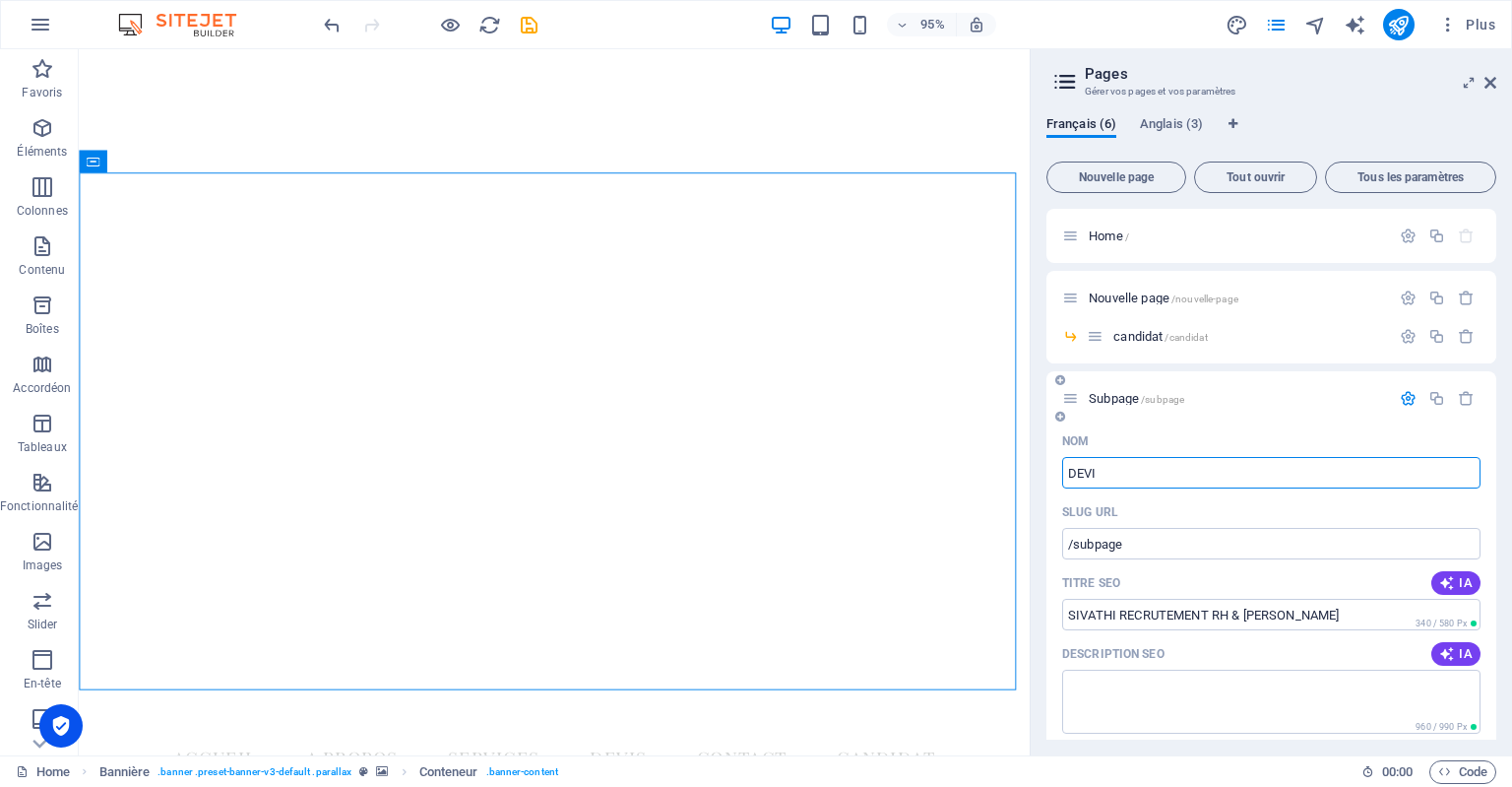 type on "DEVIS" 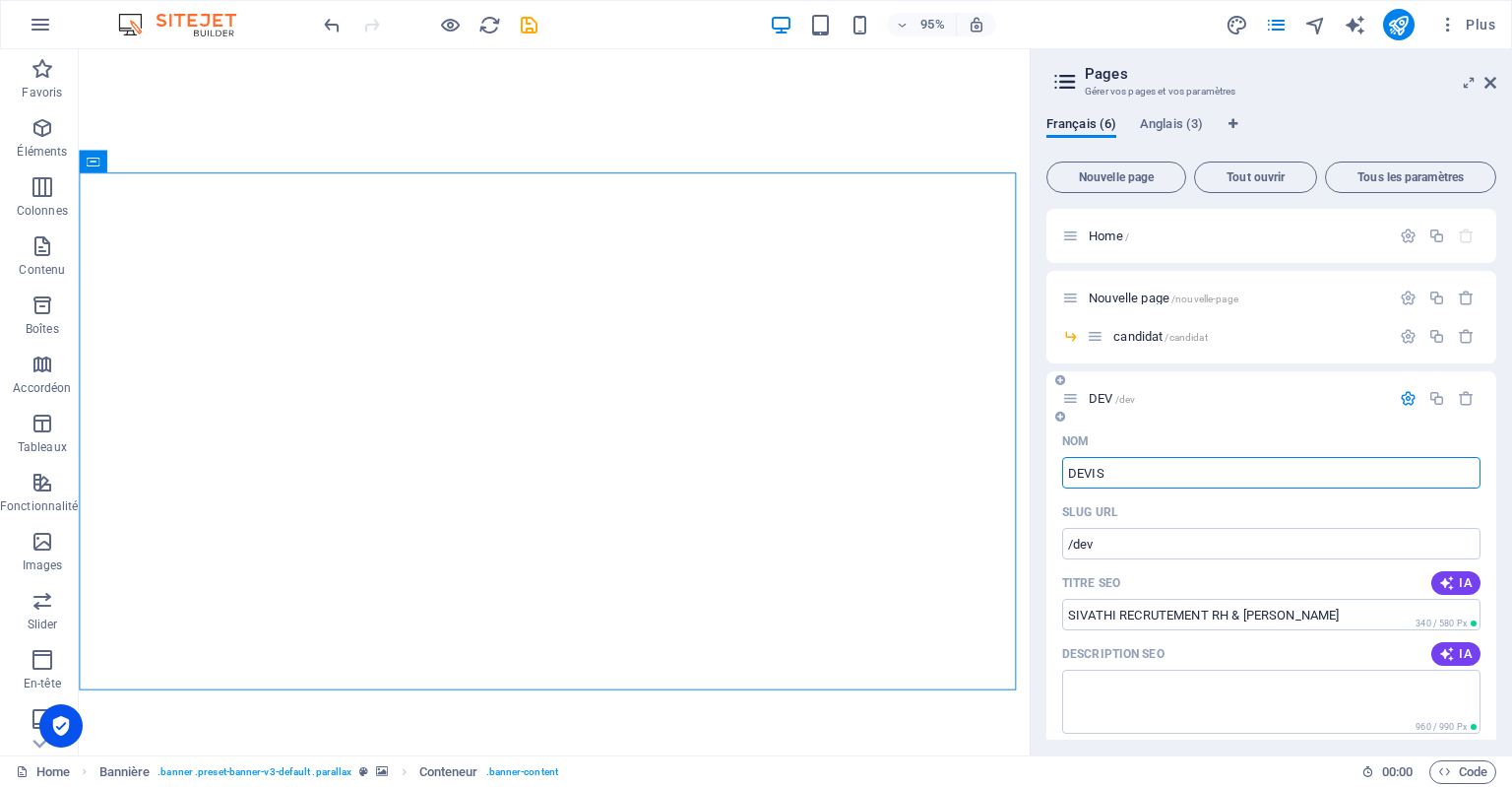 type on "DEVIS" 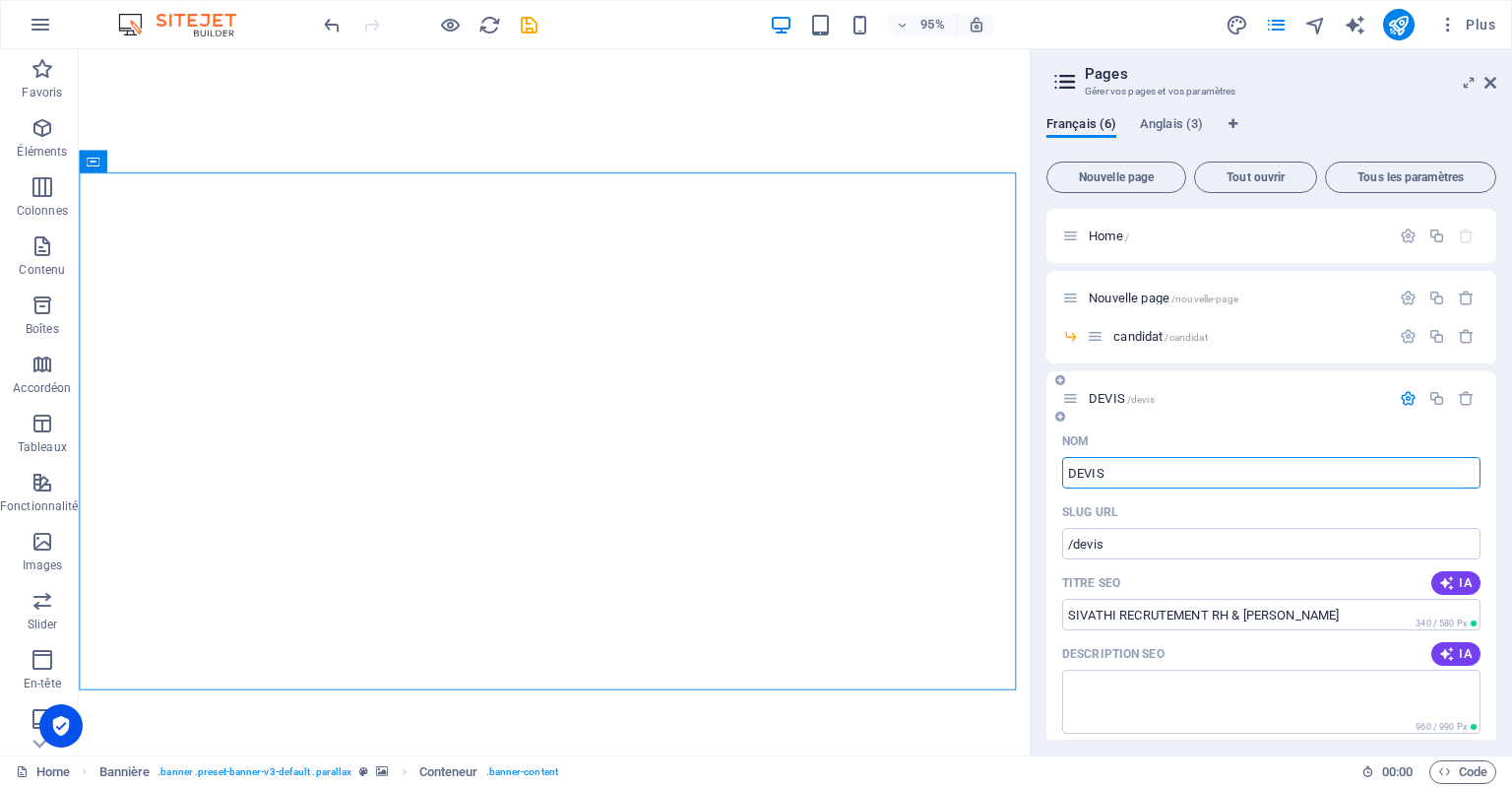 click on "DEVIS" at bounding box center (1271, 473) 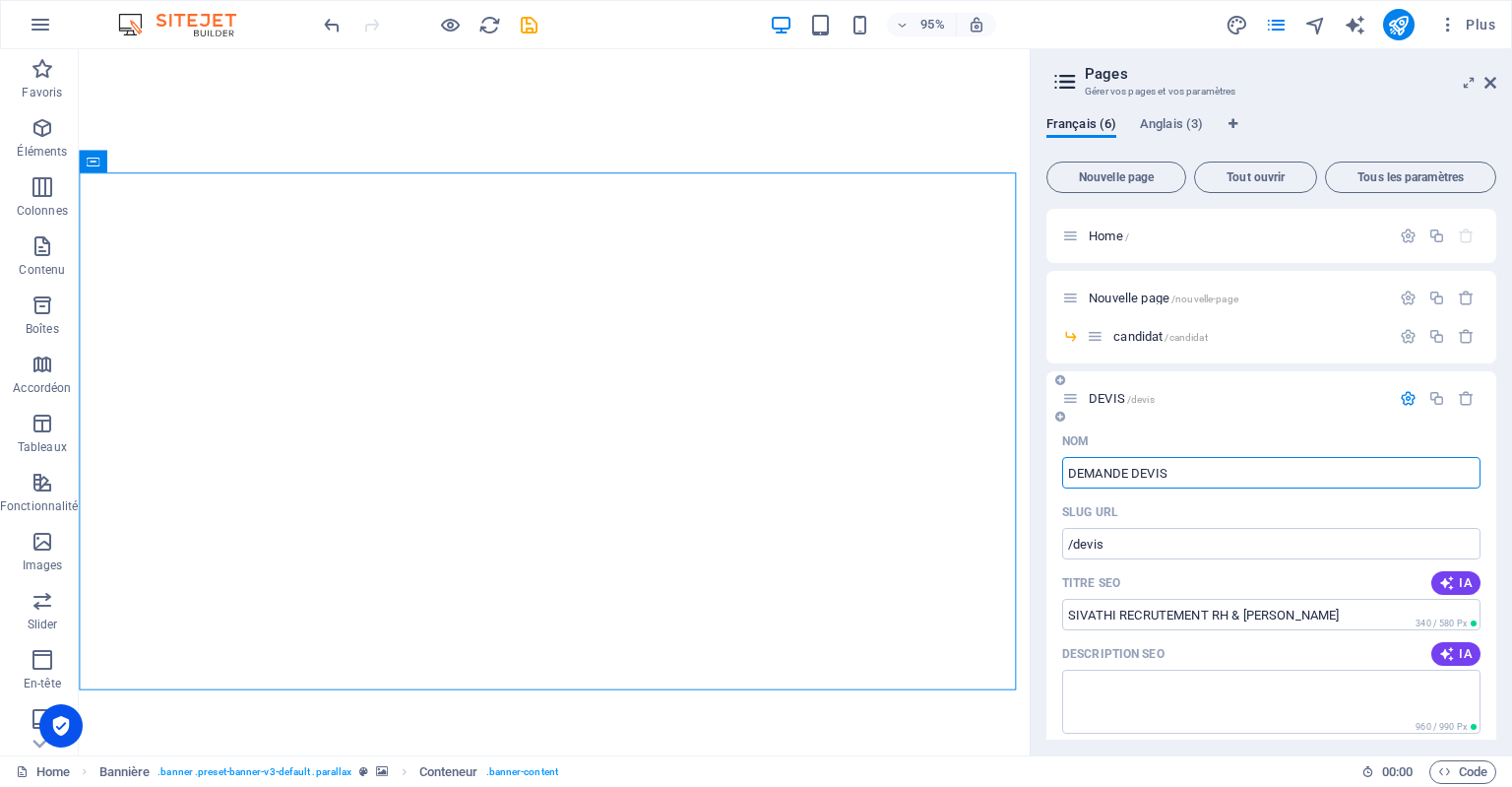 type on "DEMANDE DEVIS" 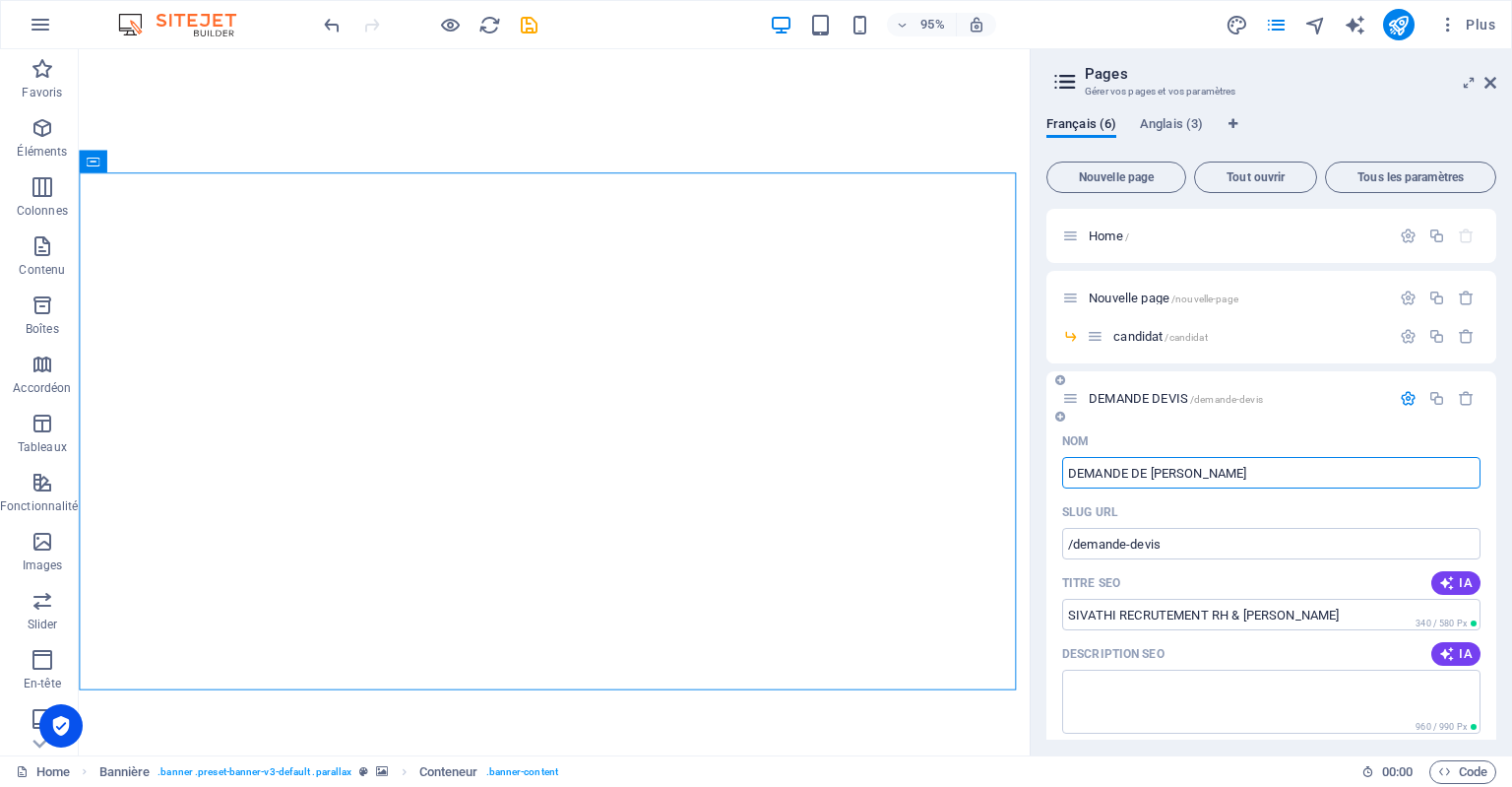 type on "DEMANDE [PERSON_NAME]" 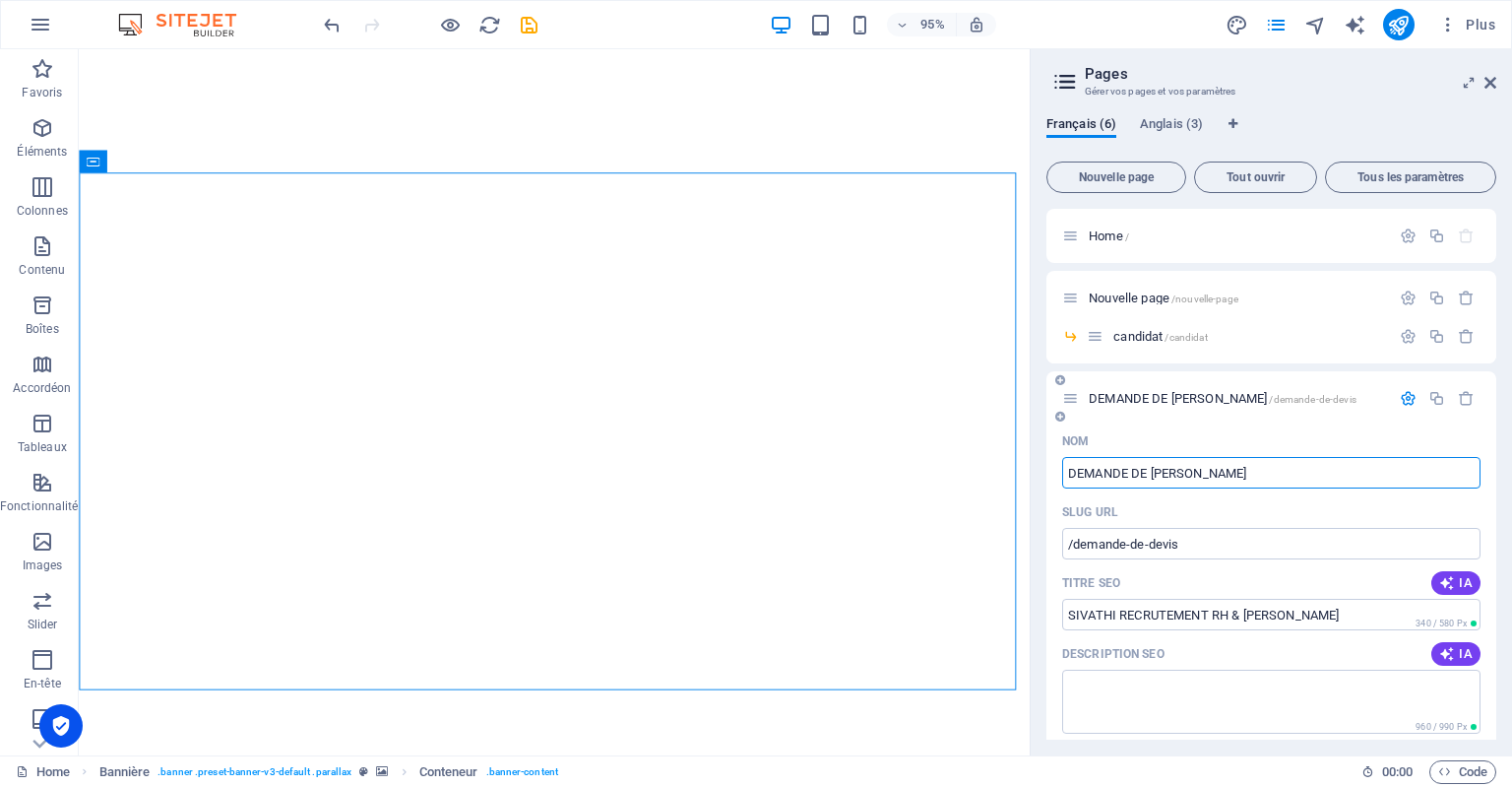 type on "DEMANDE [PERSON_NAME]" 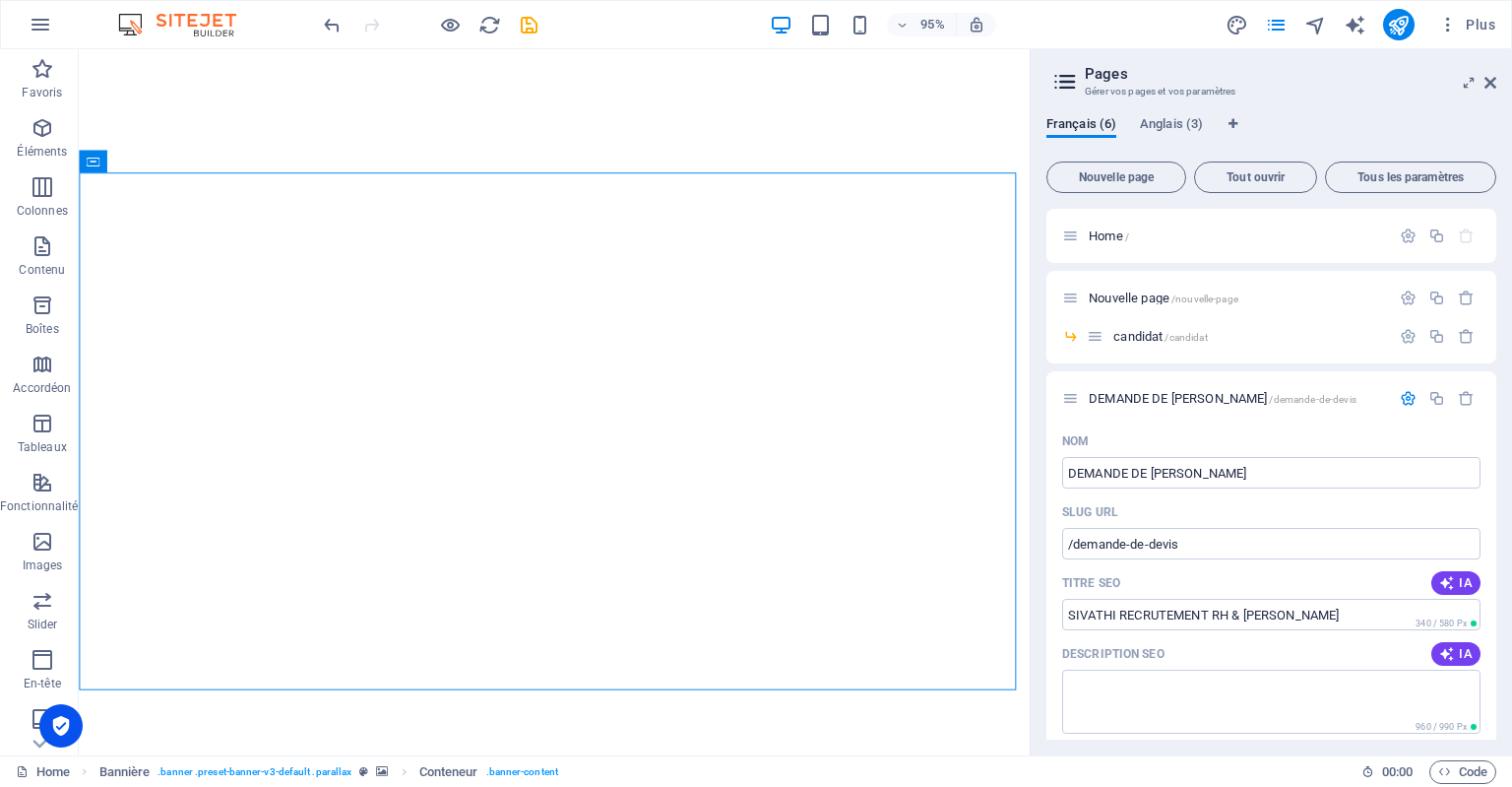 drag, startPoint x: 1490, startPoint y: 386, endPoint x: 1492, endPoint y: 432, distance: 46.043458 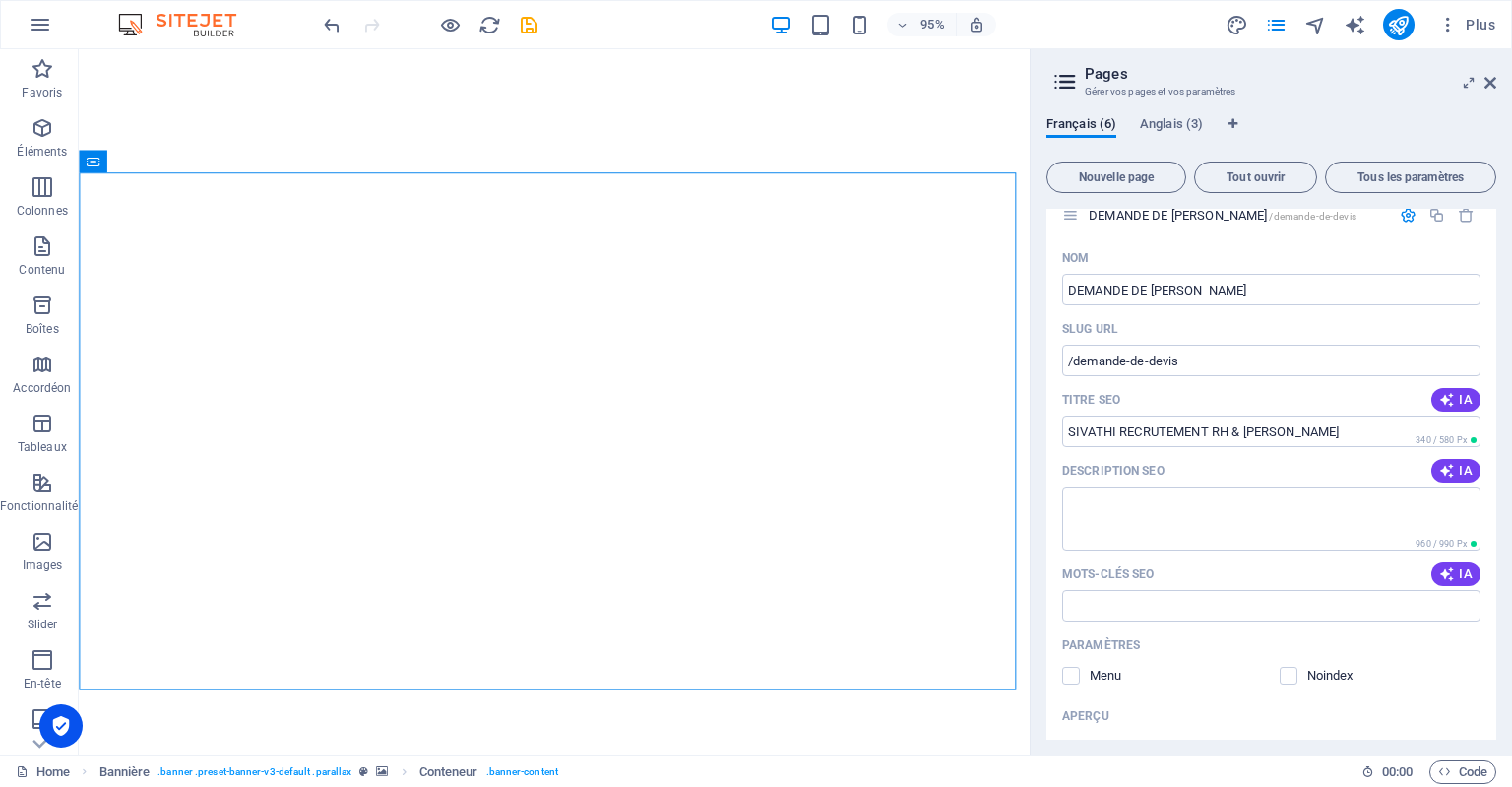 scroll, scrollTop: 181, scrollLeft: 0, axis: vertical 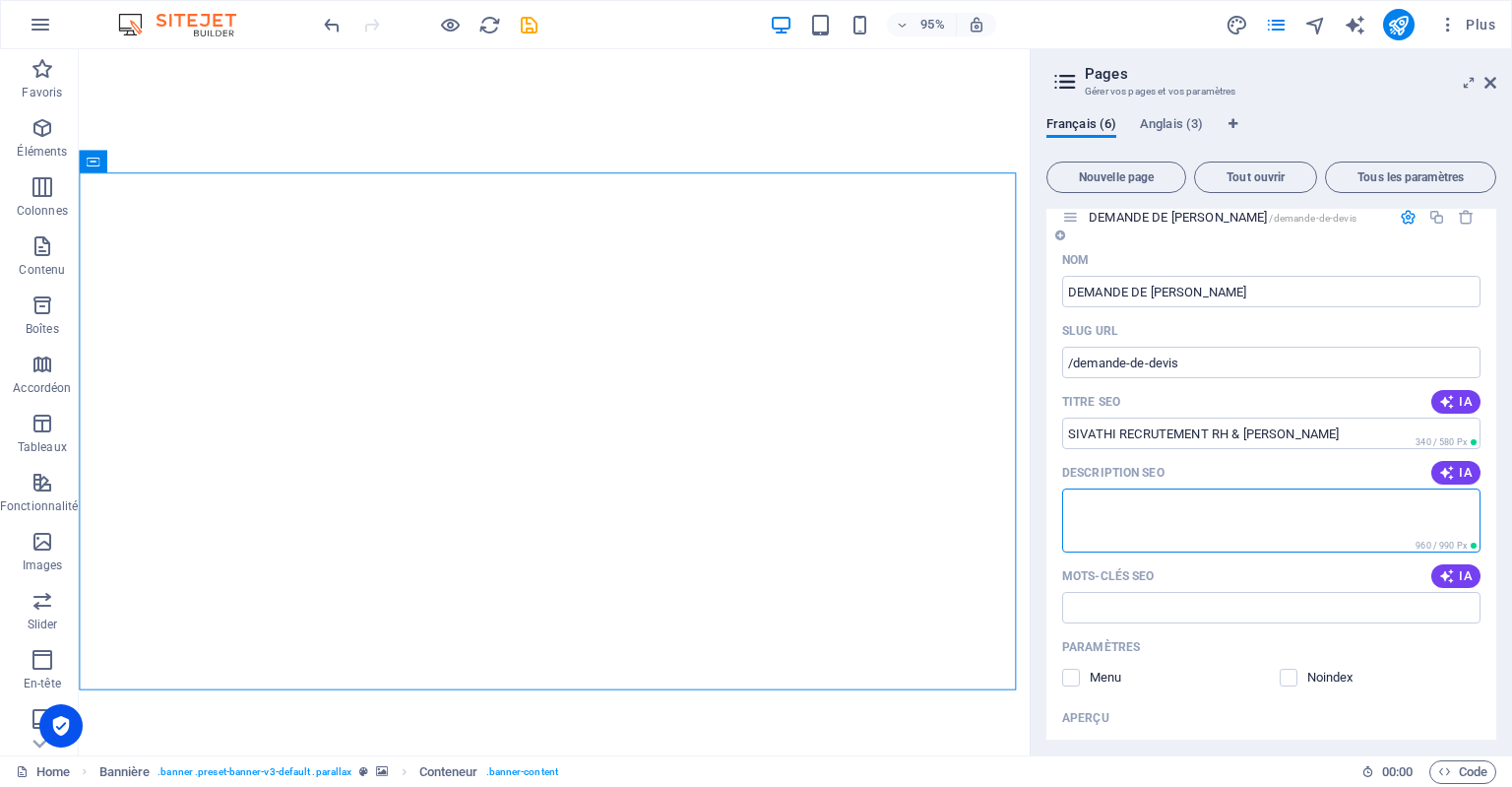 click on "Description SEO" at bounding box center [1271, 520] 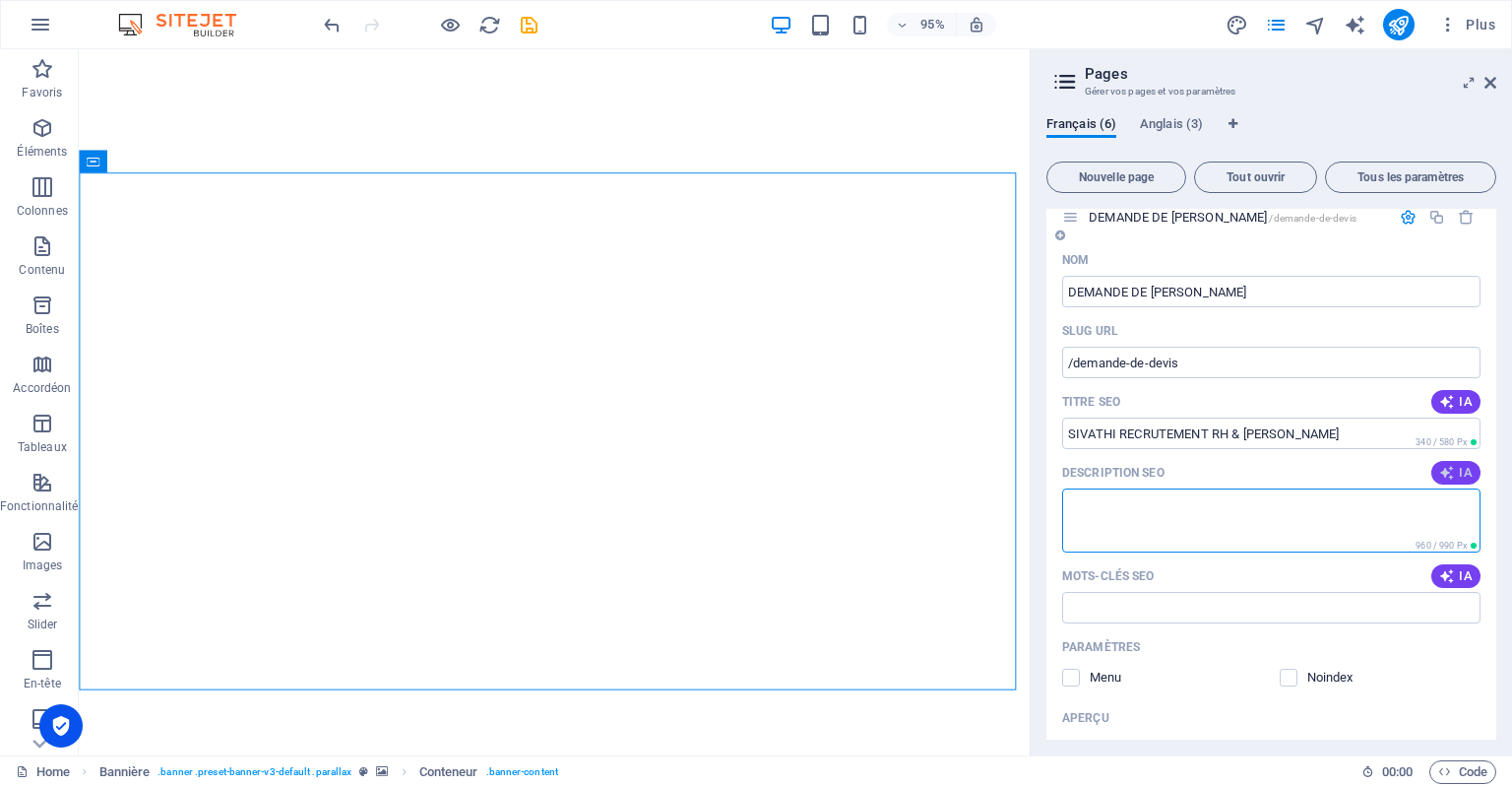 click on "IA" at bounding box center (1456, 473) 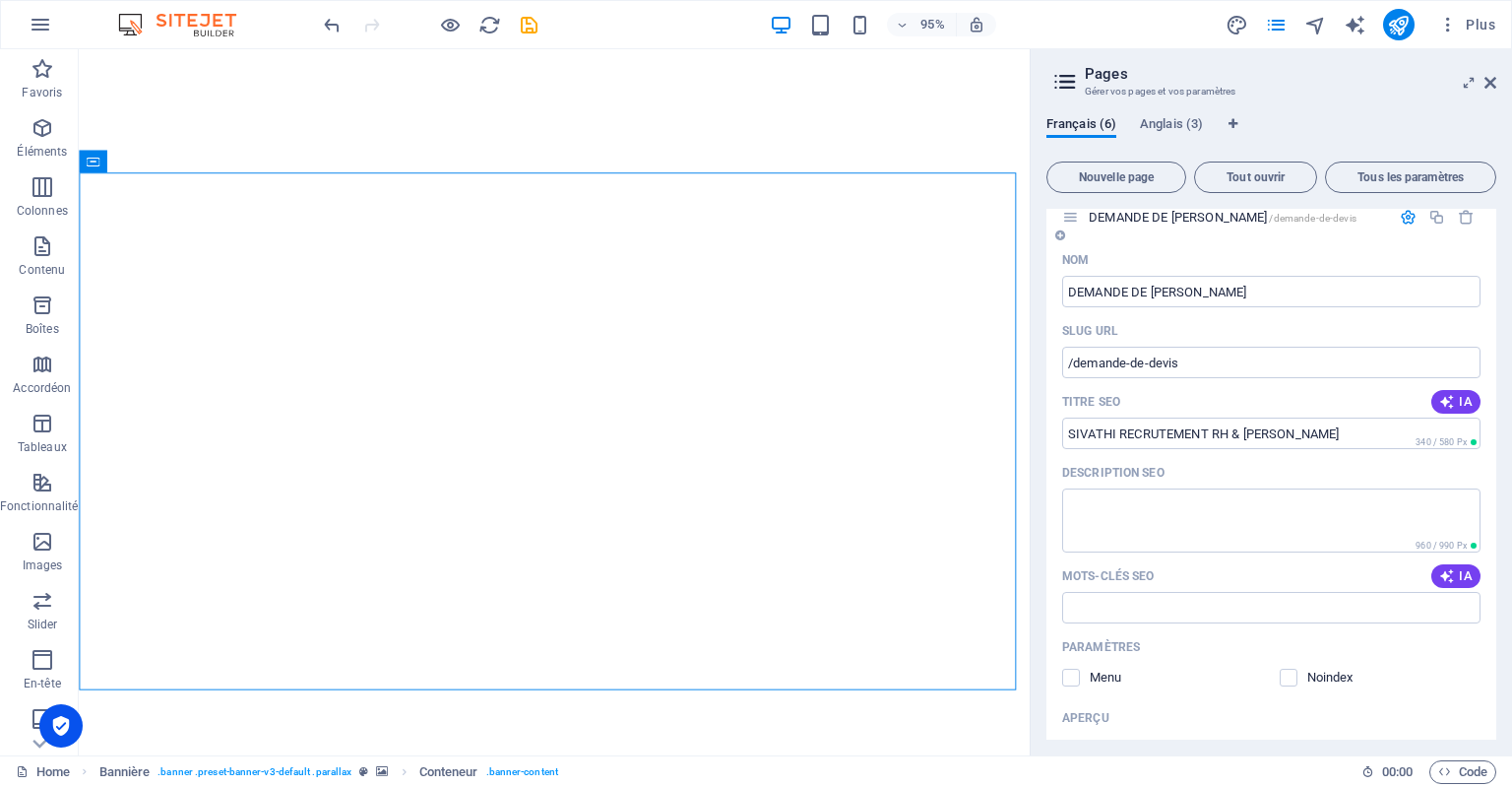 type on "Découvrez SIVATHI, votre expert en recrutement RH et paie à Saint-Denis, Île de la Réunion. Contactez-nous au 00262 693 48 16 01 !" 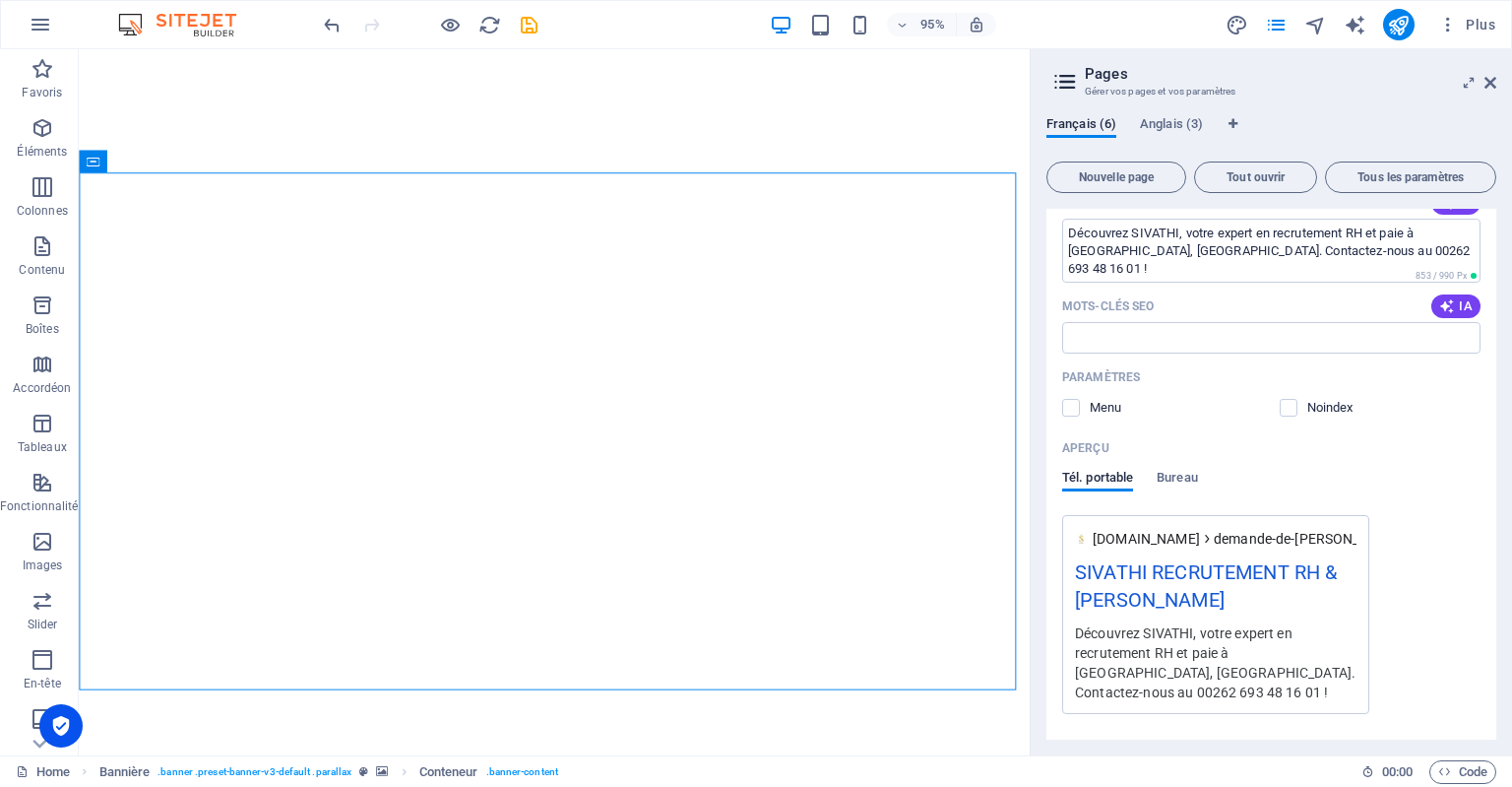 scroll, scrollTop: 446, scrollLeft: 0, axis: vertical 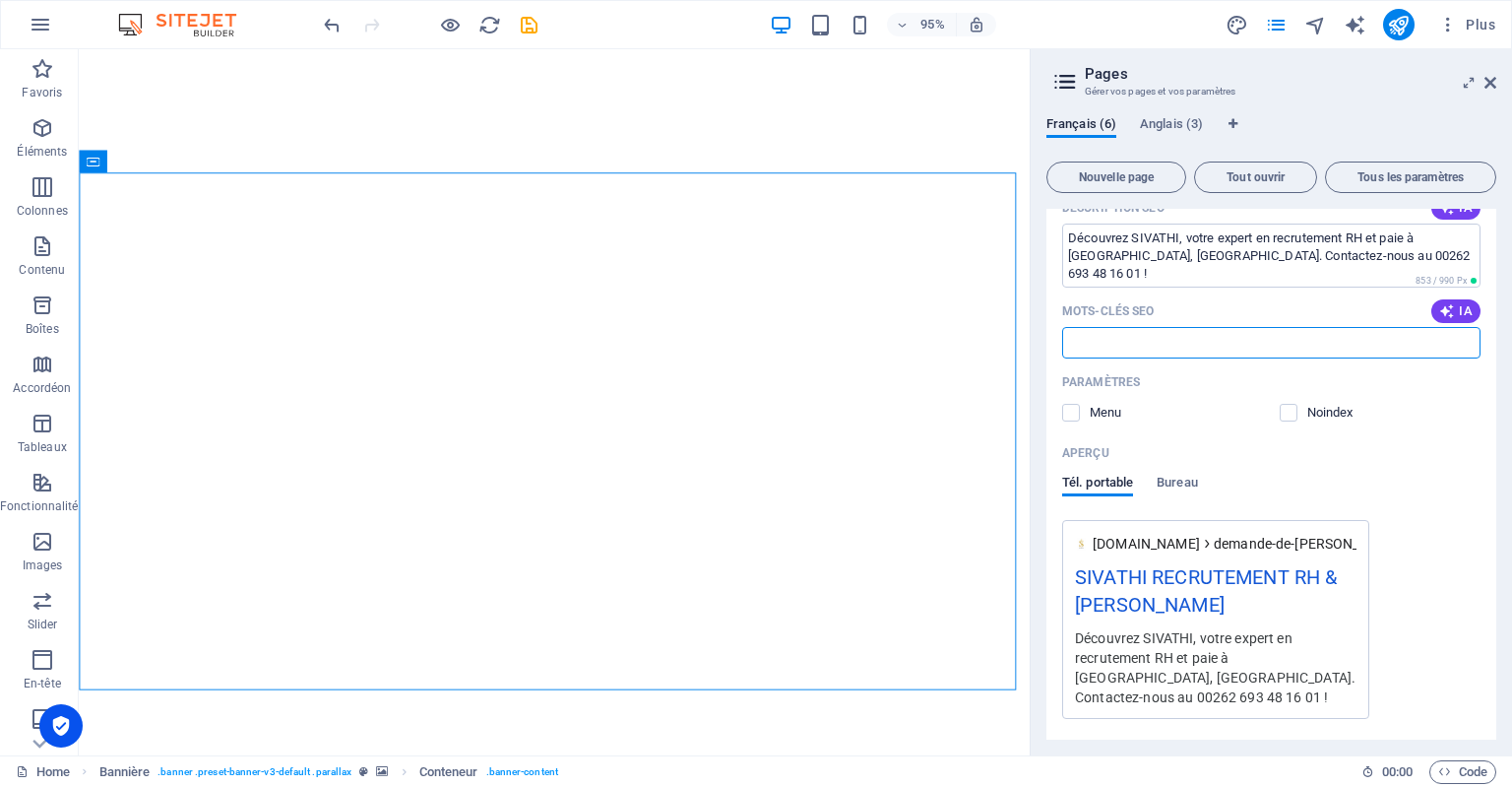 click on "Mots-clés SEO" at bounding box center [1271, 343] 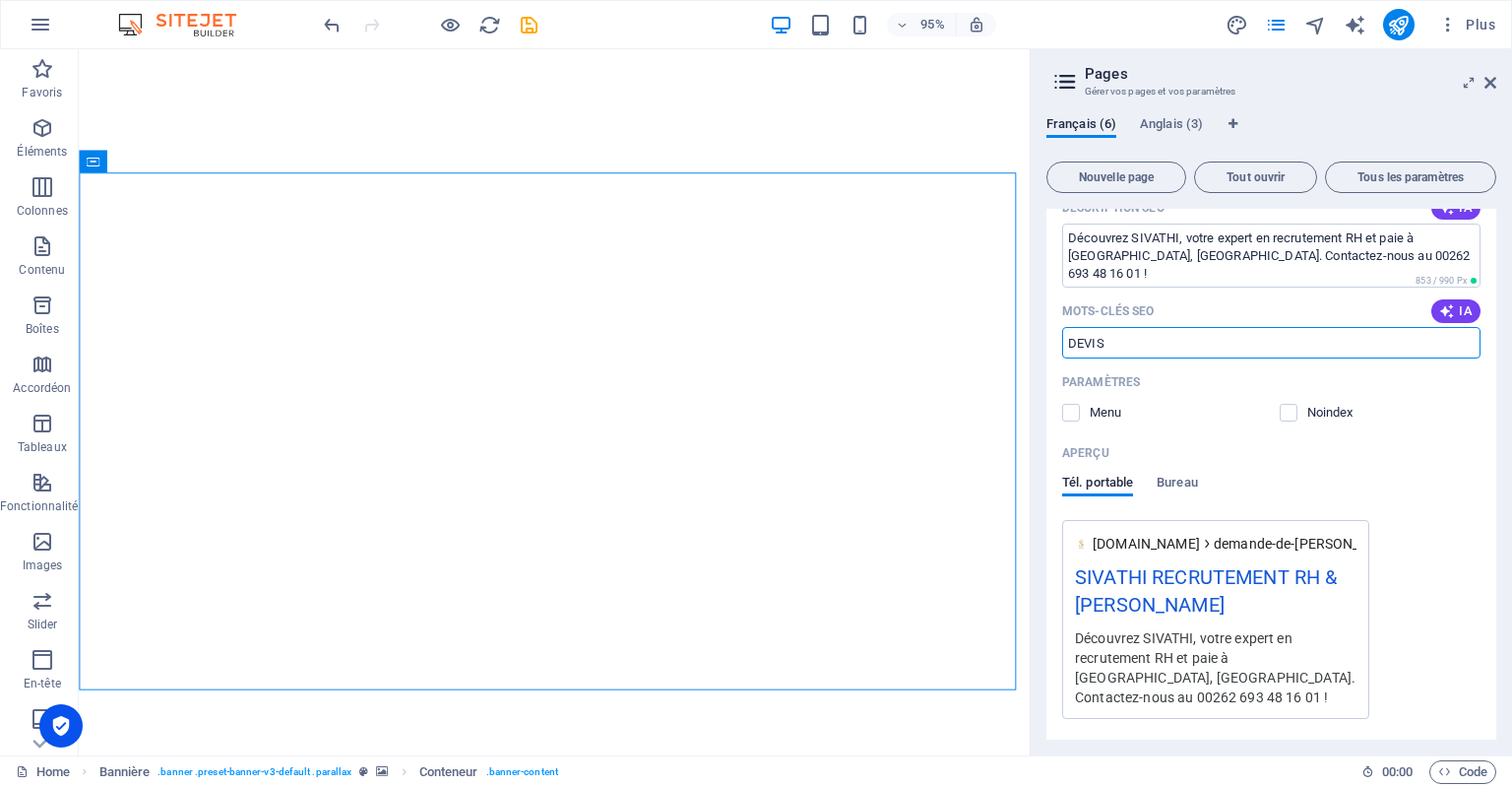 type on "DEVIS" 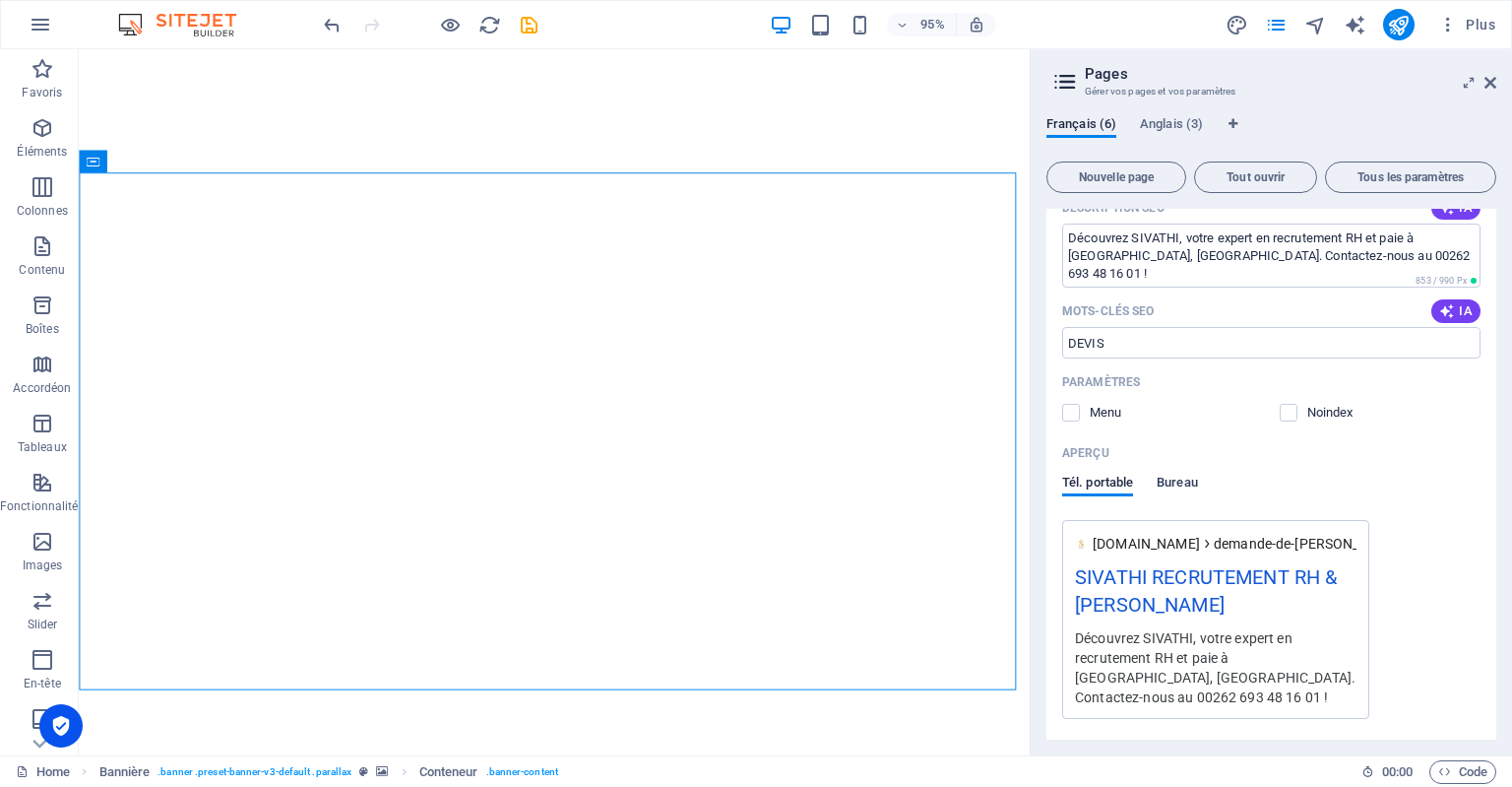 click on "Bureau" at bounding box center [1177, 485] 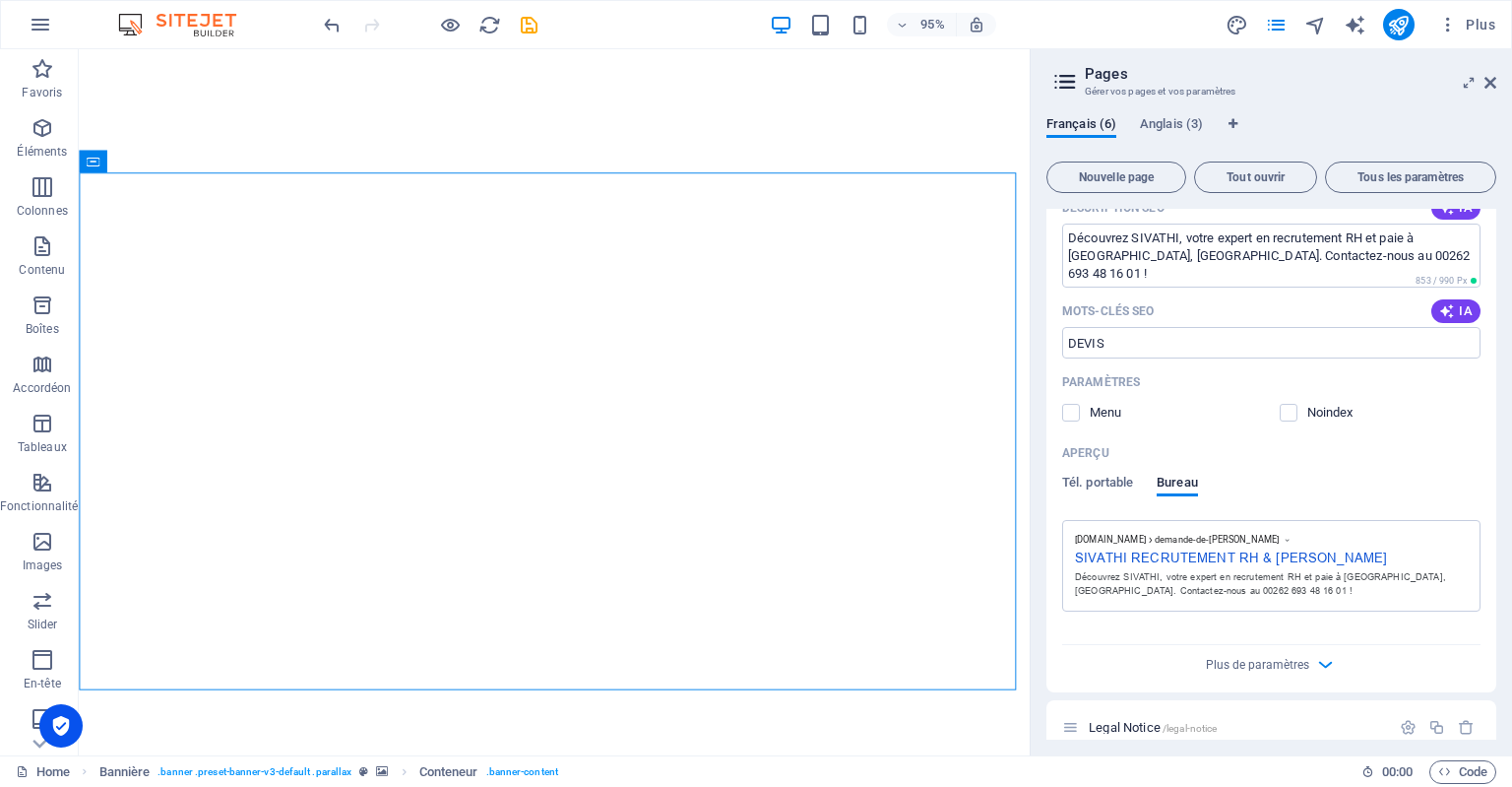 click on "Plus de paramètres" at bounding box center [1271, 661] 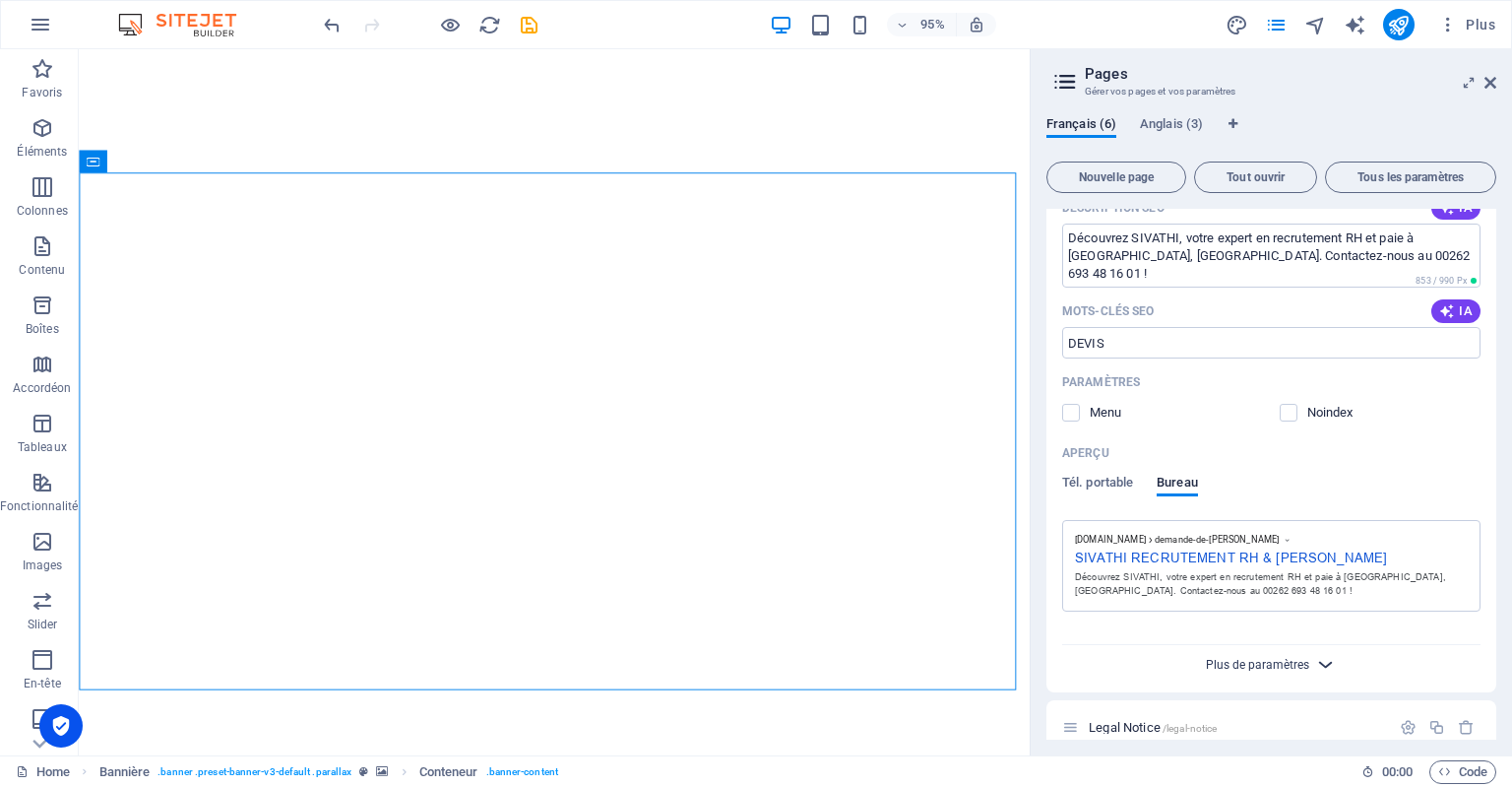 click on "Plus de paramètres" at bounding box center (1257, 665) 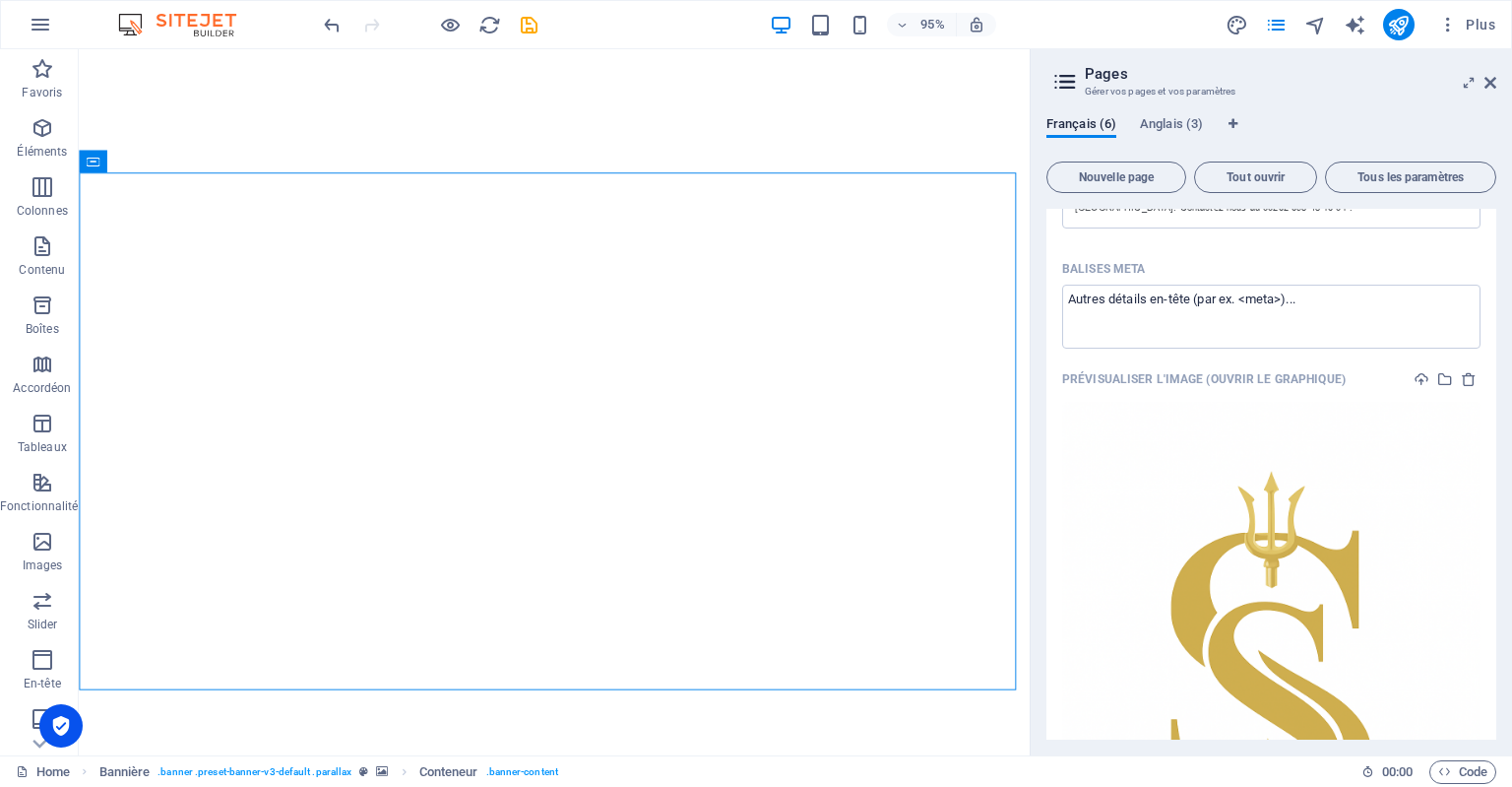 scroll, scrollTop: 836, scrollLeft: 0, axis: vertical 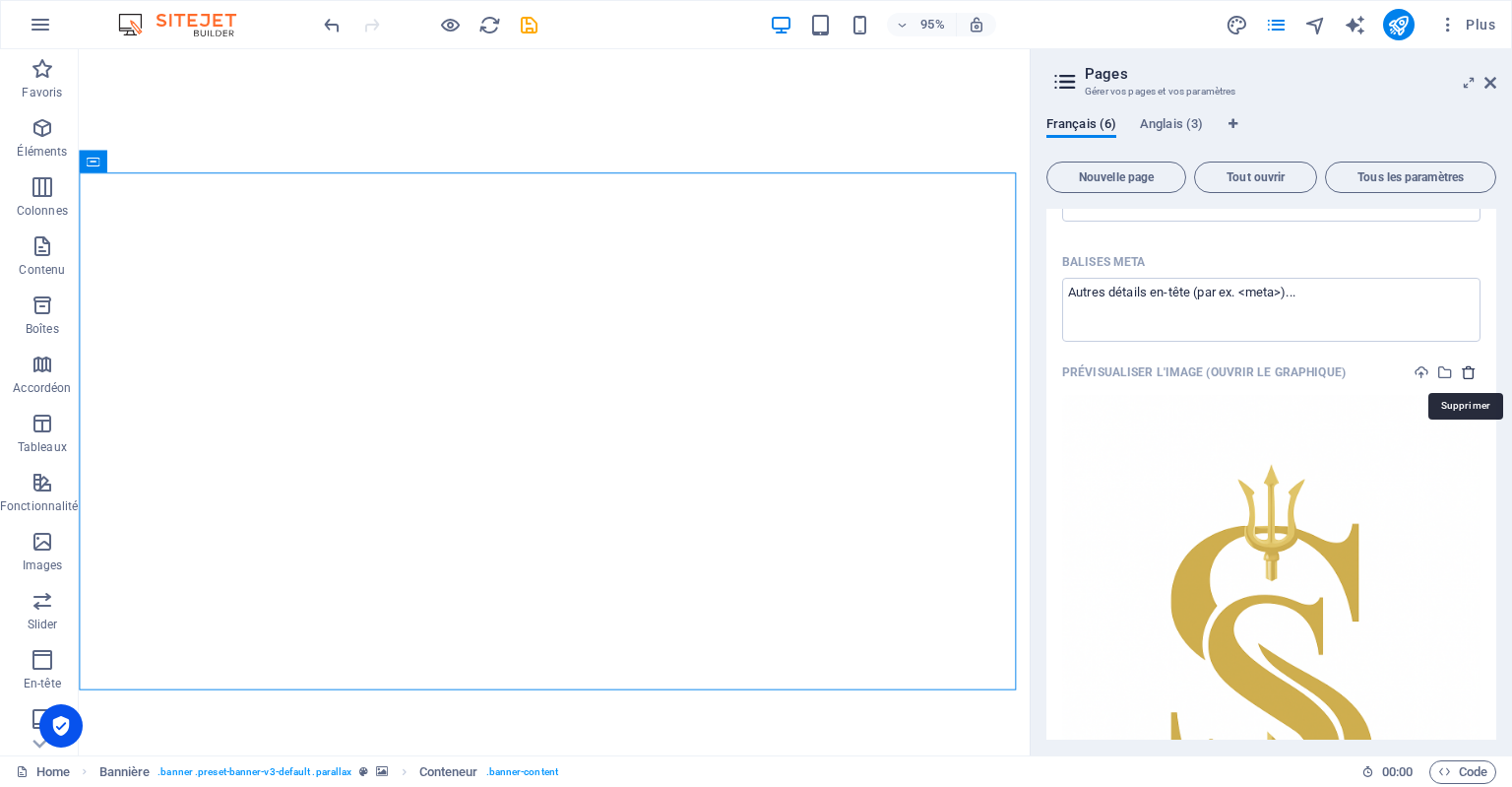 click at bounding box center (1469, 372) 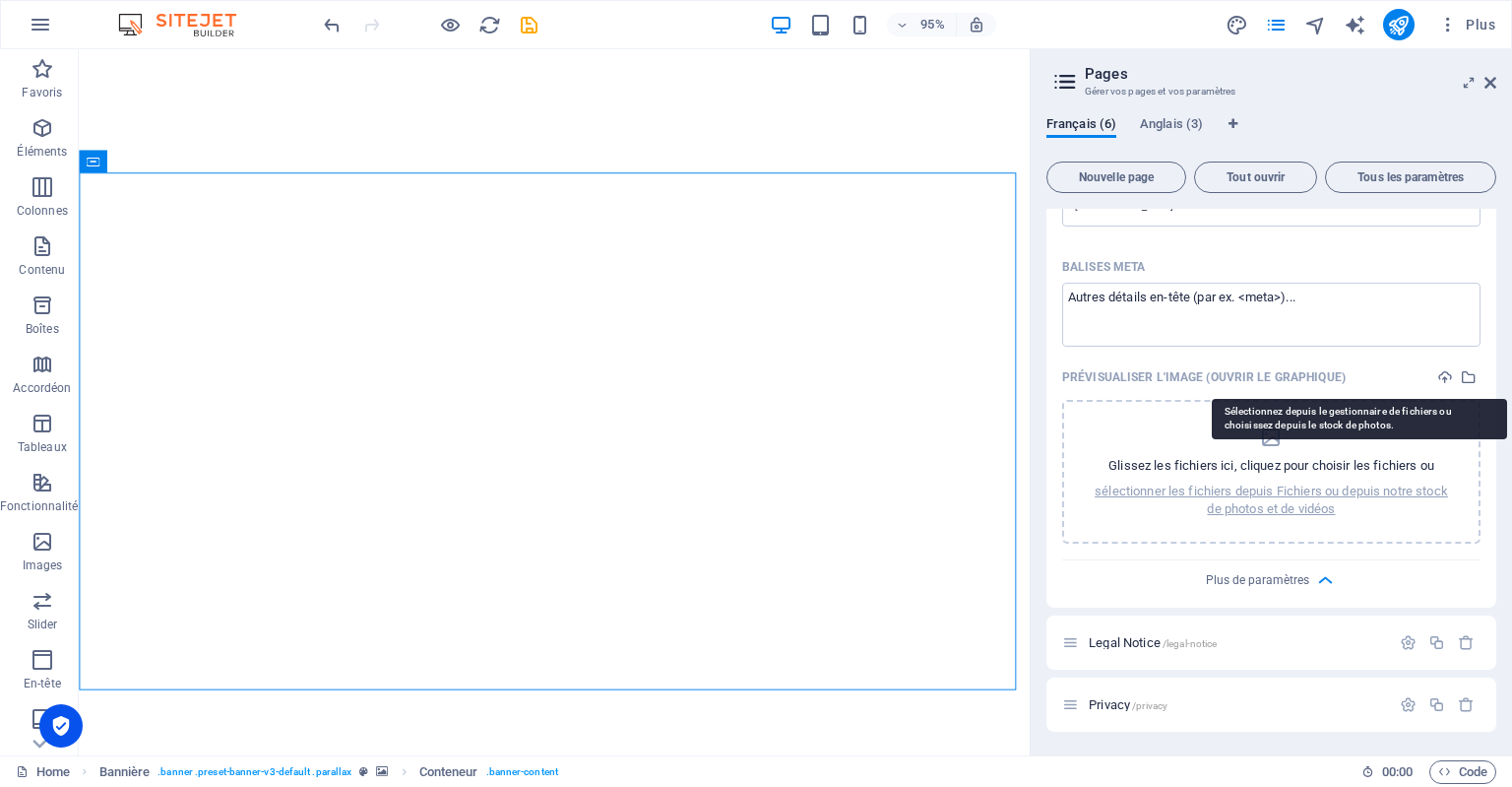 scroll, scrollTop: 830, scrollLeft: 0, axis: vertical 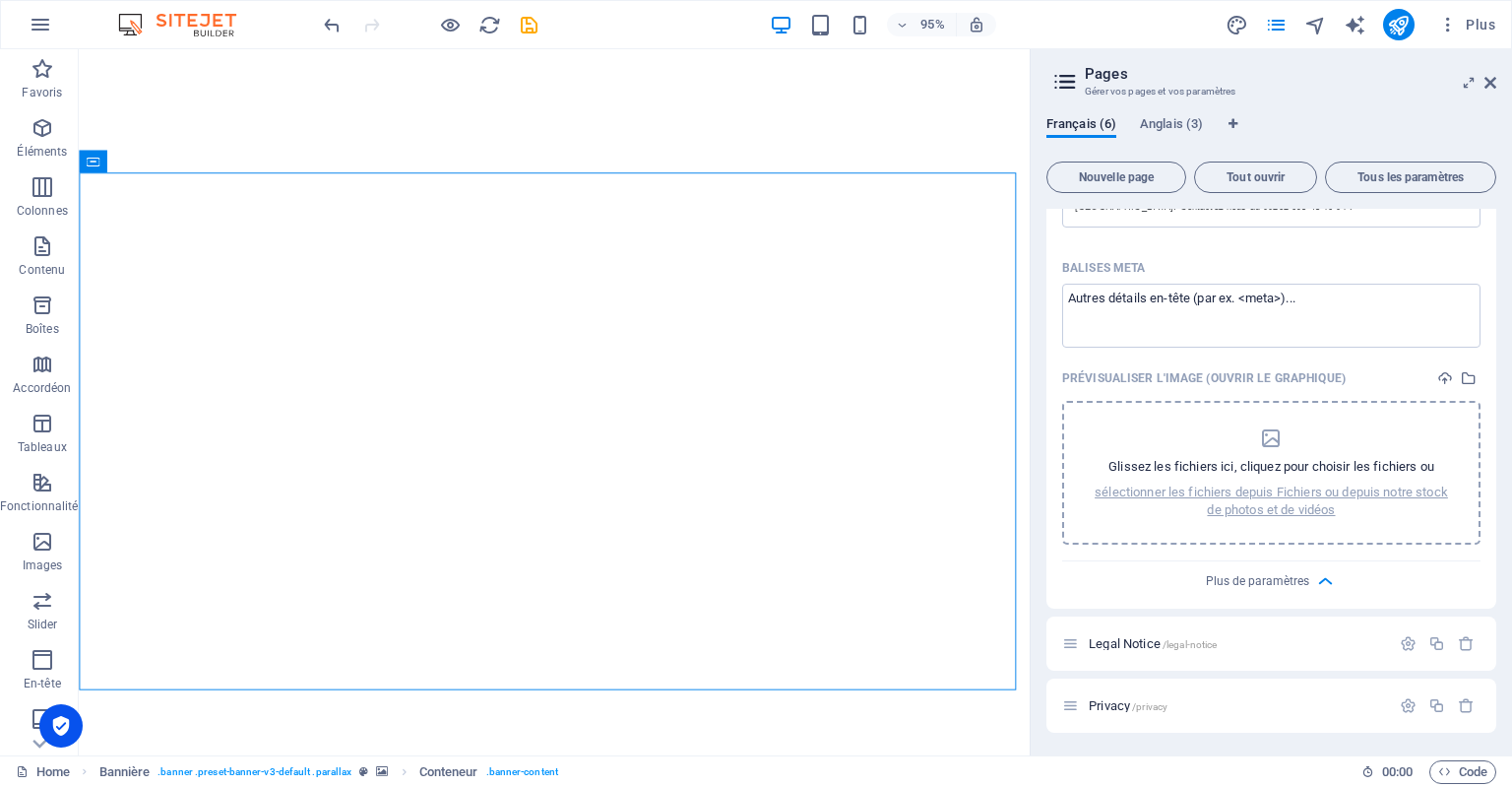 drag, startPoint x: 1489, startPoint y: 600, endPoint x: 1462, endPoint y: 406, distance: 195.8699 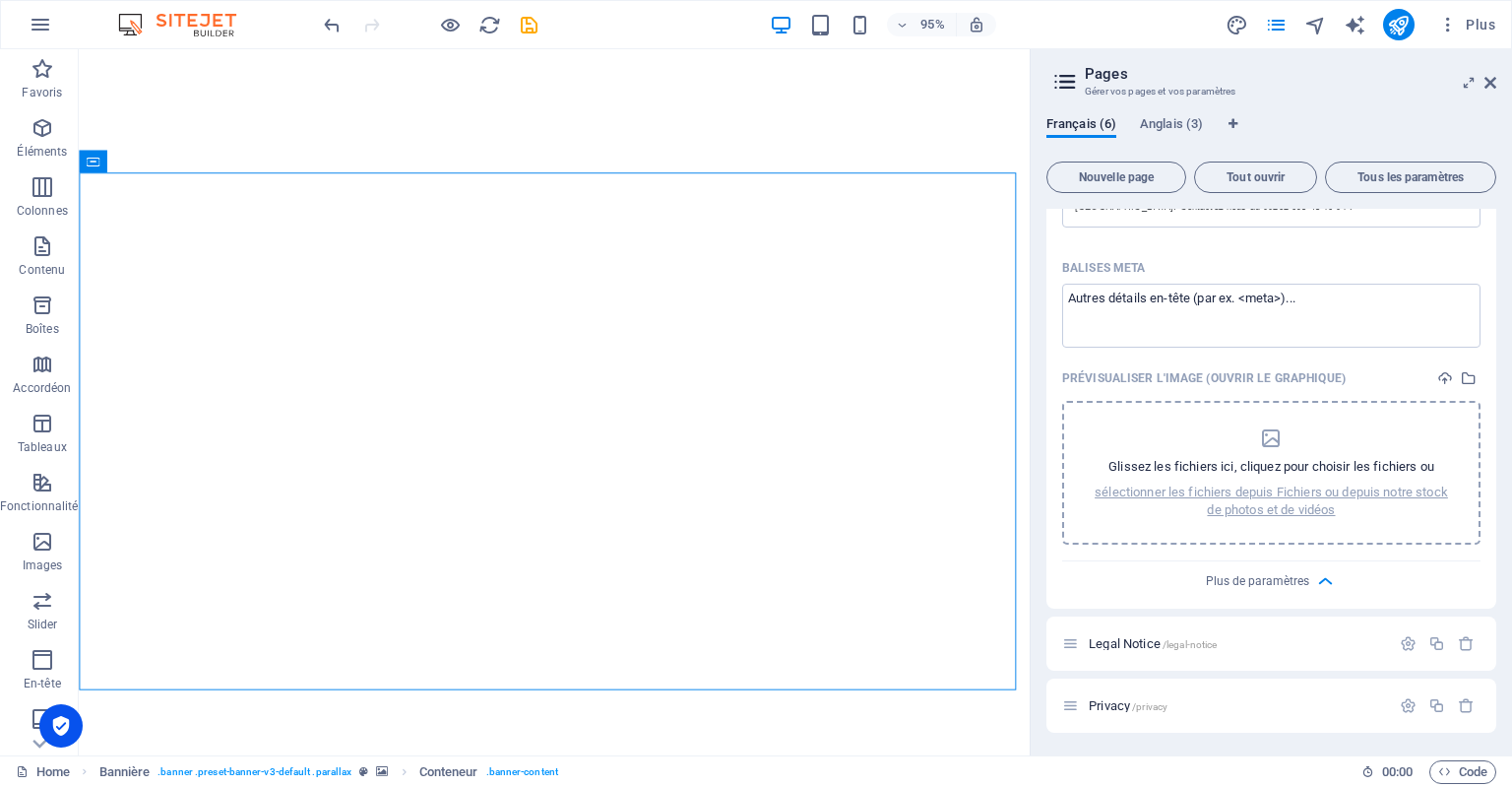 click on "Nom DEMANDE DE DEVIS ​ SLUG URL /demande-de-devis ​ Titre SEO IA SIVATHI RECRUTEMENT RH & PAIE ​ 340 / 580 Px Description SEO IA Découvrez SIVATHI, votre expert en recrutement RH et paie à Saint-Denis, Île de la Réunion. Contactez-nous au 00262 693 48 16 01 ! ​ 853 / 990 Px Mots-clés SEO IA DEVIS ​ Paramètres Menu Noindex Aperçu Tél. portable Bureau www.example.com demande-de-devis SIVATHI RECRUTEMENT RH & PAIE Découvrez SIVATHI, votre expert en recrutement RH et paie à Saint-Denis, Île de la Réunion. Contactez-nous au 00262 693 48 16 01 ! Balises Meta ​ Prévisualiser l'image (Ouvrir le graphique) Glissez les fichiers ici, cliquez pour choisir les fichiers ou sélectionner les fichiers depuis Fichiers ou depuis notre stock de photos et de vidéos Plus de paramètres" at bounding box center [1271, 101] 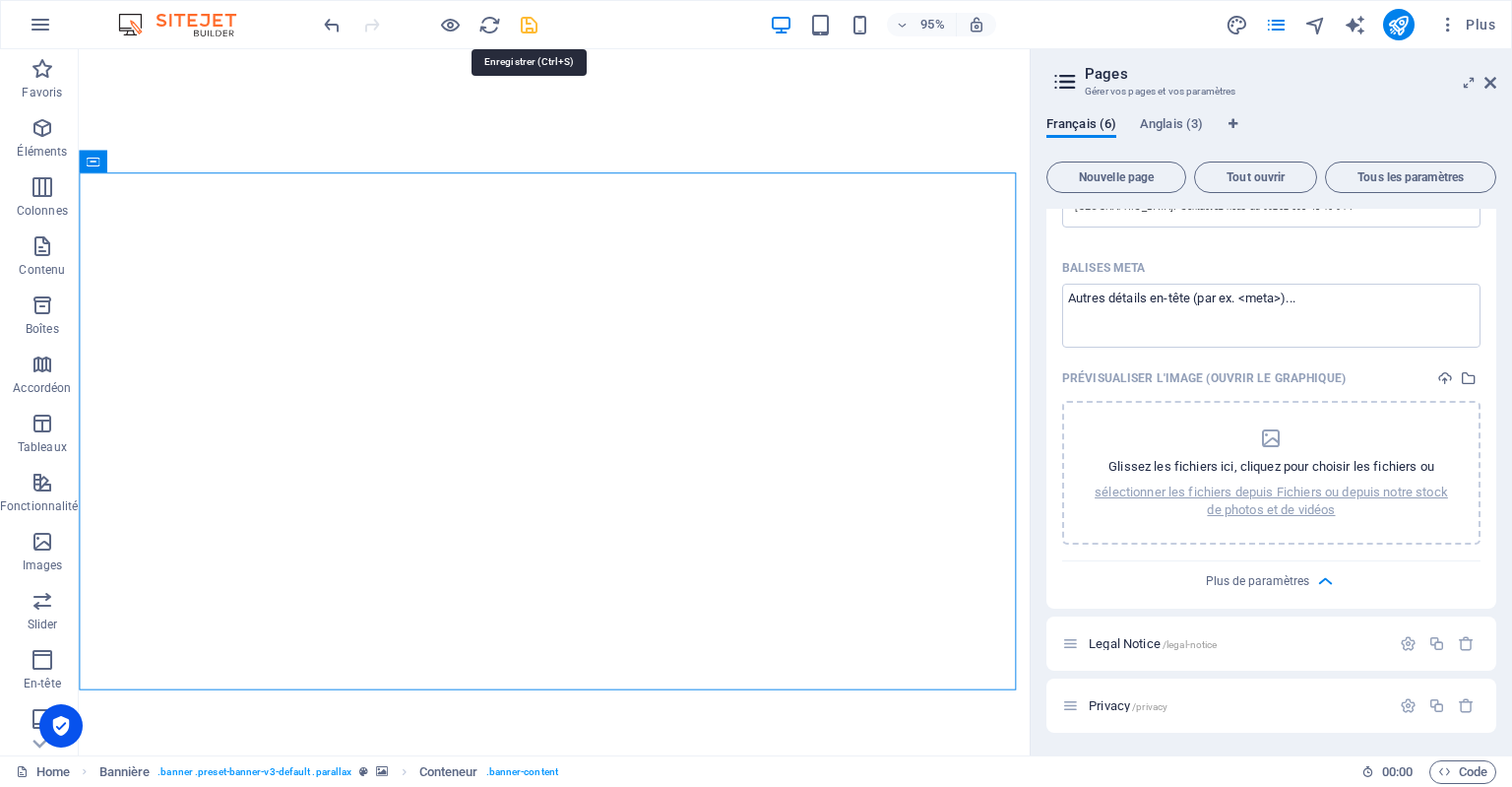 click at bounding box center [529, 25] 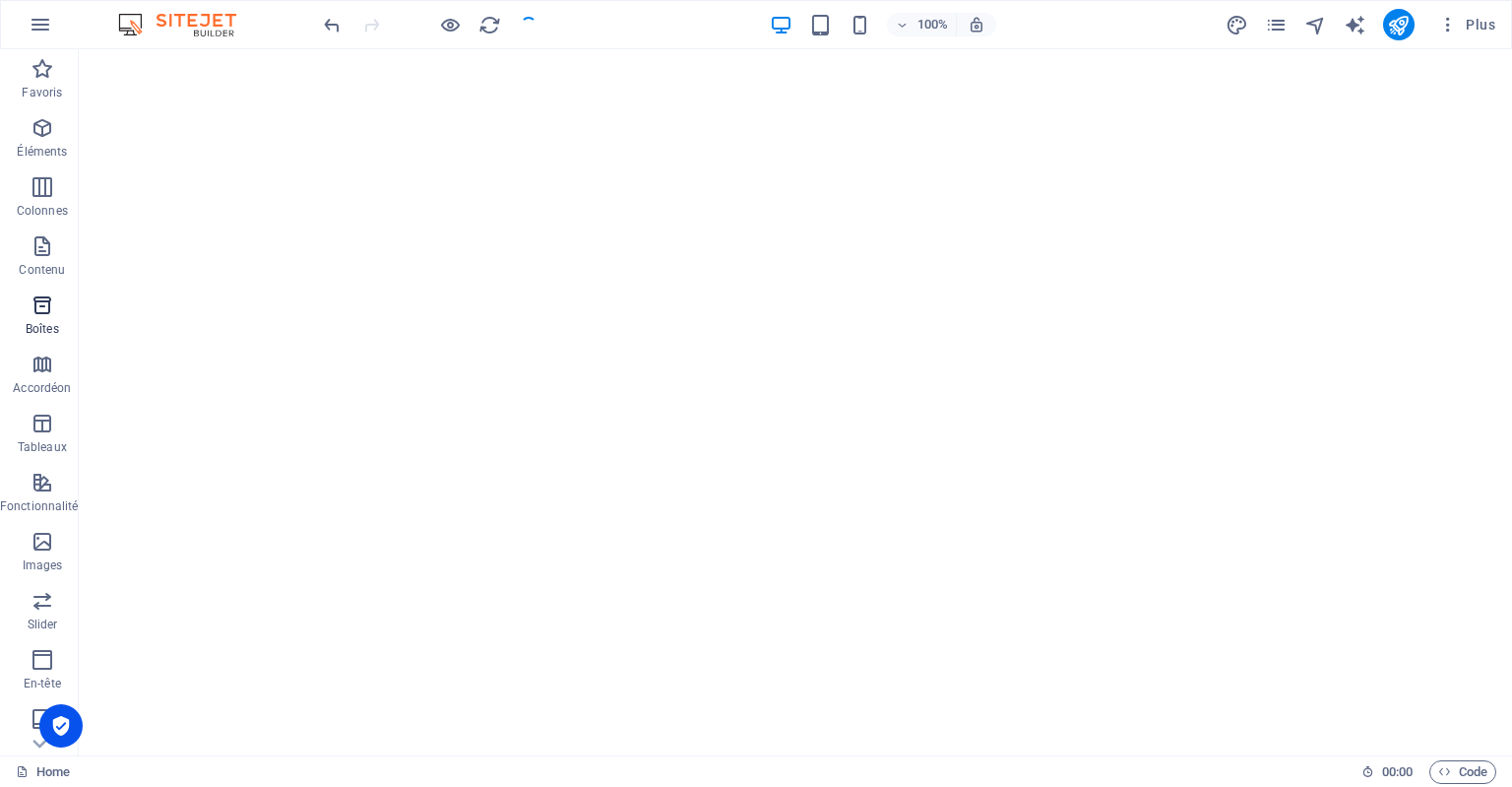 click on "Boîtes" at bounding box center (42, 329) 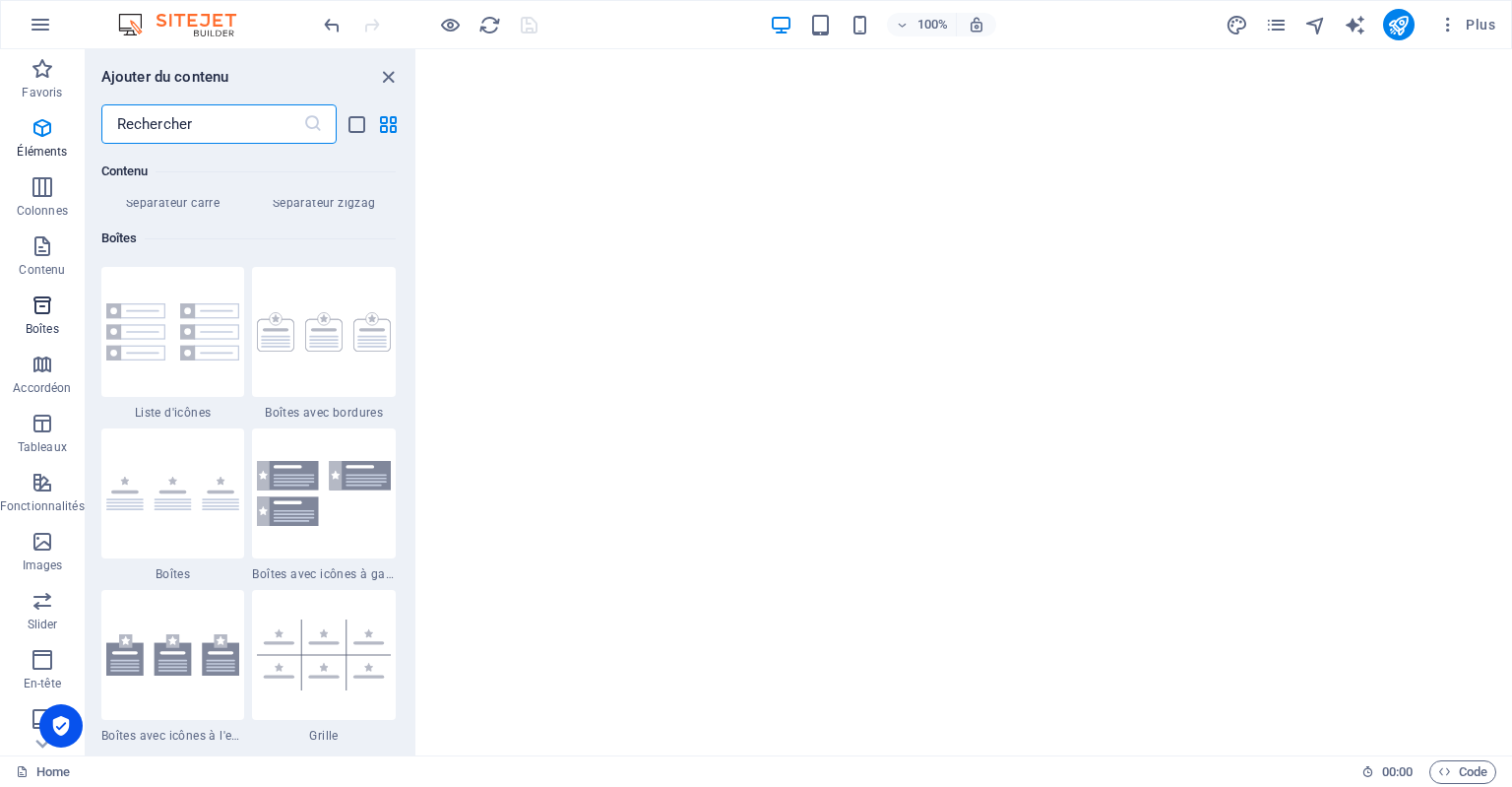 scroll, scrollTop: 5272, scrollLeft: 0, axis: vertical 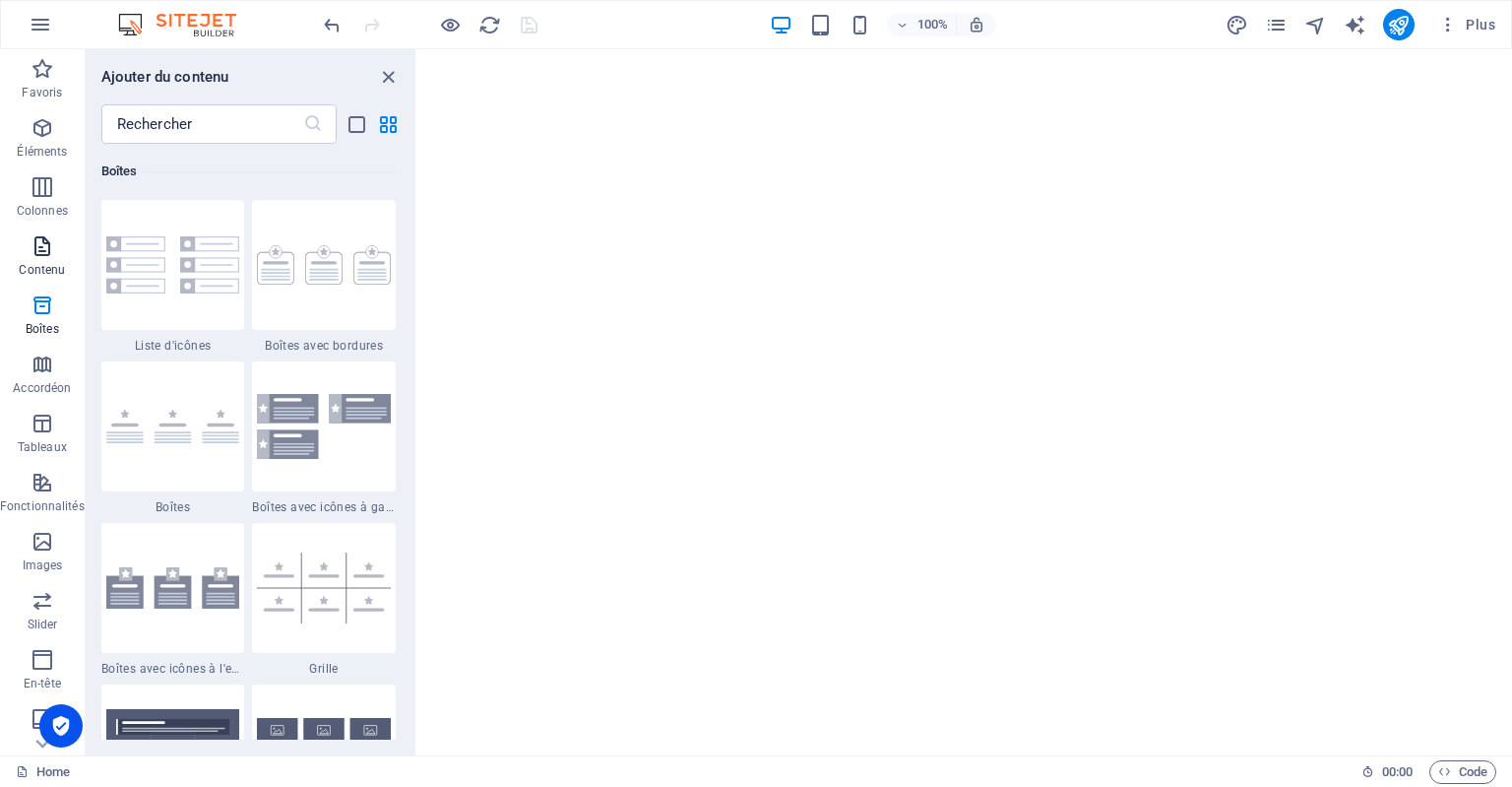 click on "Contenu" at bounding box center (42, 258) 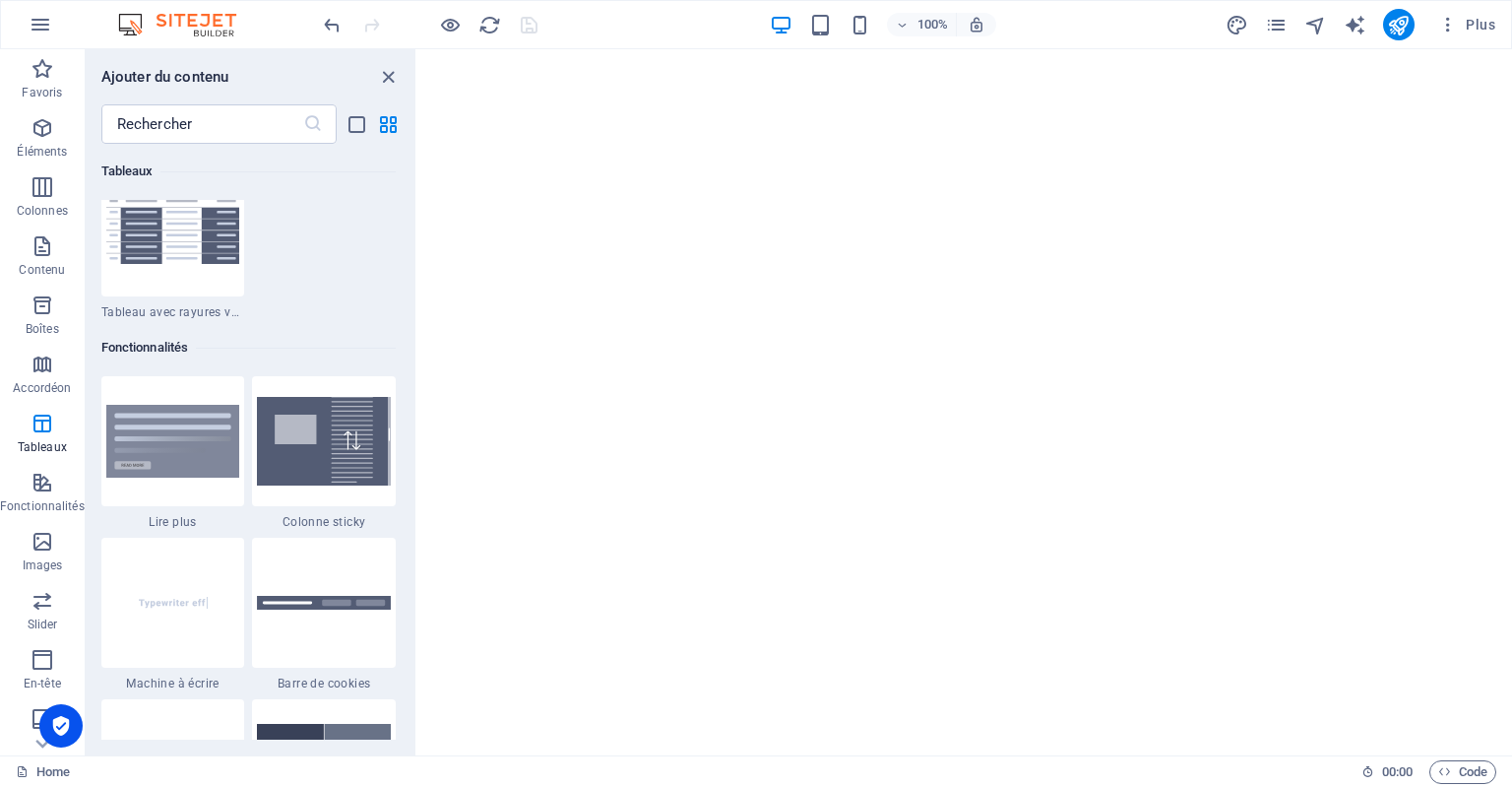 scroll, scrollTop: 7353, scrollLeft: 0, axis: vertical 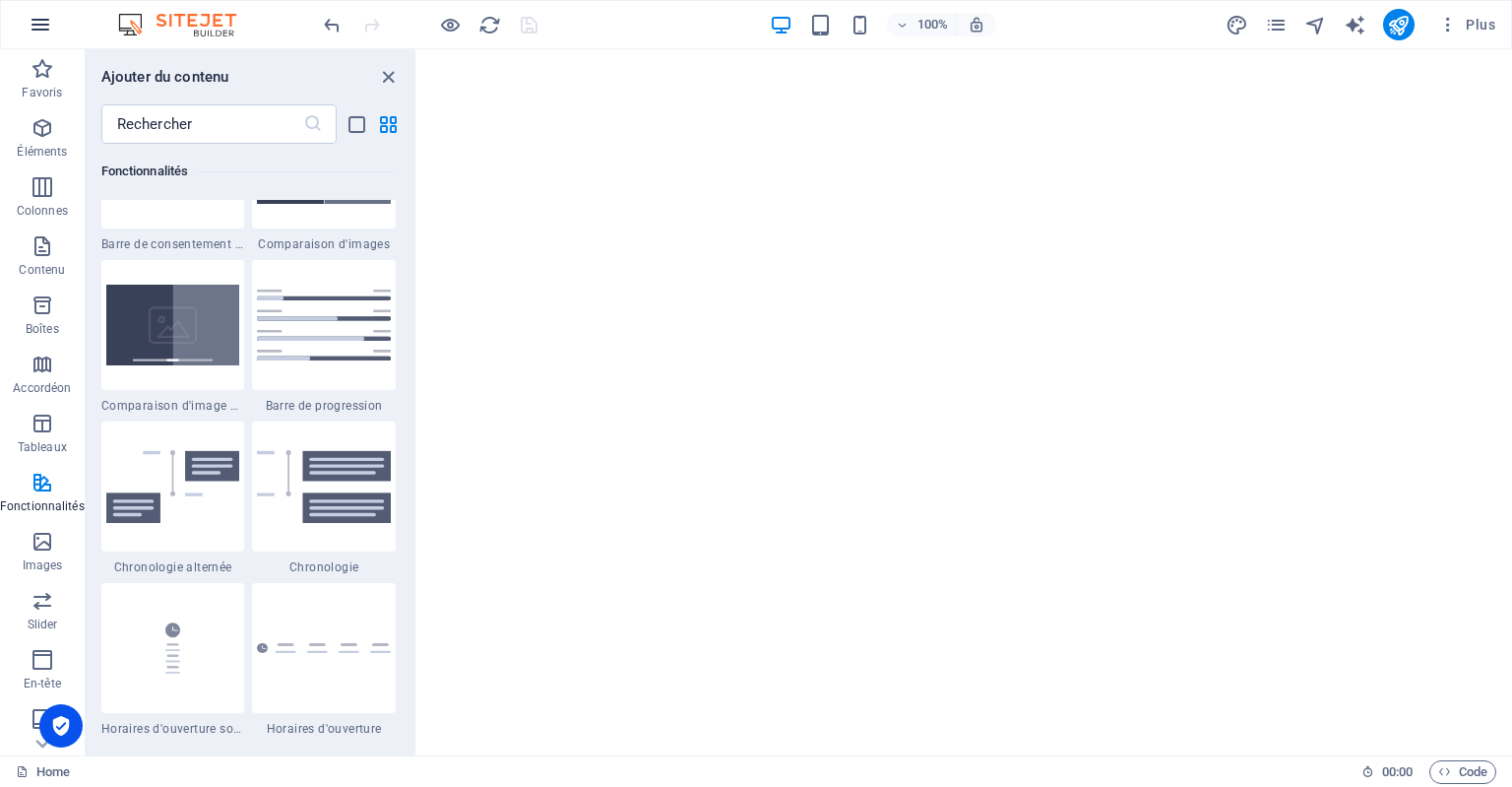 click at bounding box center (40, 25) 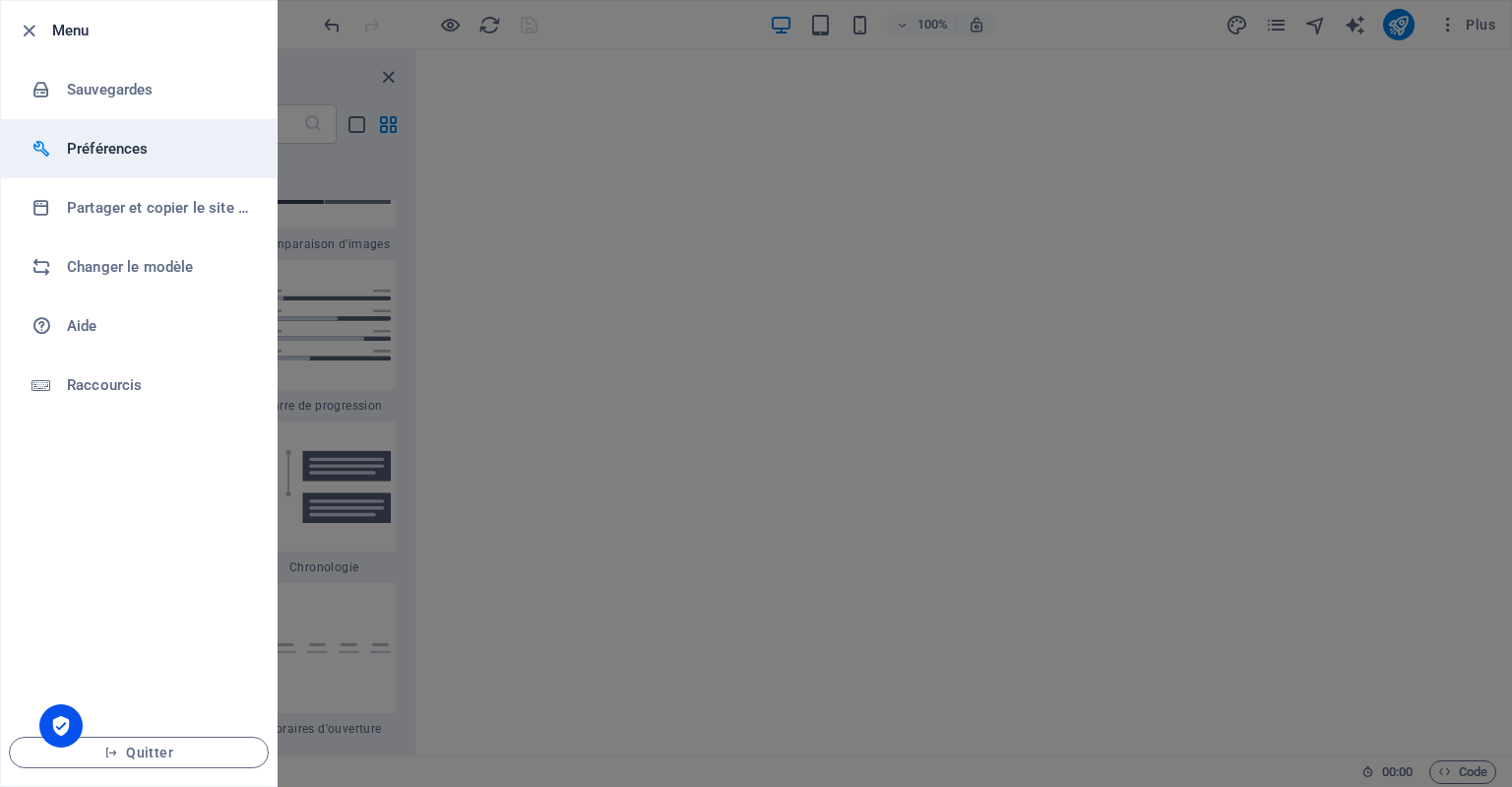 click on "Préférences" at bounding box center (158, 149) 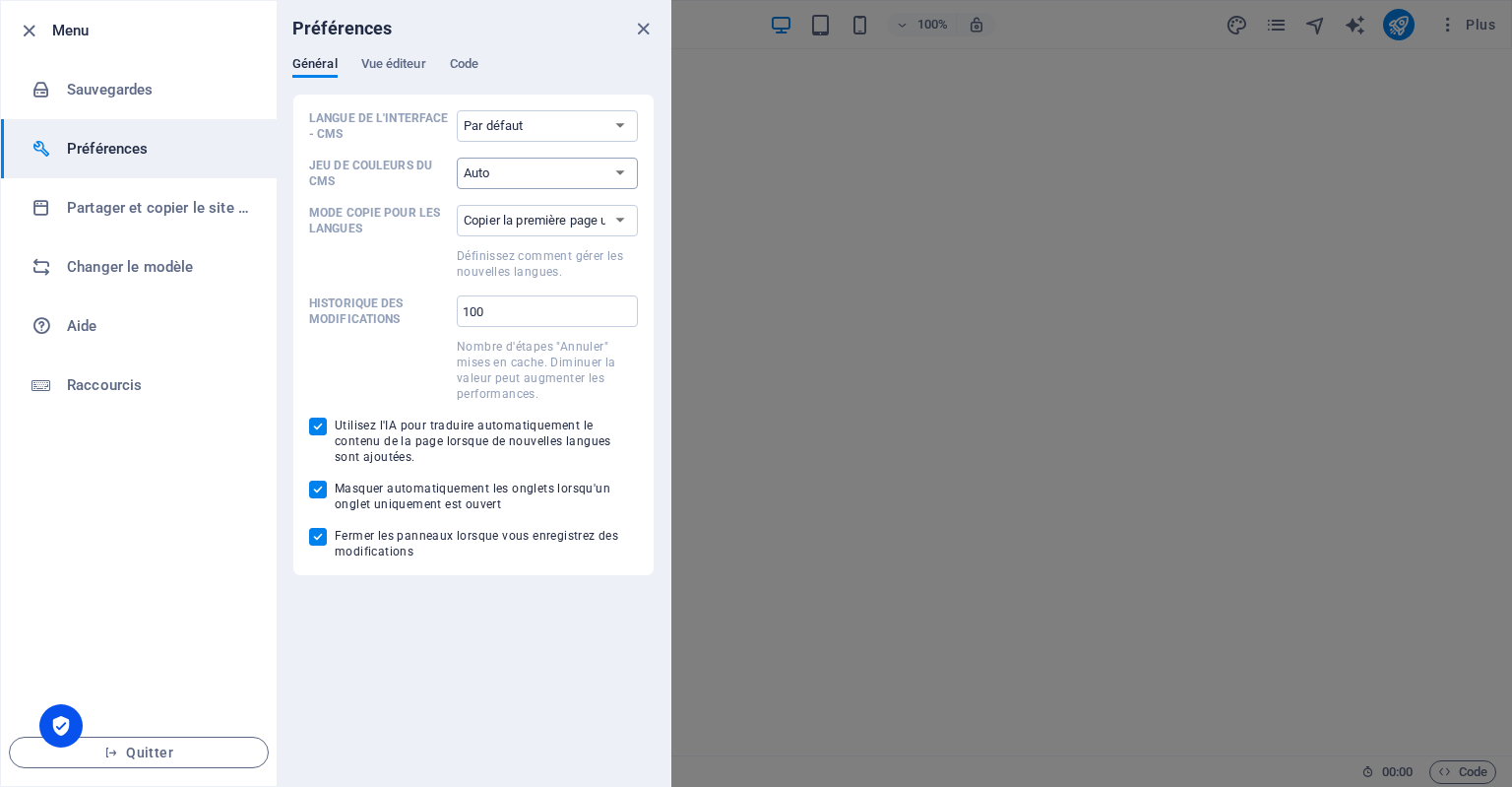click on "Auto Sombre Clair" at bounding box center (547, 173) 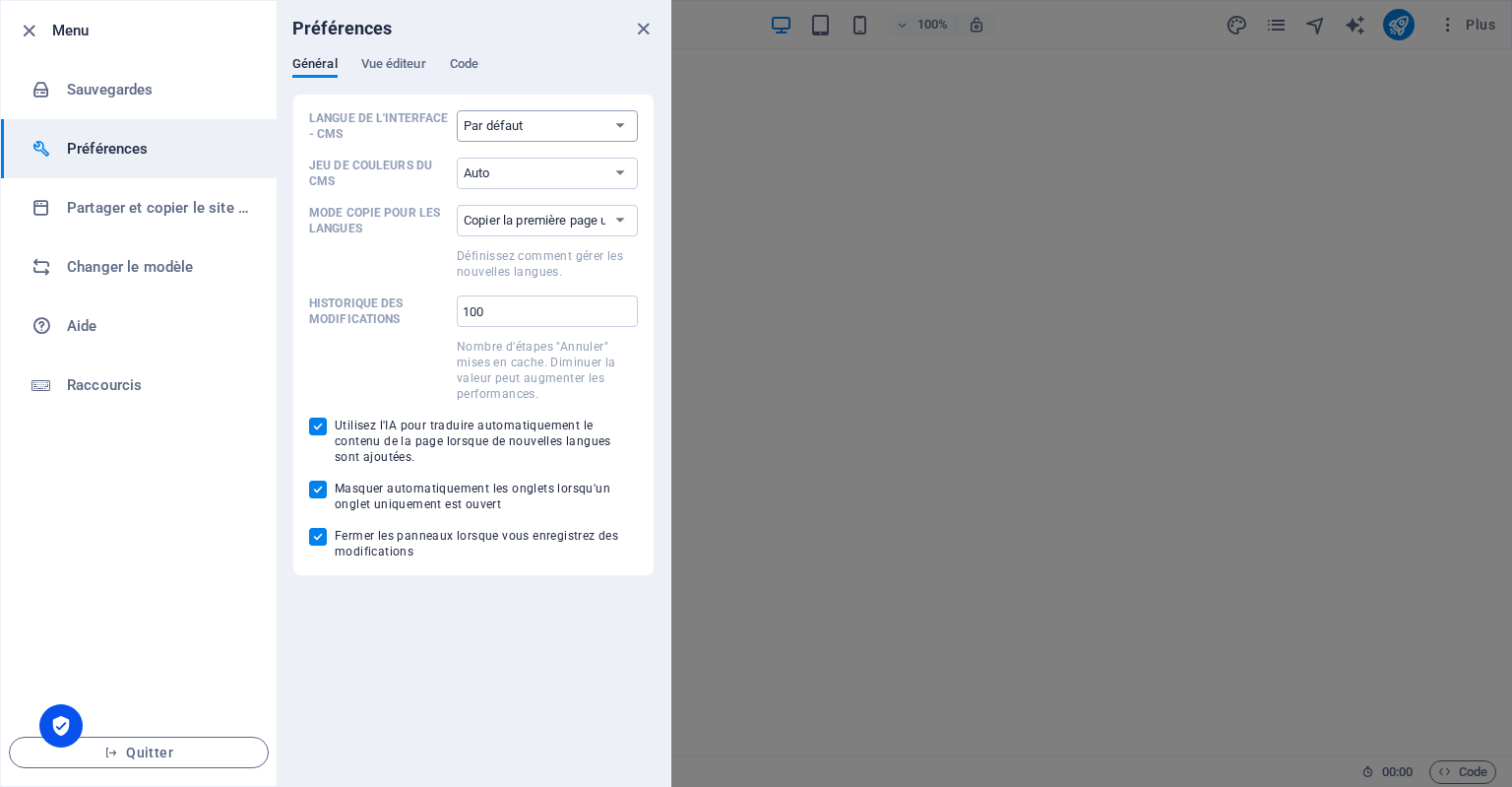 click on "Par défaut Deutsch English Español Français Magyar Italiano Nederlands Polski Português русский язык Svenska Türkçe 日本語" at bounding box center (547, 126) 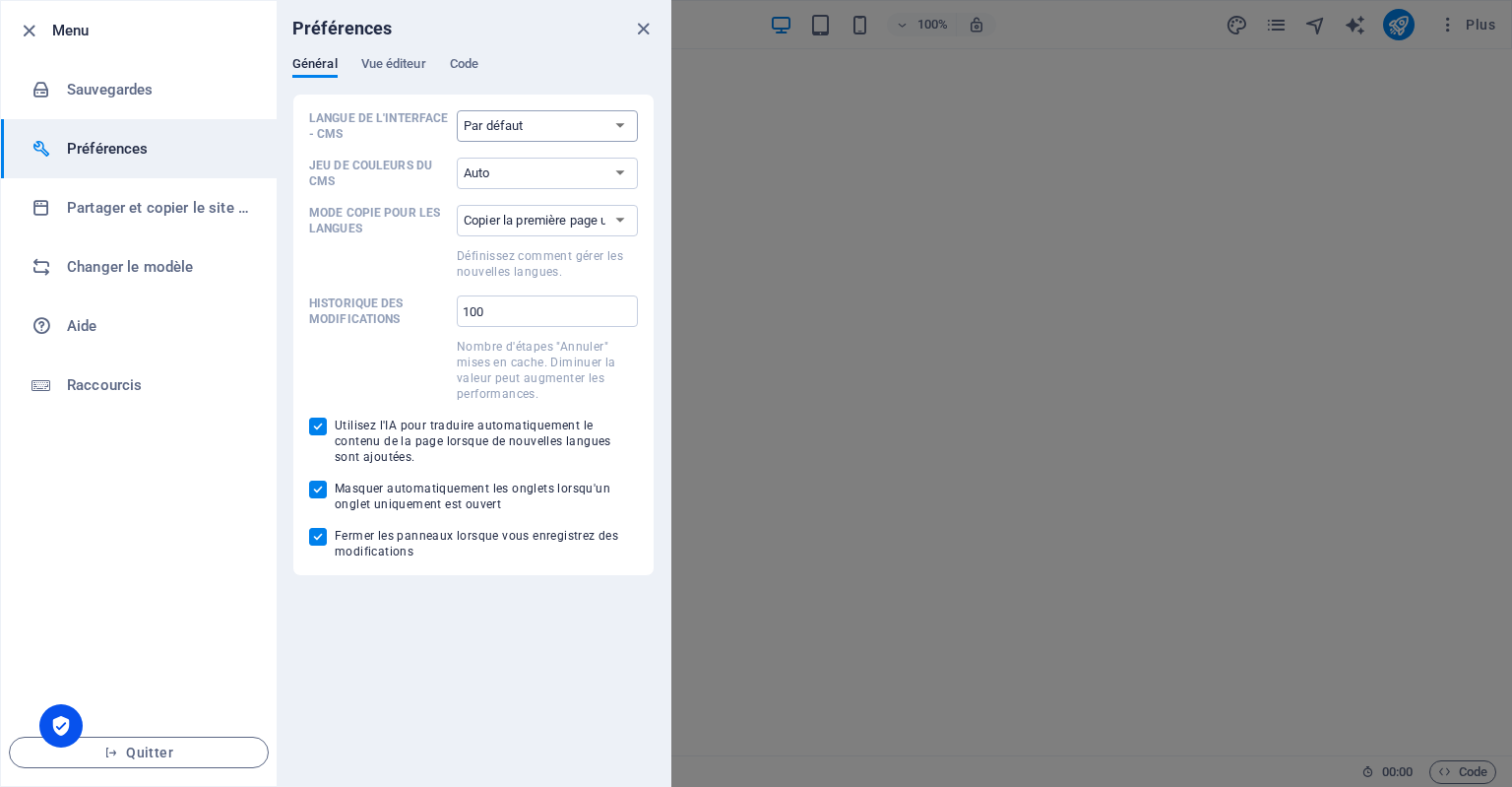 select on "fr" 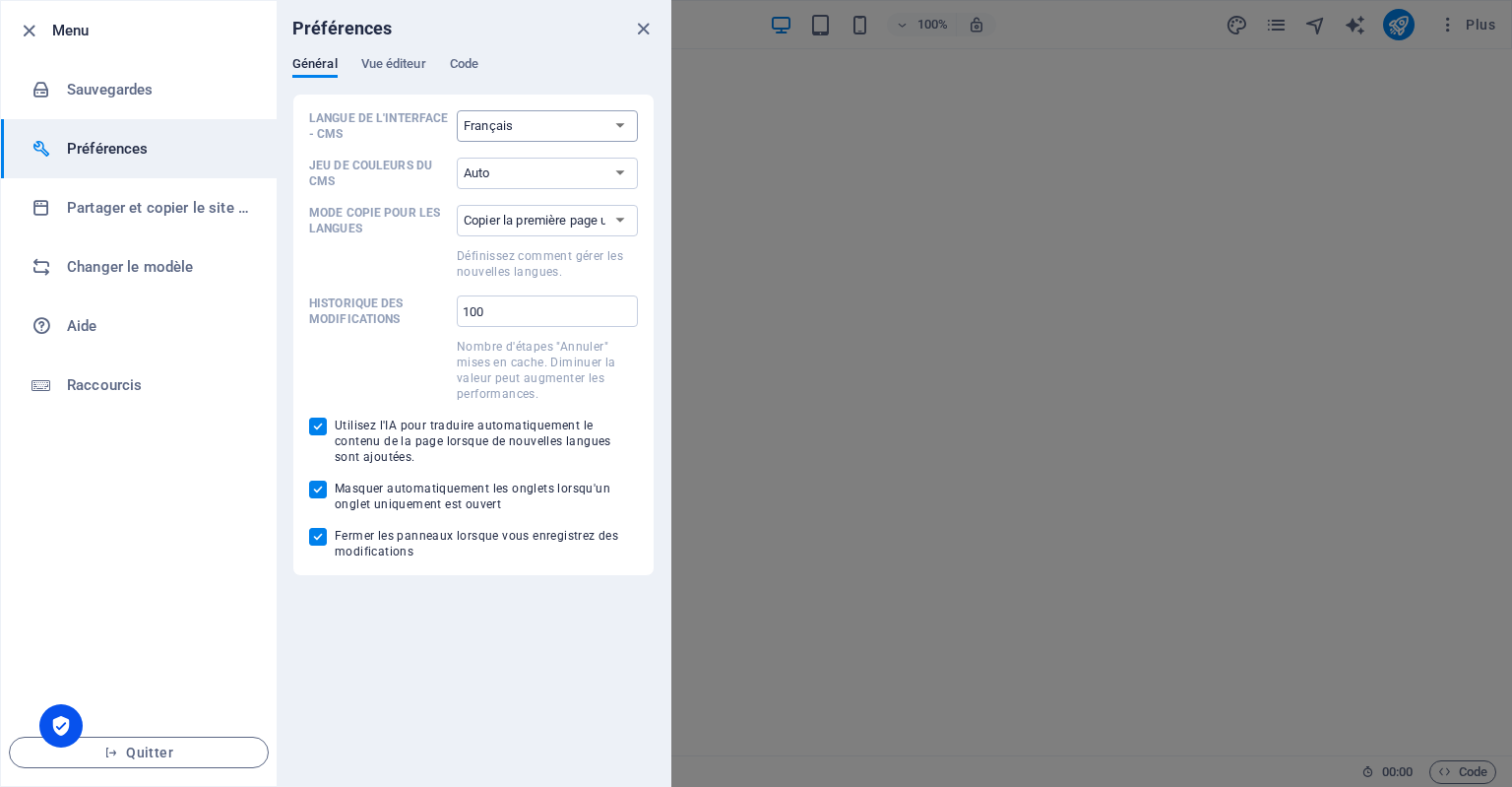 click on "Par défaut Deutsch English Español Français Magyar Italiano Nederlands Polski Português русский язык Svenska Türkçe 日本語" at bounding box center (547, 126) 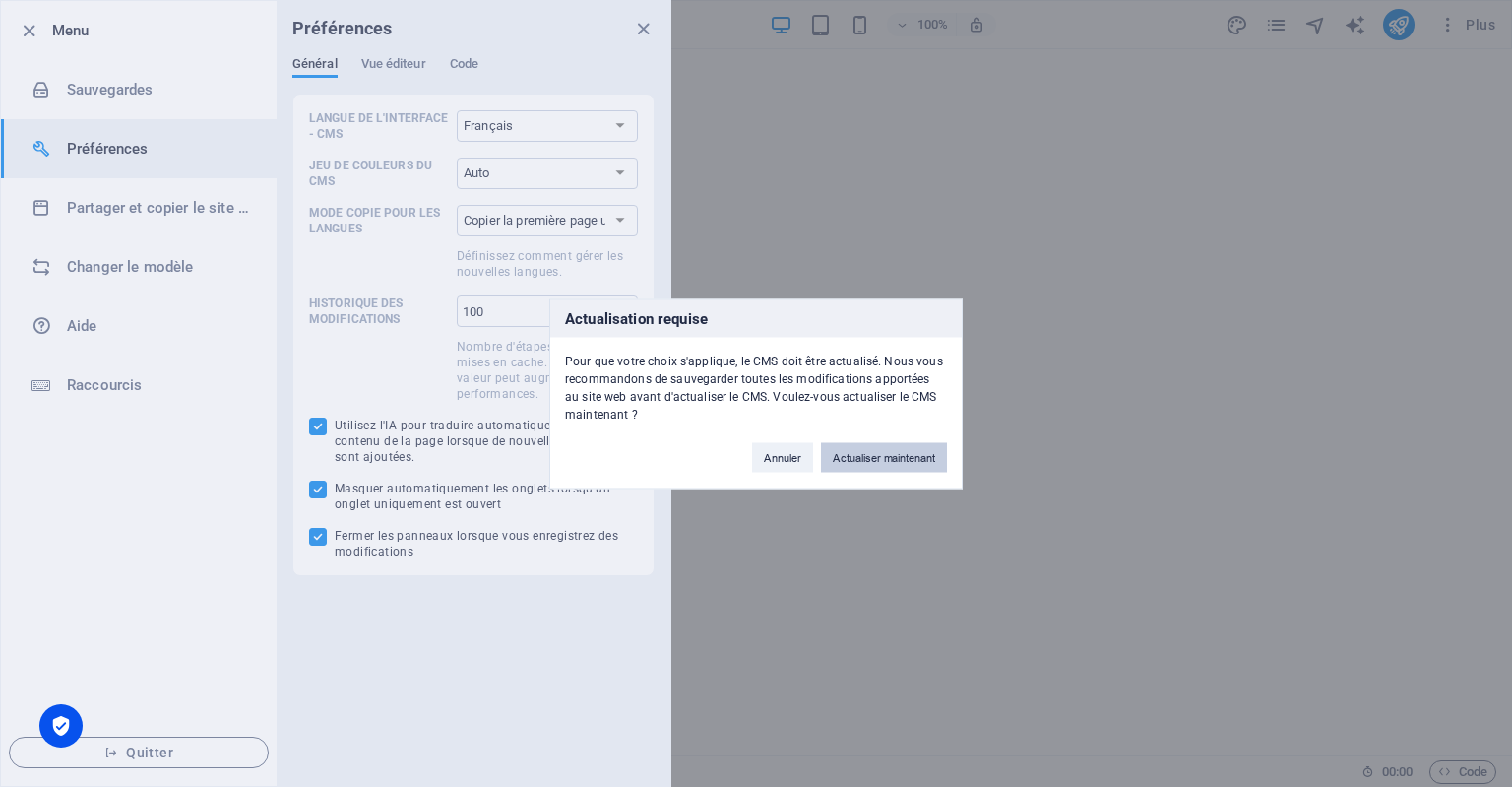 click on "Actualiser maintenant" at bounding box center [884, 457] 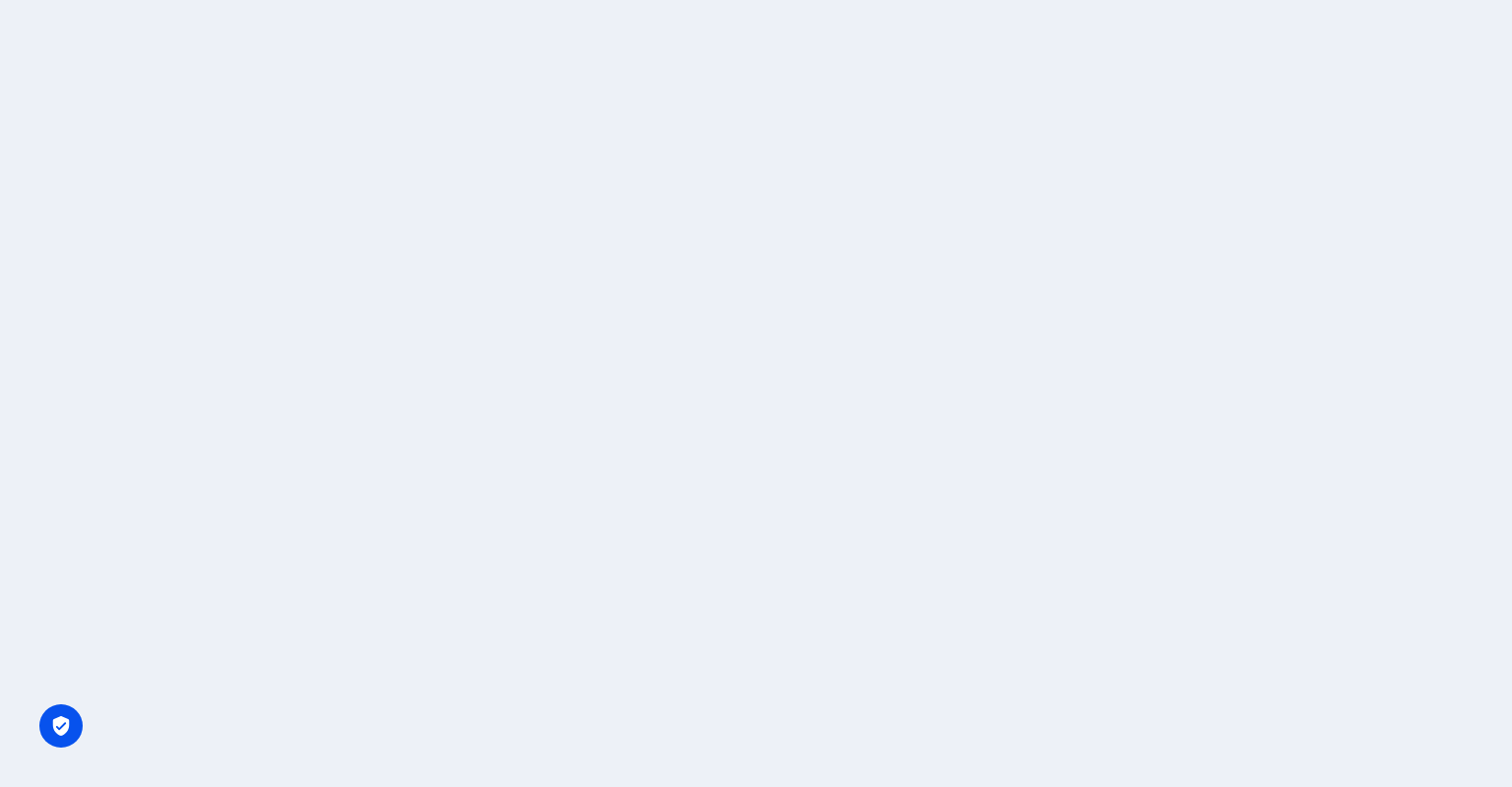 scroll, scrollTop: 0, scrollLeft: 0, axis: both 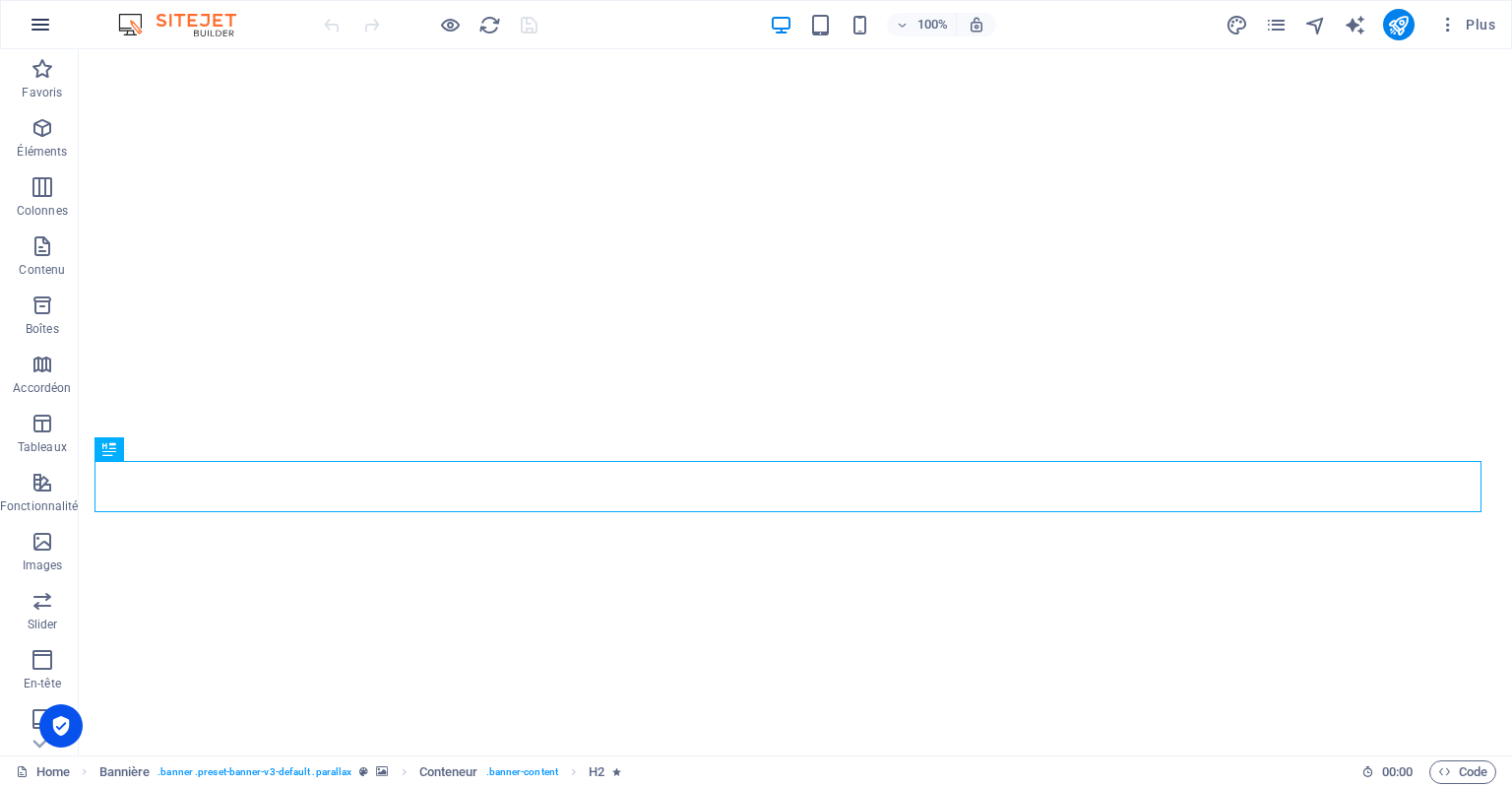 click at bounding box center (40, 25) 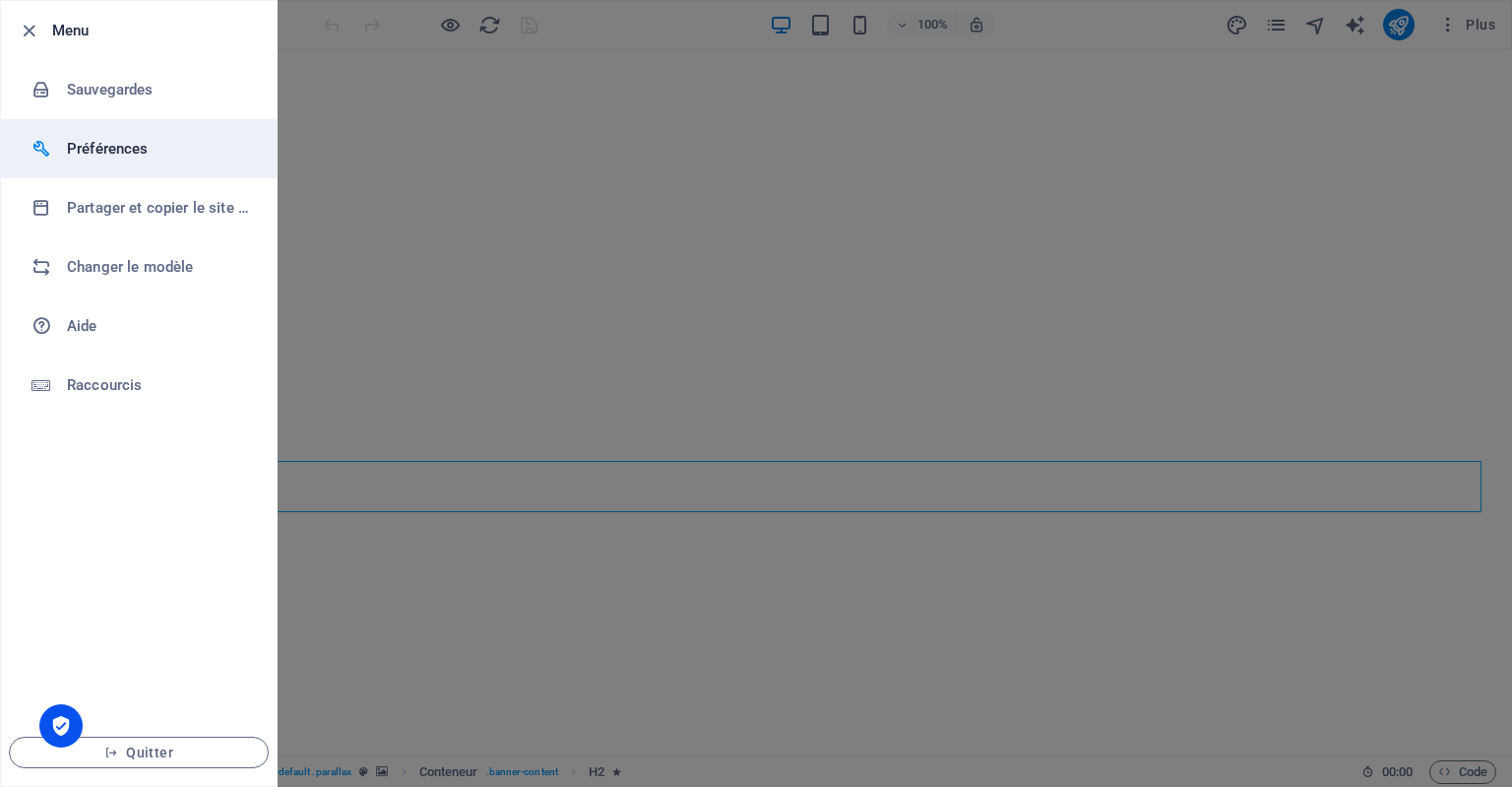 click on "Préférences" at bounding box center [158, 149] 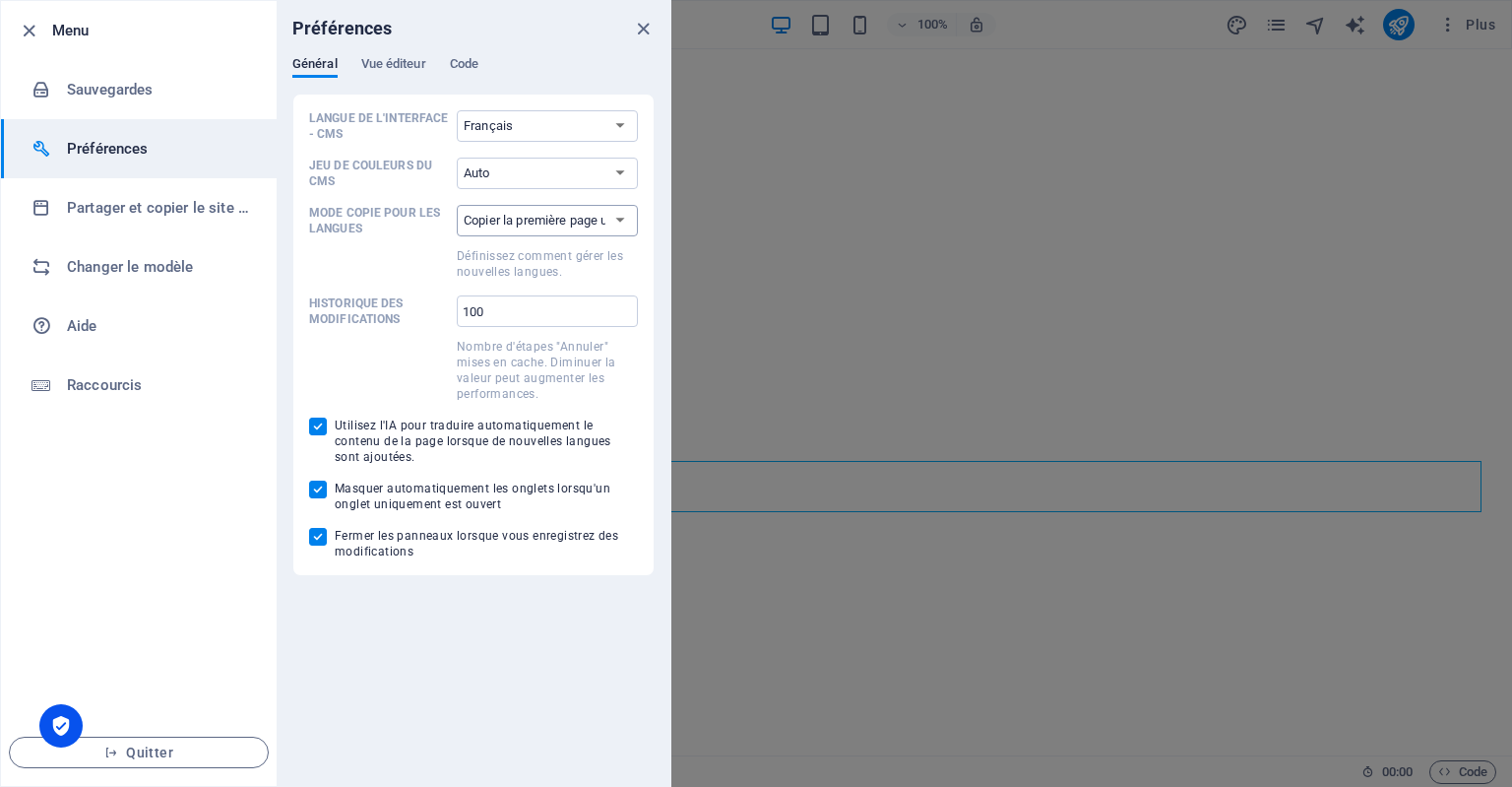 click on "Copier la première page uniquement Copier toutes les pages" at bounding box center (547, 221) 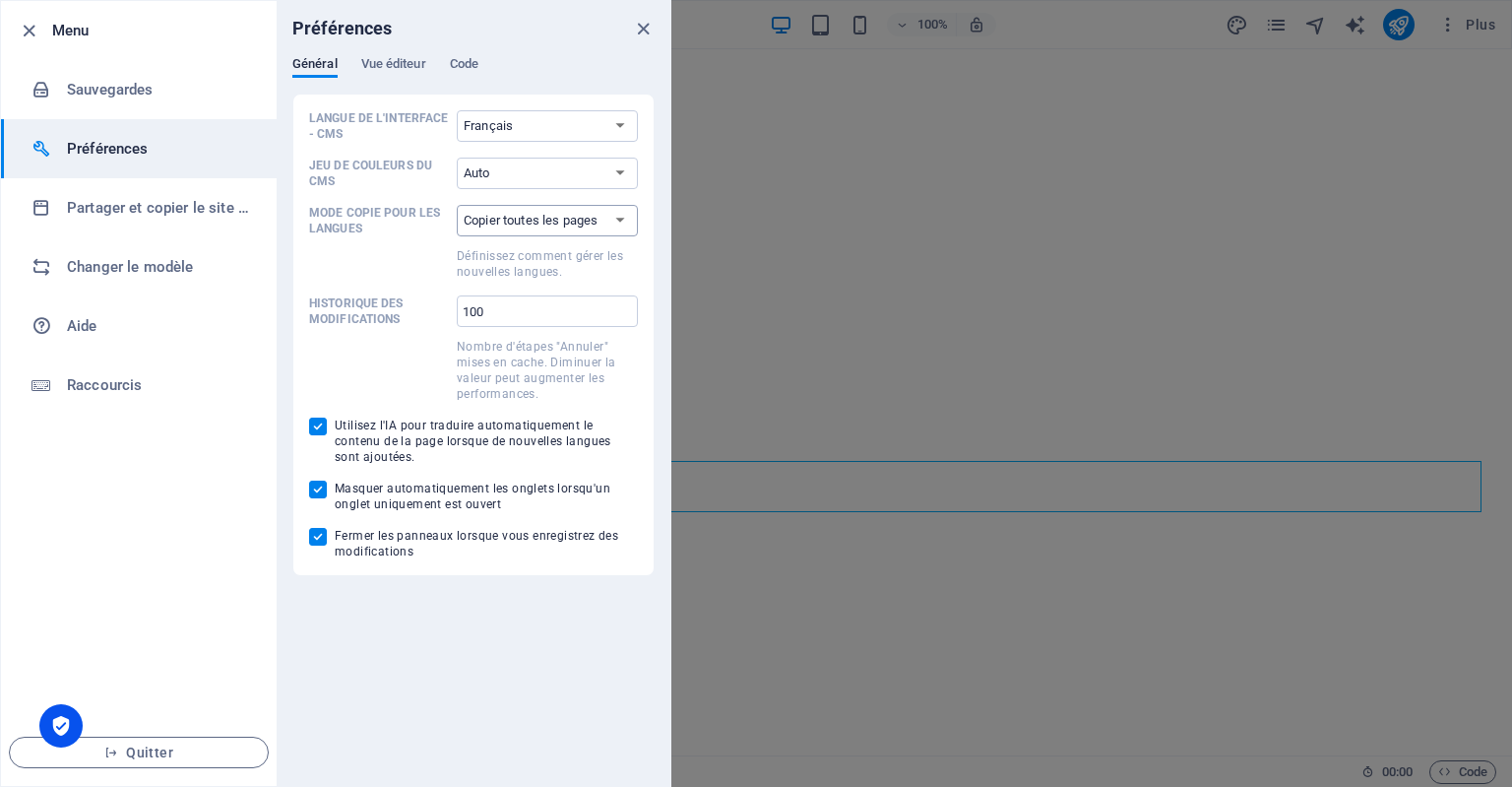click on "Copier la première page uniquement Copier toutes les pages" at bounding box center (547, 221) 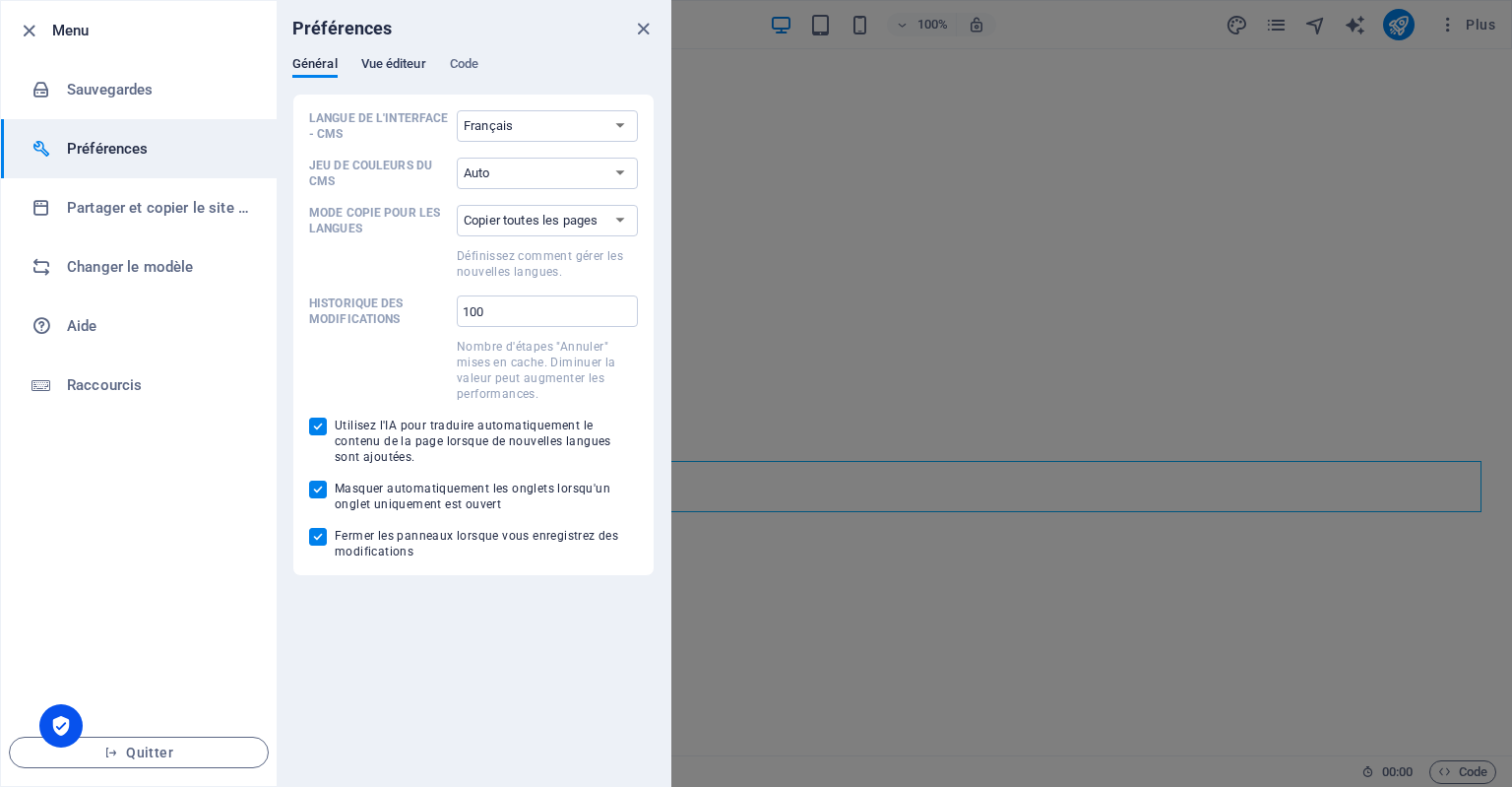 click on "Vue éditeur" at bounding box center (394, 66) 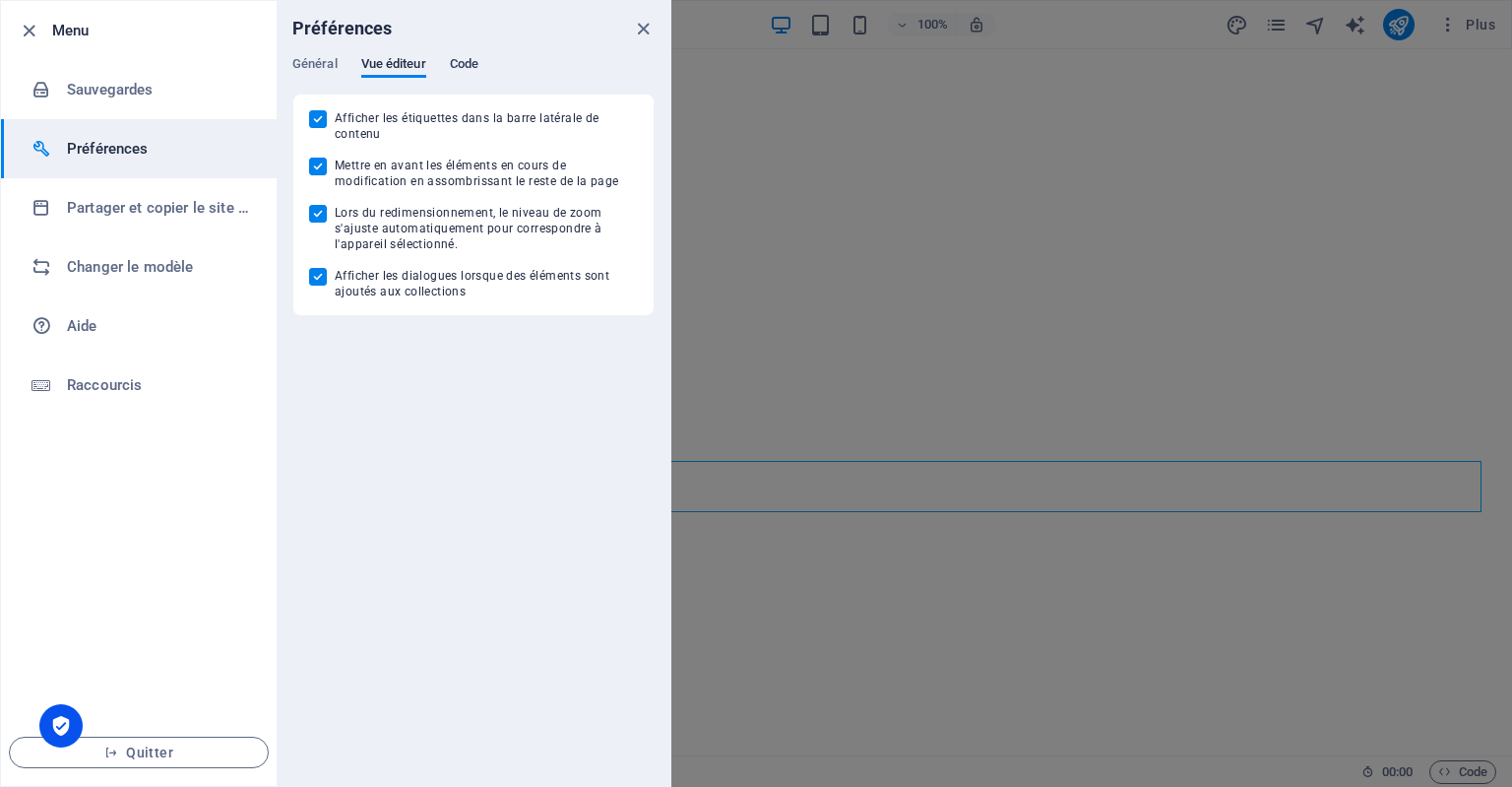 click on "Code" at bounding box center (464, 66) 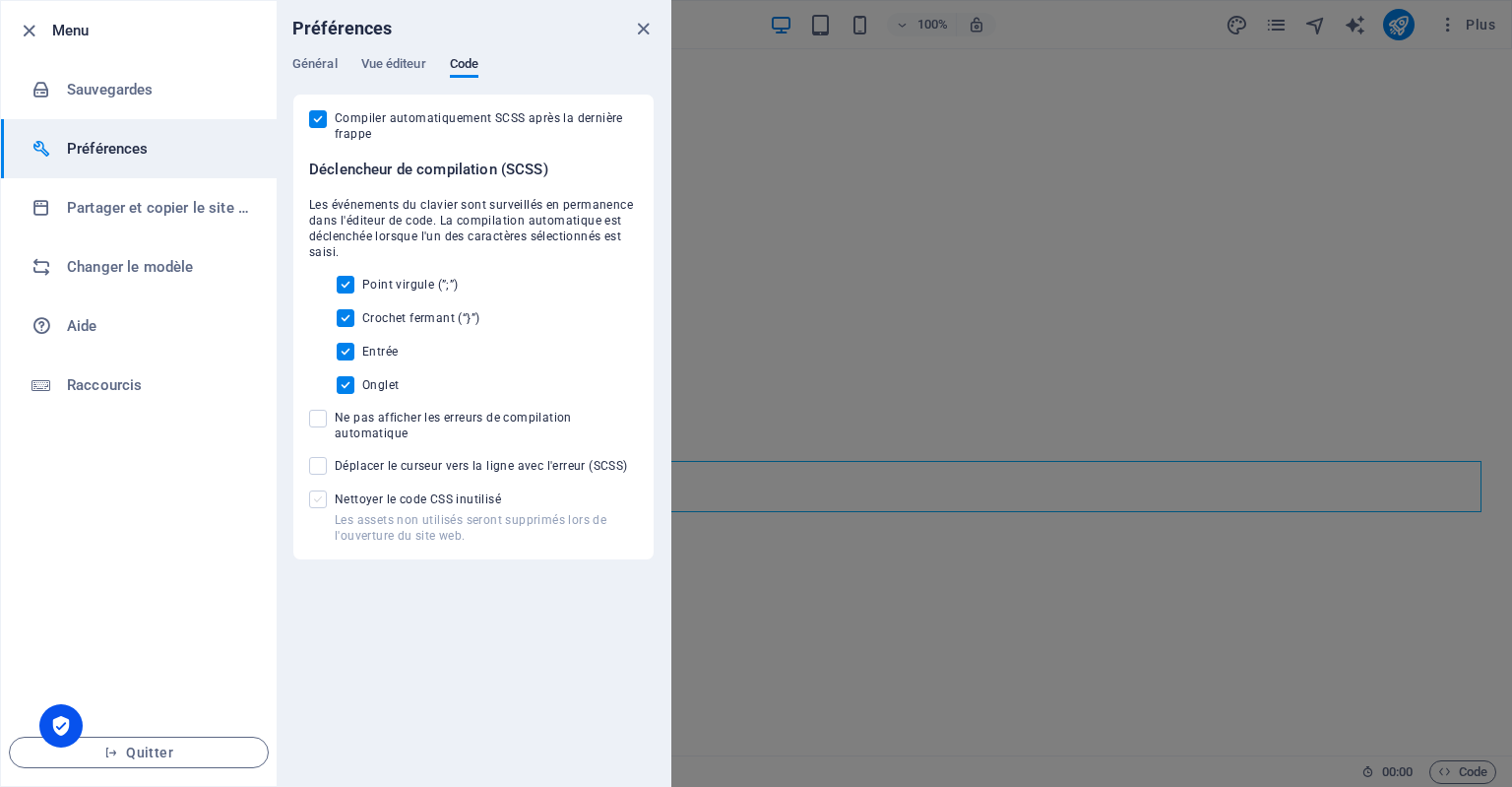 click at bounding box center [318, 499] 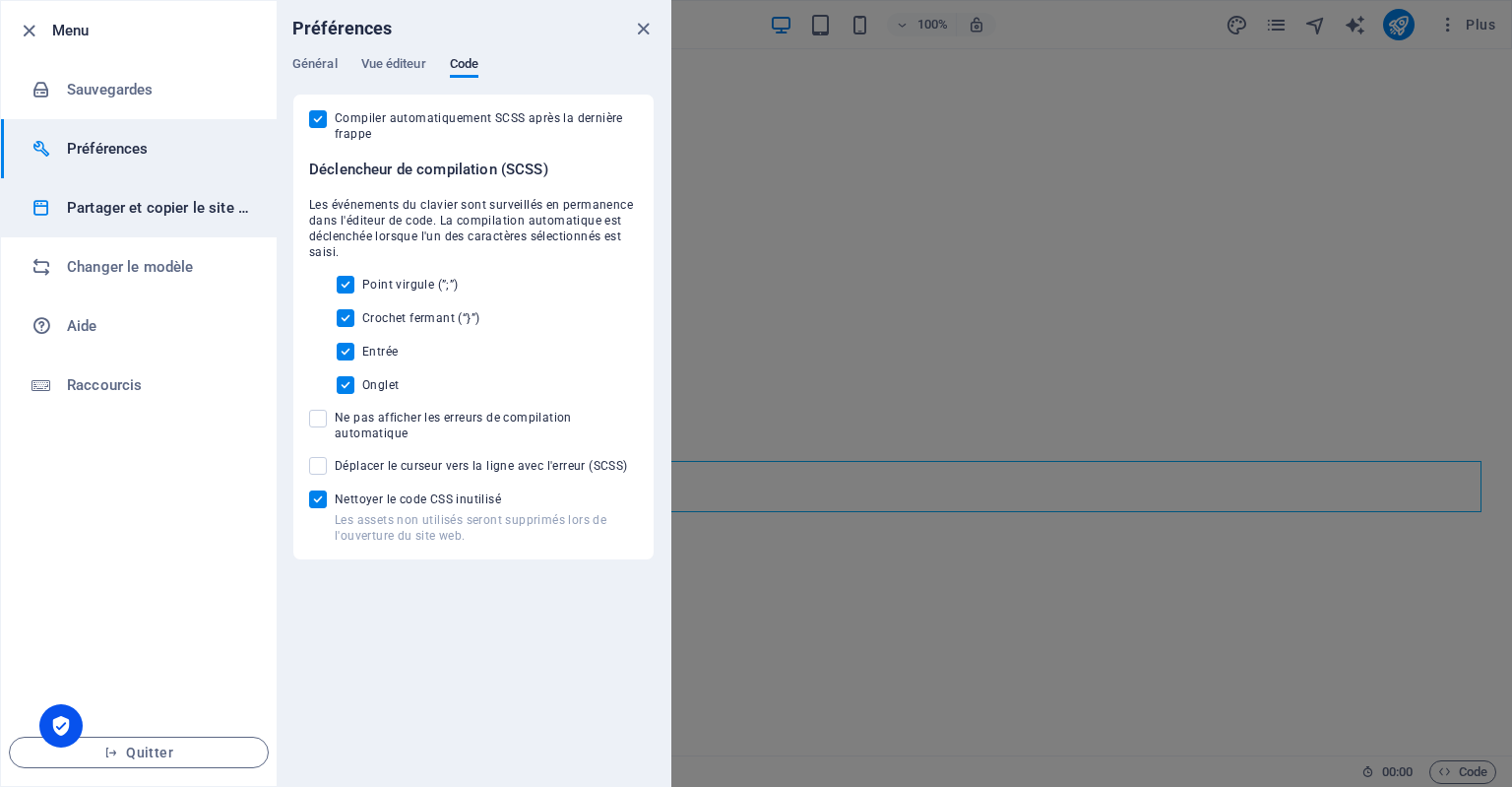 click on "Partager et copier le site web" at bounding box center [158, 208] 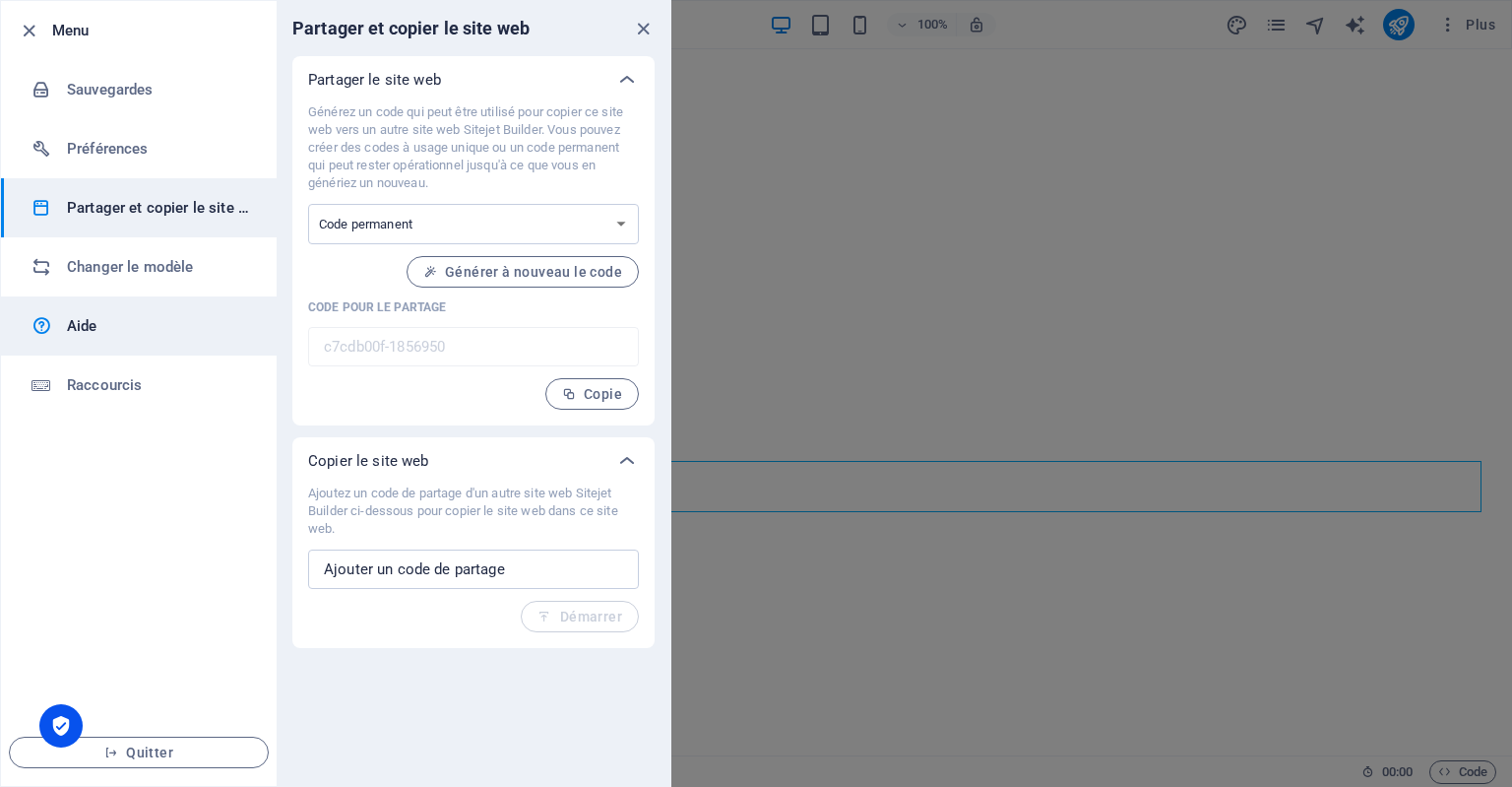 click on "Aide" at bounding box center (158, 326) 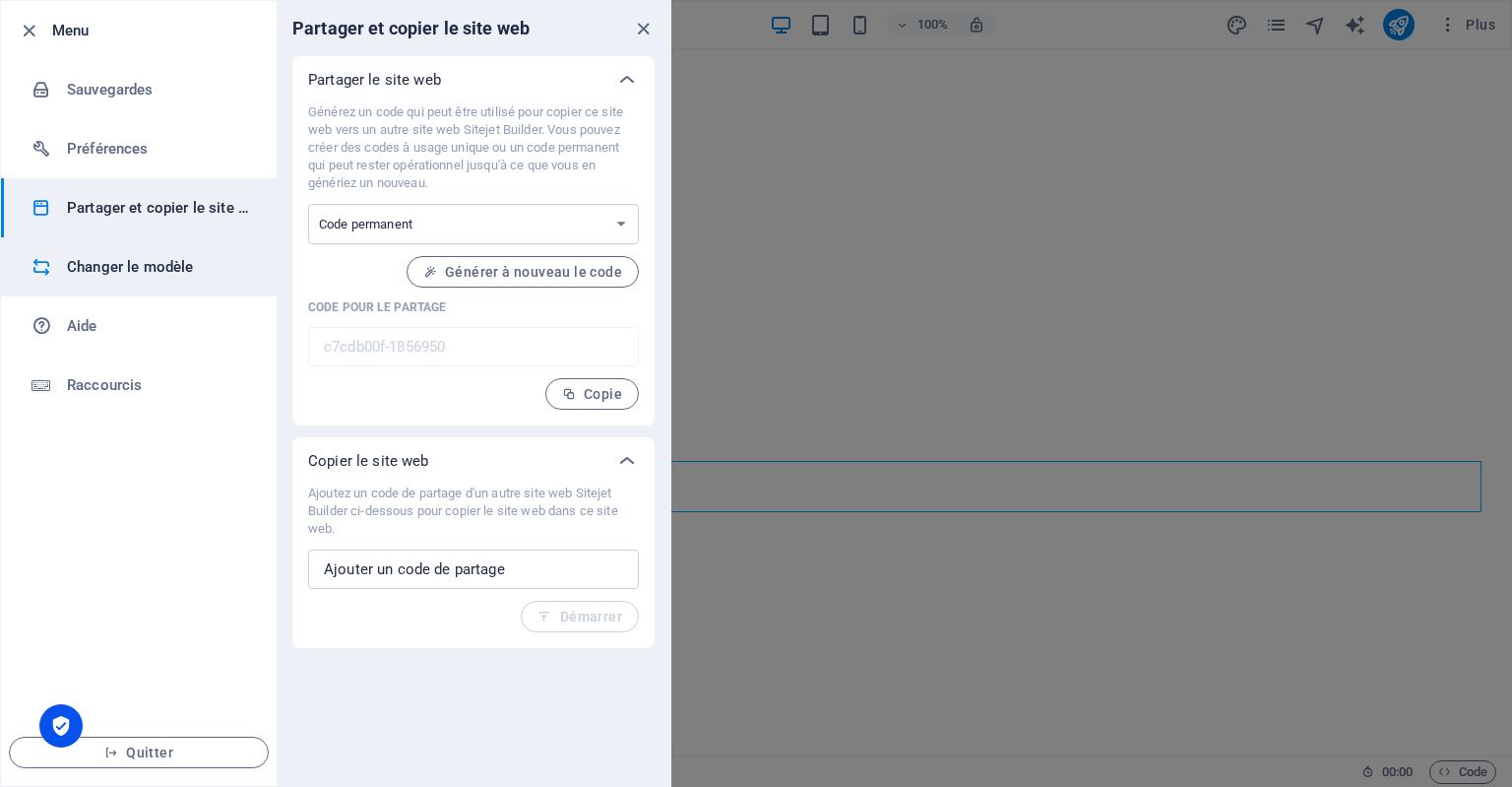 click on "Changer le modèle" at bounding box center [158, 267] 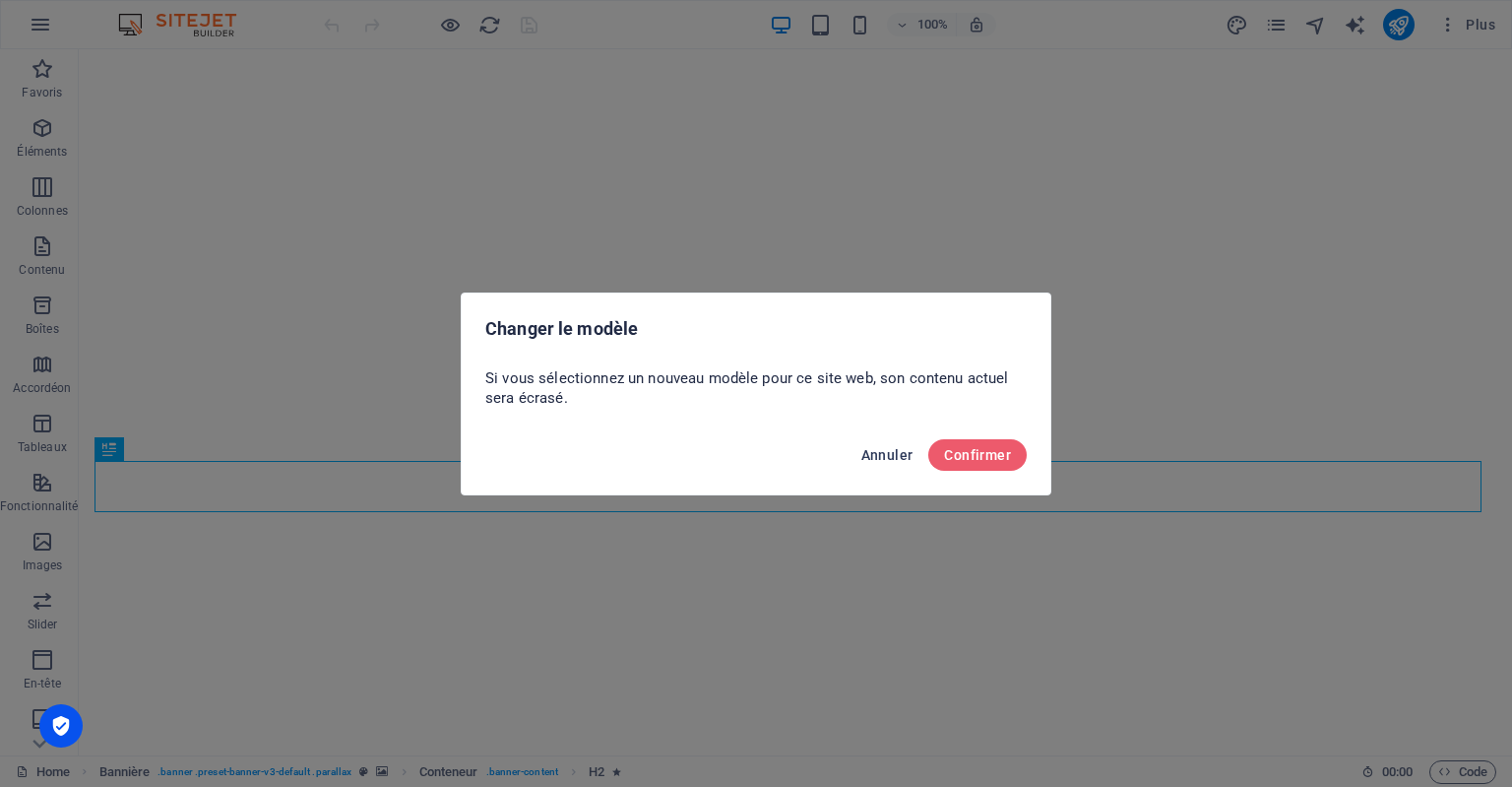 click on "Annuler" at bounding box center [887, 455] 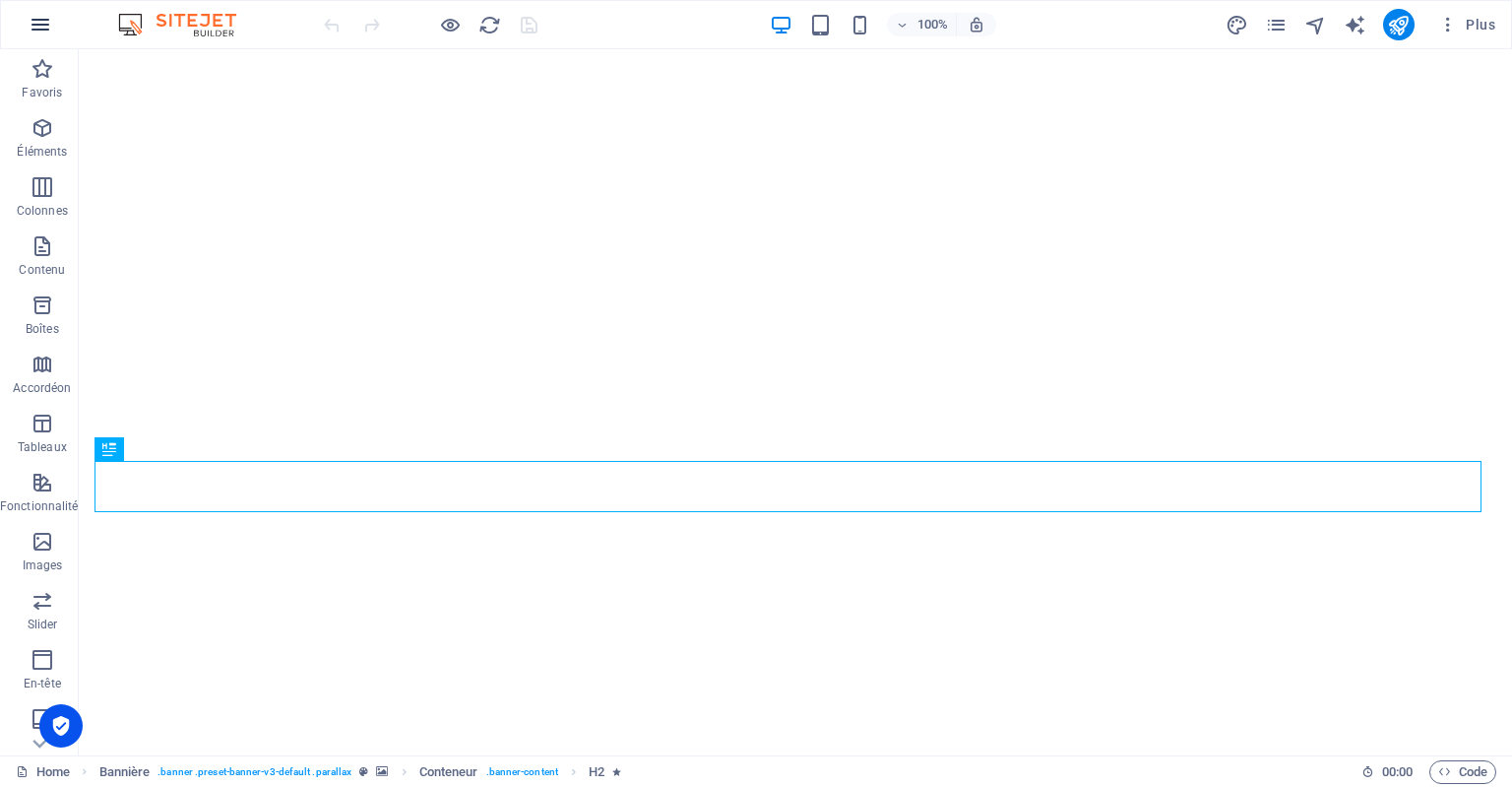 click at bounding box center (40, 25) 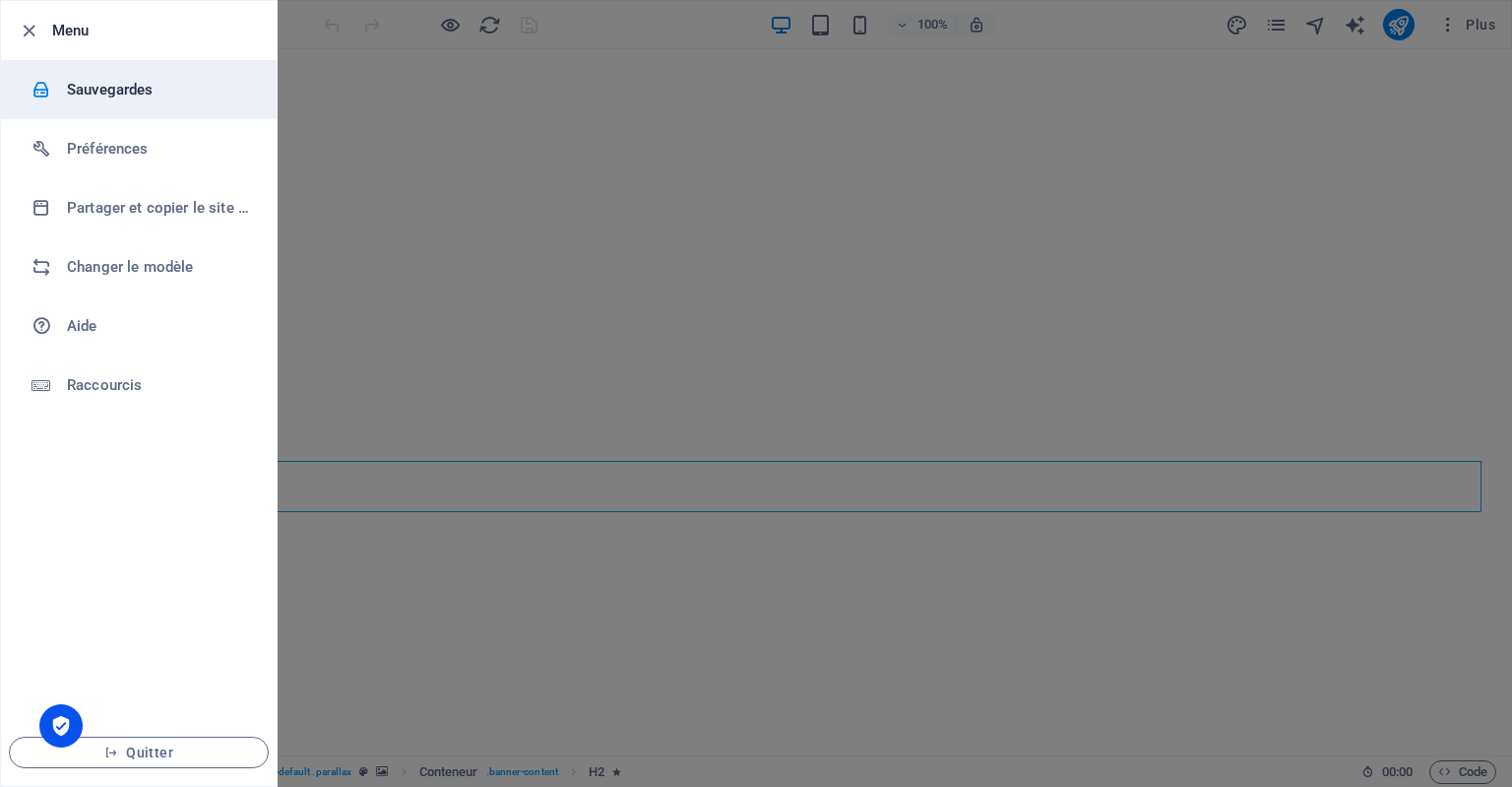 click on "Sauvegardes" at bounding box center [158, 90] 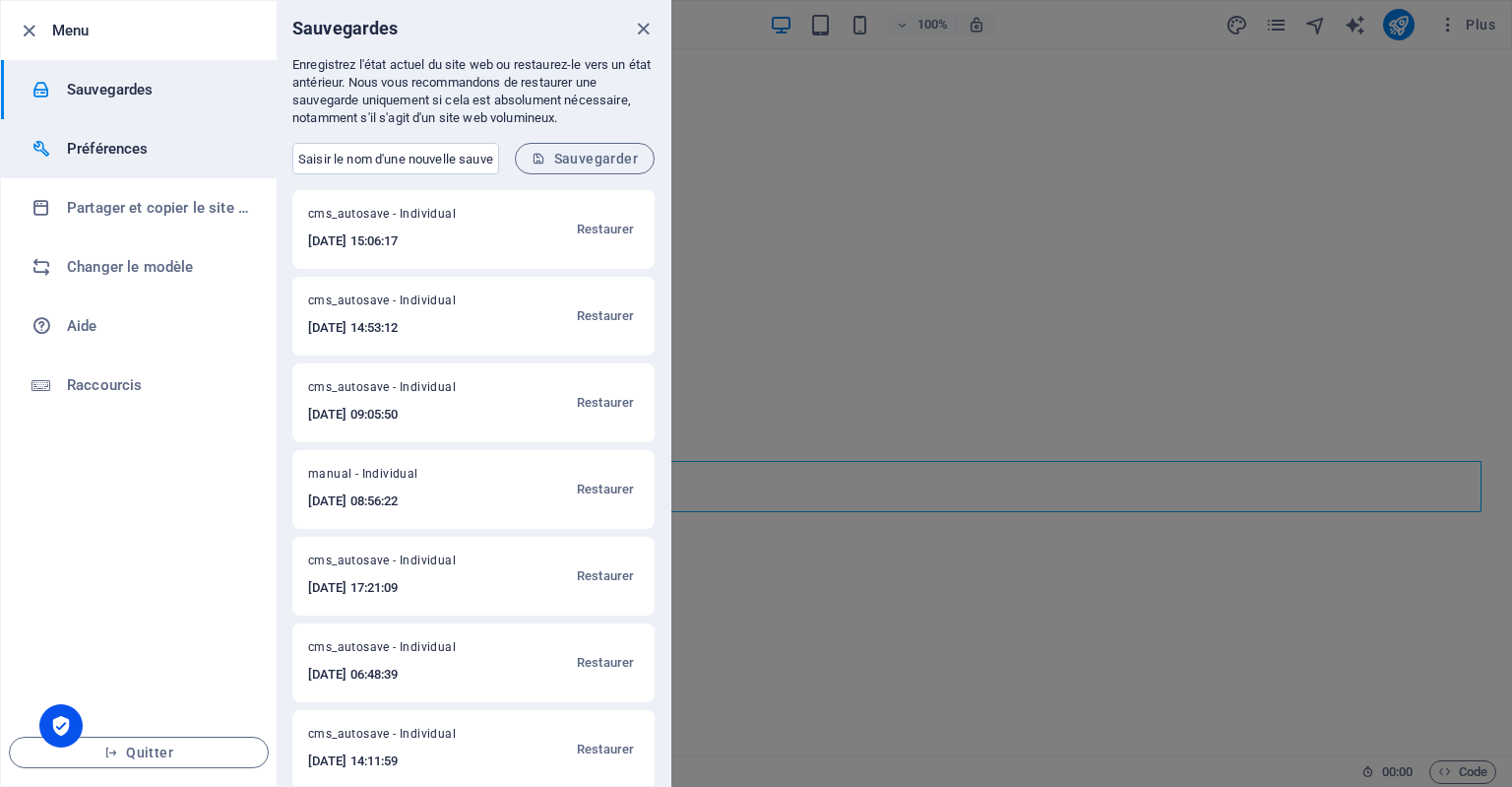 click on "Préférences" at bounding box center (158, 149) 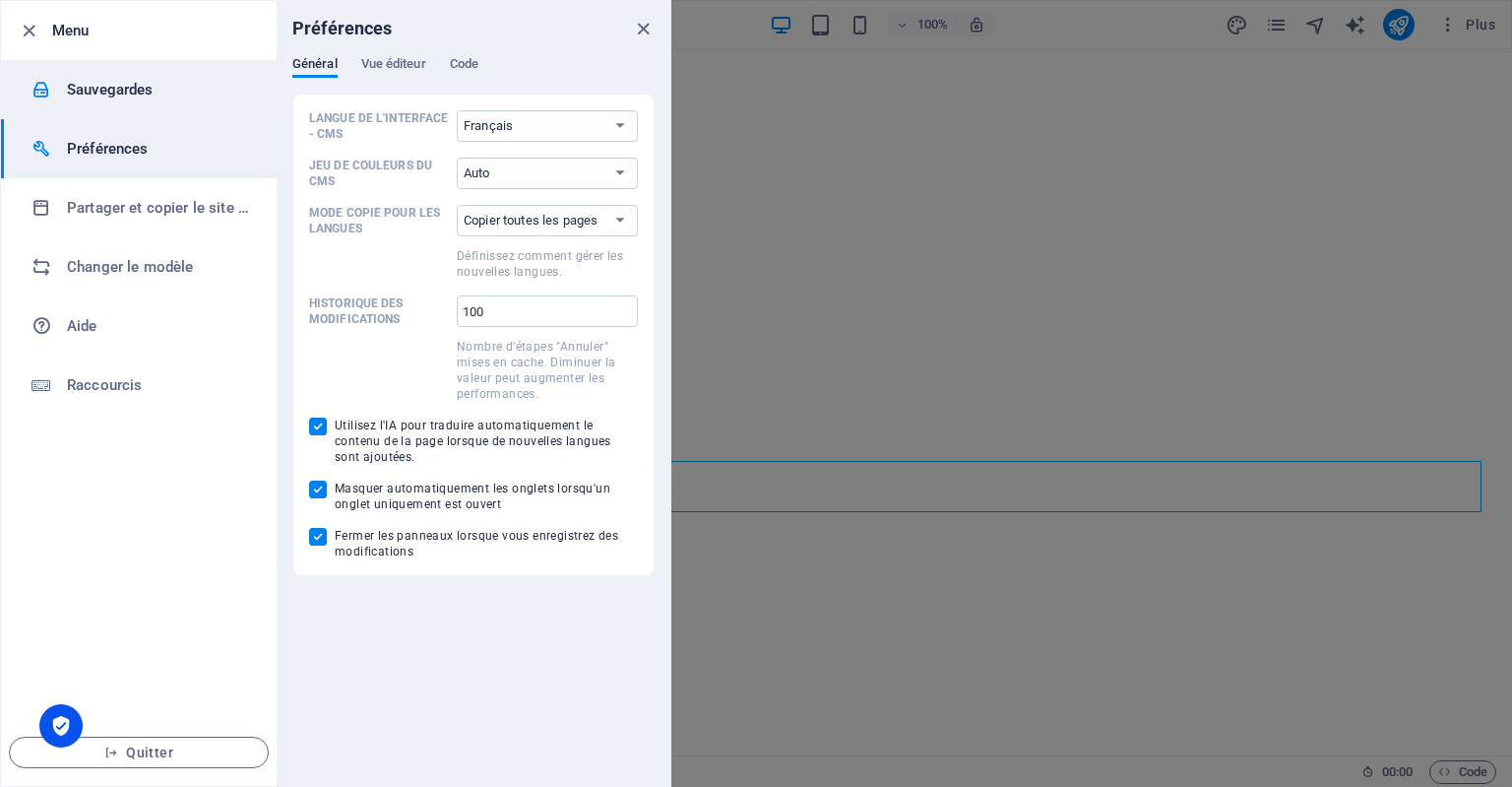 click on "Sauvegardes" at bounding box center (139, 90) 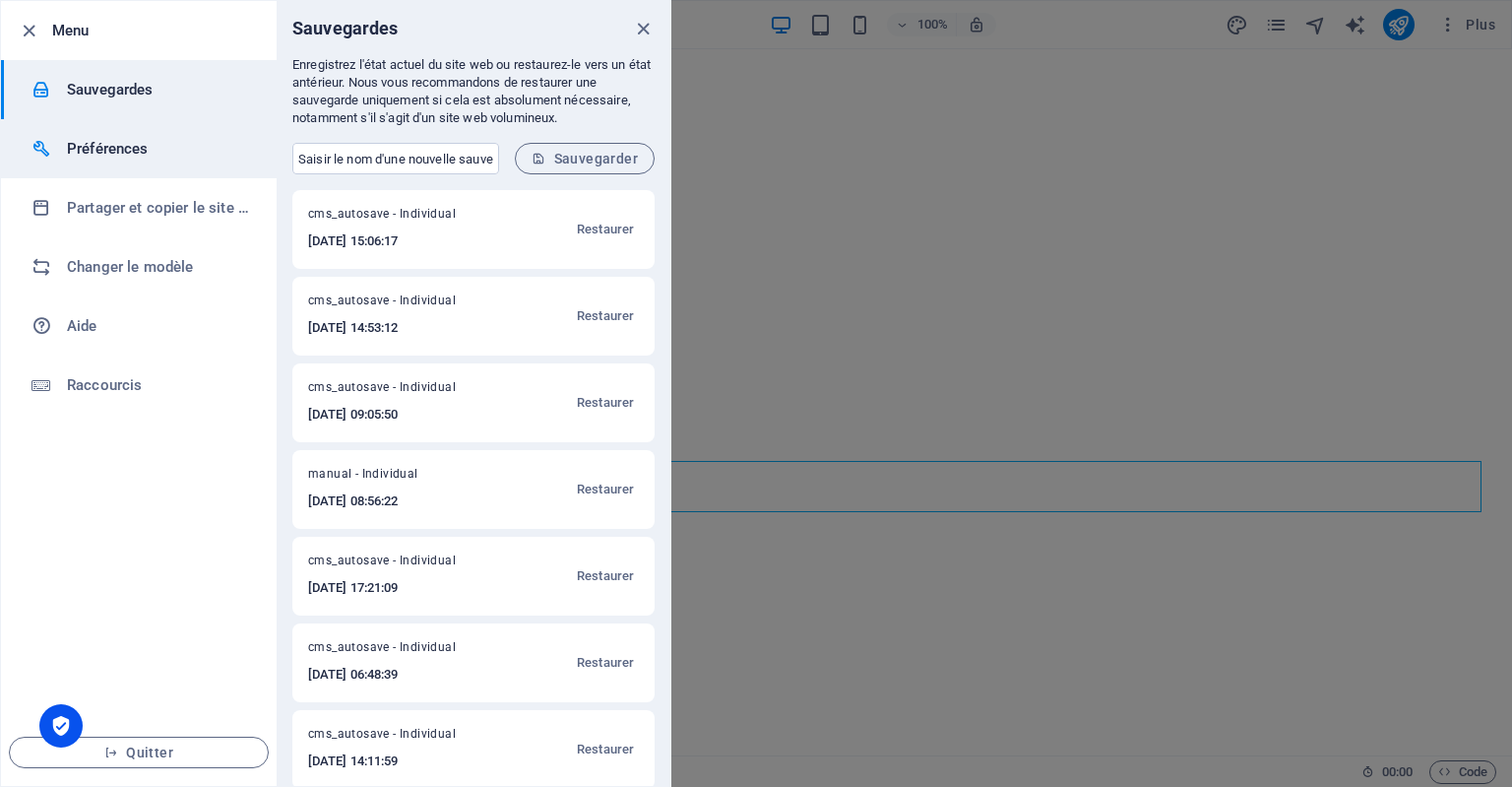 click on "Préférences" at bounding box center (158, 149) 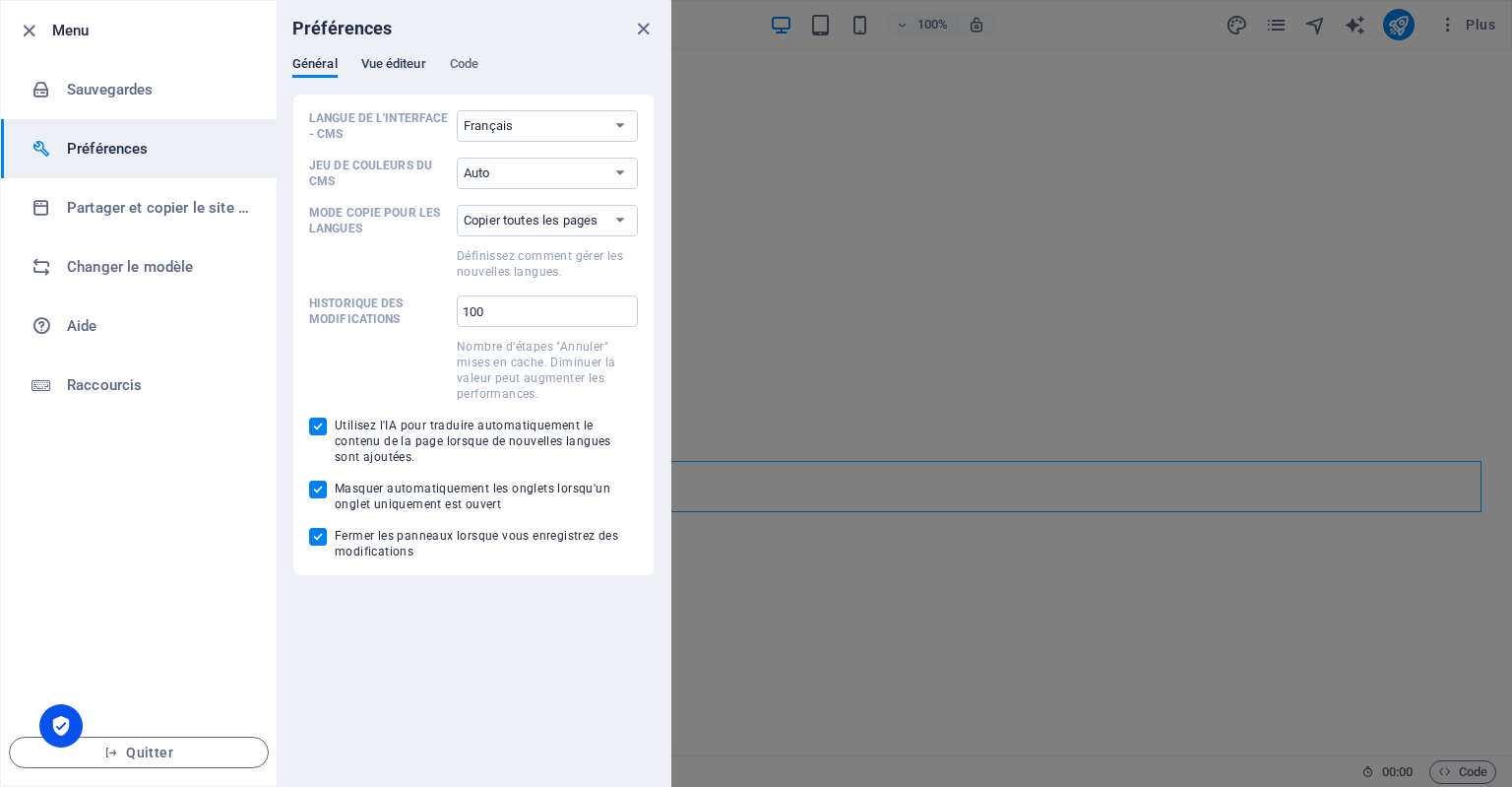 click on "Vue éditeur" at bounding box center (394, 66) 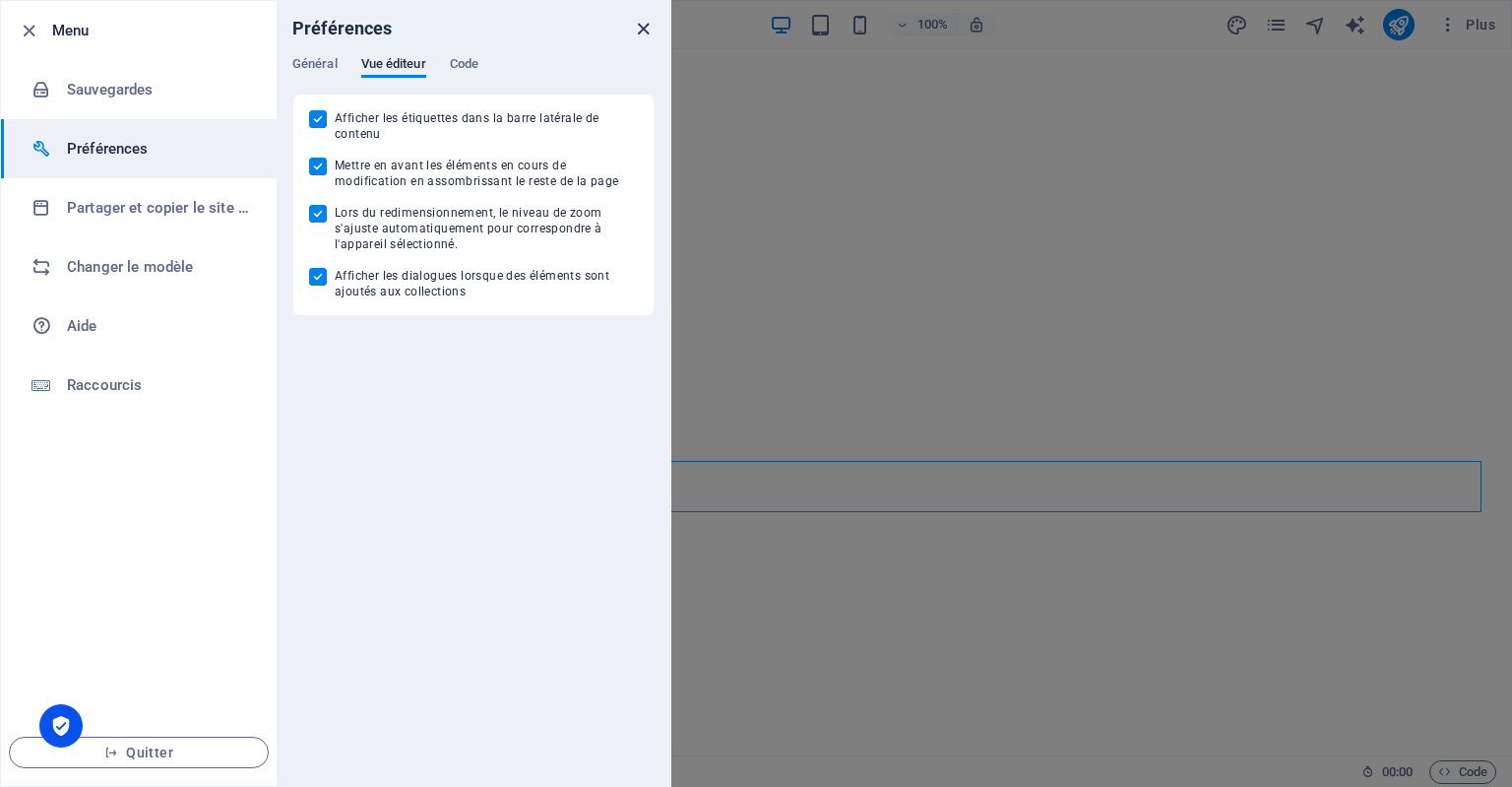 click at bounding box center [643, 29] 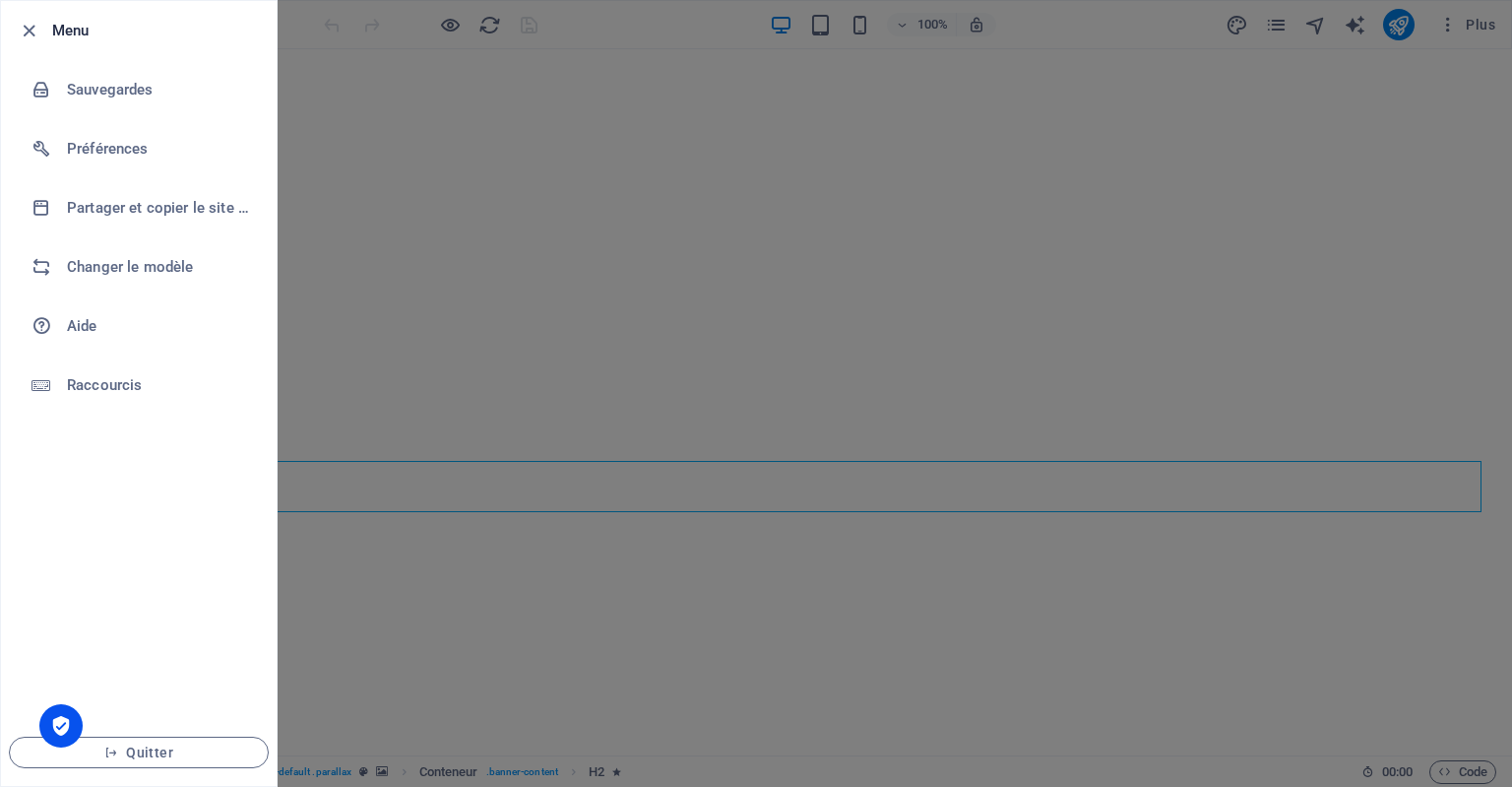 click at bounding box center [756, 393] 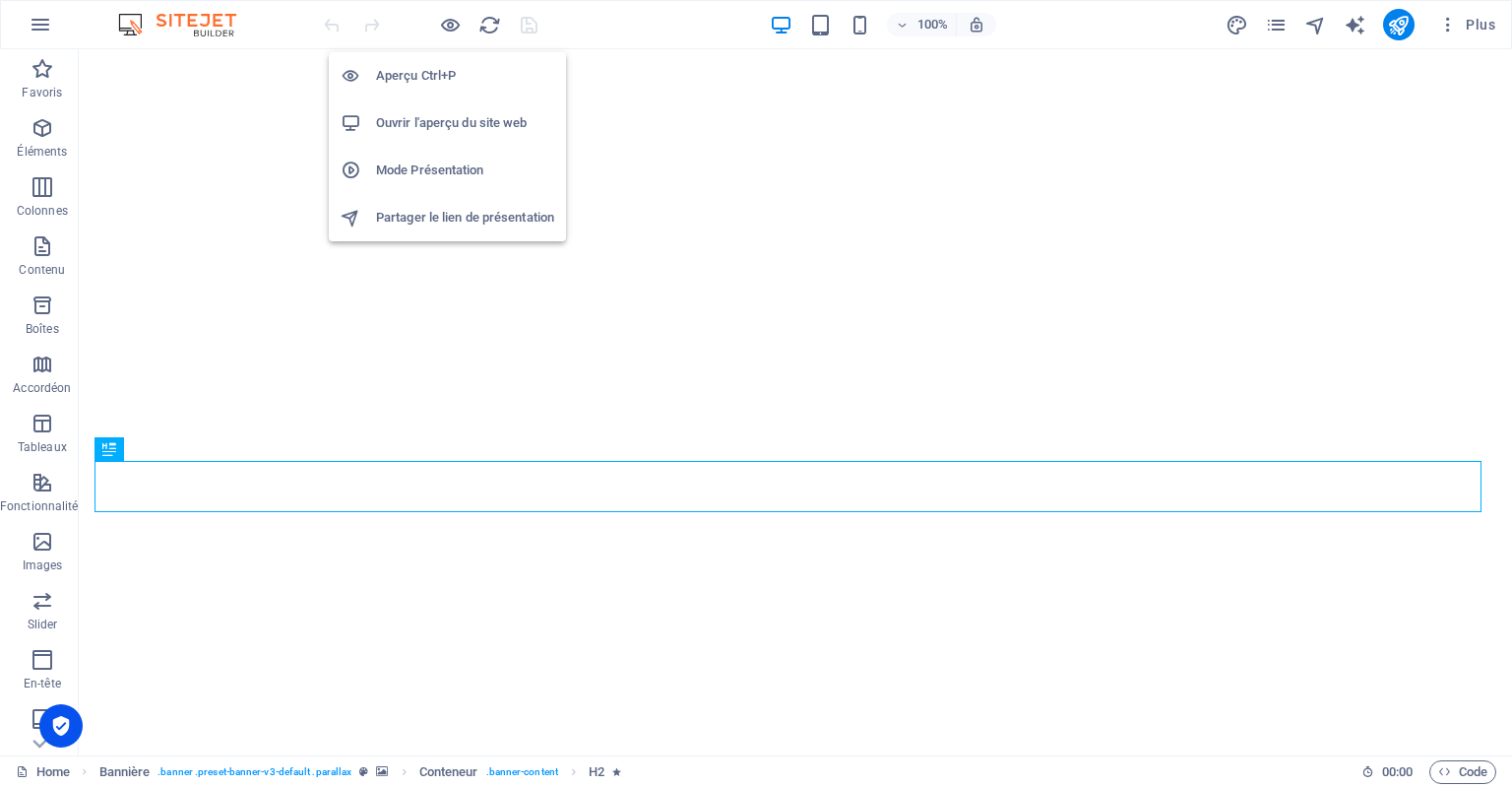 click on "Ouvrir l'aperçu du site web" at bounding box center (465, 123) 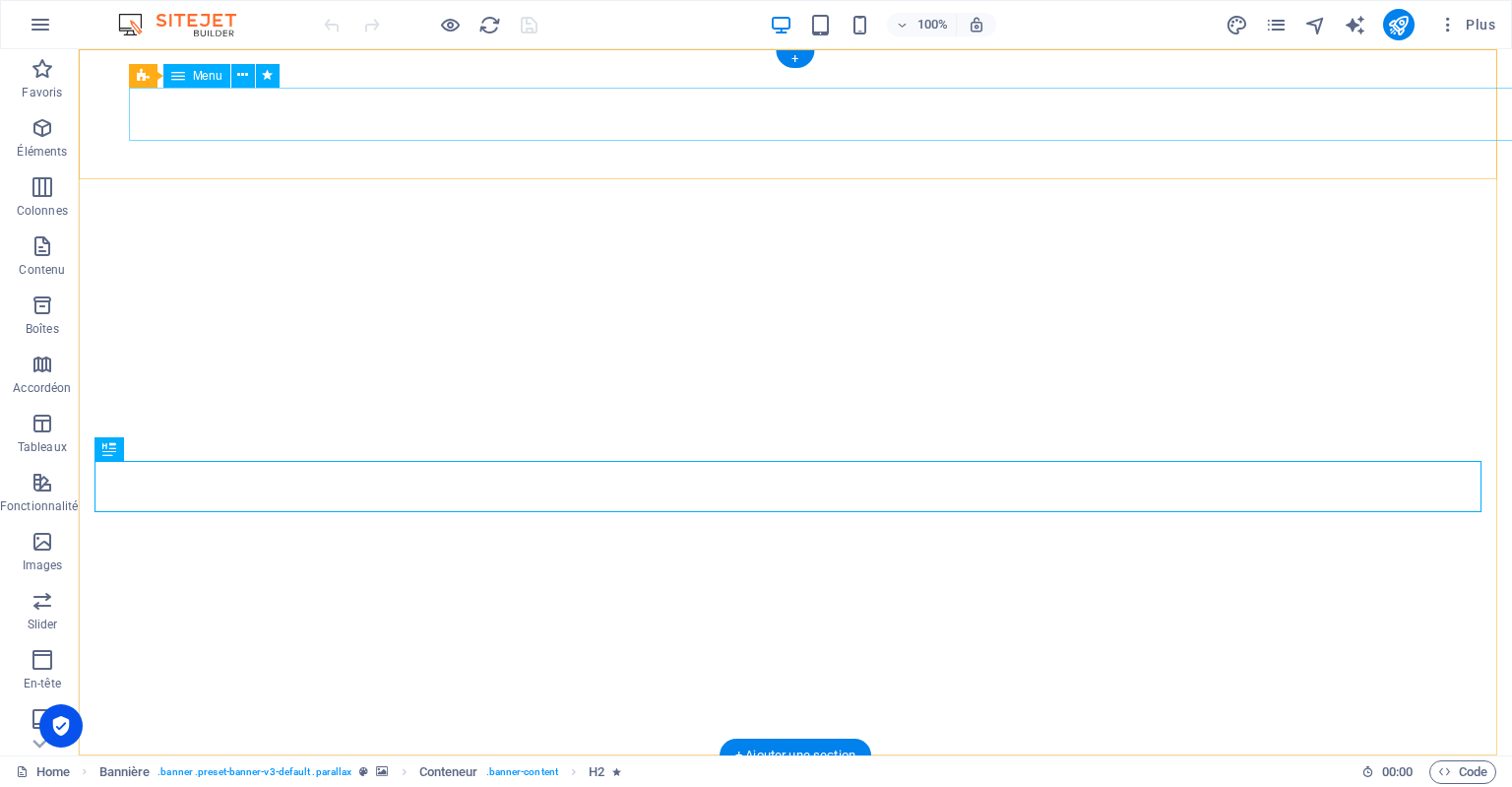 click on "ACCUEIL A PROPOS Services DEVIS Contact CANDIDAT" at bounding box center [795, 796] 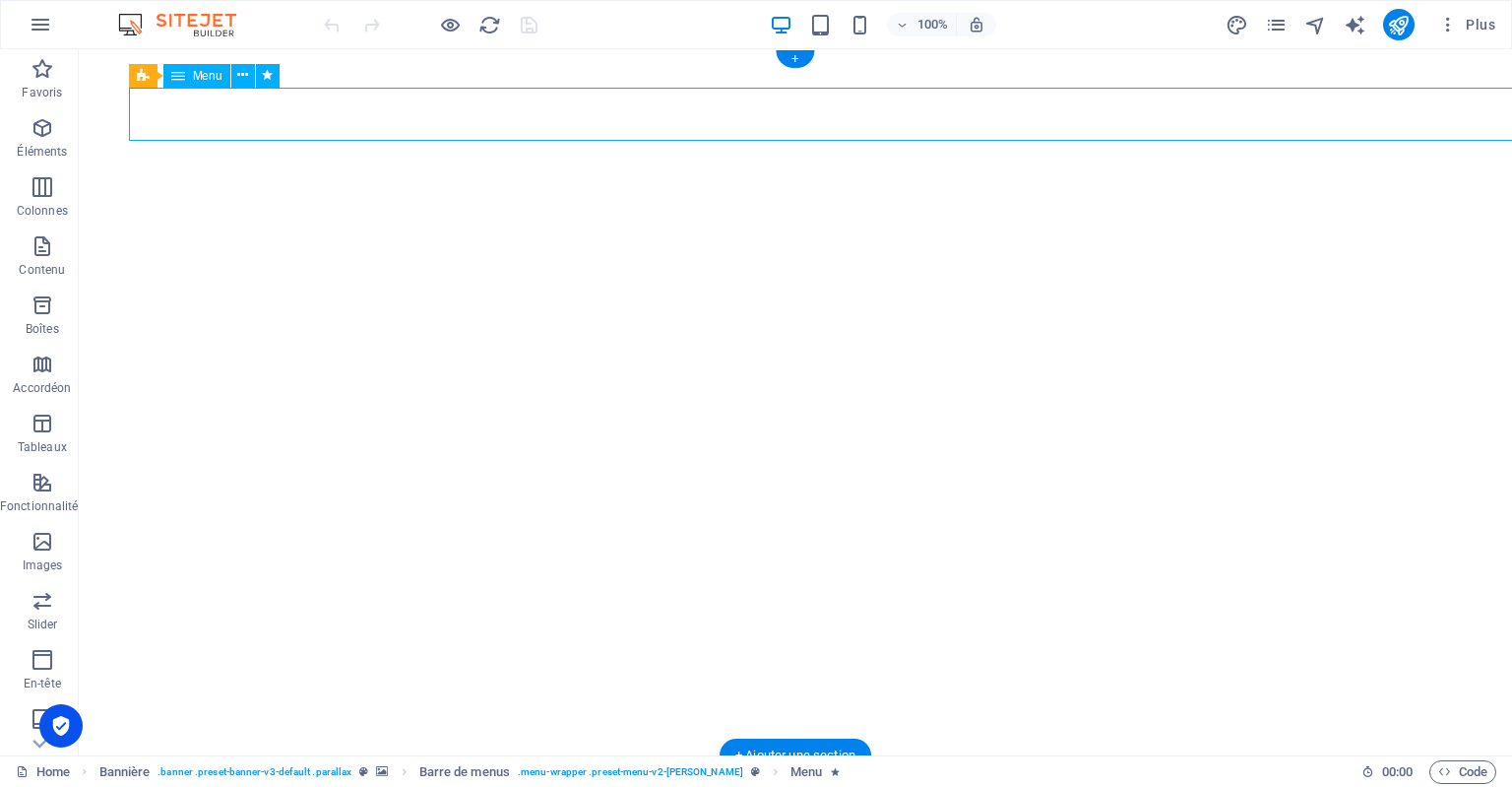 click on "ACCUEIL A PROPOS Services DEVIS Contact CANDIDAT" at bounding box center [795, 796] 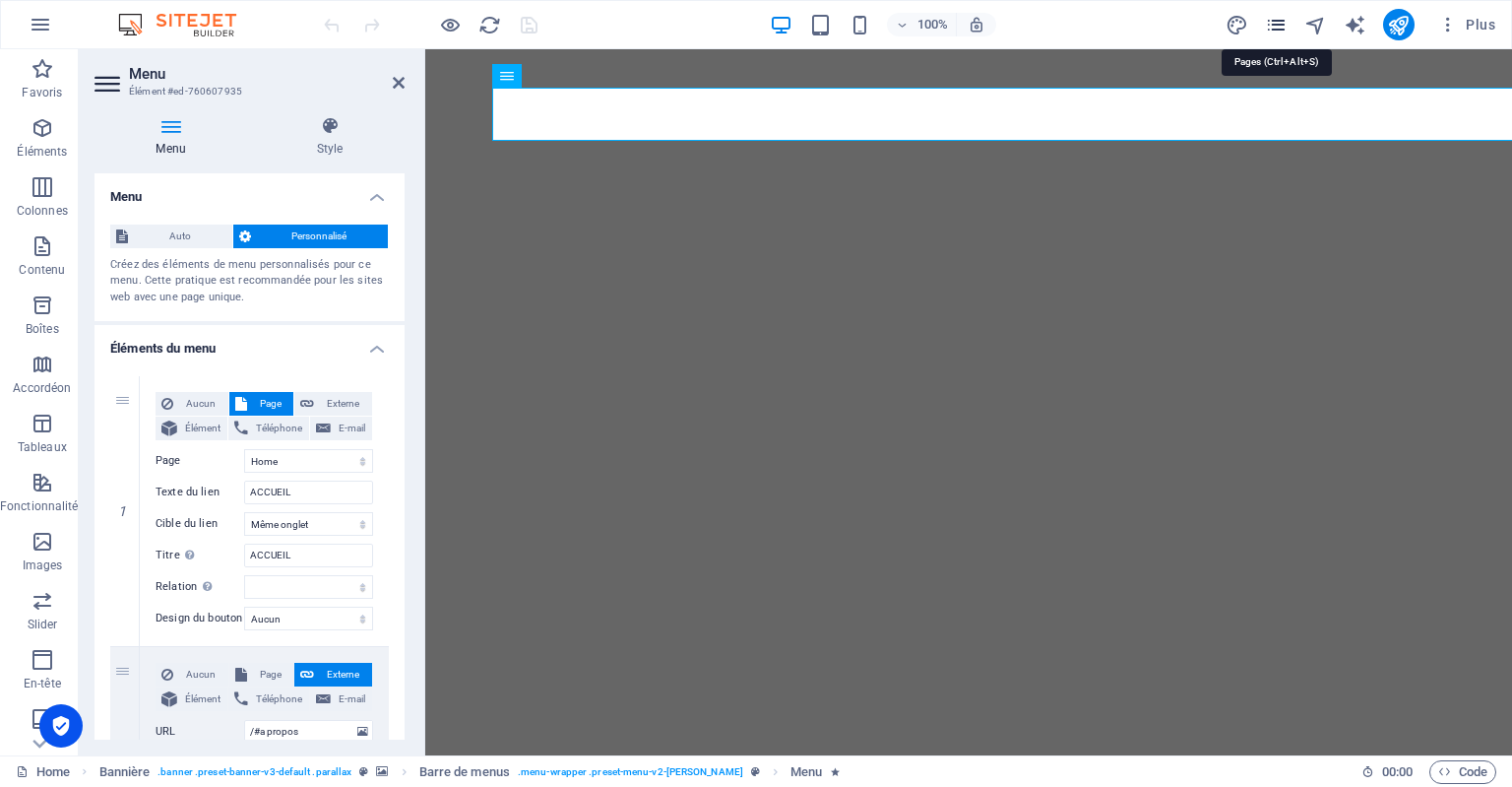 click at bounding box center (1276, 25) 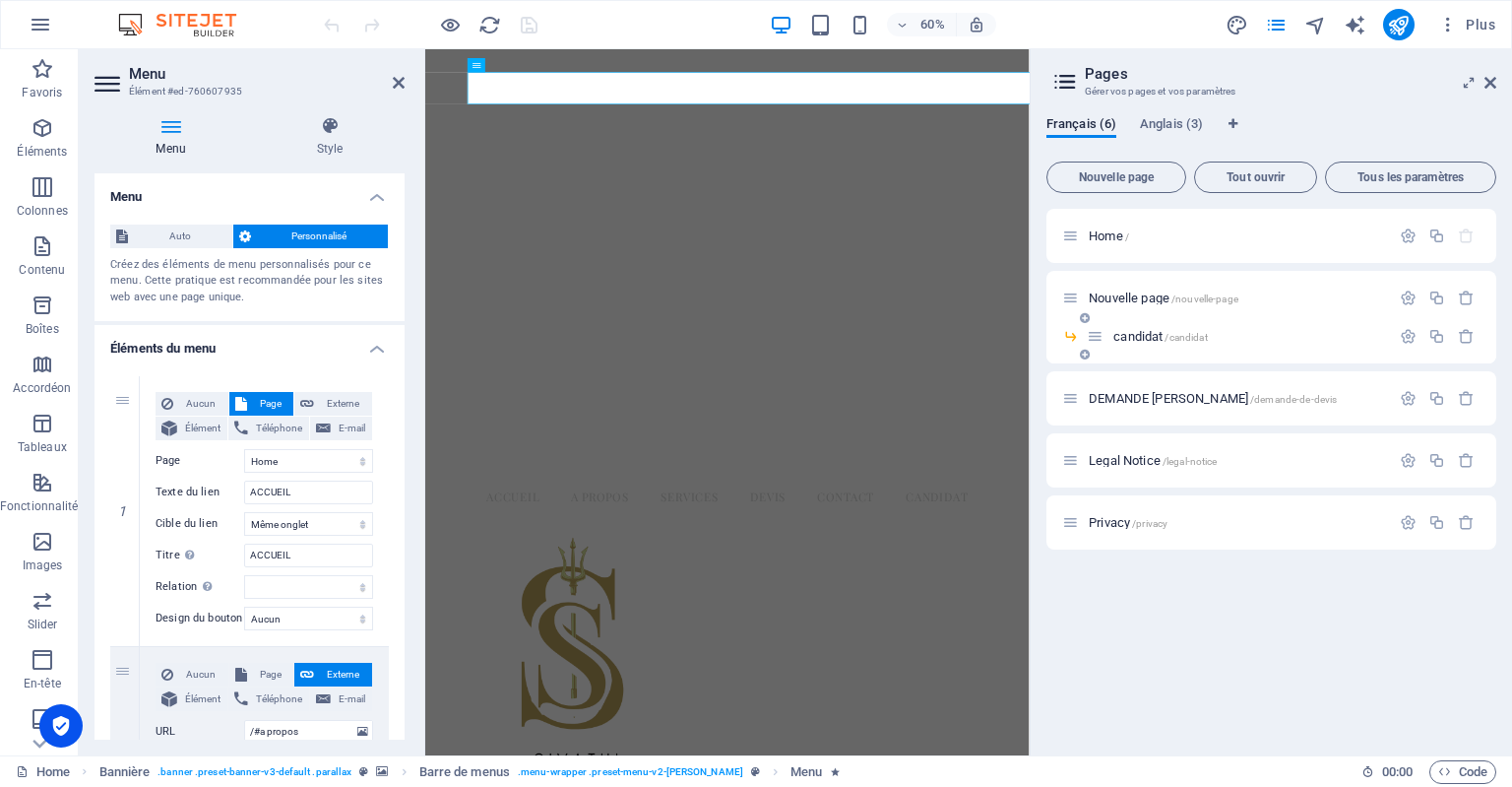 click on "candidat /candidat" at bounding box center [1160, 336] 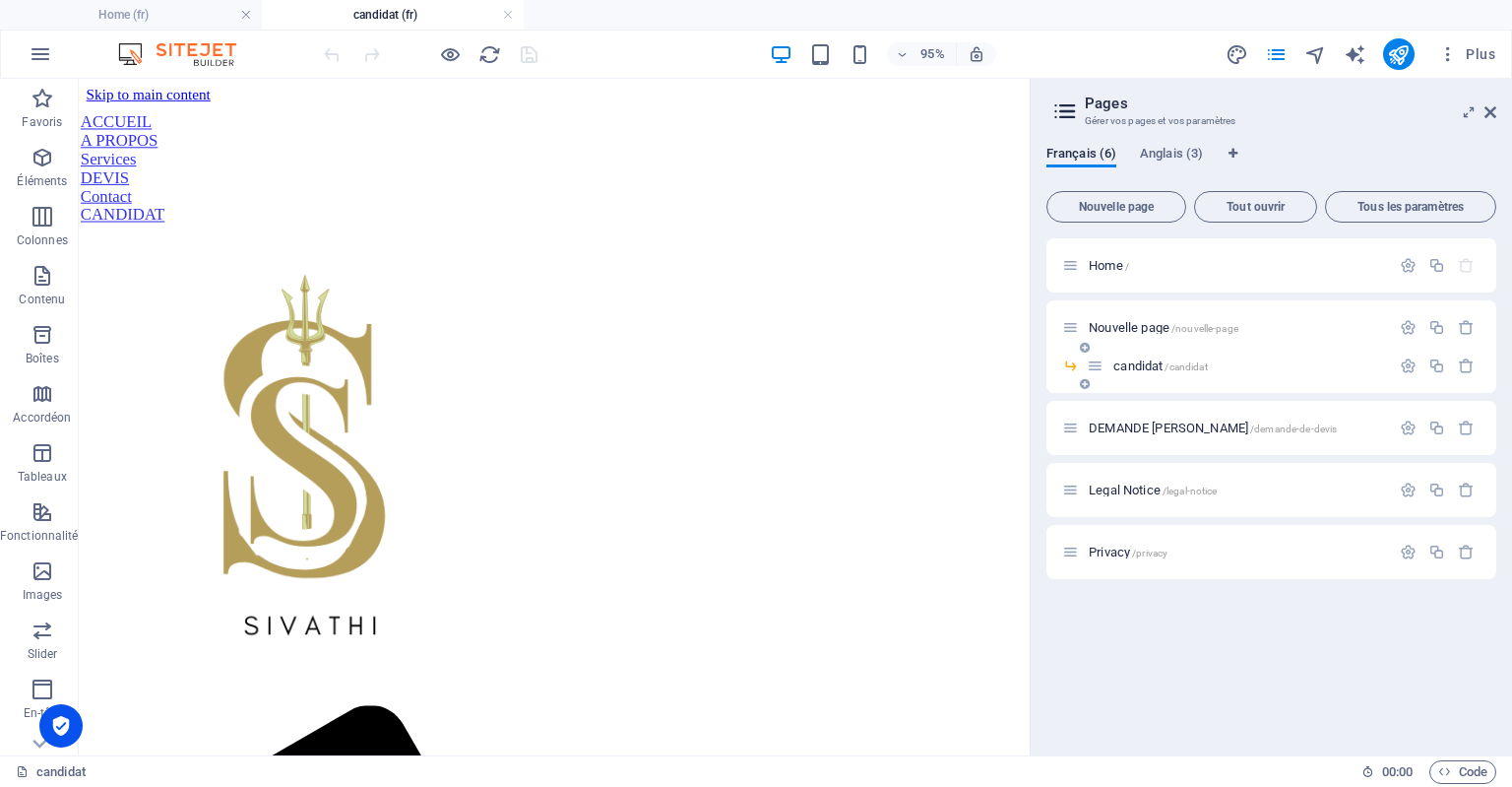 scroll, scrollTop: 0, scrollLeft: 0, axis: both 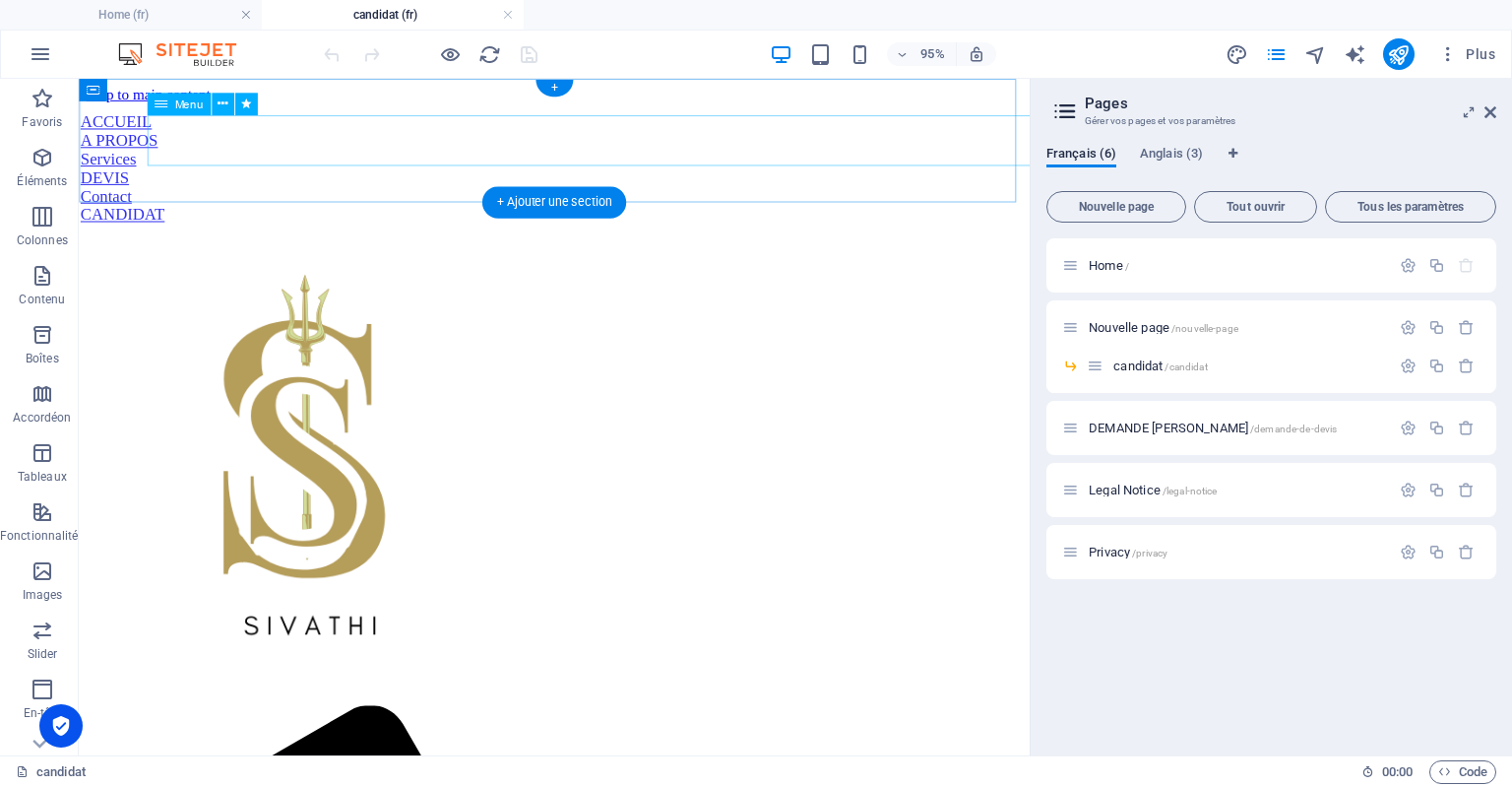 click on "ACCUEIL A PROPOS Services DEVIS Contact CANDIDAT" at bounding box center (579, 173) 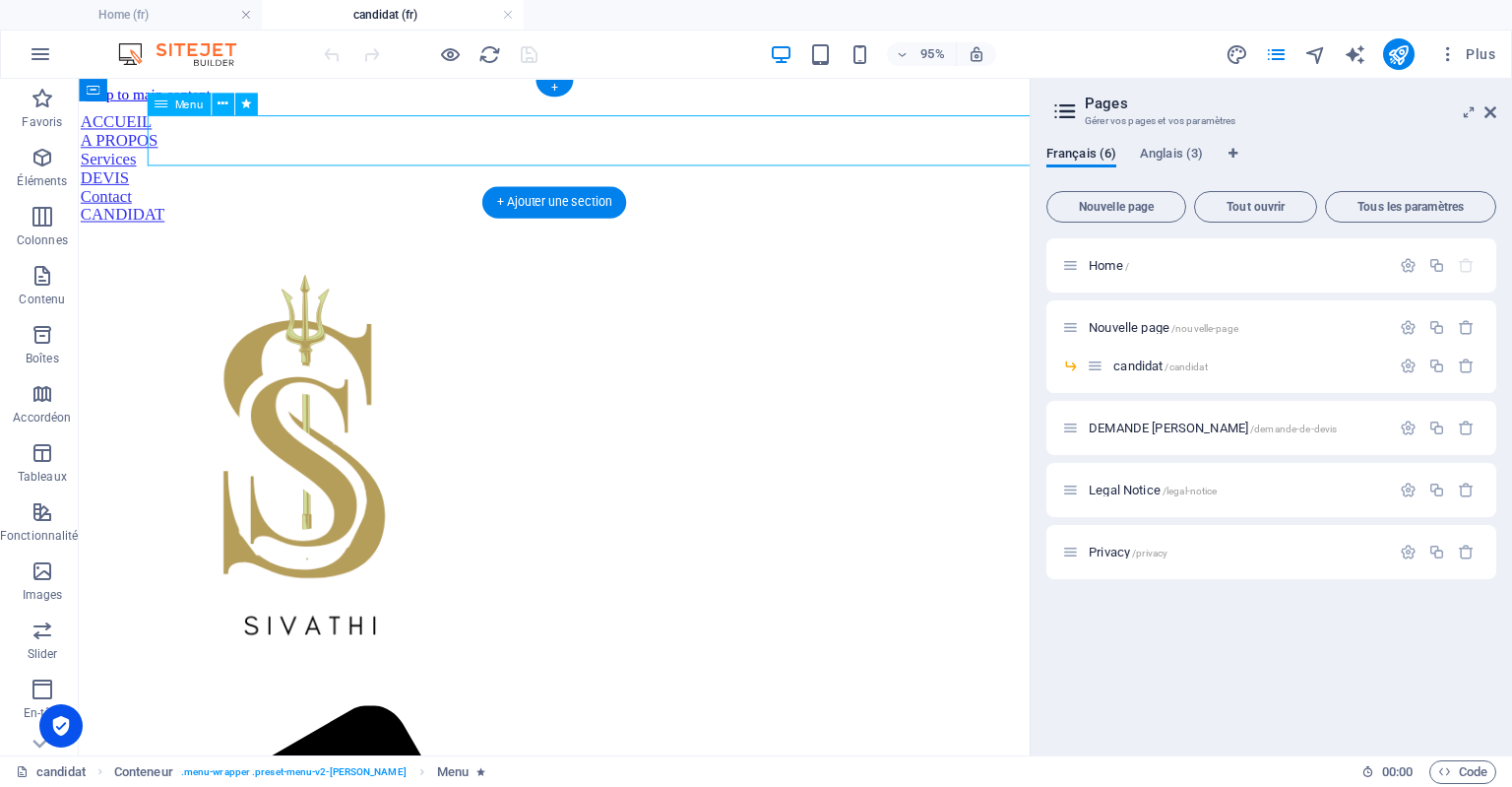 click on "ACCUEIL A PROPOS Services DEVIS Contact CANDIDAT" at bounding box center (579, 173) 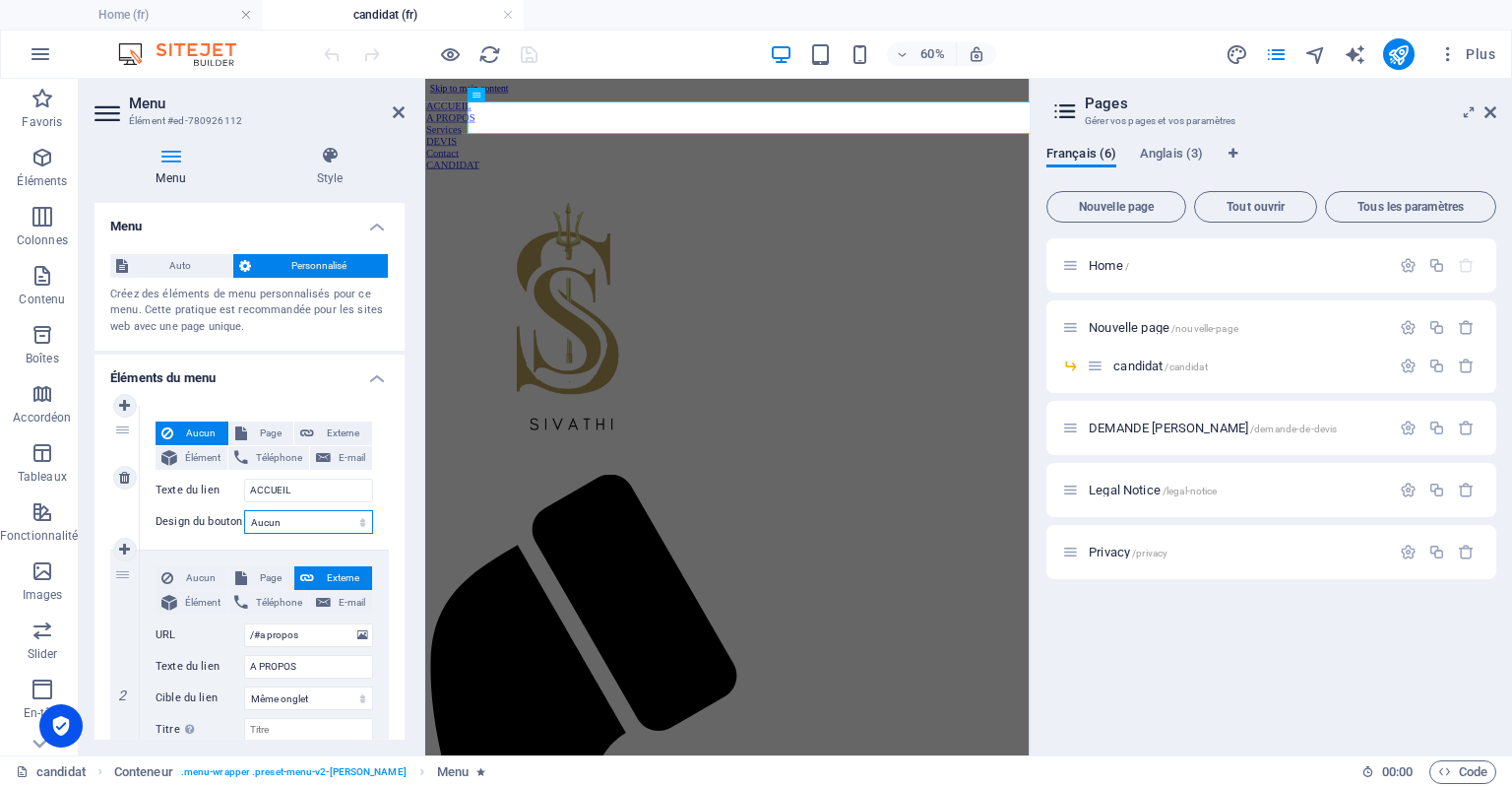click on "Aucun Par défaut Principal Secondaire" at bounding box center (308, 522) 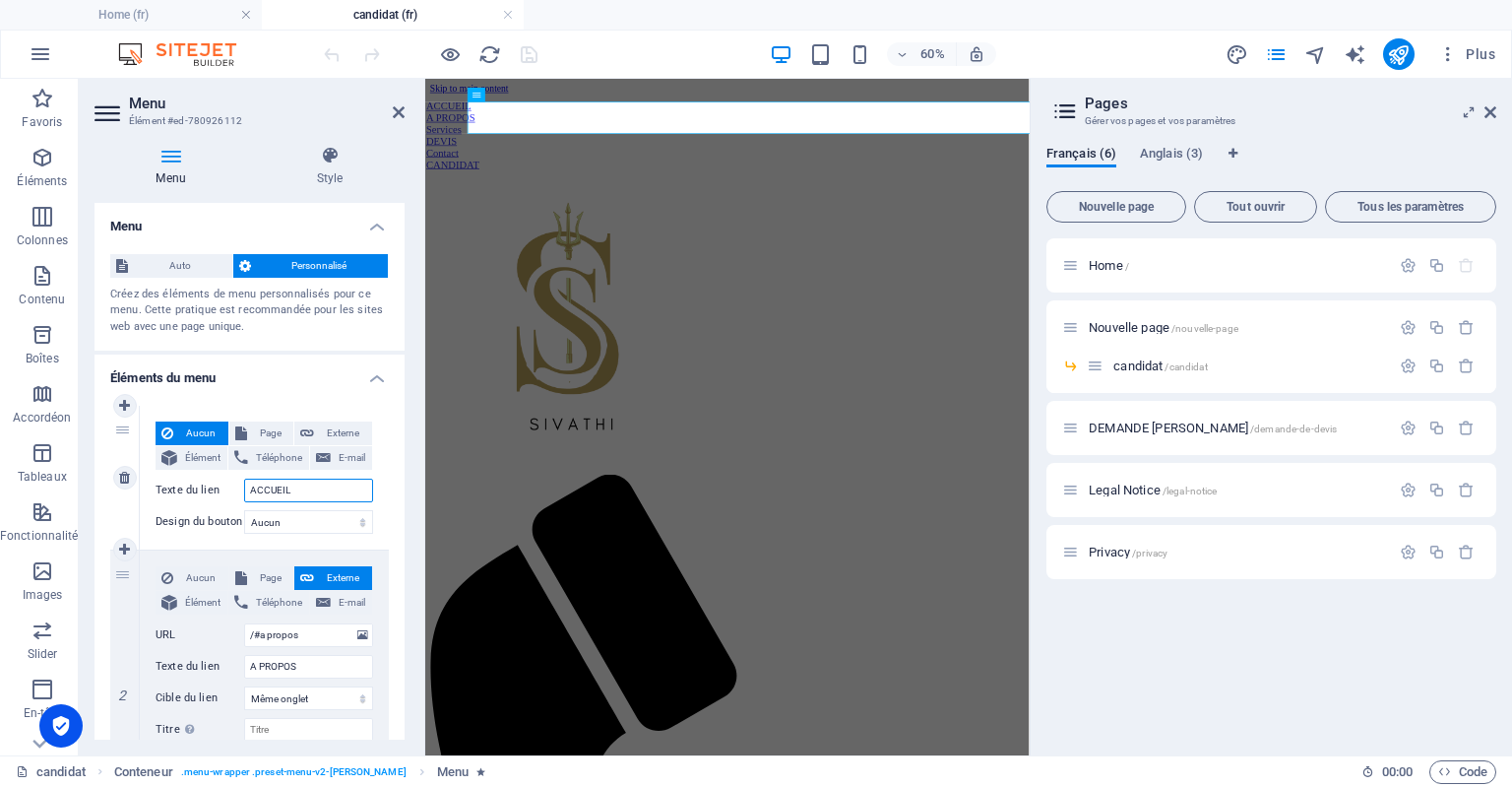 click on "ACCUEIL" at bounding box center (308, 491) 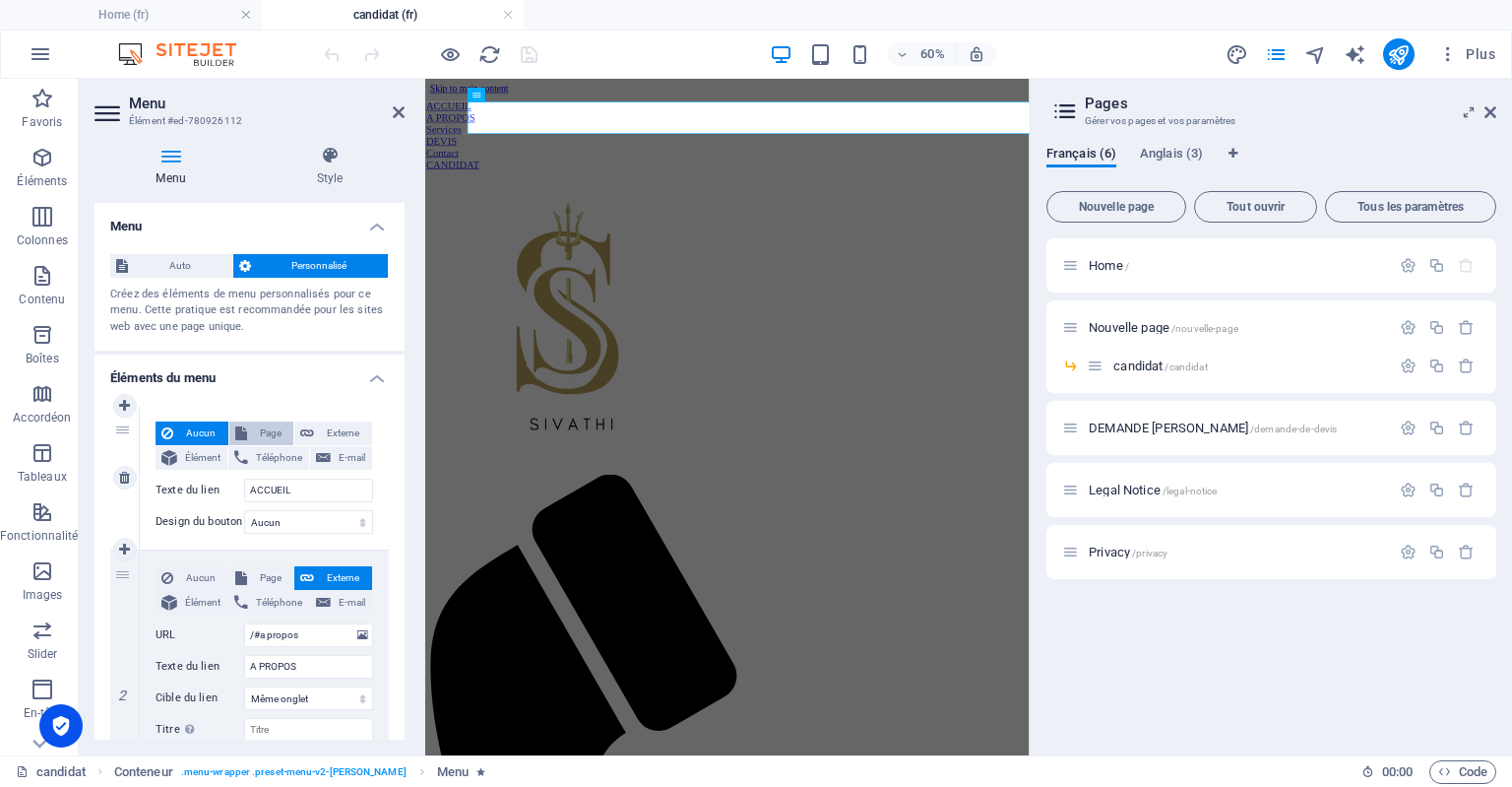 click on "Page" at bounding box center [271, 433] 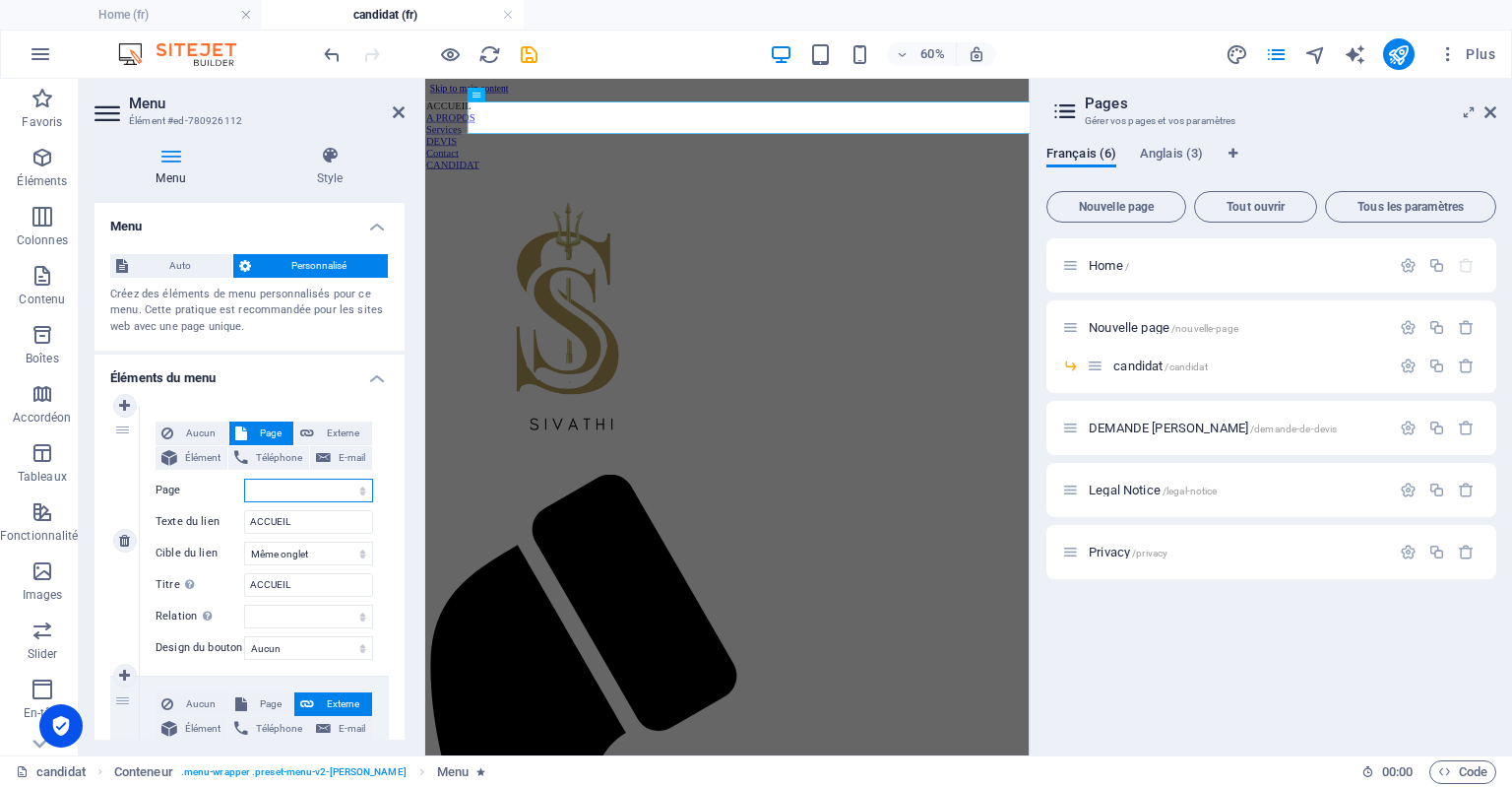 click on "Home Nouvelle page -- candidat DEMANDE DE DEVIS Legal Notice Privacy accueil Nouvelle page -- candidat" at bounding box center [308, 491] 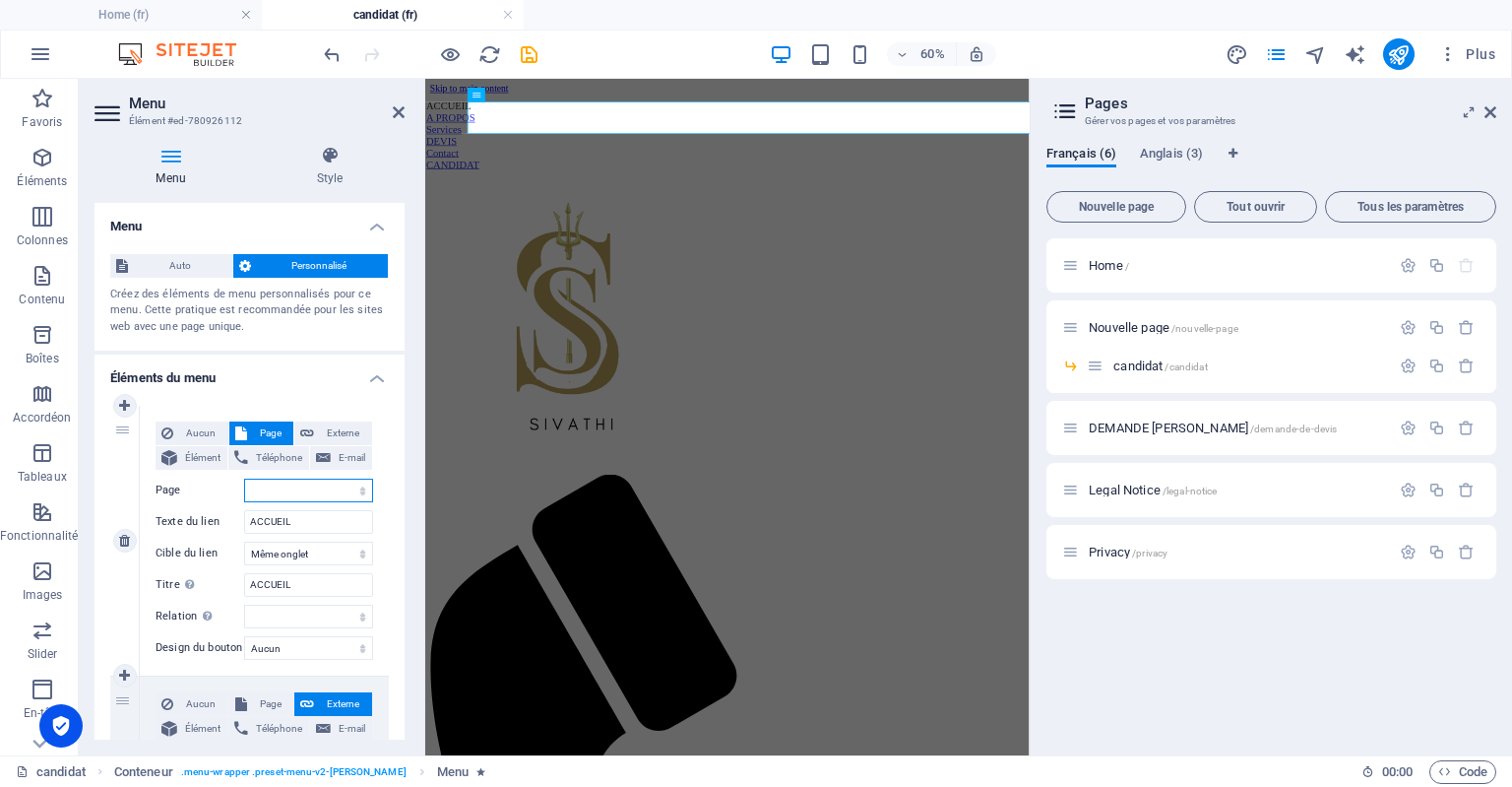 select on "0" 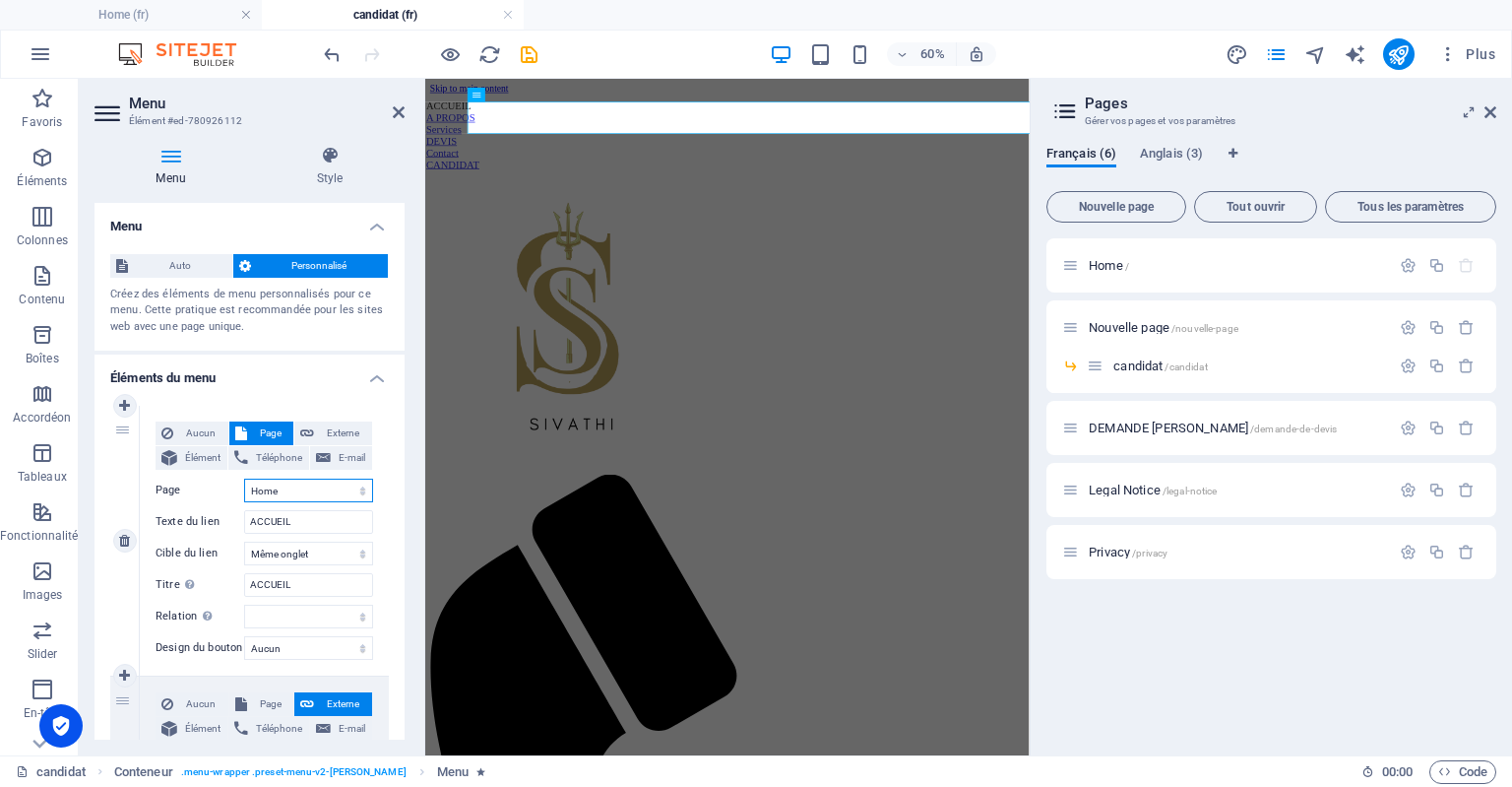 click on "Home Nouvelle page -- candidat DEMANDE DE DEVIS Legal Notice Privacy accueil Nouvelle page -- candidat" at bounding box center (308, 491) 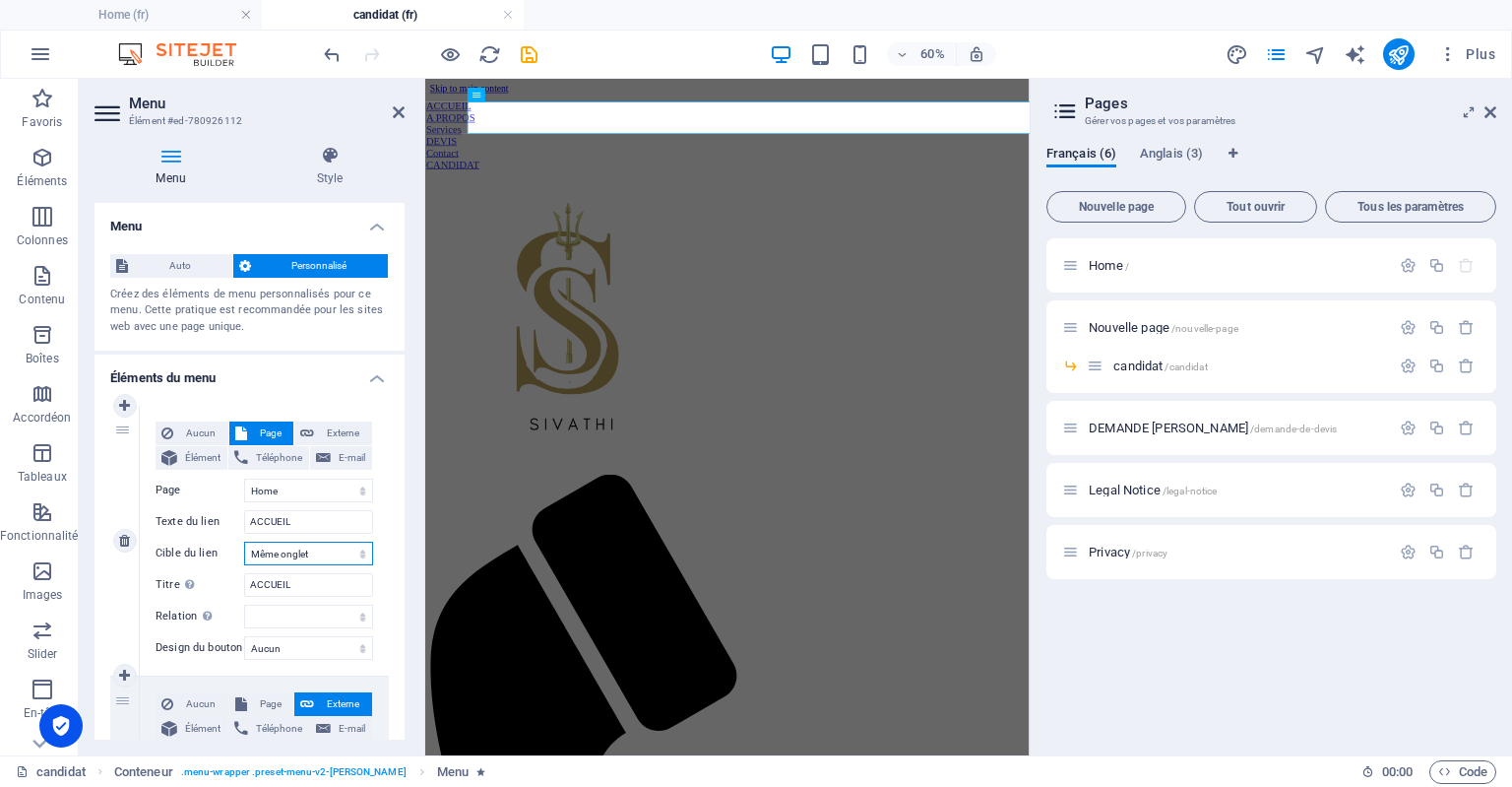 click on "Nouvel onglet Même onglet Superposition" at bounding box center [308, 554] 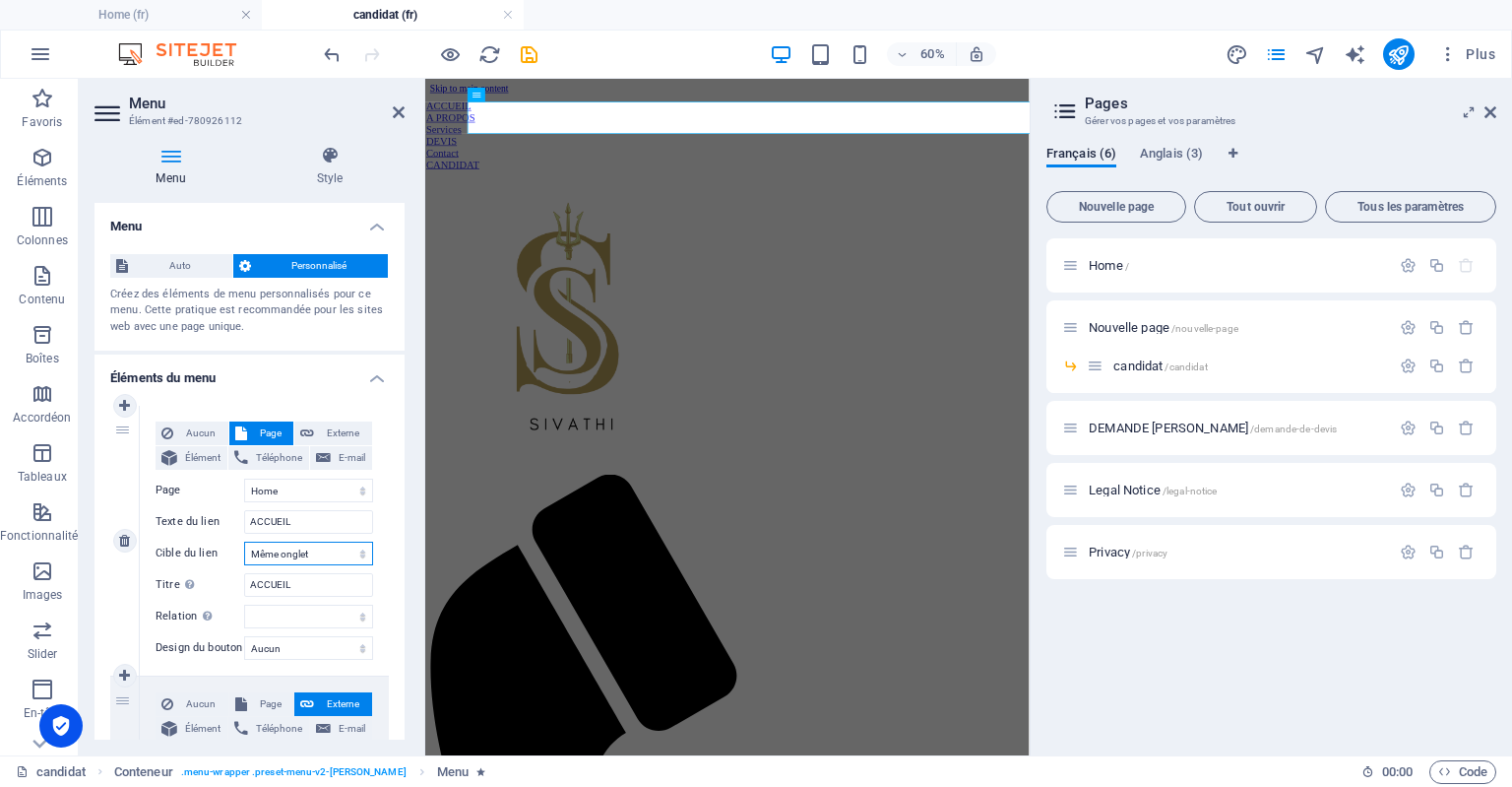 click on "Nouvel onglet Même onglet Superposition" at bounding box center (308, 554) 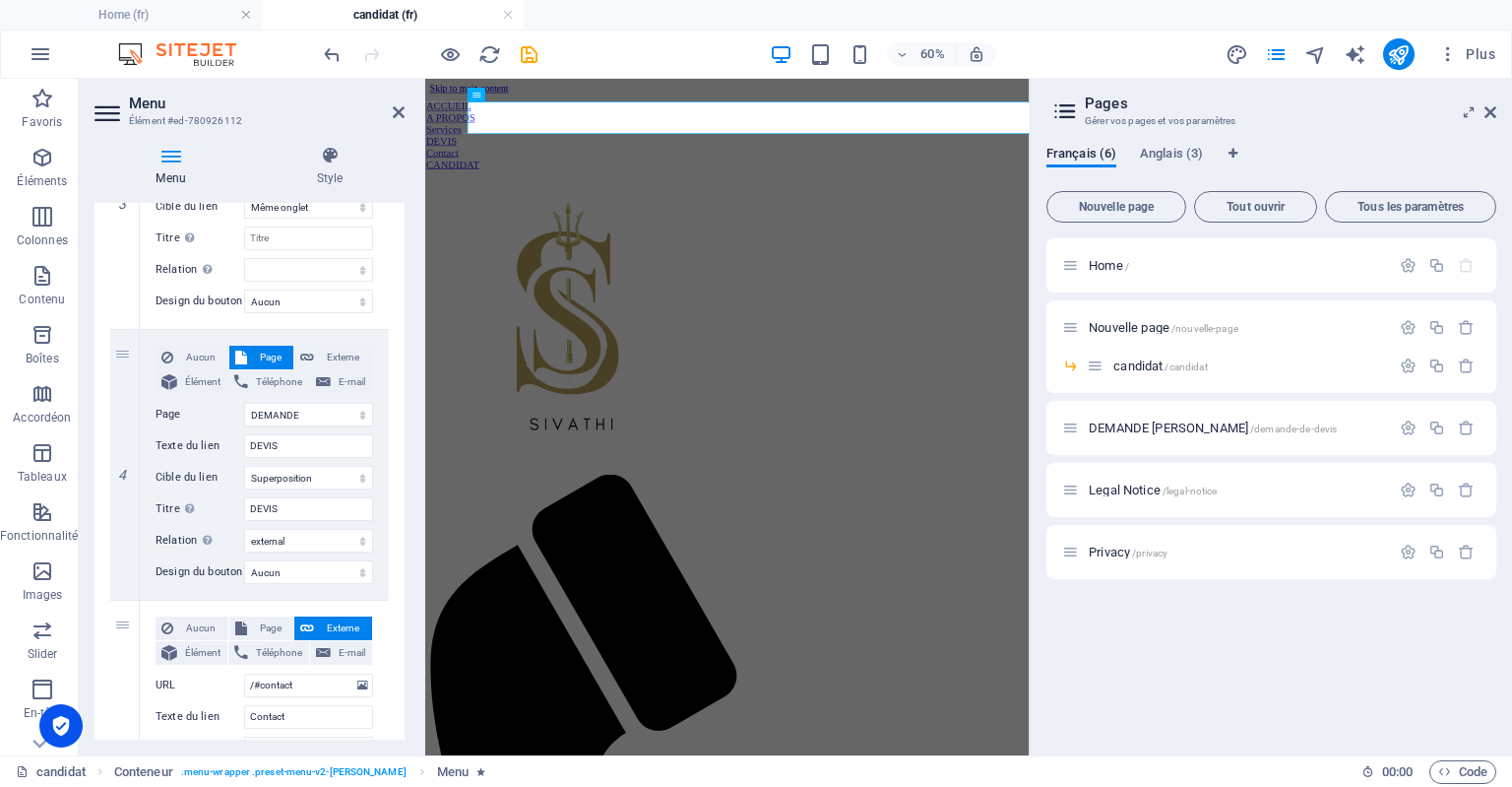 scroll, scrollTop: 890, scrollLeft: 0, axis: vertical 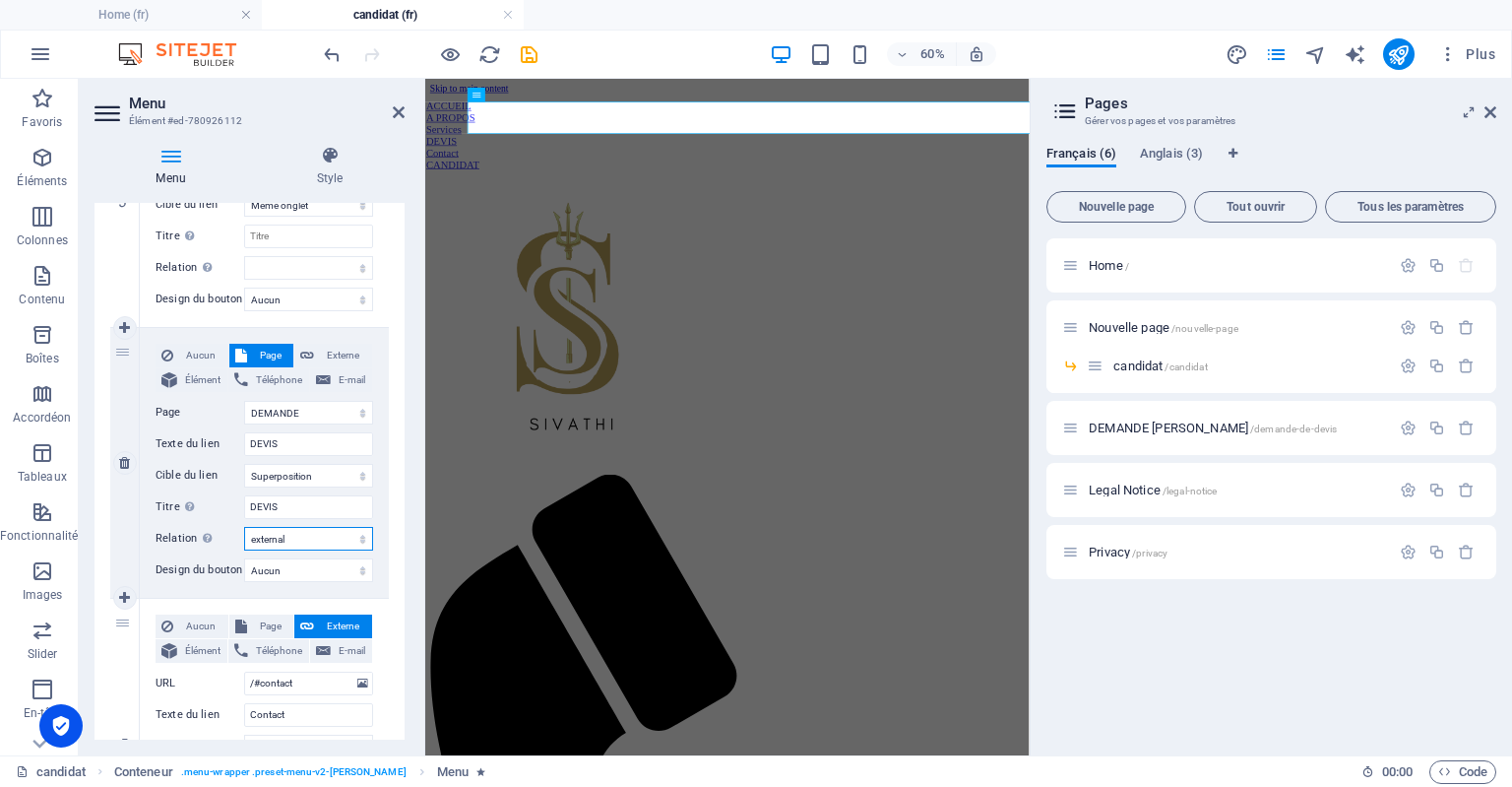 click on "alternate author bookmark external help license next nofollow noreferrer noopener prev search tag" at bounding box center (308, 539) 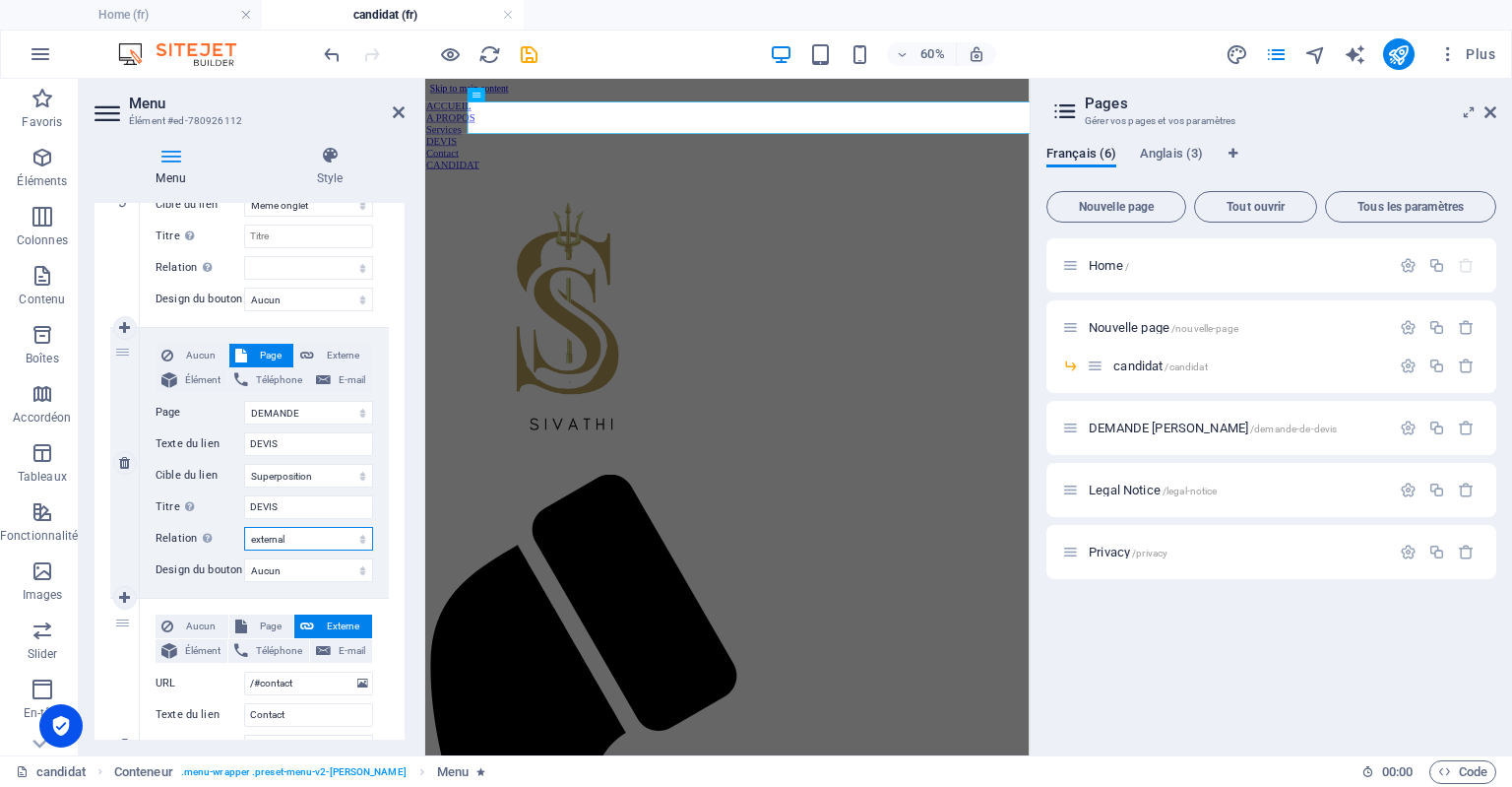 select 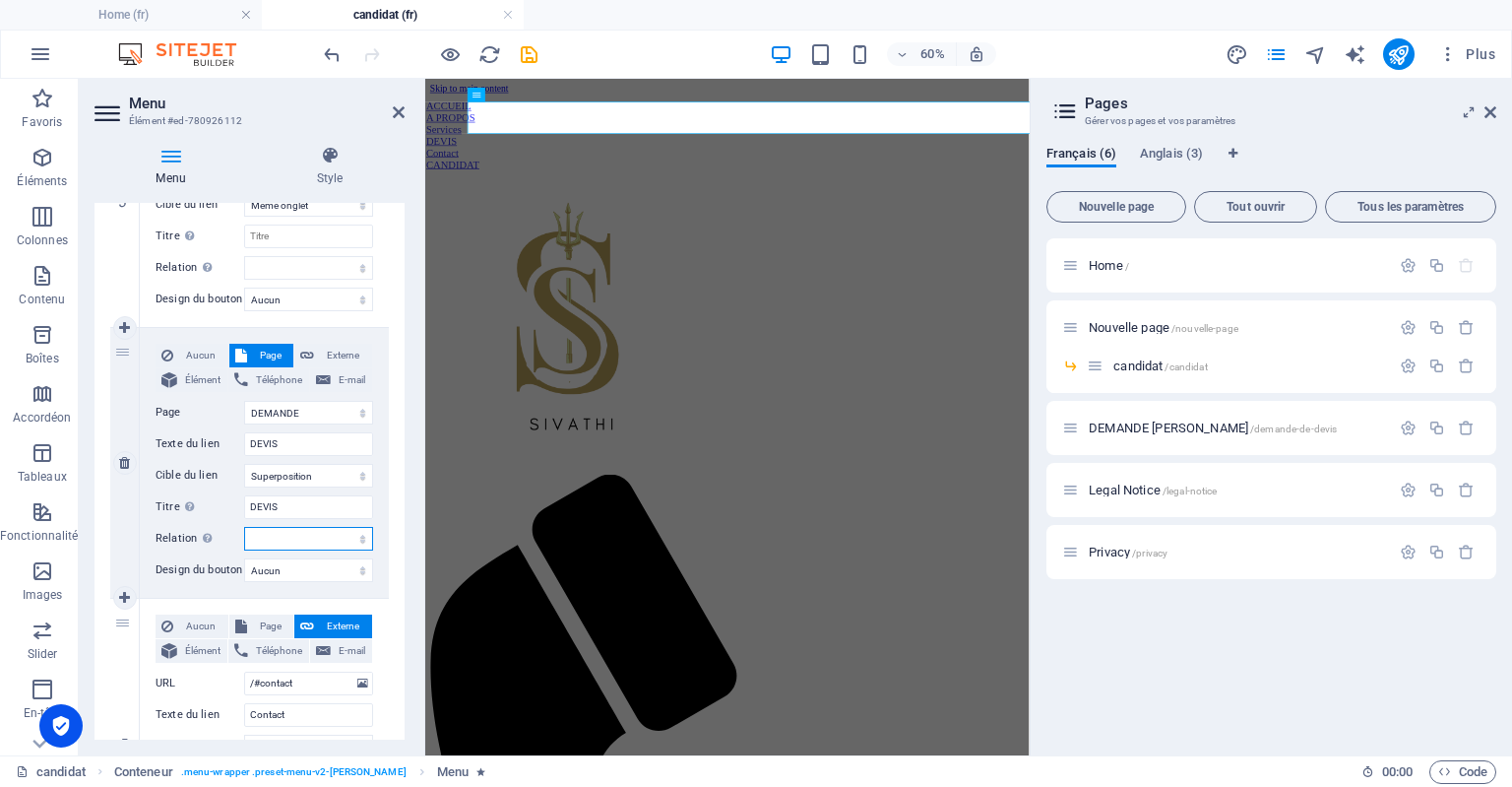 click on "alternate author bookmark external help license next nofollow noreferrer noopener prev search tag" at bounding box center [308, 539] 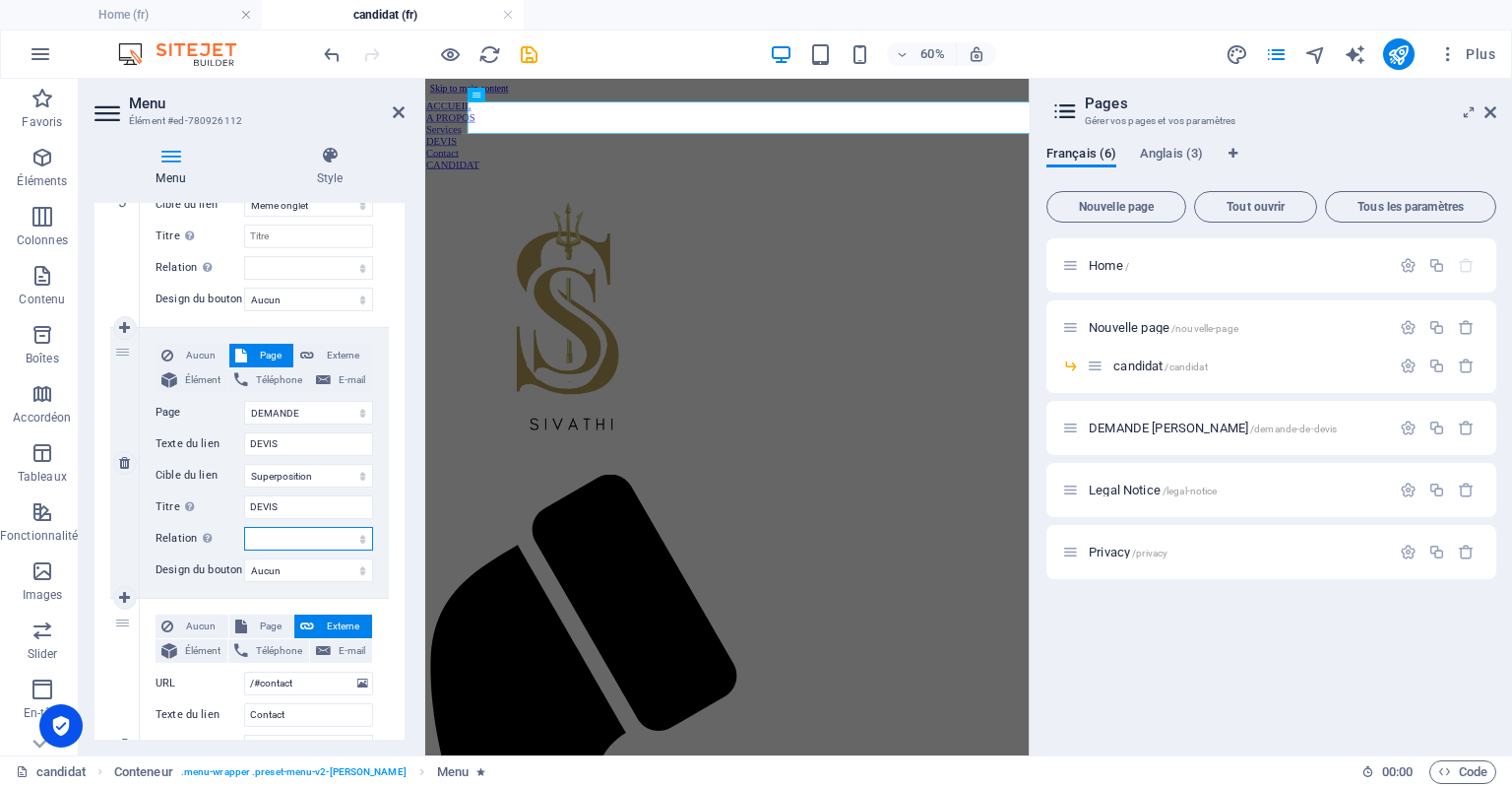select 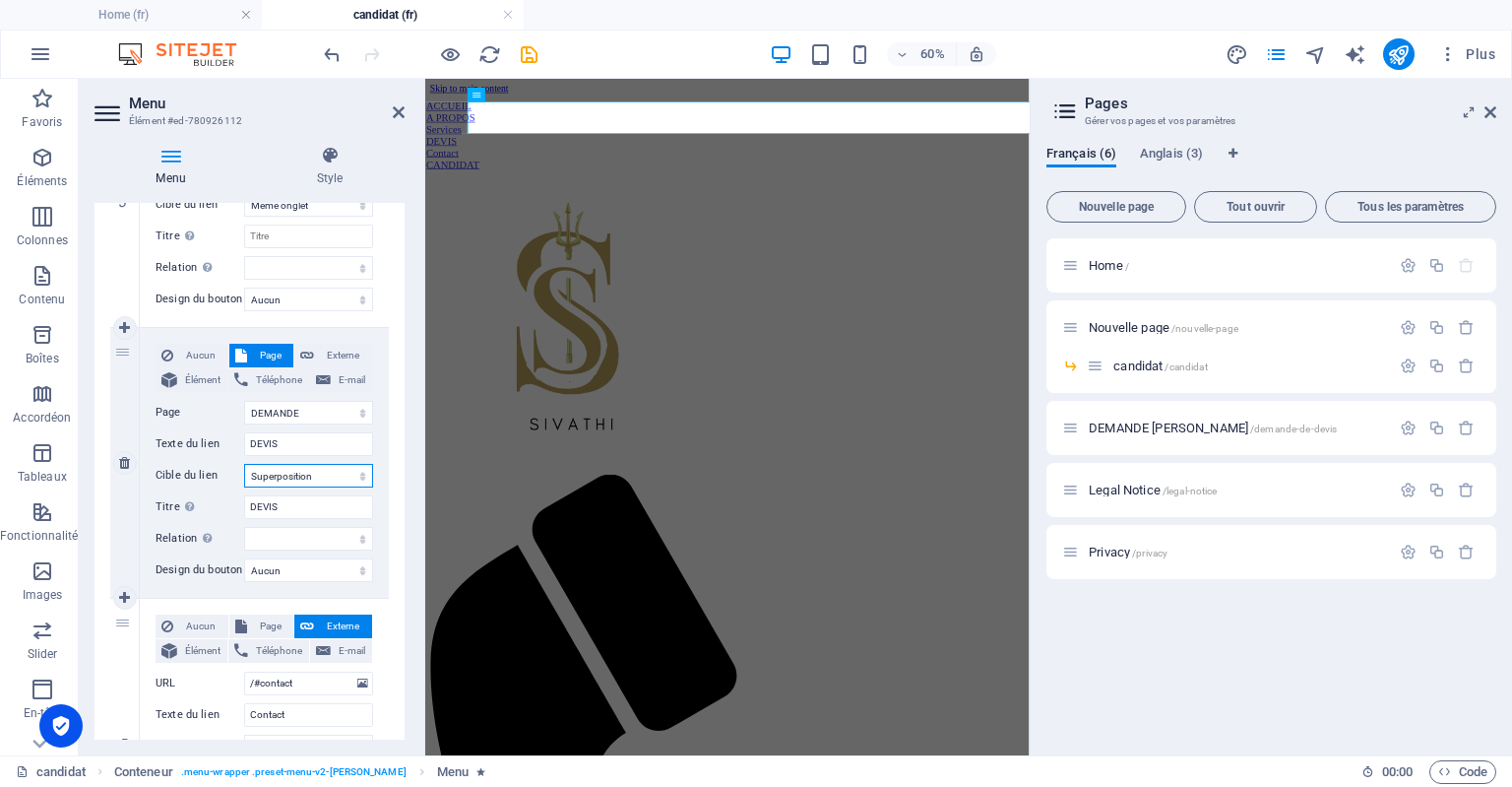 click on "Nouvel onglet Même onglet Superposition" at bounding box center [308, 476] 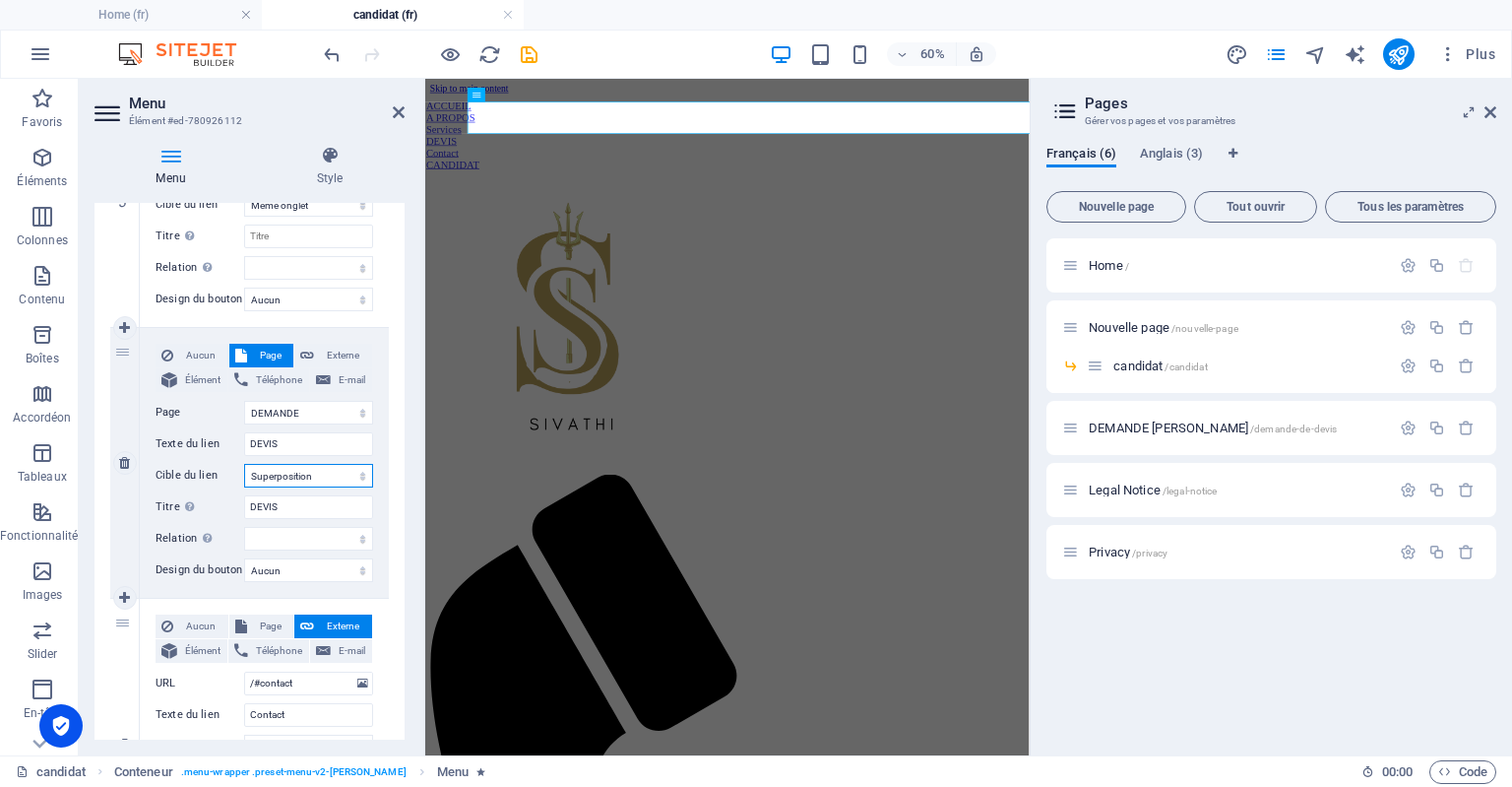 select 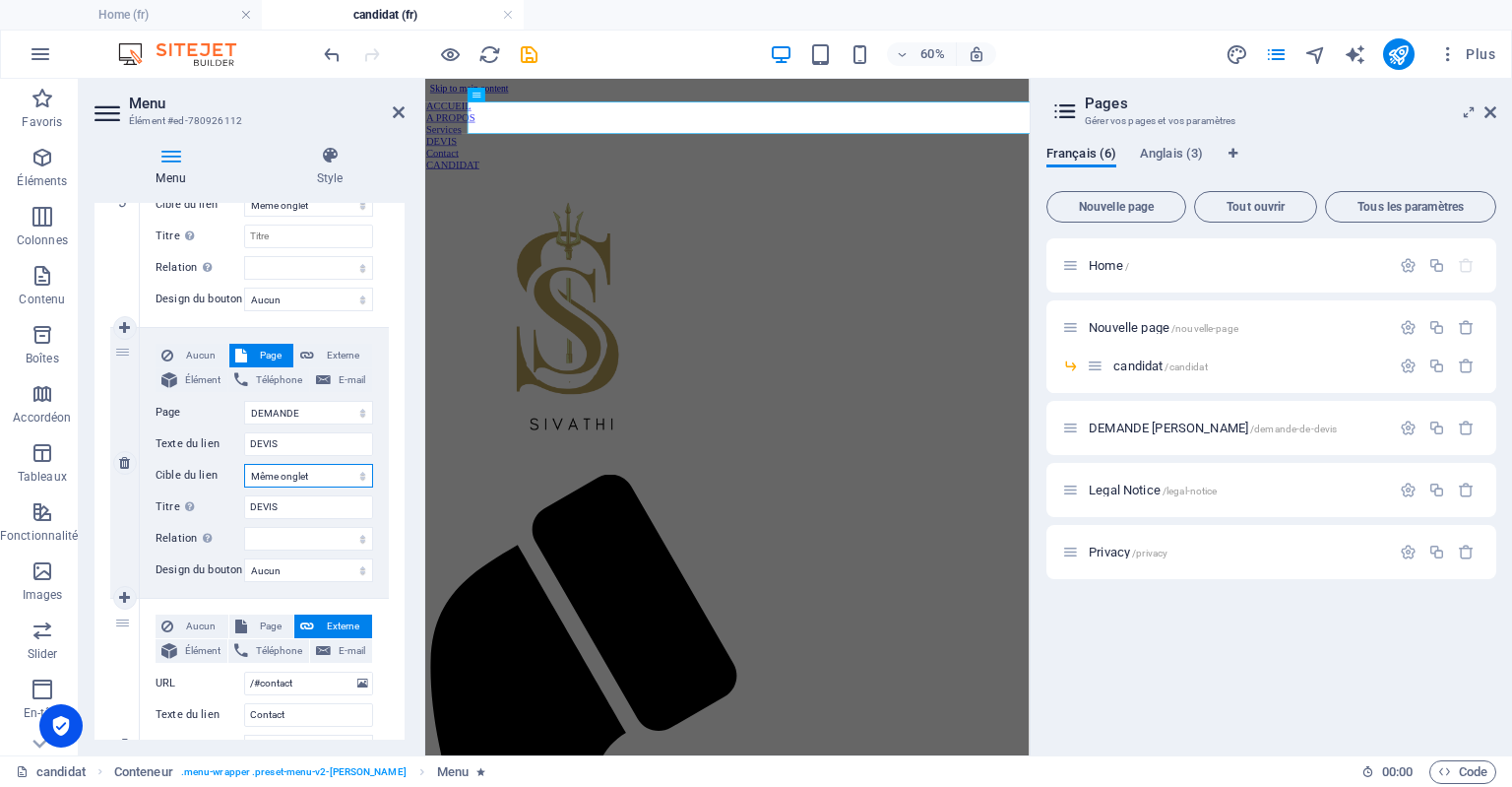 click on "Nouvel onglet Même onglet Superposition" at bounding box center (308, 476) 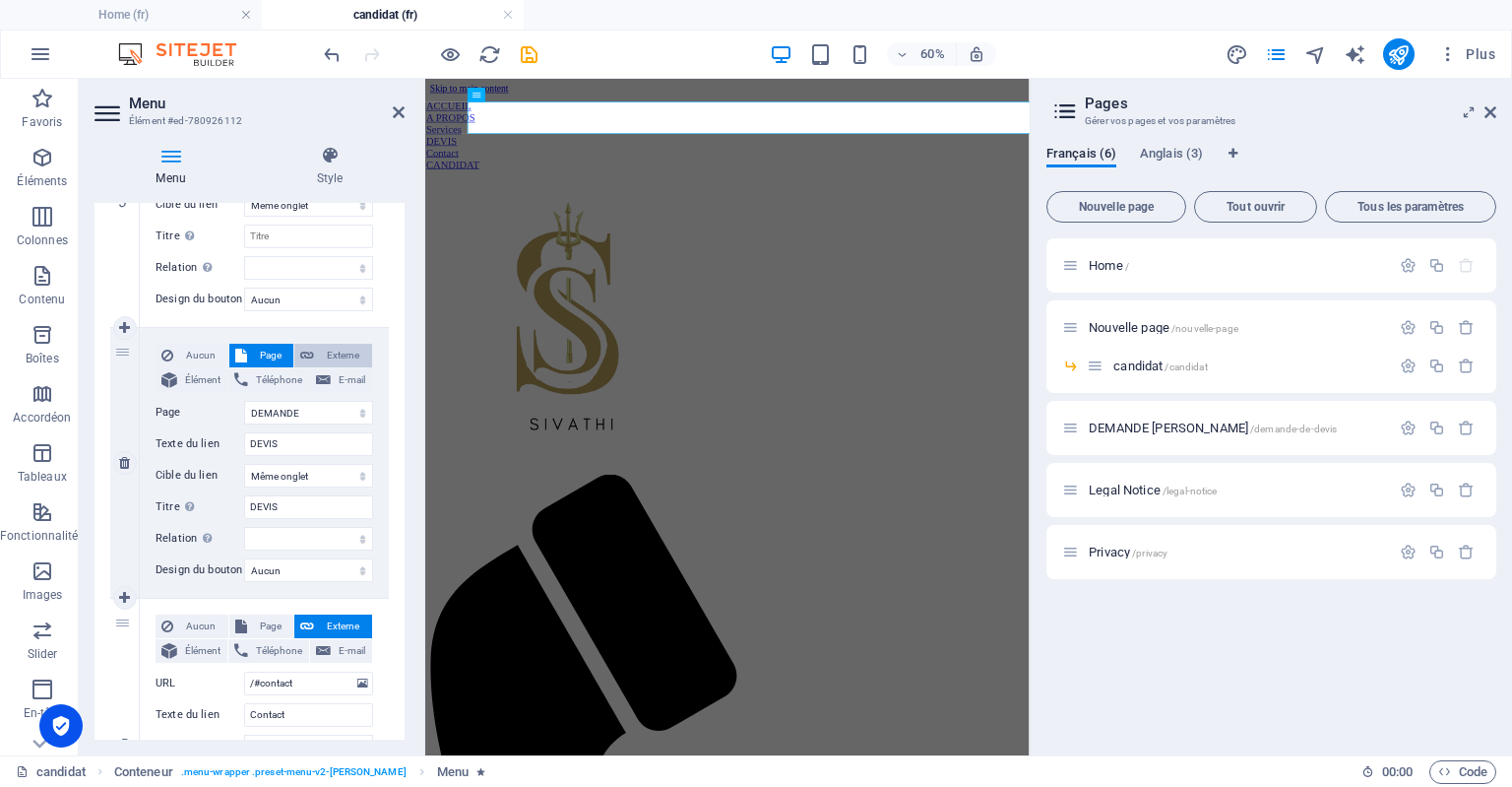 click on "Externe" at bounding box center [343, 356] 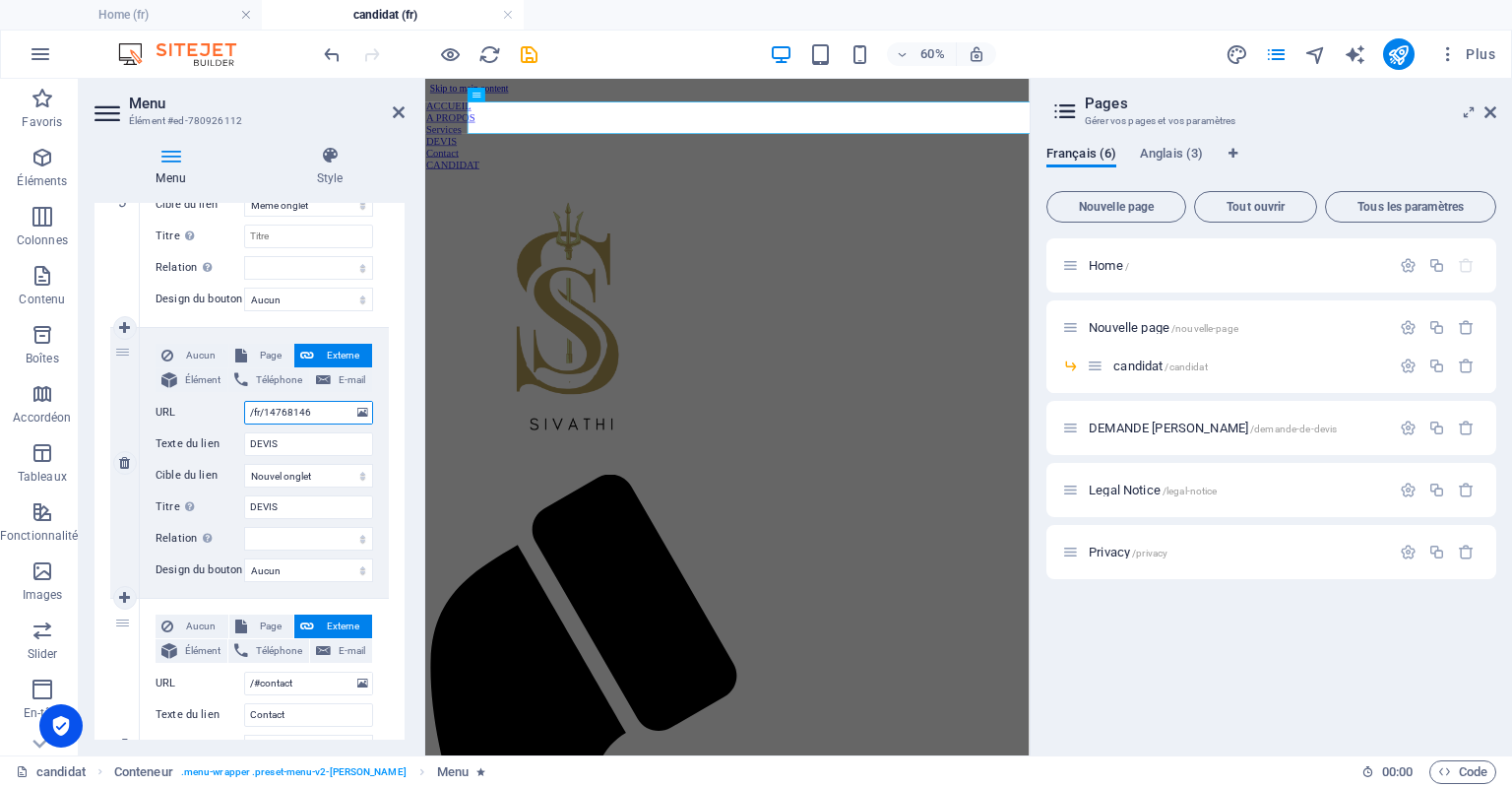 drag, startPoint x: 319, startPoint y: 409, endPoint x: 219, endPoint y: 399, distance: 100.49876 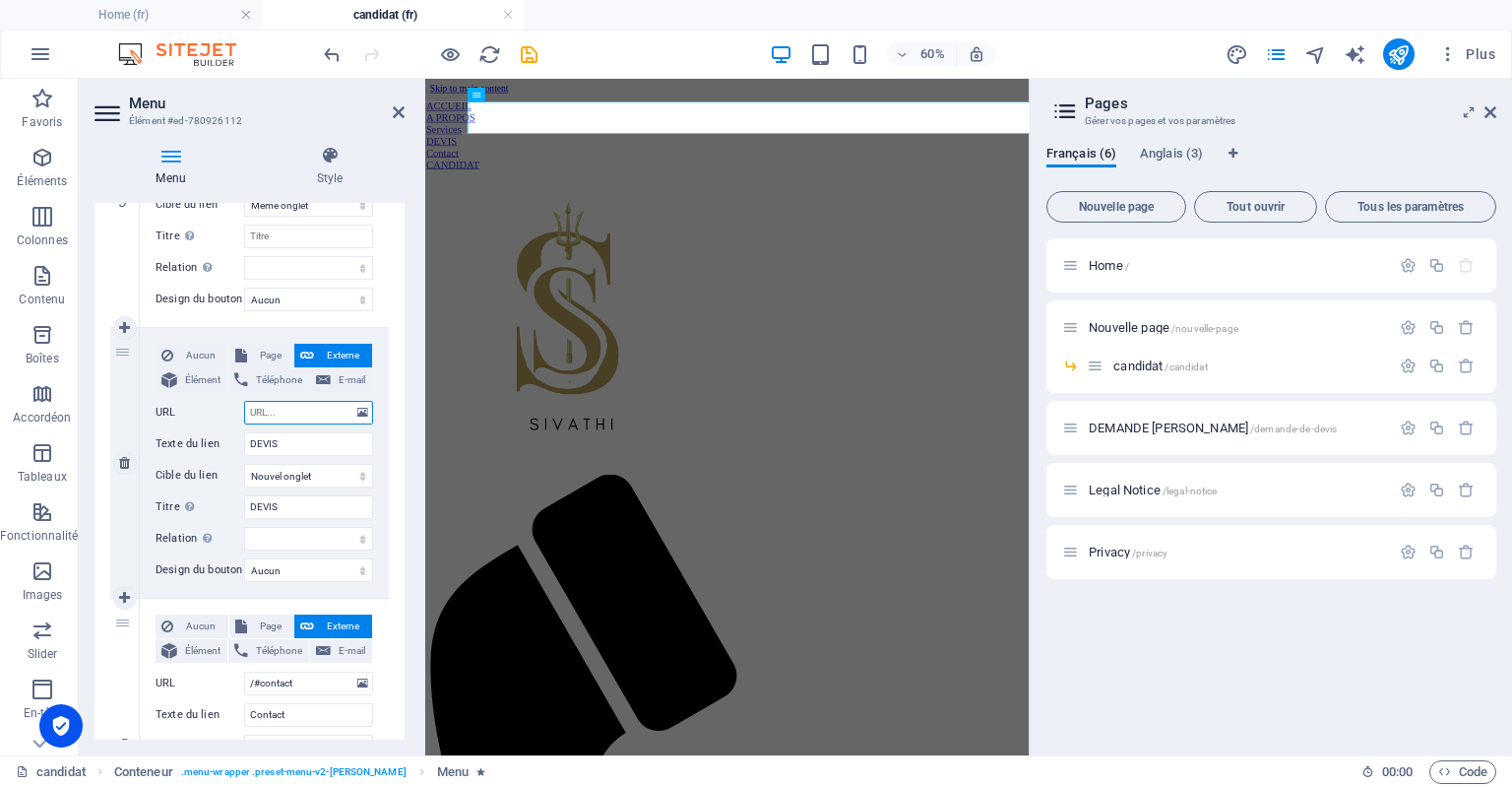 select 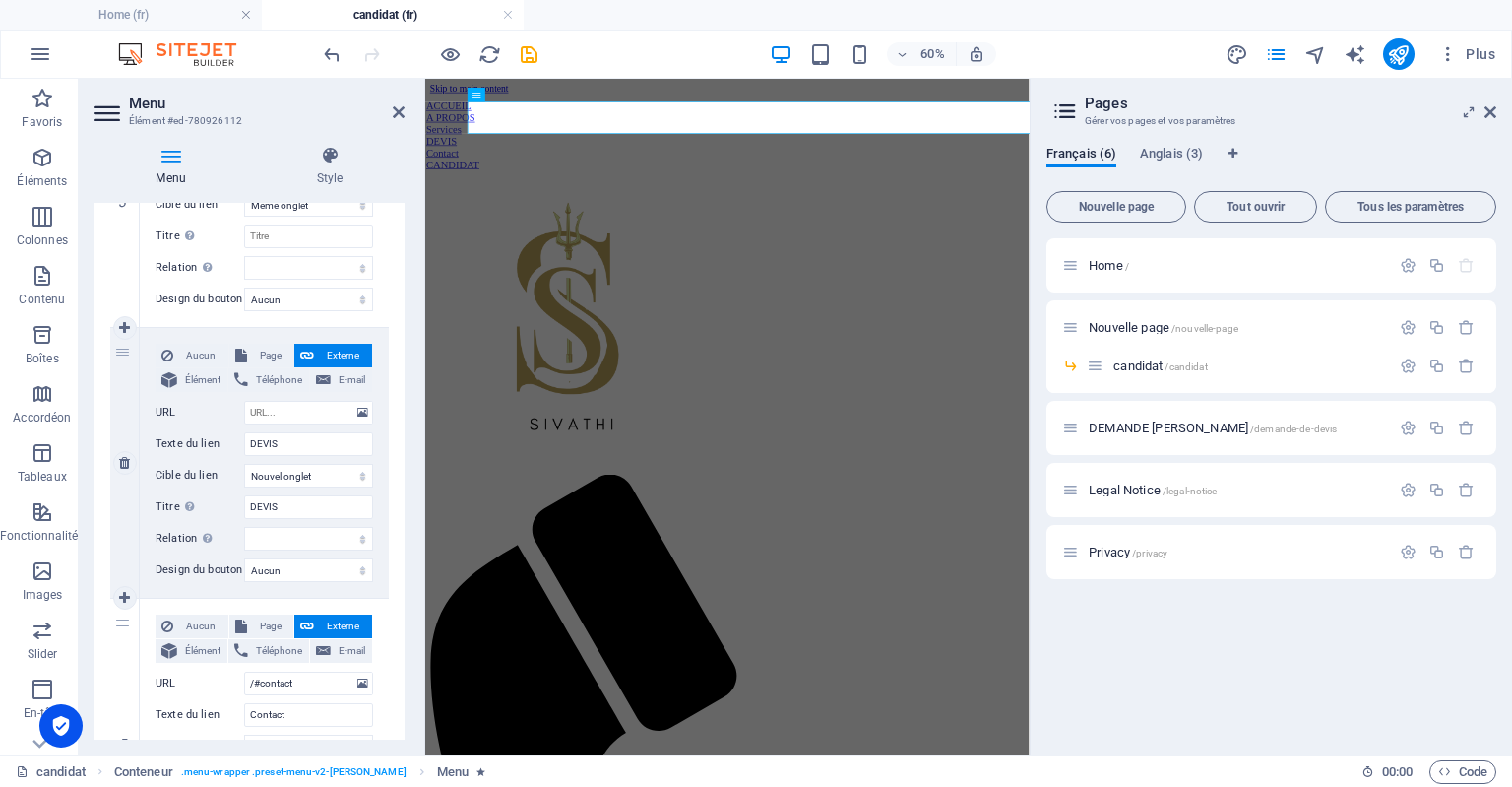 click on "Externe" at bounding box center (343, 356) 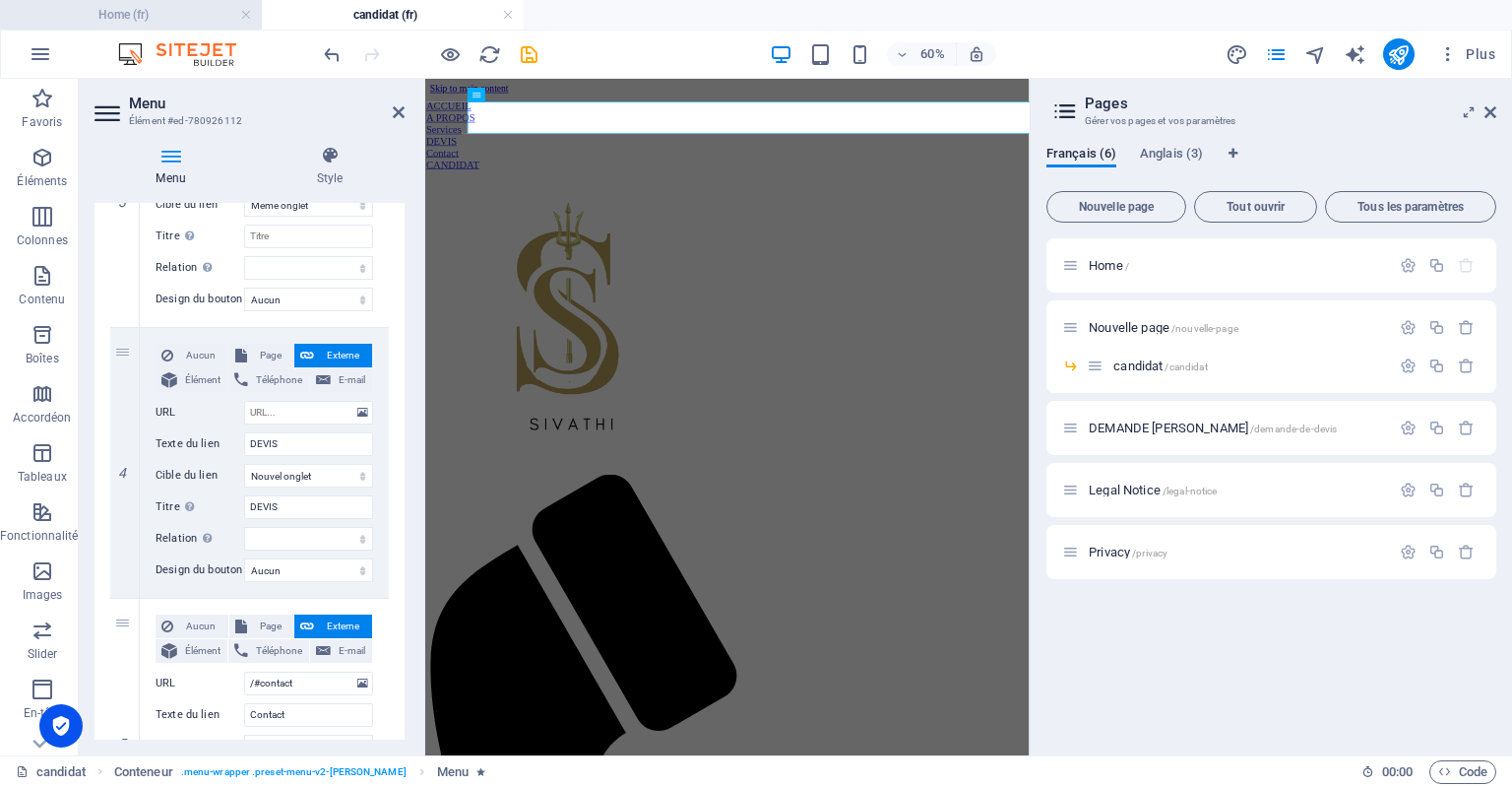 click on "Home (fr)" at bounding box center (131, 15) 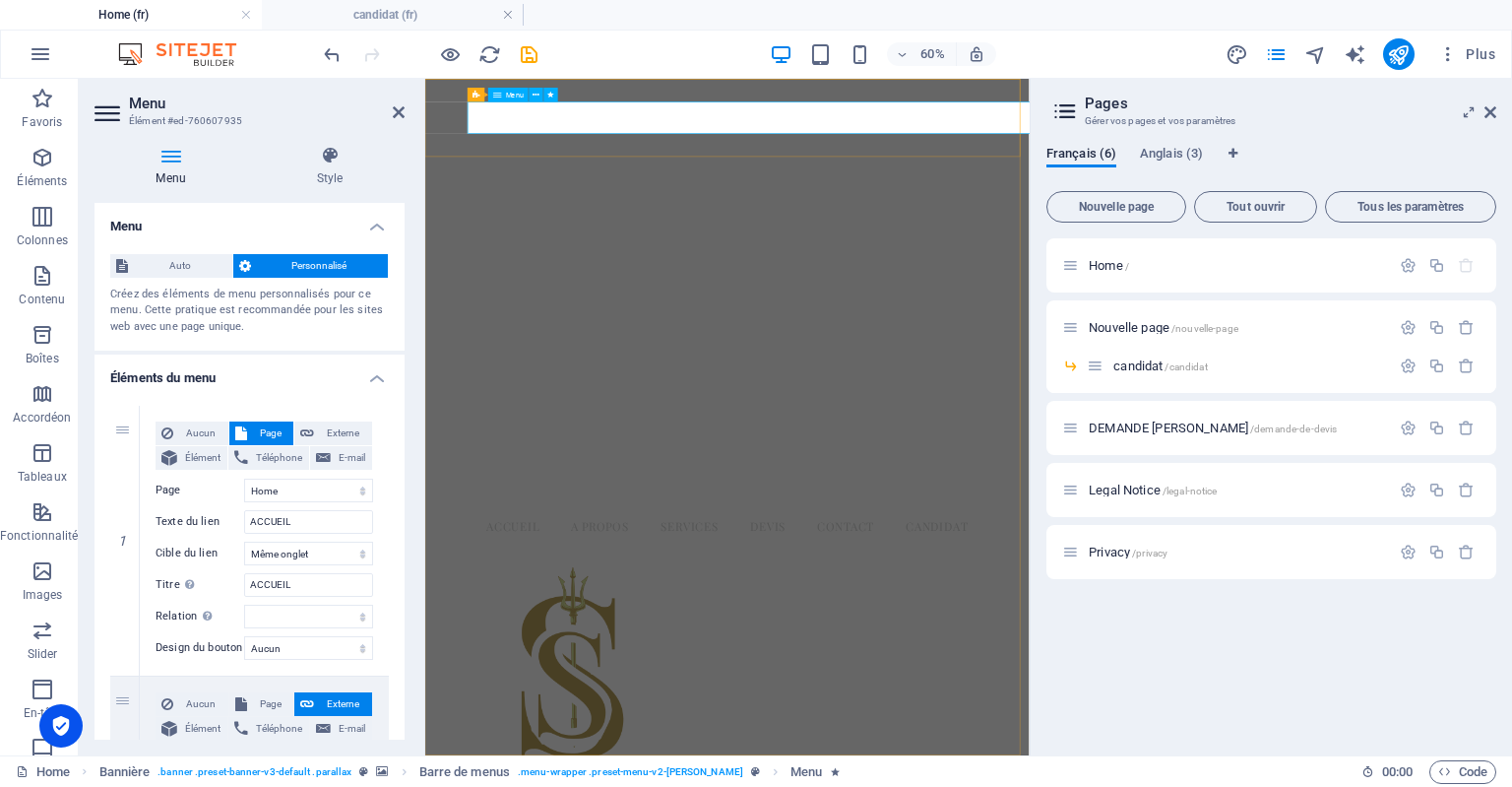 click on "ACCUEIL A PROPOS Services DEVIS Contact CANDIDAT" at bounding box center [928, 825] 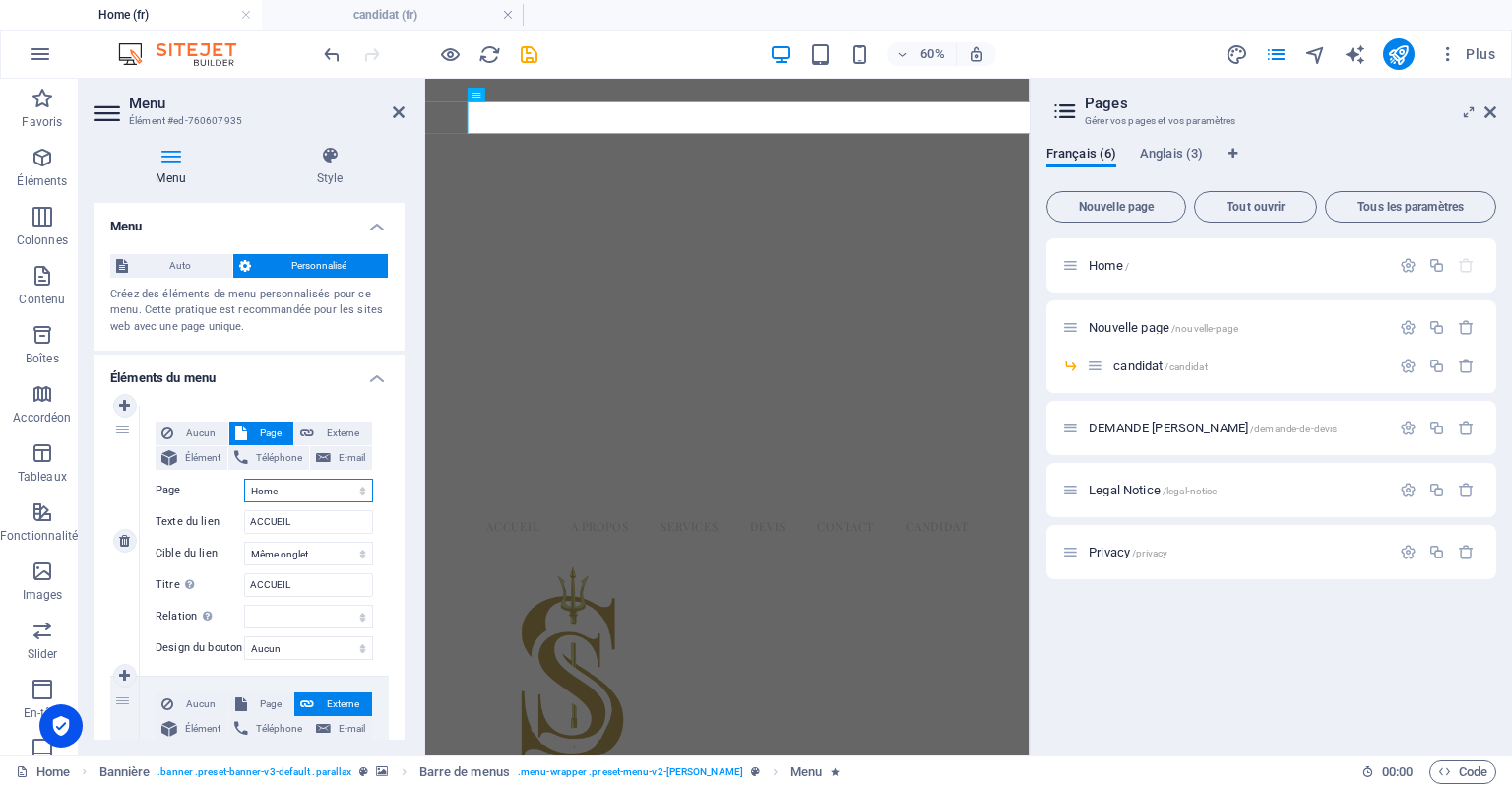 click on "Home Nouvelle page -- candidat DEMANDE DE DEVIS Legal Notice Privacy accueil Nouvelle page -- candidat" at bounding box center (308, 491) 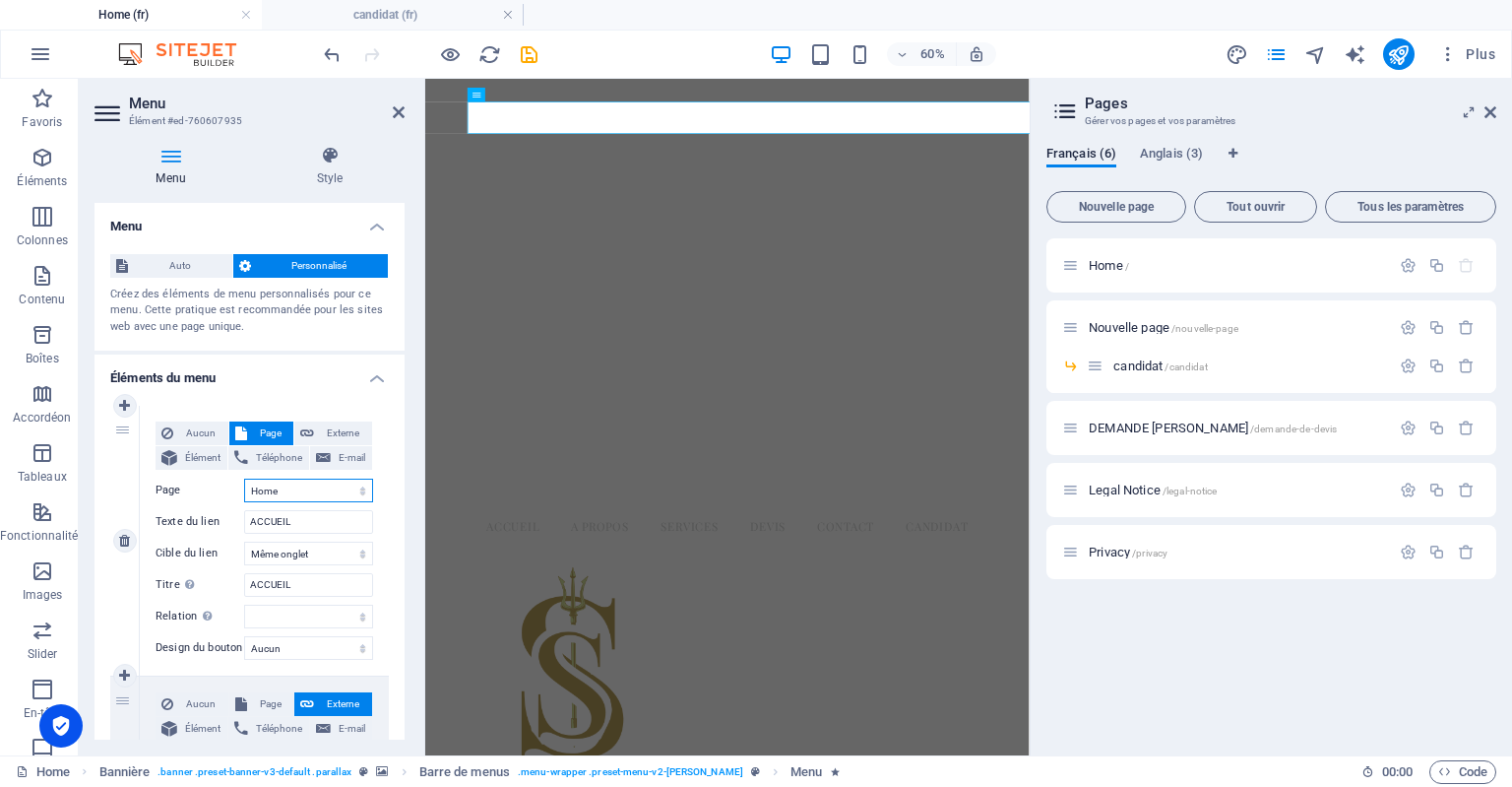 click on "Home Nouvelle page -- candidat DEMANDE DE DEVIS Legal Notice Privacy accueil Nouvelle page -- candidat" at bounding box center (308, 491) 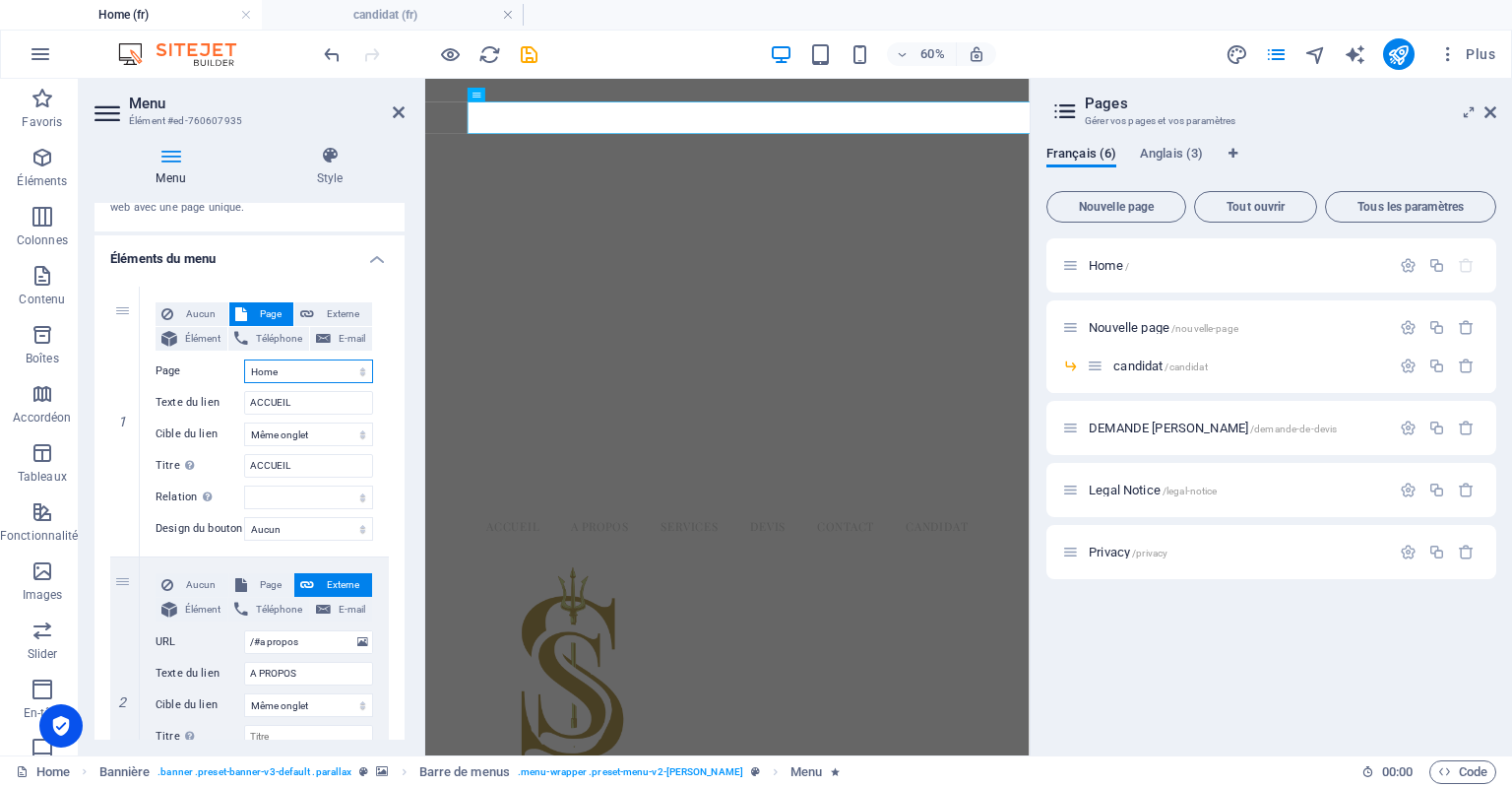 scroll, scrollTop: 45, scrollLeft: 0, axis: vertical 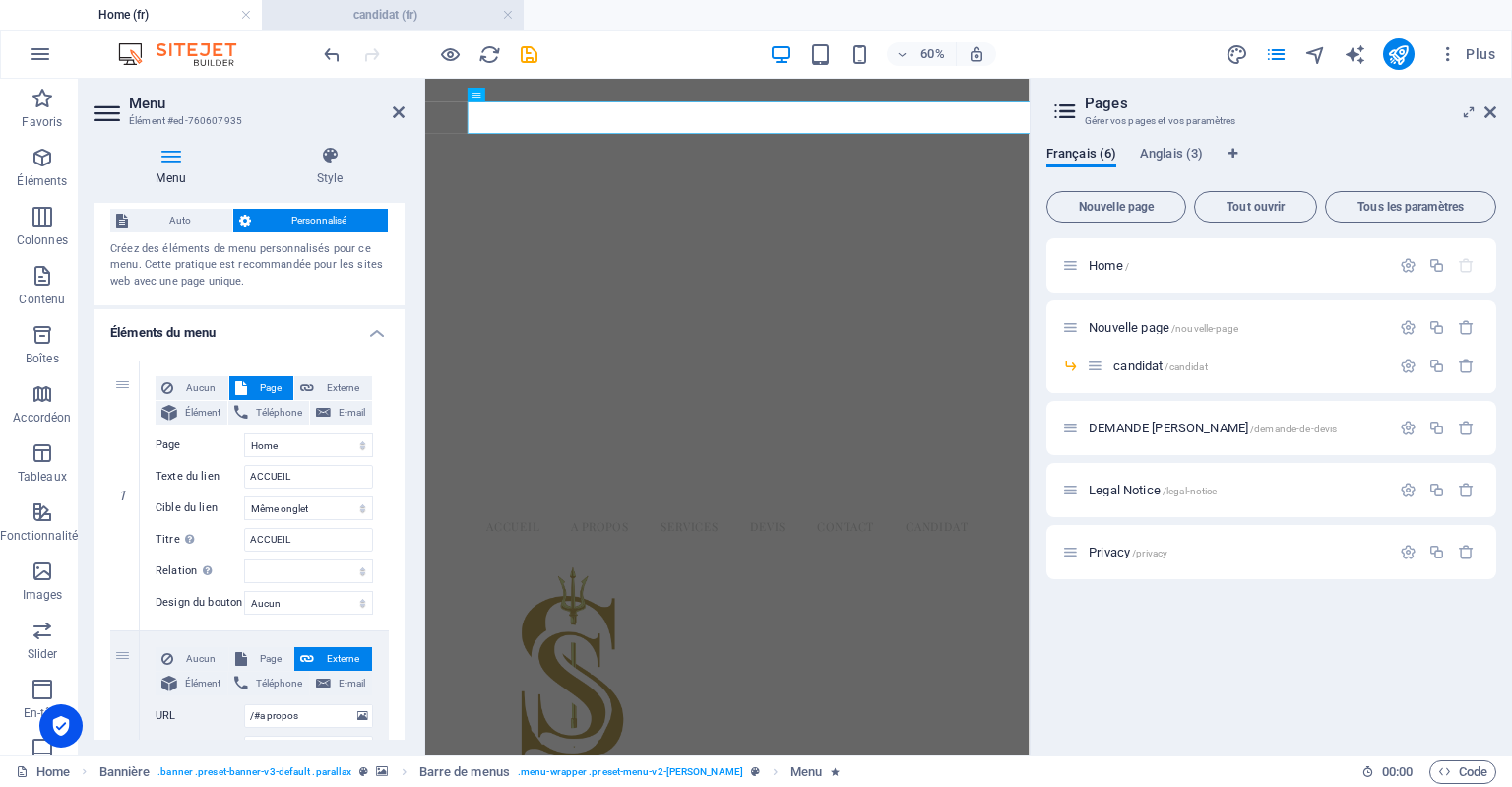 click on "candidat (fr)" at bounding box center (393, 15) 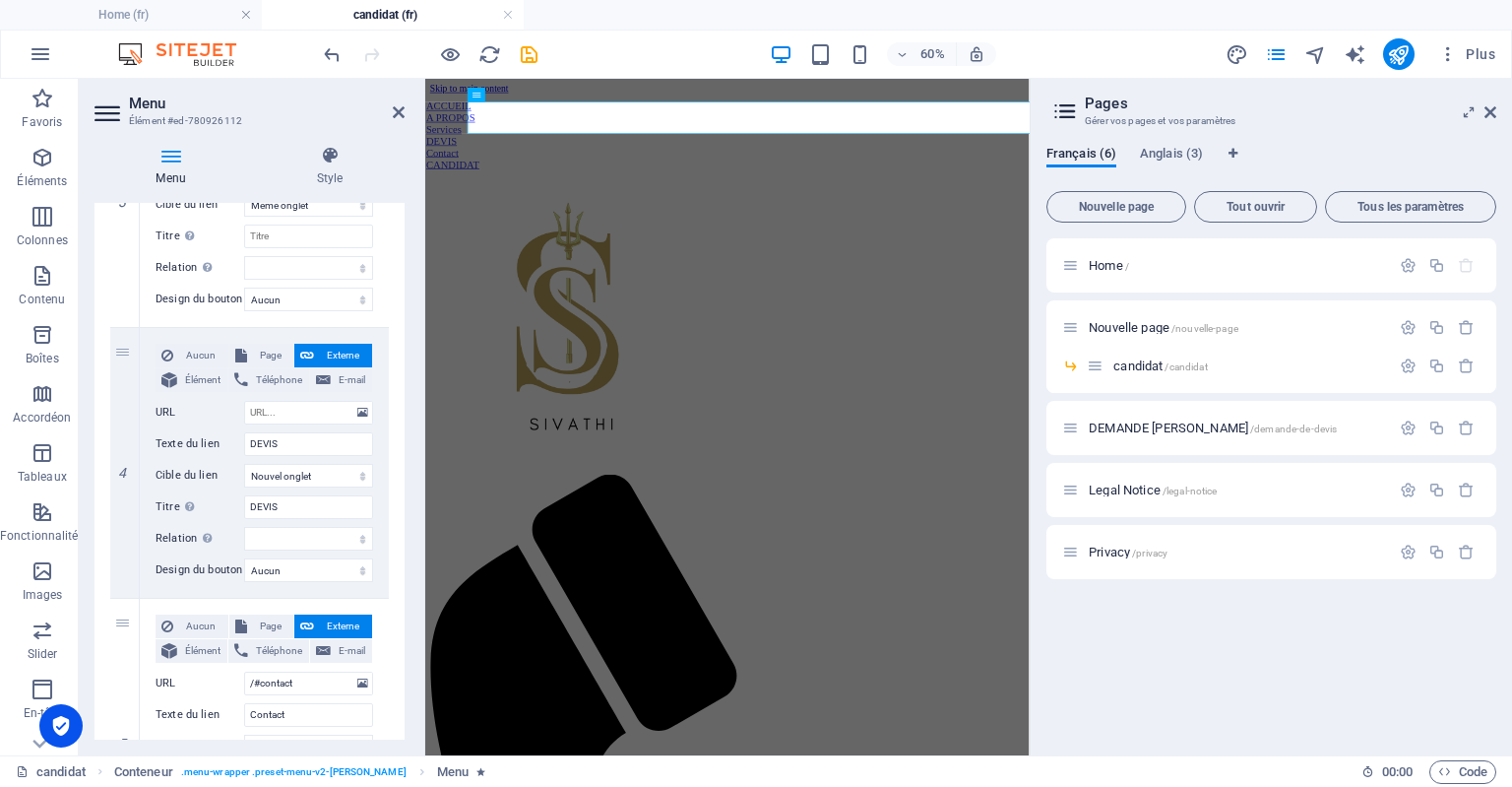drag, startPoint x: 405, startPoint y: 481, endPoint x: 414, endPoint y: 522, distance: 41.976184 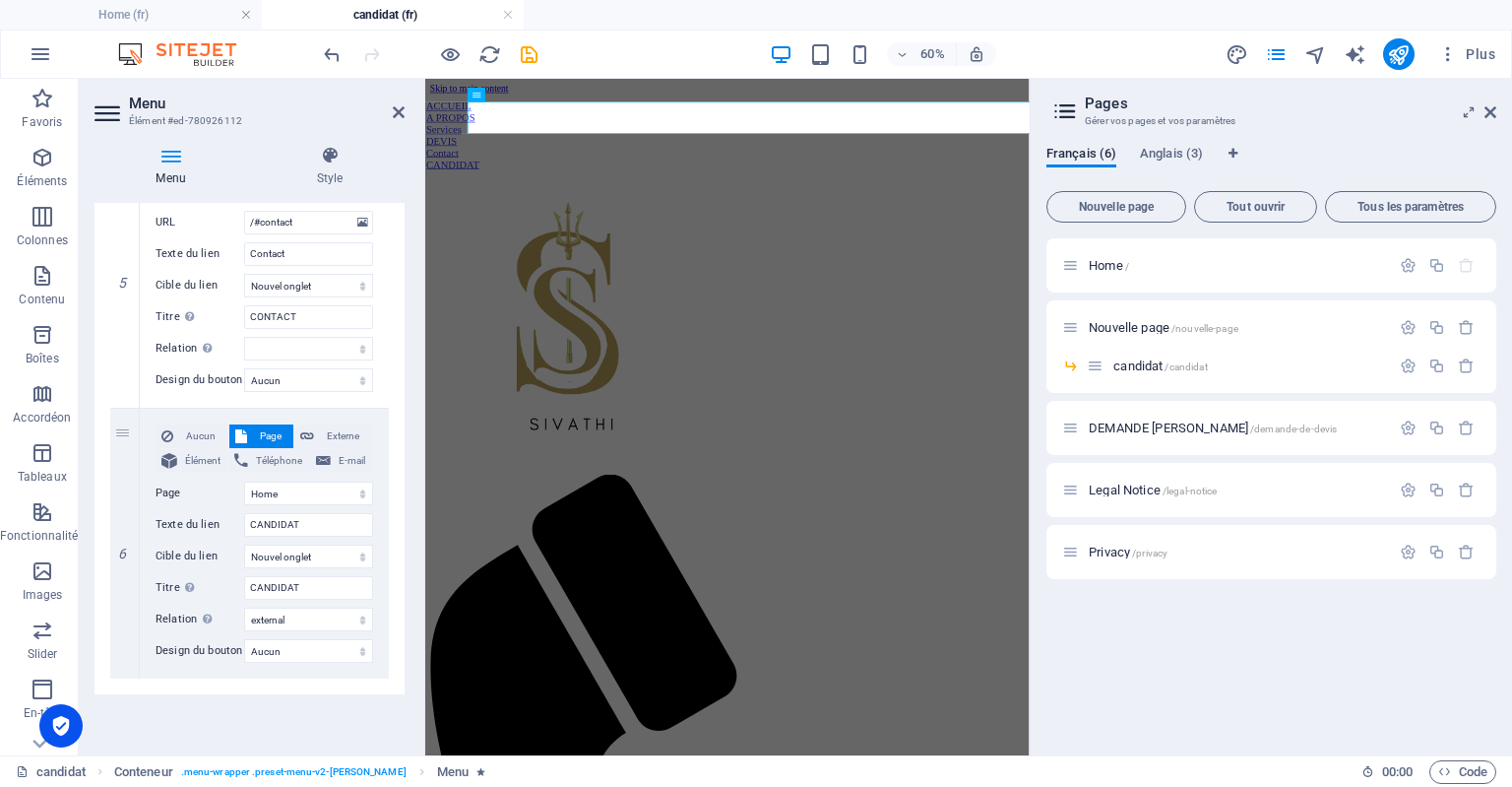 scroll, scrollTop: 1359, scrollLeft: 0, axis: vertical 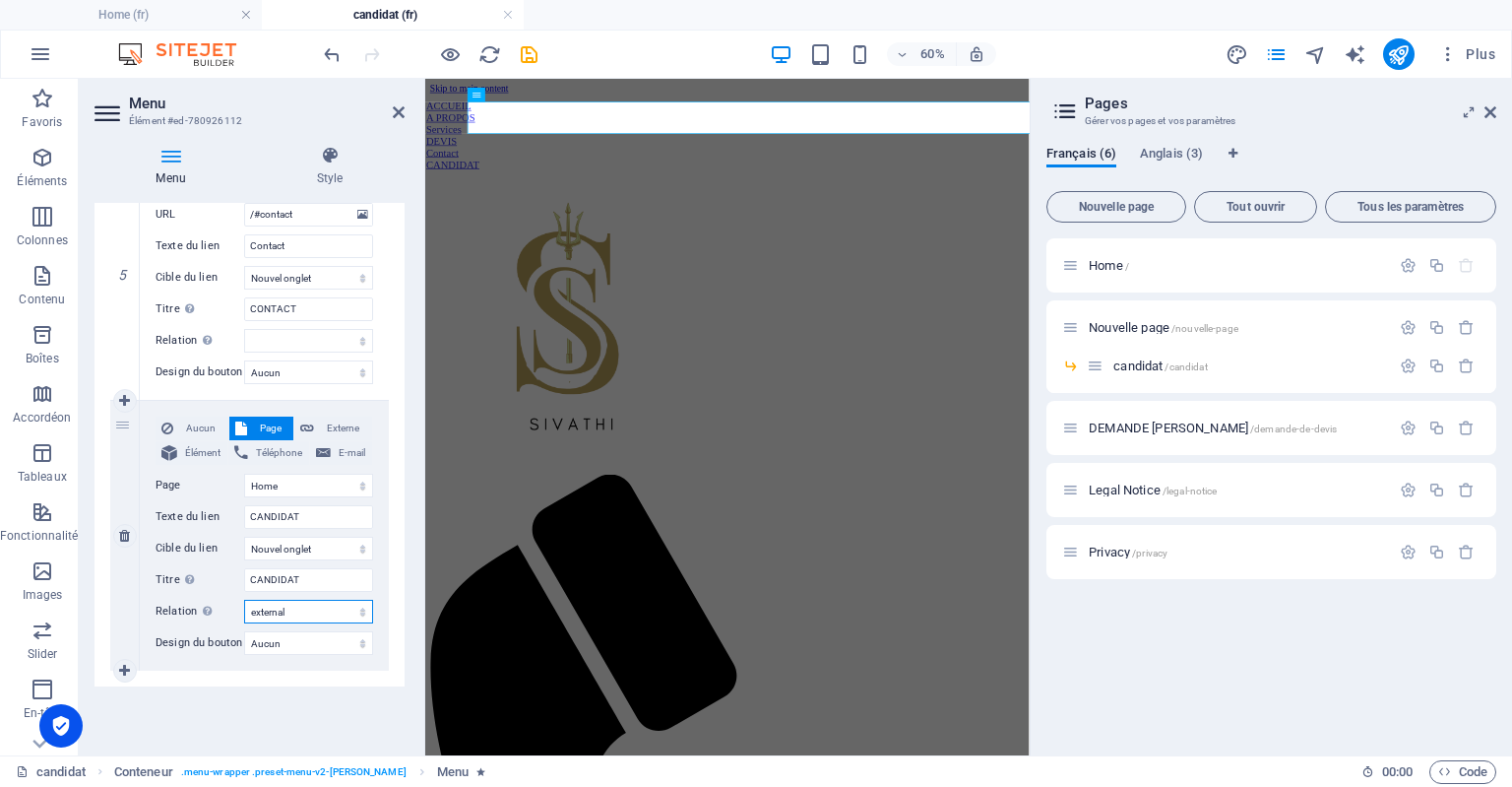click on "alternate author bookmark external help license next nofollow noreferrer noopener prev search tag" at bounding box center [308, 612] 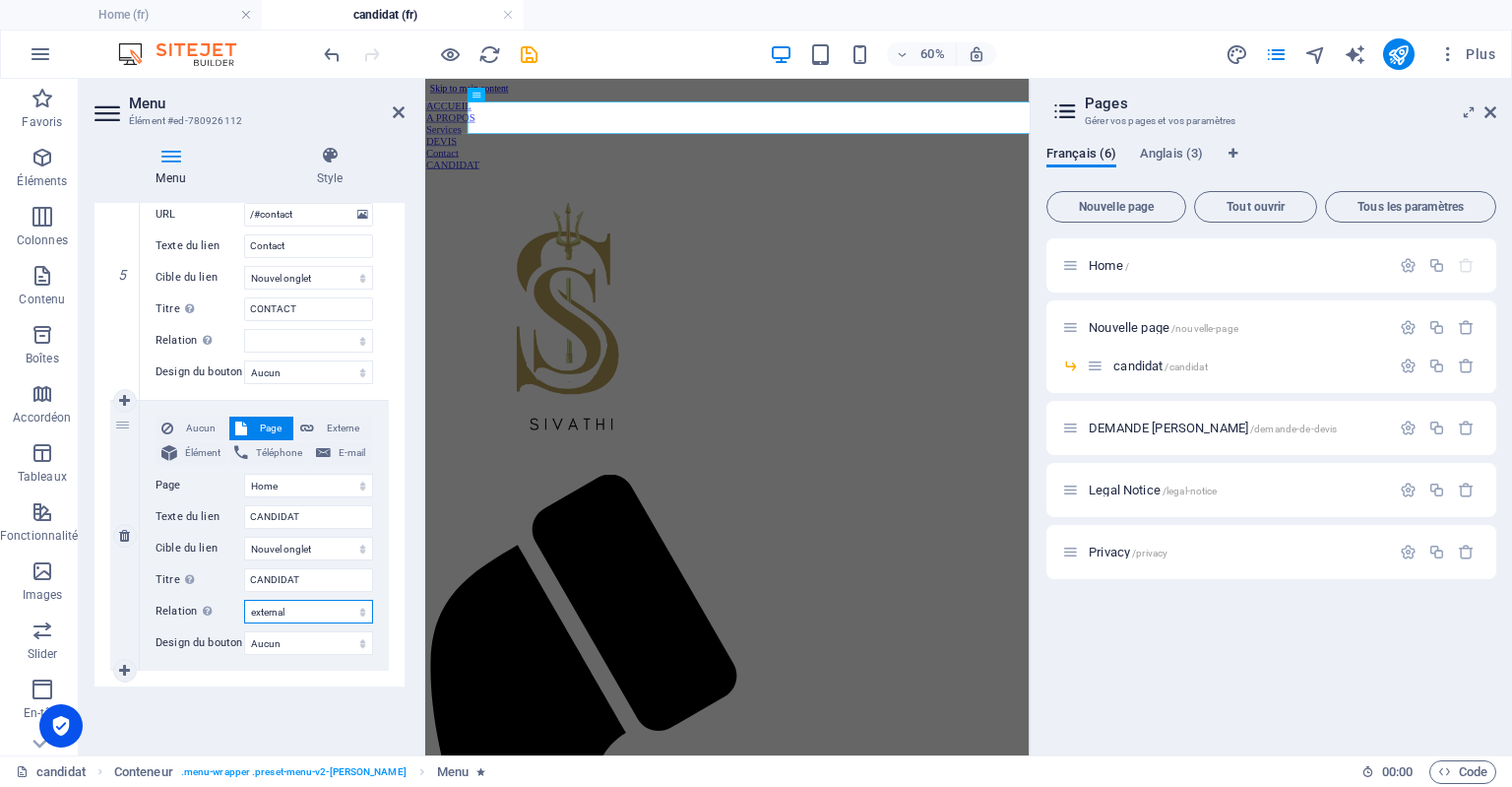 select 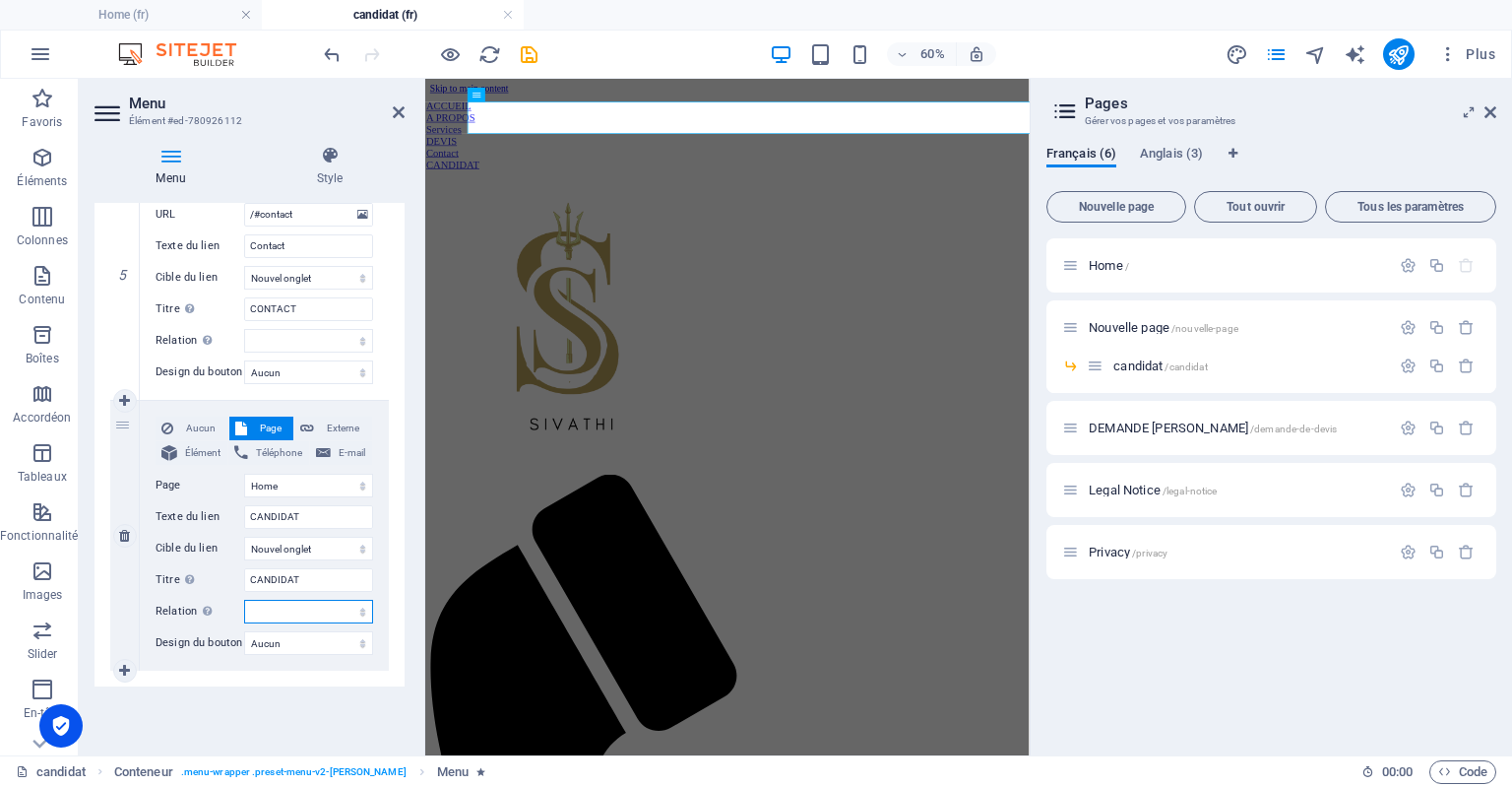 click on "alternate author bookmark external help license next nofollow noreferrer noopener prev search tag" at bounding box center [308, 612] 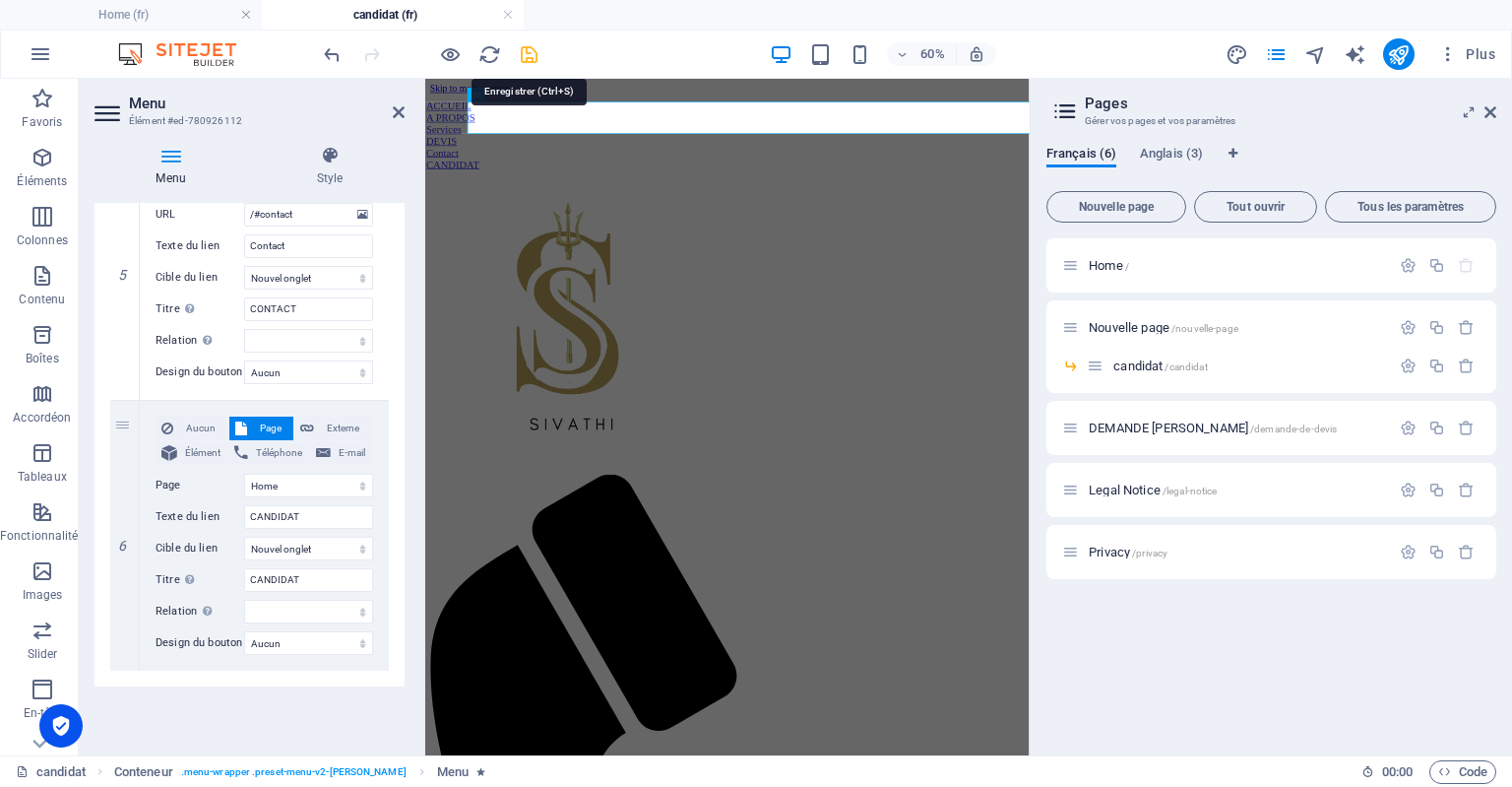 click at bounding box center (529, 54) 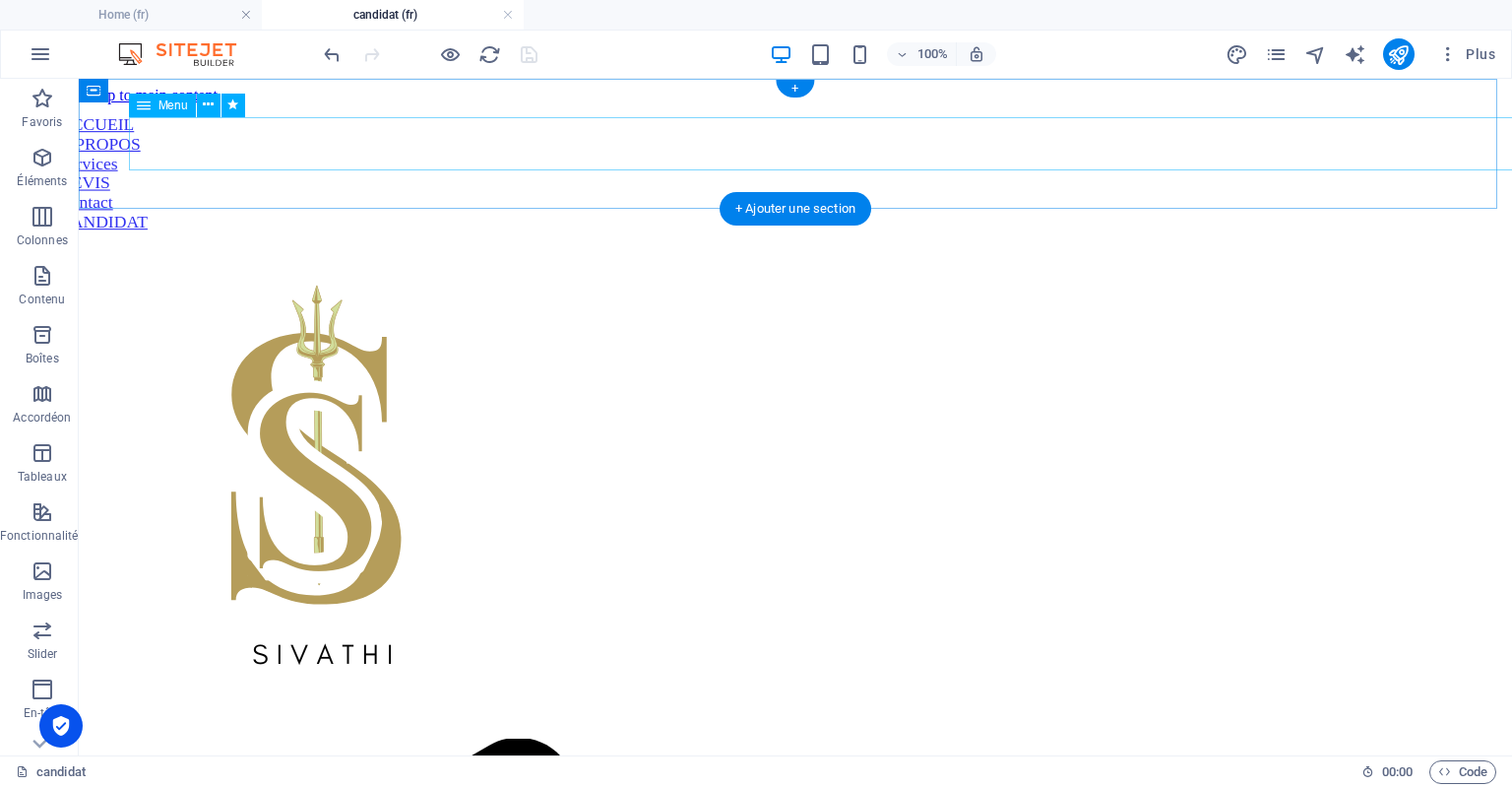 click on "ACCUEIL A PROPOS Services DEVIS Contact CANDIDAT" at bounding box center [795, 173] 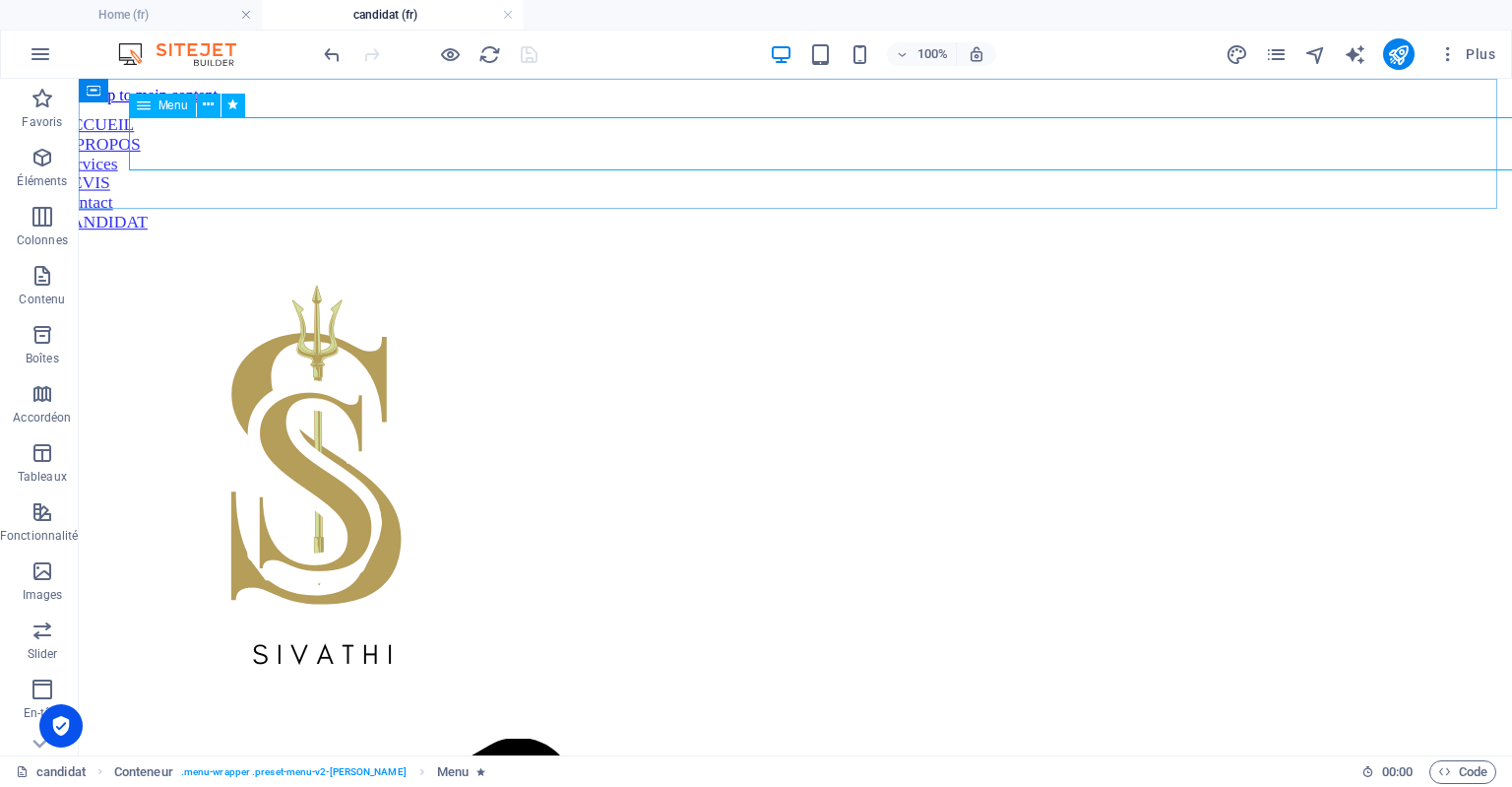 click on "Menu" at bounding box center (173, 105) 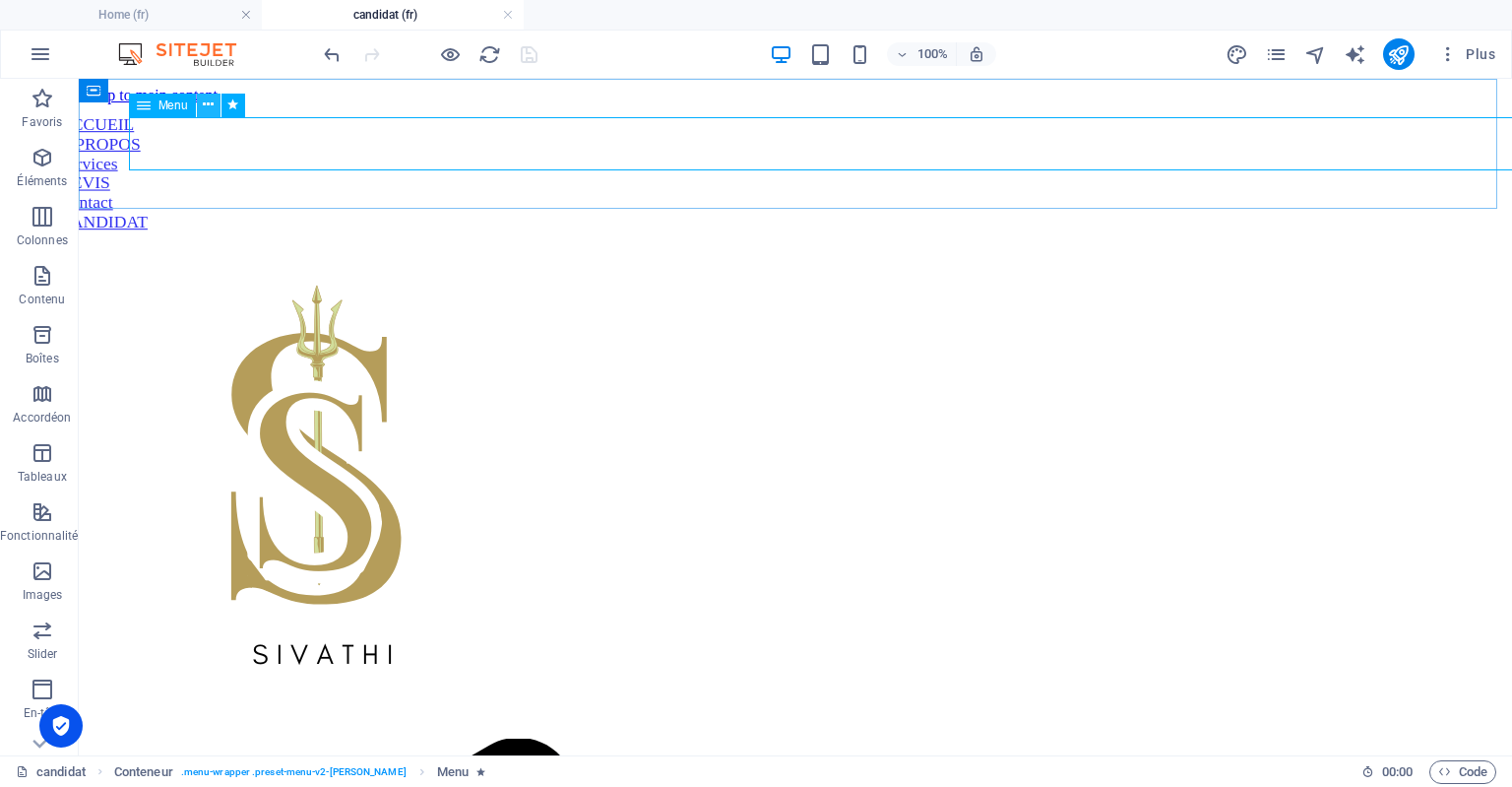 click at bounding box center (208, 104) 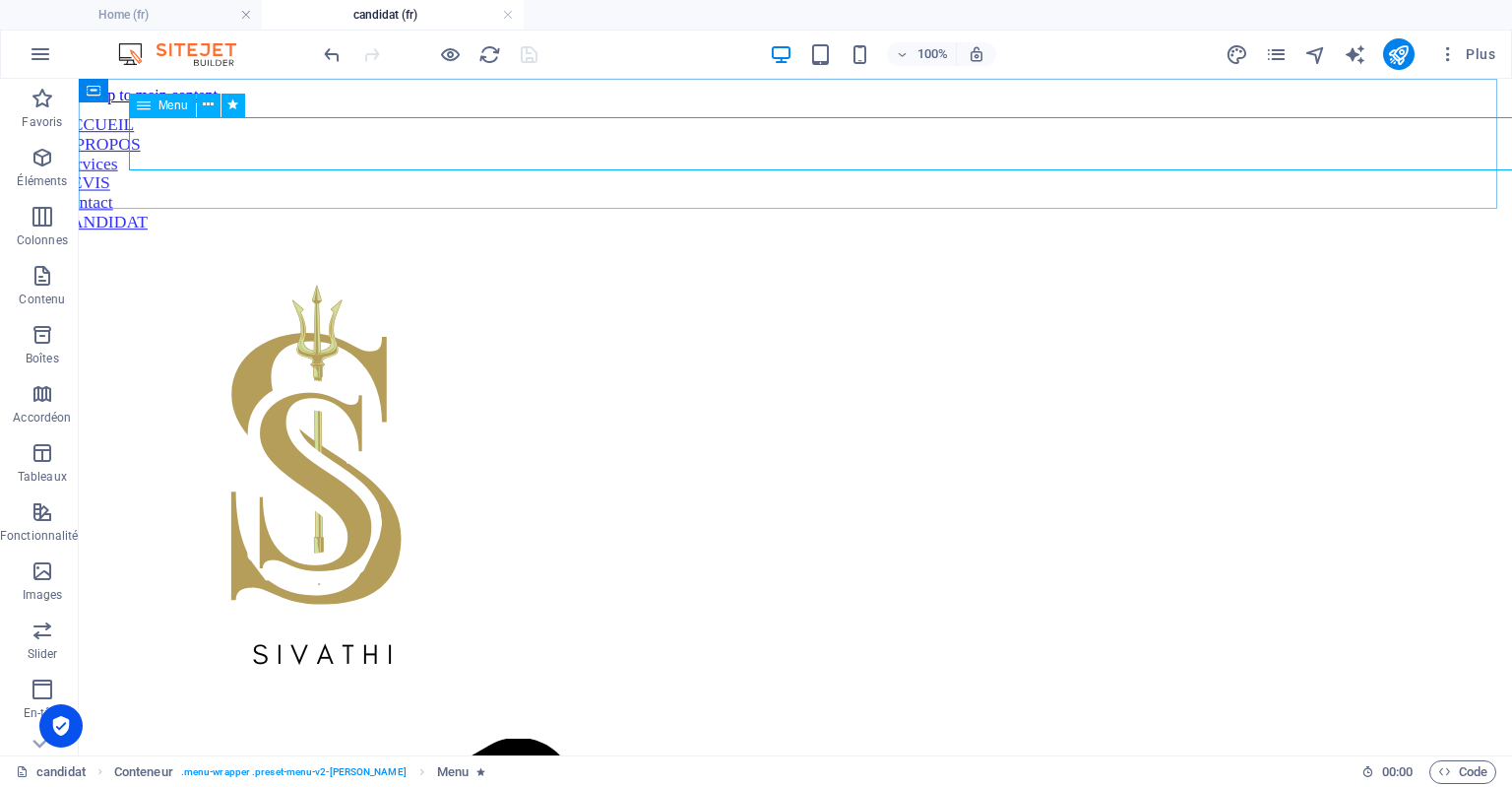 click on "Menu" at bounding box center (173, 105) 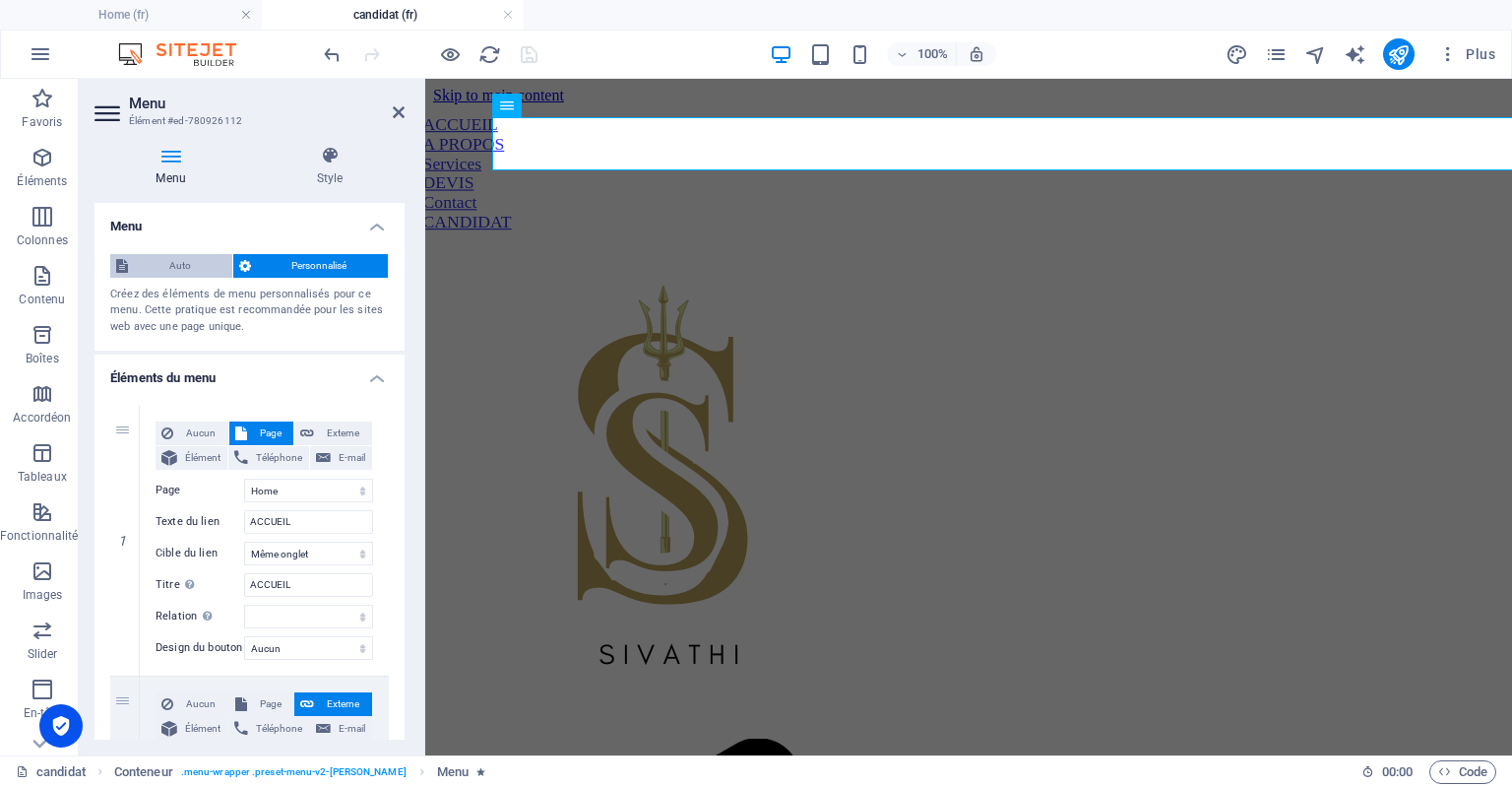 click on "Auto" at bounding box center [180, 266] 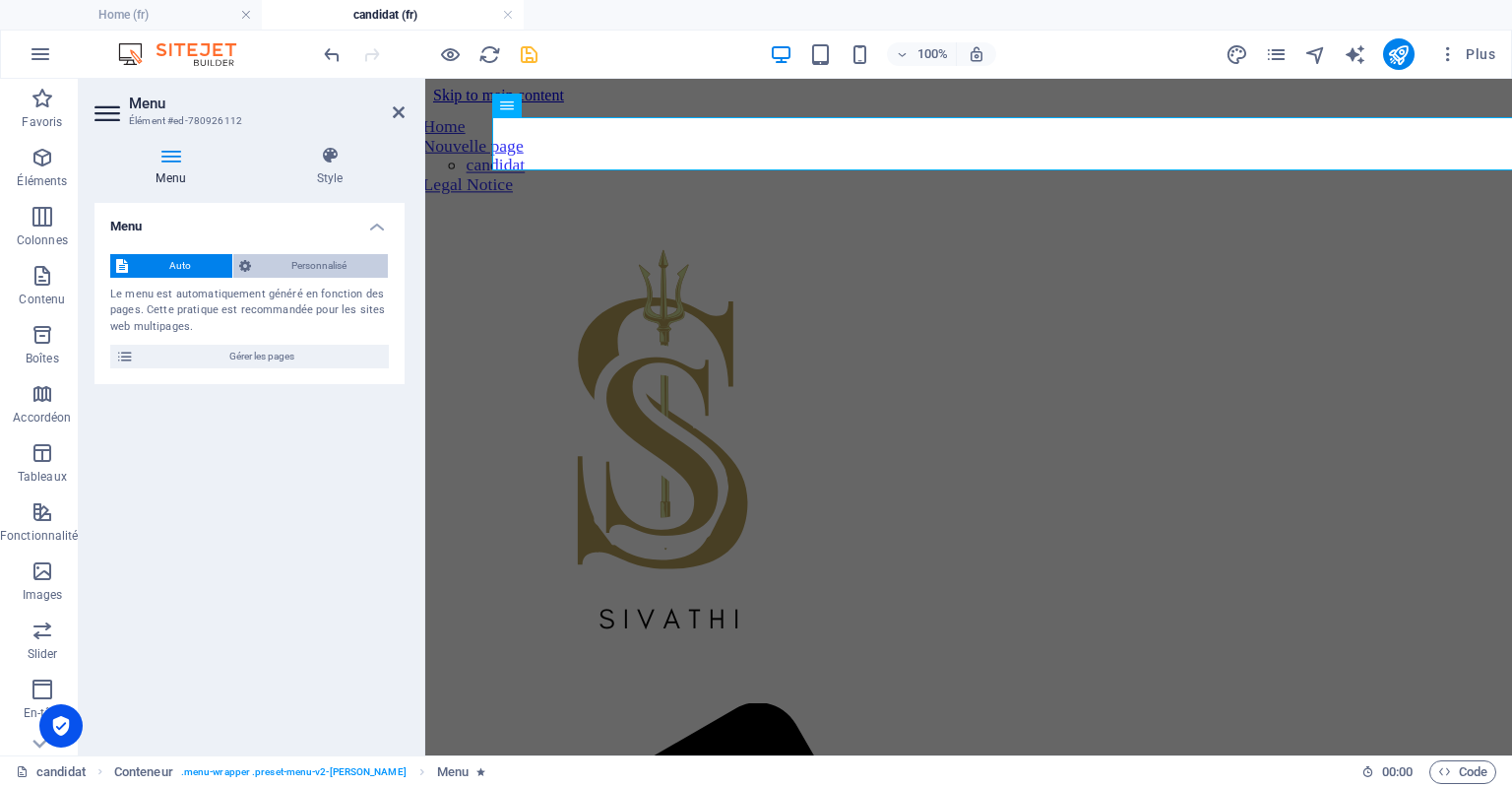 click on "Personnalisé" at bounding box center (320, 266) 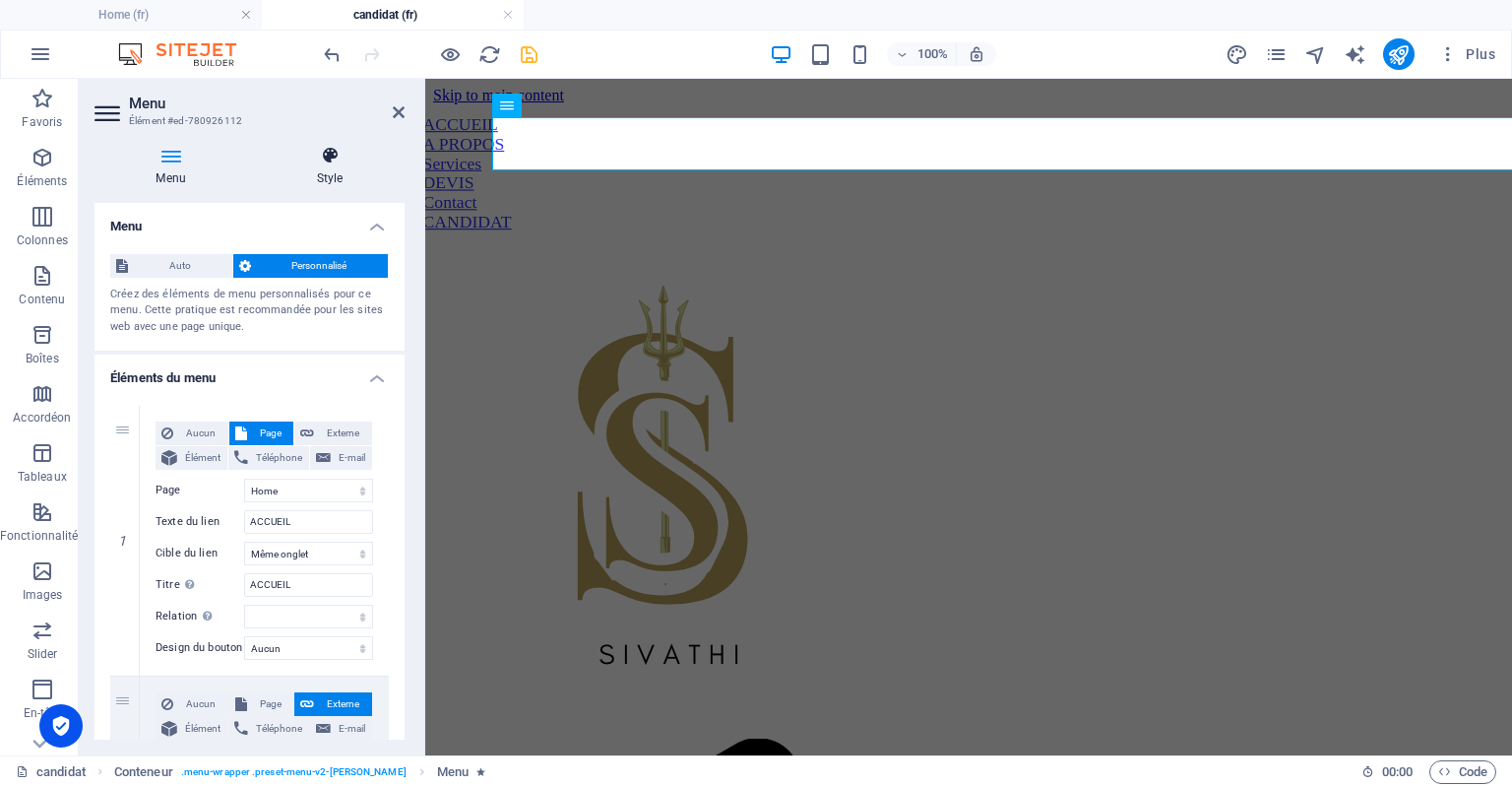 click at bounding box center (330, 156) 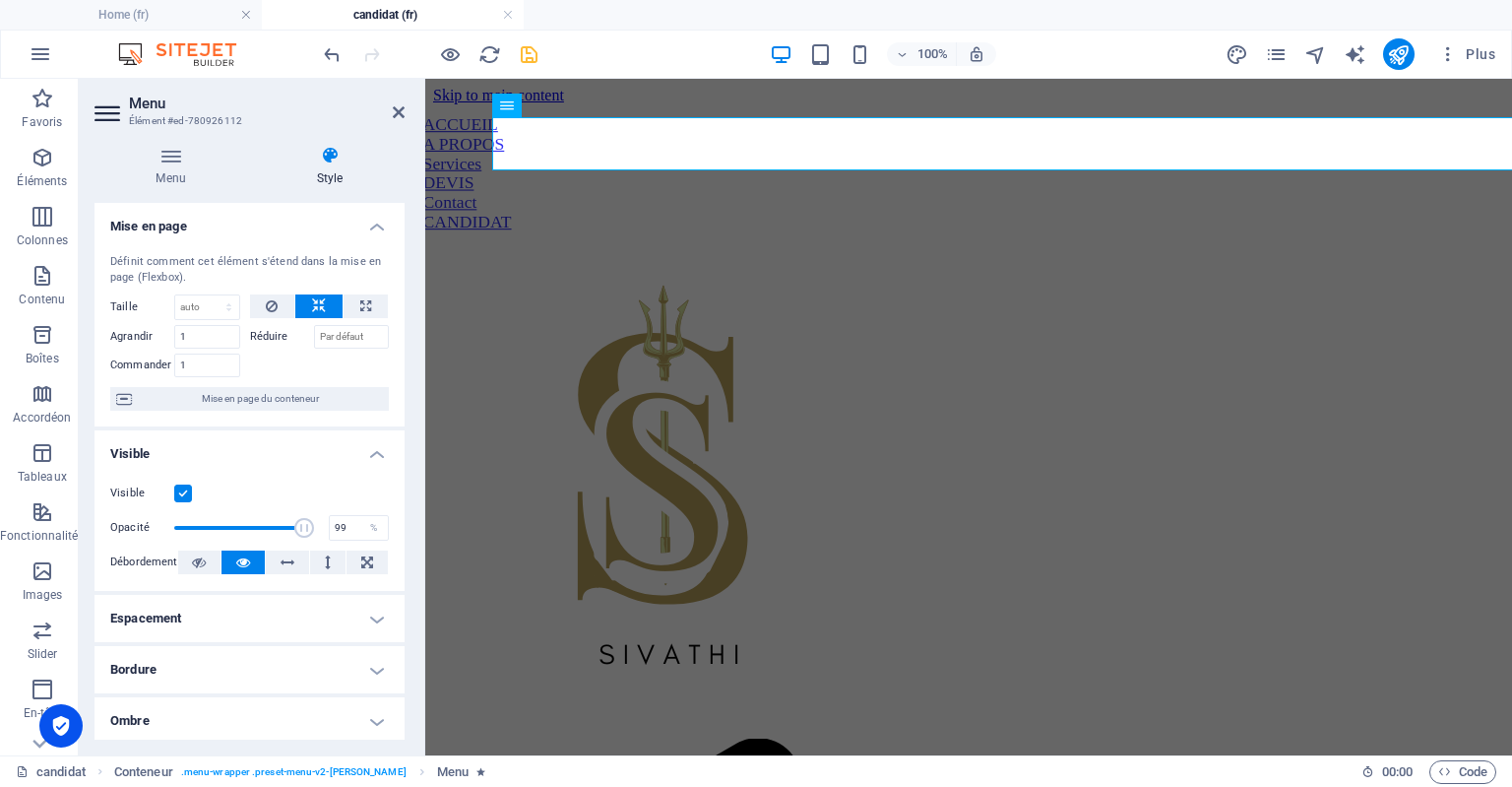 type on "100" 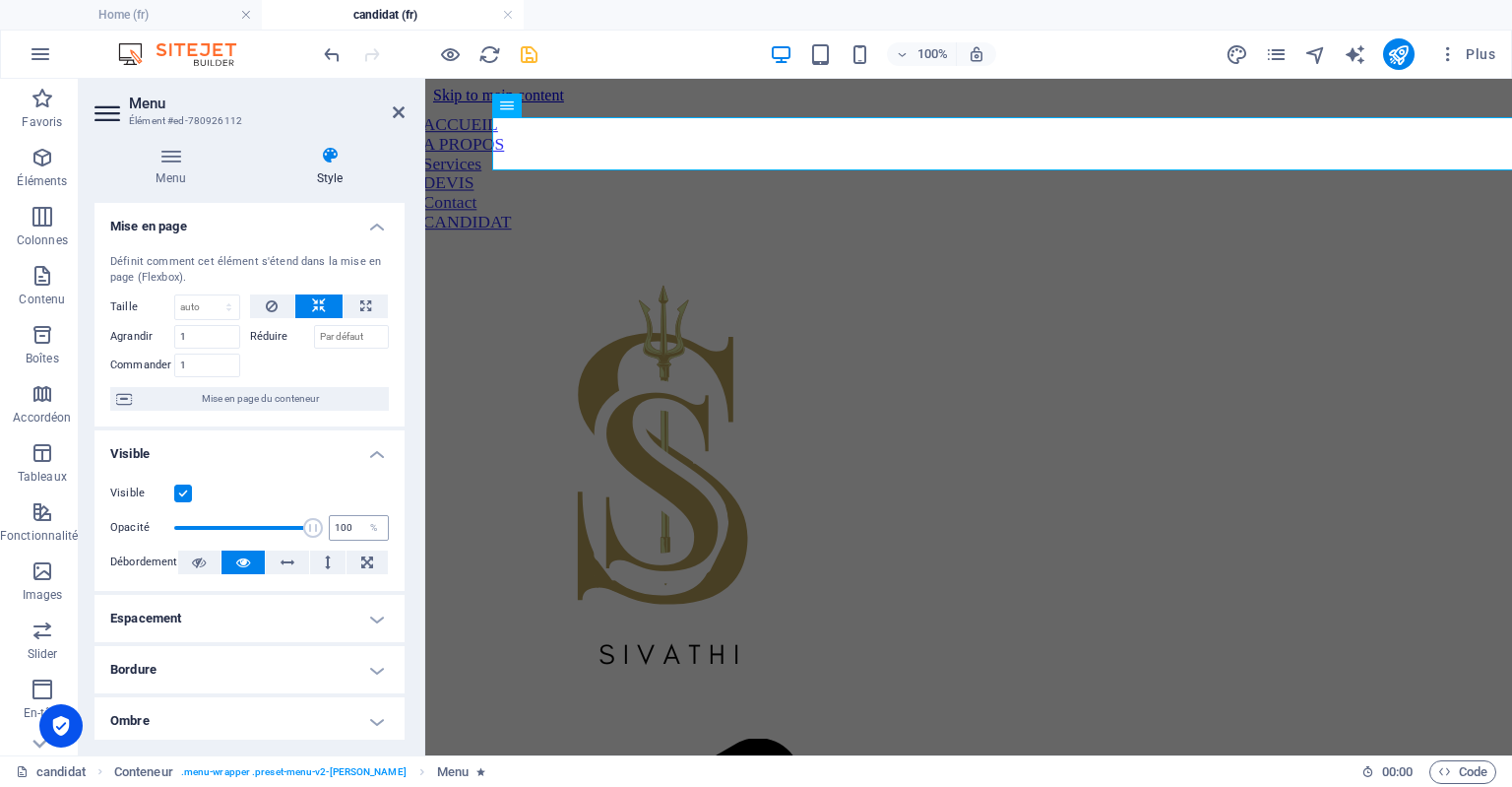 drag, startPoint x: 284, startPoint y: 529, endPoint x: 335, endPoint y: 523, distance: 51.35173 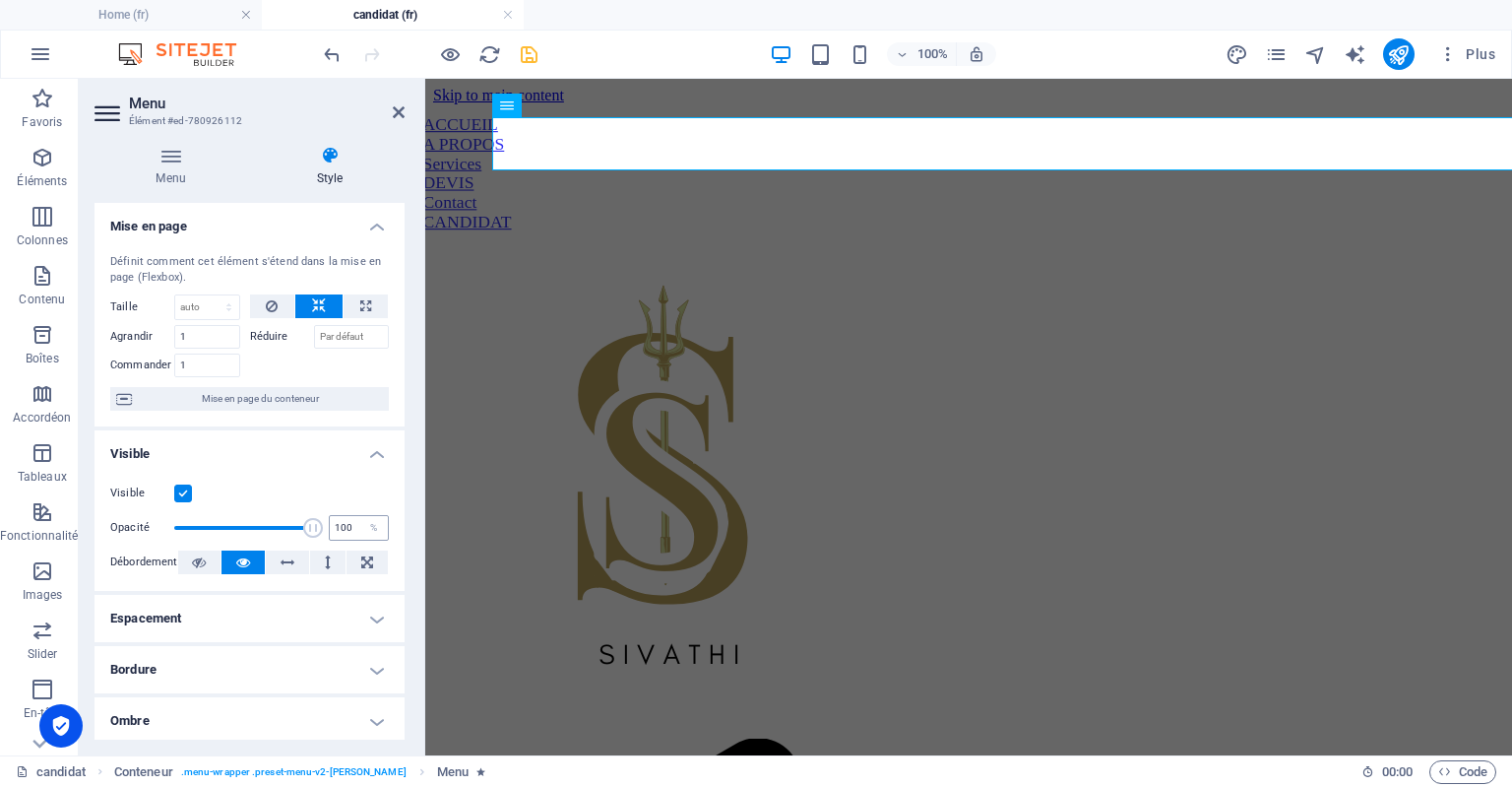 click on "Opacité 100 %" at bounding box center (249, 528) 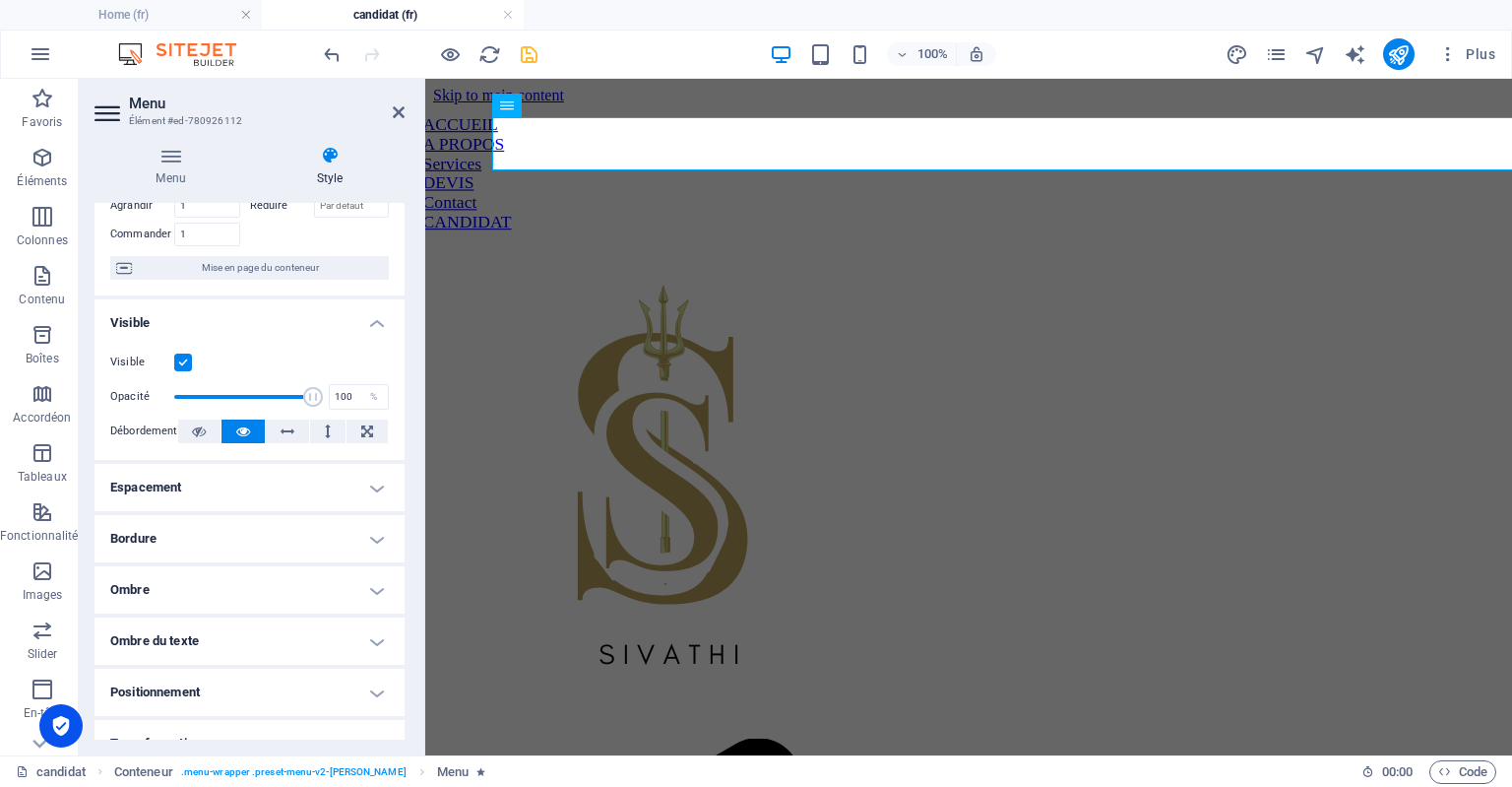 scroll, scrollTop: 158, scrollLeft: 0, axis: vertical 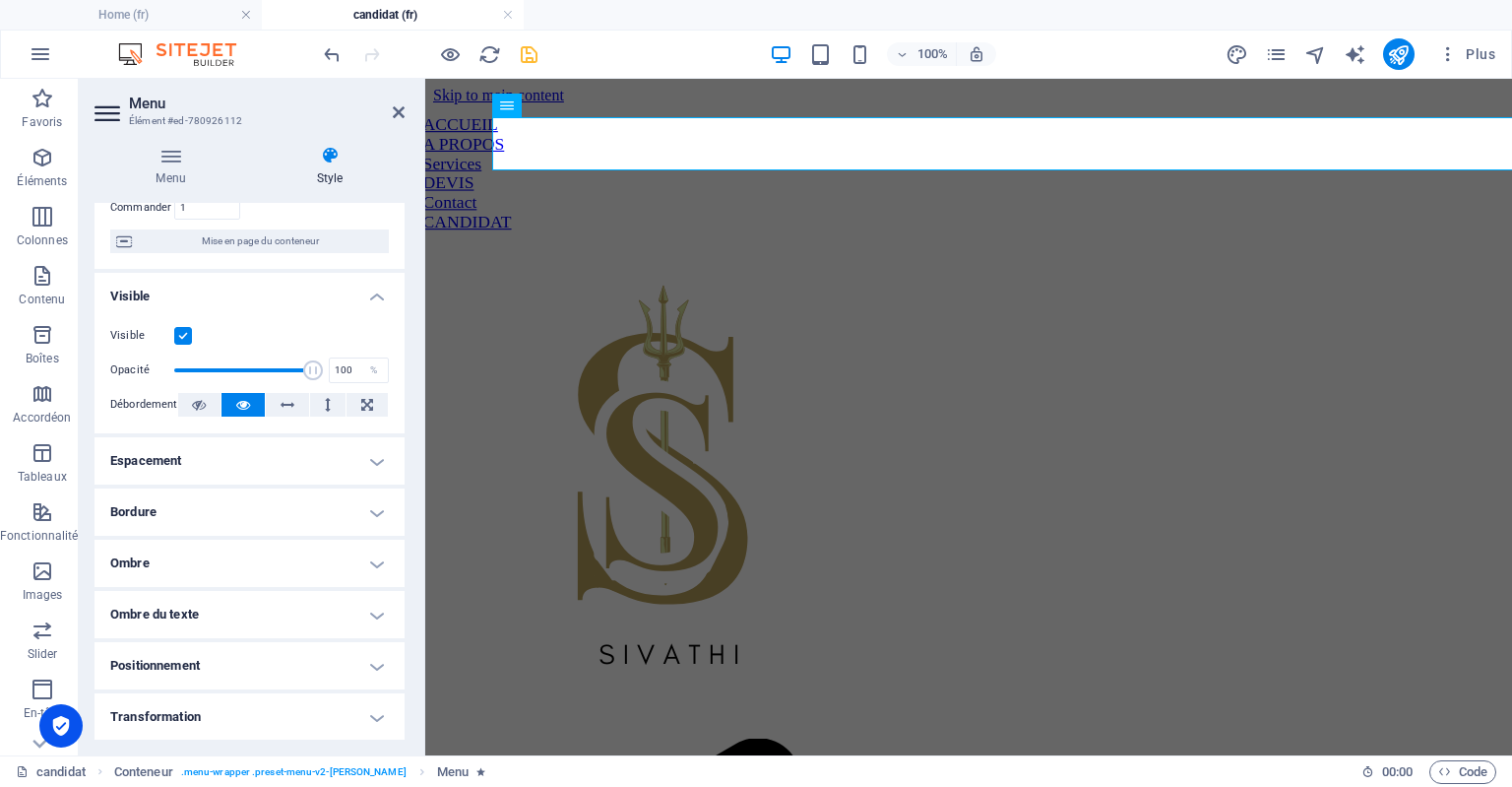click on "Ombre du texte" at bounding box center [249, 615] 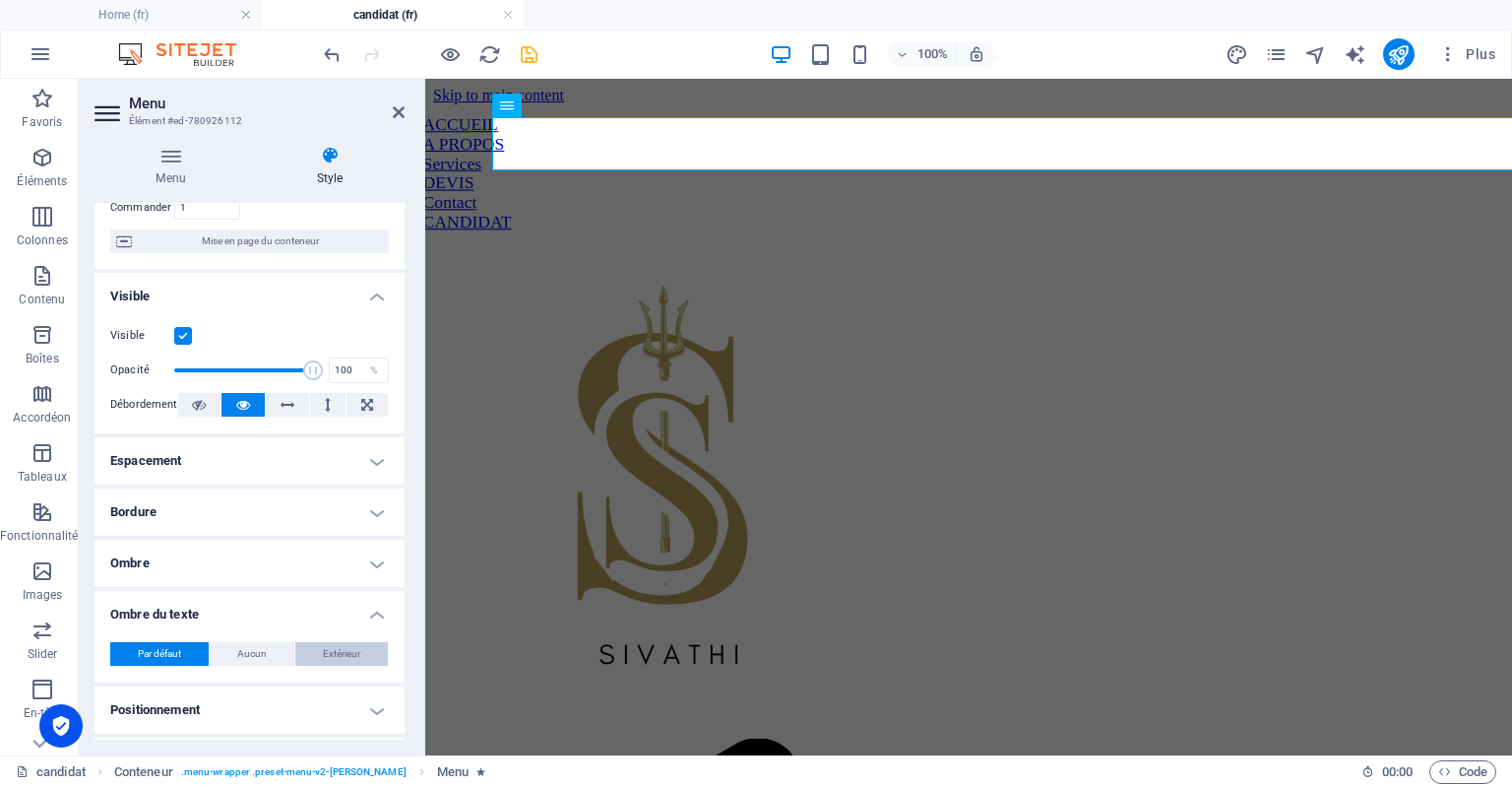 click on "Extérieur" at bounding box center (342, 654) 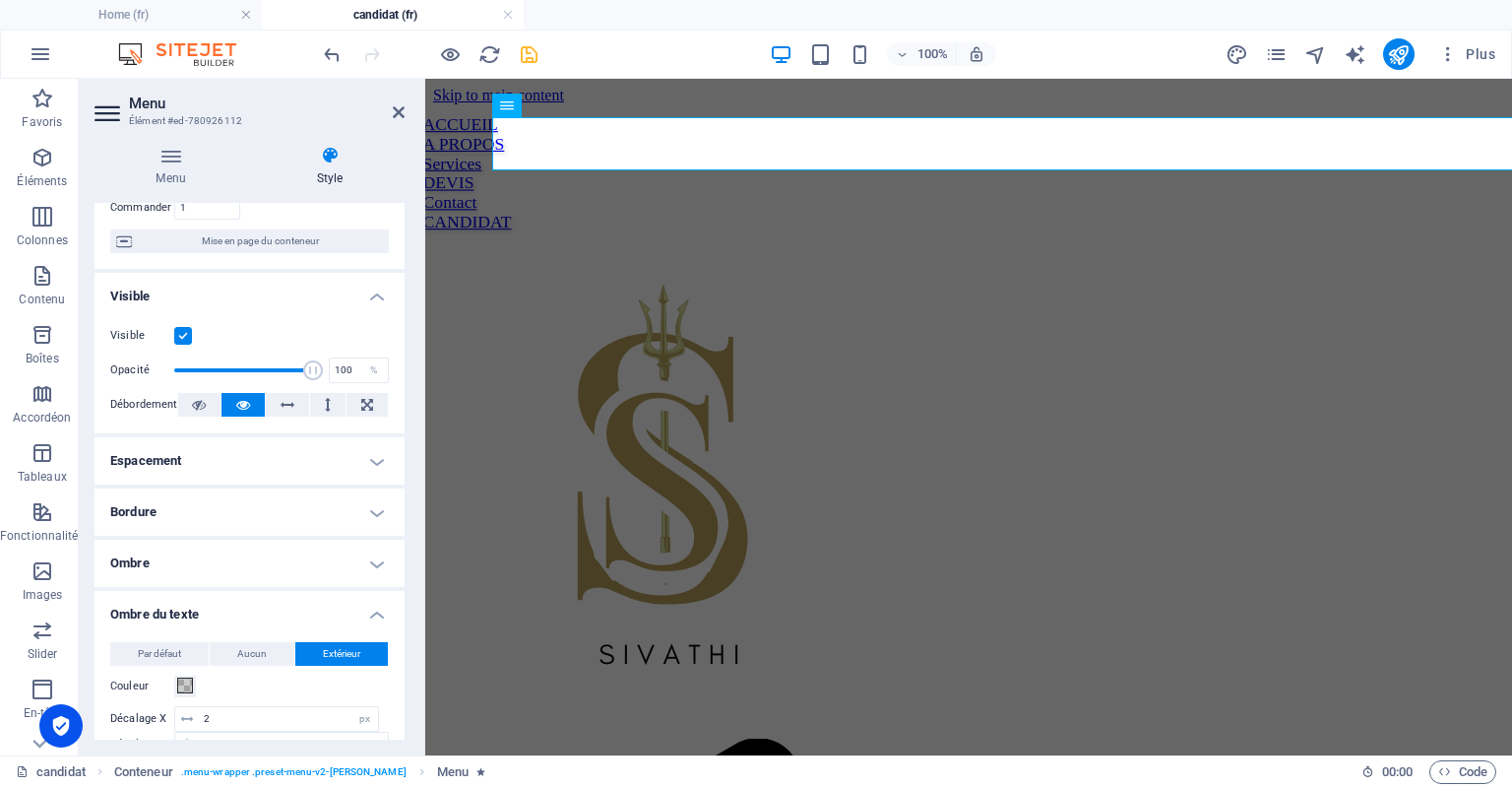 click on "Bordure" at bounding box center (249, 512) 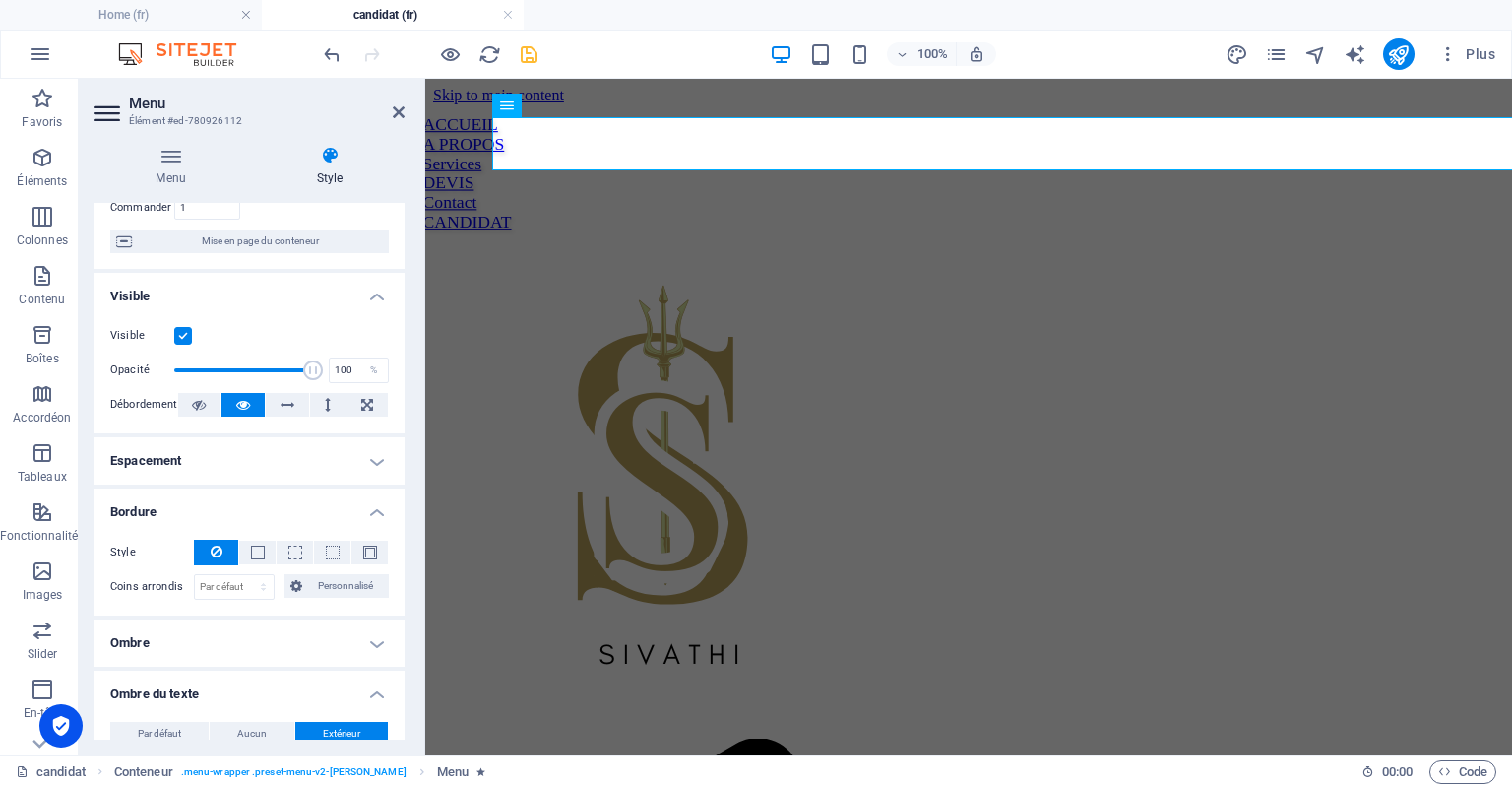 click on "Bordure" at bounding box center (249, 506) 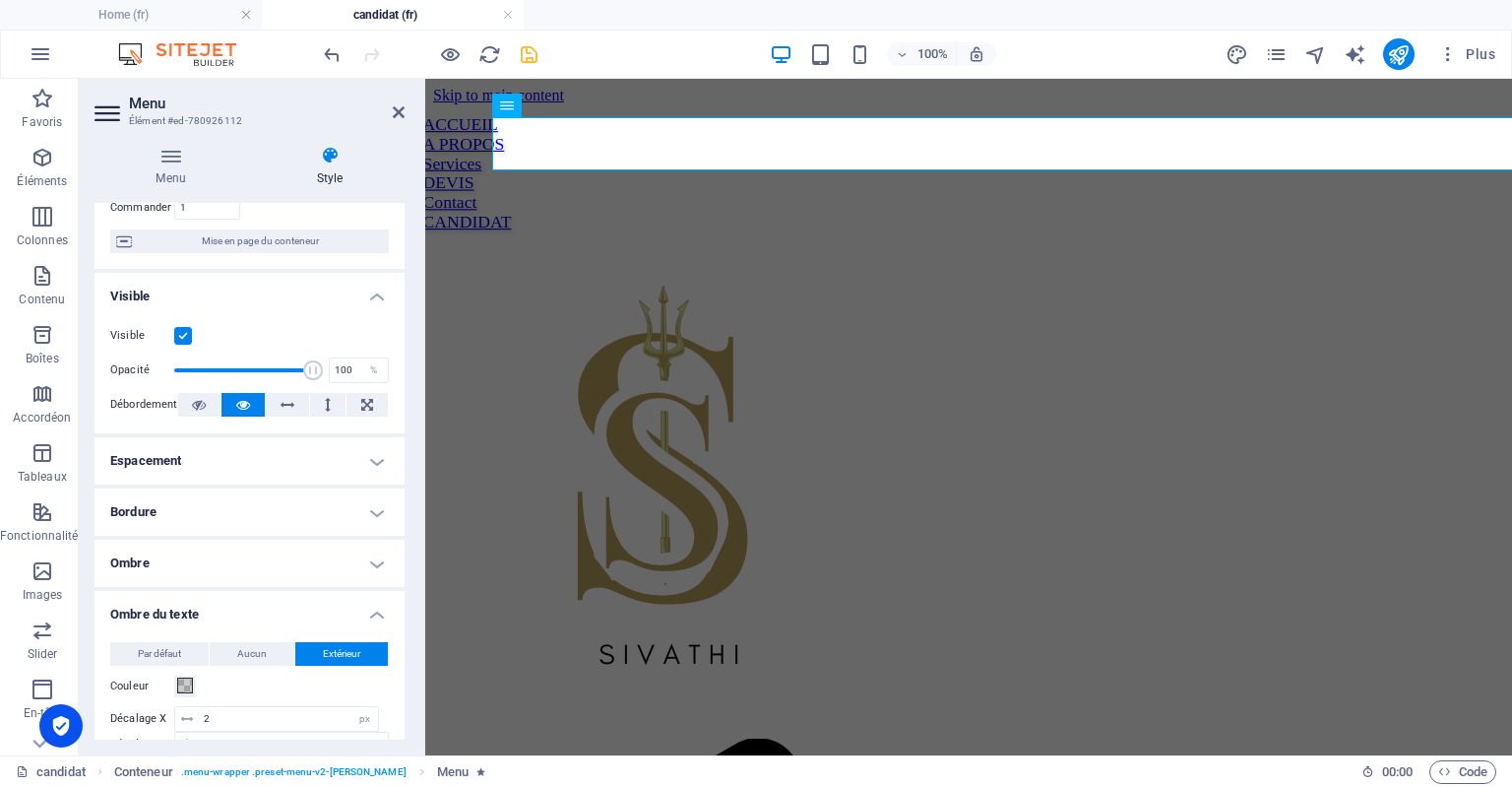 scroll, scrollTop: 335, scrollLeft: 0, axis: vertical 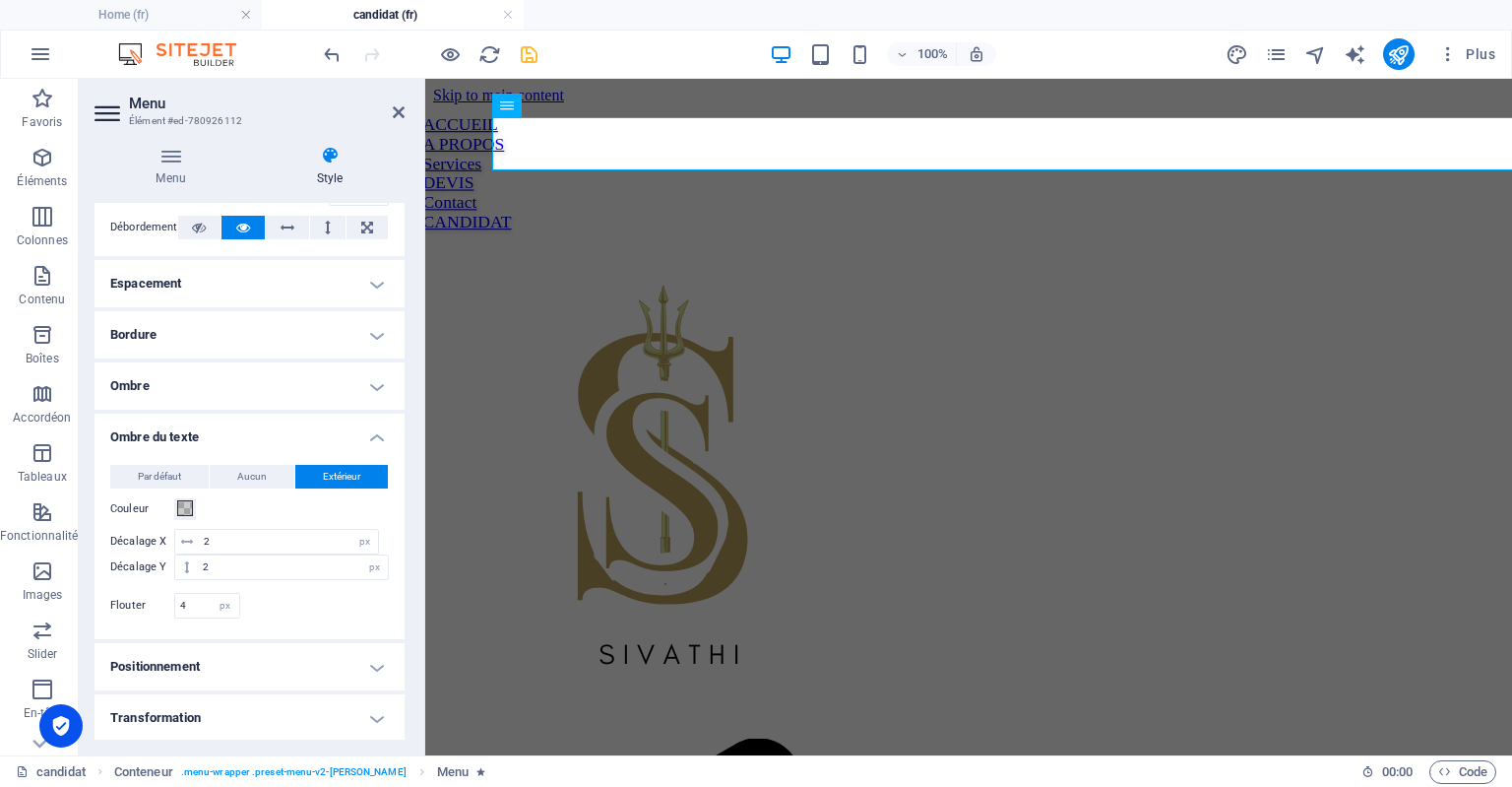 click at bounding box center [330, 156] 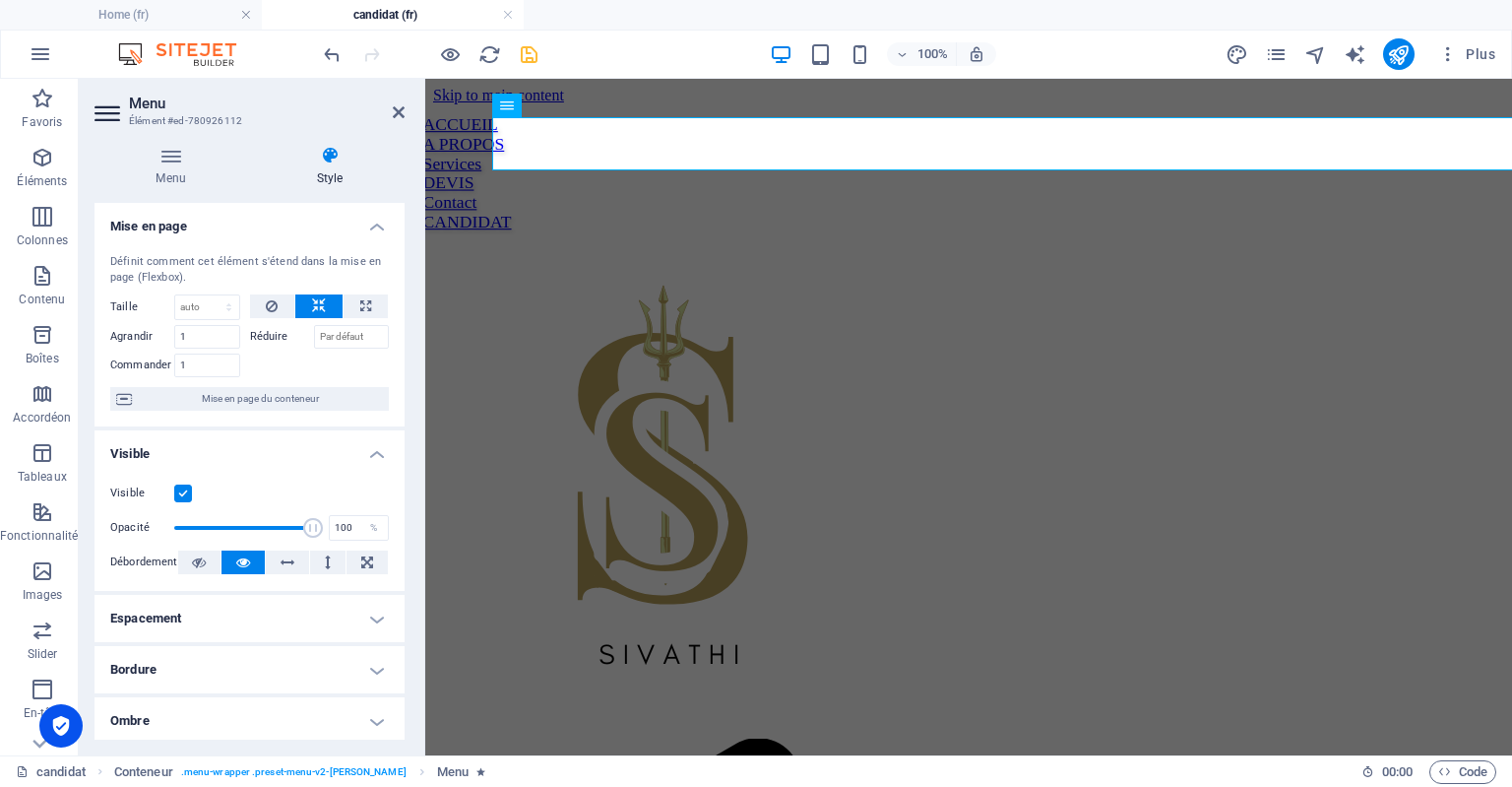 scroll, scrollTop: 335, scrollLeft: 0, axis: vertical 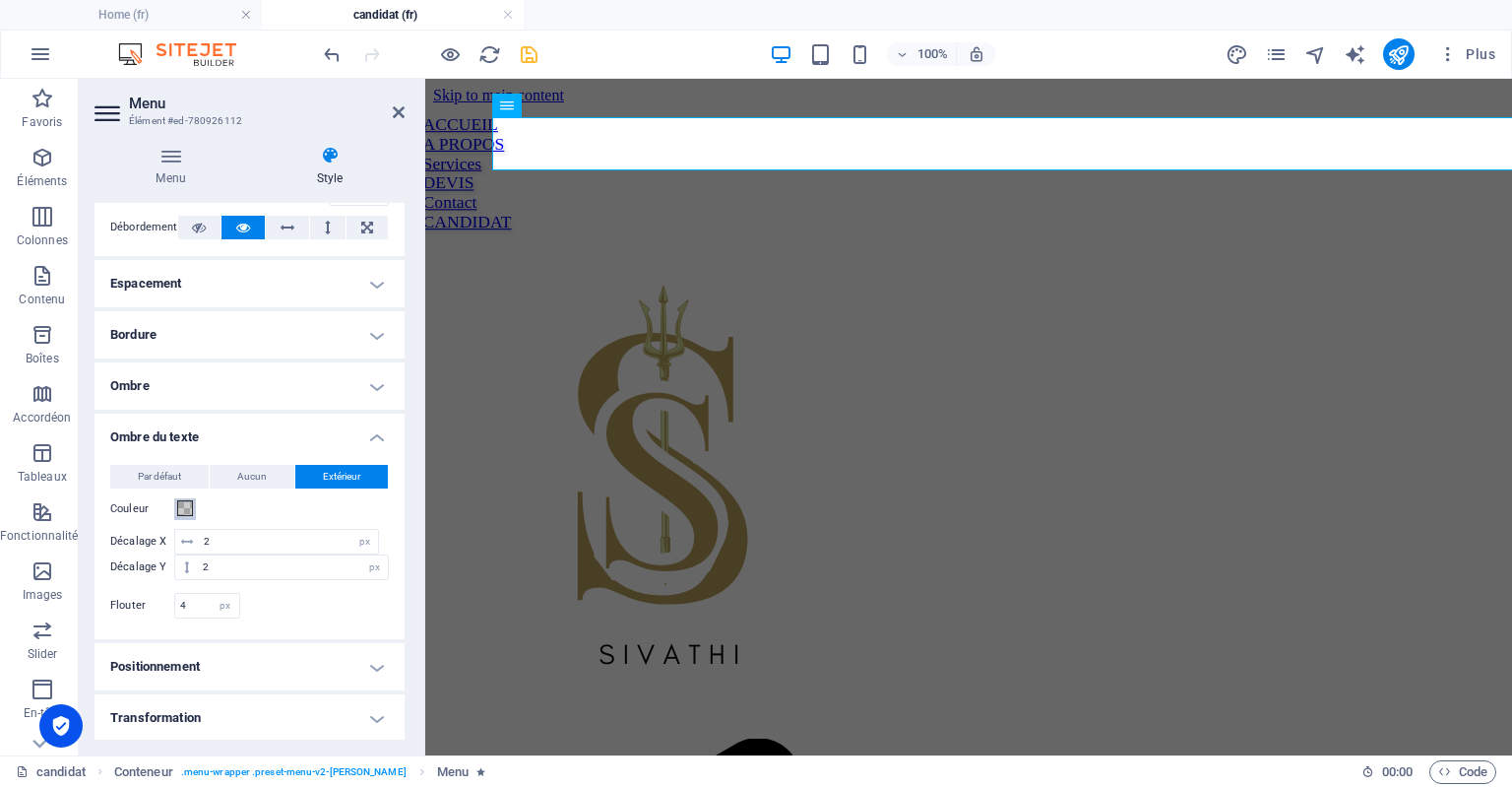 click at bounding box center (185, 508) 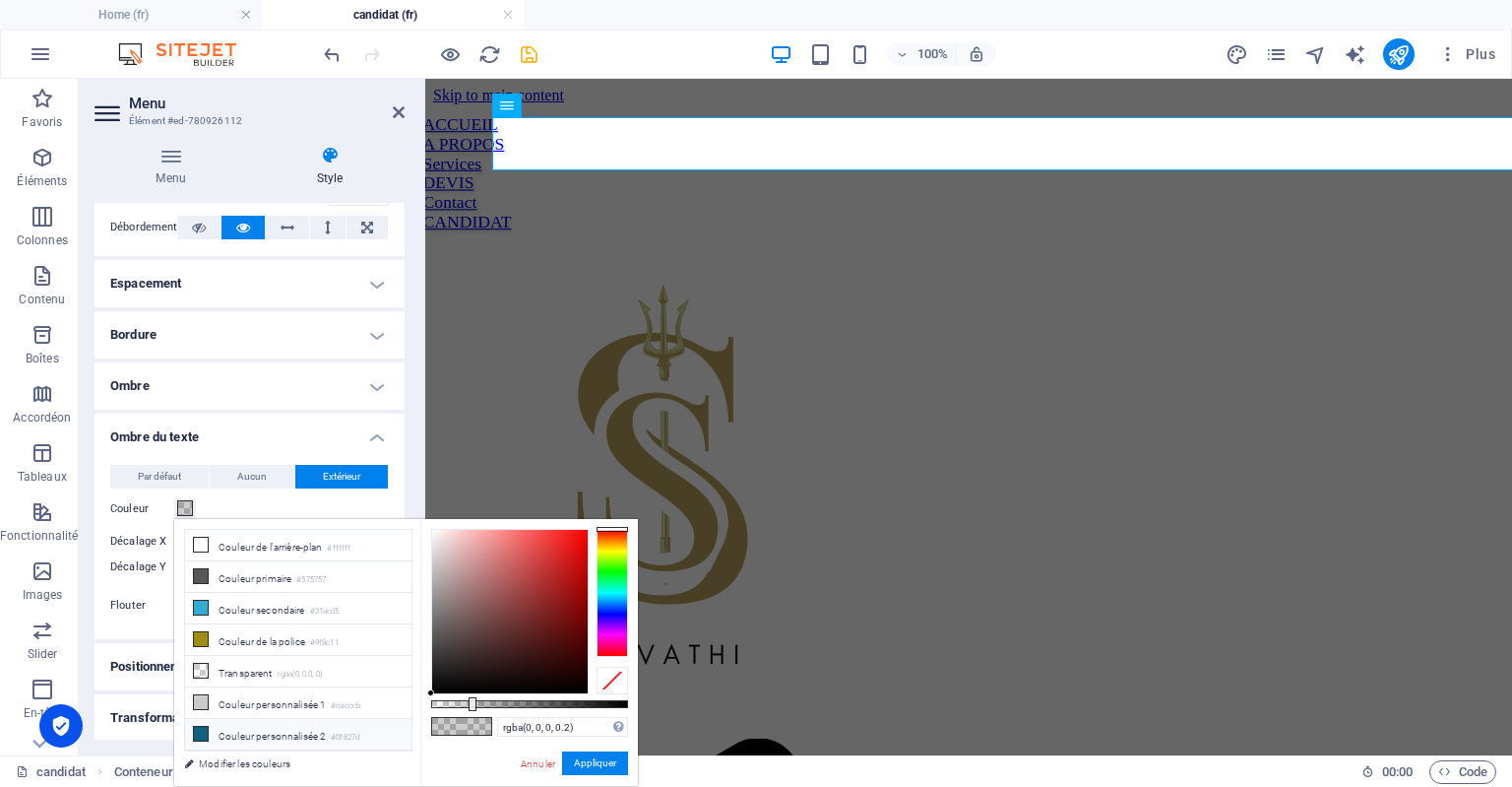 click on "Couleur personnalisée 2
#0f627d" at bounding box center [298, 735] 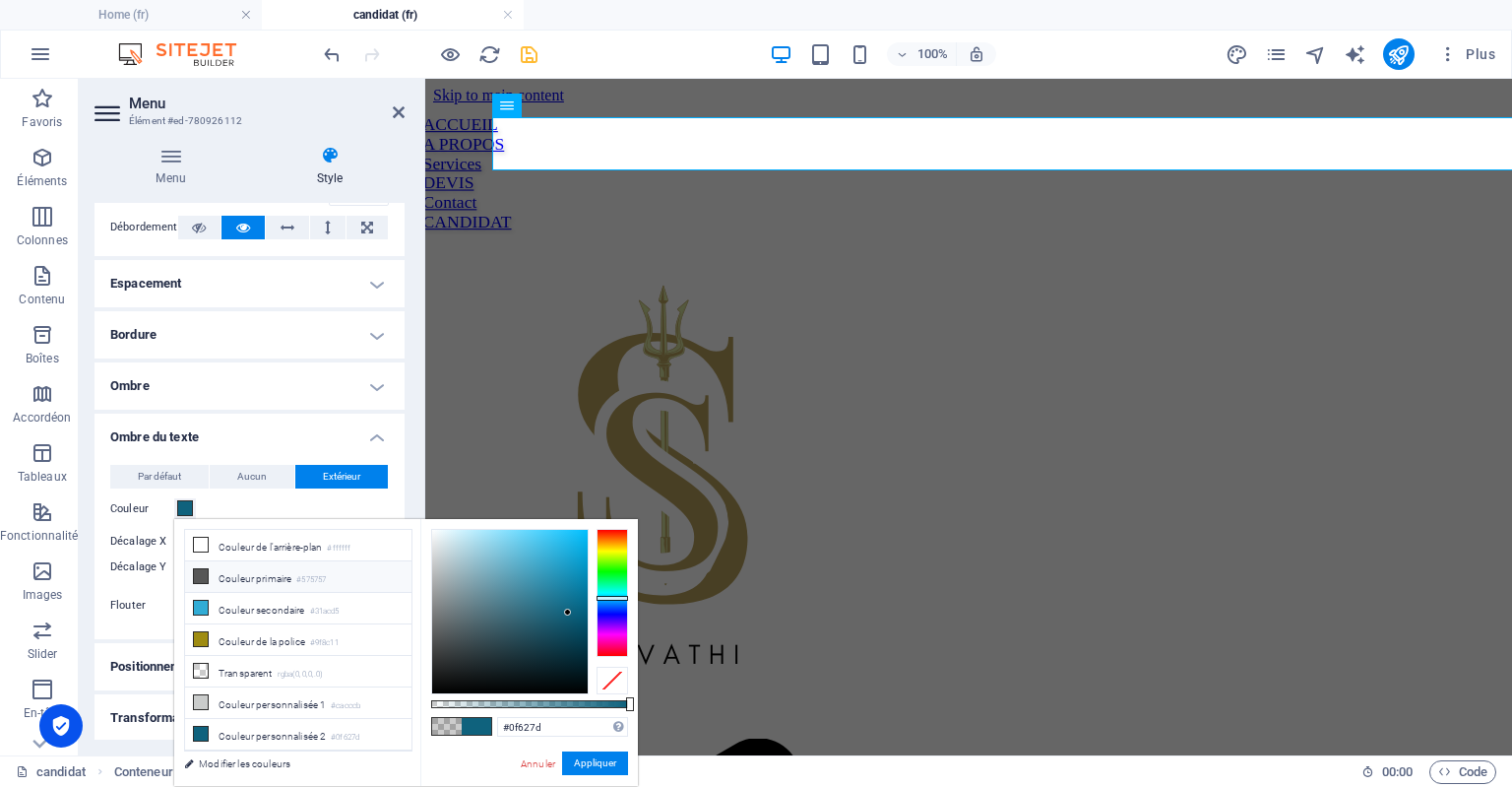click on "Couleur primaire
#575757" at bounding box center (298, 577) 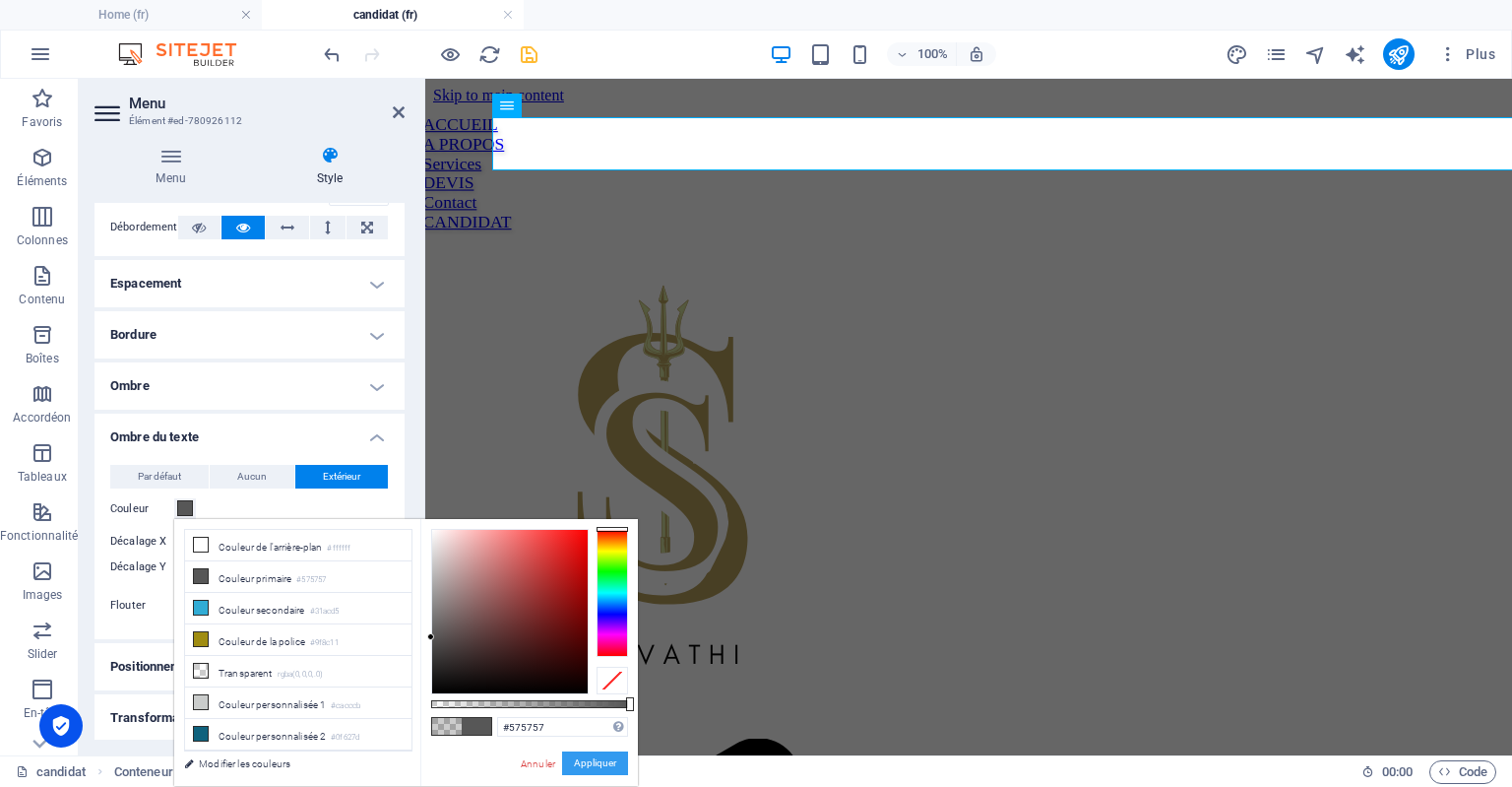 click on "Appliquer" at bounding box center (595, 763) 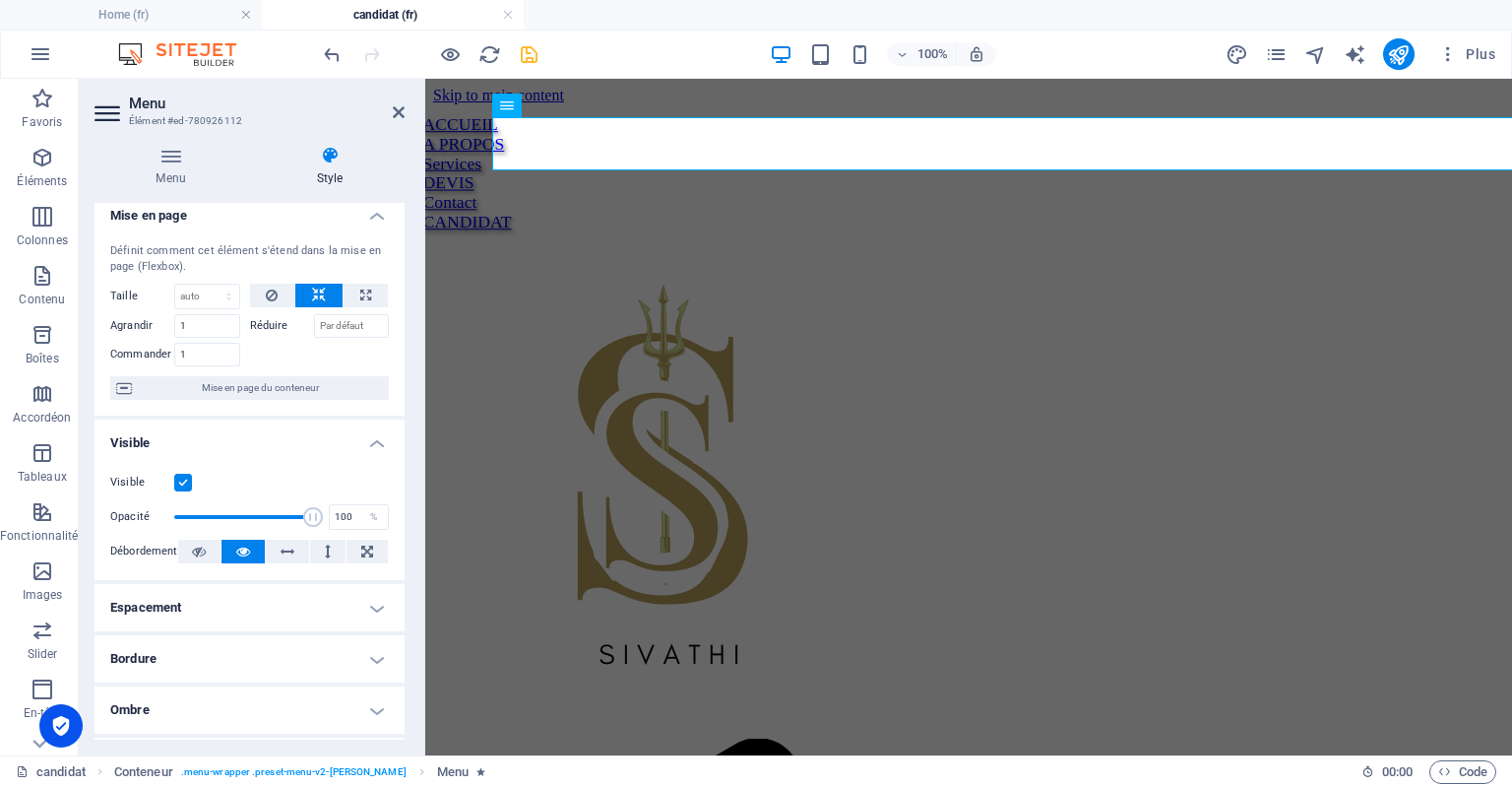 scroll, scrollTop: 0, scrollLeft: 0, axis: both 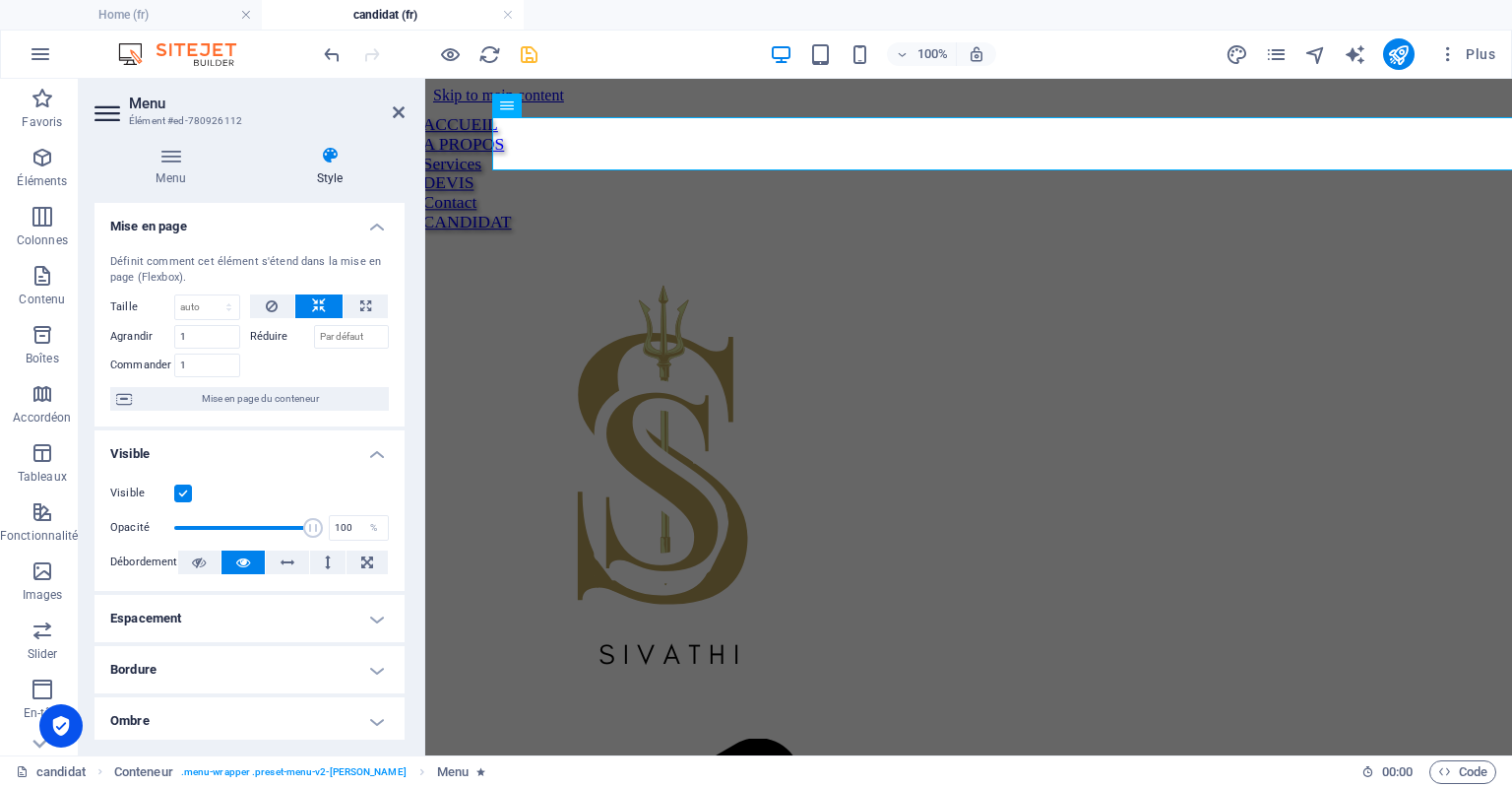 click on "Ombre" at bounding box center [249, 721] 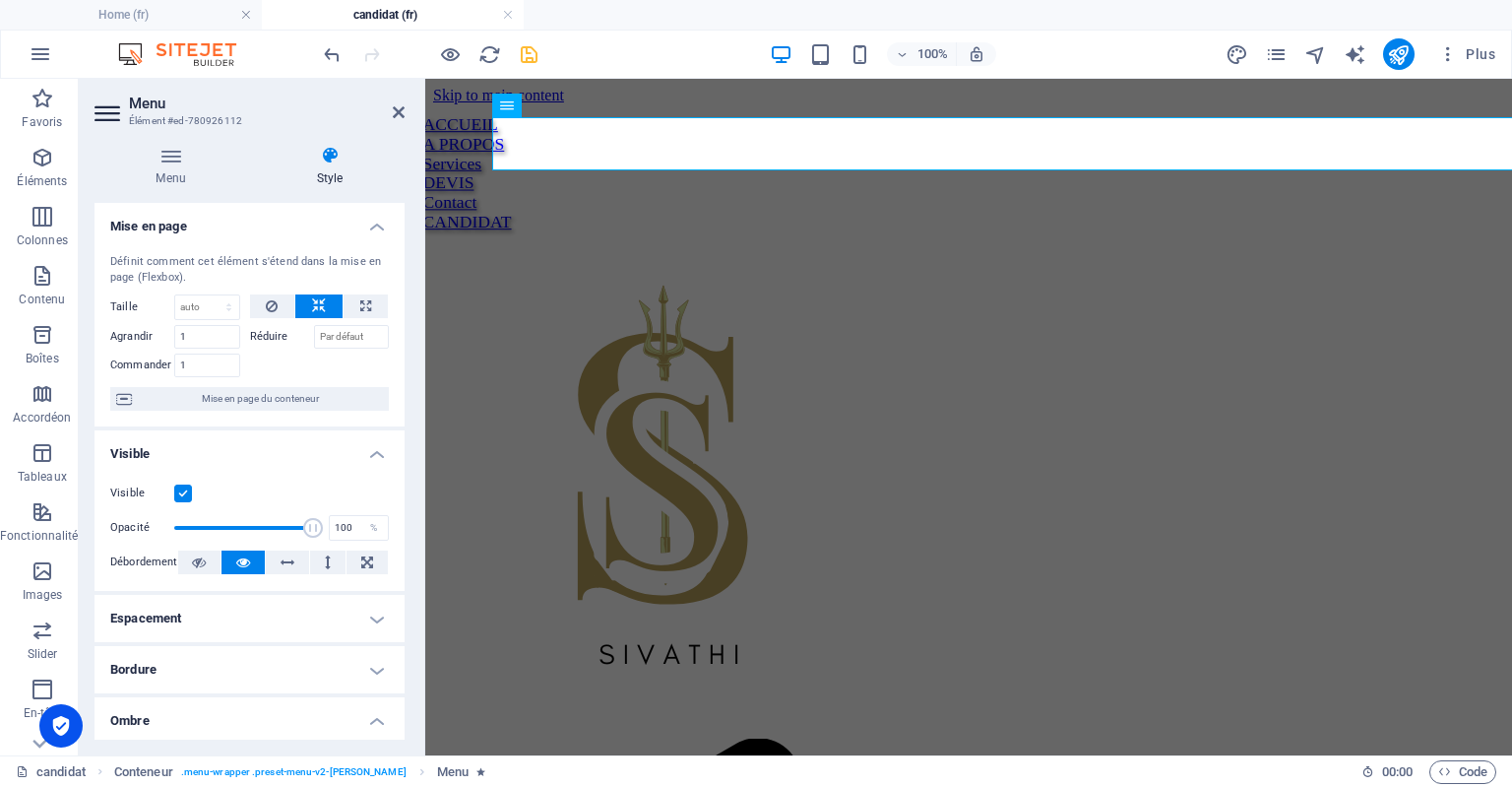 drag, startPoint x: 405, startPoint y: 501, endPoint x: 402, endPoint y: 511, distance: 10.440307 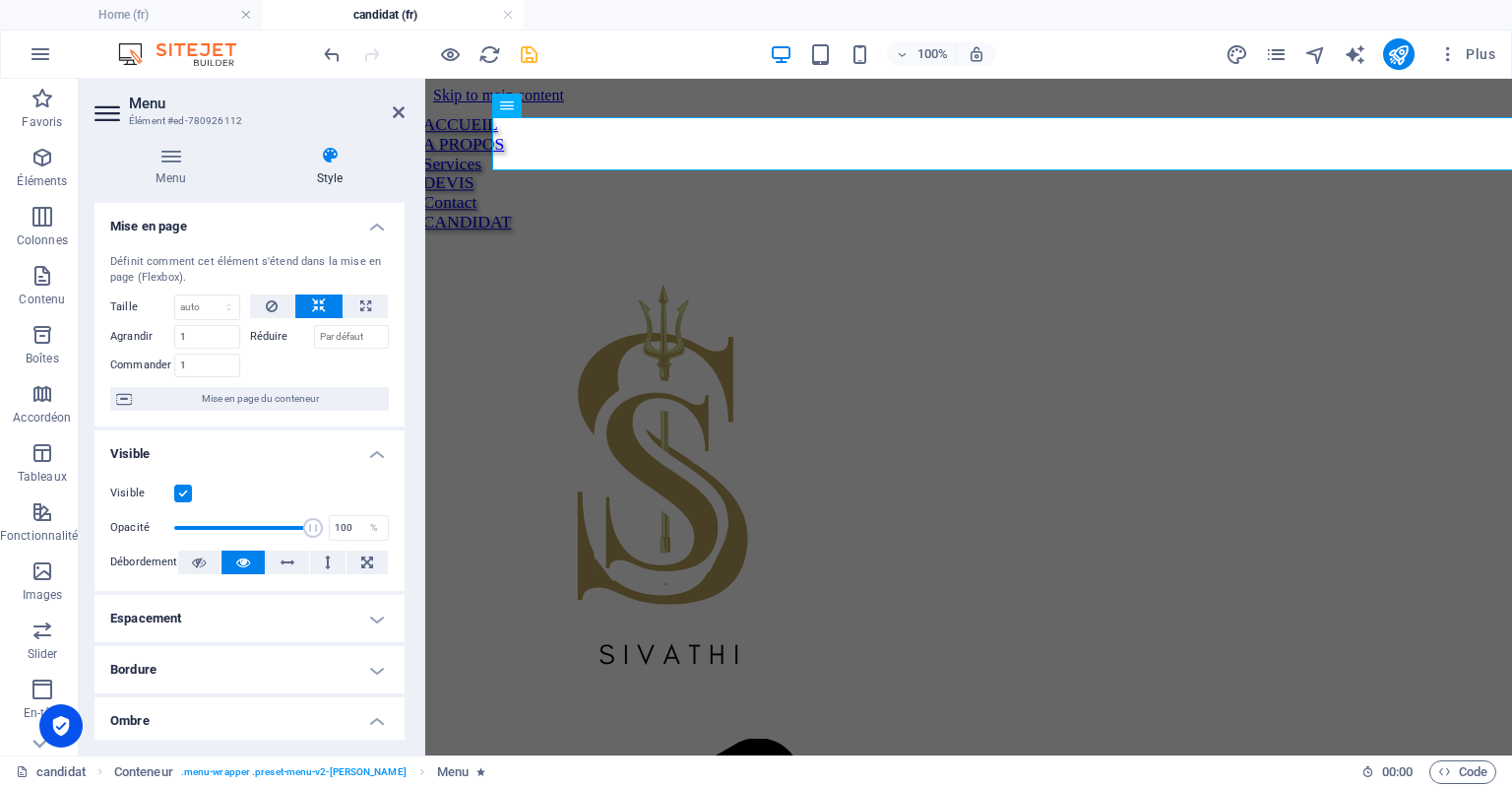 click on "Menu Style Menu Auto Personnalisé Créez des éléments de menu personnalisés pour ce menu. Cette pratique est recommandée pour les sites web avec une page unique. Gérer les pages Éléments du menu 1 Aucun Page Externe Élément Téléphone E-mail Page Home Nouvelle page -- candidat DEMANDE DE DEVIS Legal Notice Privacy accueil Nouvelle page -- candidat Élément
URL Téléphone E-mail Texte du lien ACCUEIL Cible du [PERSON_NAME] onglet Même onglet Superposition Titre Description supplémentaire du lien. Celle-ci doit être différente du texte du lien. Le titre est souvent affiché comme Texte infobulle lorsque la souris passe sur l'élément. Laissez vide en cas de doute. ACCUEIL Relation Définit la  relation entre [PERSON_NAME] et la cible du lien . Par exemple, la valeur "nofollow" indique aux moteurs de recherche de ne pas suivre le lien. Vous pouvez le laisser vide. alternate author bookmark external help license next nofollow noreferrer noopener prev search tag Design du [PERSON_NAME] 2" at bounding box center (249, 442) 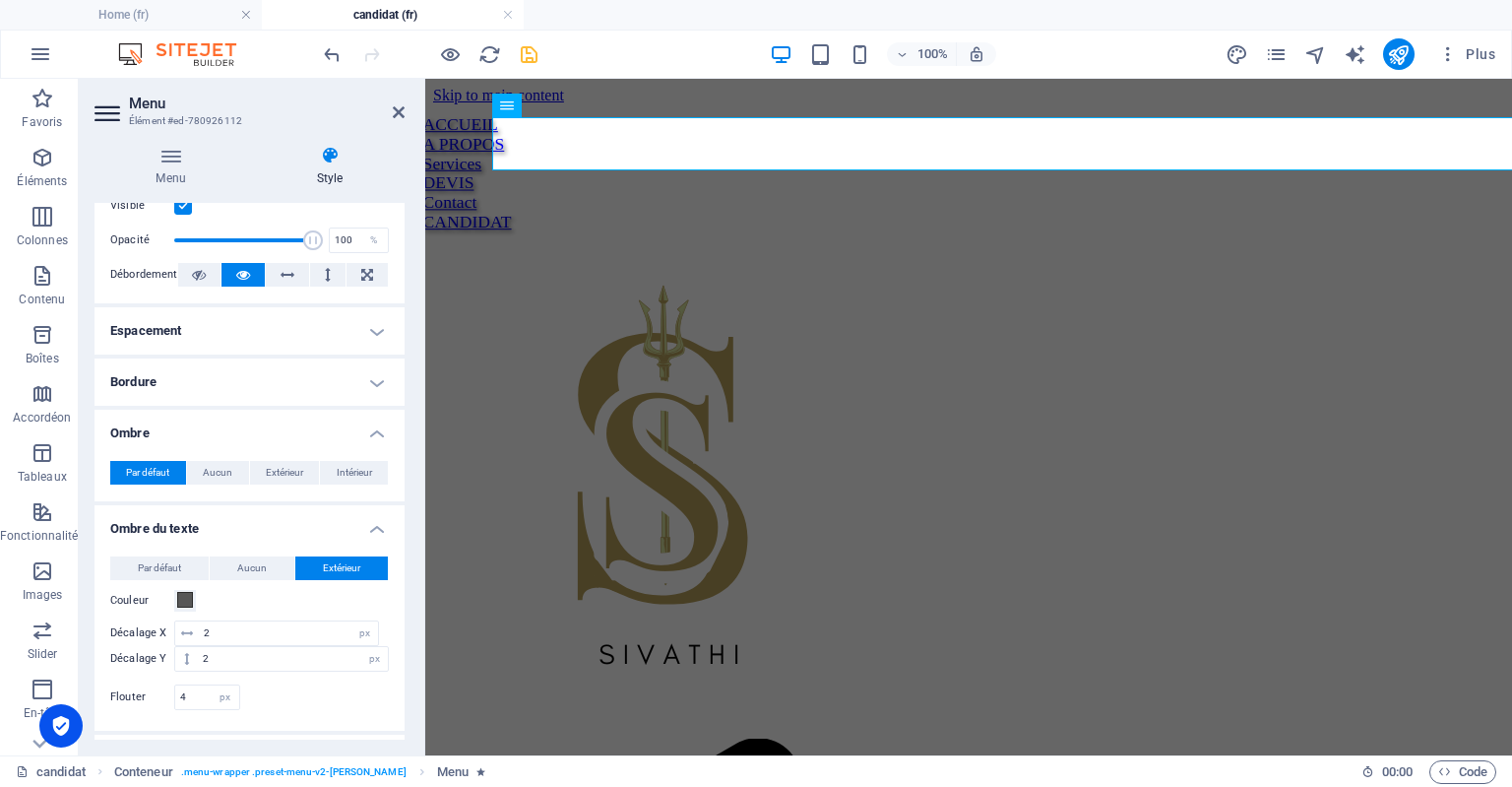 scroll, scrollTop: 293, scrollLeft: 0, axis: vertical 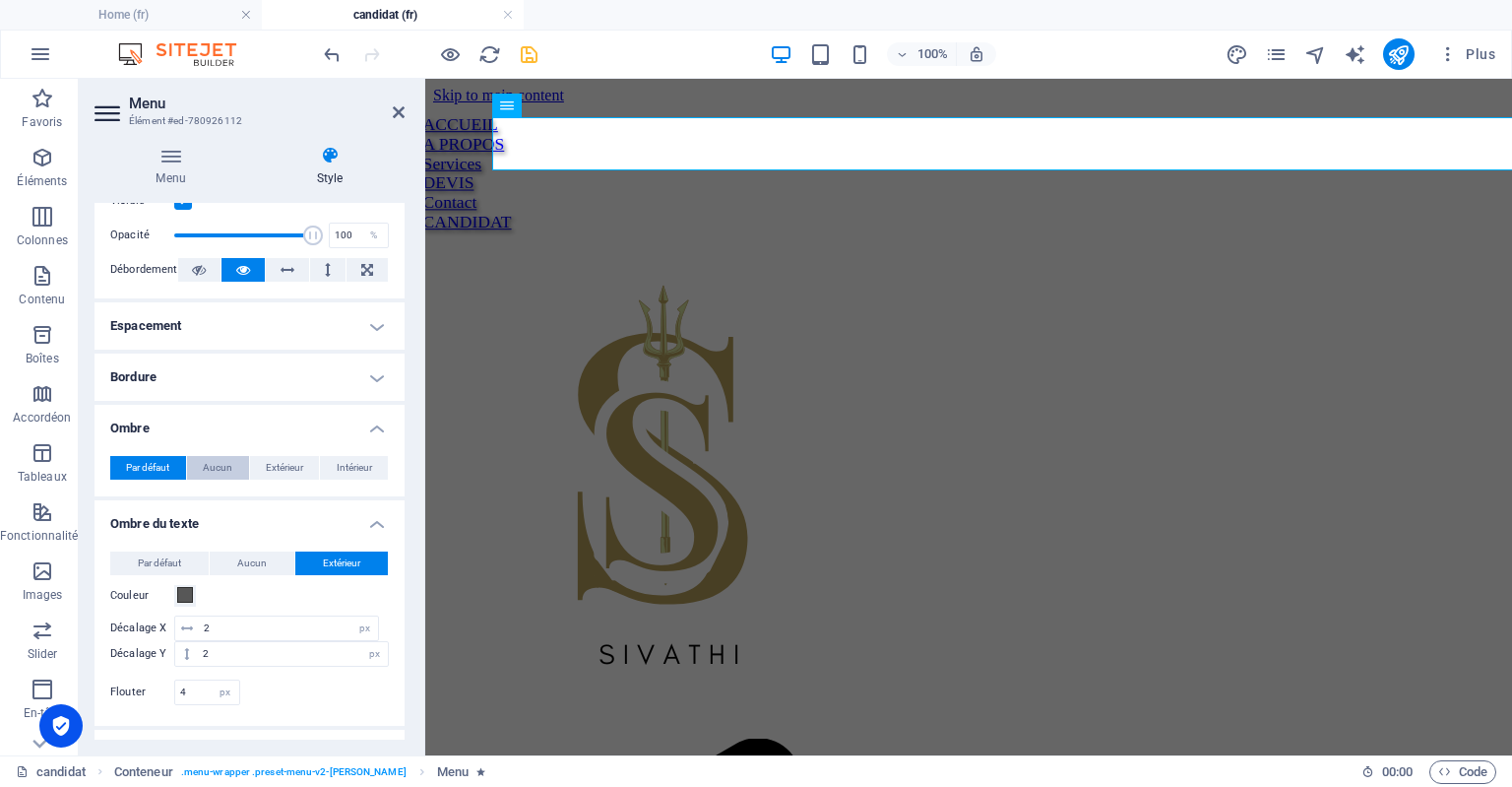 click on "Aucun" at bounding box center (218, 468) 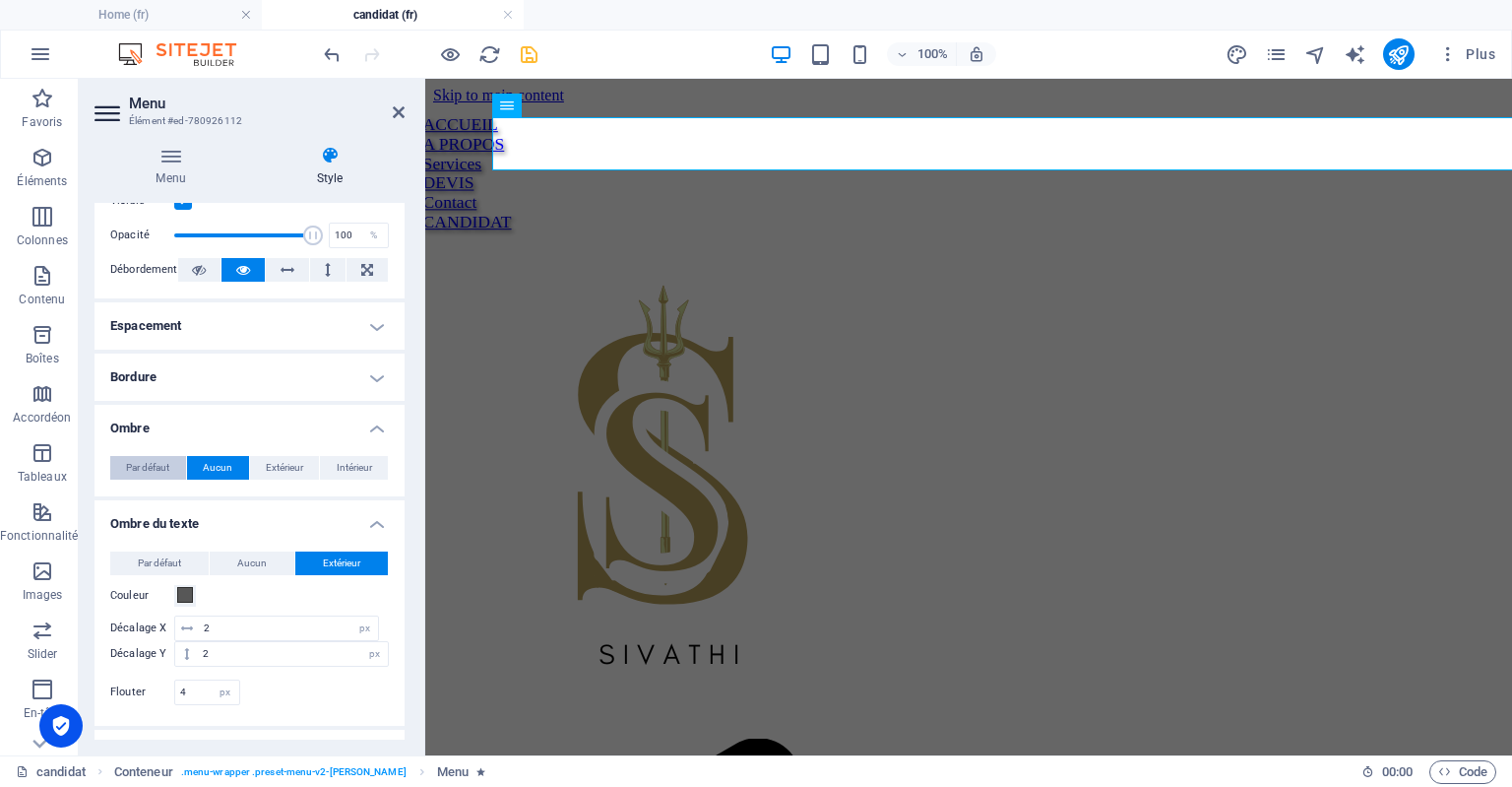 click on "Par défaut" at bounding box center [148, 468] 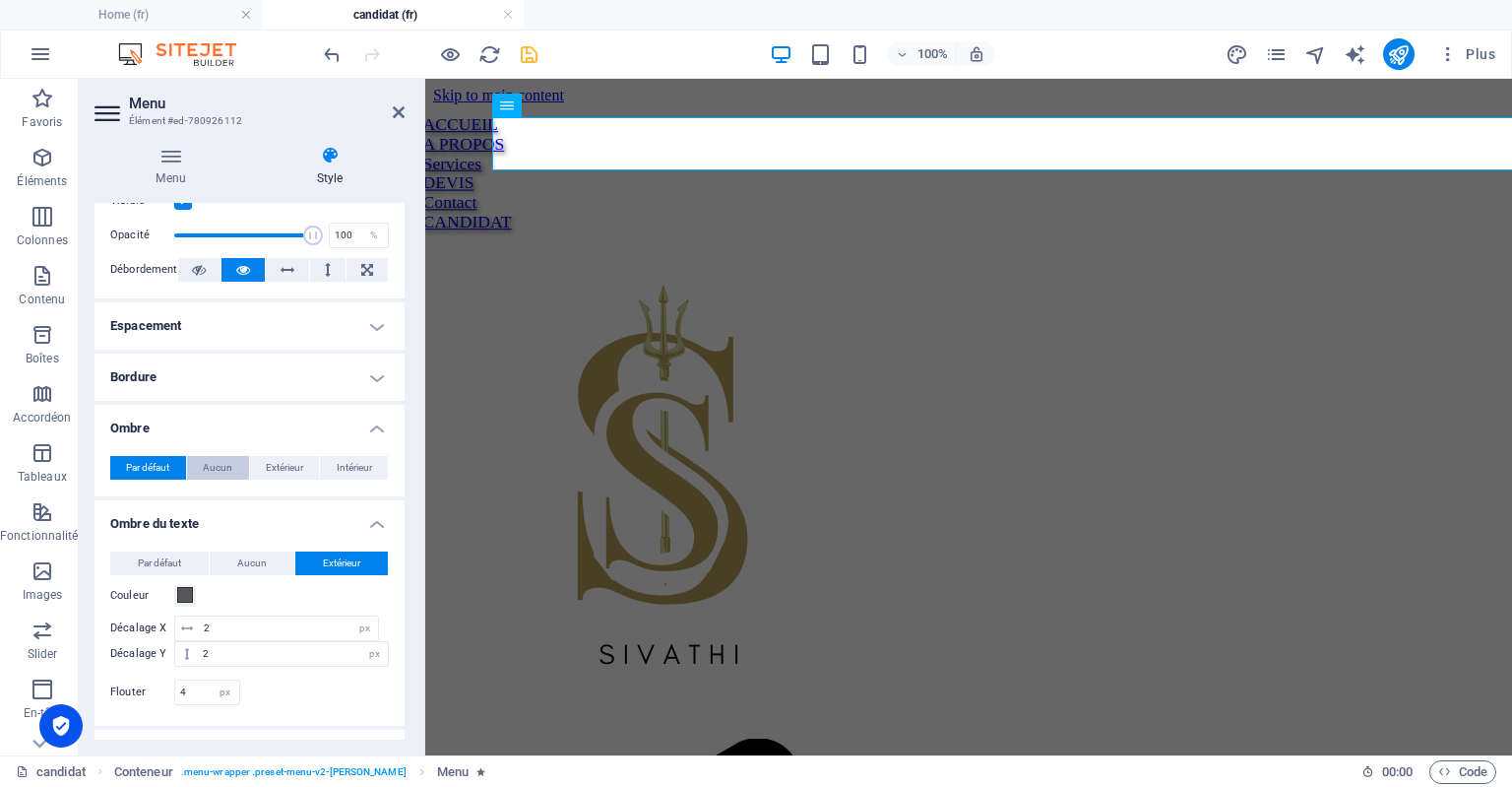 click on "Aucun" at bounding box center [218, 468] 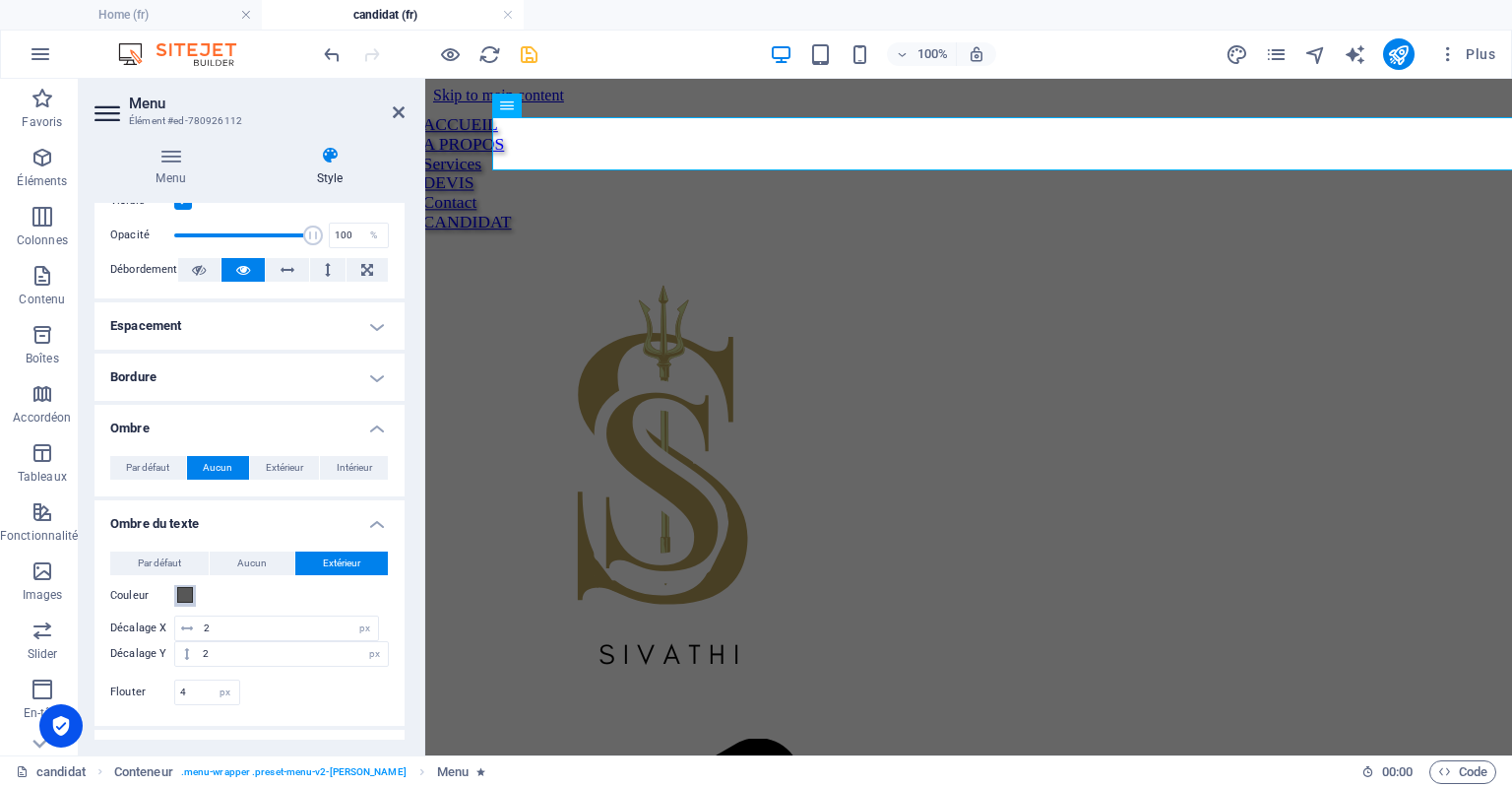 click at bounding box center [185, 595] 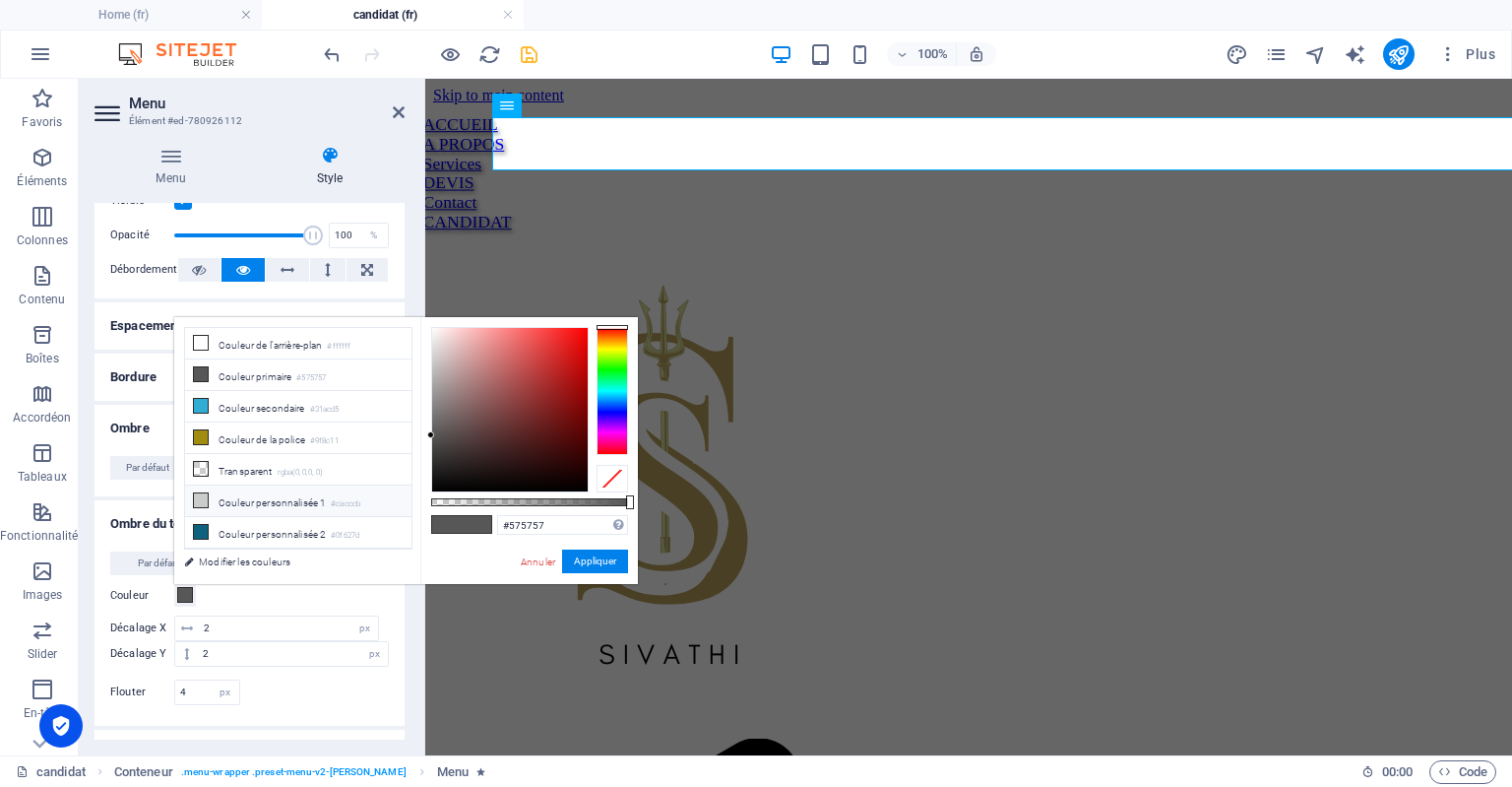 click on "Couleur personnalisée 1
#cacccb" at bounding box center (298, 501) 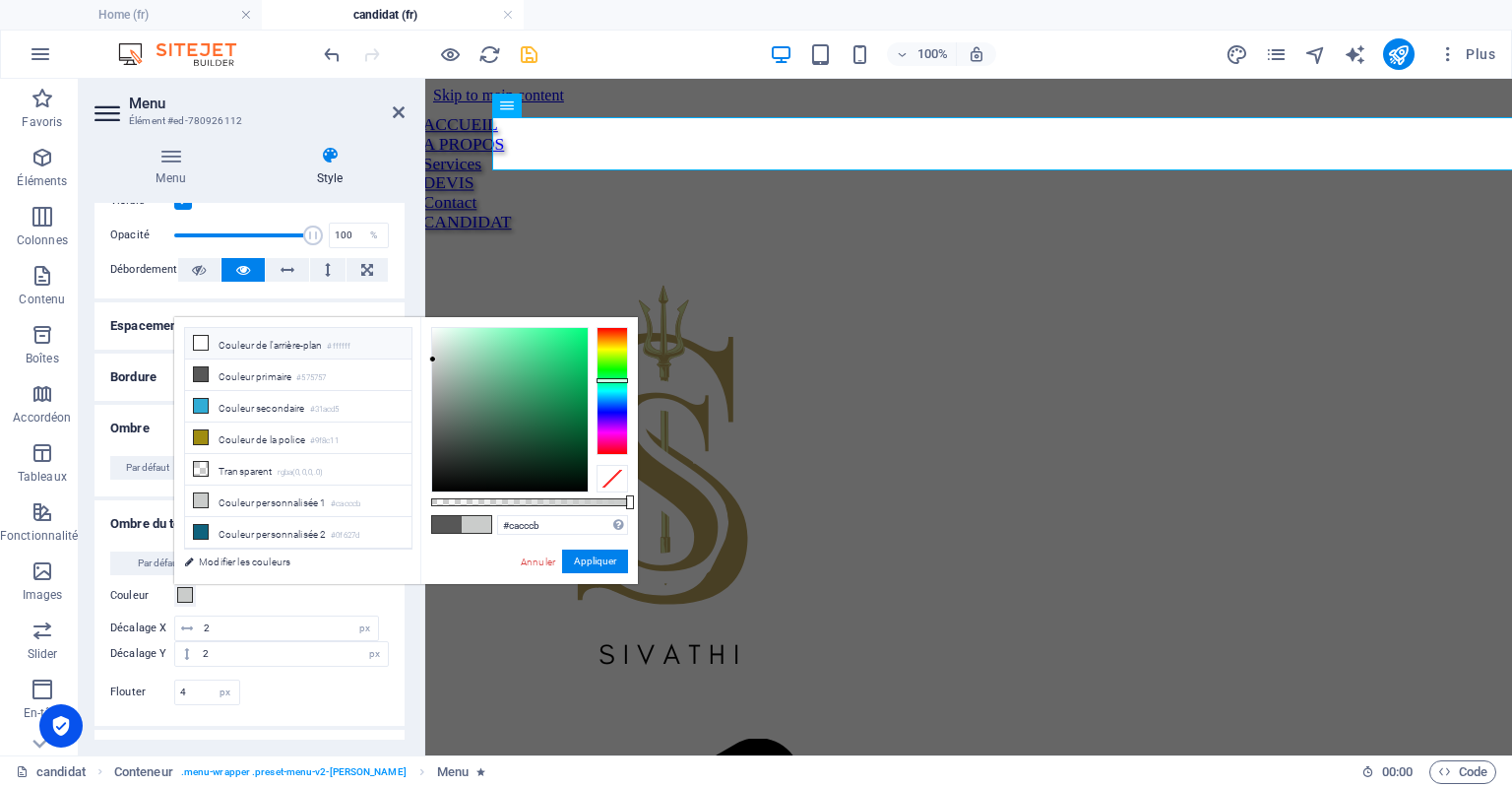 click on "Couleur de l'arrière-plan
#ffffff" at bounding box center (298, 344) 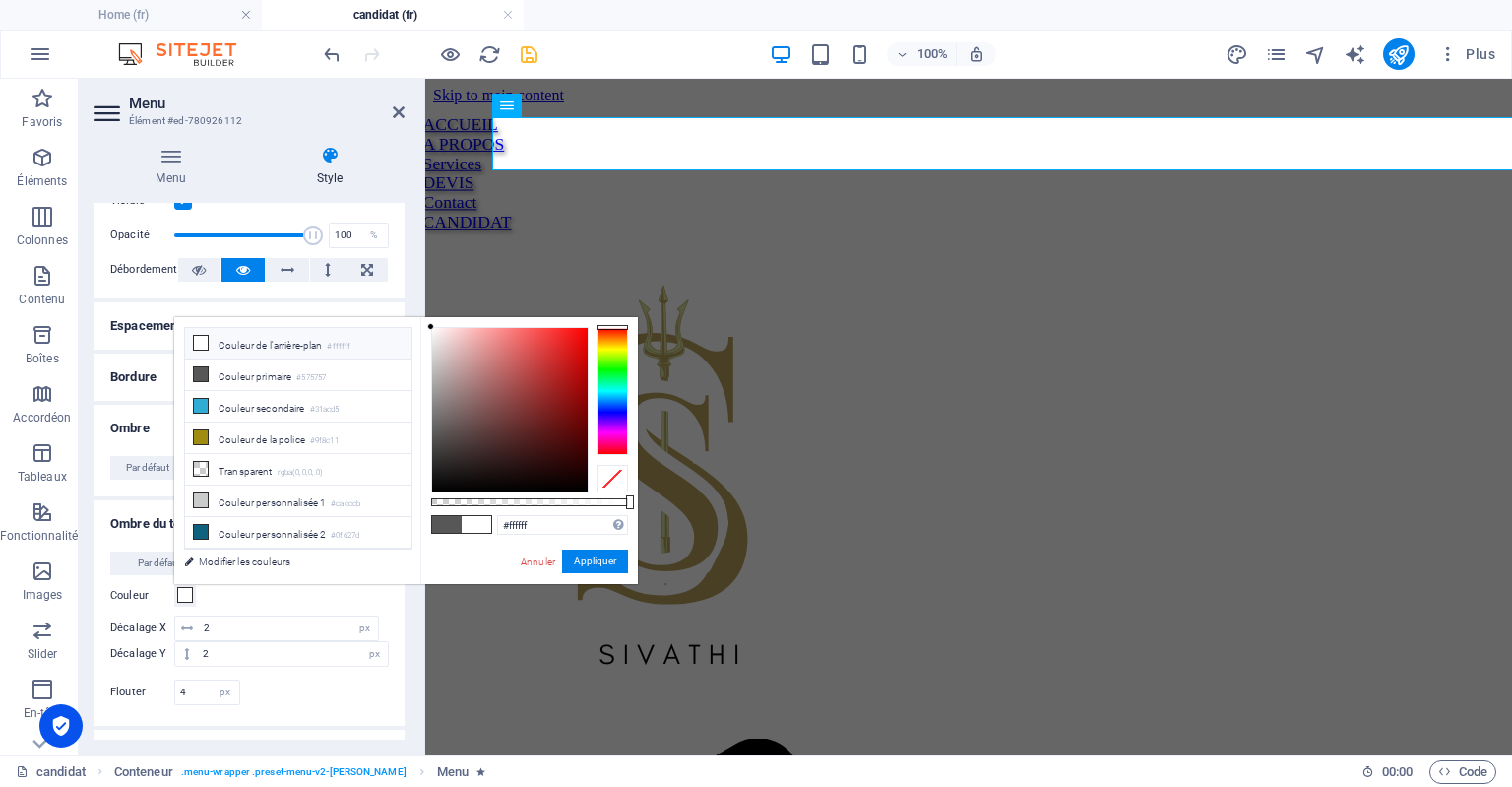 click on "Couleur de l'arrière-plan
#ffffff" at bounding box center (298, 344) 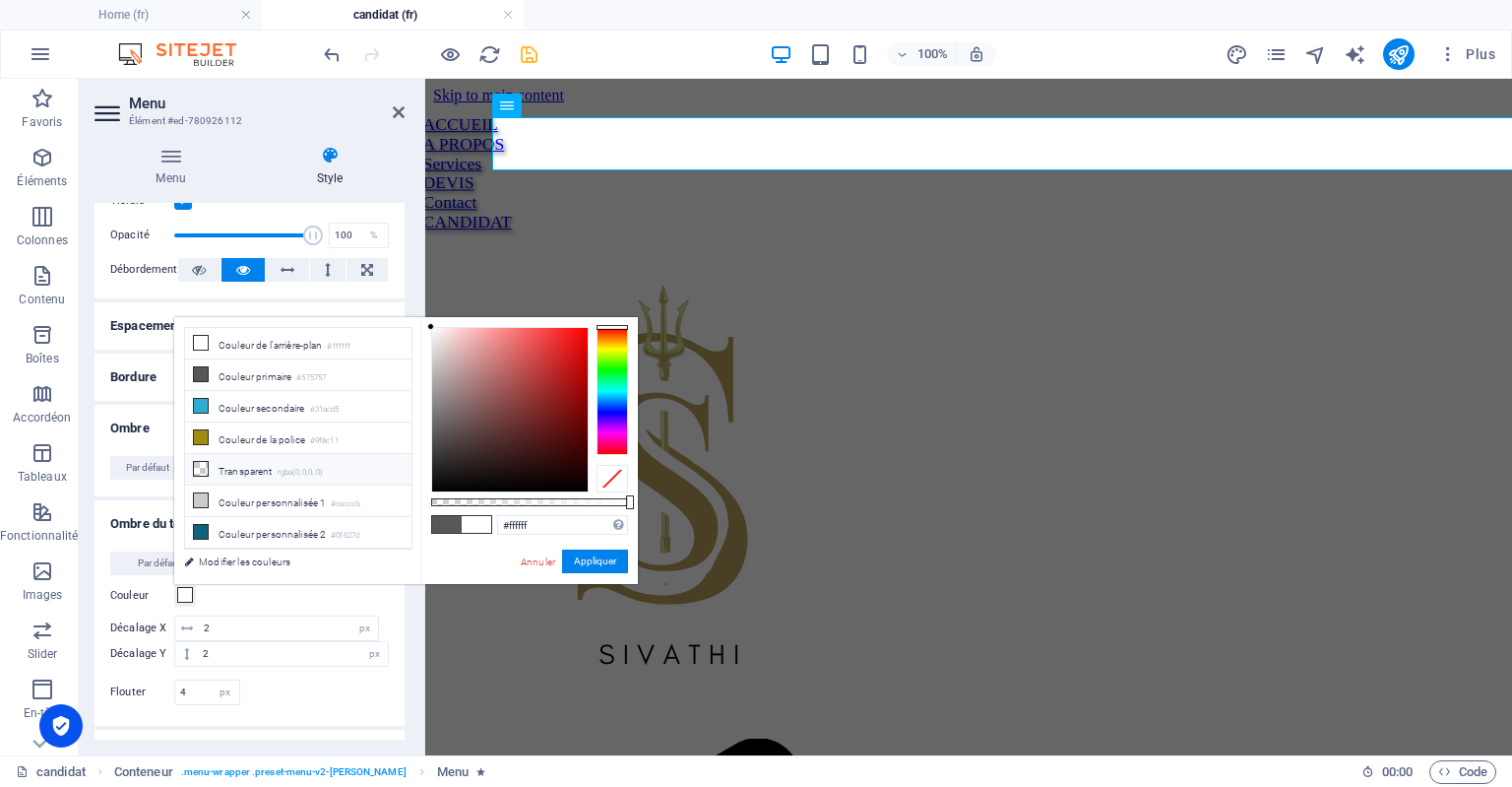 click on "Transparent
rgba(0,0,0,.0)" at bounding box center (298, 470) 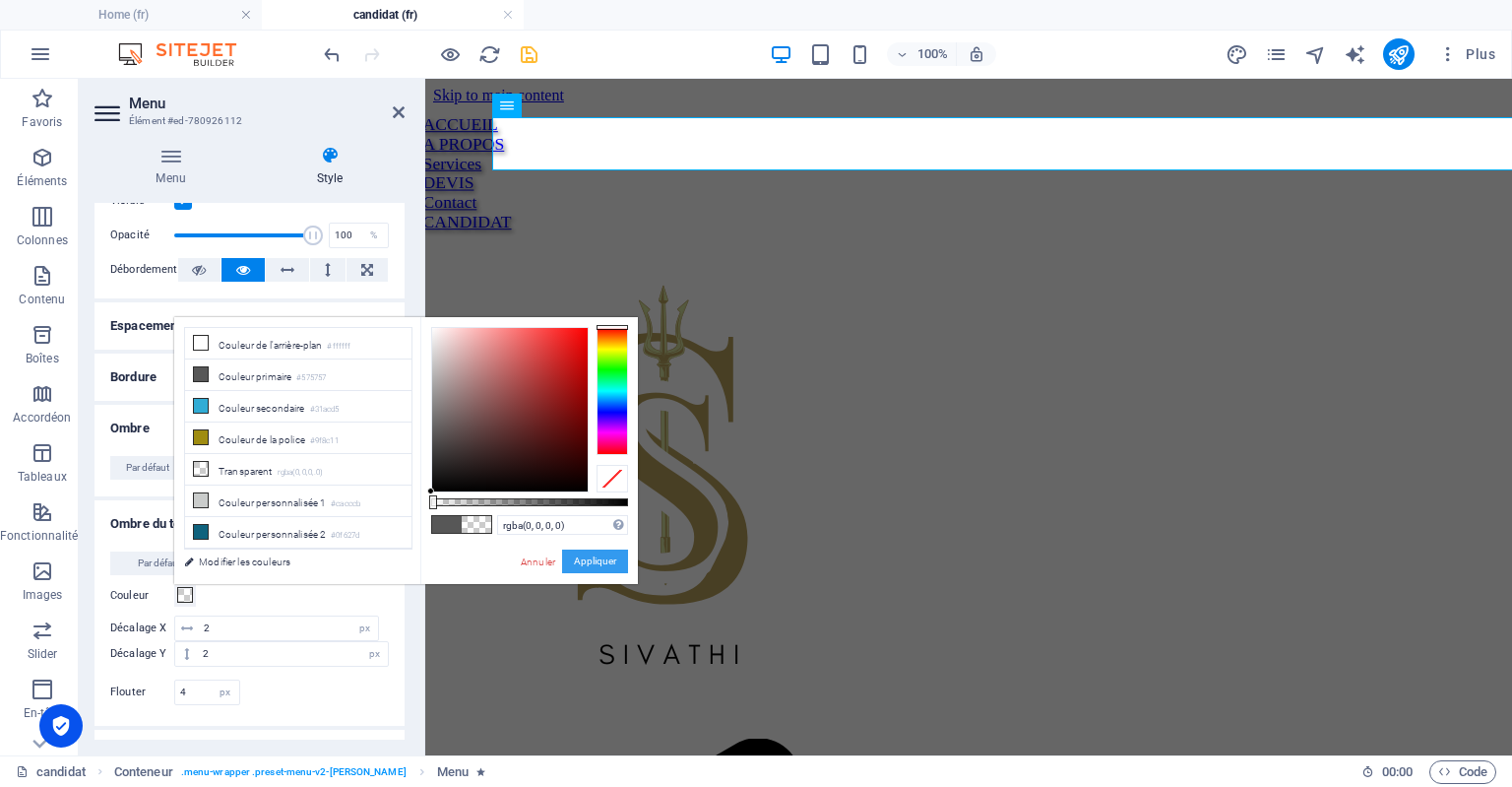 click on "Appliquer" at bounding box center (595, 561) 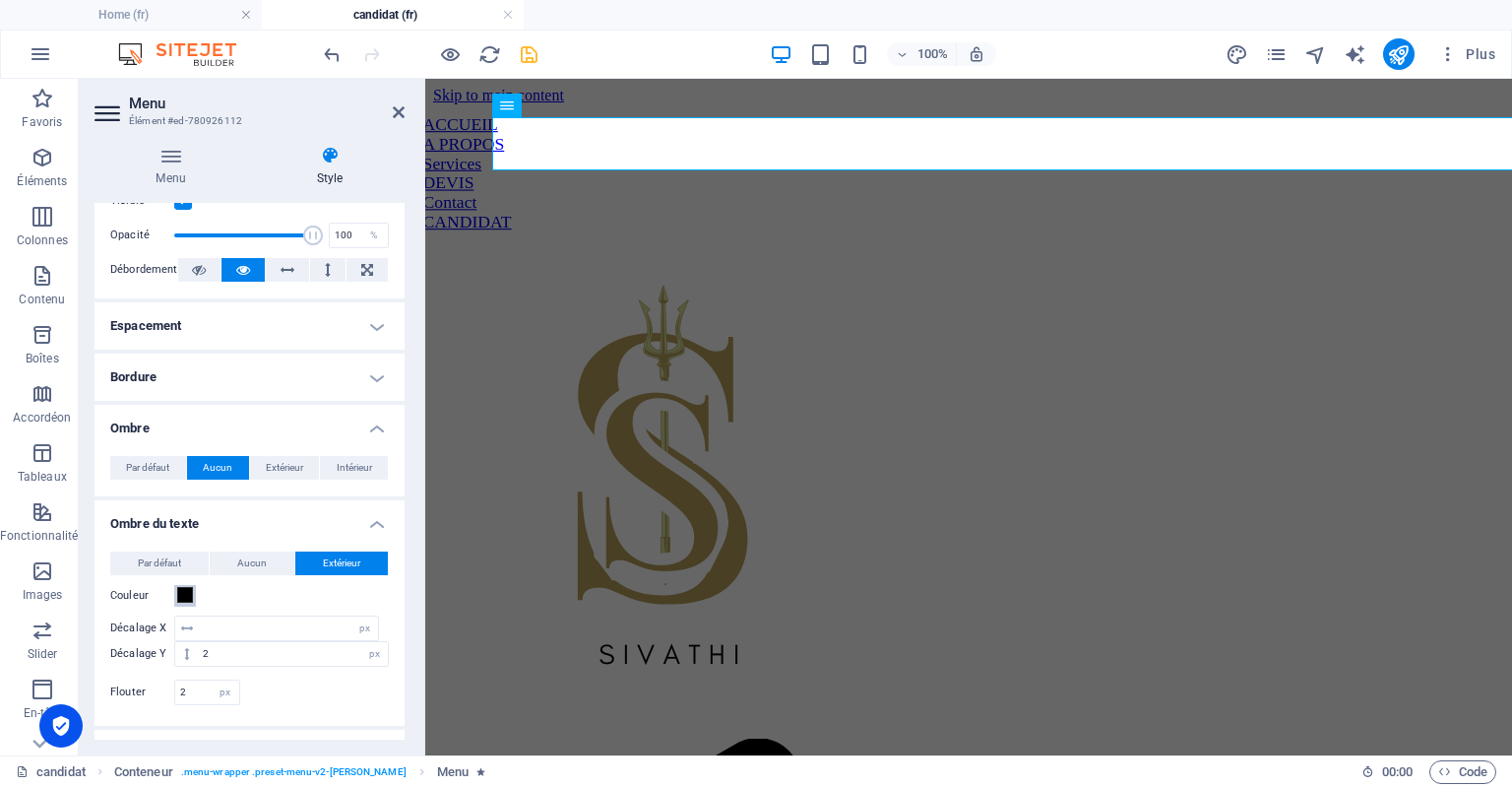 click at bounding box center [185, 595] 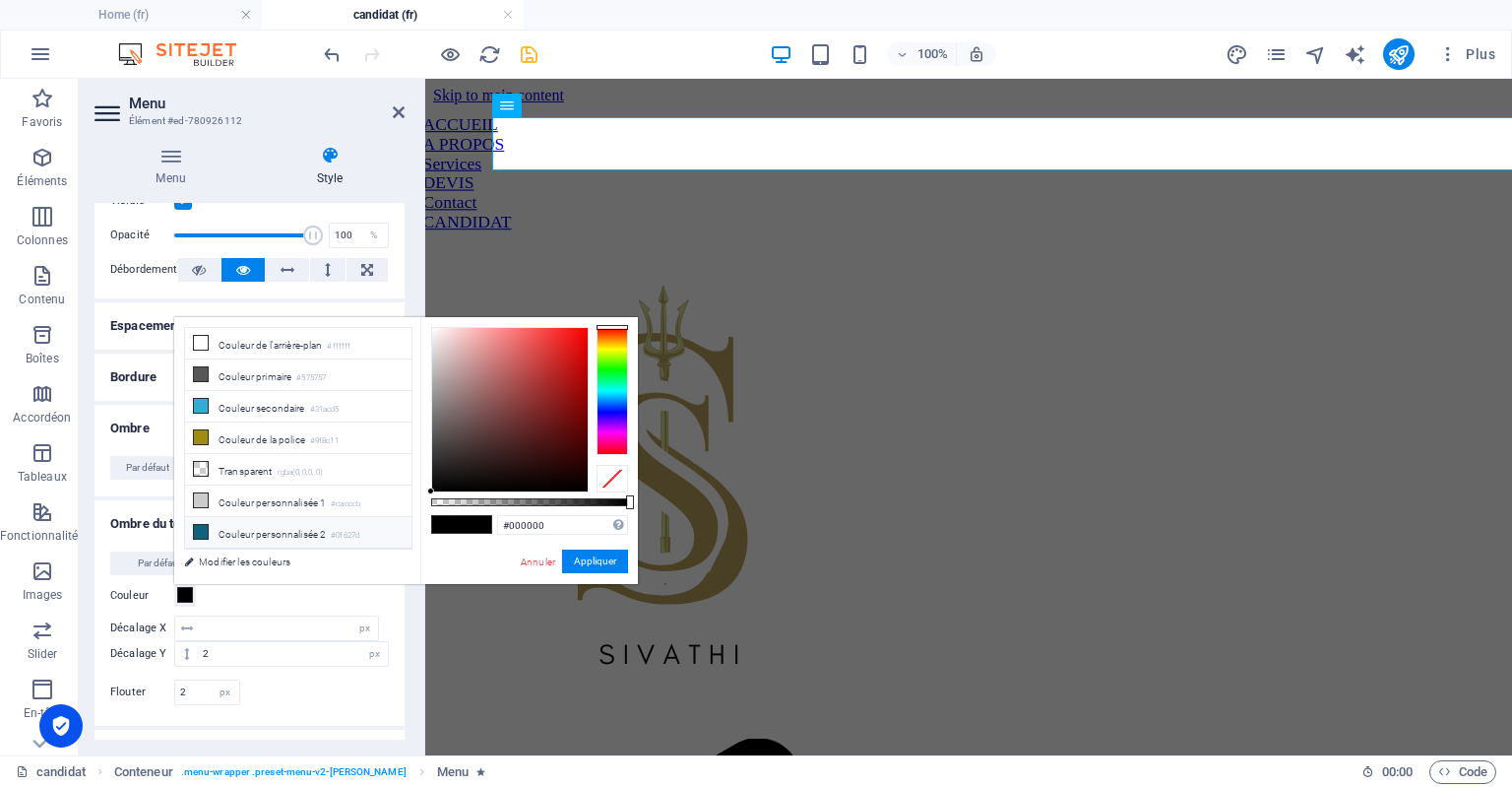 click on "Couleur personnalisée 2
#0f627d" at bounding box center [298, 533] 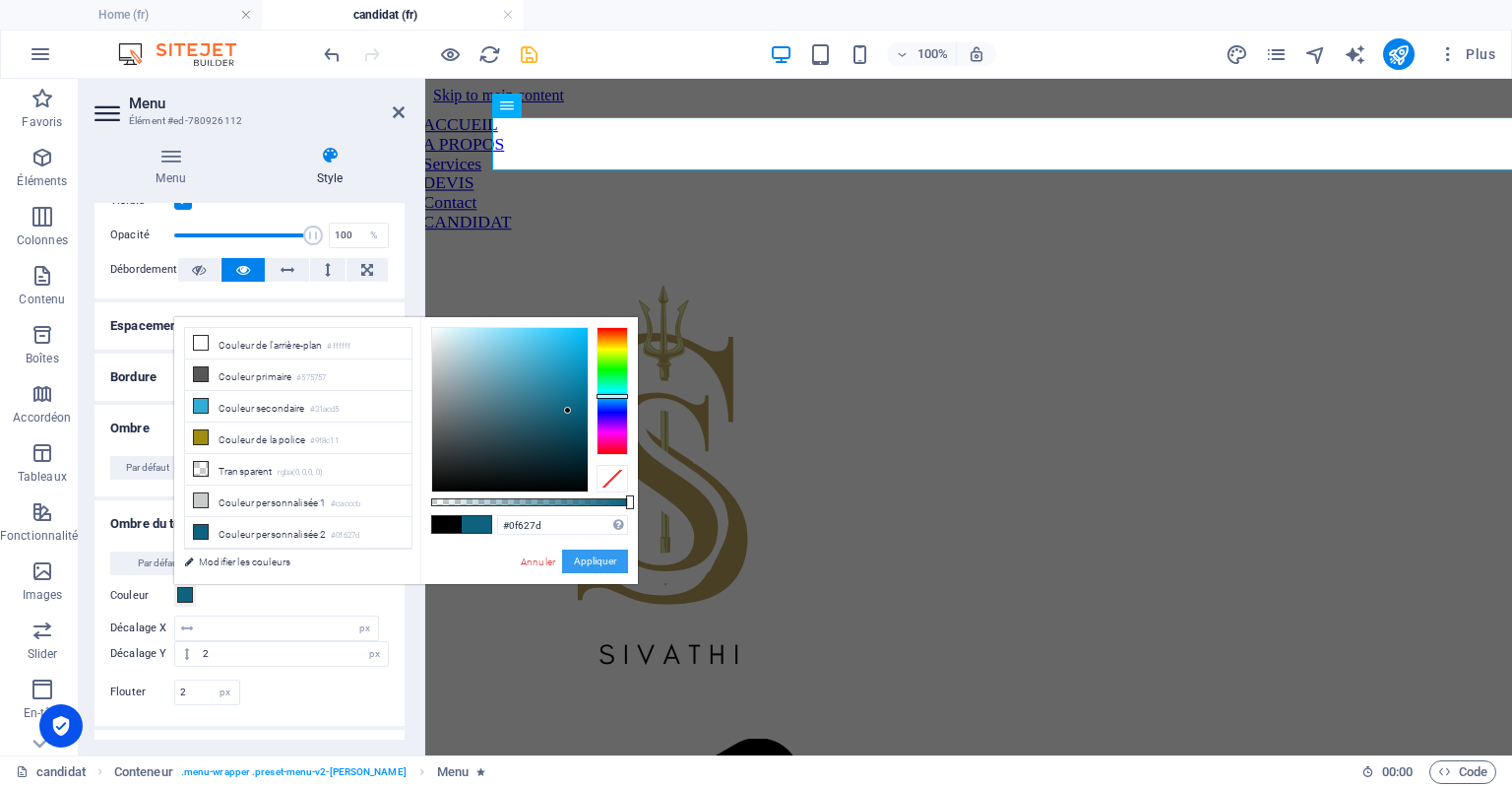 click on "Appliquer" at bounding box center (595, 561) 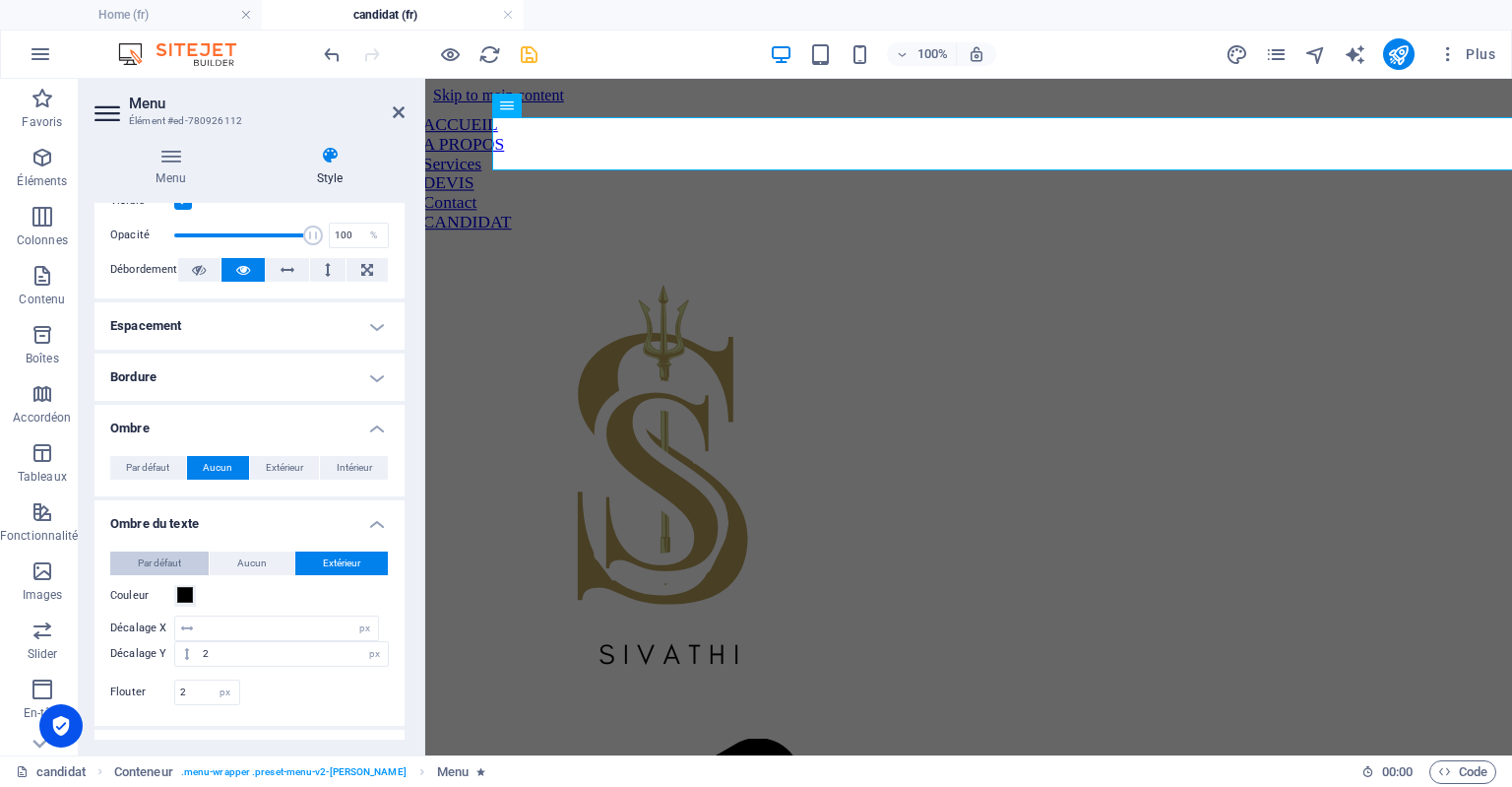 click on "Par défaut" at bounding box center [159, 563] 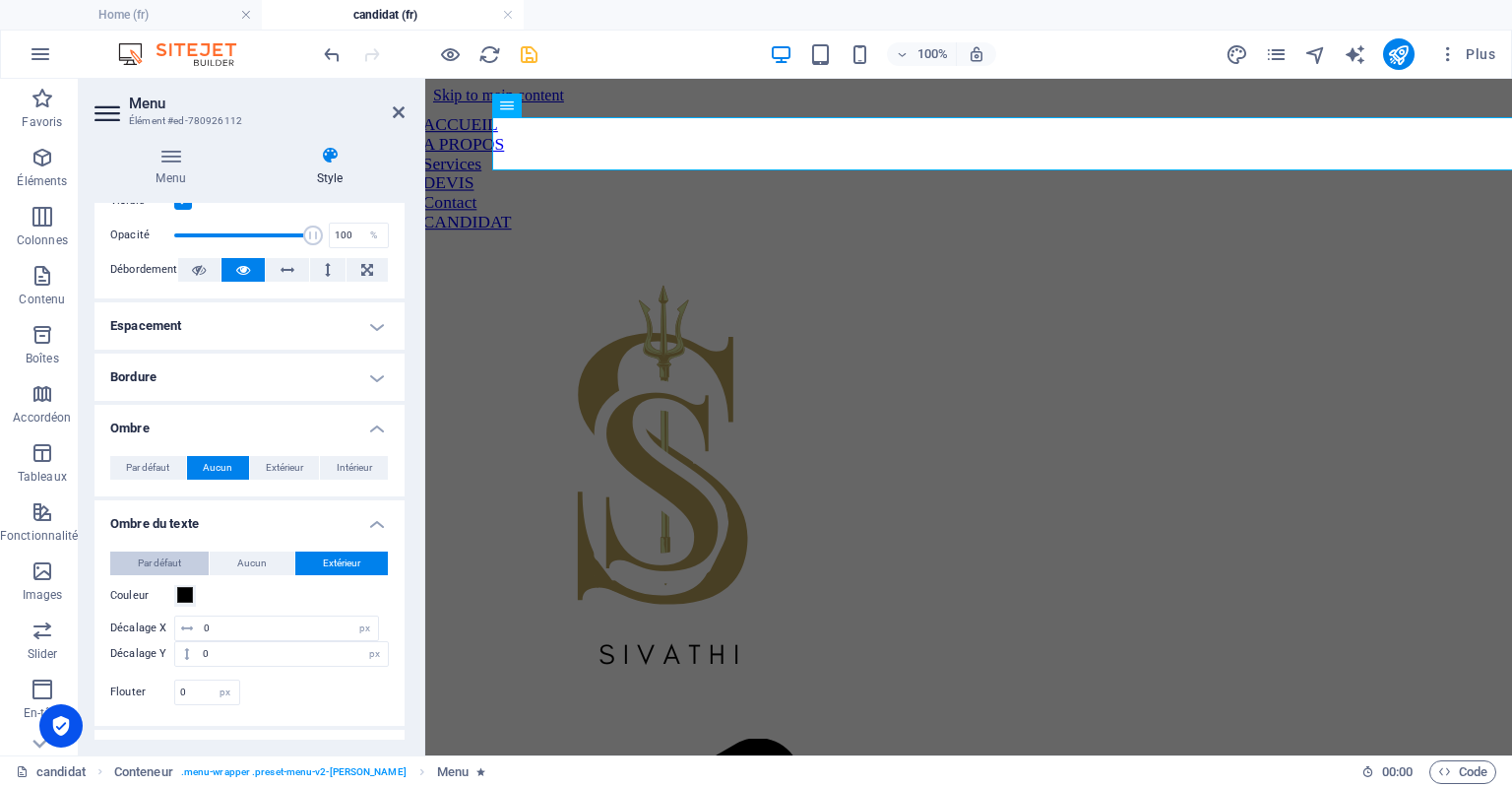 scroll, scrollTop: 246, scrollLeft: 0, axis: vertical 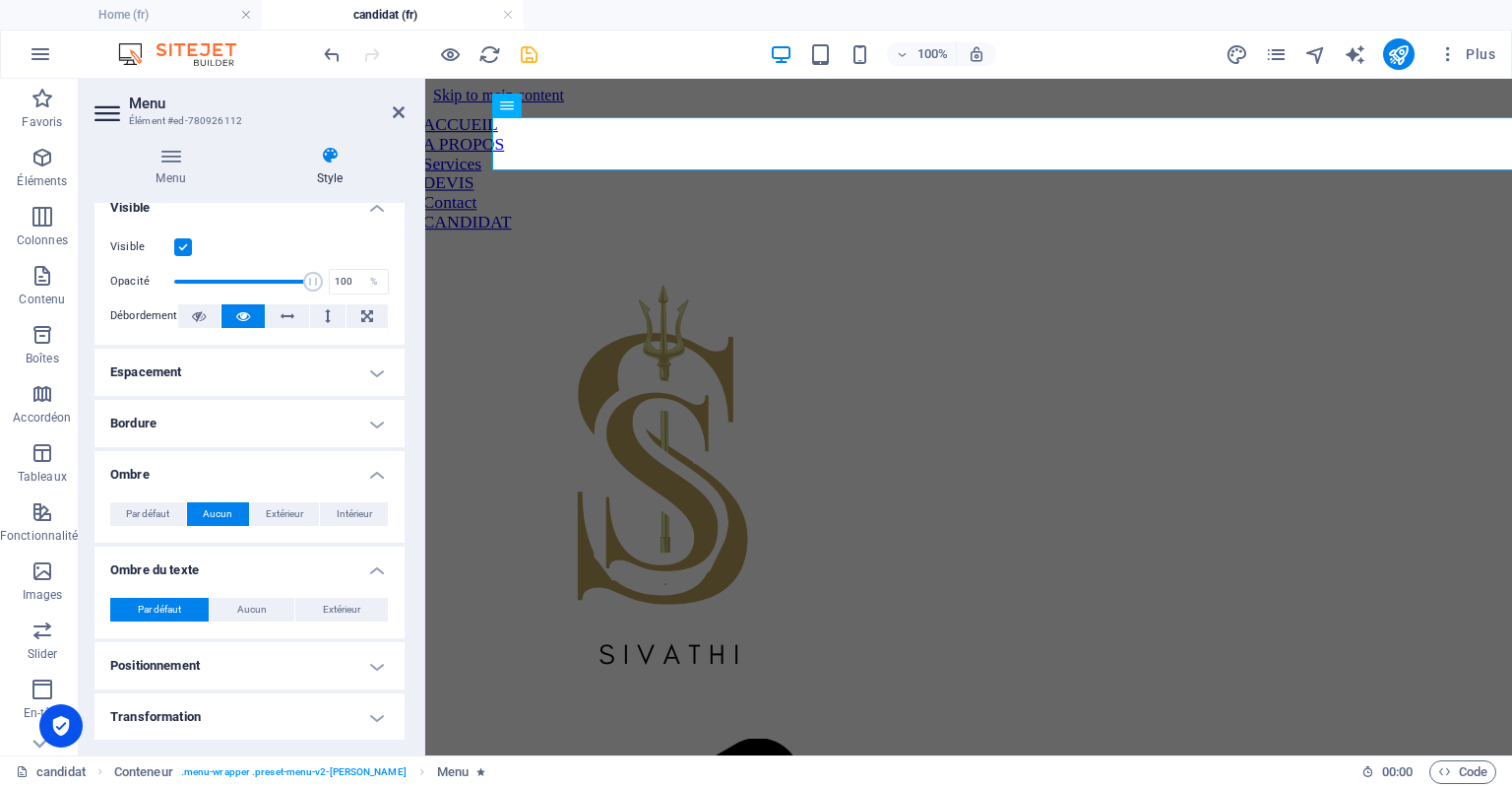 click on "Ombre du texte" at bounding box center (249, 564) 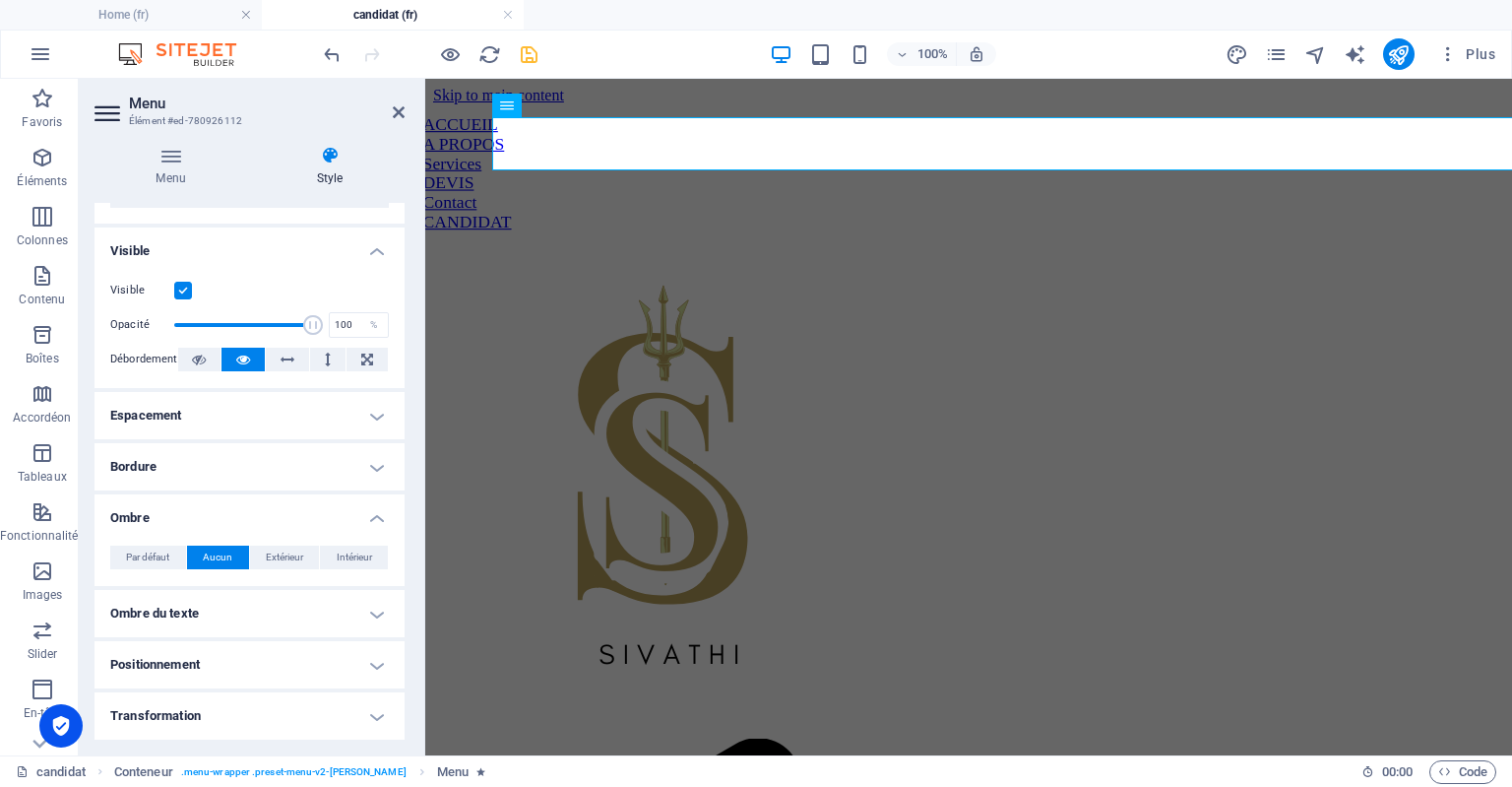 scroll, scrollTop: 202, scrollLeft: 0, axis: vertical 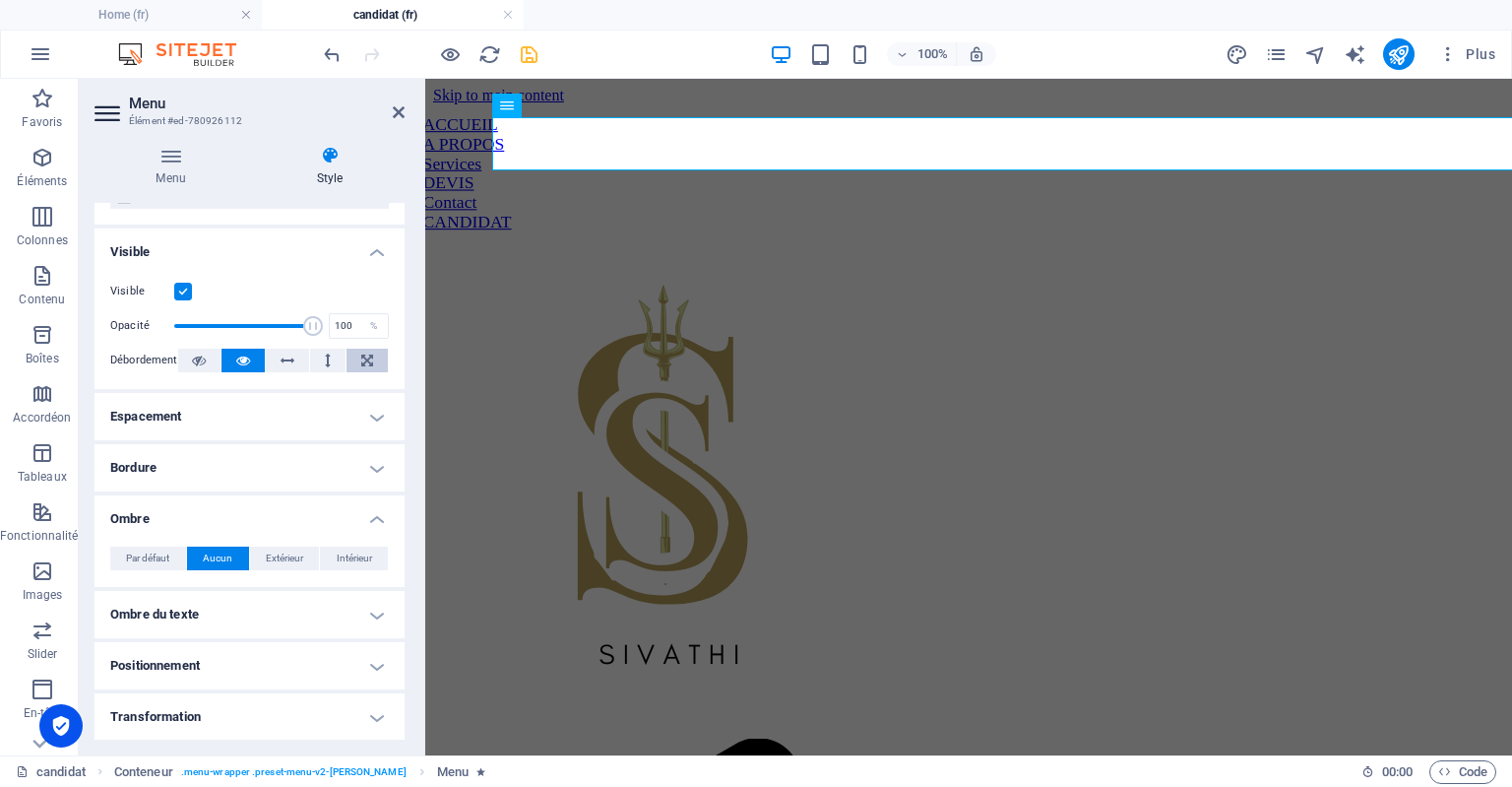 click at bounding box center (367, 361) 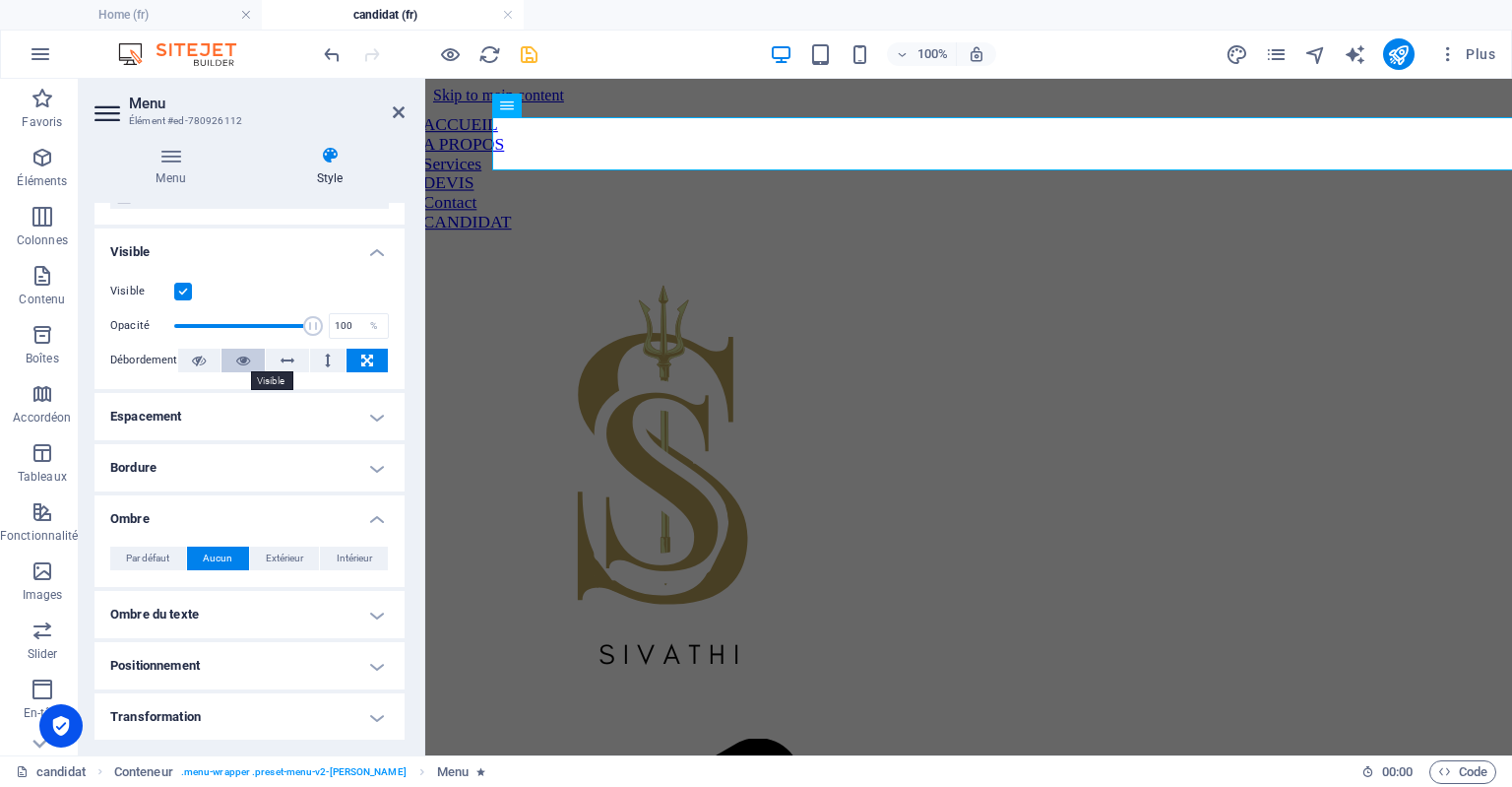 click at bounding box center [243, 361] 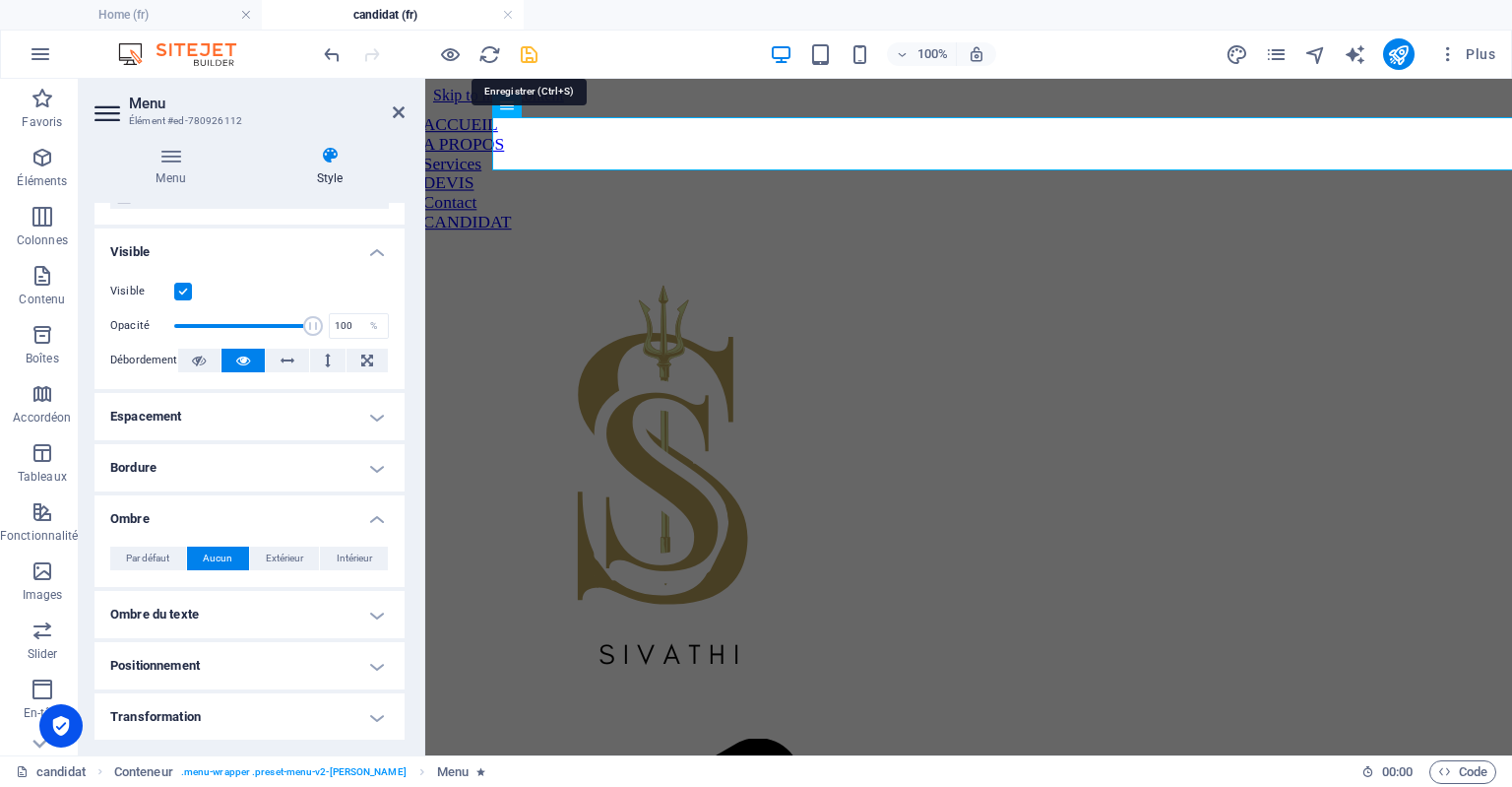 click at bounding box center [529, 54] 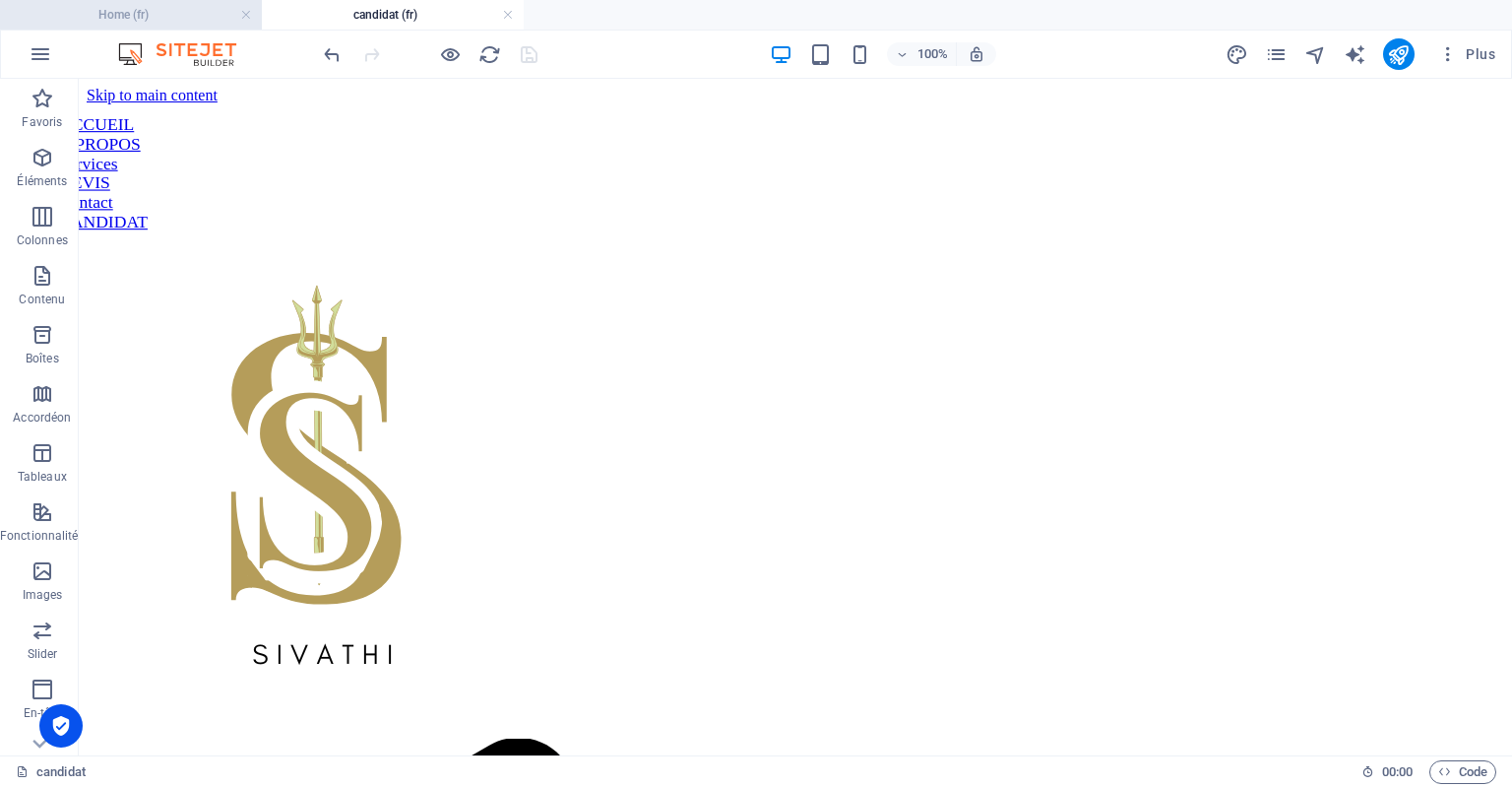 click on "Home (fr)" at bounding box center (131, 15) 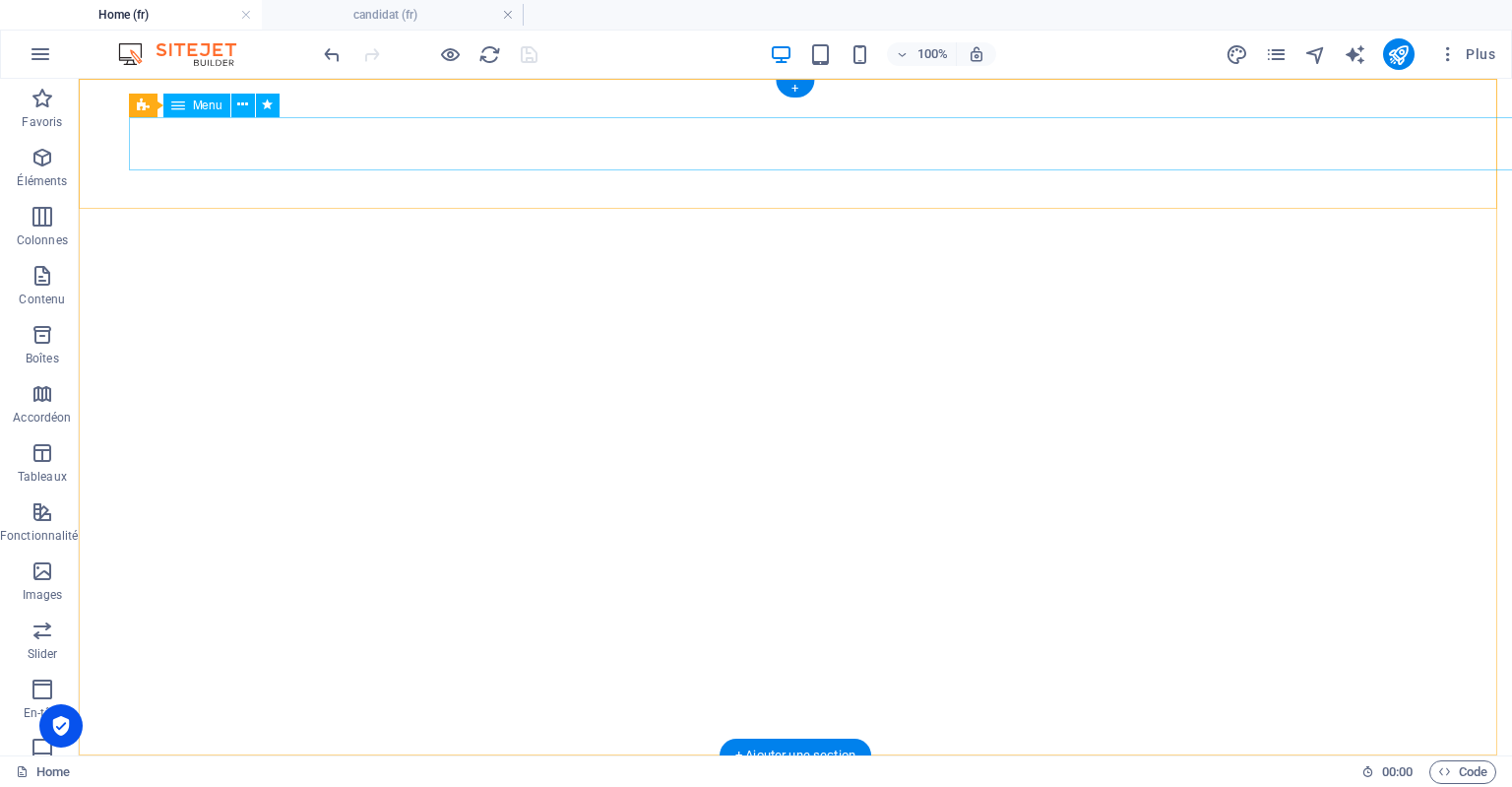 click on "ACCUEIL A PROPOS Services DEVIS Contact CANDIDAT" at bounding box center (795, 796) 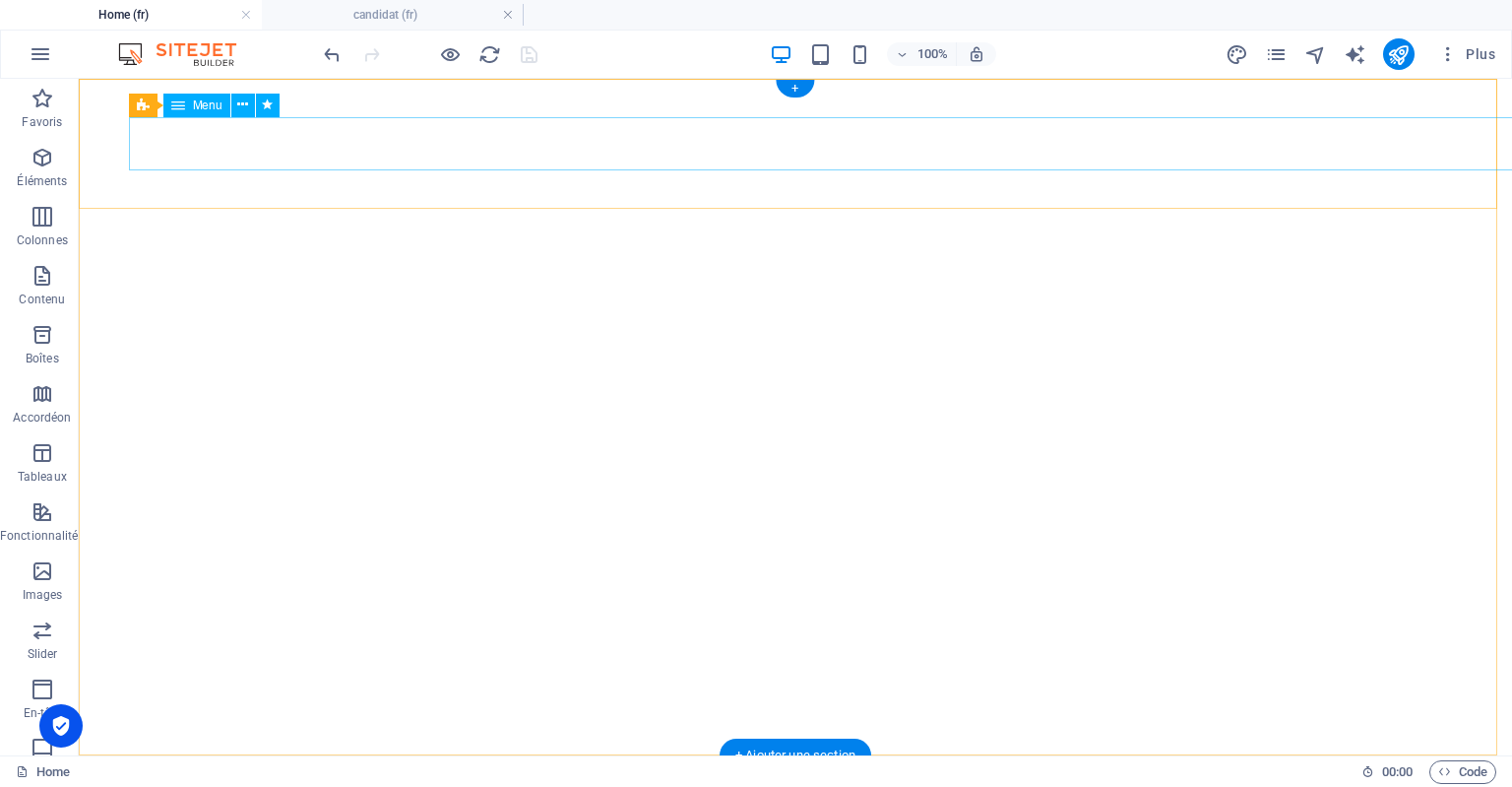 click on "ACCUEIL A PROPOS Services DEVIS Contact CANDIDAT" at bounding box center [795, 796] 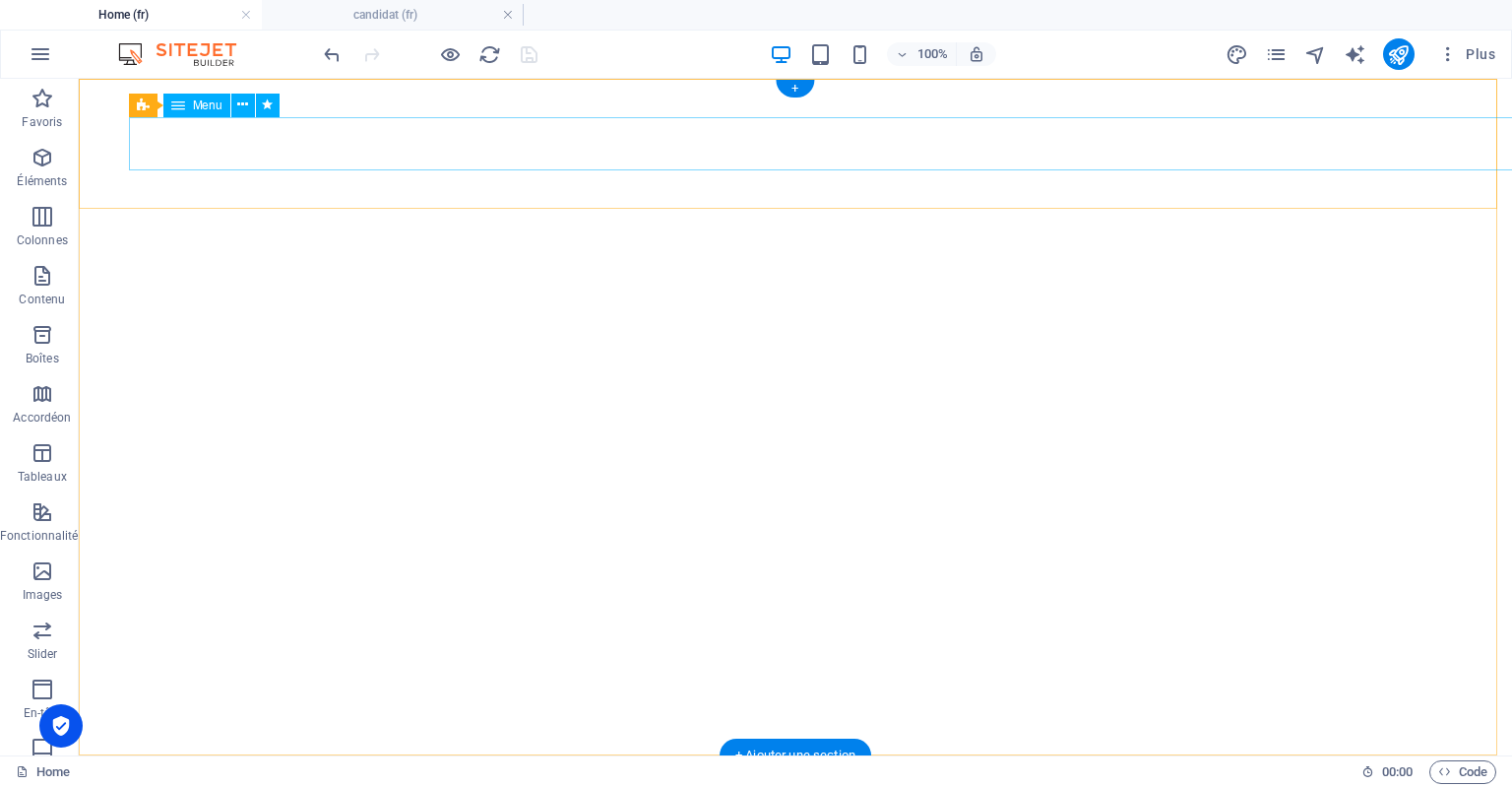 select 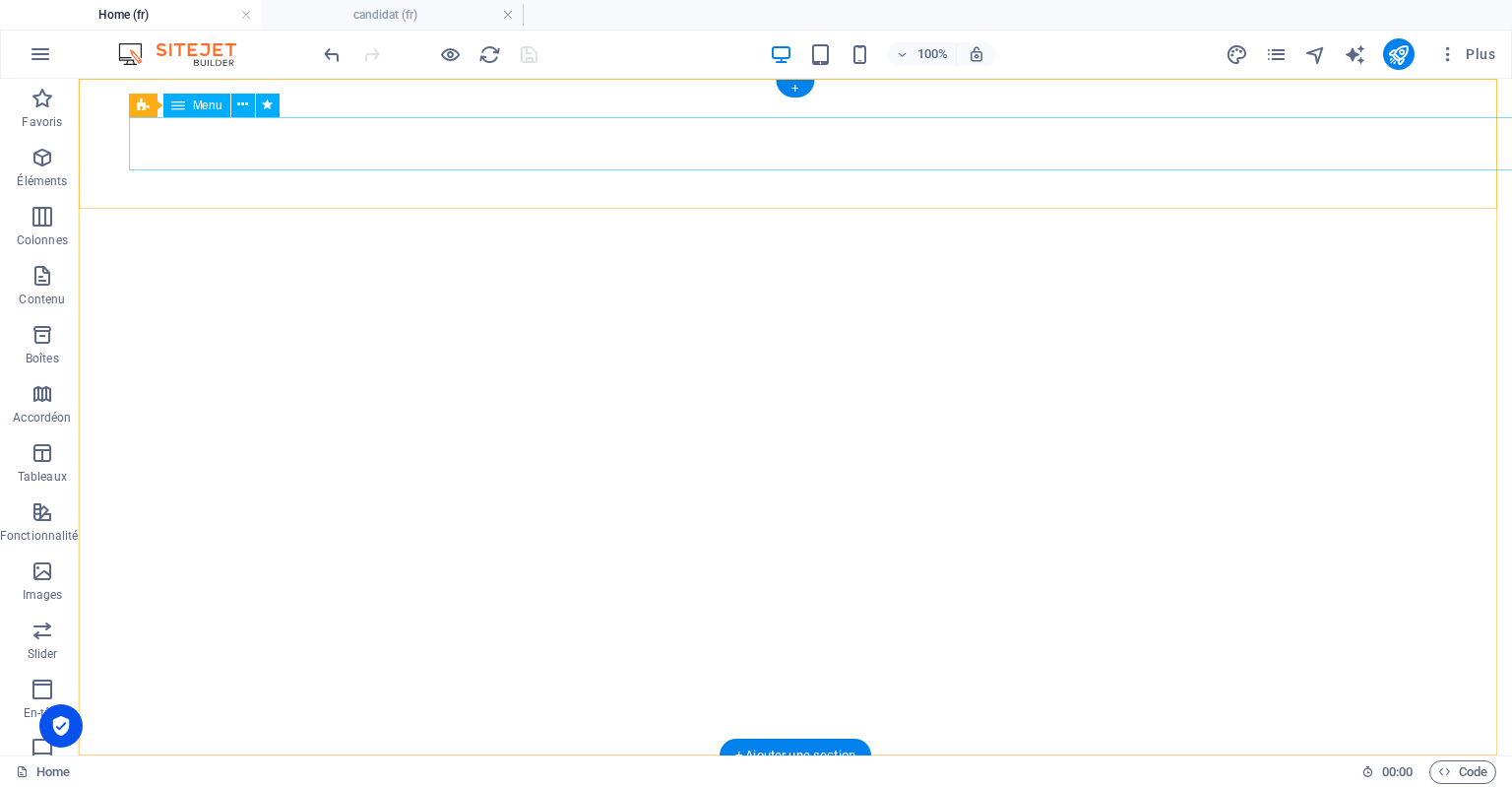 select 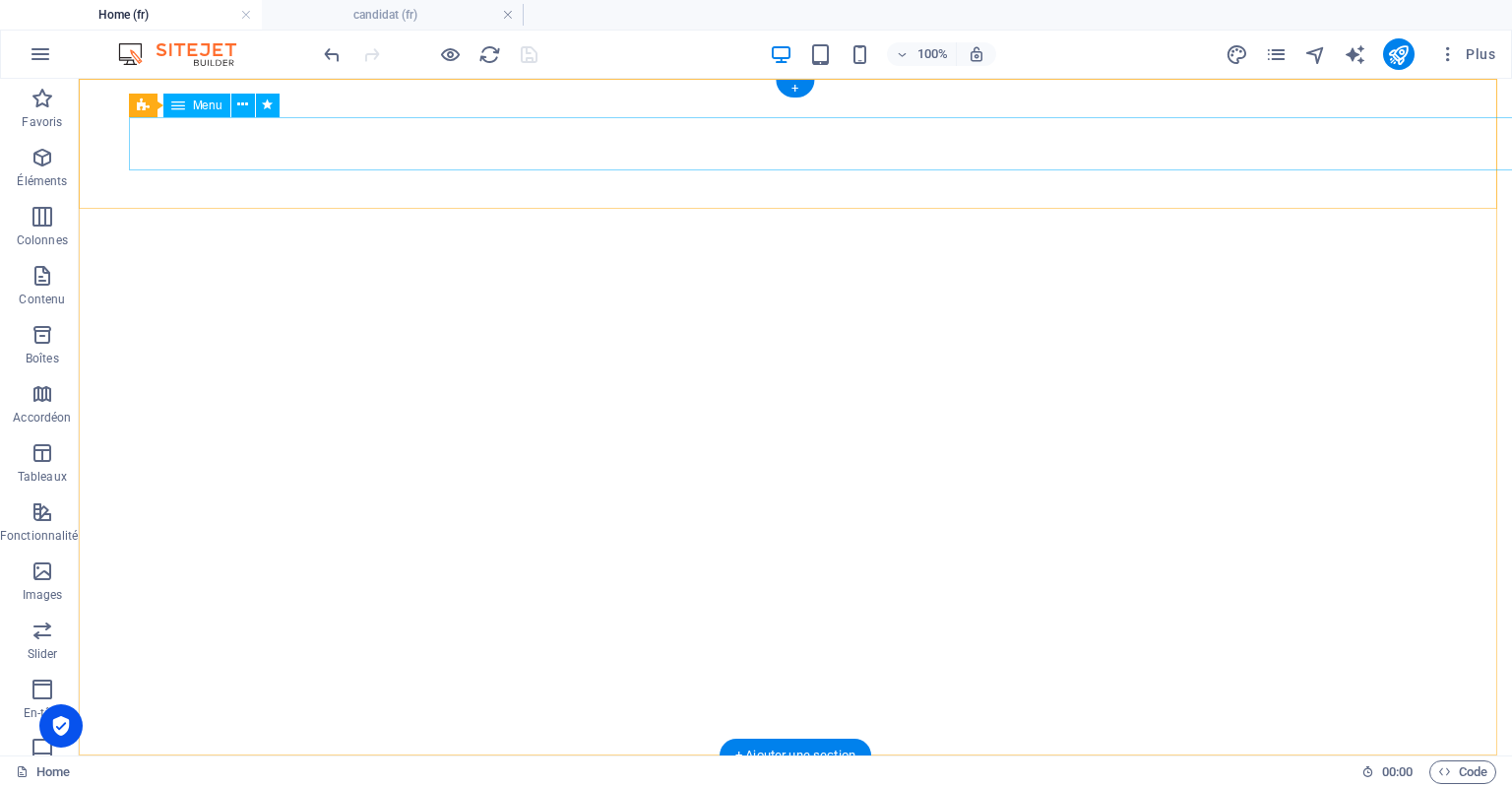 select 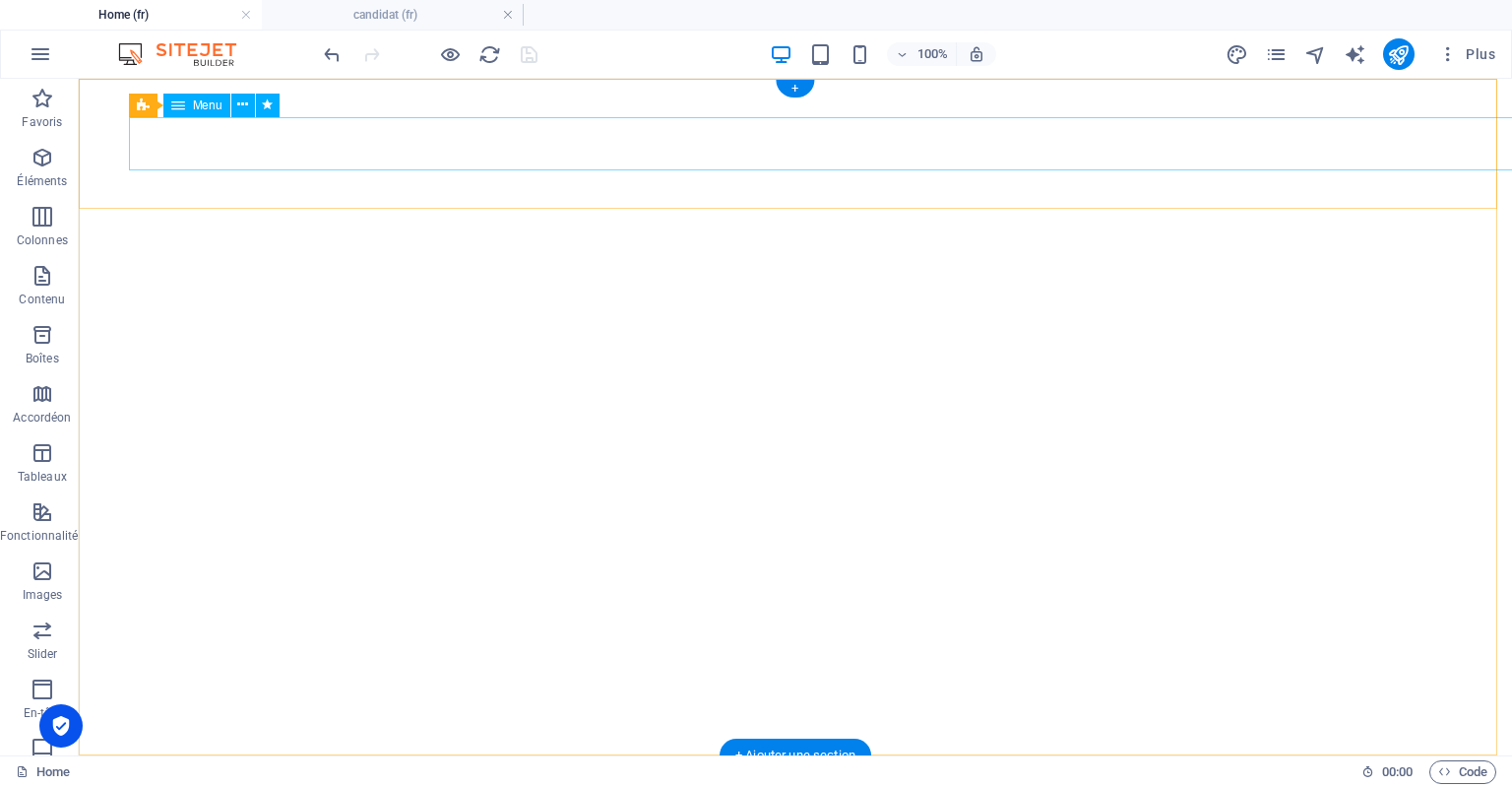 select on "external" 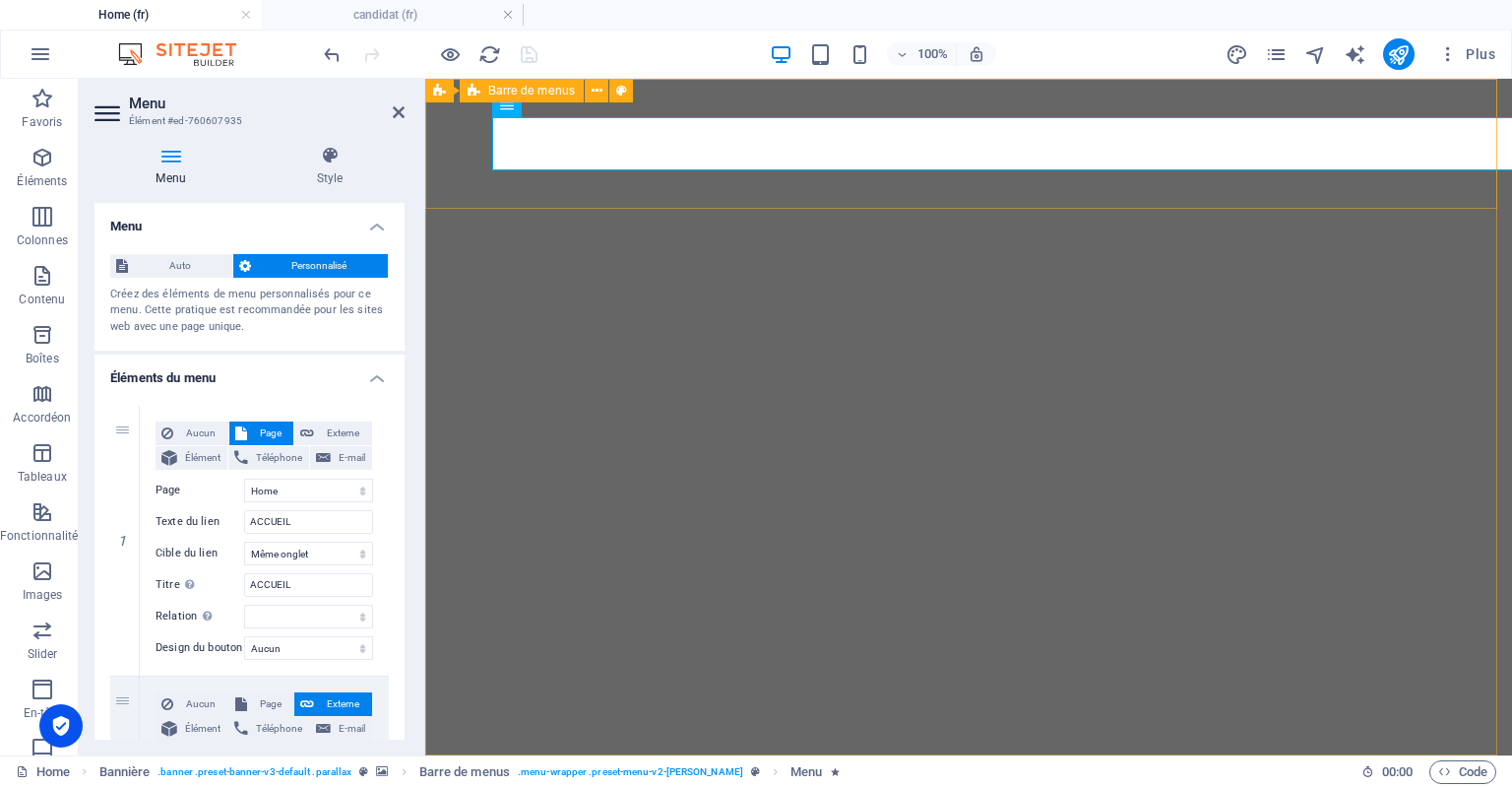 click on "ACCUEIL A PROPOS Services DEVIS Contact CANDIDAT" at bounding box center [969, 1042] 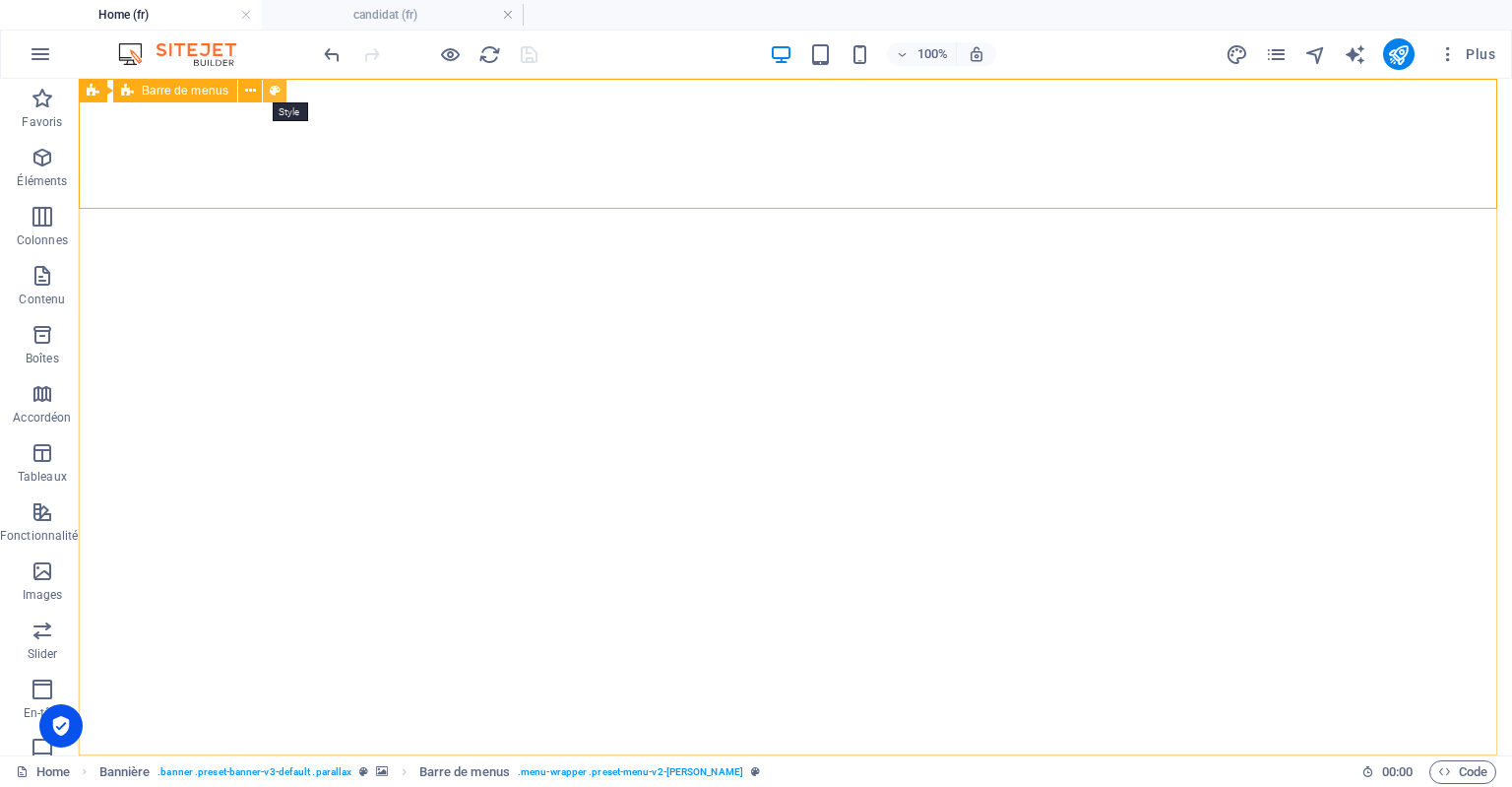 click at bounding box center [275, 91] 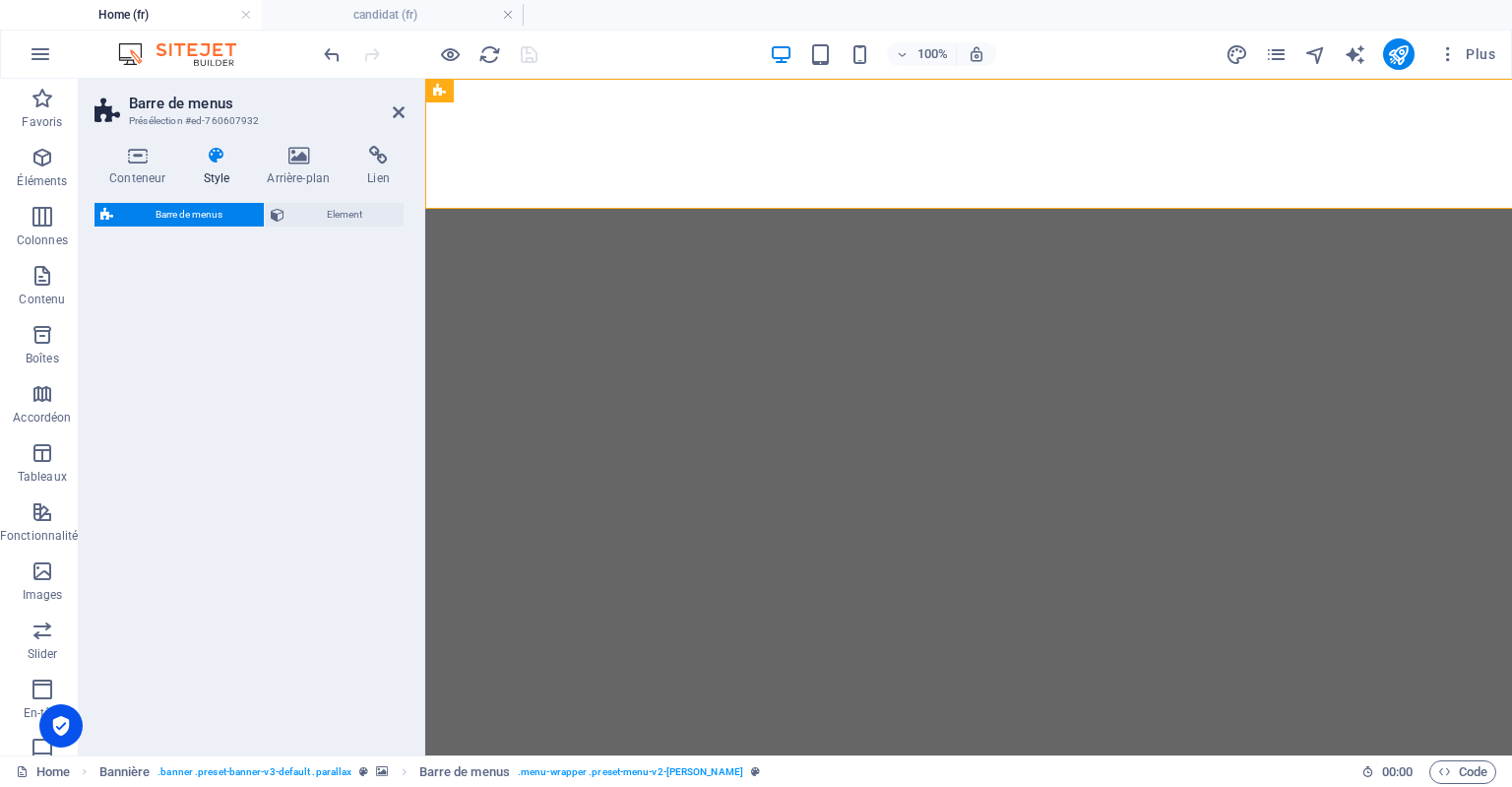 select on "rem" 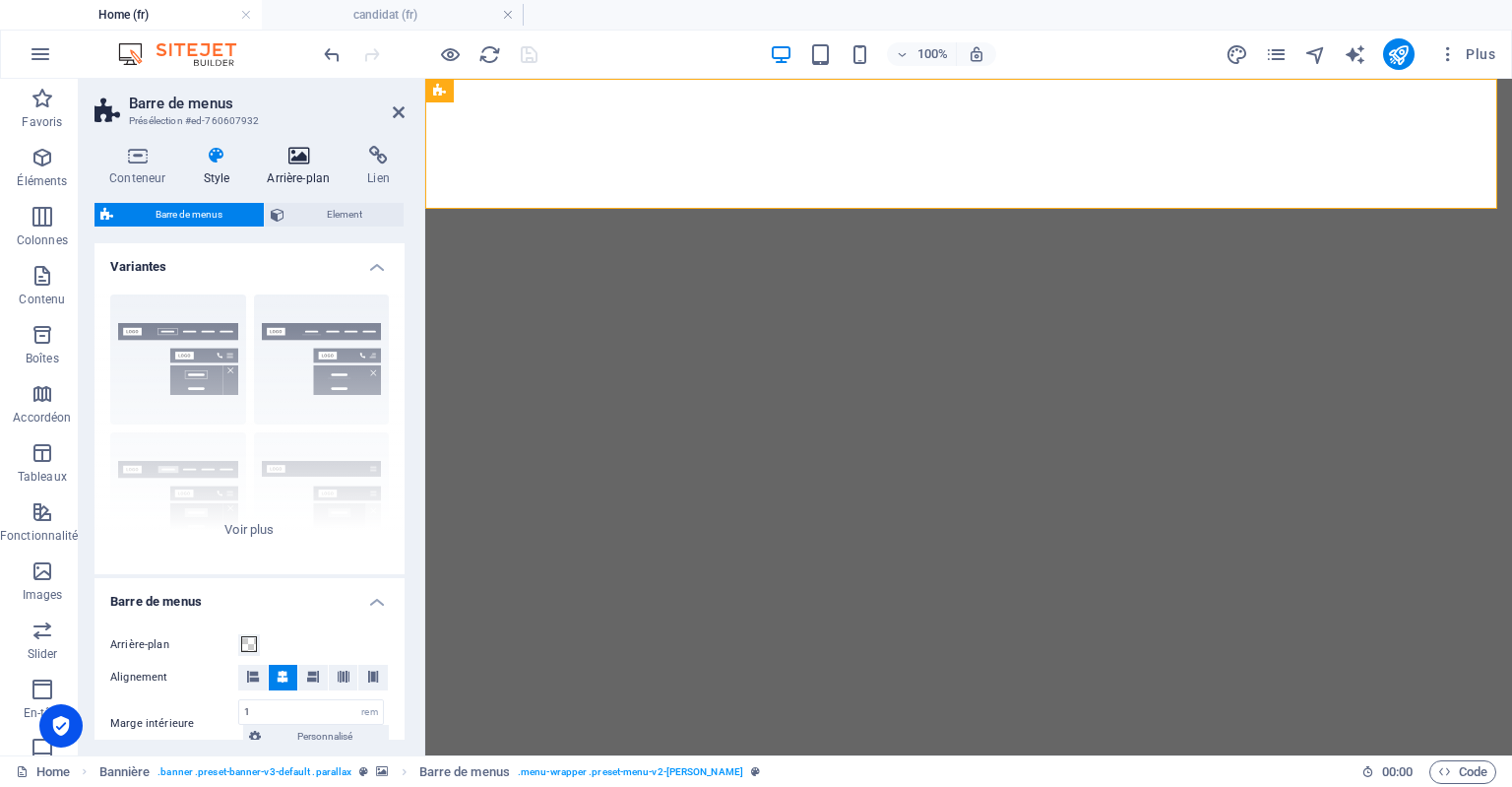 click at bounding box center (298, 156) 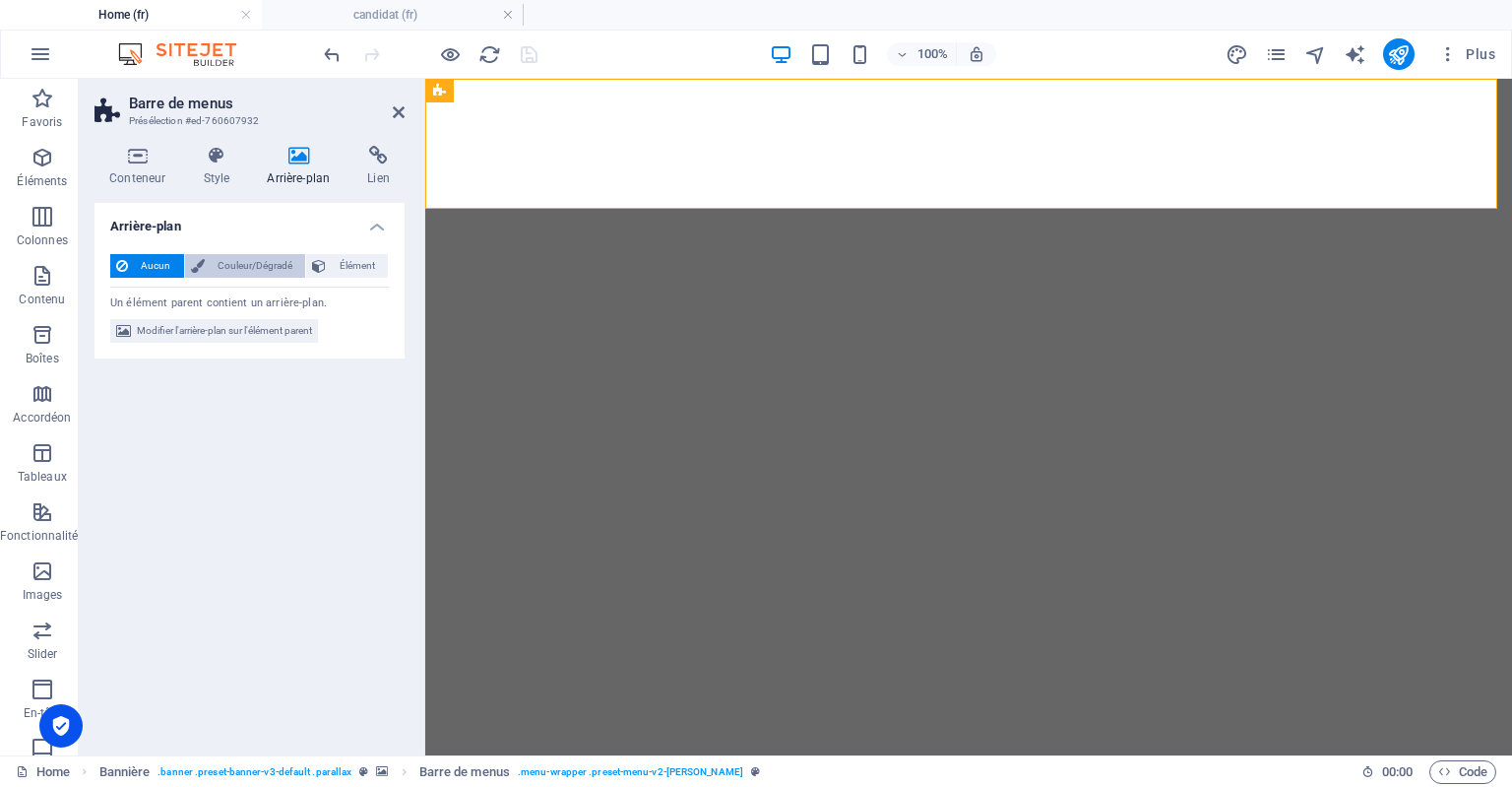 click on "Couleur/Dégradé" at bounding box center (255, 266) 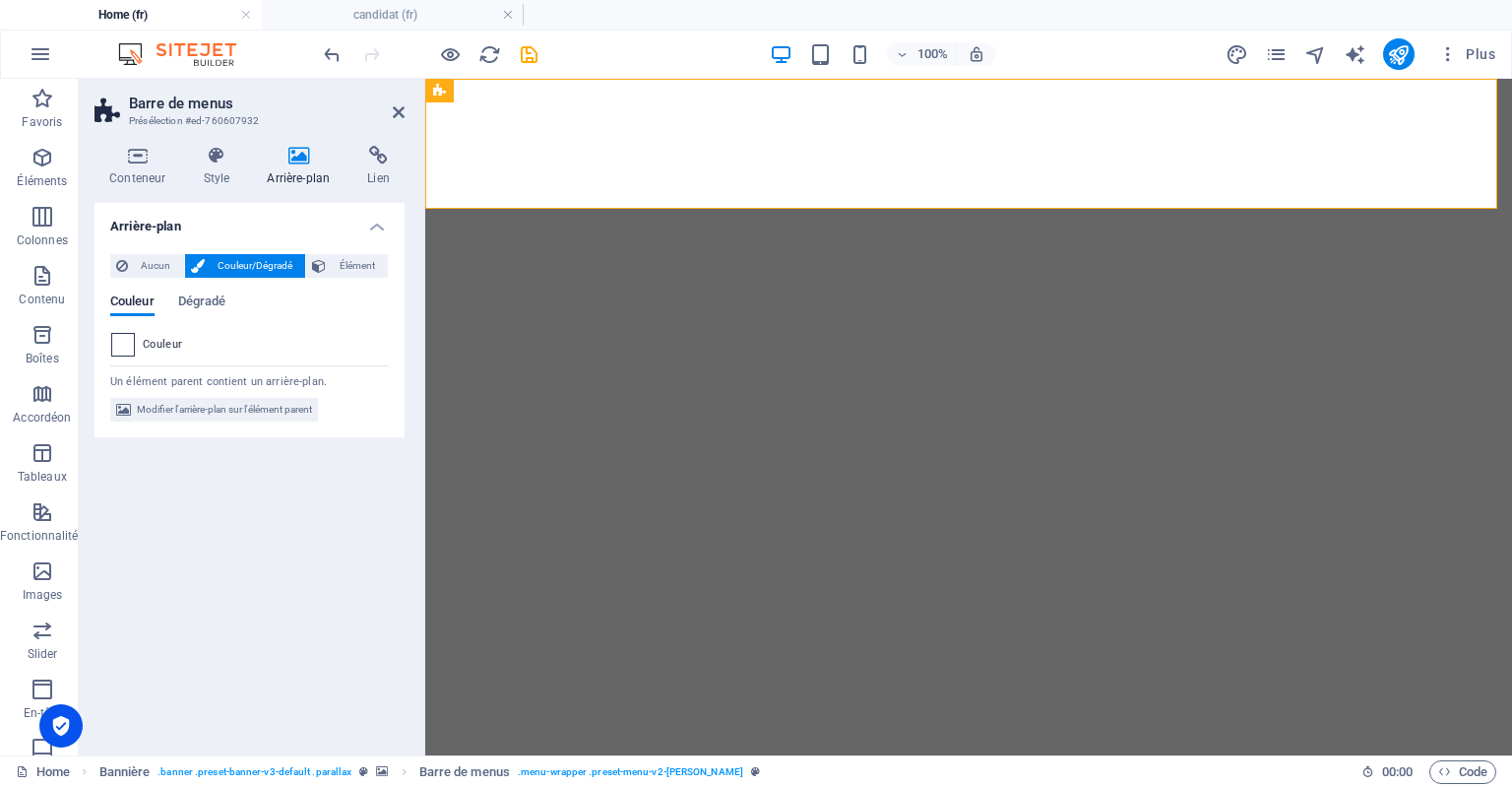 click at bounding box center (123, 345) 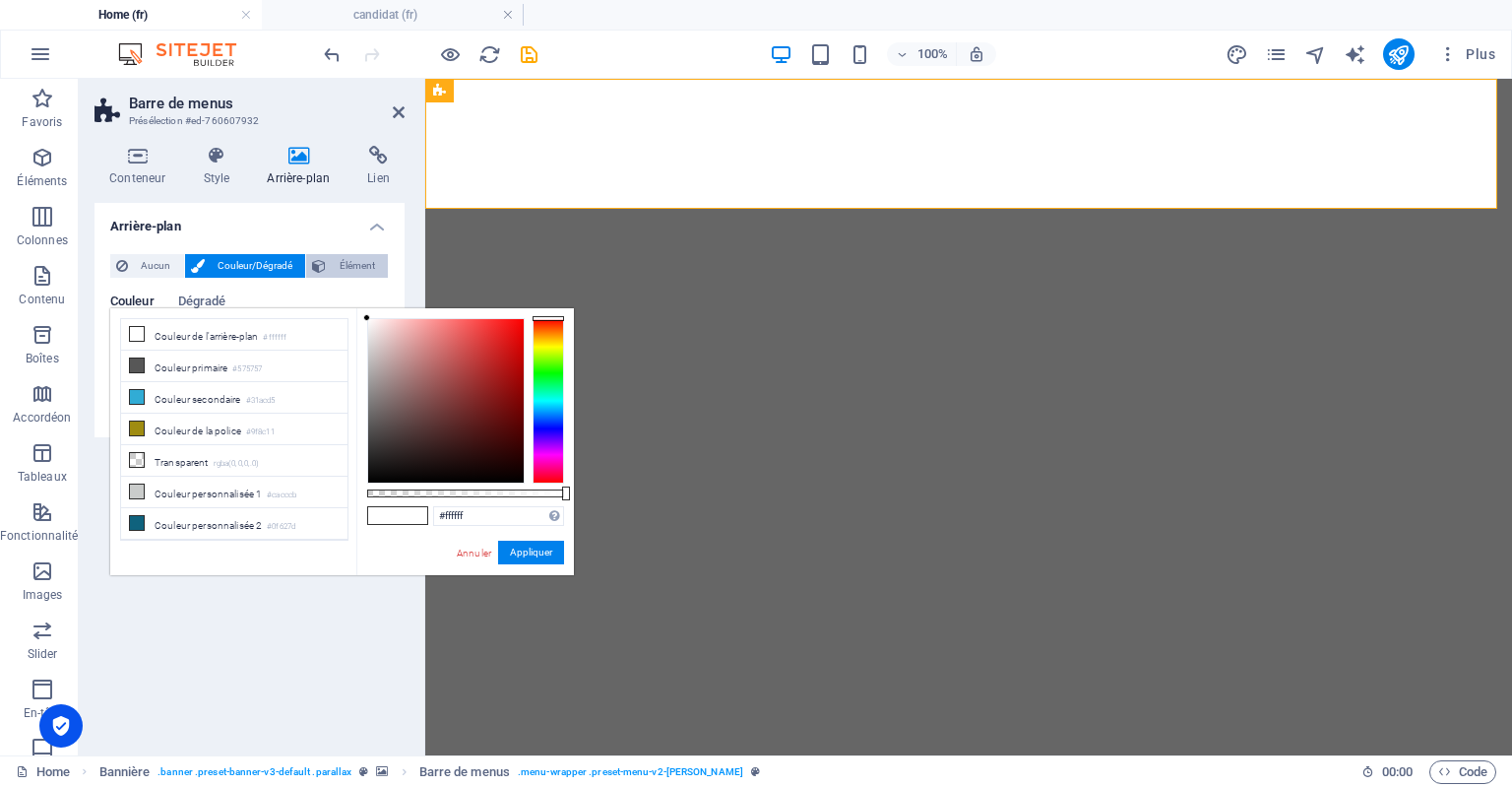 click on "Élément" at bounding box center (356, 266) 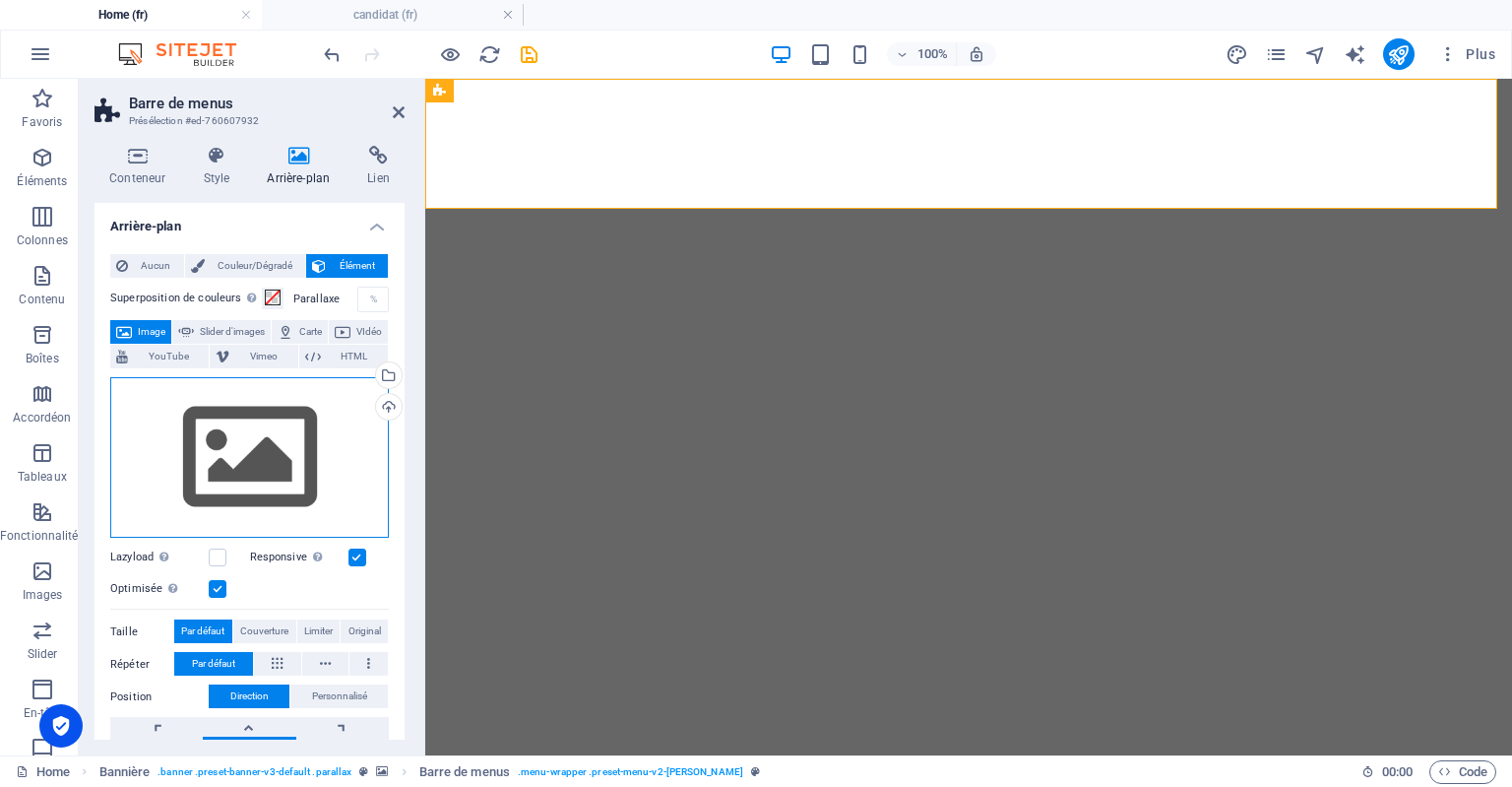 click on "Glissez les fichiers ici, cliquez pour choisir les fichiers ou  sélectionnez les fichiers depuis Fichiers ou depuis notre stock gratuit de photos et de vidéos" at bounding box center (249, 458) 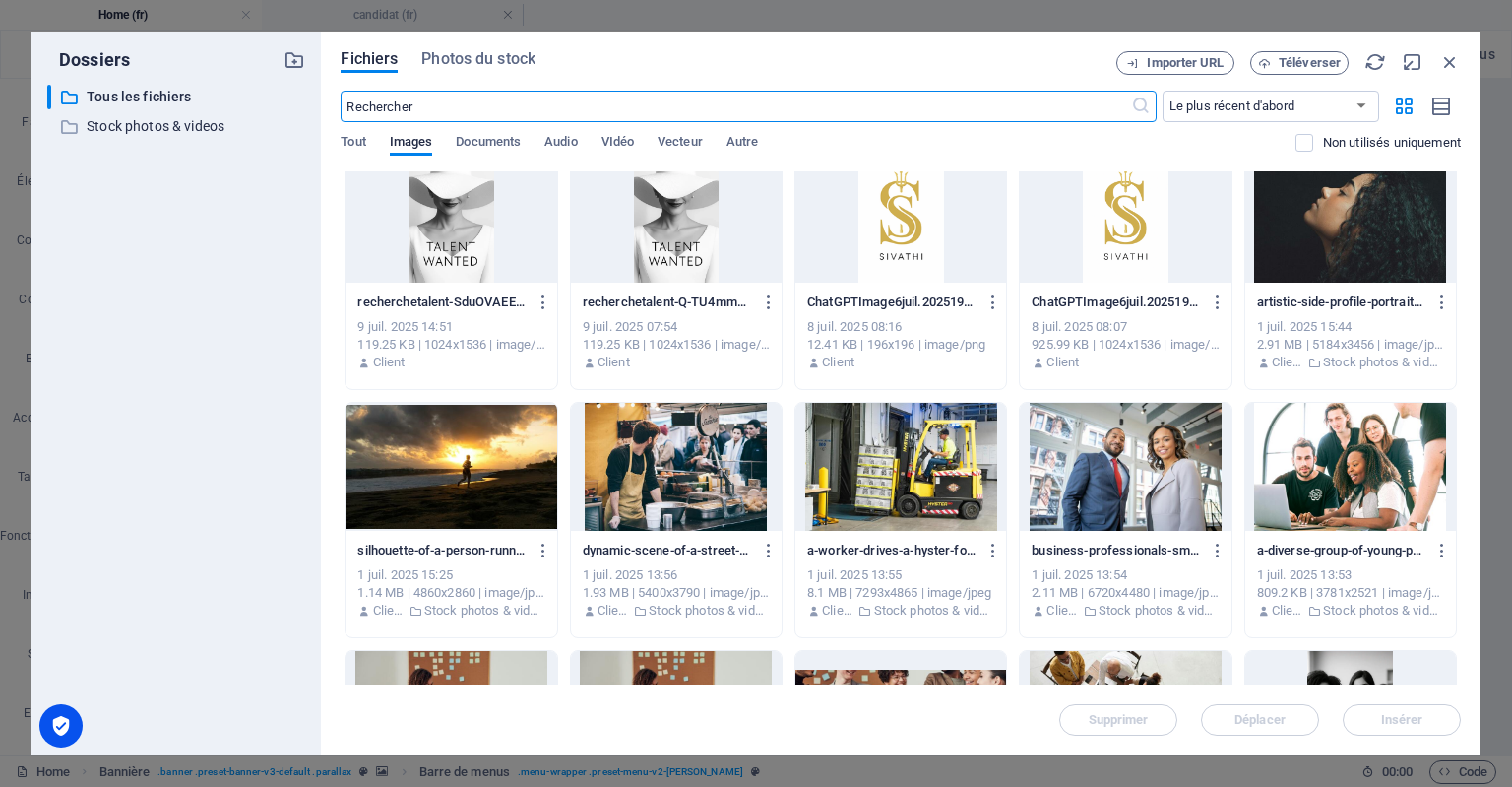 scroll, scrollTop: 0, scrollLeft: 0, axis: both 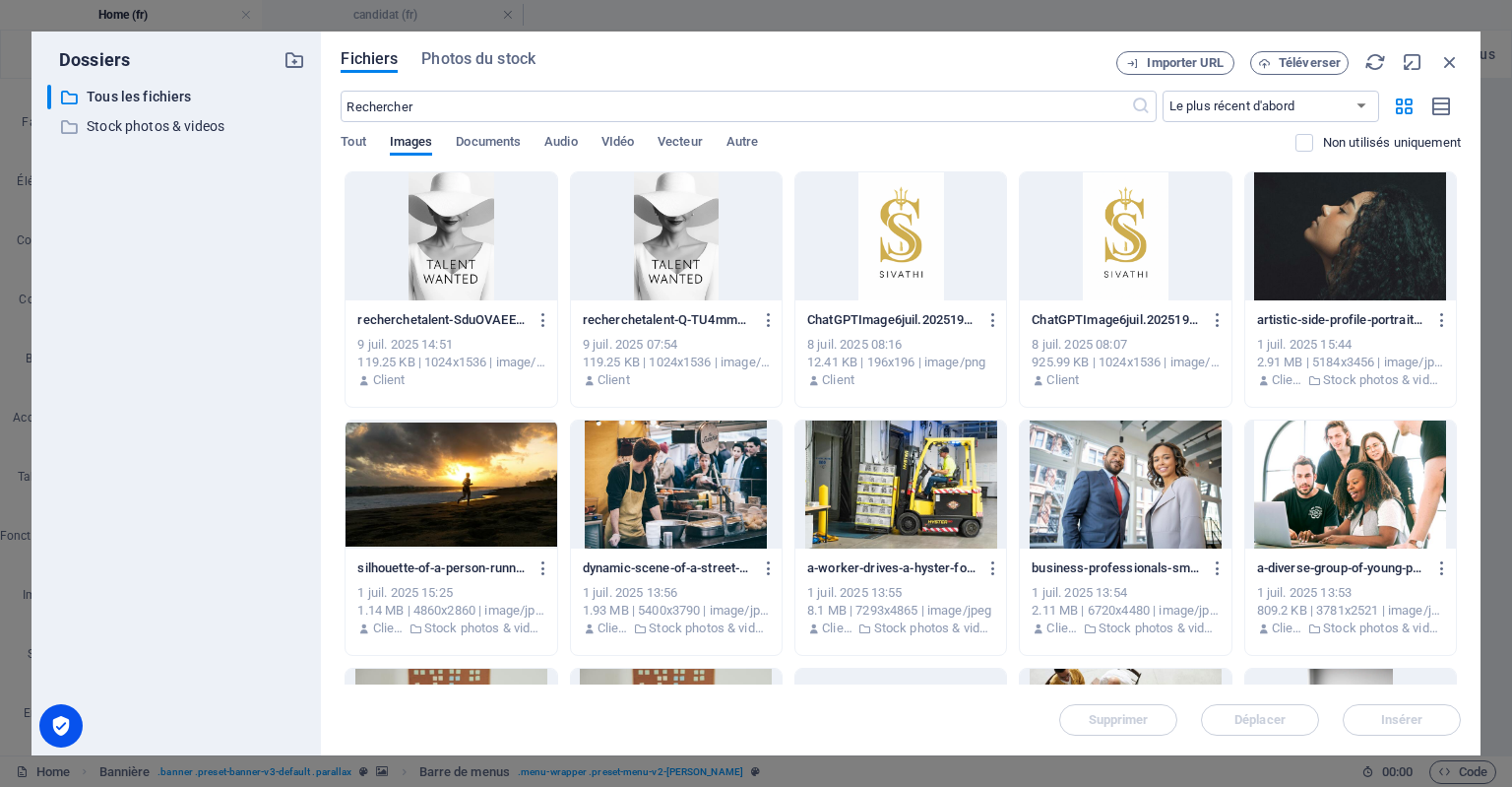 click at bounding box center (676, 236) 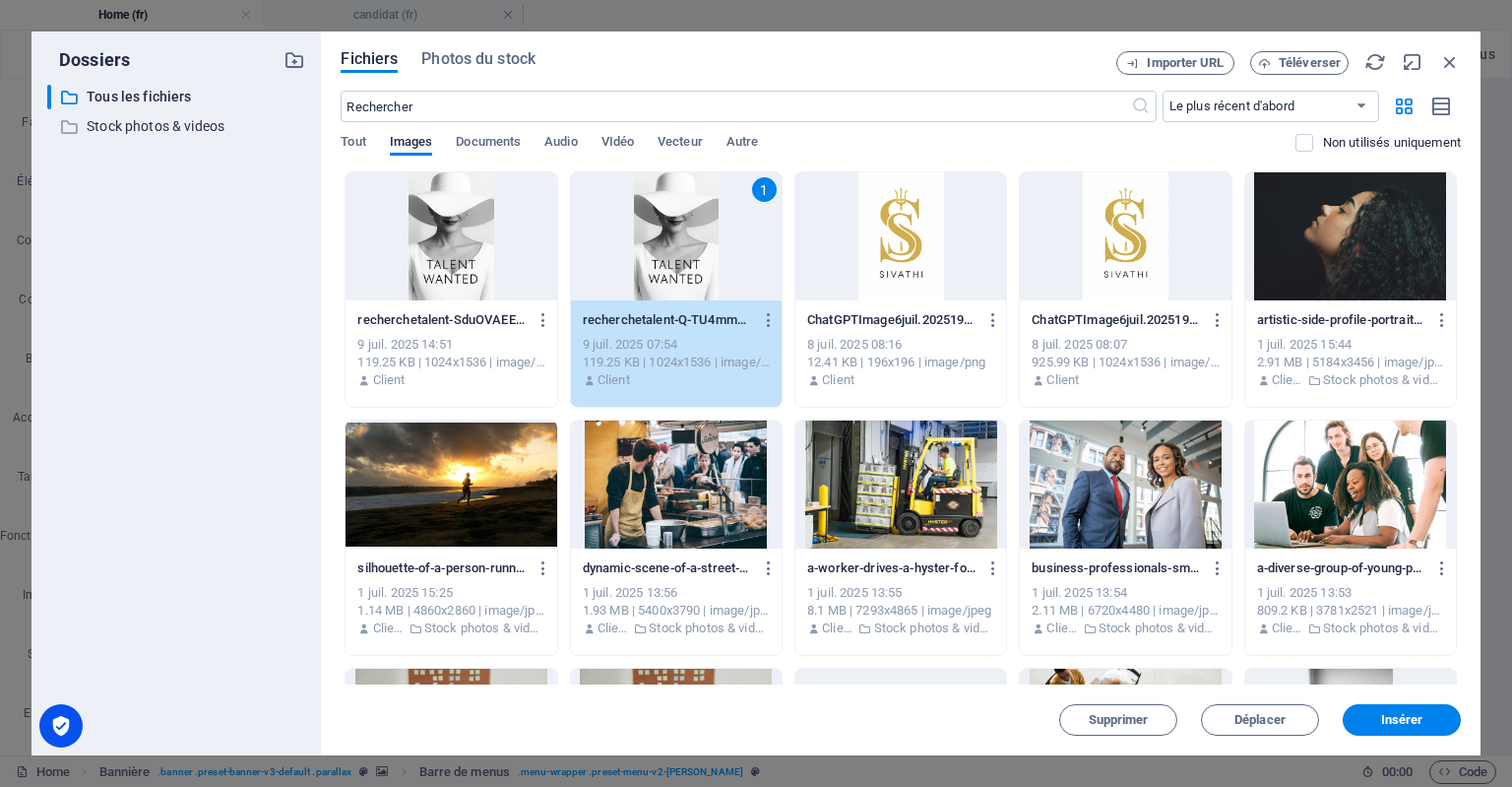 click on "1" at bounding box center [676, 236] 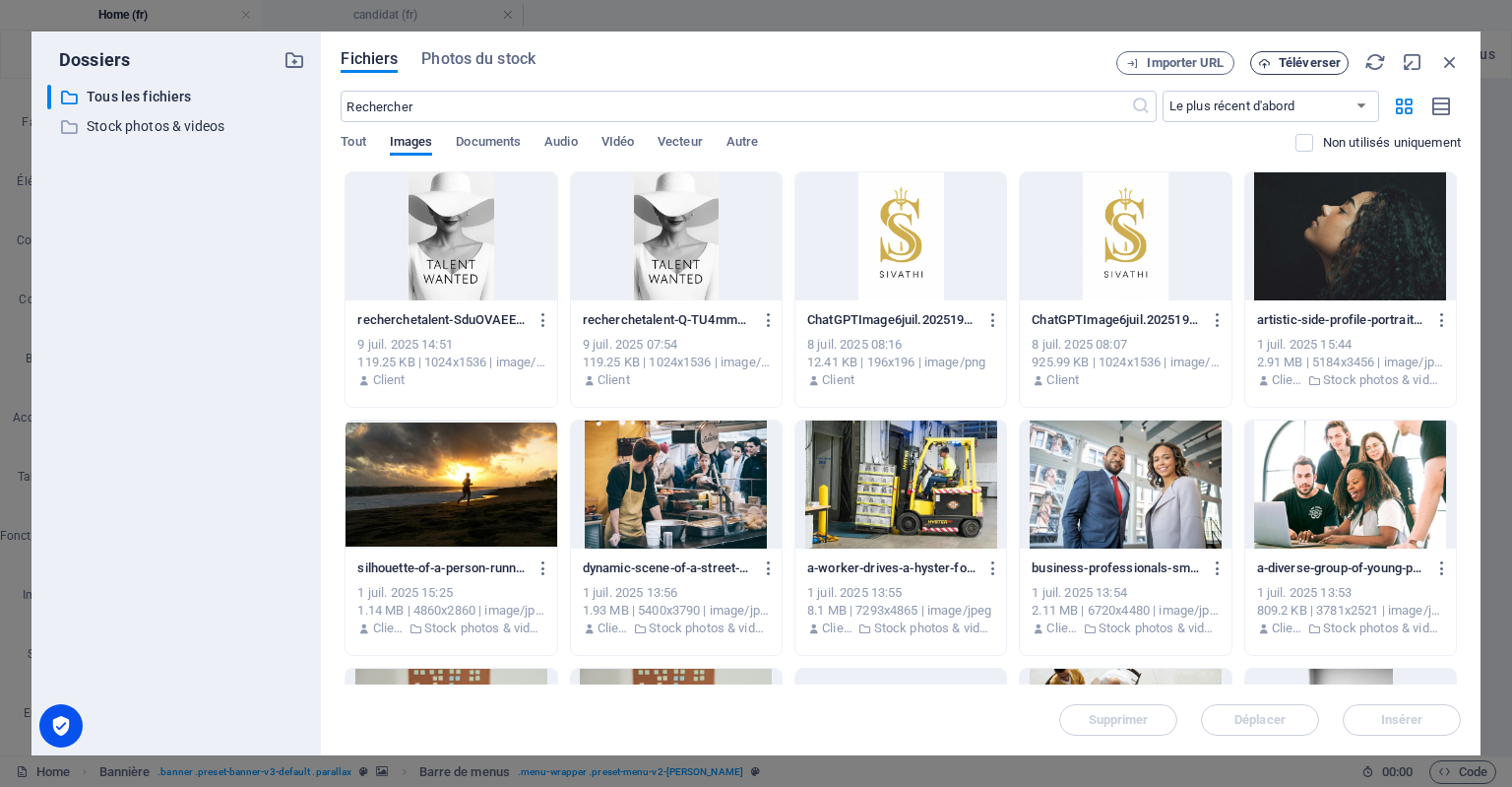 click on "Téléverser" at bounding box center [1309, 63] 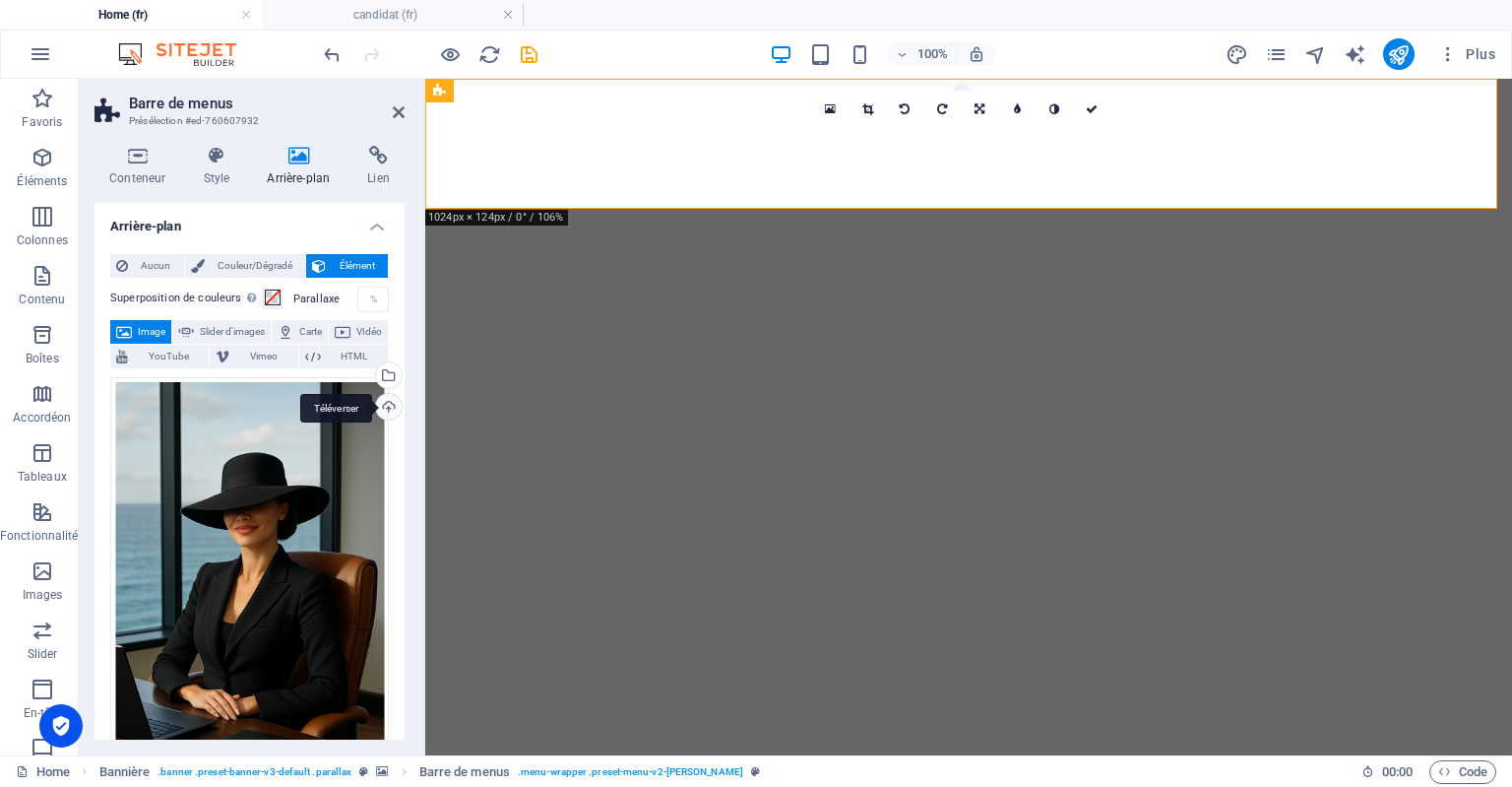 click on "Téléverser" at bounding box center [387, 409] 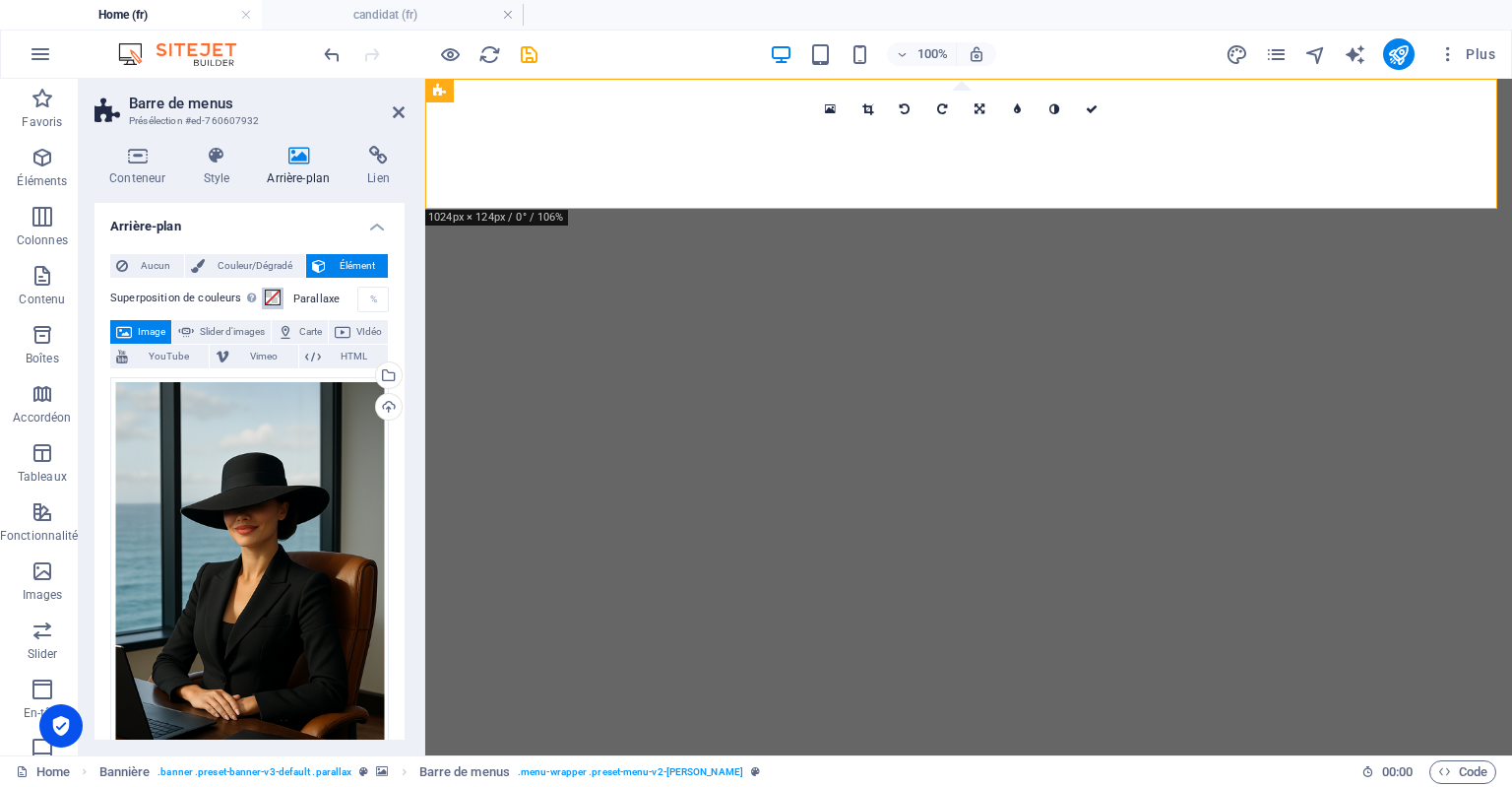 click at bounding box center [273, 297] 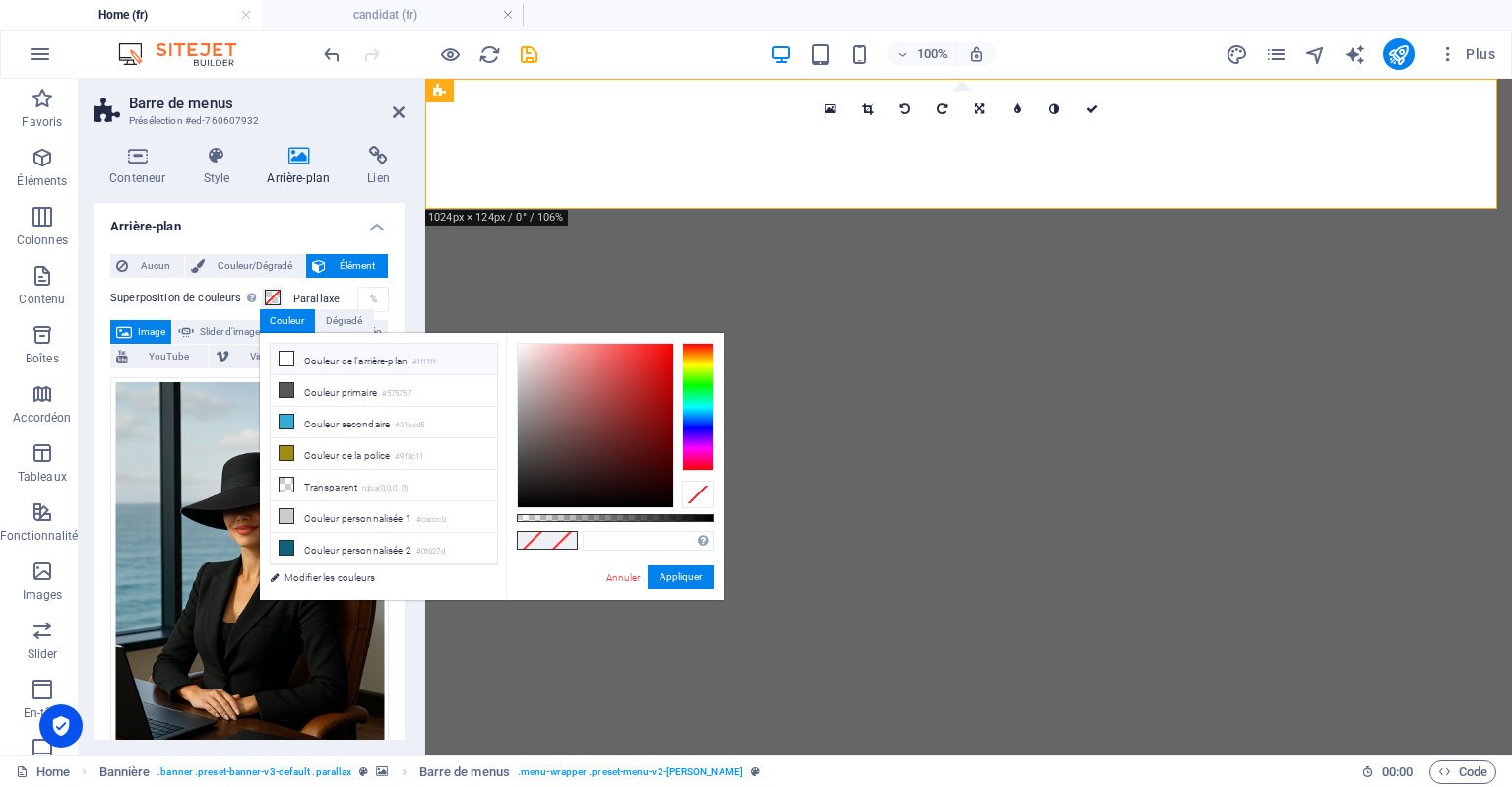 click on "Couleur de l'arrière-plan
#ffffff" at bounding box center [384, 360] 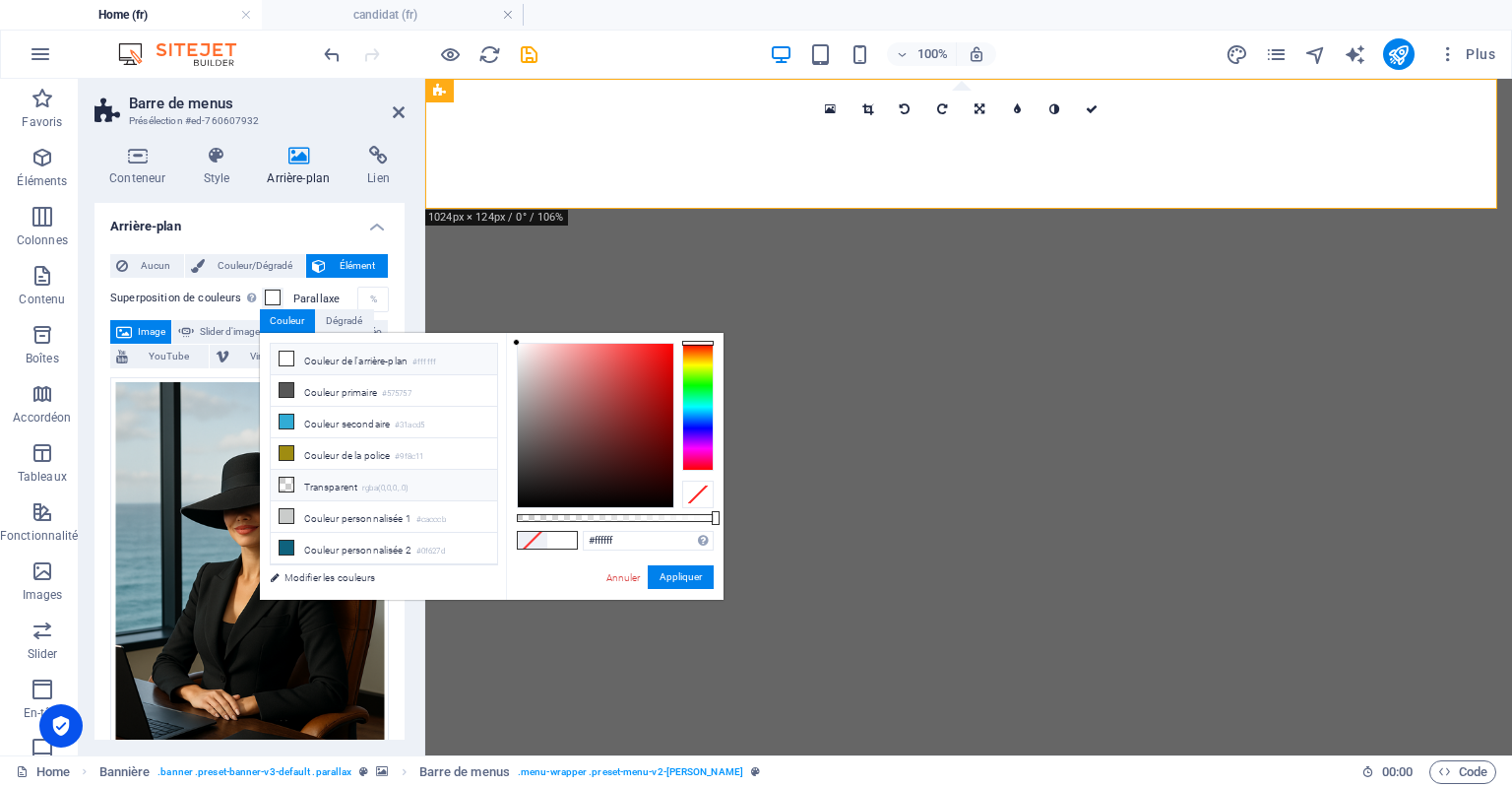 click on "Transparent
rgba(0,0,0,.0)" at bounding box center [384, 486] 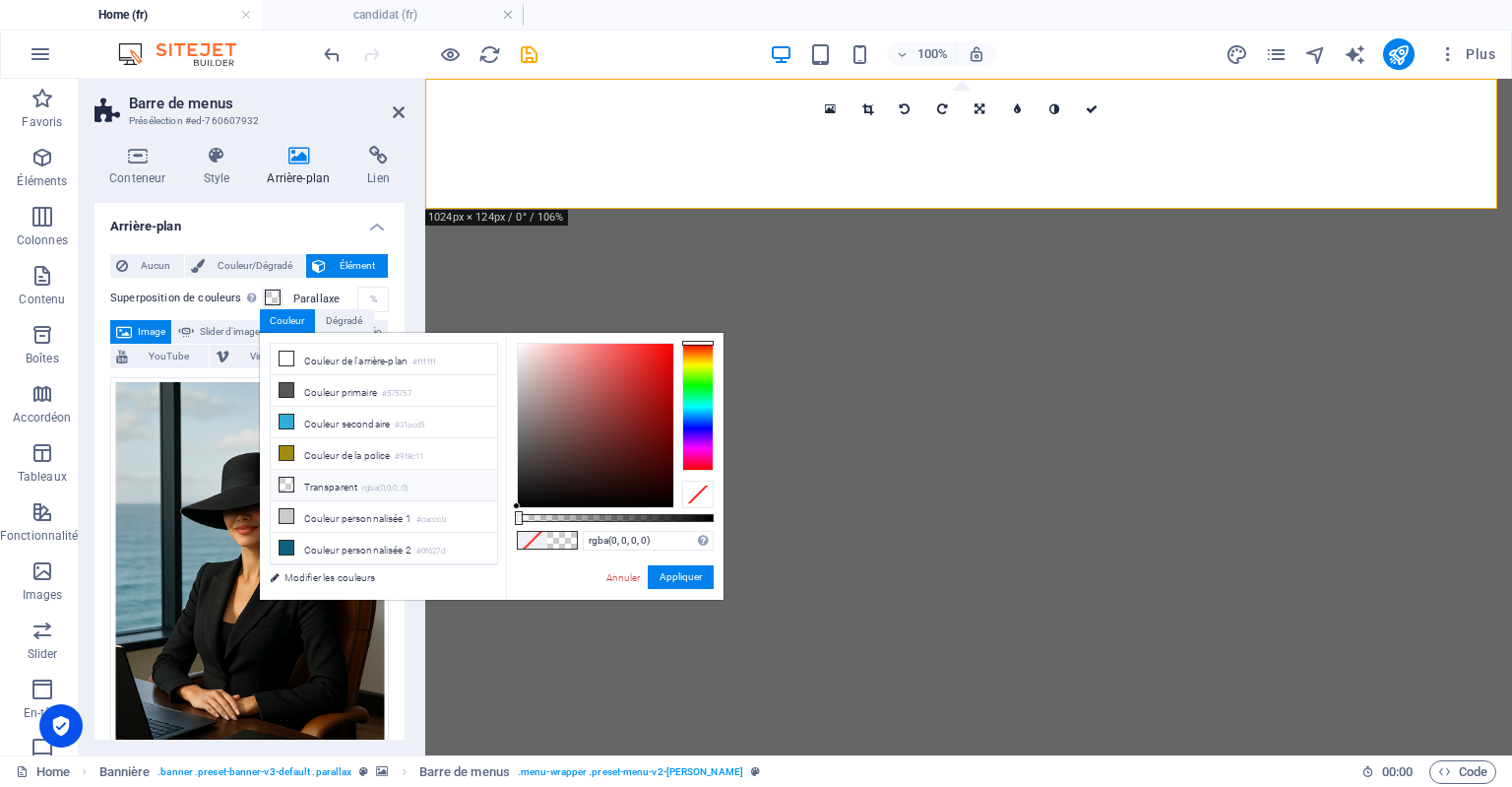 click at bounding box center [533, 540] 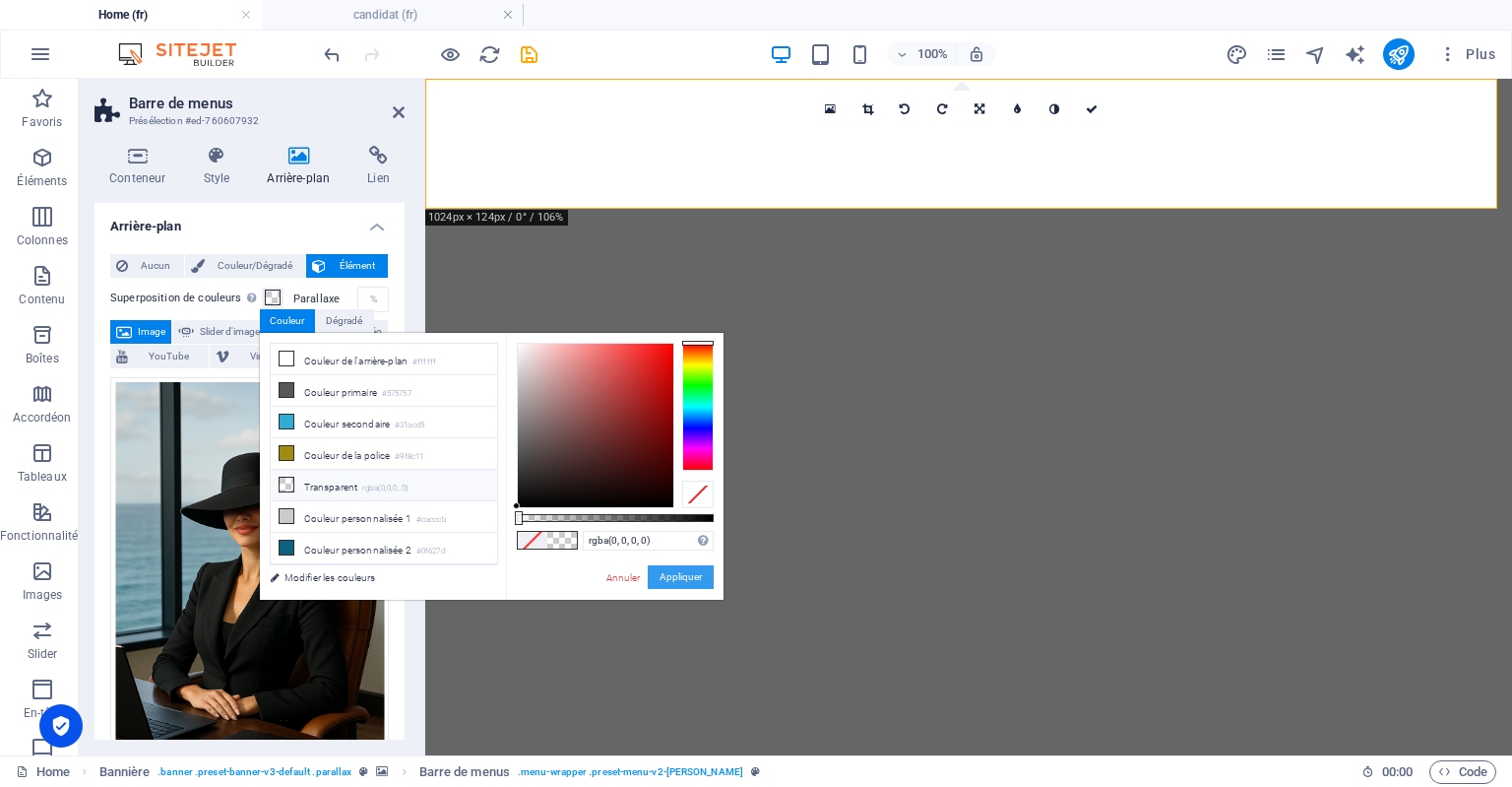 click on "Appliquer" at bounding box center (680, 577) 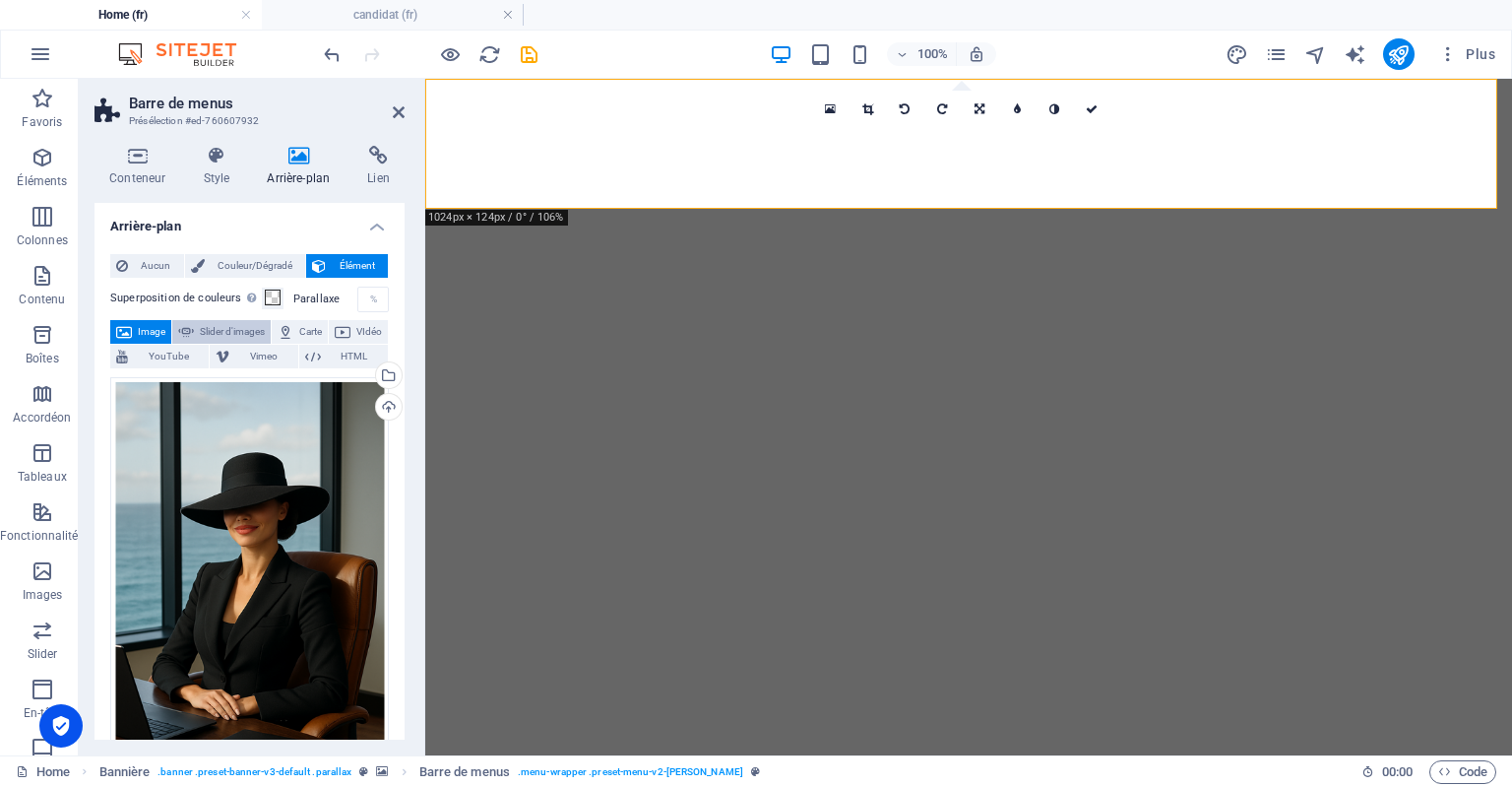 click on "Slider d'images" at bounding box center [232, 332] 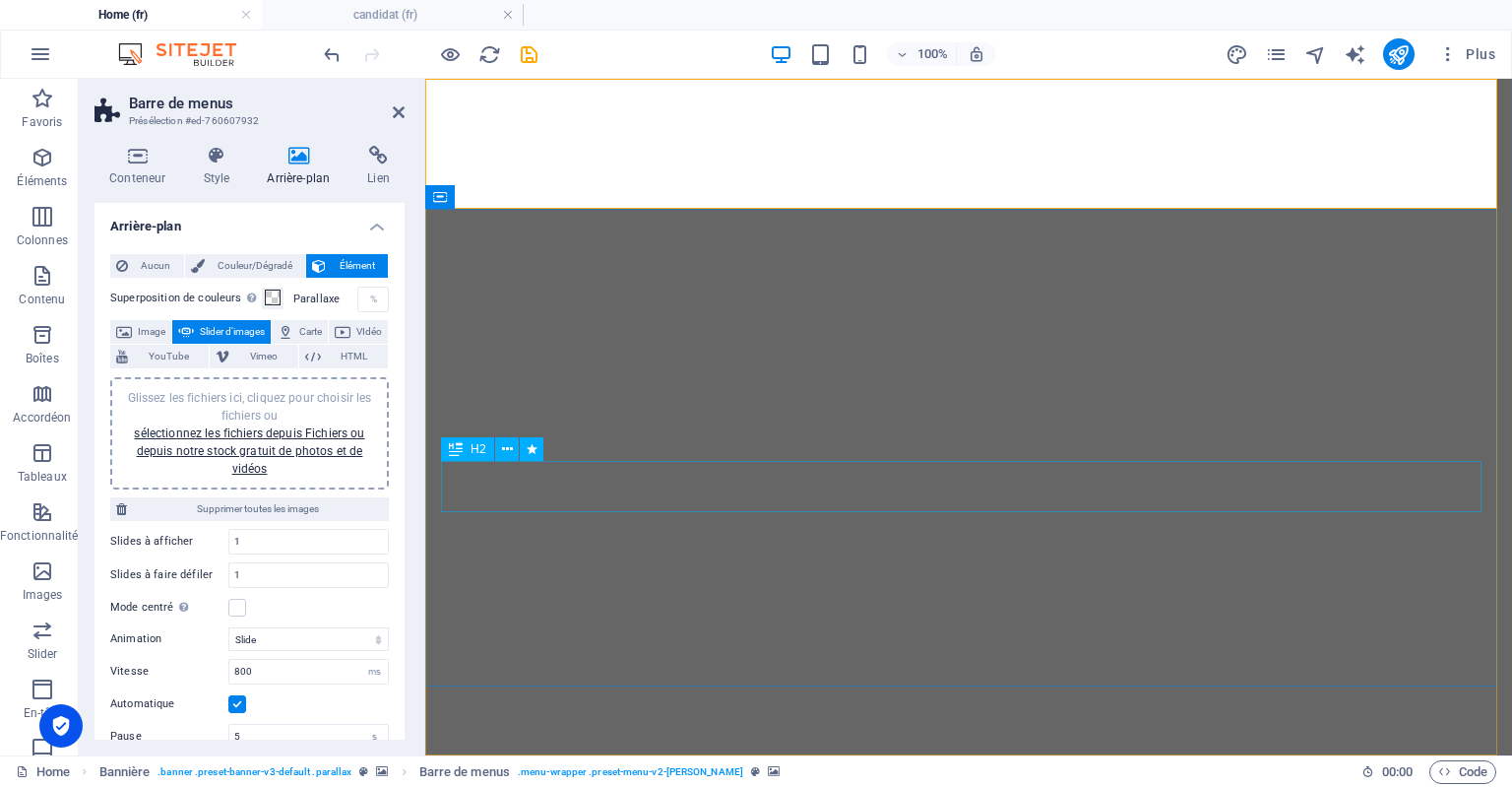 click on "Sivathi" at bounding box center [969, 1563] 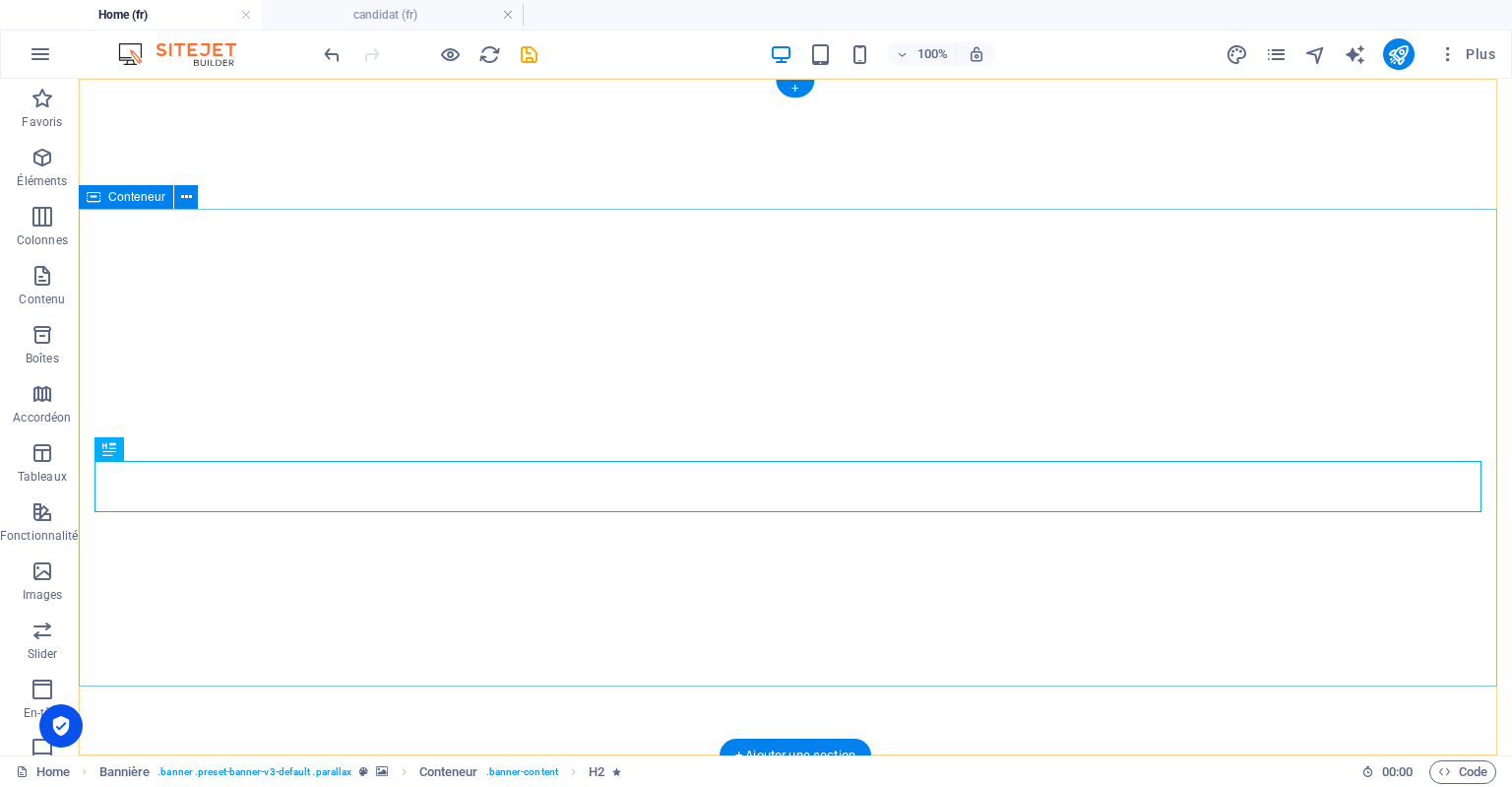 click on "[PERSON_NAME] RECRUTEMENT RH ET PAIE [PHONE_NUMBER]  [EMAIL_ADDRESS][DOMAIN_NAME]|  [GEOGRAPHIC_DATA] - [GEOGRAPHIC_DATA]" at bounding box center [795, 1610] 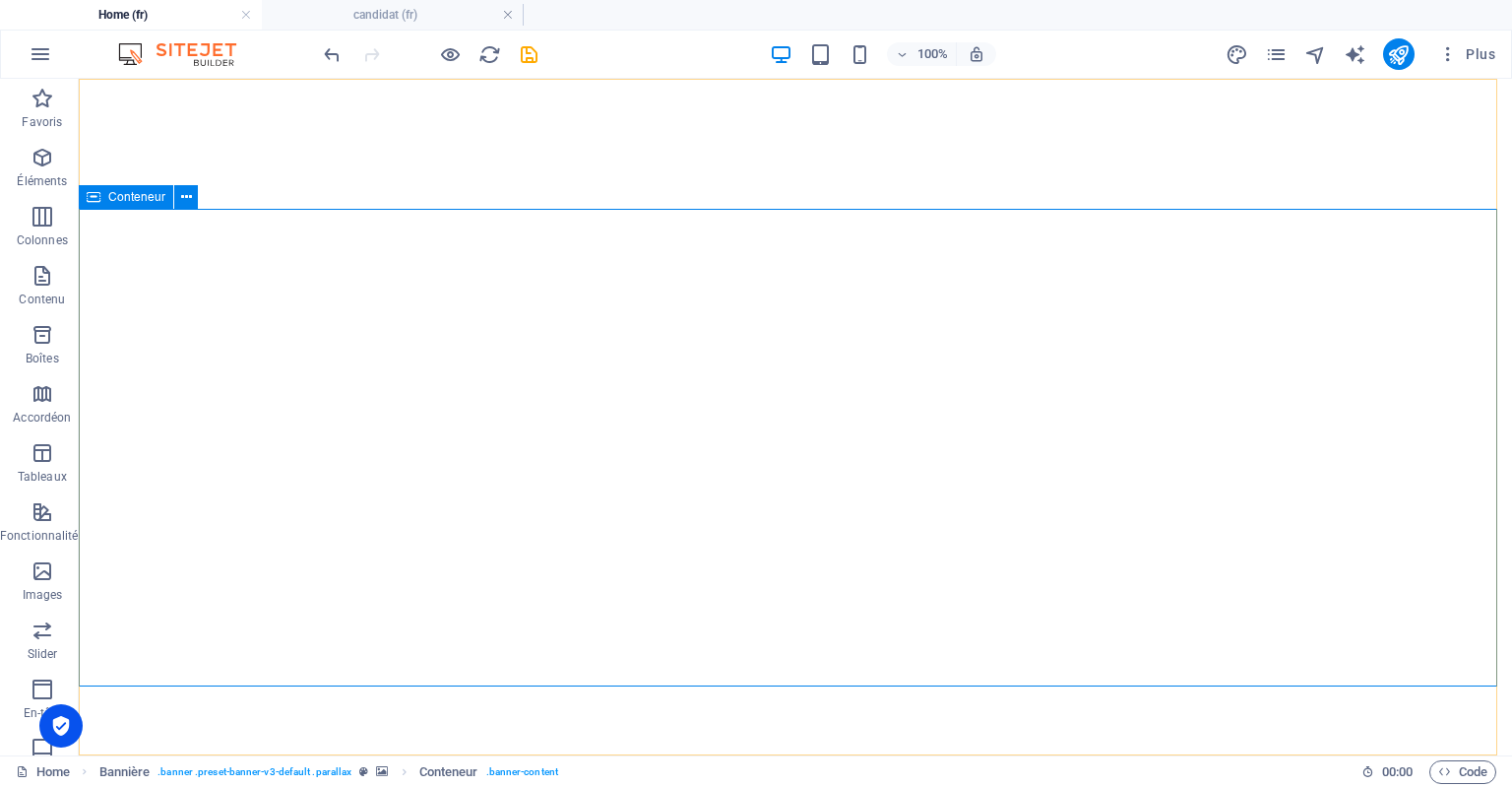 click on "Conteneur" at bounding box center (137, 197) 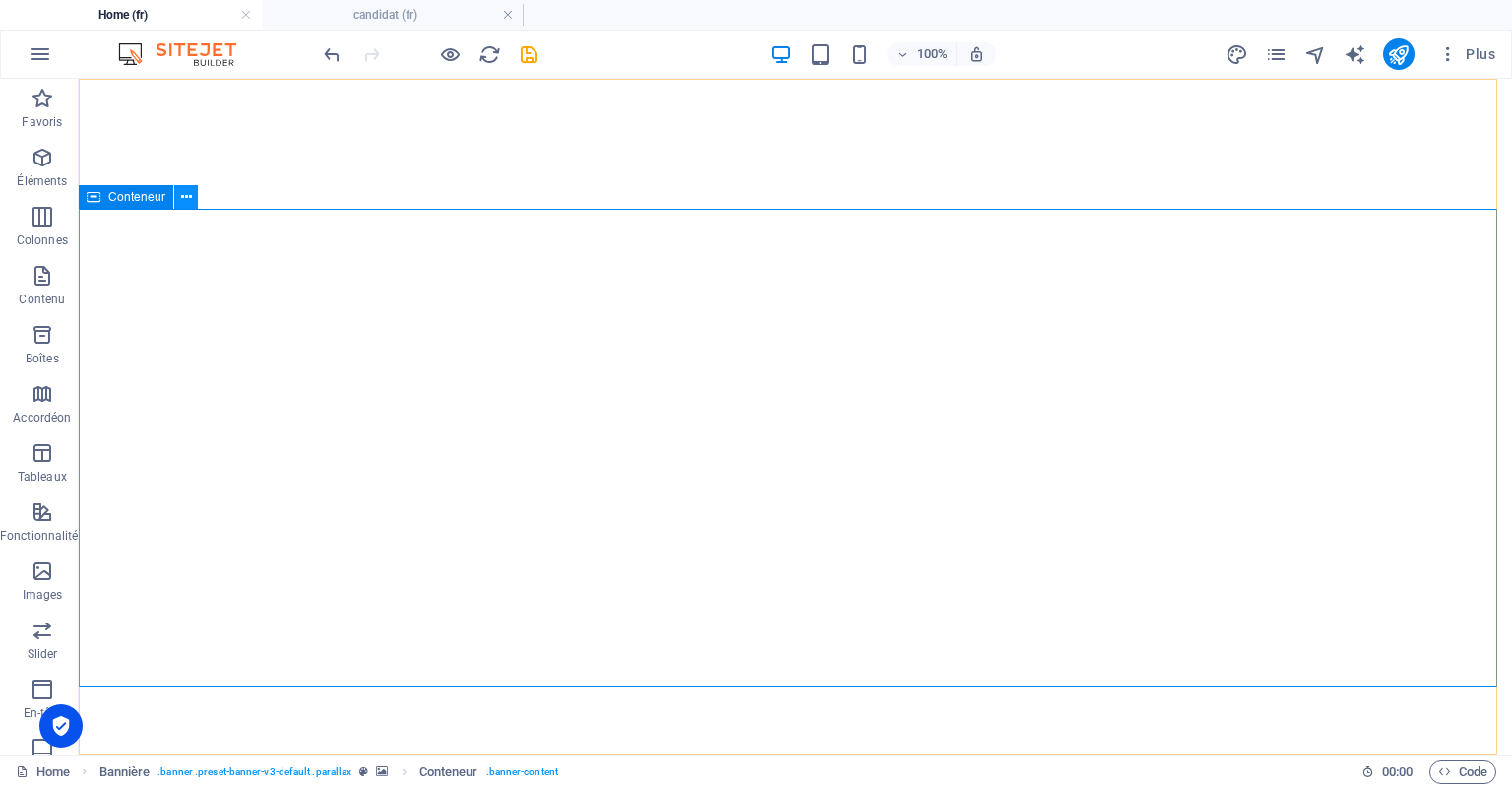 click at bounding box center [186, 197] 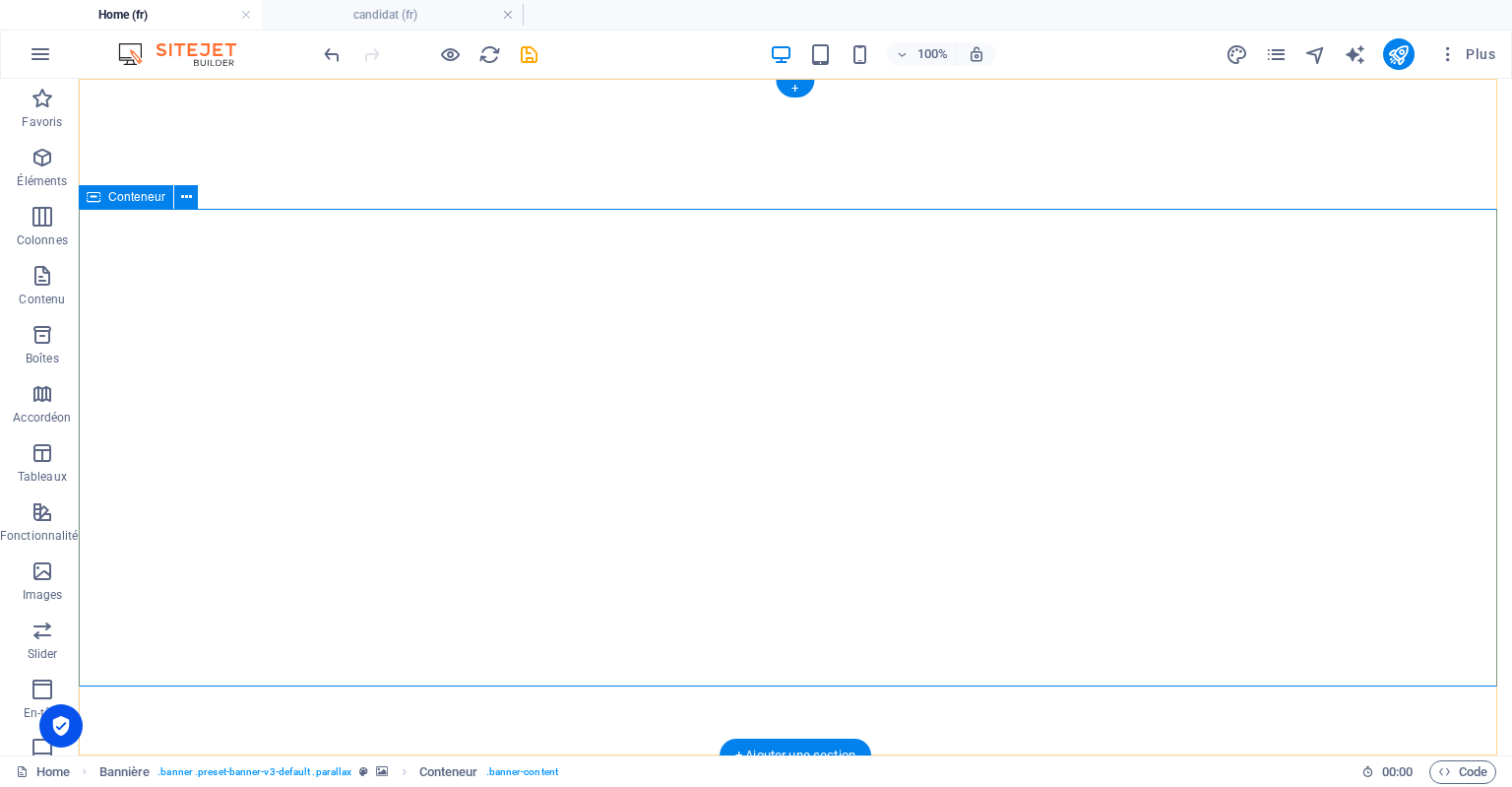 click on "[PERSON_NAME] RECRUTEMENT RH ET PAIE [PHONE_NUMBER]  [EMAIL_ADDRESS][DOMAIN_NAME]|  [GEOGRAPHIC_DATA] - [GEOGRAPHIC_DATA]" at bounding box center (795, 1610) 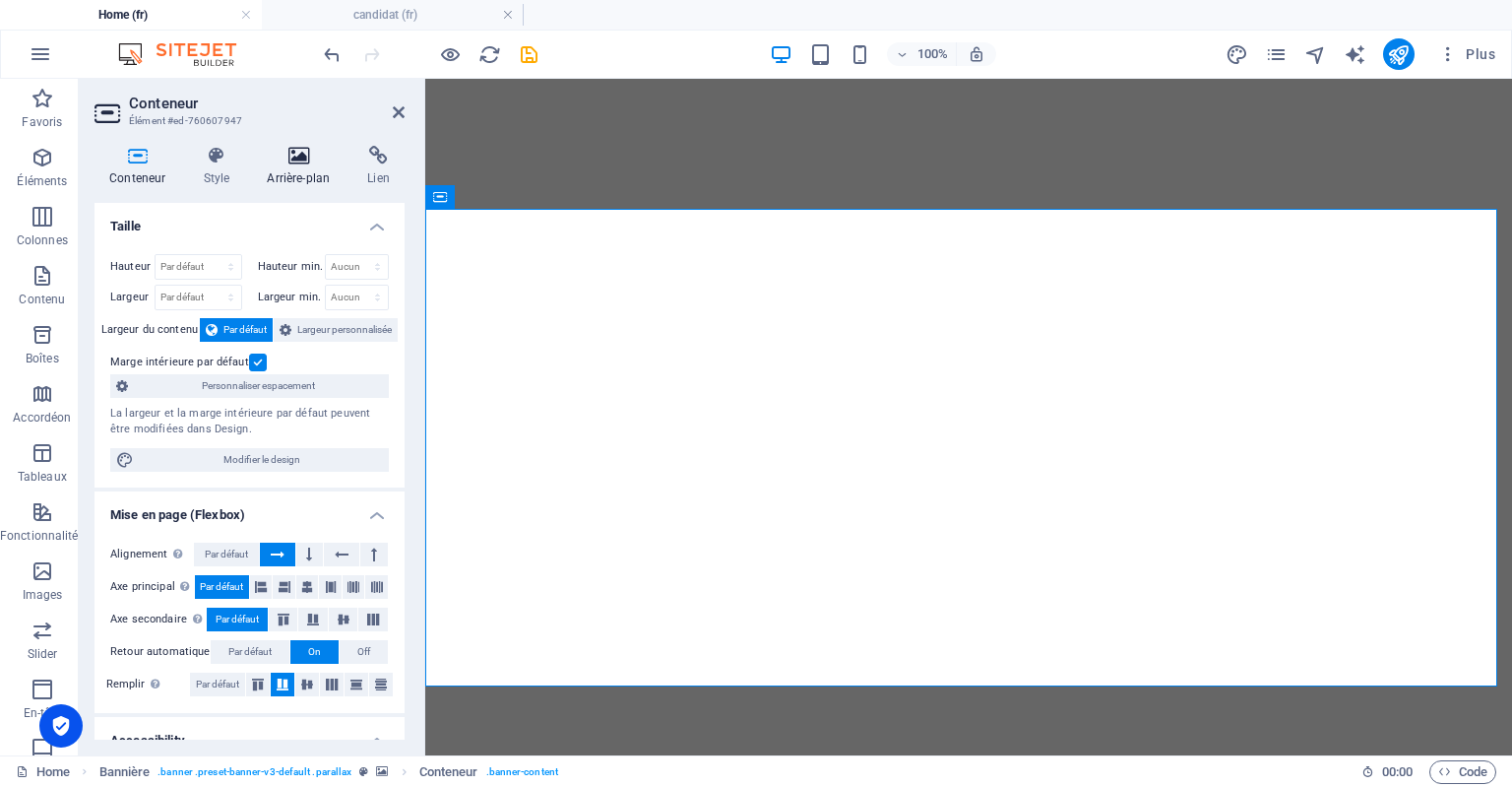 click at bounding box center (298, 156) 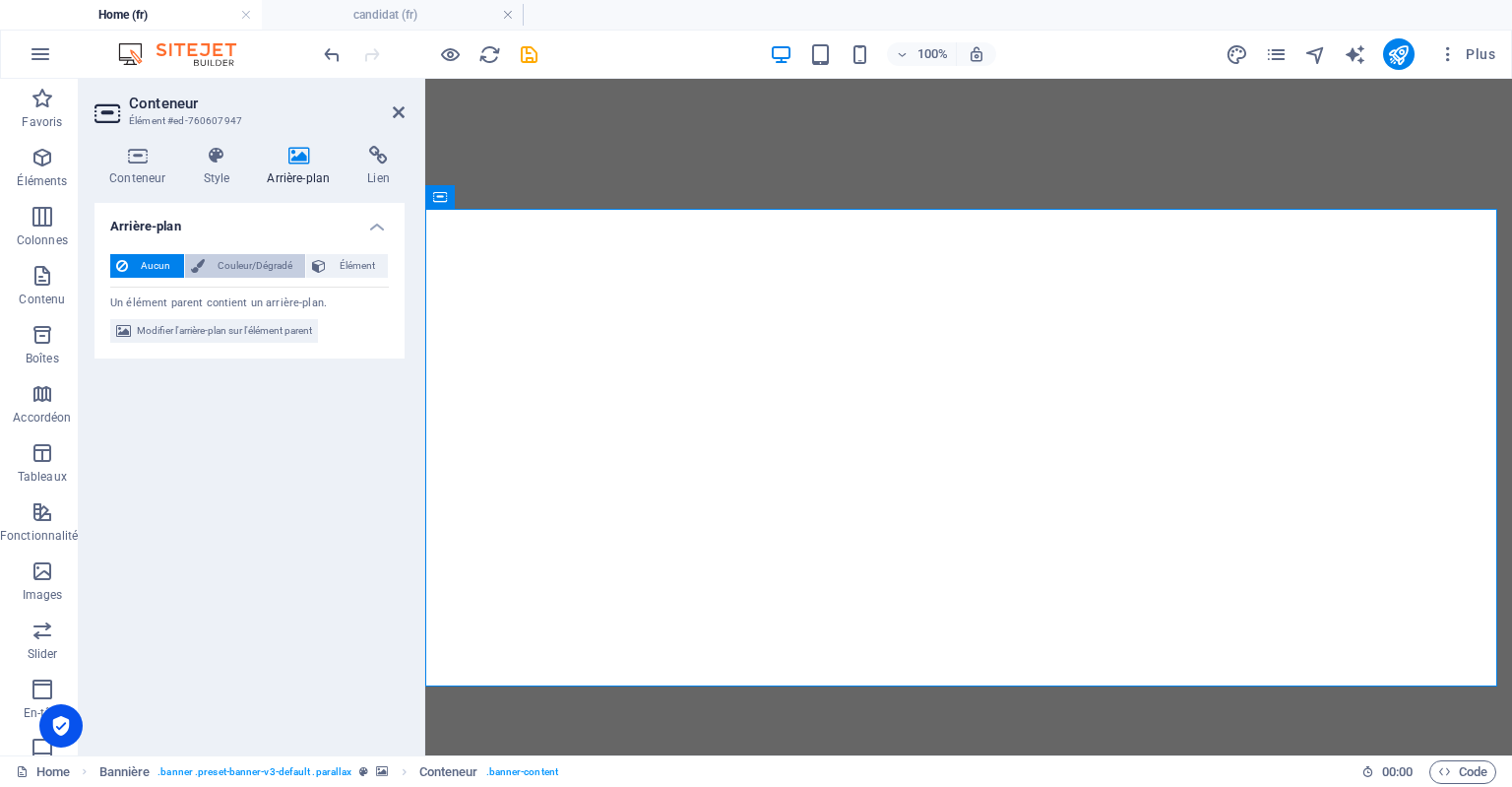 click on "Couleur/Dégradé" at bounding box center [255, 266] 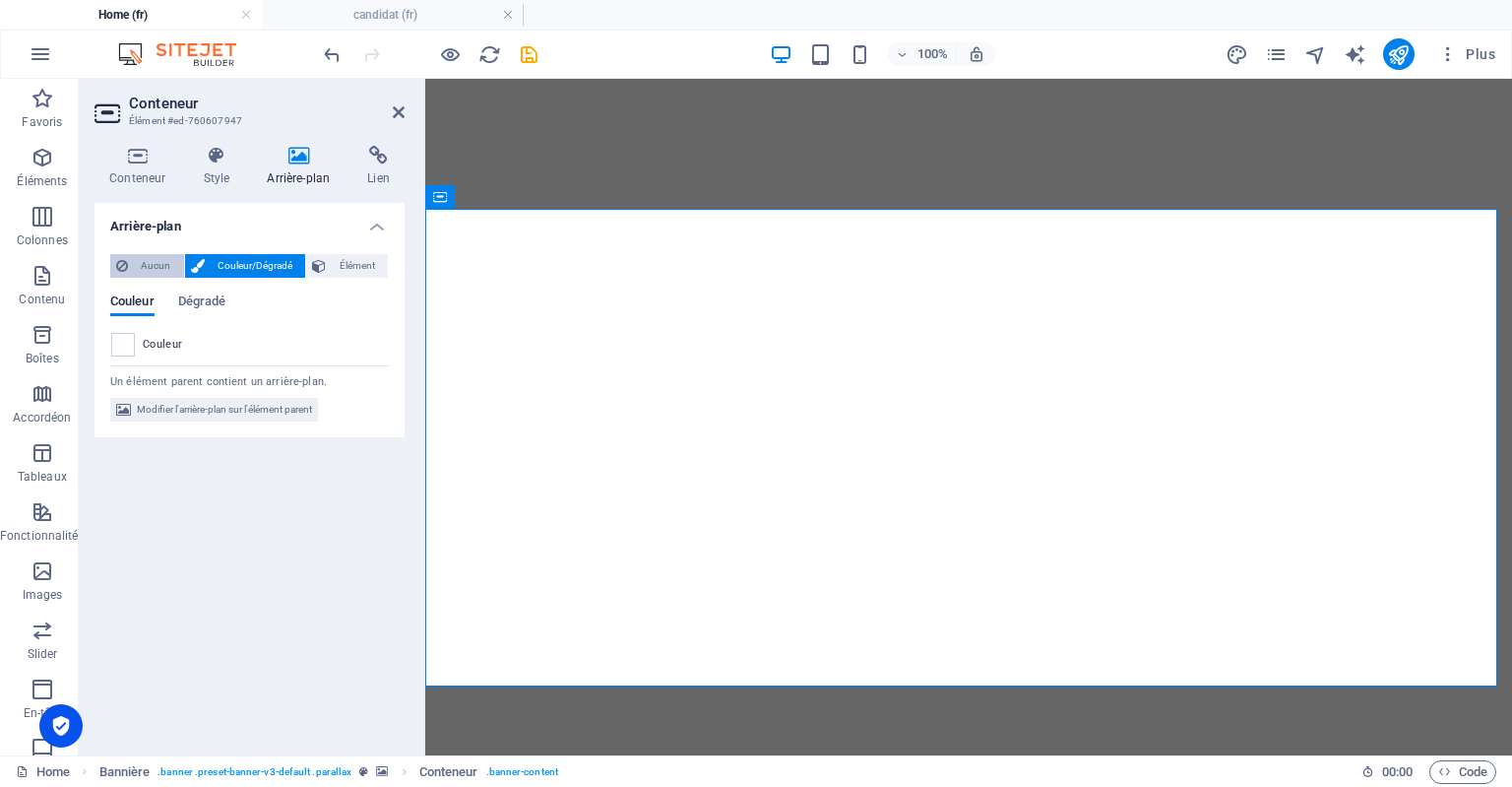 click on "Aucun" at bounding box center [156, 266] 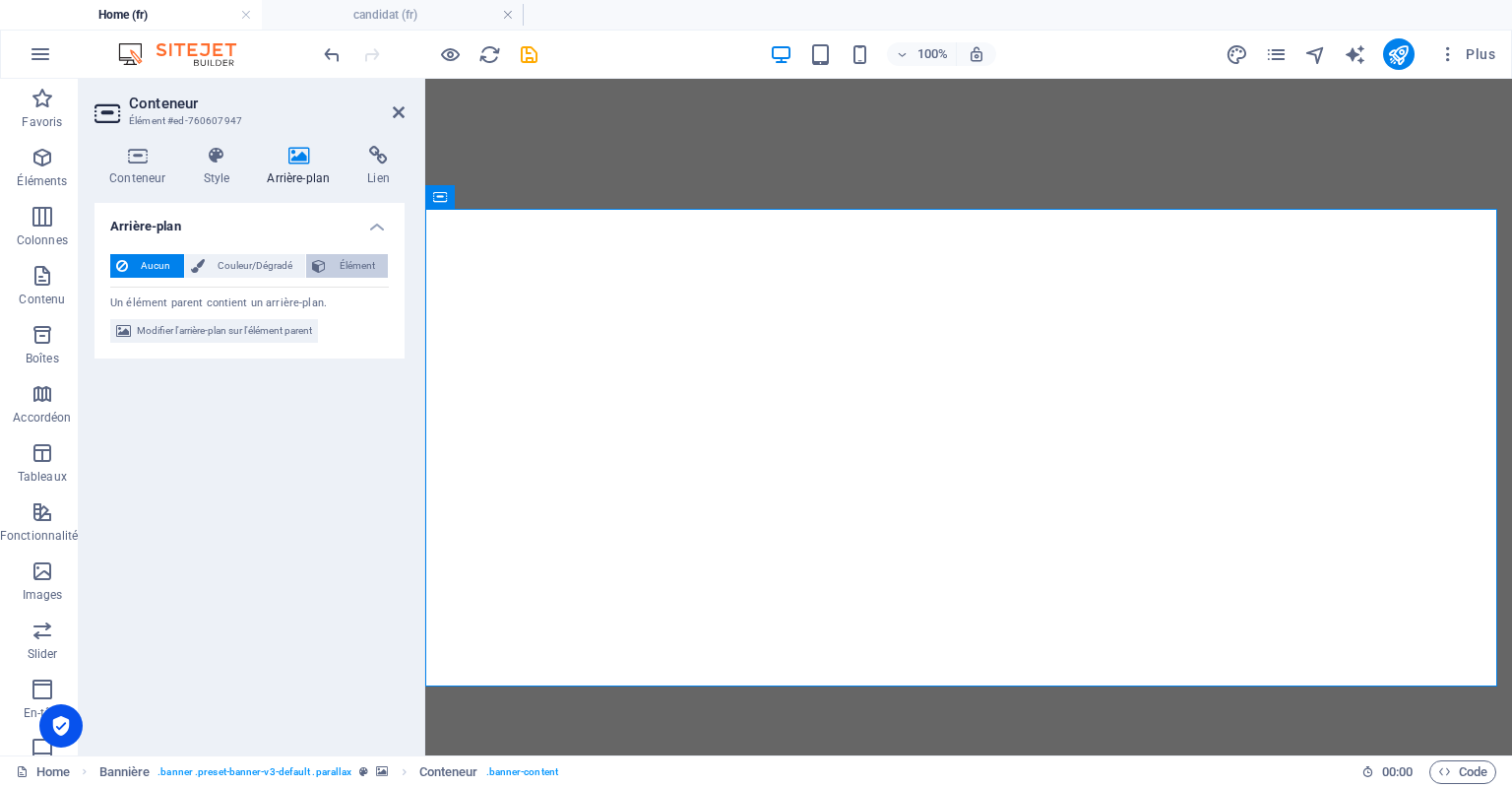 click on "Élément" at bounding box center [356, 266] 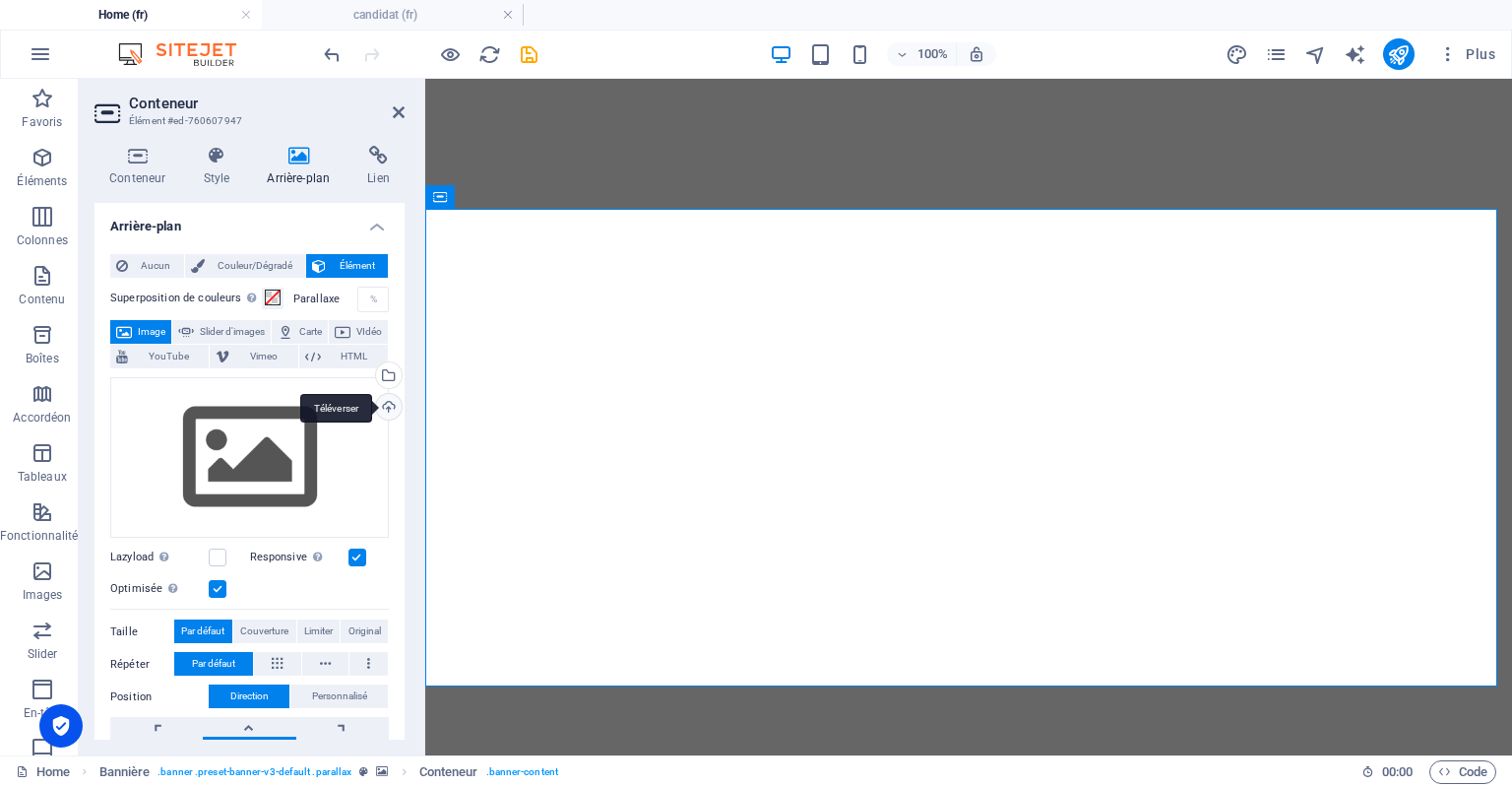 click on "Téléverser" at bounding box center (387, 409) 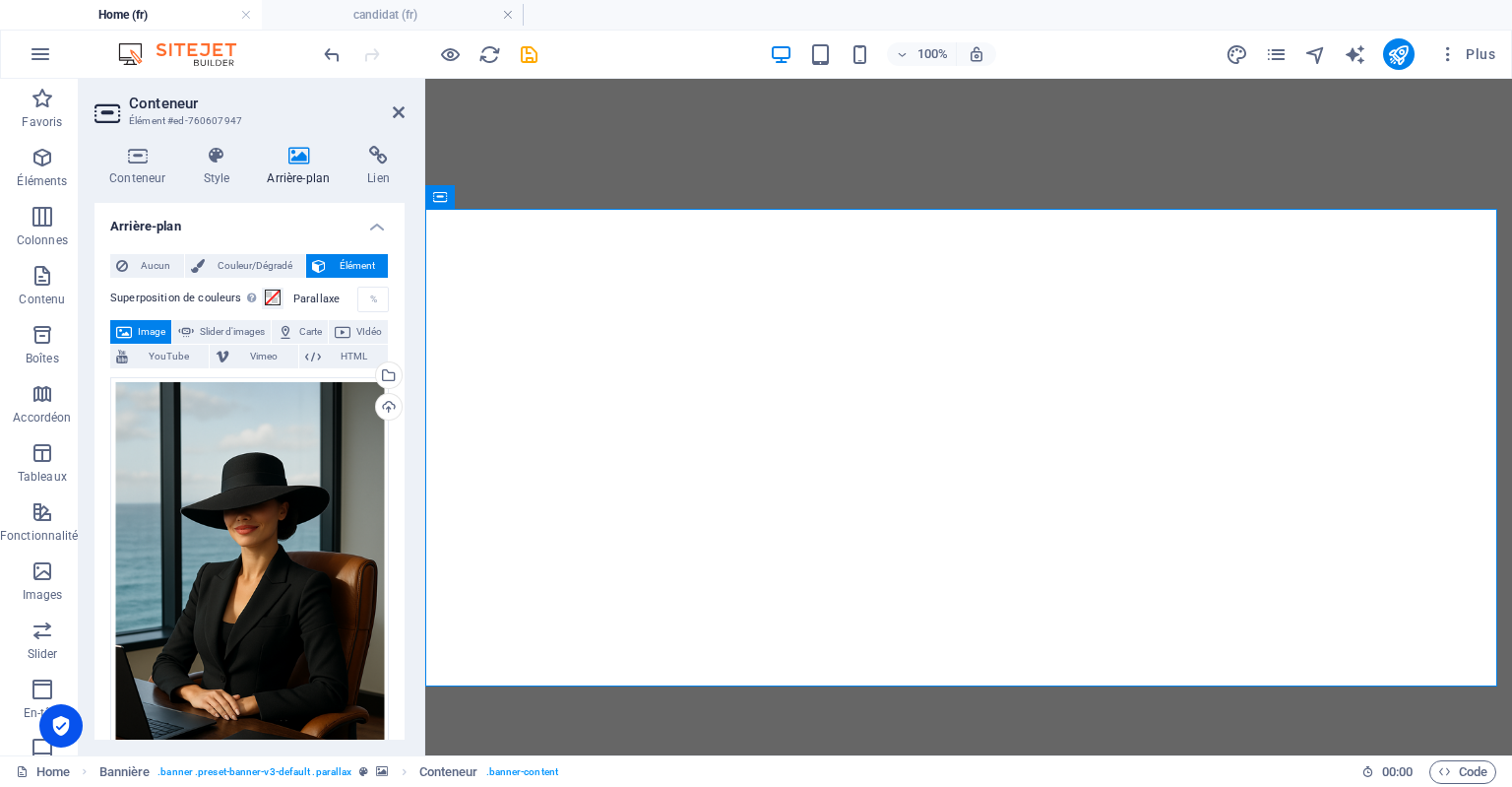 click at bounding box center (969, 1685) 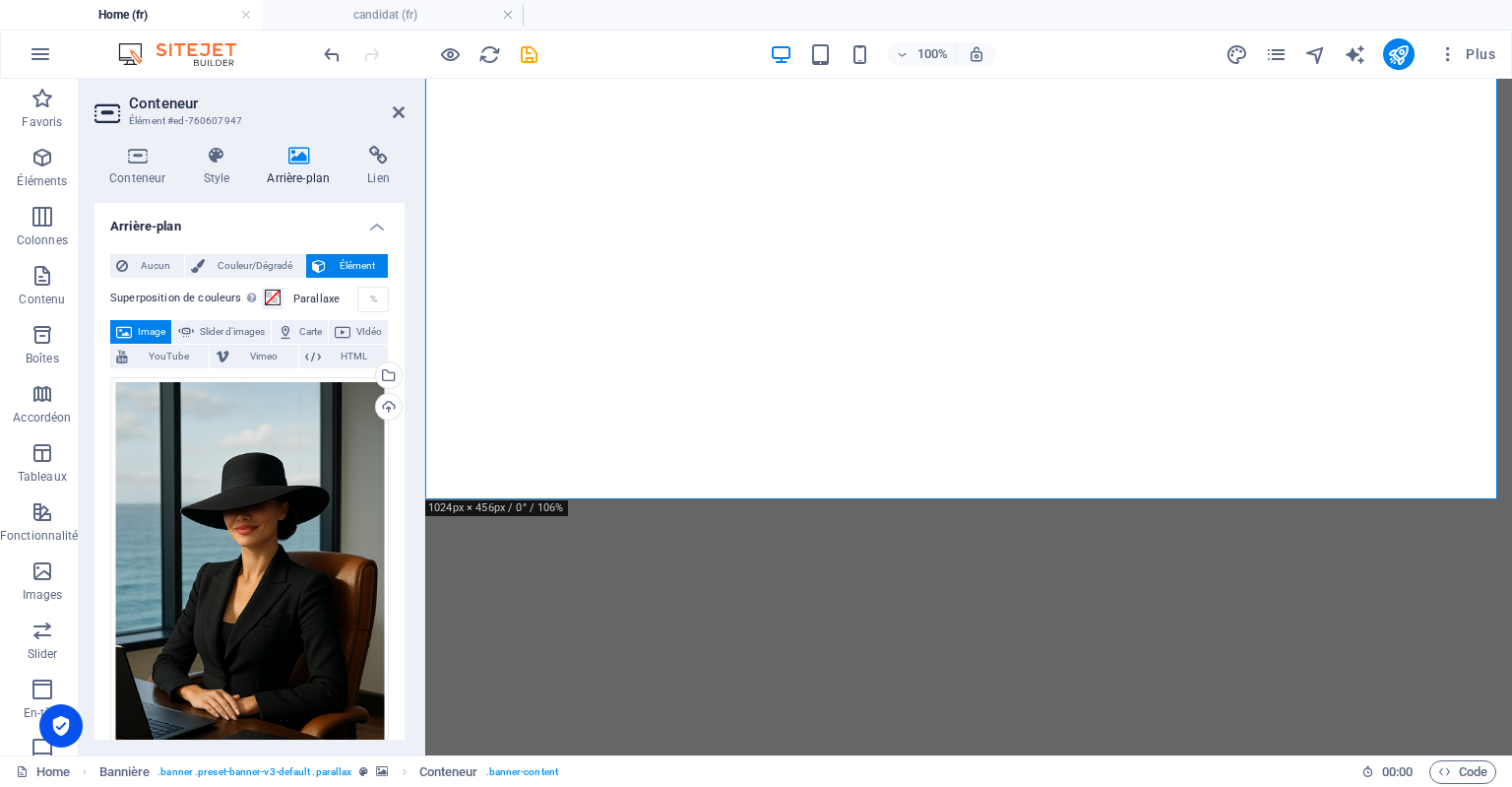 scroll, scrollTop: 0, scrollLeft: 0, axis: both 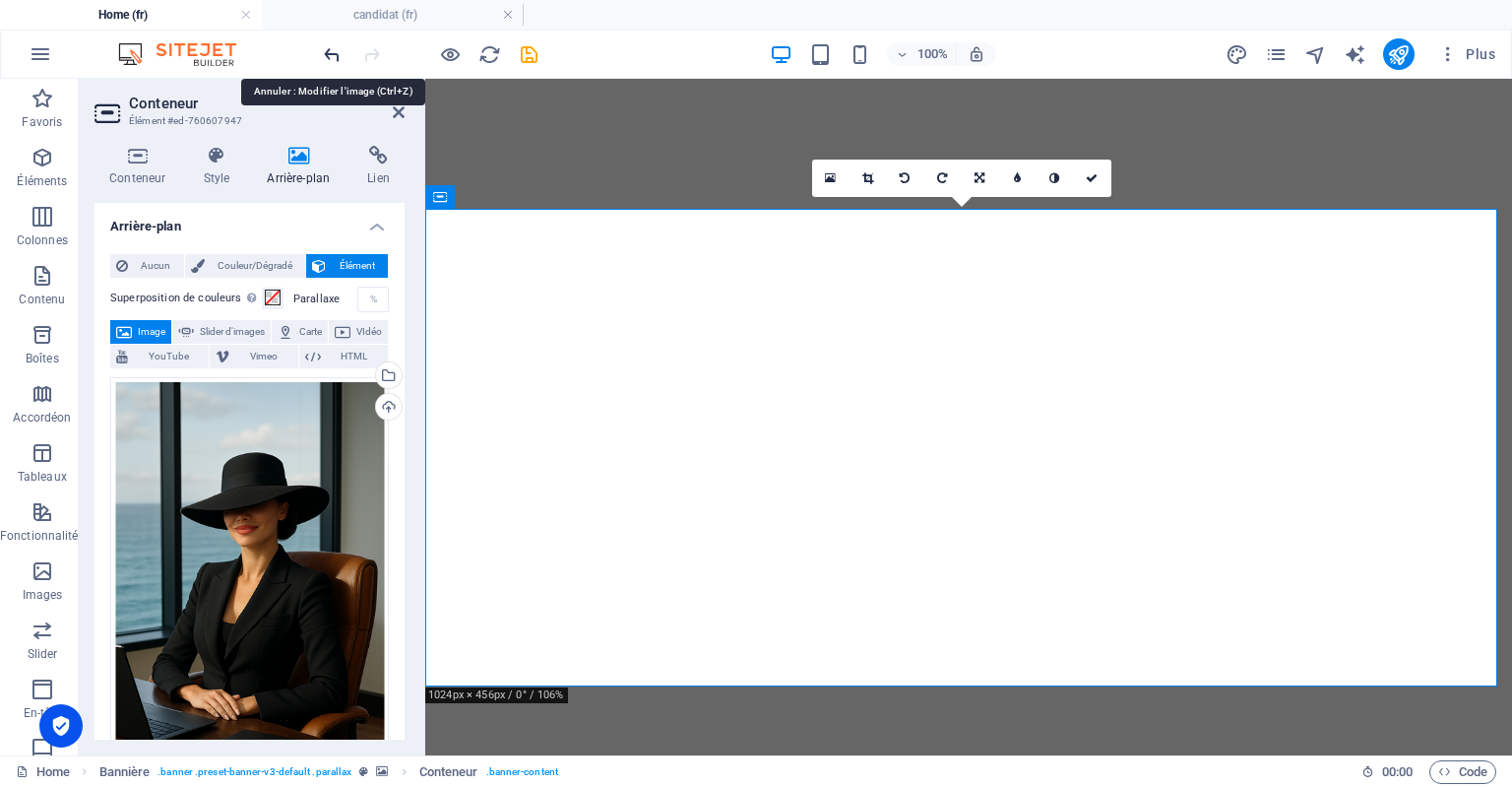 click at bounding box center (332, 54) 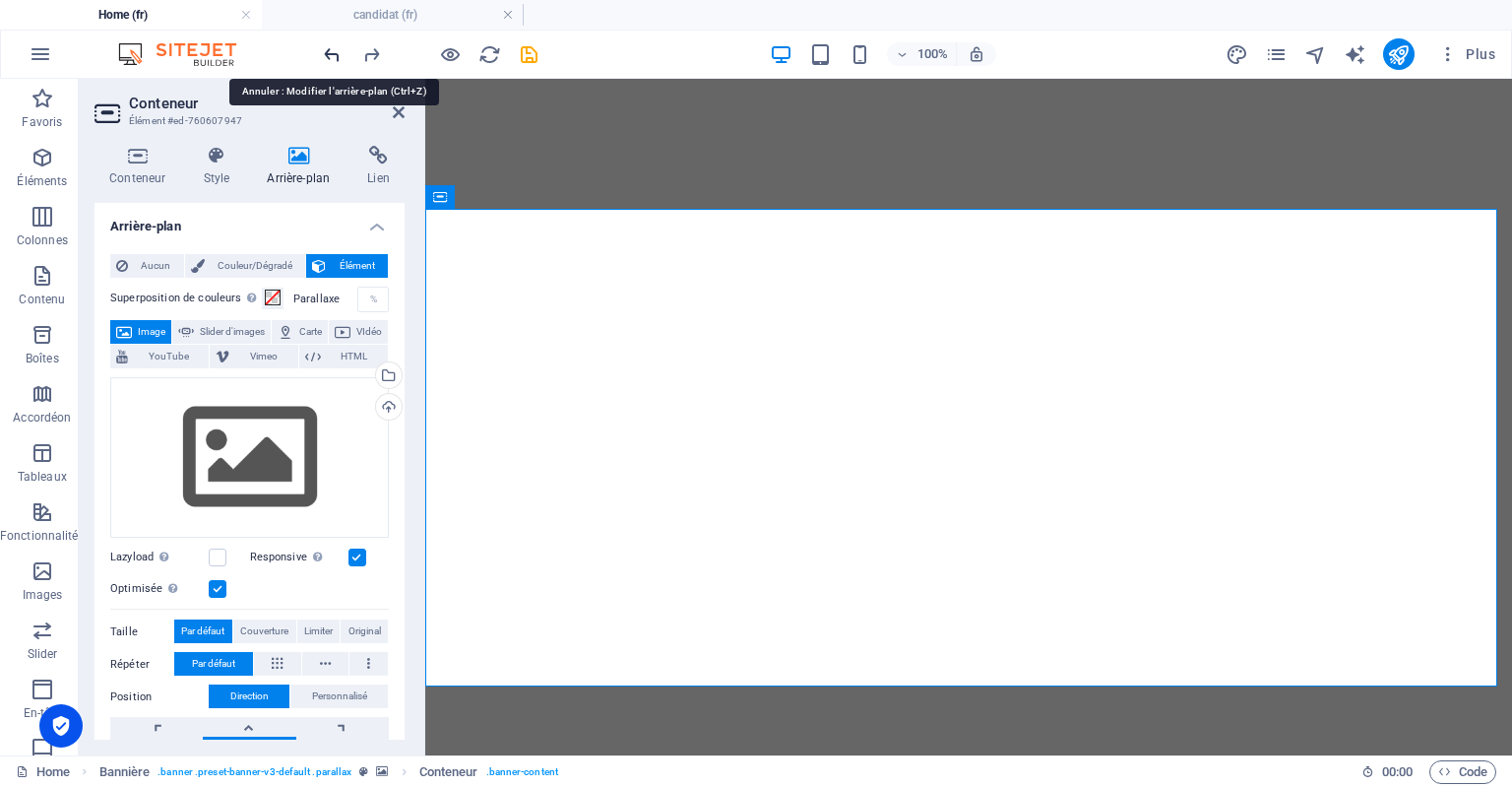 click at bounding box center [332, 54] 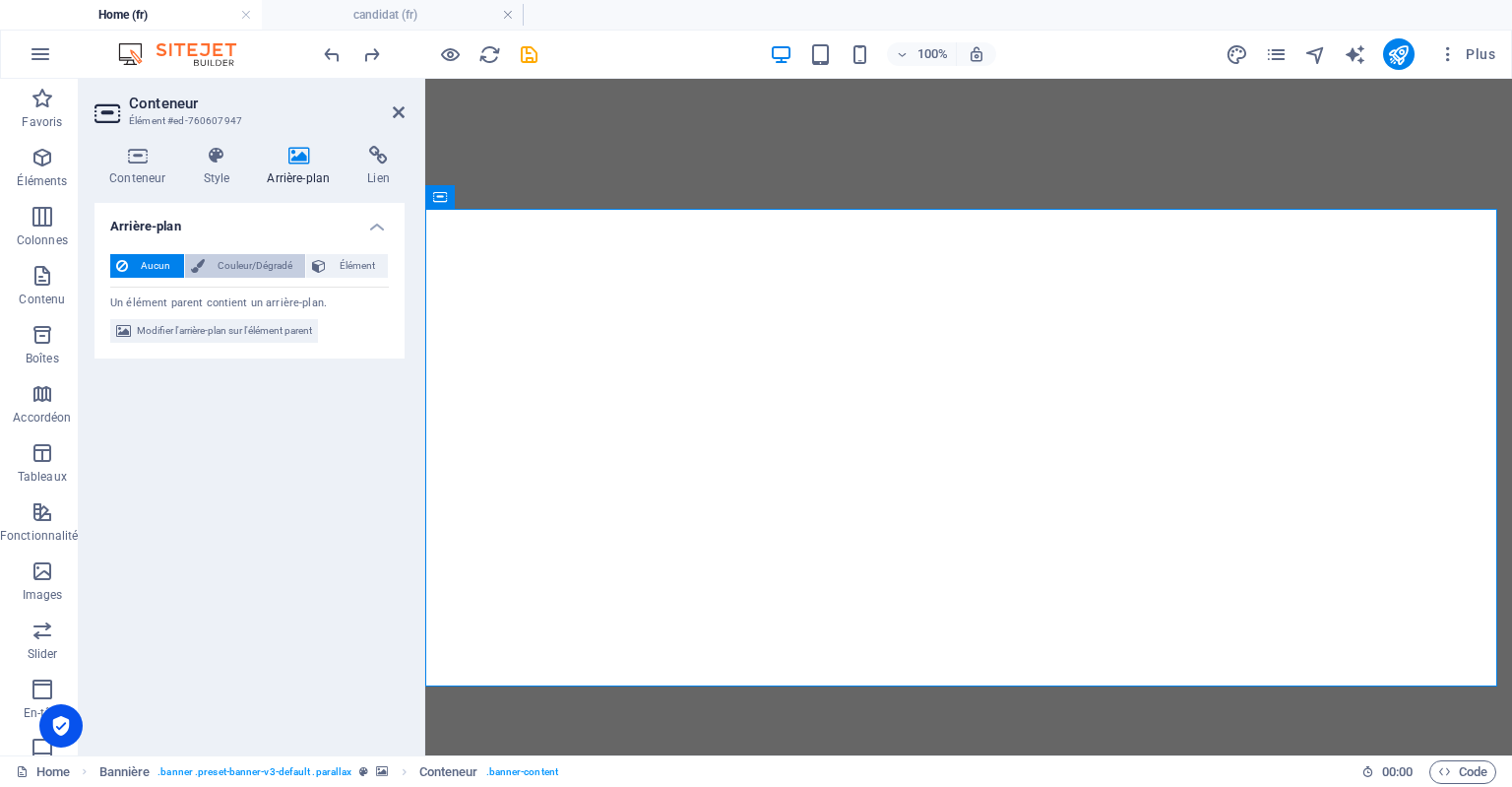 click on "Couleur/Dégradé" at bounding box center (255, 266) 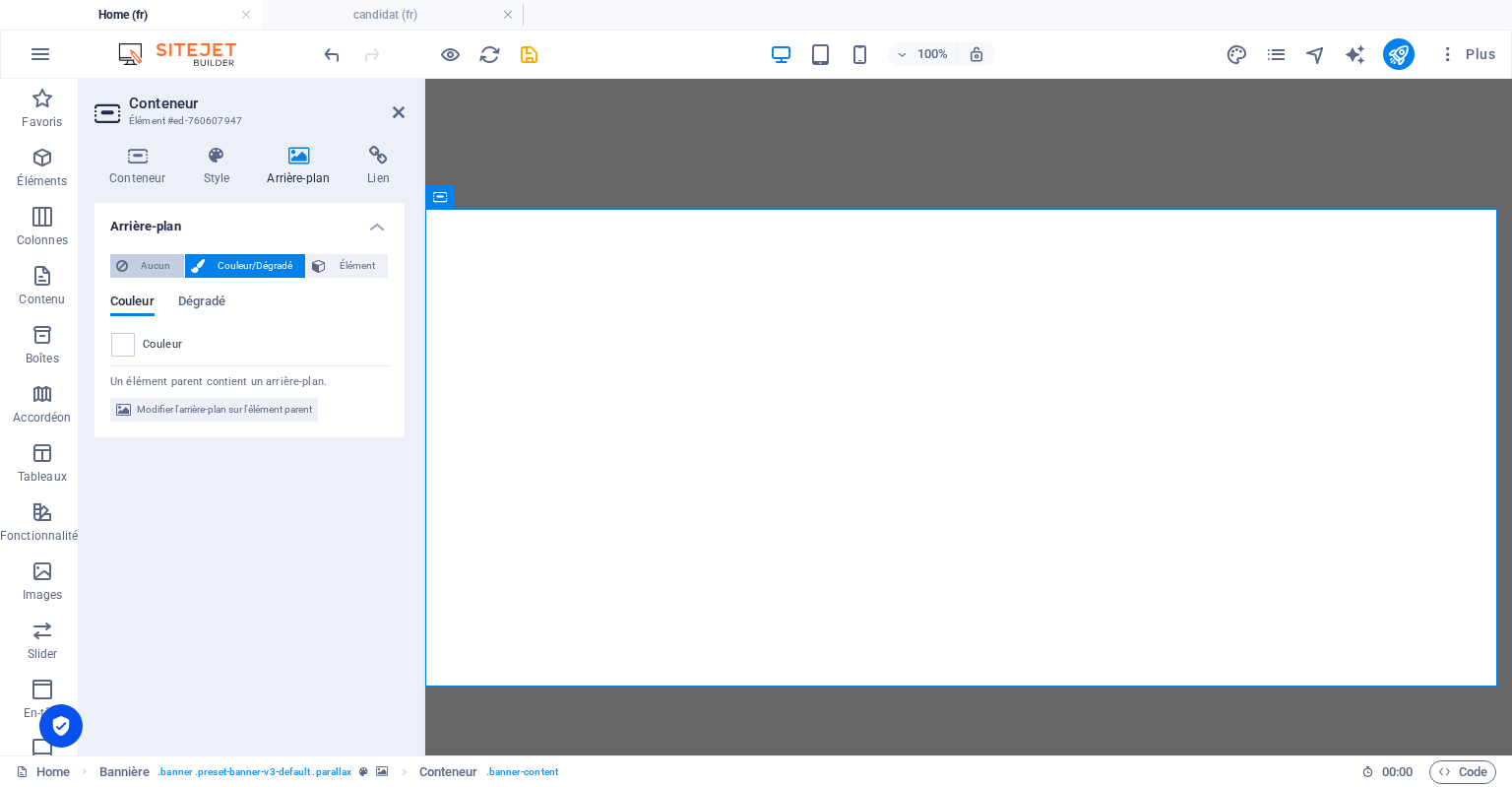 click on "Aucun" at bounding box center (156, 266) 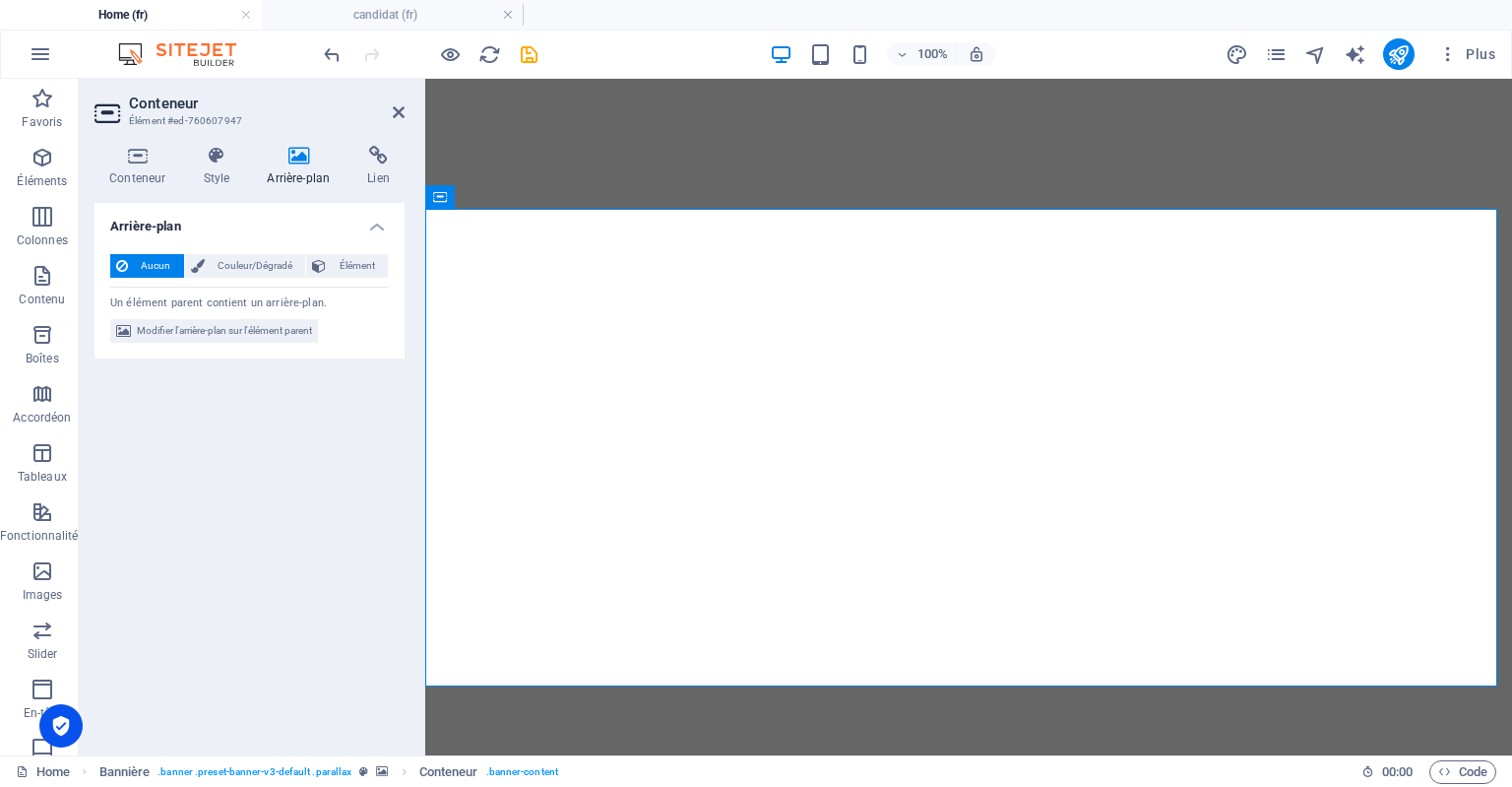 click at bounding box center [969, 820] 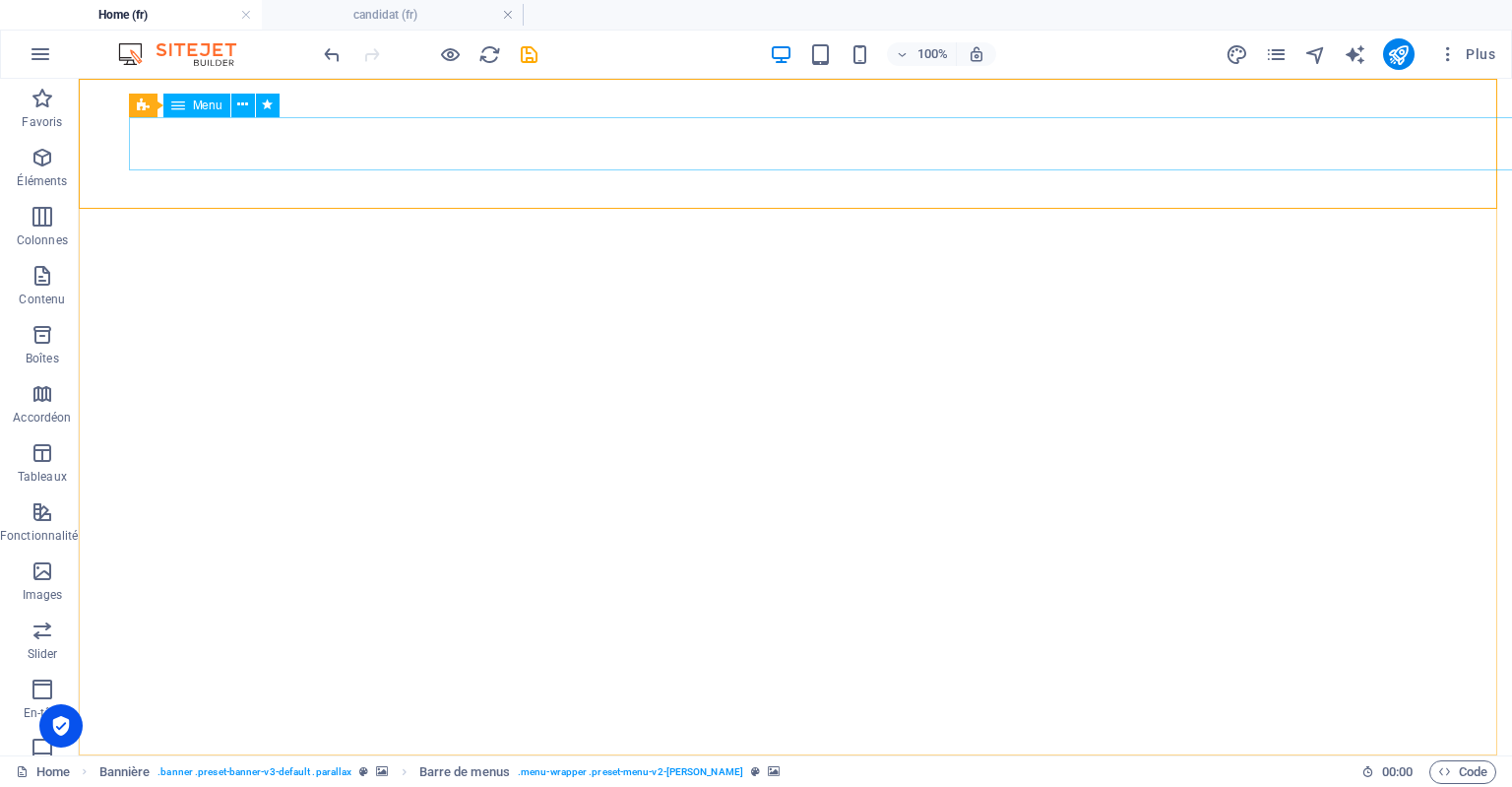 click on "ACCUEIL A PROPOS Services DEVIS Contact CANDIDAT" at bounding box center (795, 926) 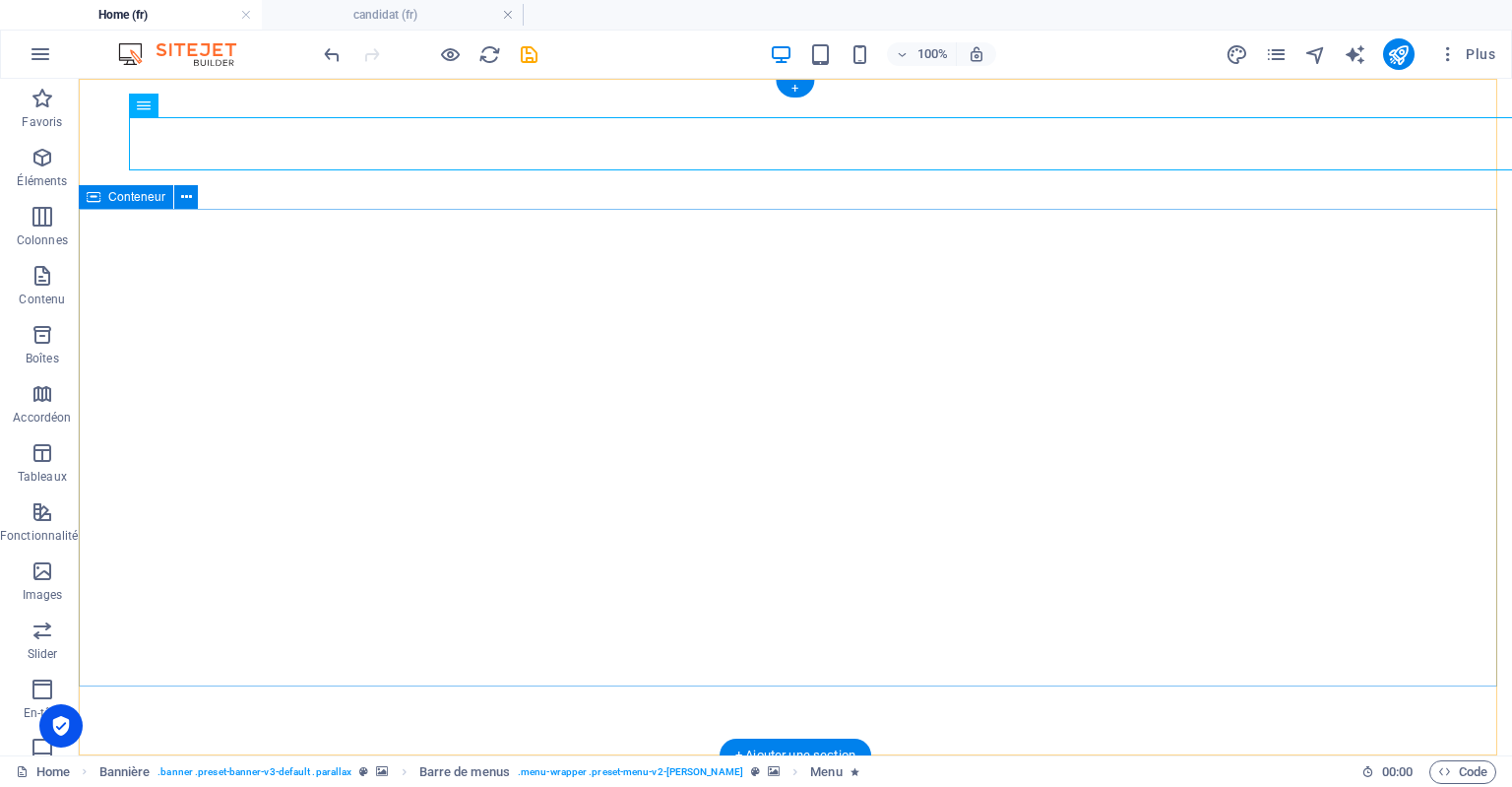 click on "[PERSON_NAME] RECRUTEMENT RH ET PAIE [PHONE_NUMBER]  [EMAIL_ADDRESS][DOMAIN_NAME]|  [GEOGRAPHIC_DATA] - [GEOGRAPHIC_DATA]" at bounding box center [795, 1610] 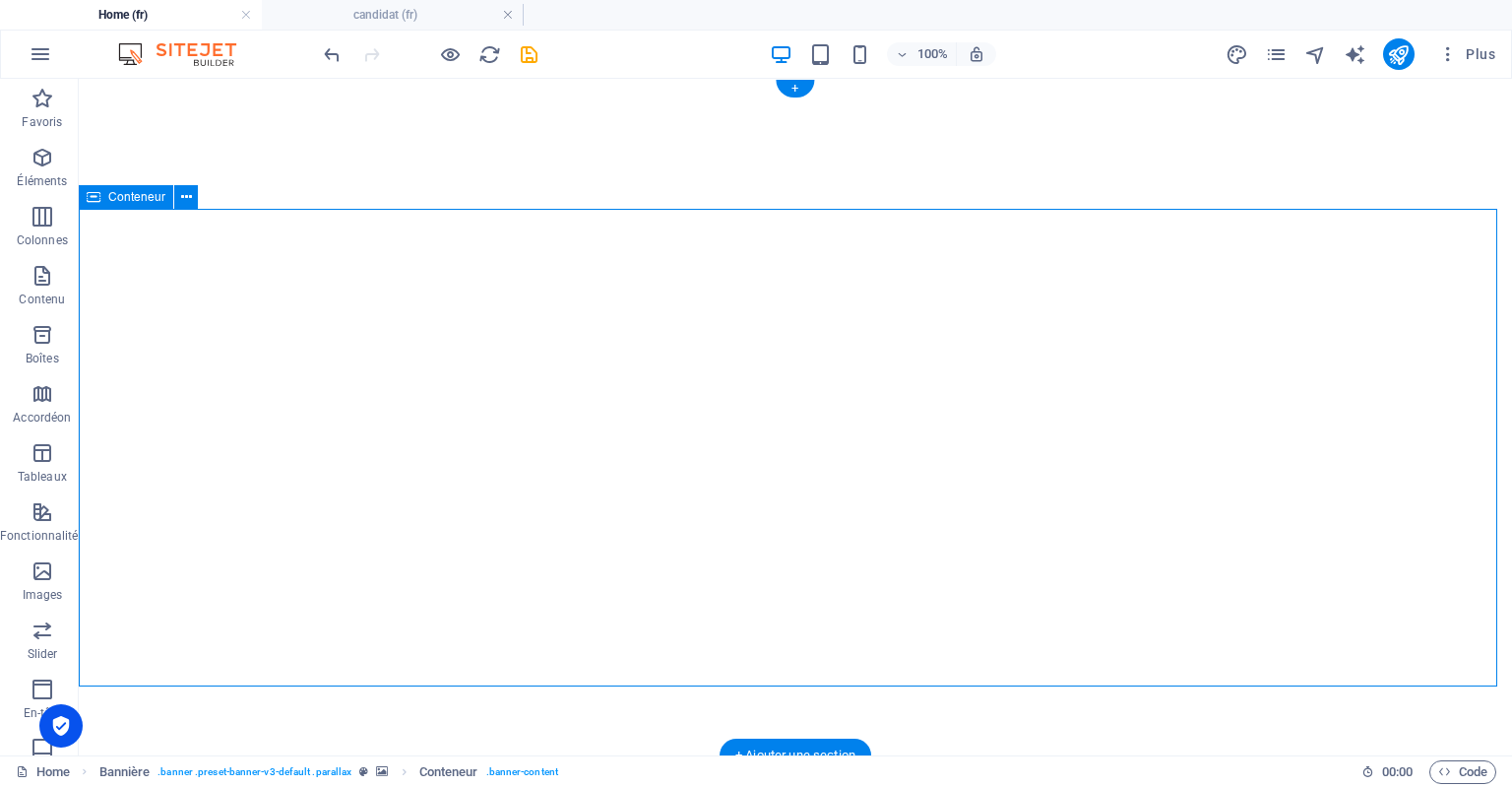 click on "[PERSON_NAME] RECRUTEMENT RH ET PAIE [PHONE_NUMBER]  [EMAIL_ADDRESS][DOMAIN_NAME]|  [GEOGRAPHIC_DATA] - [GEOGRAPHIC_DATA]" at bounding box center (795, 1610) 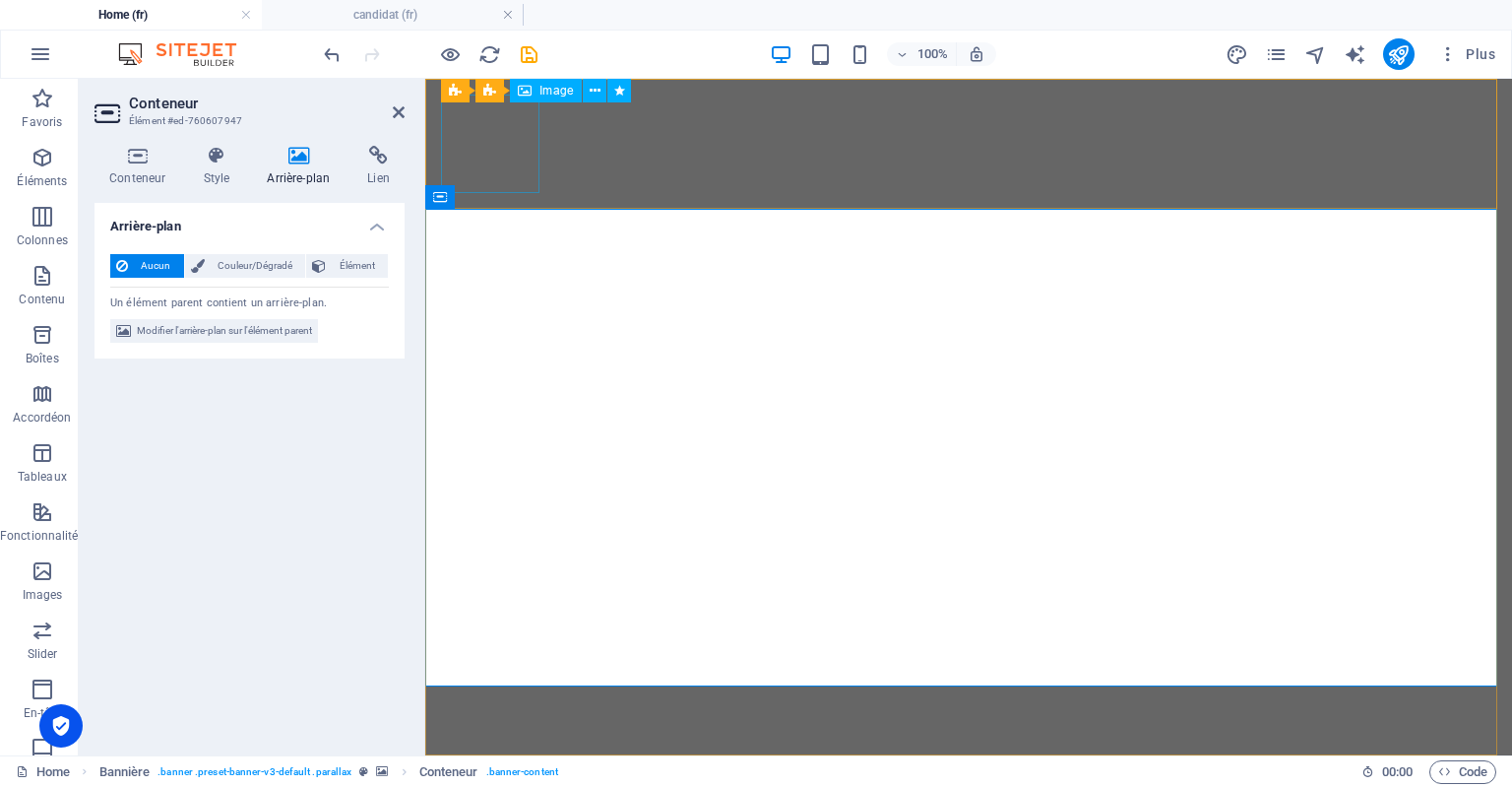 click at bounding box center (969, 1197) 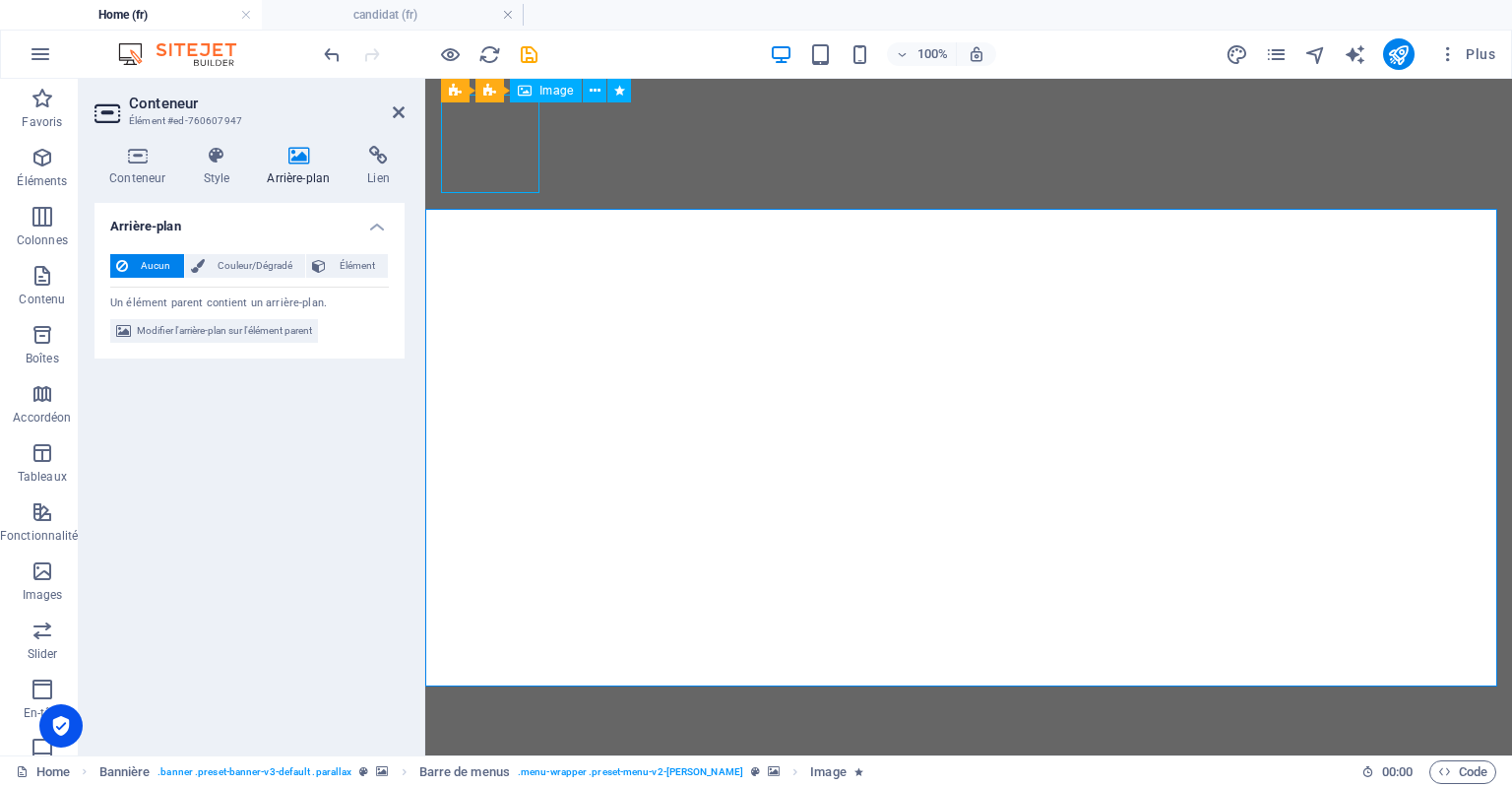 click at bounding box center [969, 1197] 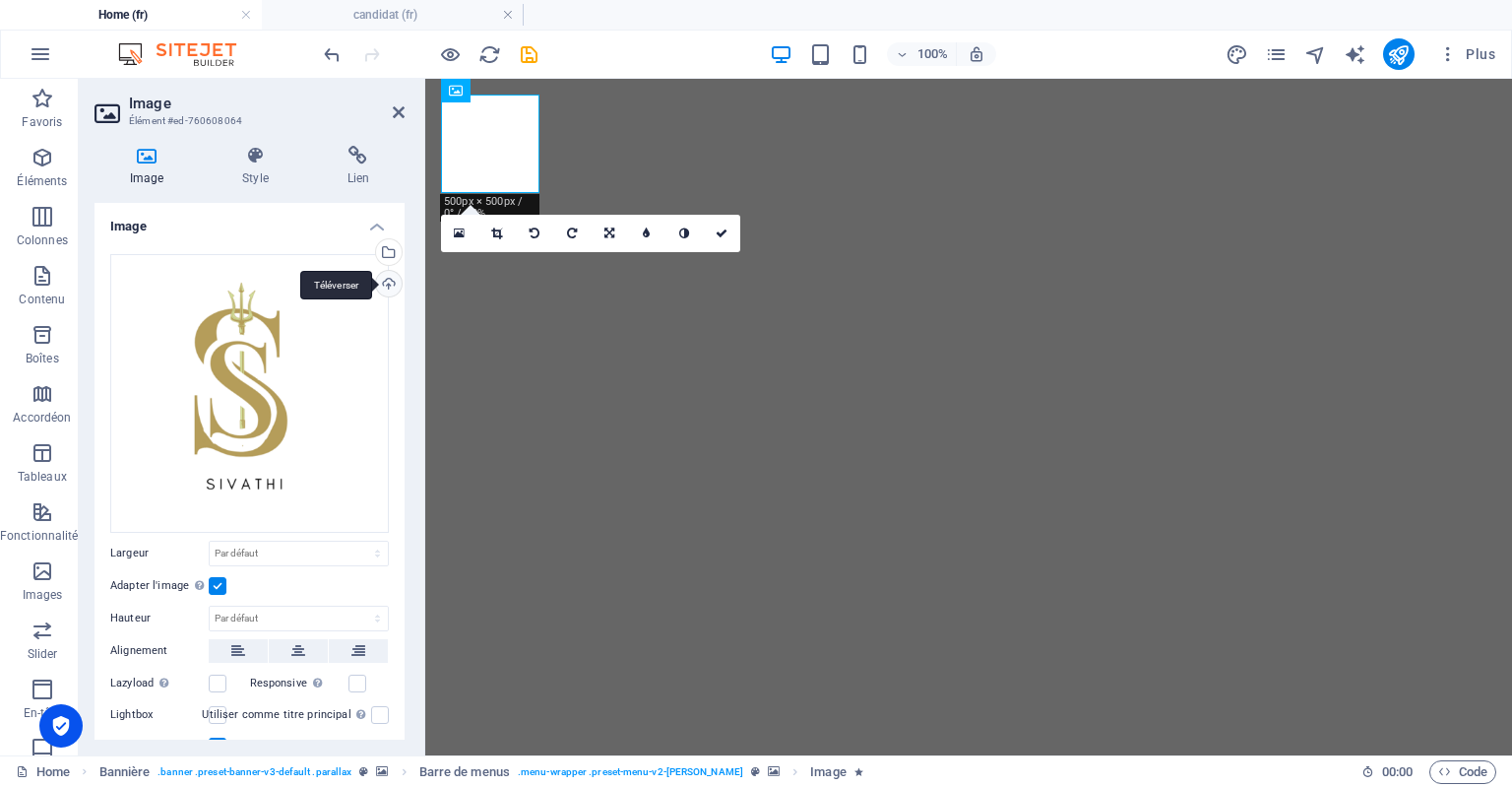 click on "Téléverser" at bounding box center (387, 286) 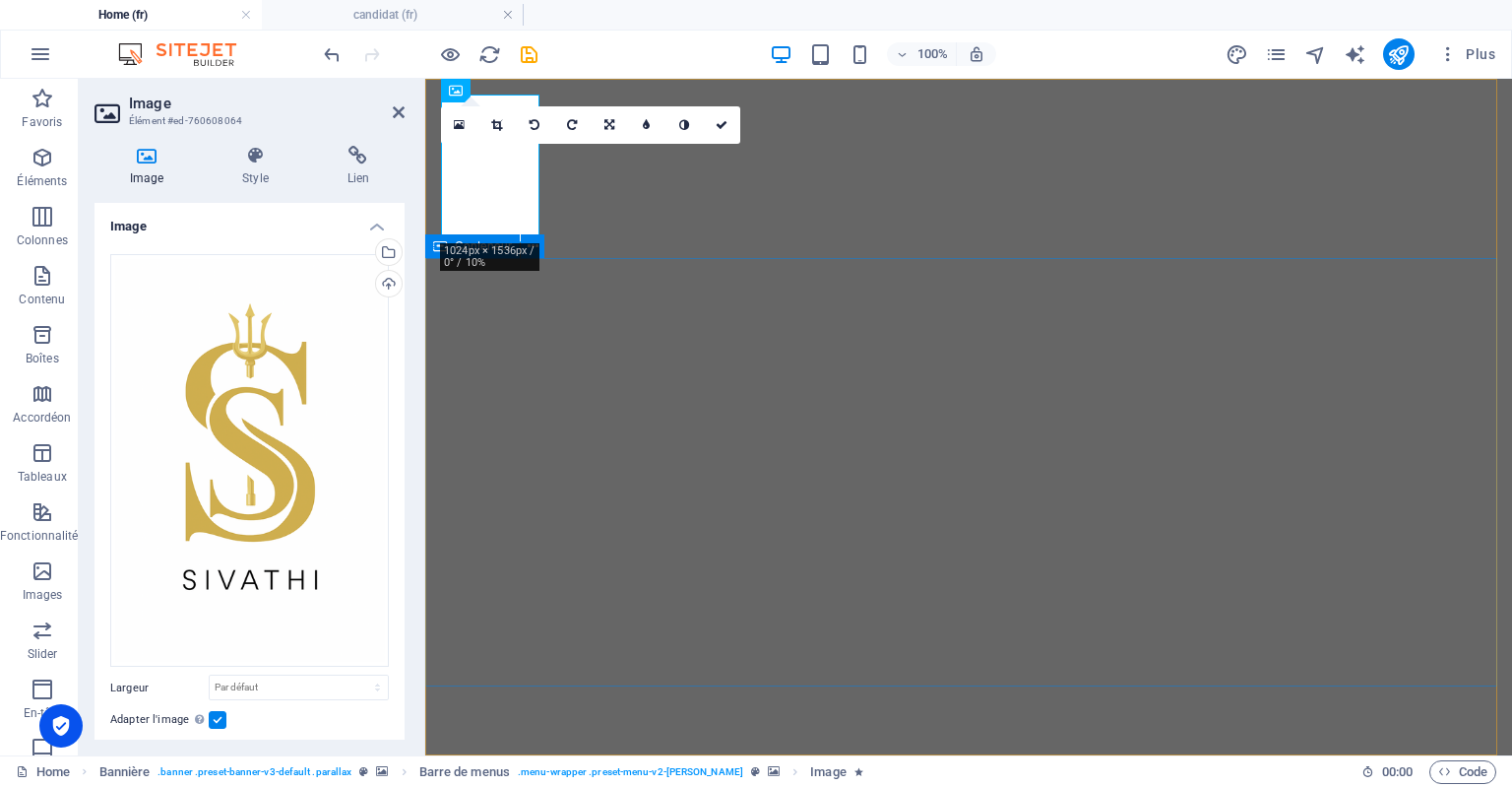 click on "[PERSON_NAME] RECRUTEMENT RH ET PAIE [PHONE_NUMBER]  [EMAIL_ADDRESS][DOMAIN_NAME]|  [GEOGRAPHIC_DATA] - [GEOGRAPHIC_DATA]" at bounding box center (969, 2680) 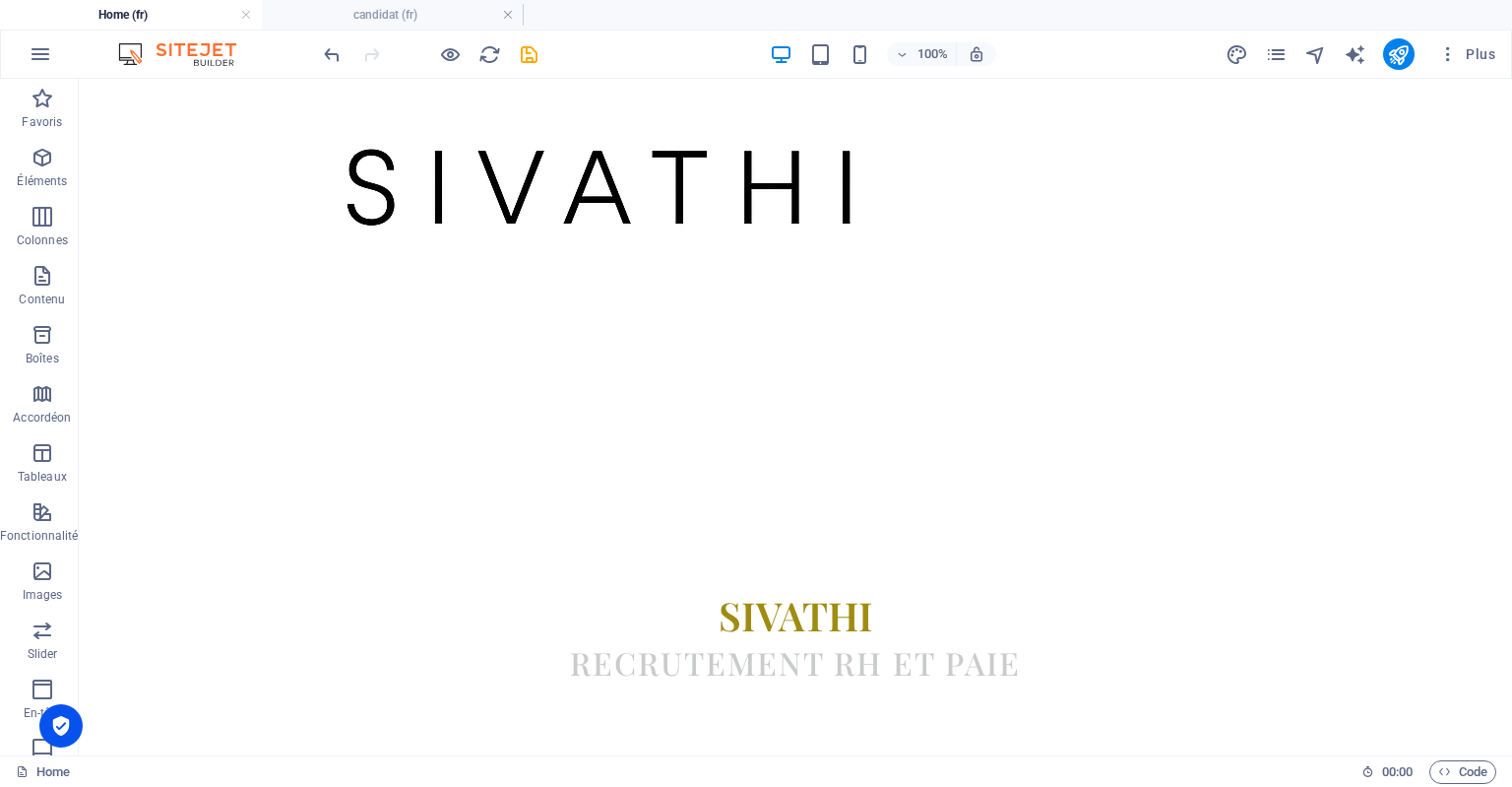 scroll, scrollTop: 2000, scrollLeft: 0, axis: vertical 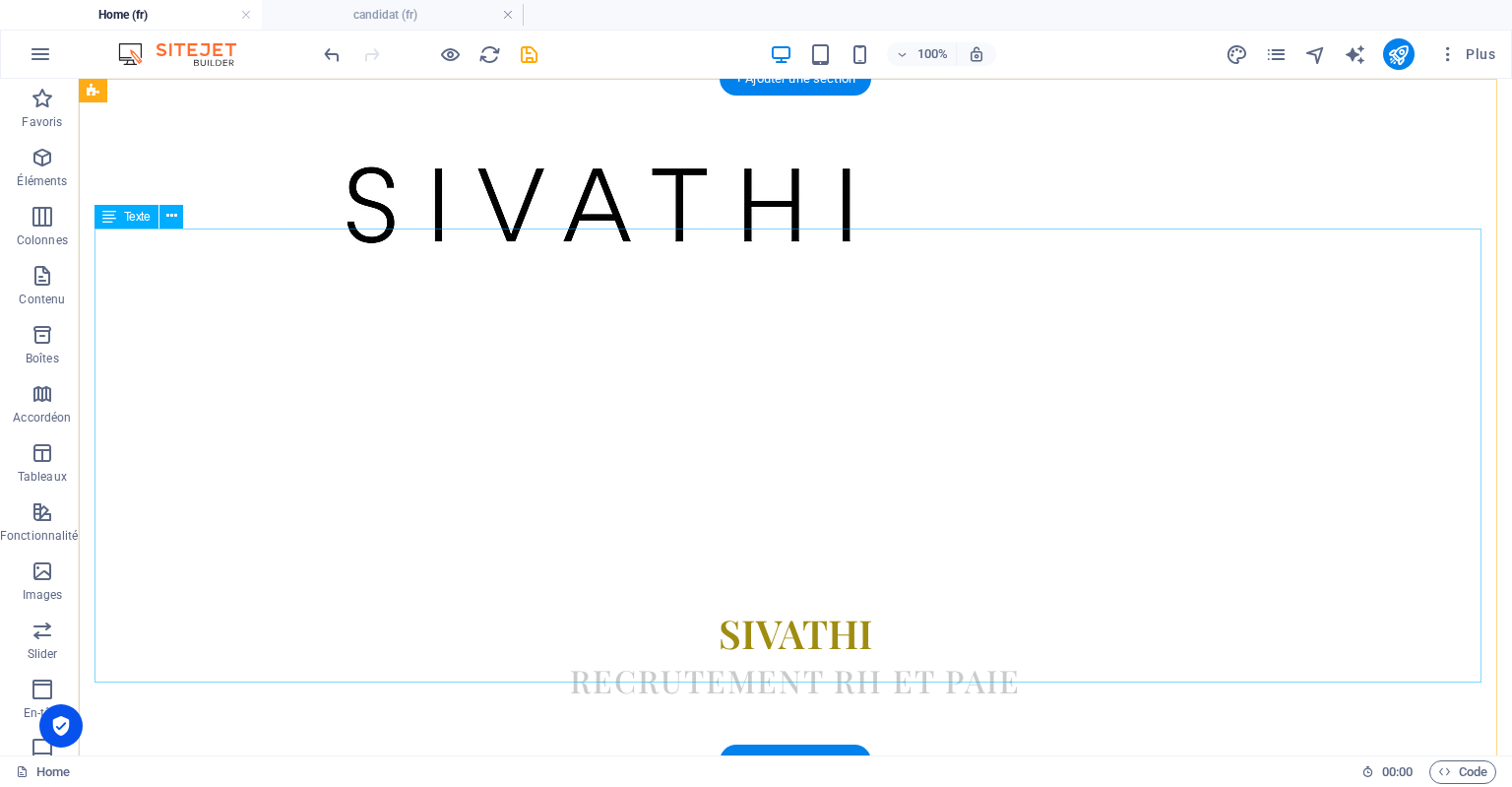 click on "UNE APPROCHE HUMAINE, UN REGARD ENGAGÉ SUR VOS RECRUTEMENTS Je suis  [PERSON_NAME] , consultante indépendante en recrutement et fondatrice de SIVATHI, une structure à taille humaine dédiée à l’accompagnement RH des entreprises. Mon parcours m’a menée du cabinet de paie à la gestion RH sur le terrain, en passant par la retraite complémentaire et l’administration du personnel. Ces expériences m’ont forgé une vision complète, opérationnelle et réaliste des besoins des TPE, PME et structures en croissance. Aujourd’hui, j’interviens comme partenaire externe pour aider les entreprises à recruter [PERSON_NAME] profils, structurer leur gestion RH et [PERSON_NAME] concentrées sur leur cœur de métier. Mon objectif : vous faire bénéficier d’un regard extérieur, neutre et engagé, en étant vos yeux et vos oreilles sur le terrain. Chaque mission est sur mesure, avec une approche 100 % humaine et une exigence de qualité. MES VALEURS :" at bounding box center [795, 2866] 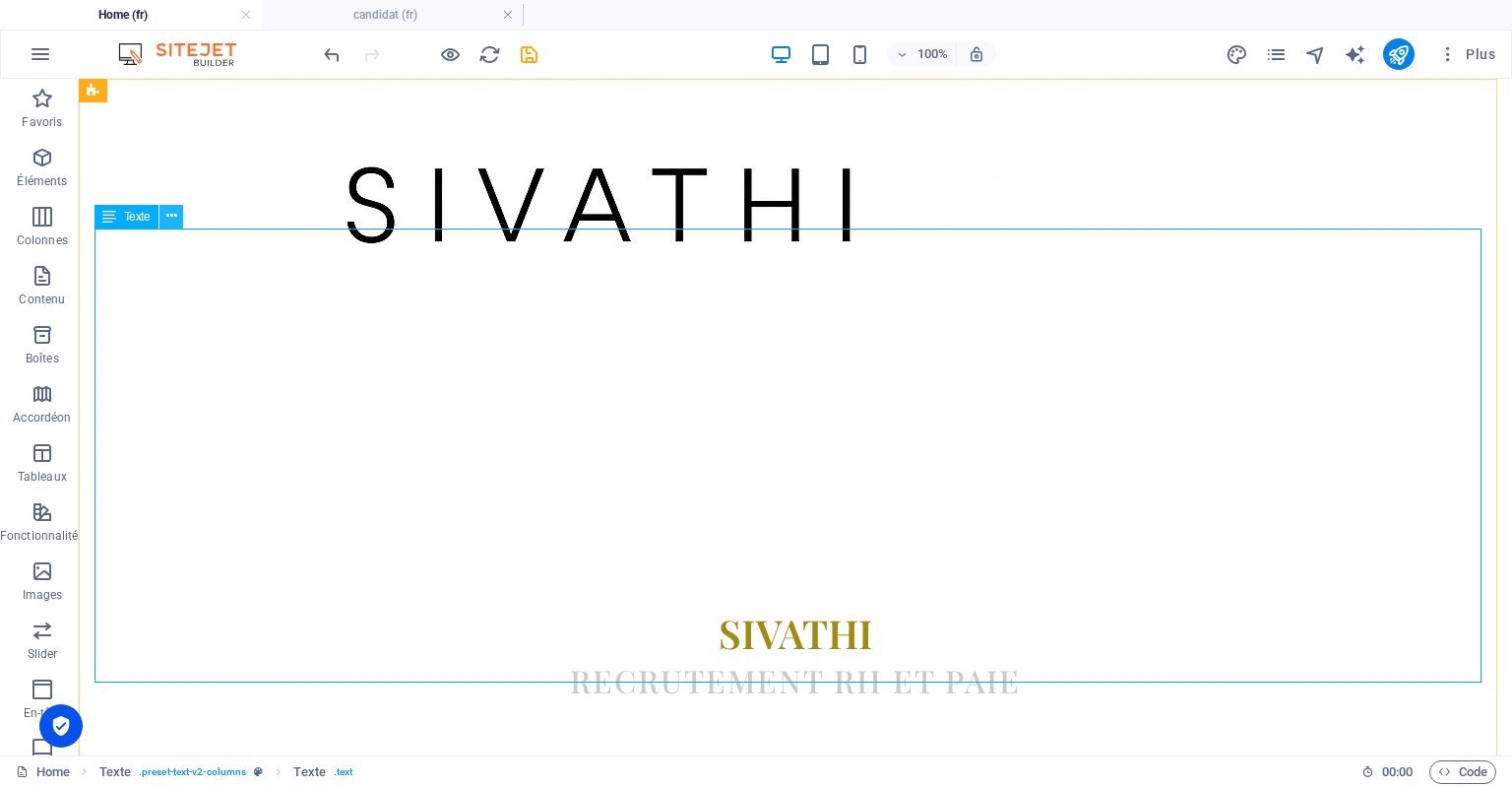 click at bounding box center [171, 216] 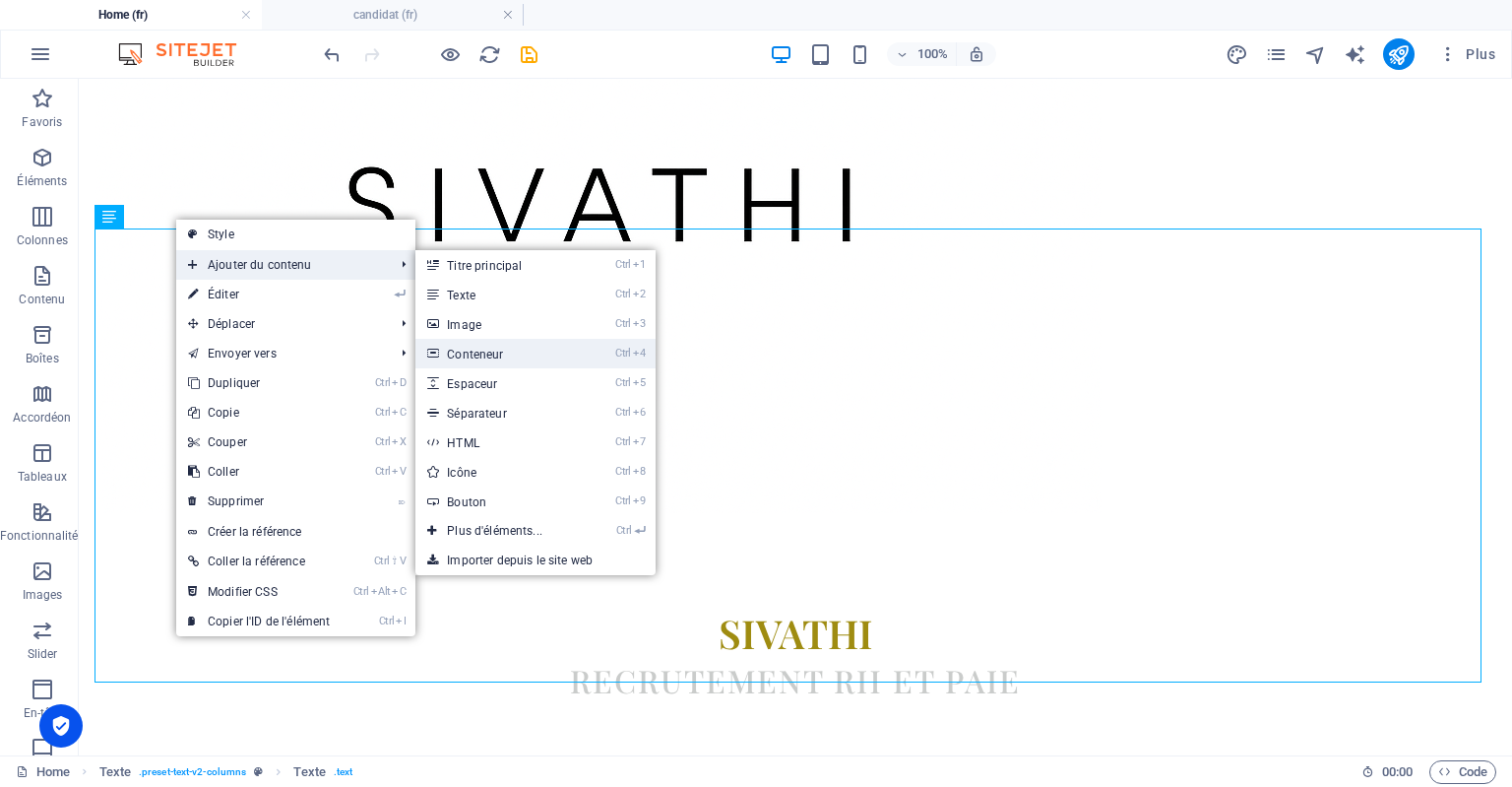 click on "Ctrl 4  Conteneur" at bounding box center [498, 354] 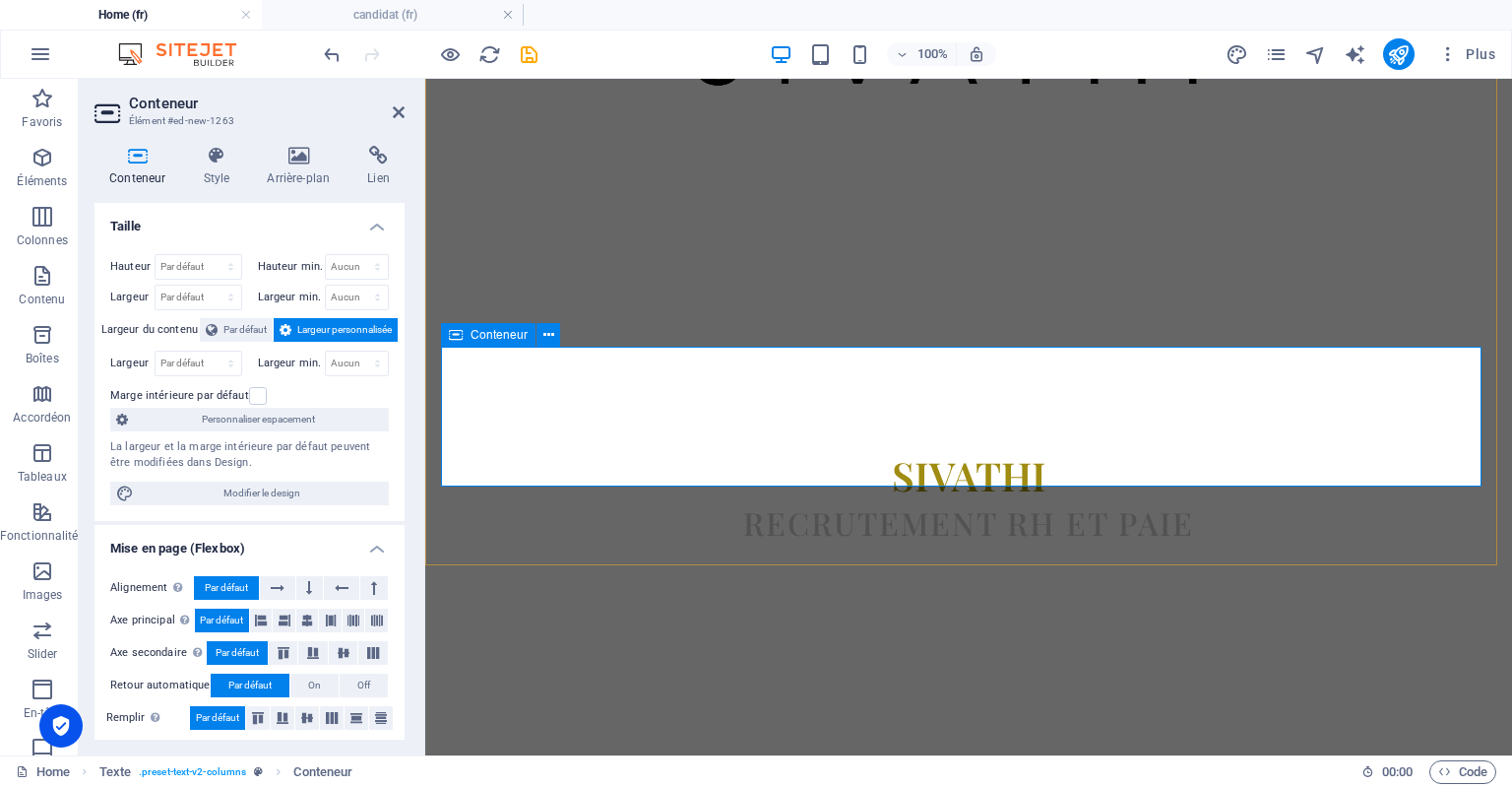 scroll, scrollTop: 2592, scrollLeft: 0, axis: vertical 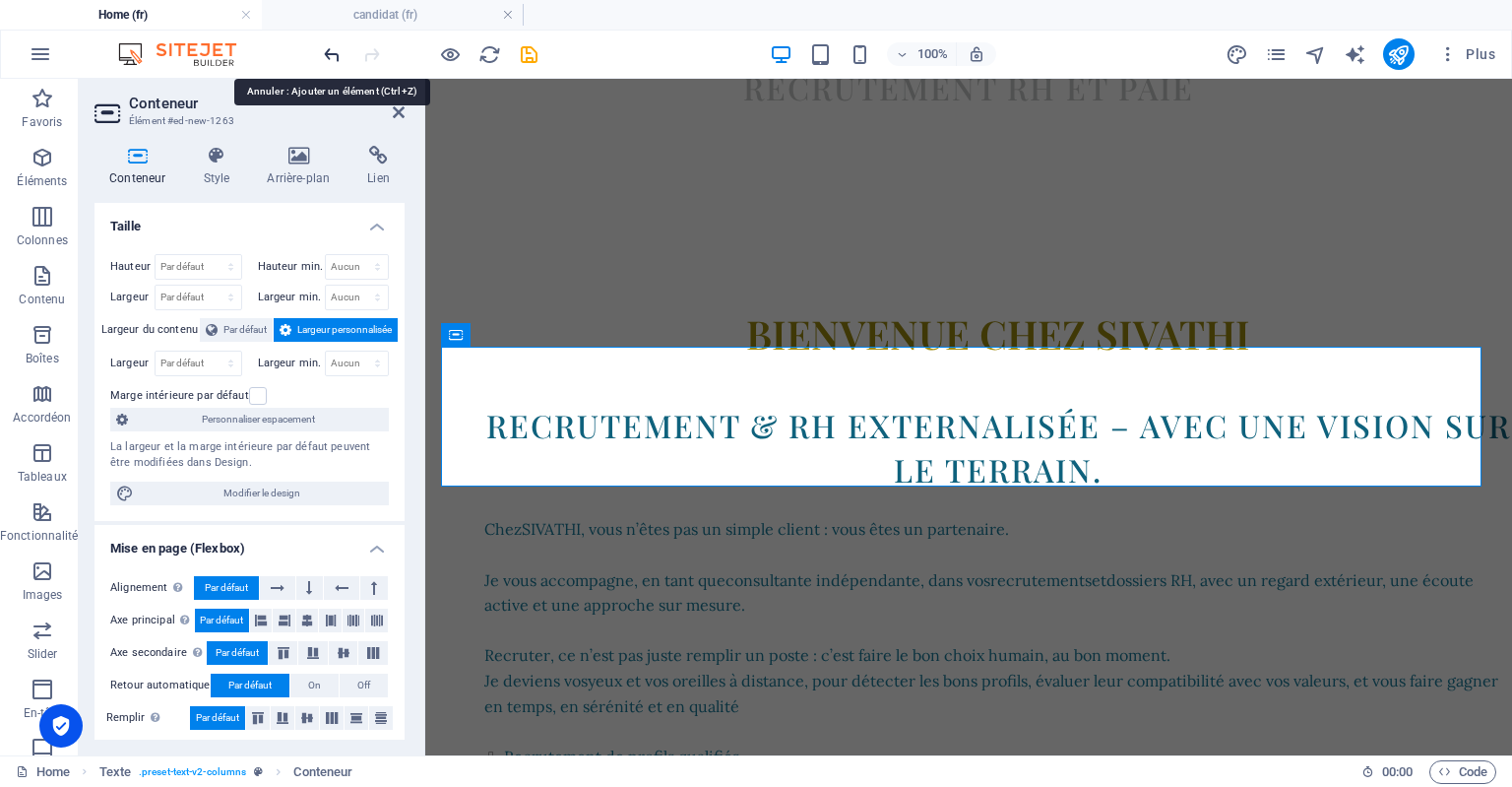 click at bounding box center (332, 54) 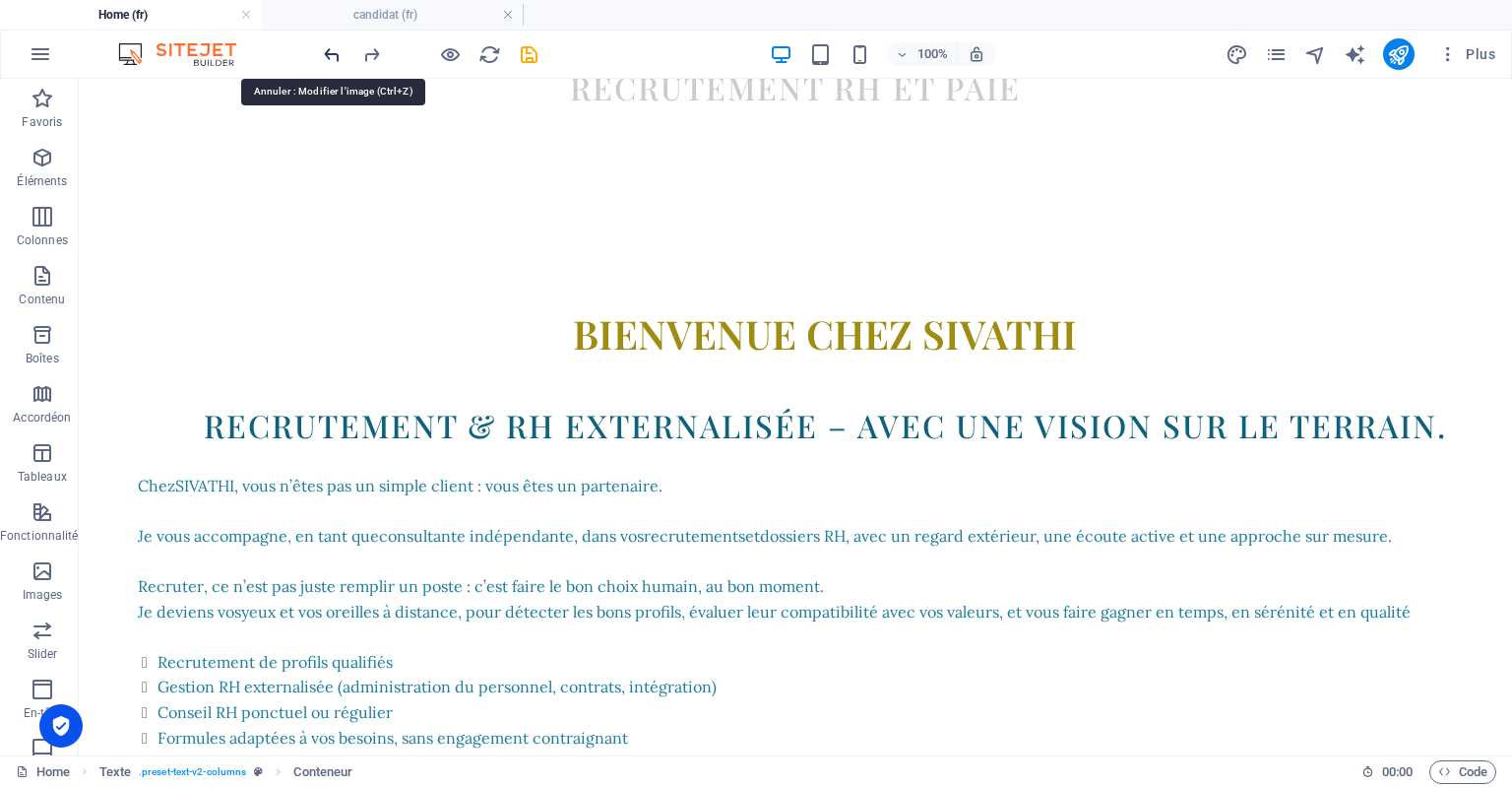 scroll, scrollTop: 2410, scrollLeft: 0, axis: vertical 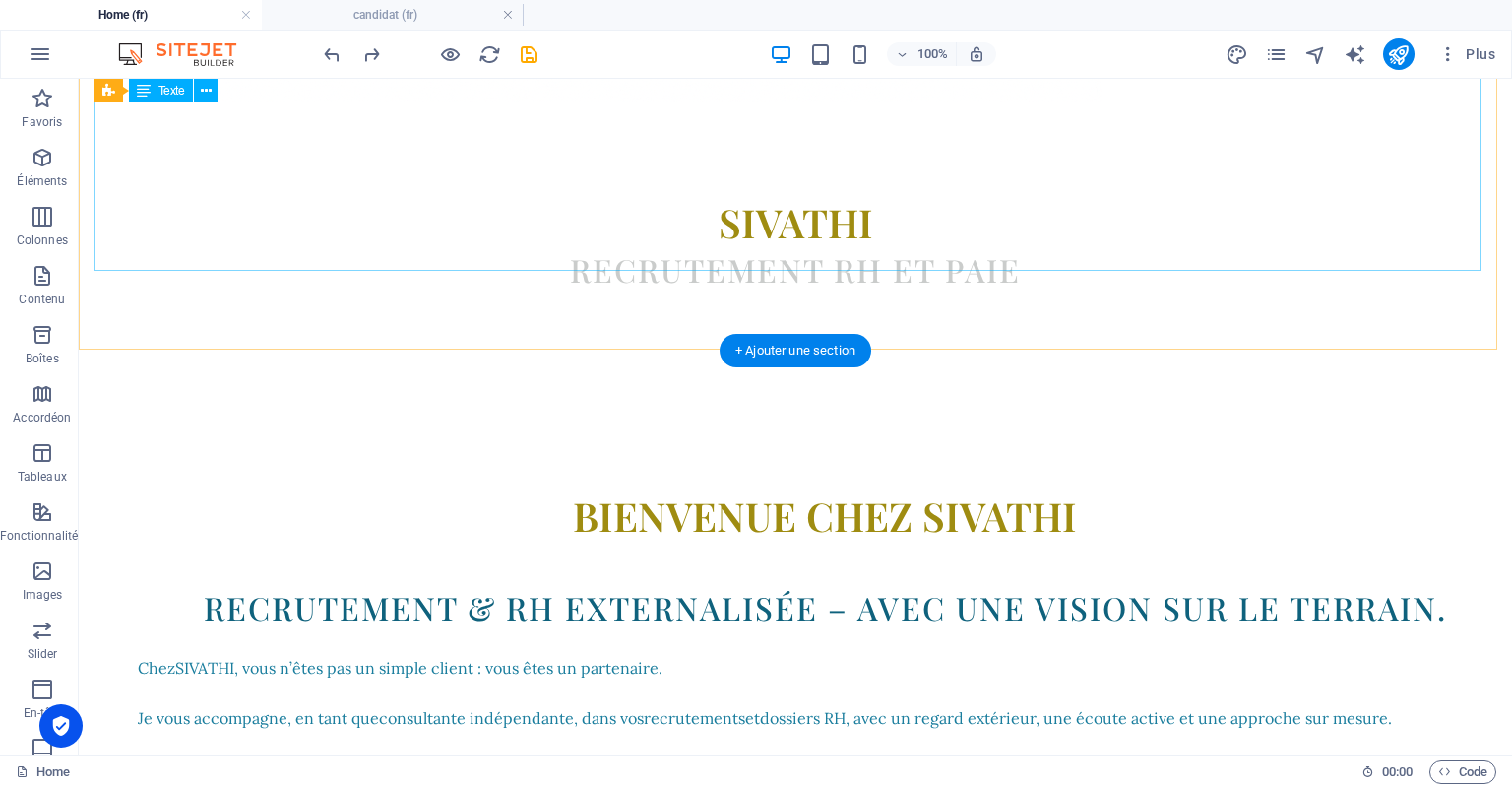 click on "UNE APPROCHE HUMAINE, UN REGARD ENGAGÉ SUR VOS RECRUTEMENTS Je suis  [PERSON_NAME] , consultante indépendante en recrutement et fondatrice de SIVATHI, une structure à taille humaine dédiée à l’accompagnement RH des entreprises. Mon parcours m’a menée du cabinet de paie à la gestion RH sur le terrain, en passant par la retraite complémentaire et l’administration du personnel. Ces expériences m’ont forgé une vision complète, opérationnelle et réaliste des besoins des TPE, PME et structures en croissance. Aujourd’hui, j’interviens comme partenaire externe pour aider les entreprises à recruter [PERSON_NAME] profils, structurer leur gestion RH et [PERSON_NAME] concentrées sur leur cœur de métier. Mon objectif : vous faire bénéficier d’un regard extérieur, neutre et engagé, en étant vos yeux et vos oreilles sur le terrain. Chaque mission est sur mesure, avec une approche 100 % humaine et une exigence de qualité. MES VALEURS :" at bounding box center [795, 2456] 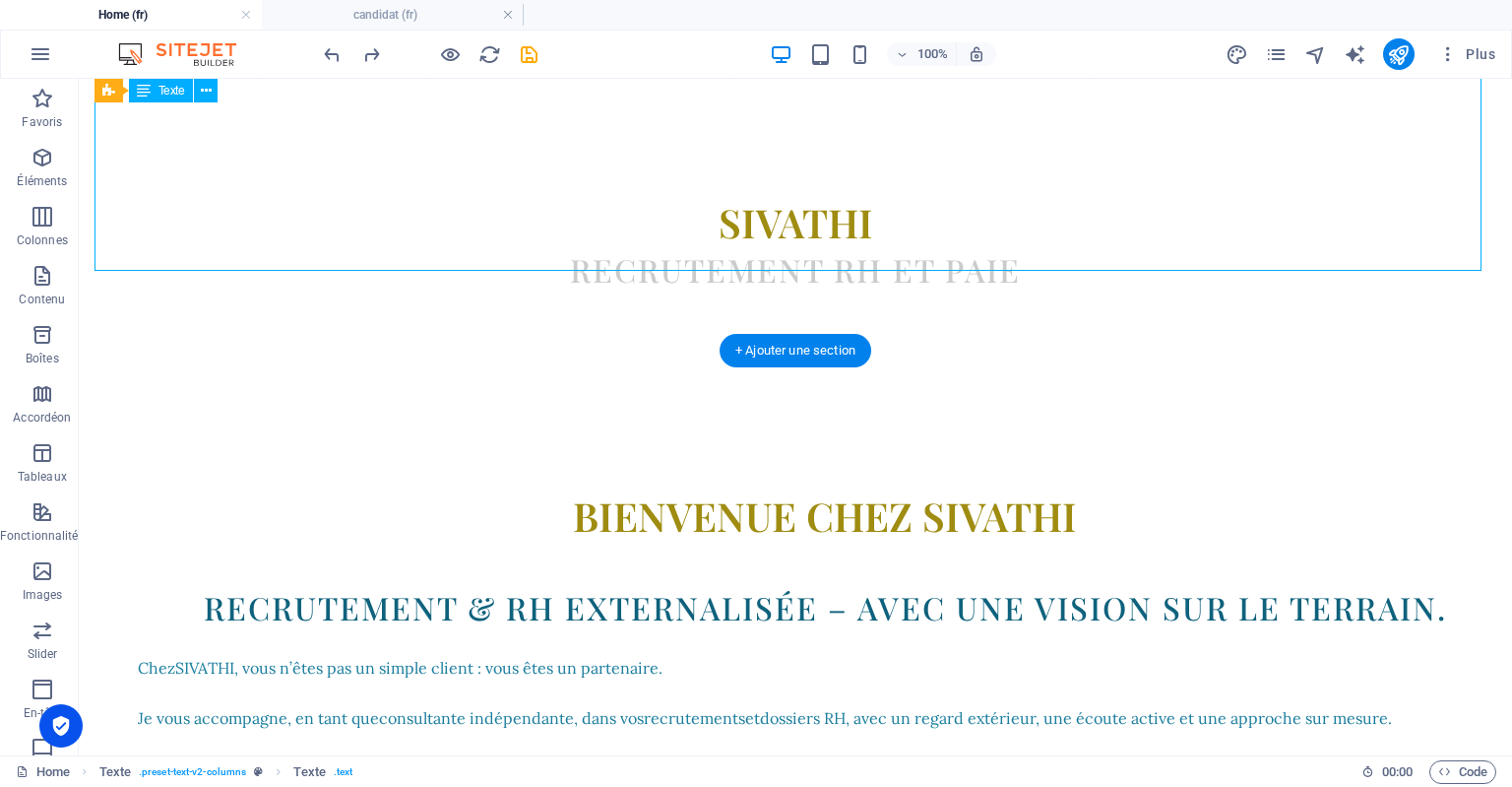 click on "UNE APPROCHE HUMAINE, UN REGARD ENGAGÉ SUR VOS RECRUTEMENTS Je suis  [PERSON_NAME] , consultante indépendante en recrutement et fondatrice de SIVATHI, une structure à taille humaine dédiée à l’accompagnement RH des entreprises. Mon parcours m’a menée du cabinet de paie à la gestion RH sur le terrain, en passant par la retraite complémentaire et l’administration du personnel. Ces expériences m’ont forgé une vision complète, opérationnelle et réaliste des besoins des TPE, PME et structures en croissance. Aujourd’hui, j’interviens comme partenaire externe pour aider les entreprises à recruter [PERSON_NAME] profils, structurer leur gestion RH et [PERSON_NAME] concentrées sur leur cœur de métier. Mon objectif : vous faire bénéficier d’un regard extérieur, neutre et engagé, en étant vos yeux et vos oreilles sur le terrain. Chaque mission est sur mesure, avec une approche 100 % humaine et une exigence de qualité. MES VALEURS :" at bounding box center [795, 2456] 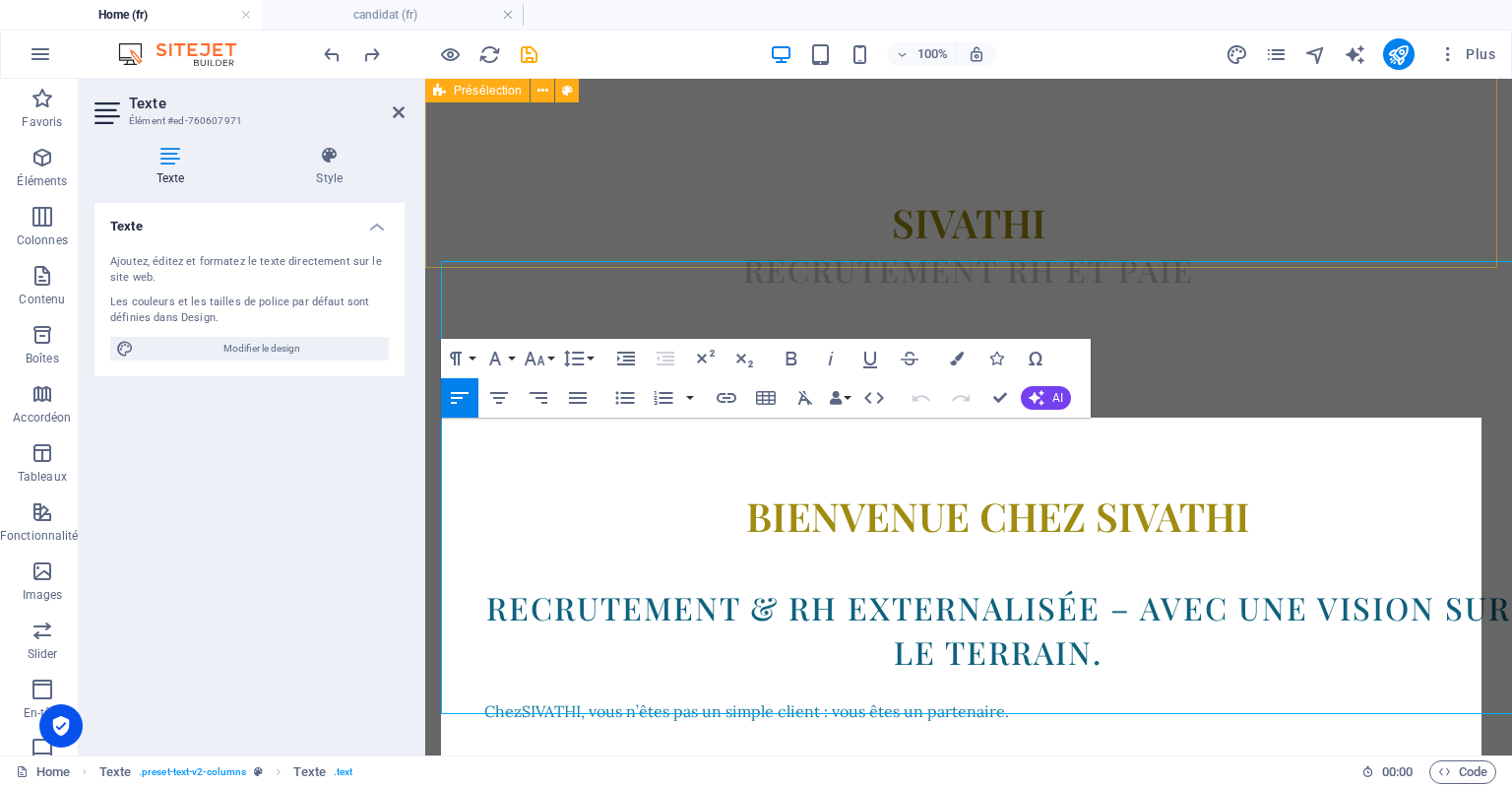 scroll, scrollTop: 1967, scrollLeft: 0, axis: vertical 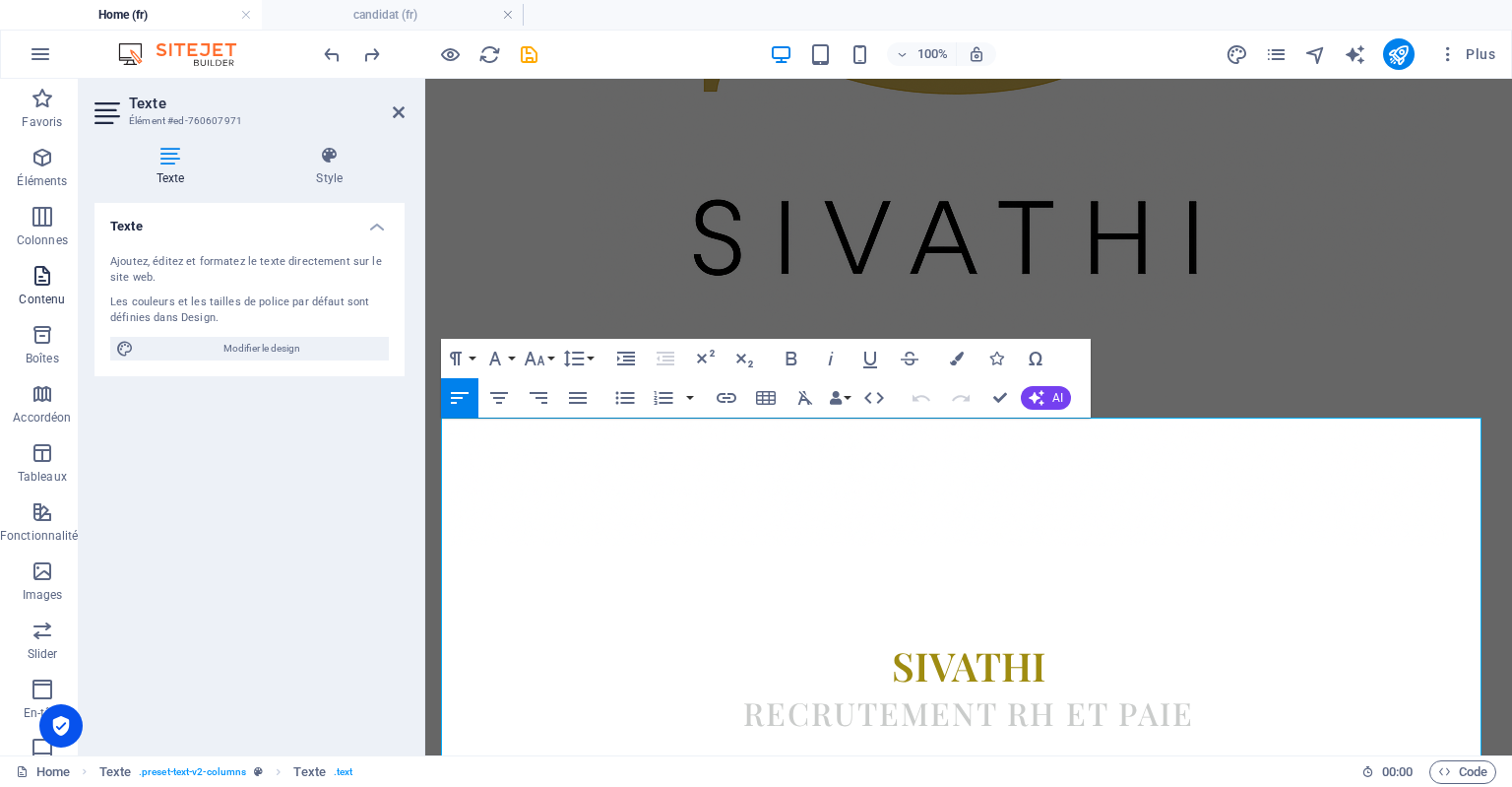 click at bounding box center (42, 276) 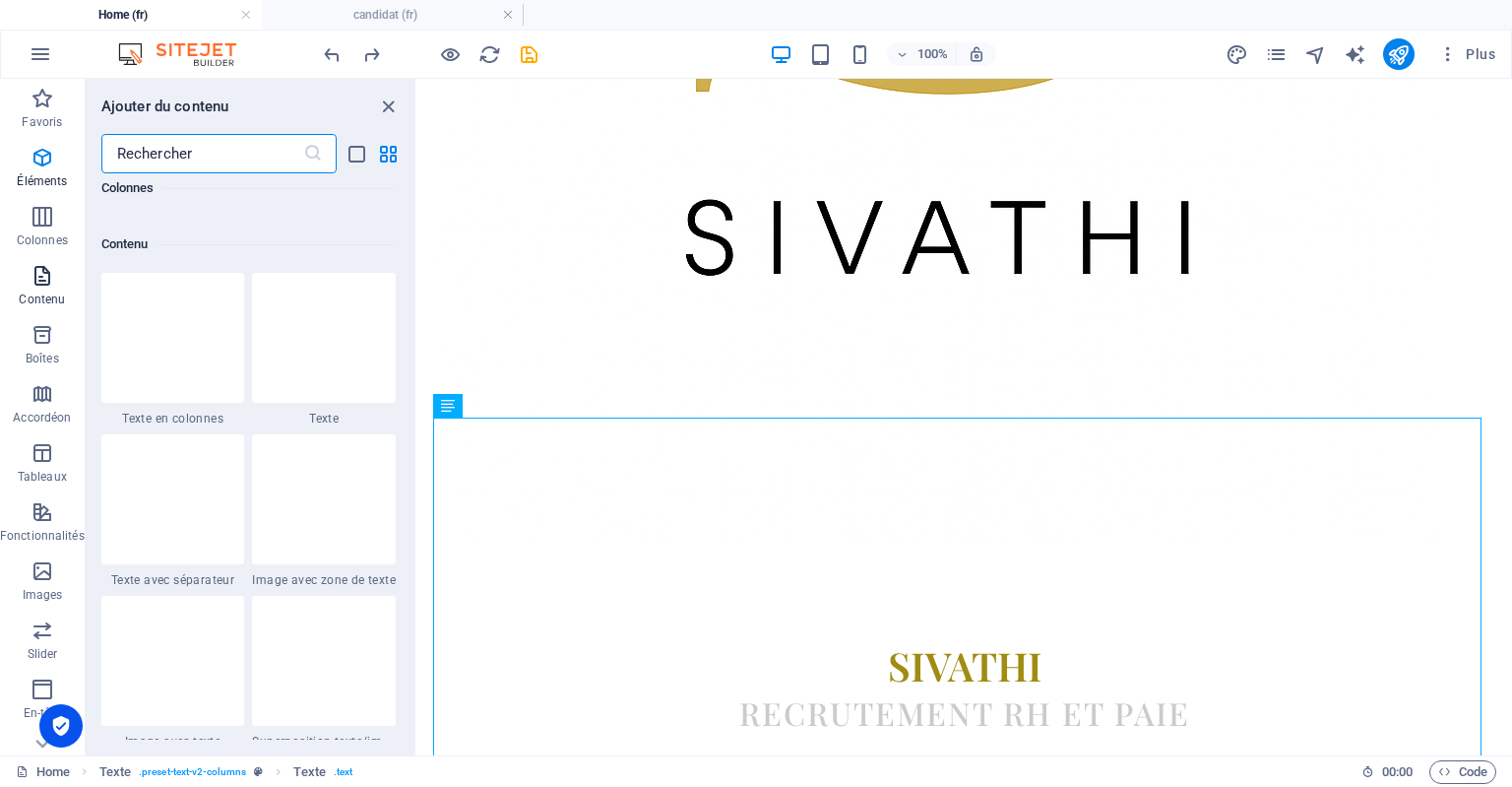 scroll, scrollTop: 3446, scrollLeft: 0, axis: vertical 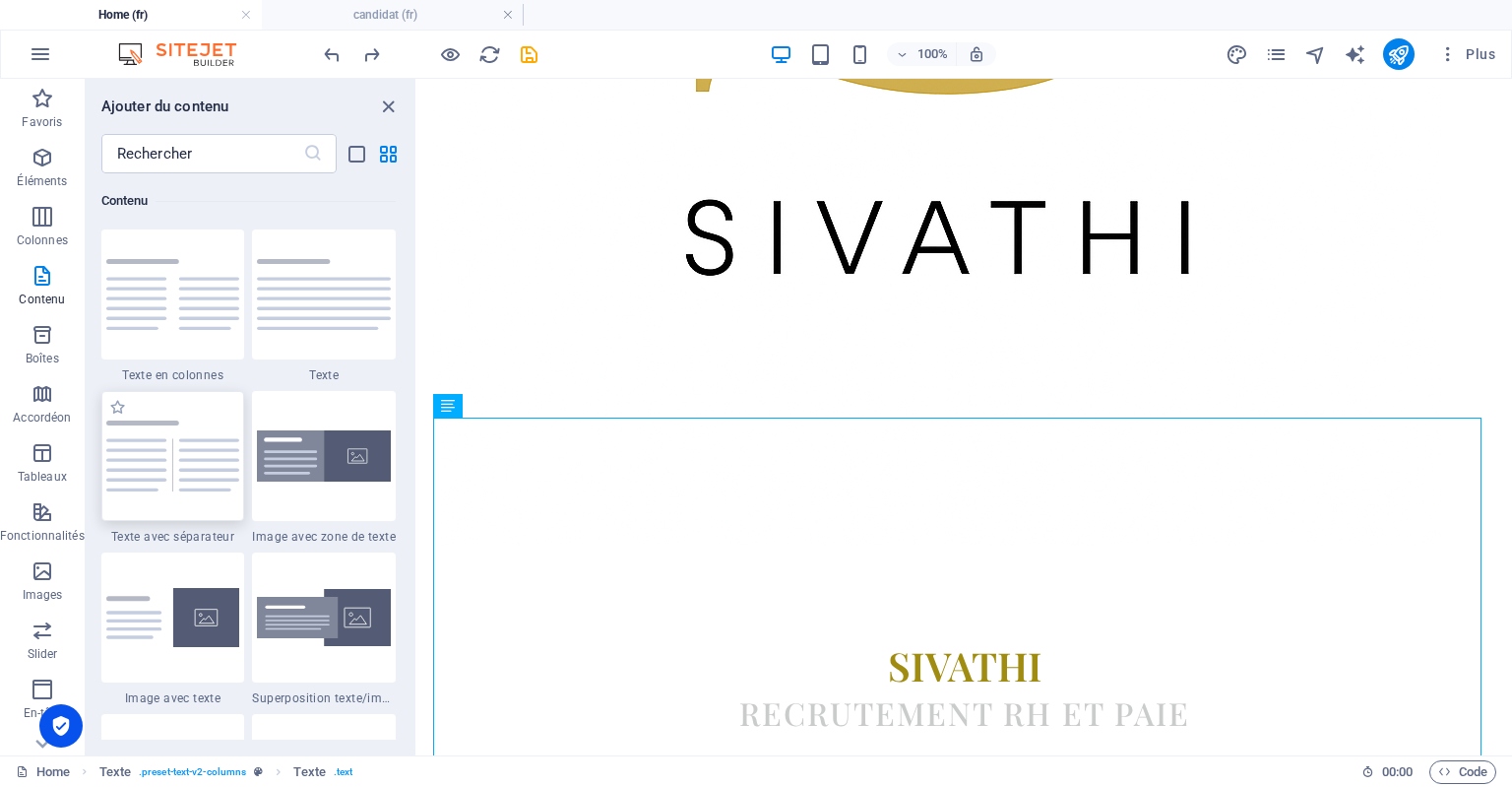 click at bounding box center [173, 456] 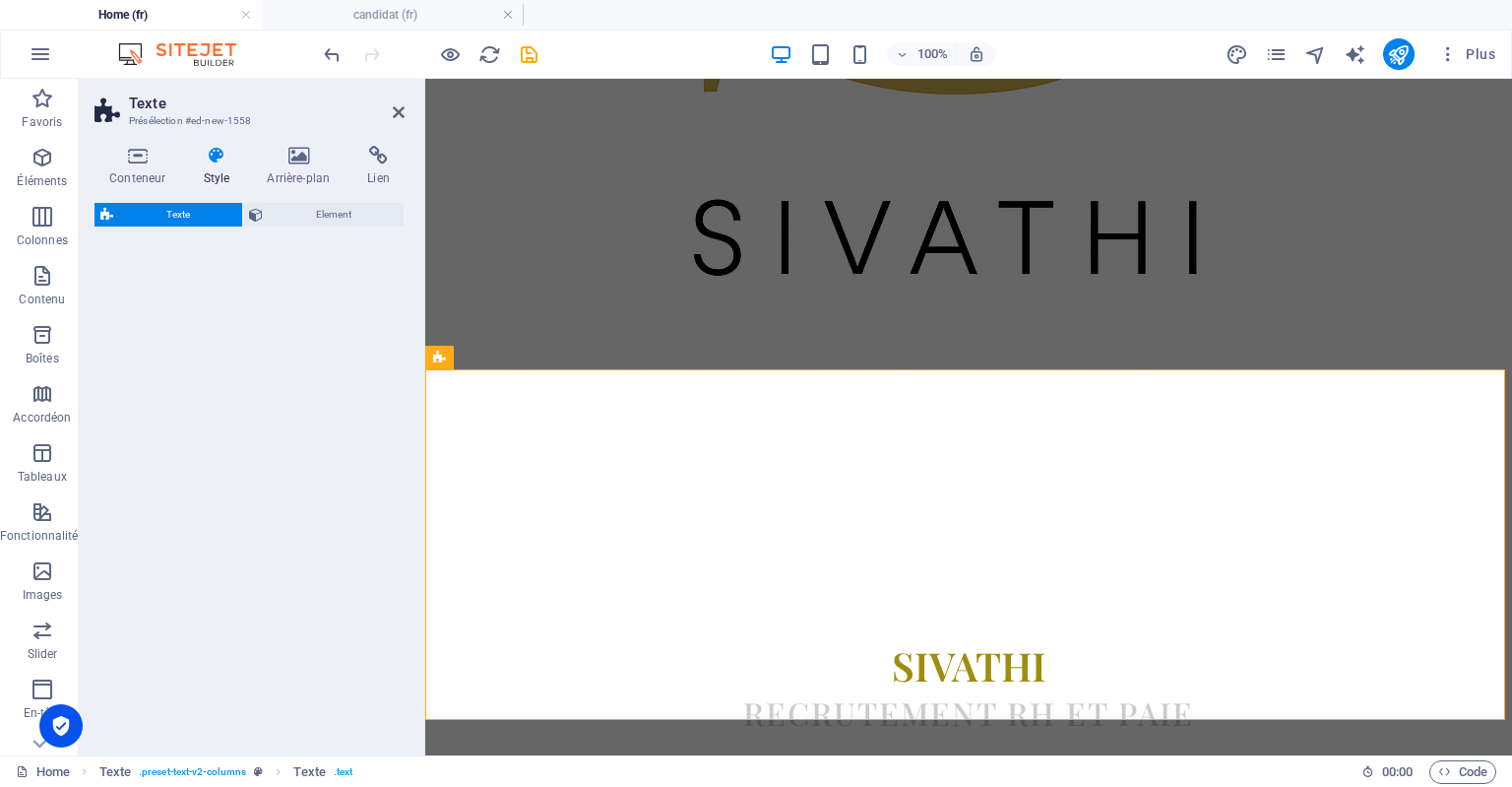 select on "rem" 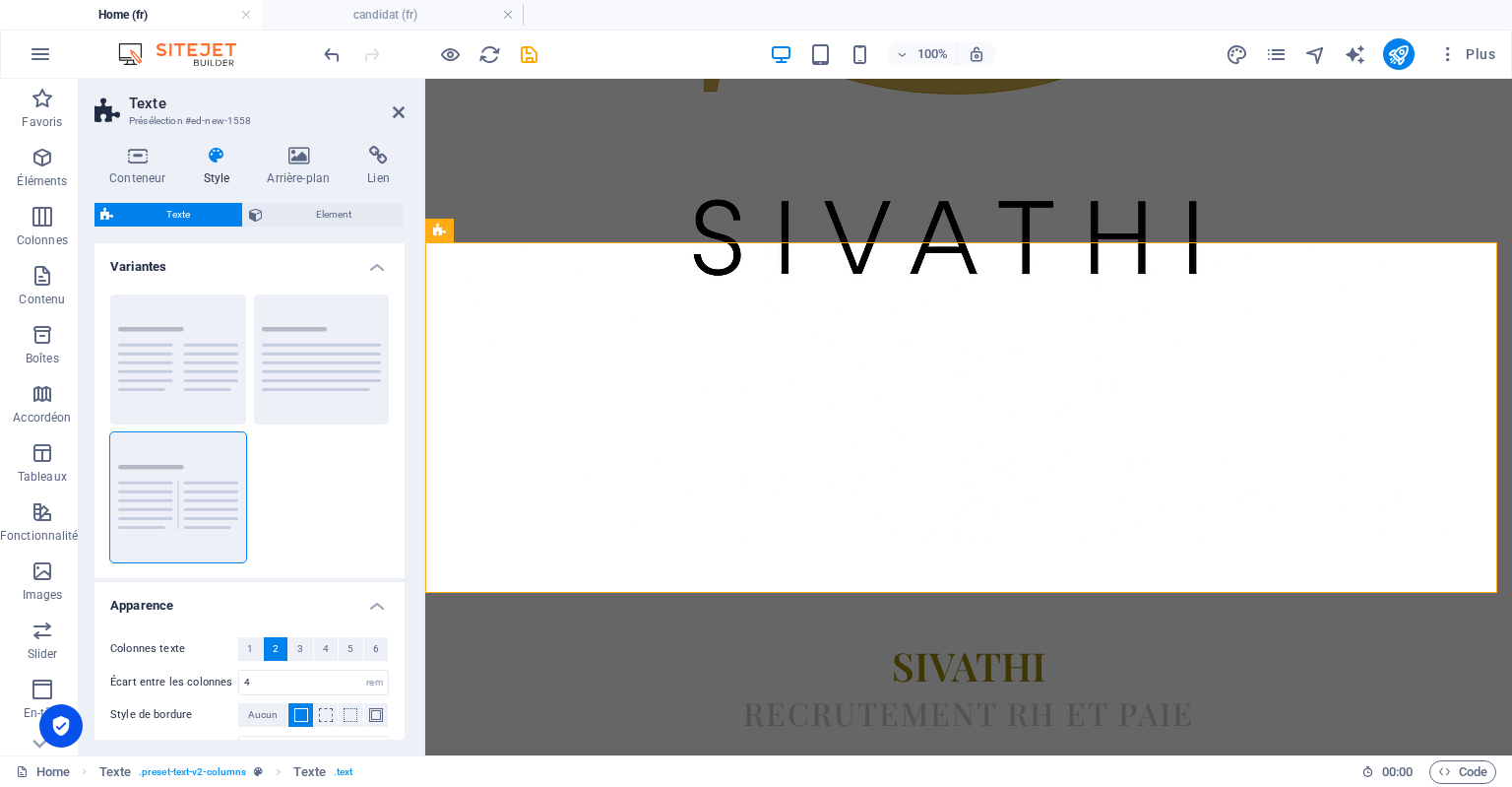 scroll, scrollTop: 2776, scrollLeft: 0, axis: vertical 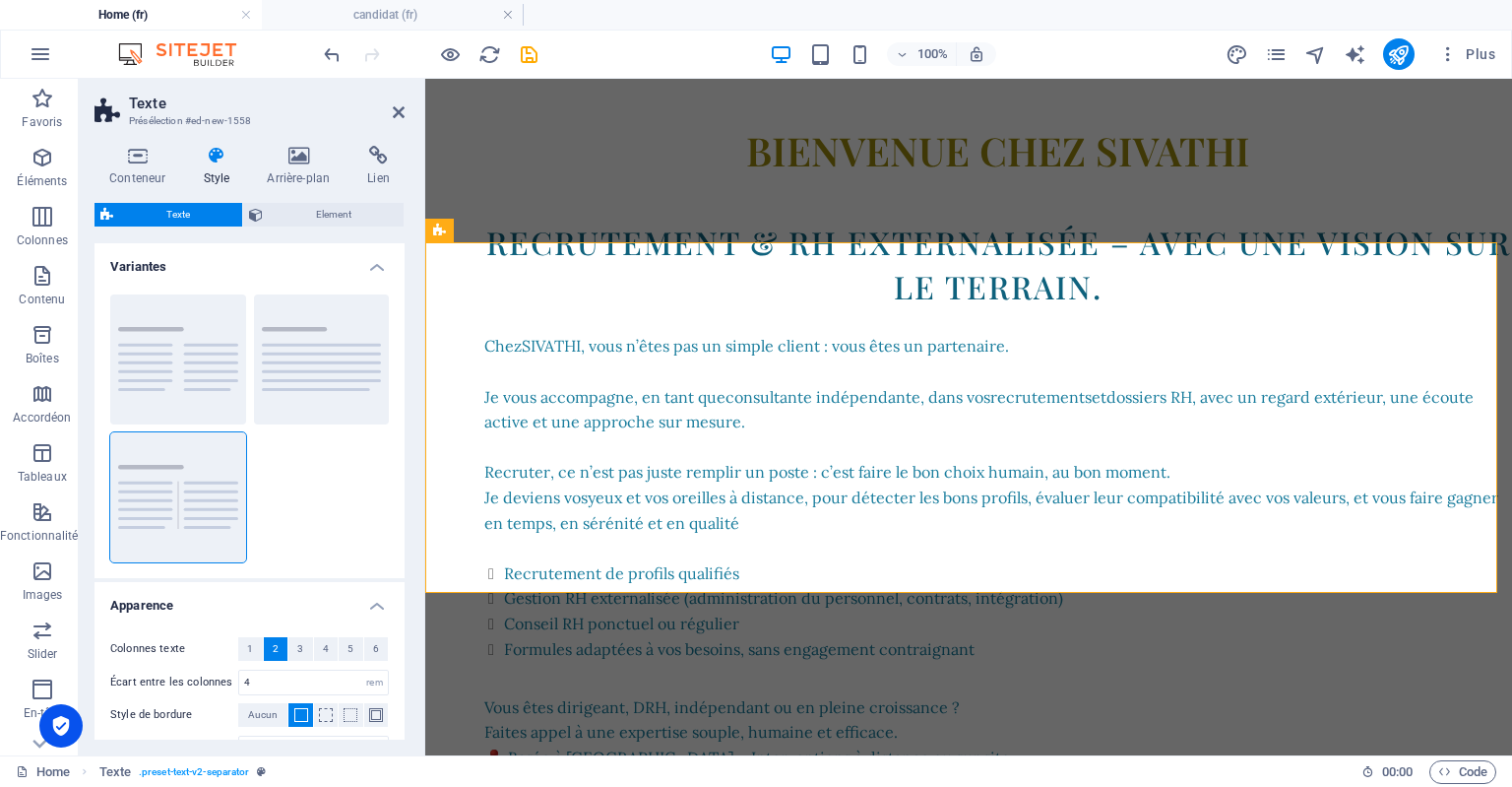click on "Variantes" at bounding box center (249, 261) 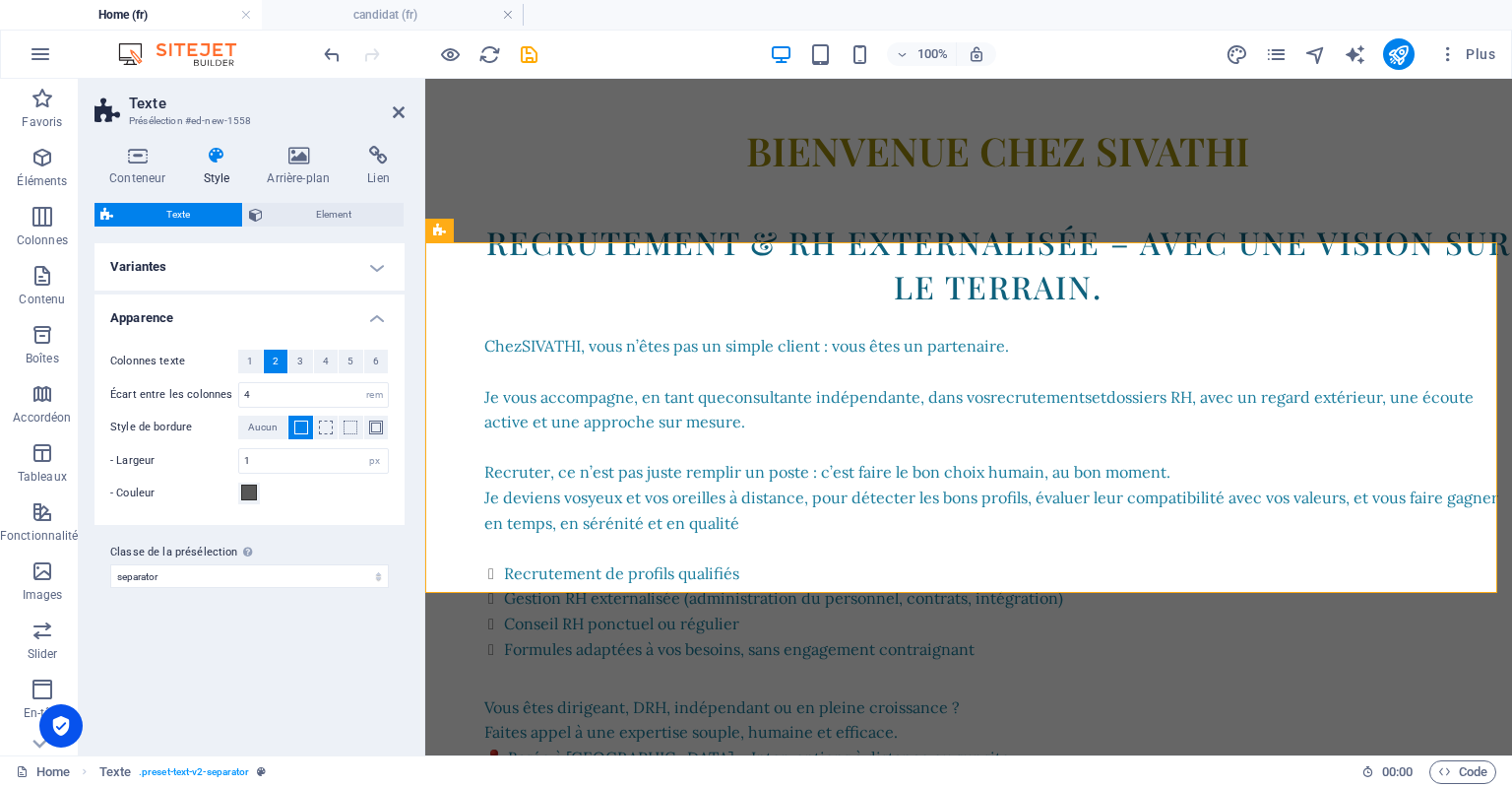 click on "Variantes" at bounding box center (249, 267) 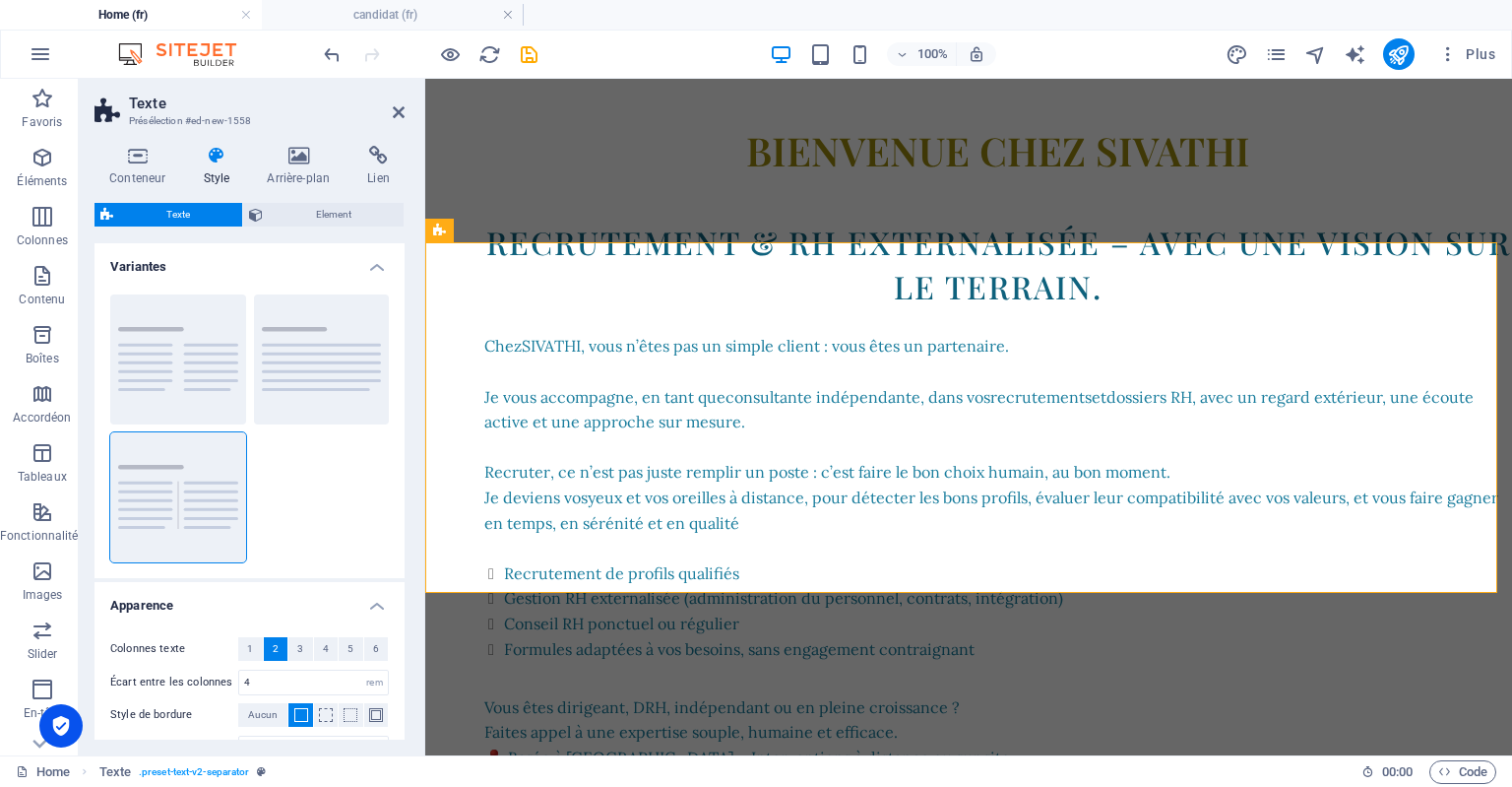 drag, startPoint x: 400, startPoint y: 318, endPoint x: 399, endPoint y: 458, distance: 140.00357 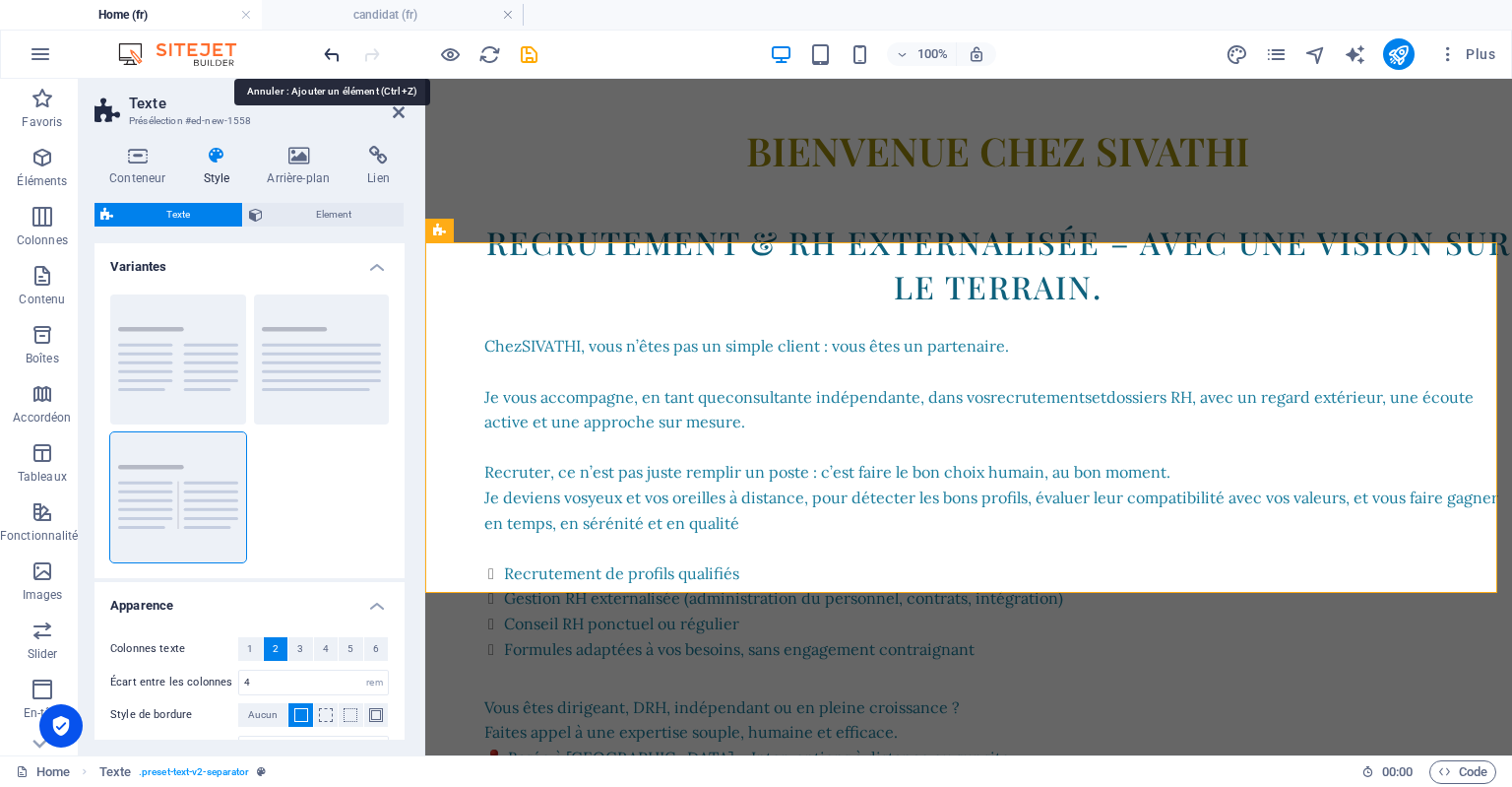 click at bounding box center (332, 54) 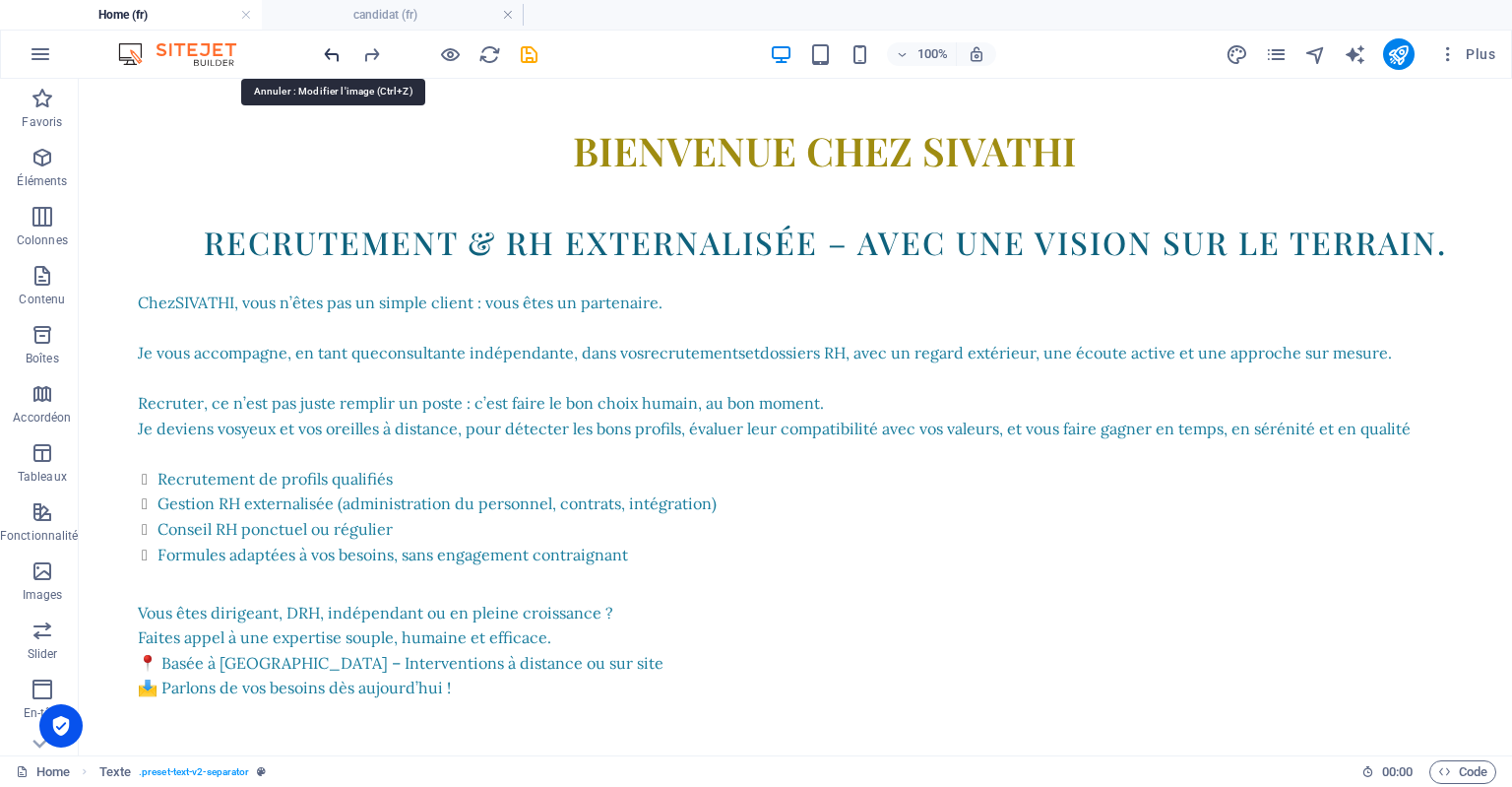 scroll, scrollTop: 2544, scrollLeft: 0, axis: vertical 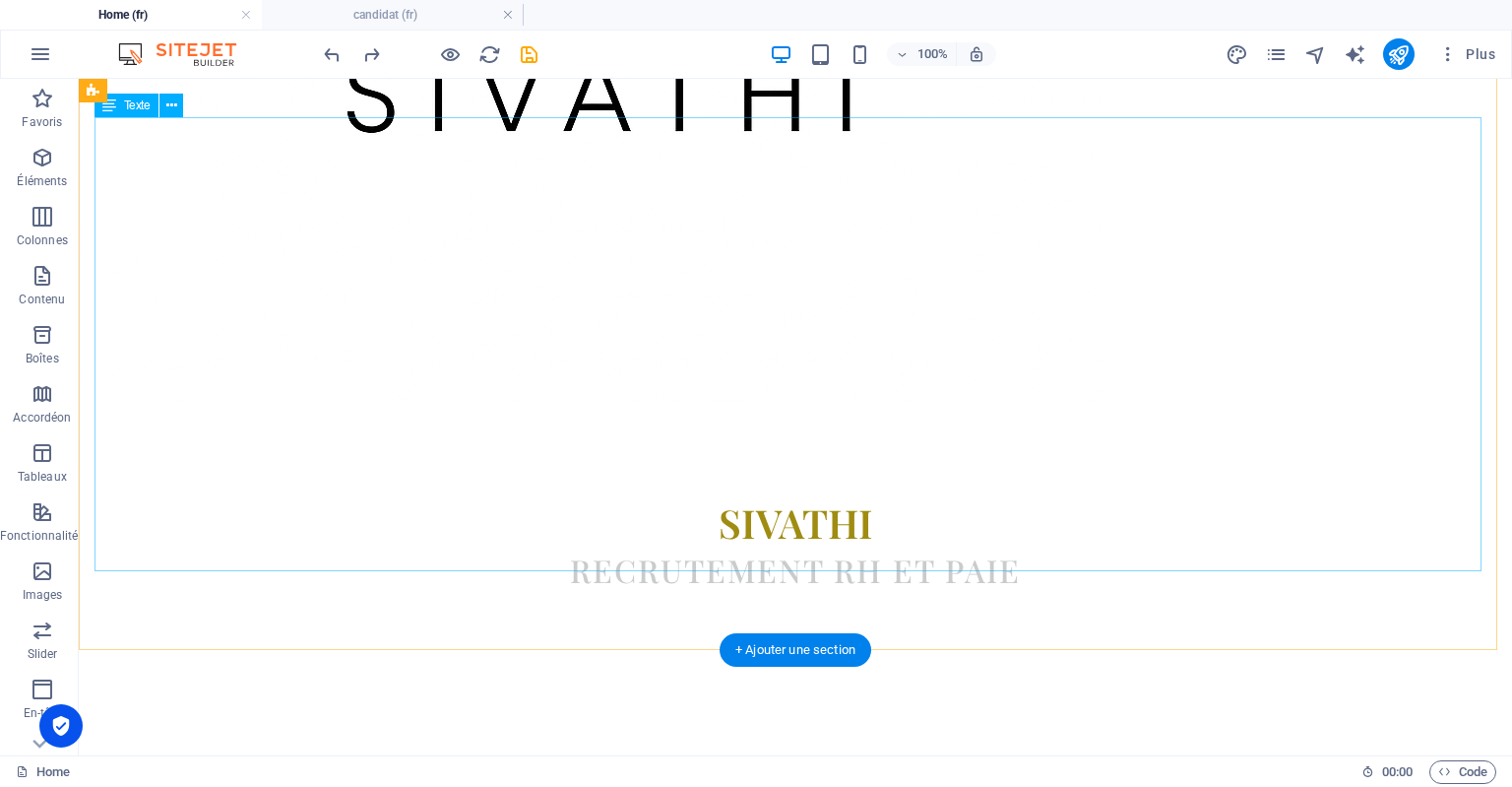 click on "UNE APPROCHE HUMAINE, UN REGARD ENGAGÉ SUR VOS RECRUTEMENTS Je suis  [PERSON_NAME] , consultante indépendante en recrutement et fondatrice de SIVATHI, une structure à taille humaine dédiée à l’accompagnement RH des entreprises. Mon parcours m’a menée du cabinet de paie à la gestion RH sur le terrain, en passant par la retraite complémentaire et l’administration du personnel. Ces expériences m’ont forgé une vision complète, opérationnelle et réaliste des besoins des TPE, PME et structures en croissance. Aujourd’hui, j’interviens comme partenaire externe pour aider les entreprises à recruter [PERSON_NAME] profils, structurer leur gestion RH et [PERSON_NAME] concentrées sur leur cœur de métier. Mon objectif : vous faire bénéficier d’un regard extérieur, neutre et engagé, en étant vos yeux et vos oreilles sur le terrain. Chaque mission est sur mesure, avec une approche 100 % humaine et une exigence de qualité. MES VALEURS :" at bounding box center [795, 2756] 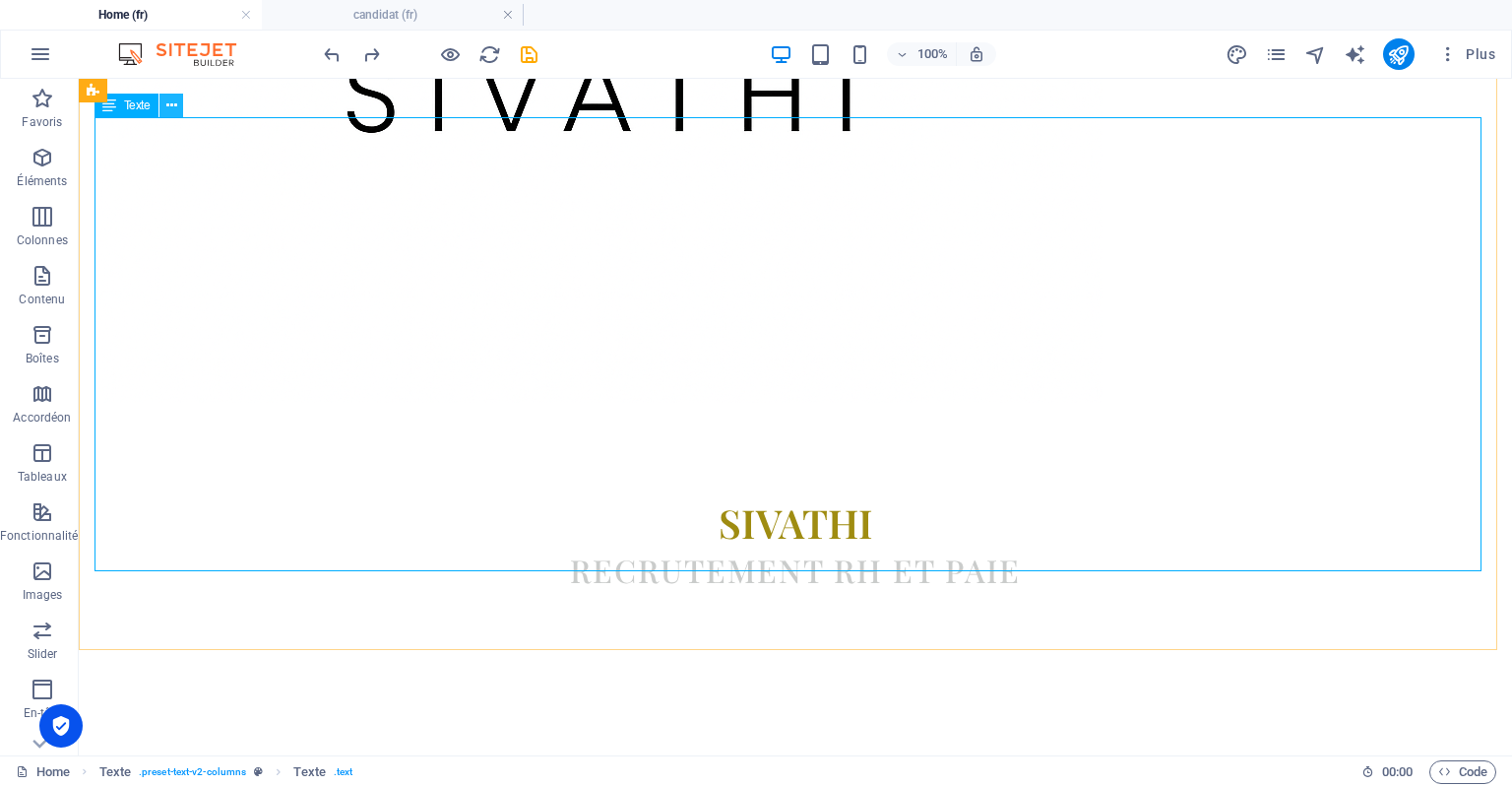 click at bounding box center (171, 105) 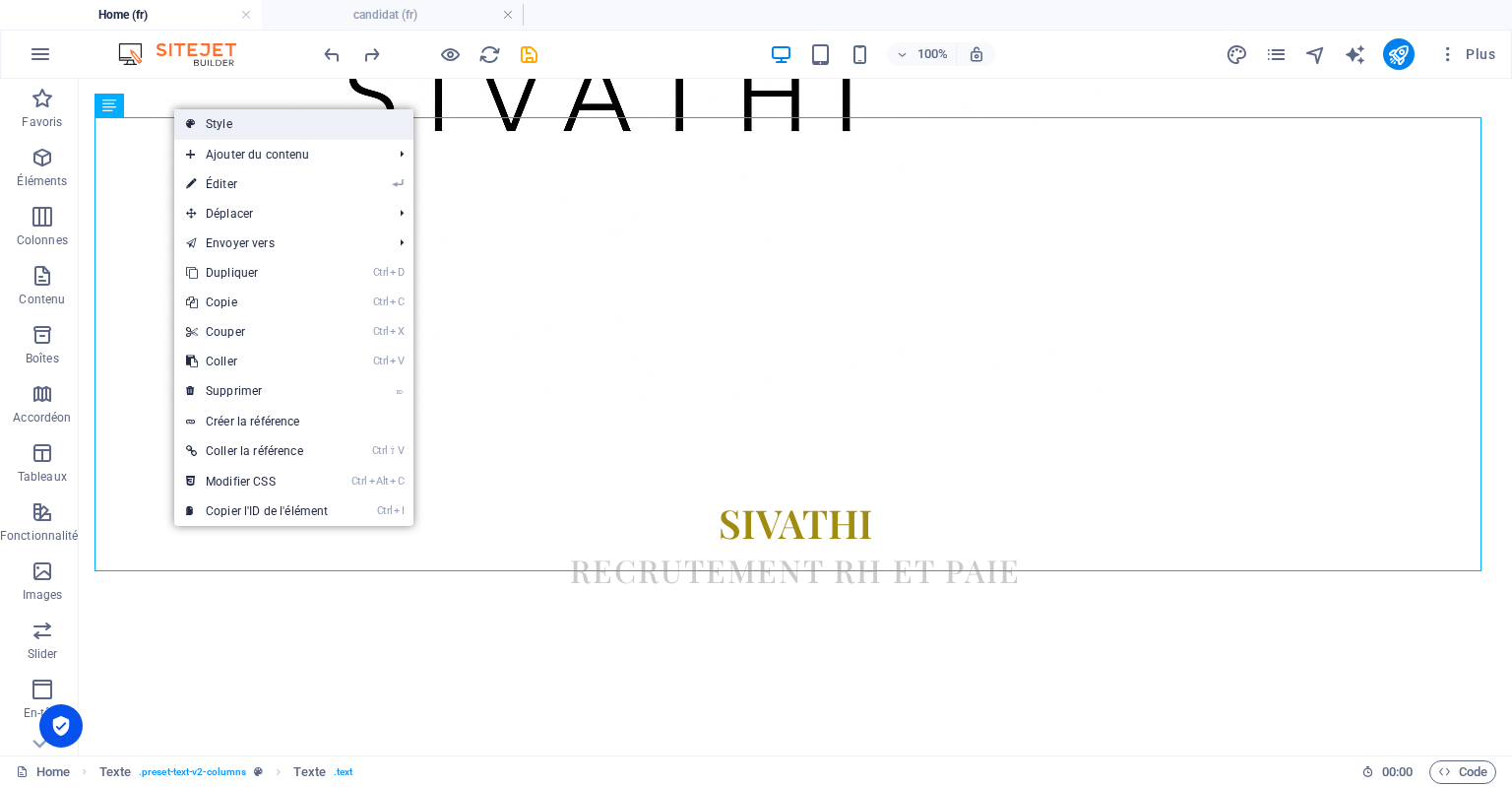 click on "Style" at bounding box center (293, 124) 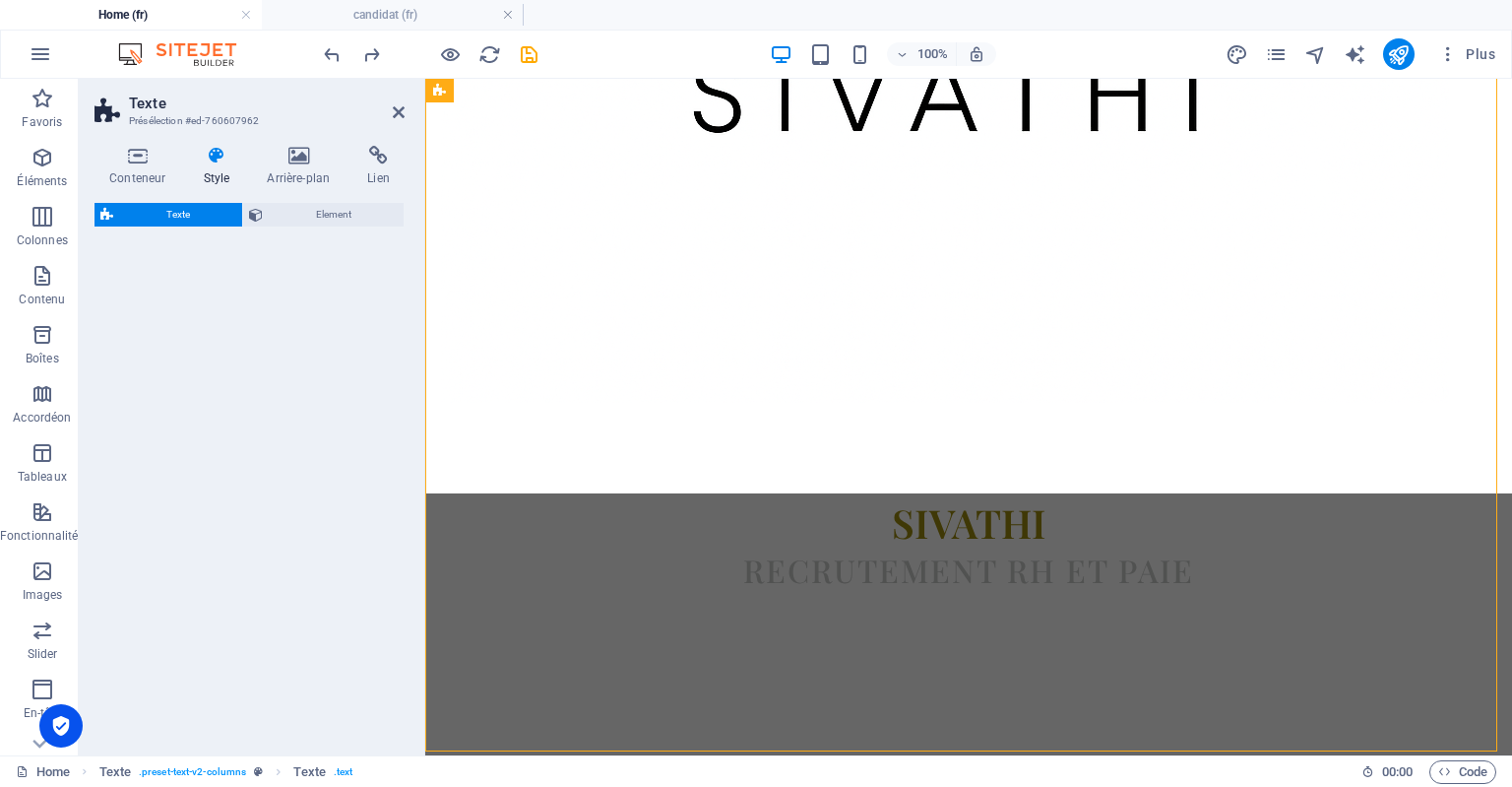scroll, scrollTop: 2266, scrollLeft: 0, axis: vertical 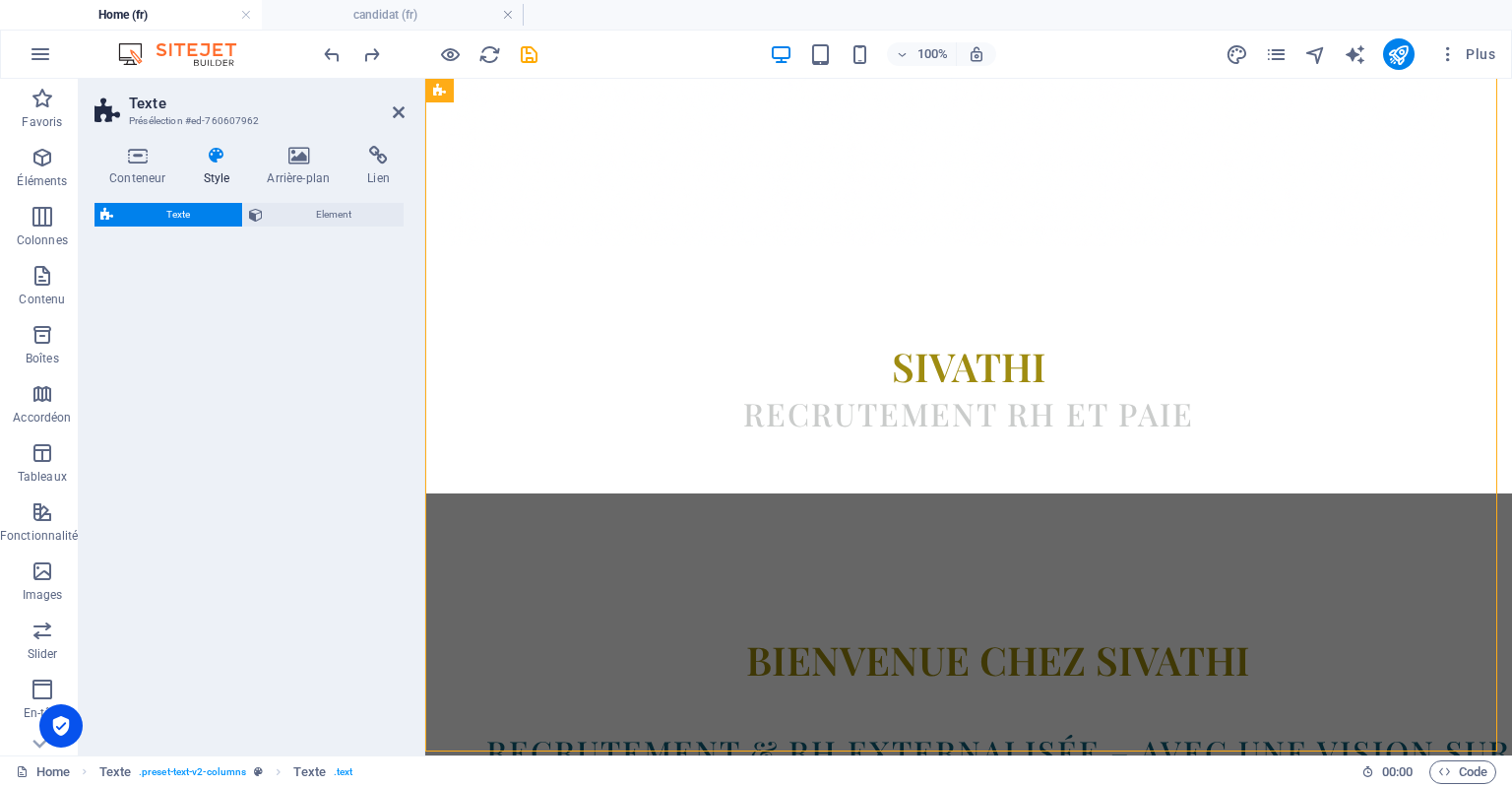 select on "rem" 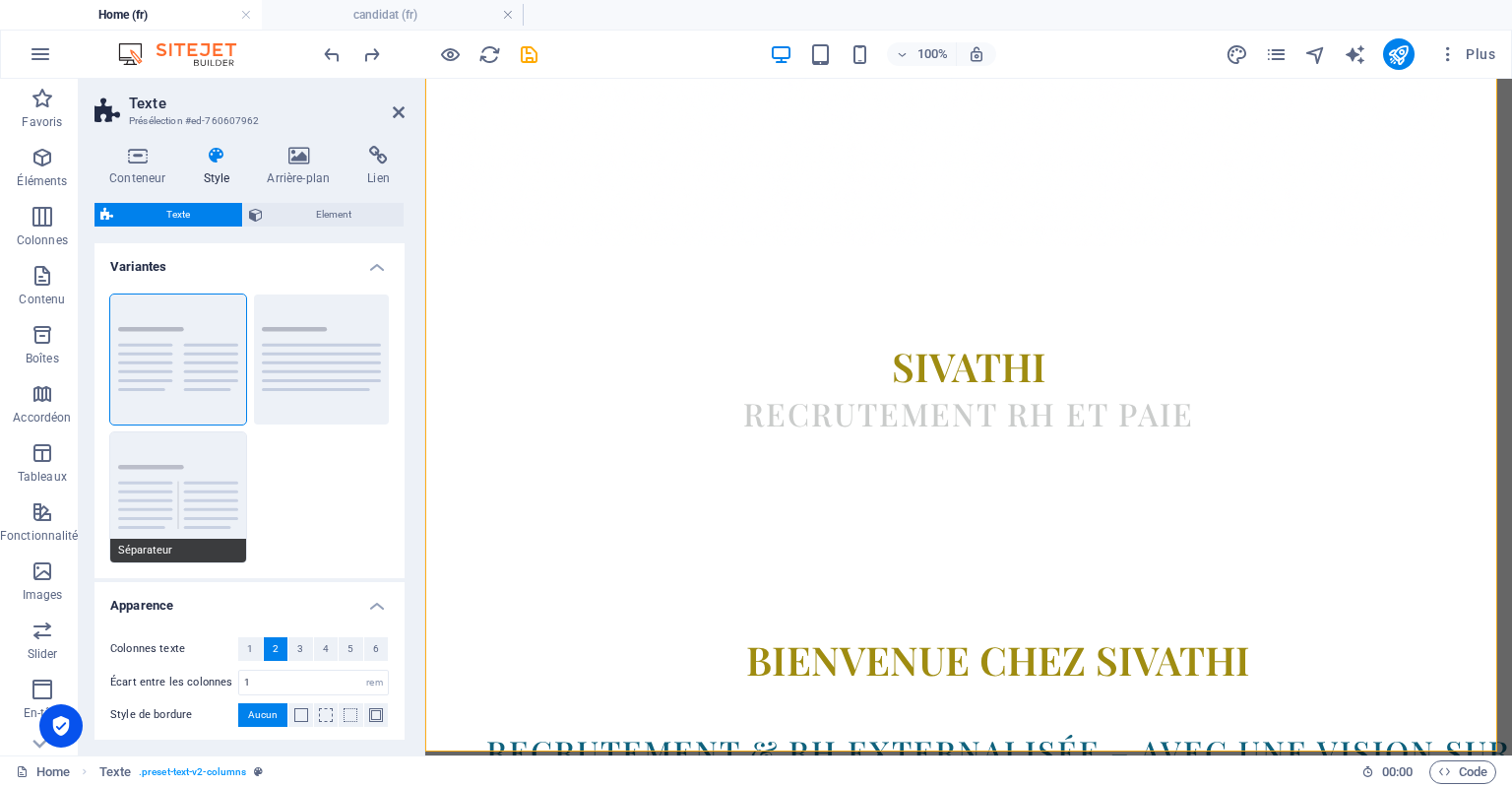 click on "Séparateur" at bounding box center [178, 497] 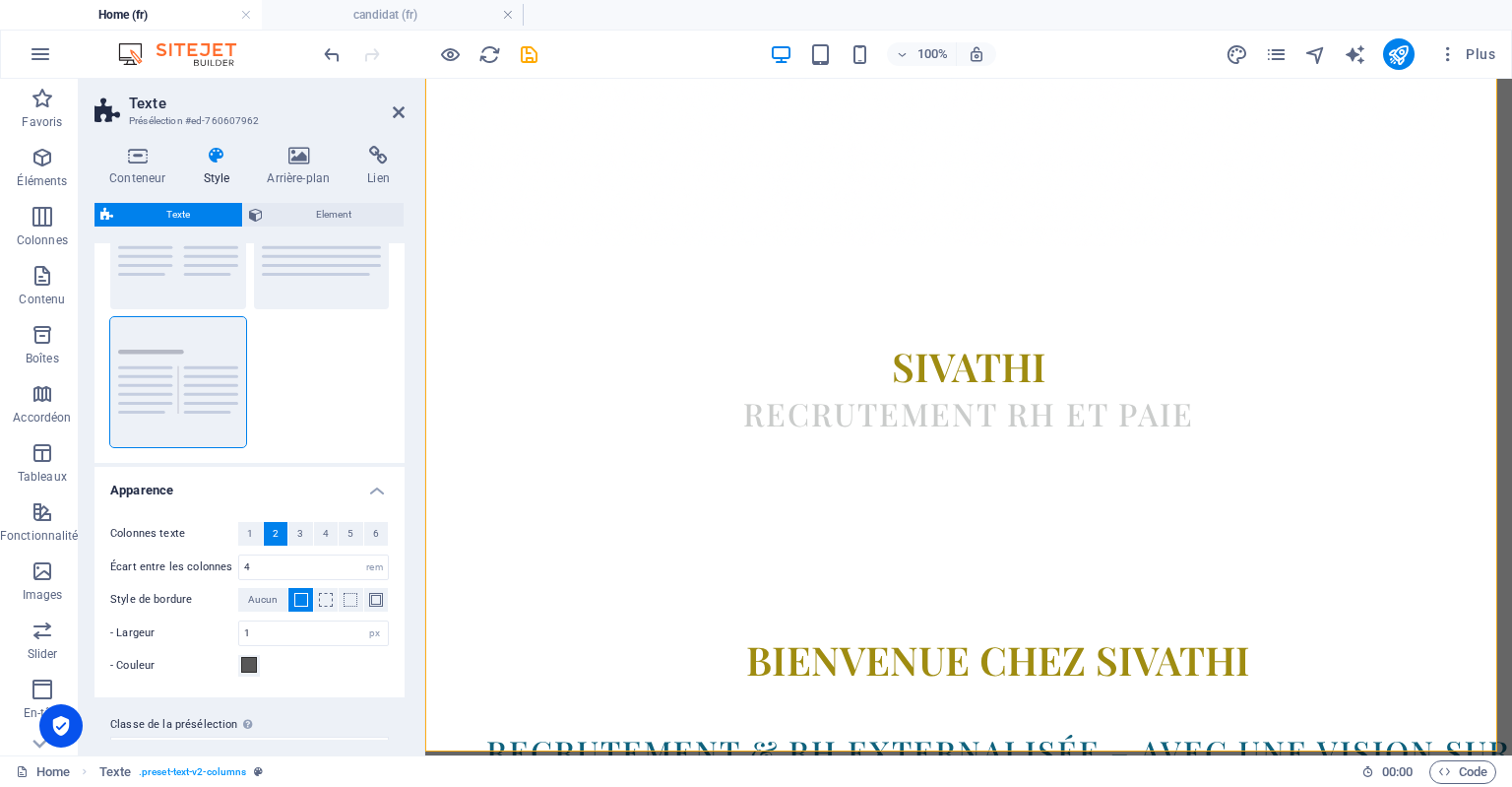 scroll, scrollTop: 150, scrollLeft: 0, axis: vertical 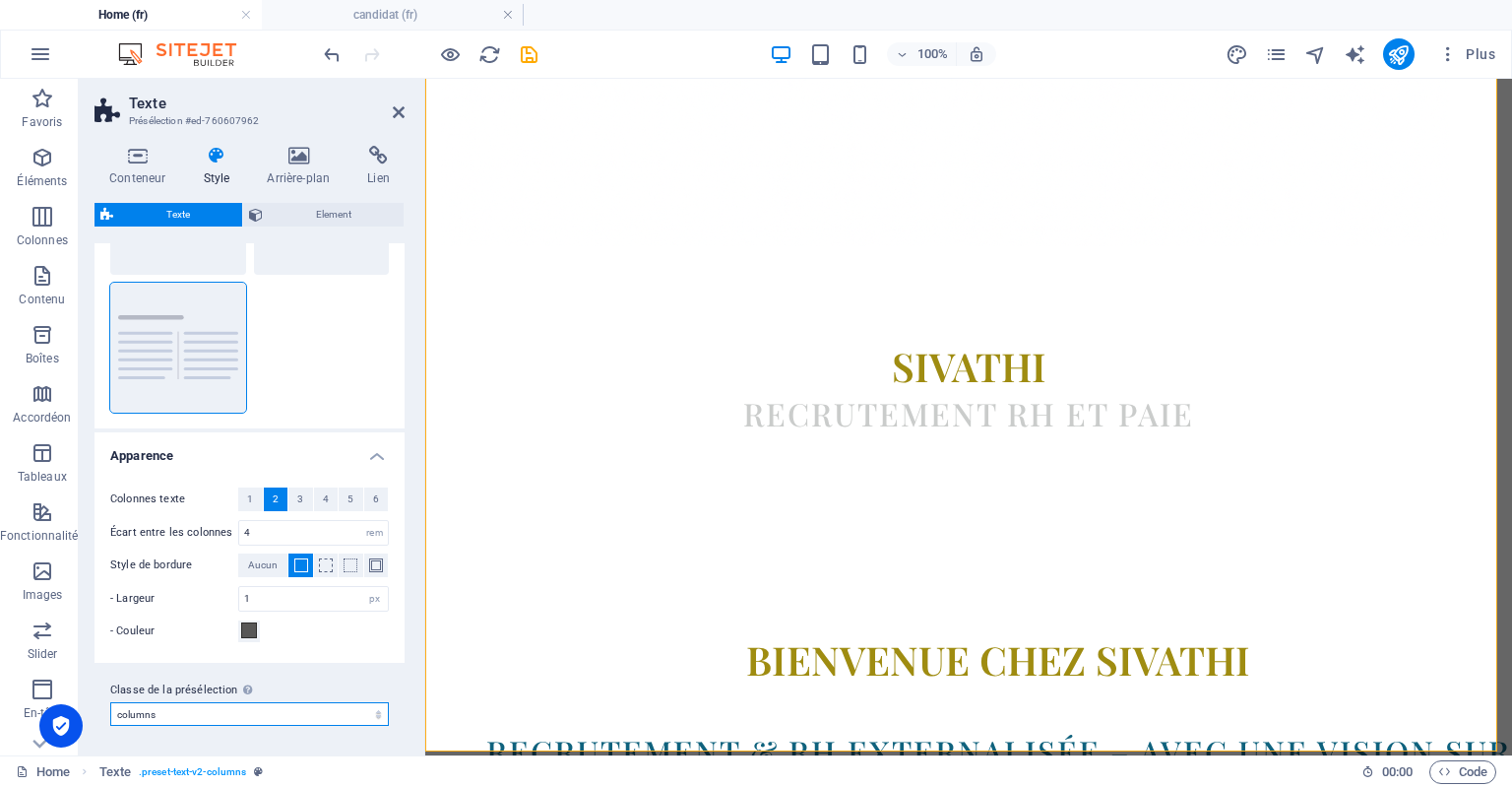 click on "columns default separator Ajouter la classe de la présélection" at bounding box center [249, 714] 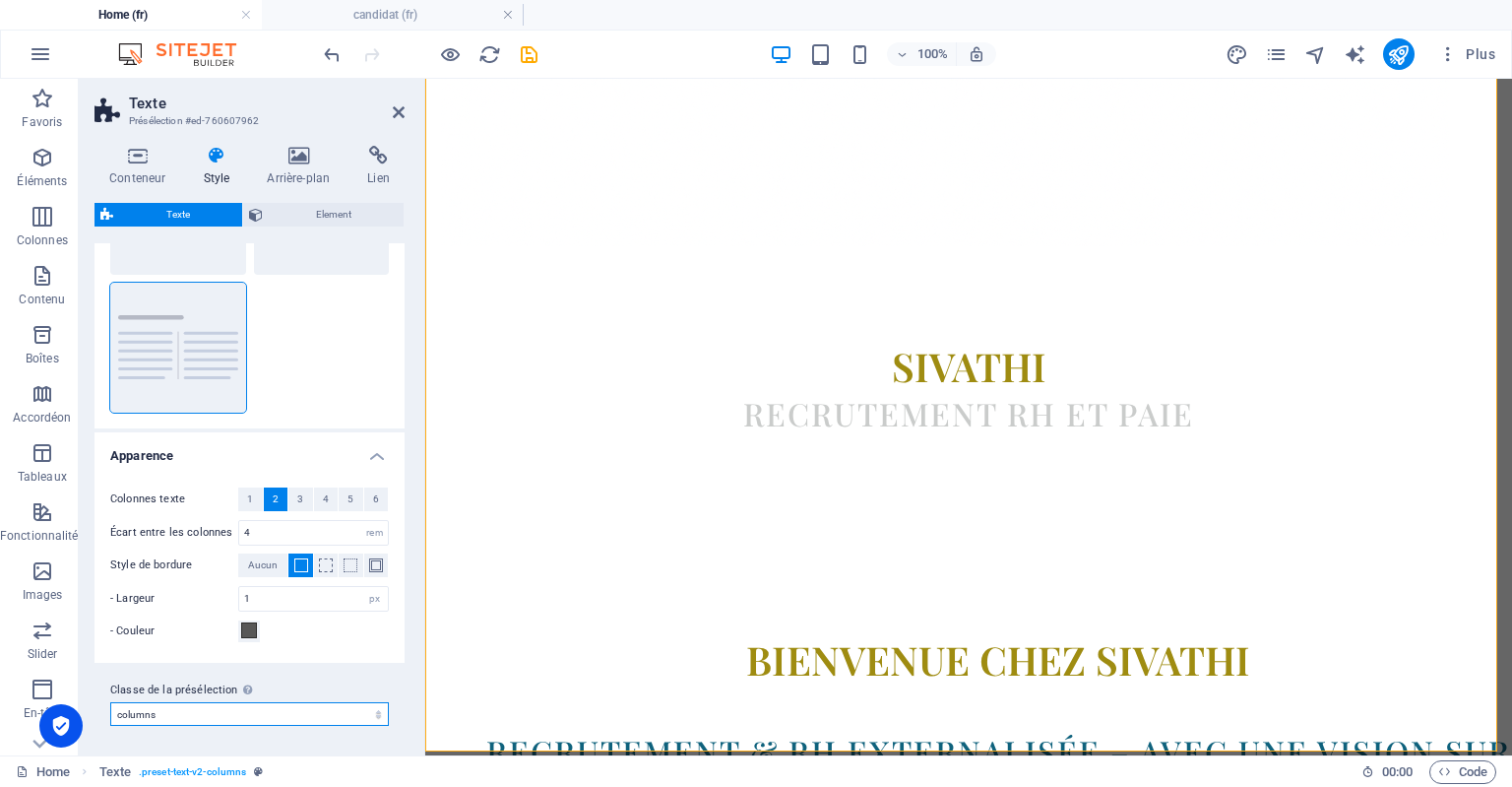 click on "columns default separator Ajouter la classe de la présélection" at bounding box center [249, 714] 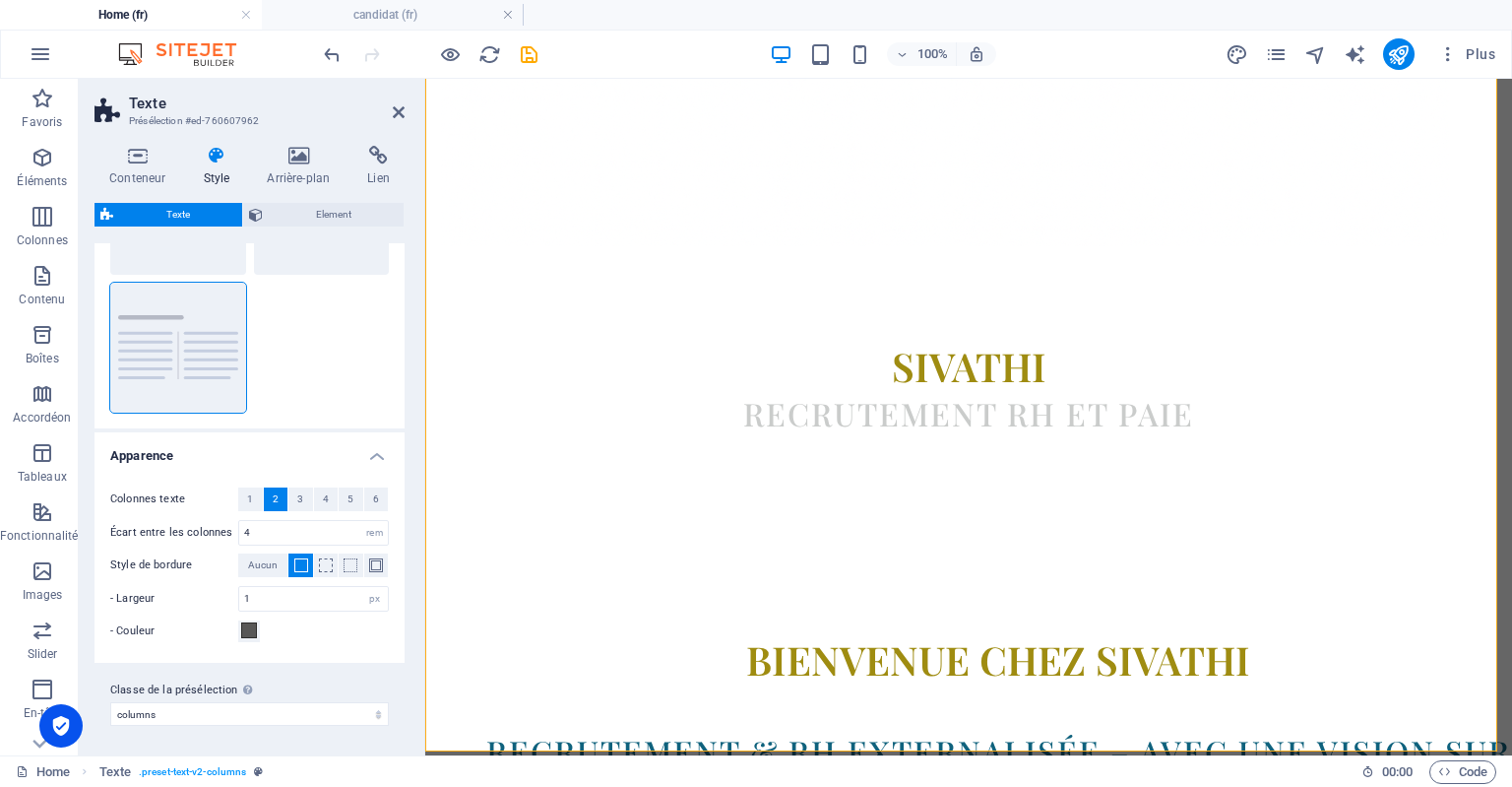 drag, startPoint x: 405, startPoint y: 420, endPoint x: 421, endPoint y: 289, distance: 131.97348 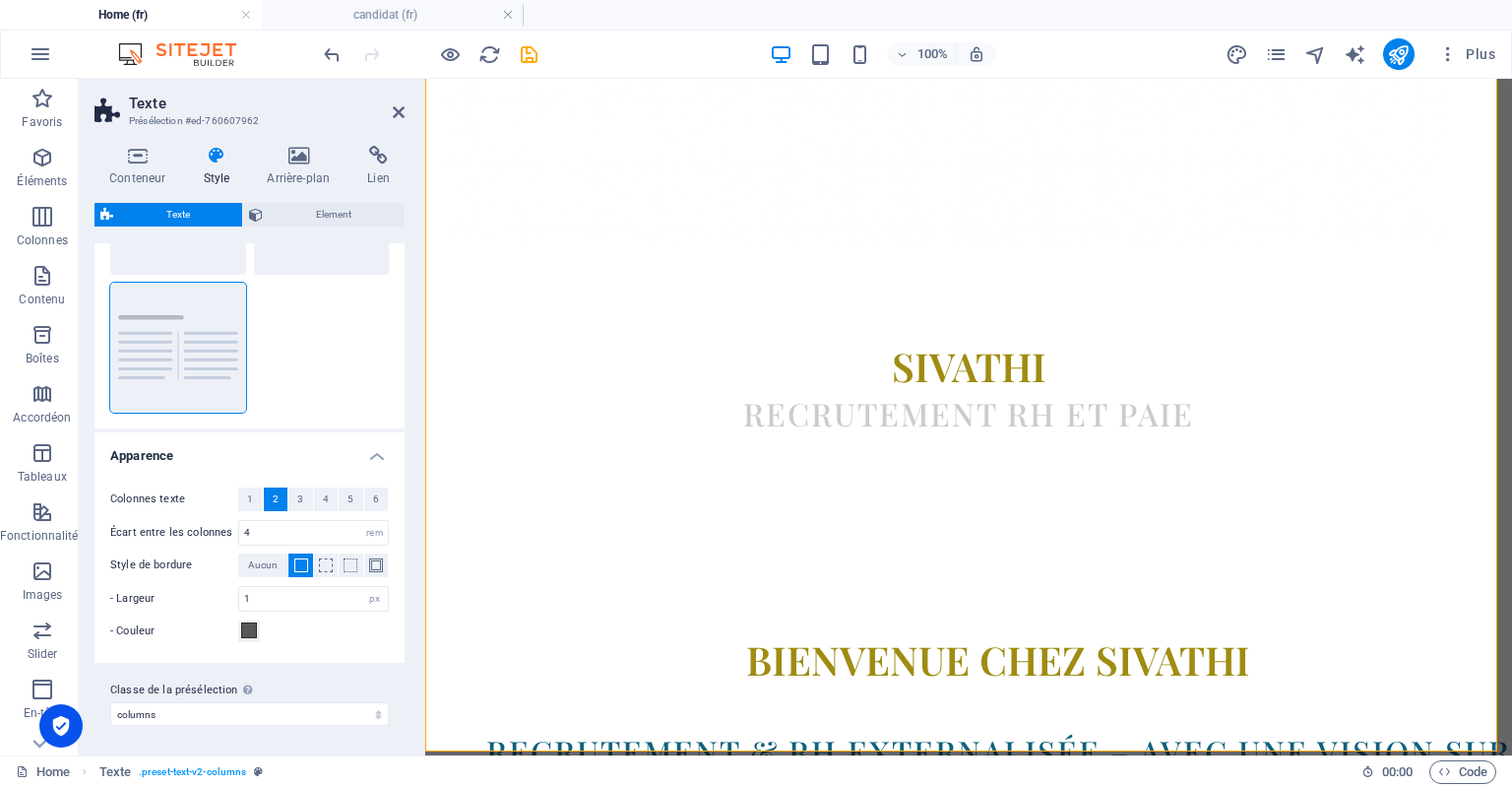 scroll, scrollTop: 0, scrollLeft: 0, axis: both 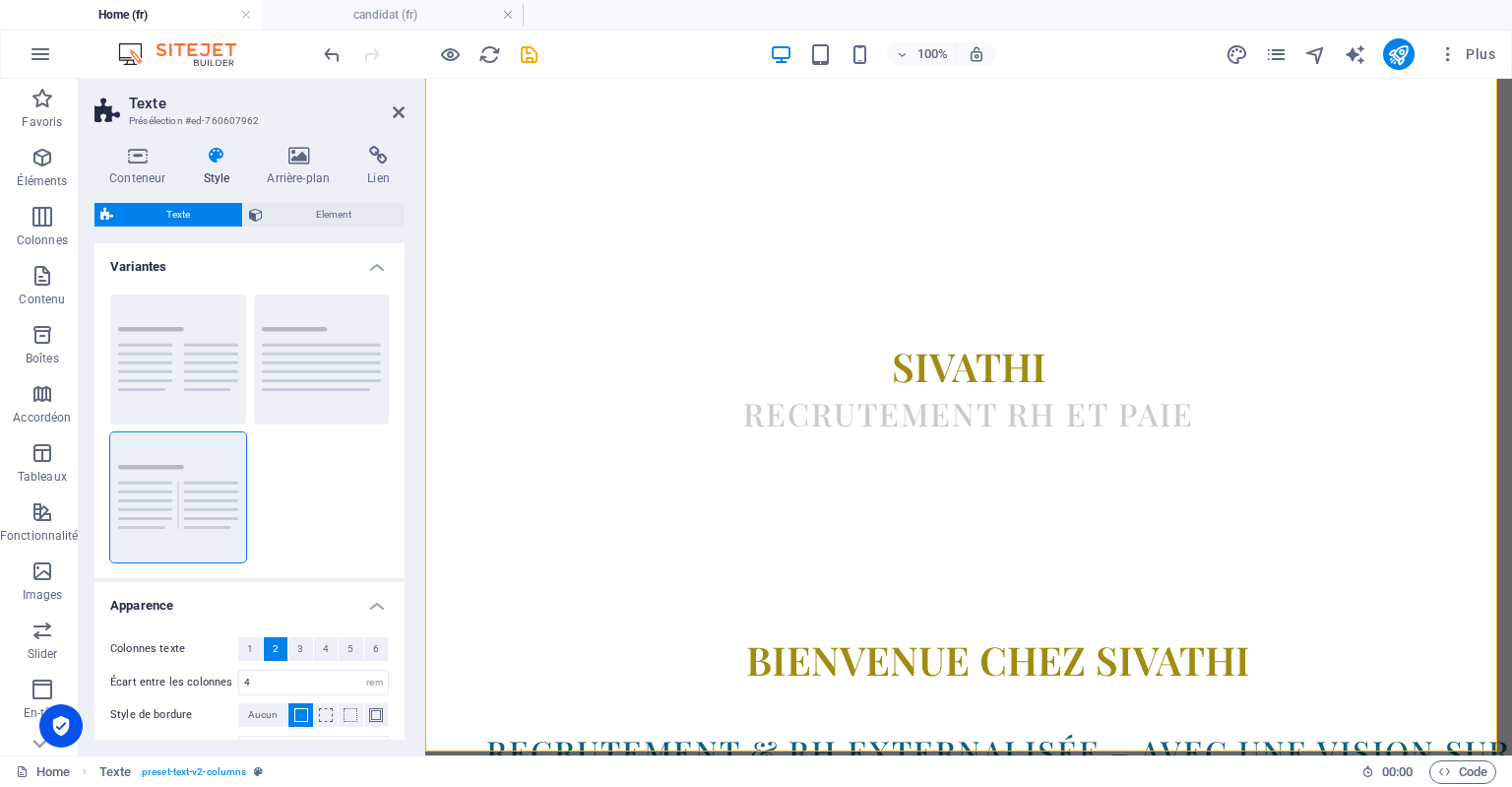 click on "Variantes" at bounding box center [249, 261] 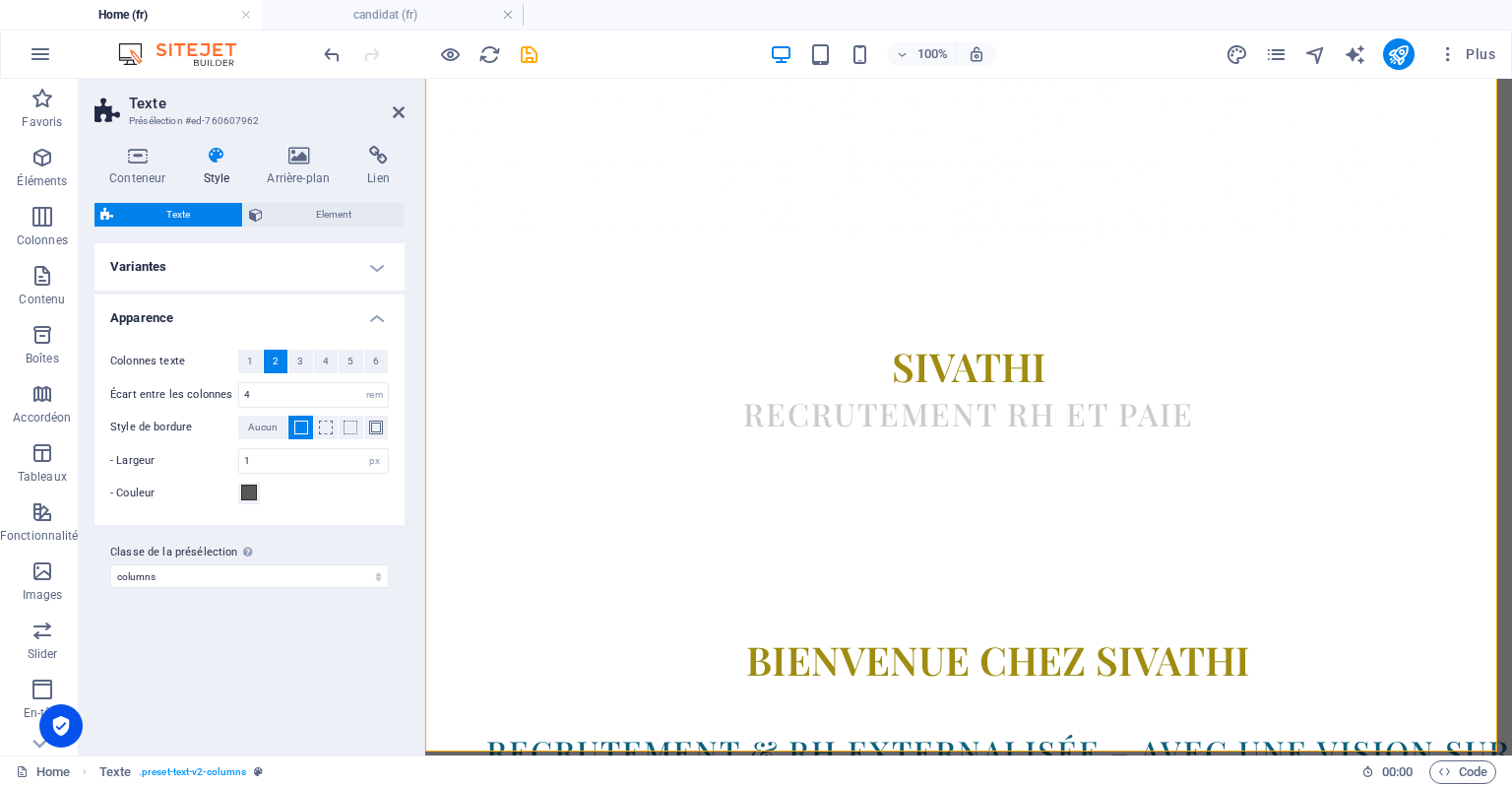 click on "Variantes" at bounding box center [249, 267] 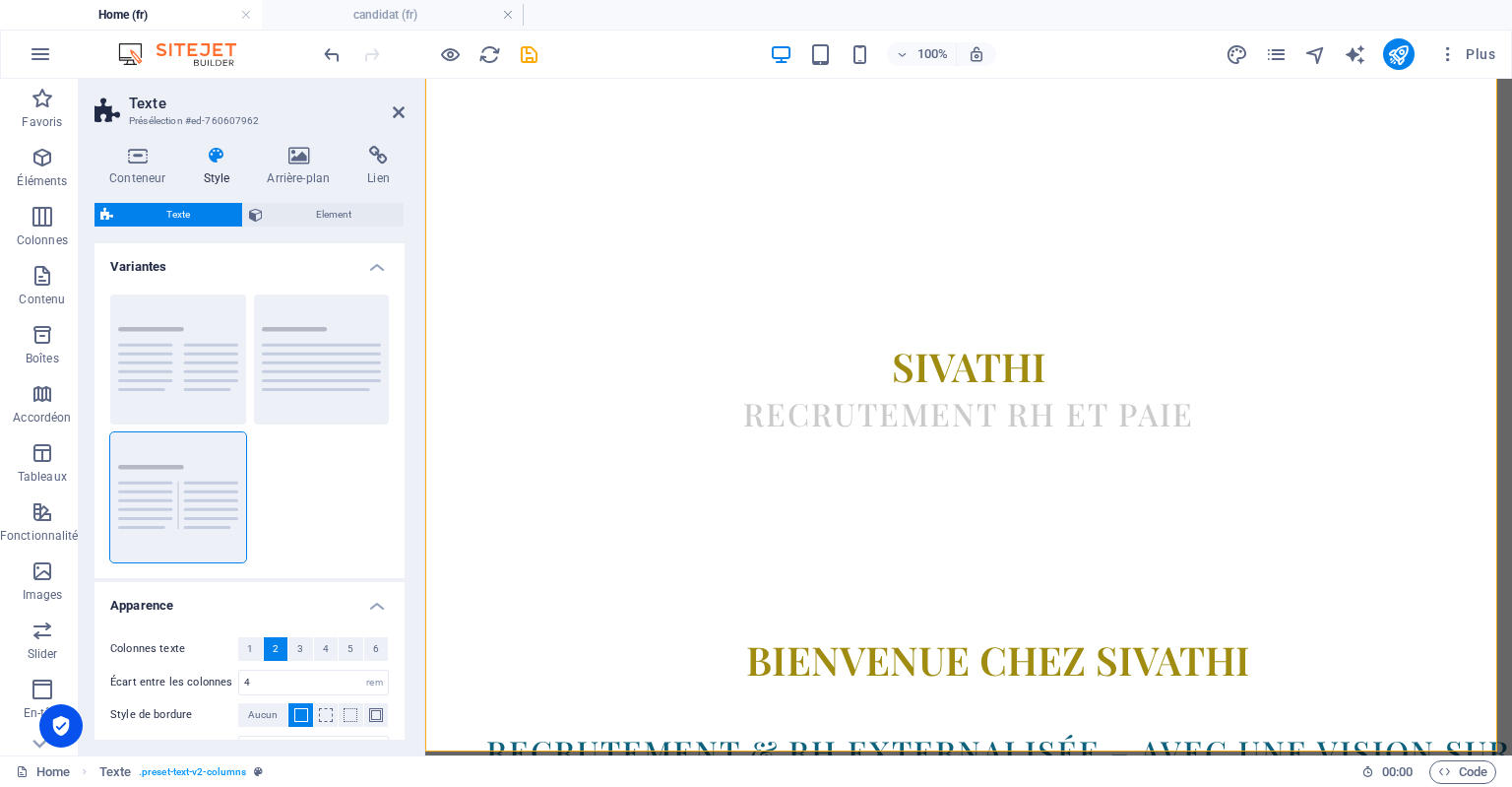 scroll, scrollTop: 150, scrollLeft: 0, axis: vertical 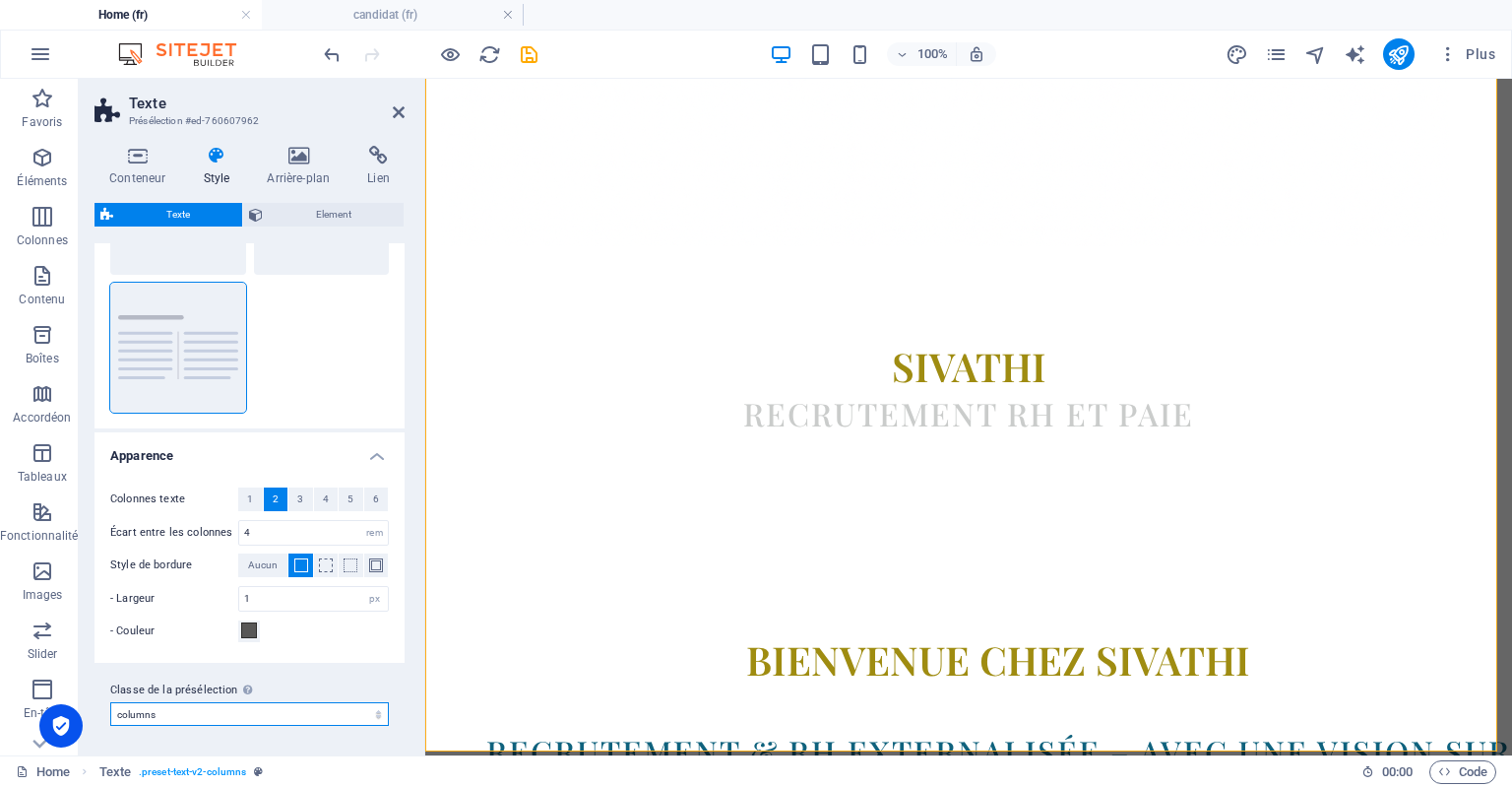 click on "columns default separator Ajouter la classe de la présélection" at bounding box center (249, 714) 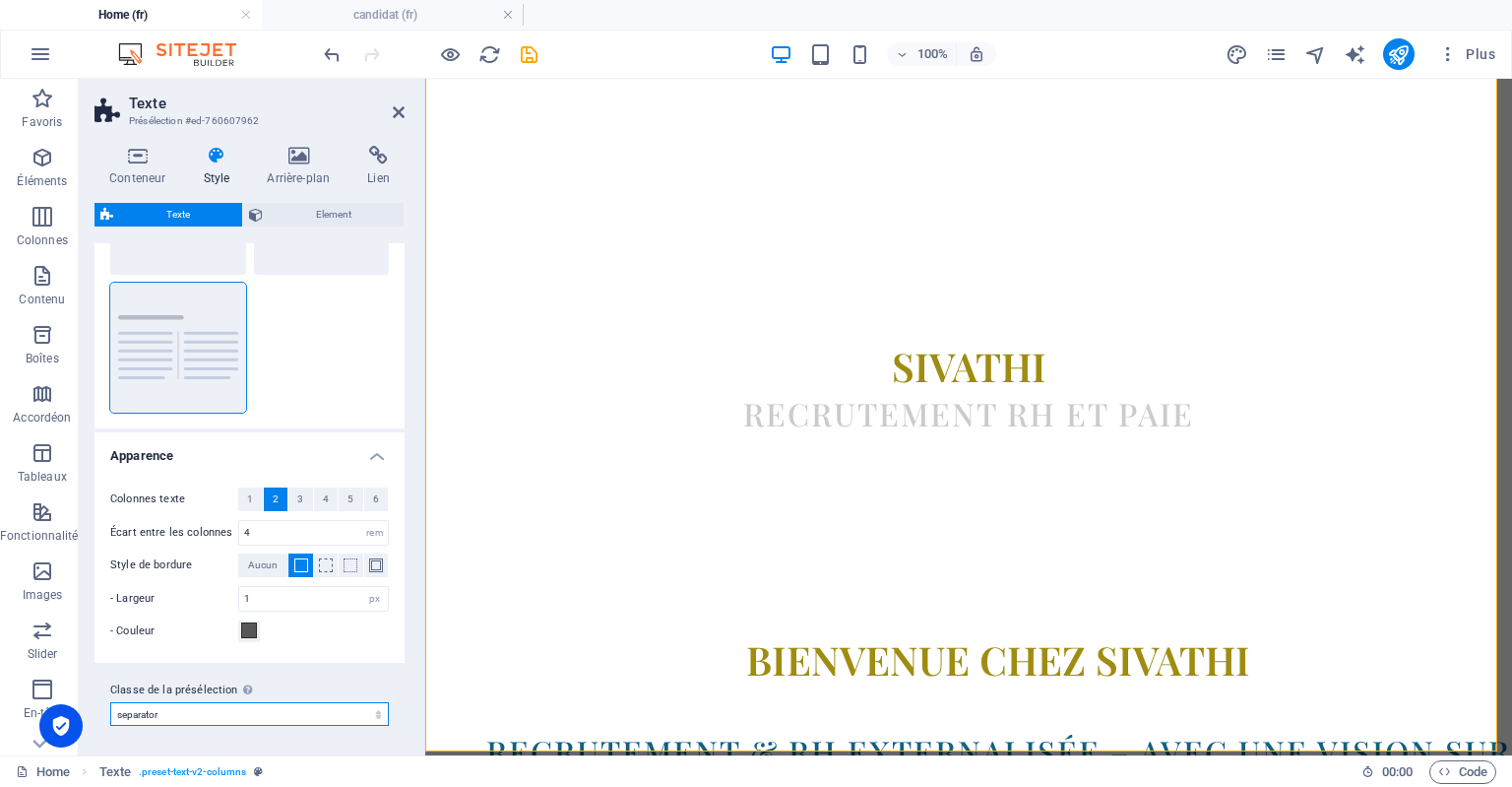 click on "columns default separator Ajouter la classe de la présélection" at bounding box center [249, 714] 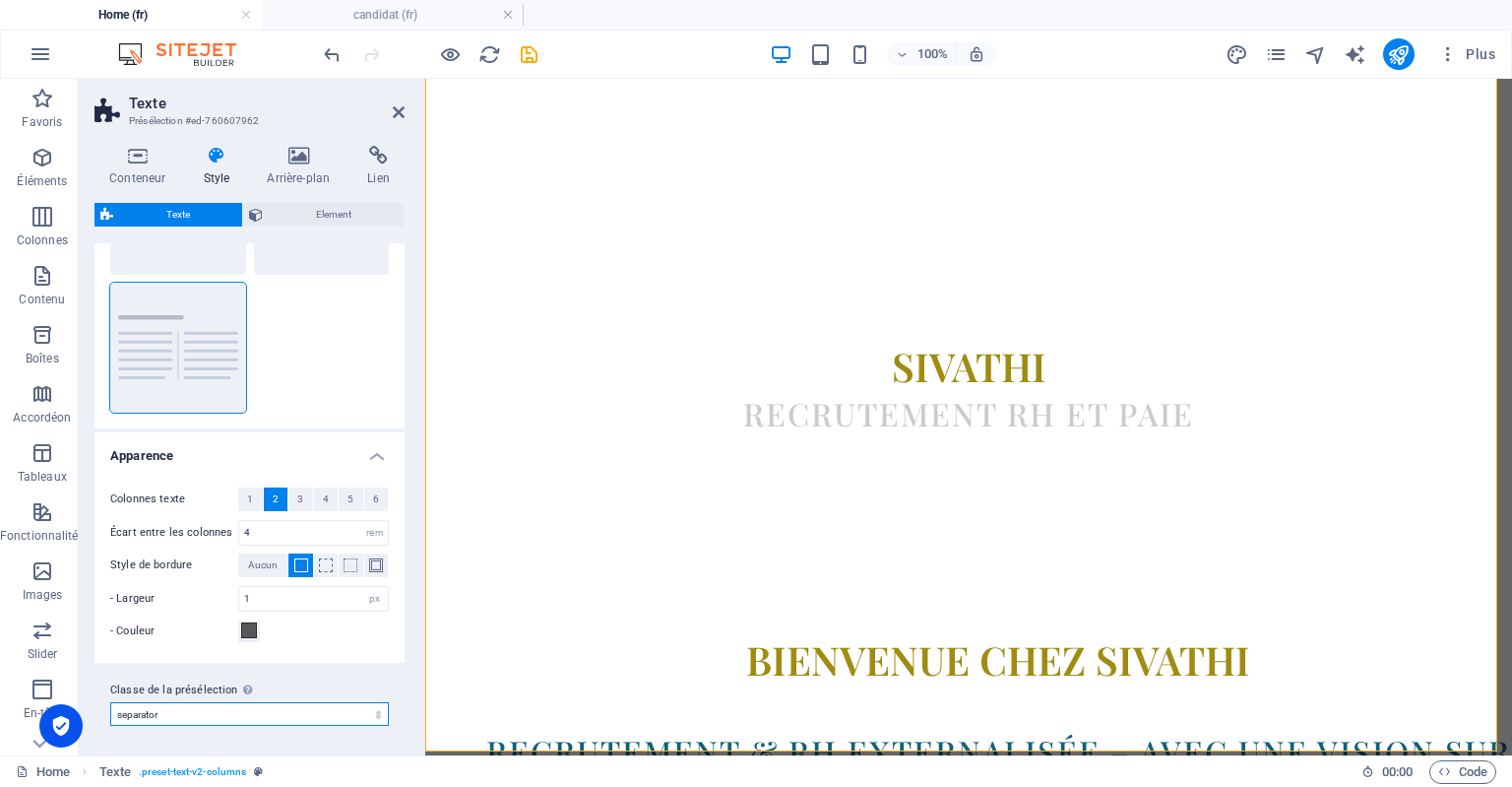 click on "columns default separator Ajouter la classe de la présélection" at bounding box center [249, 714] 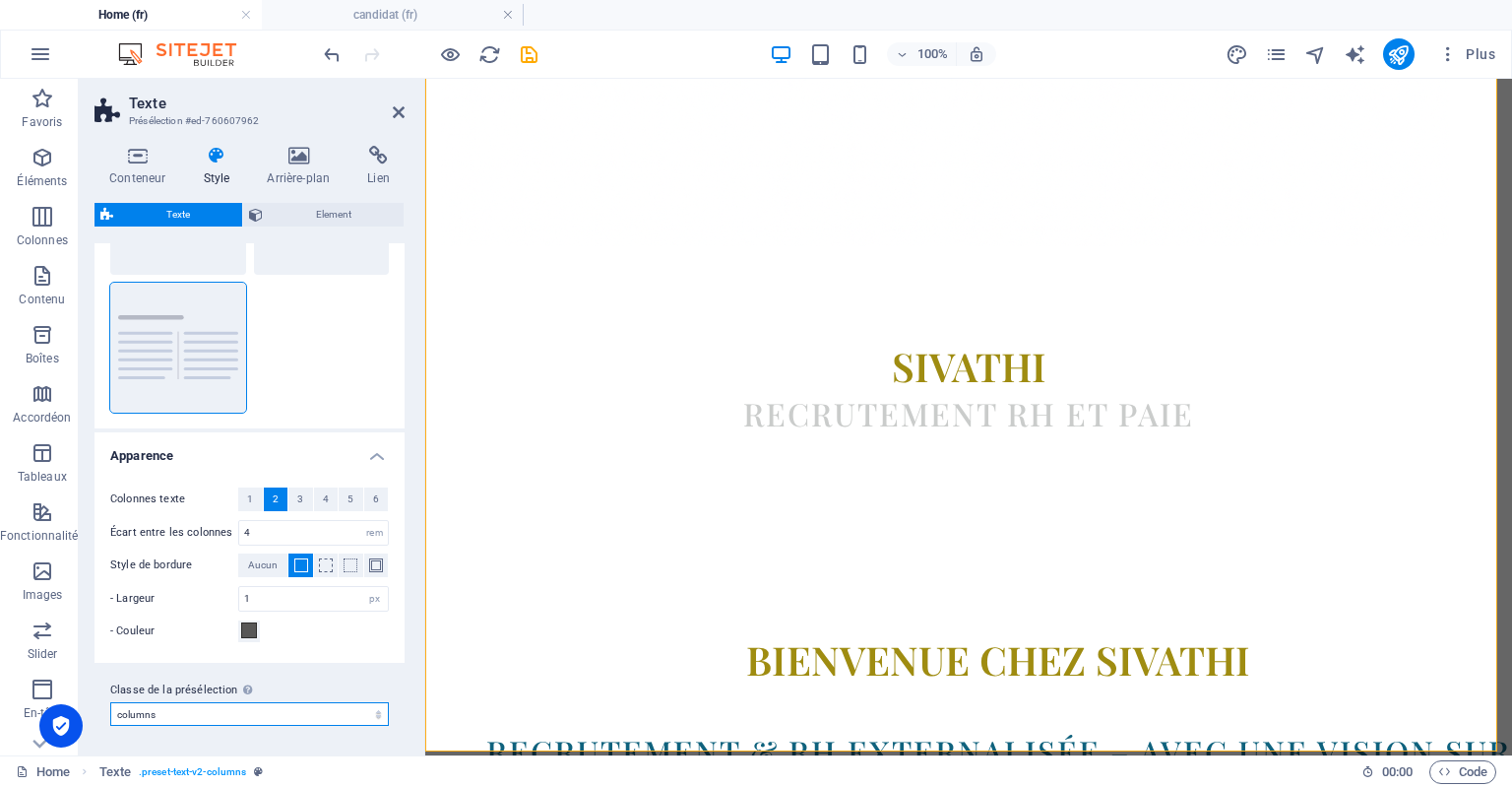 click on "columns default separator Ajouter la classe de la présélection" at bounding box center [249, 714] 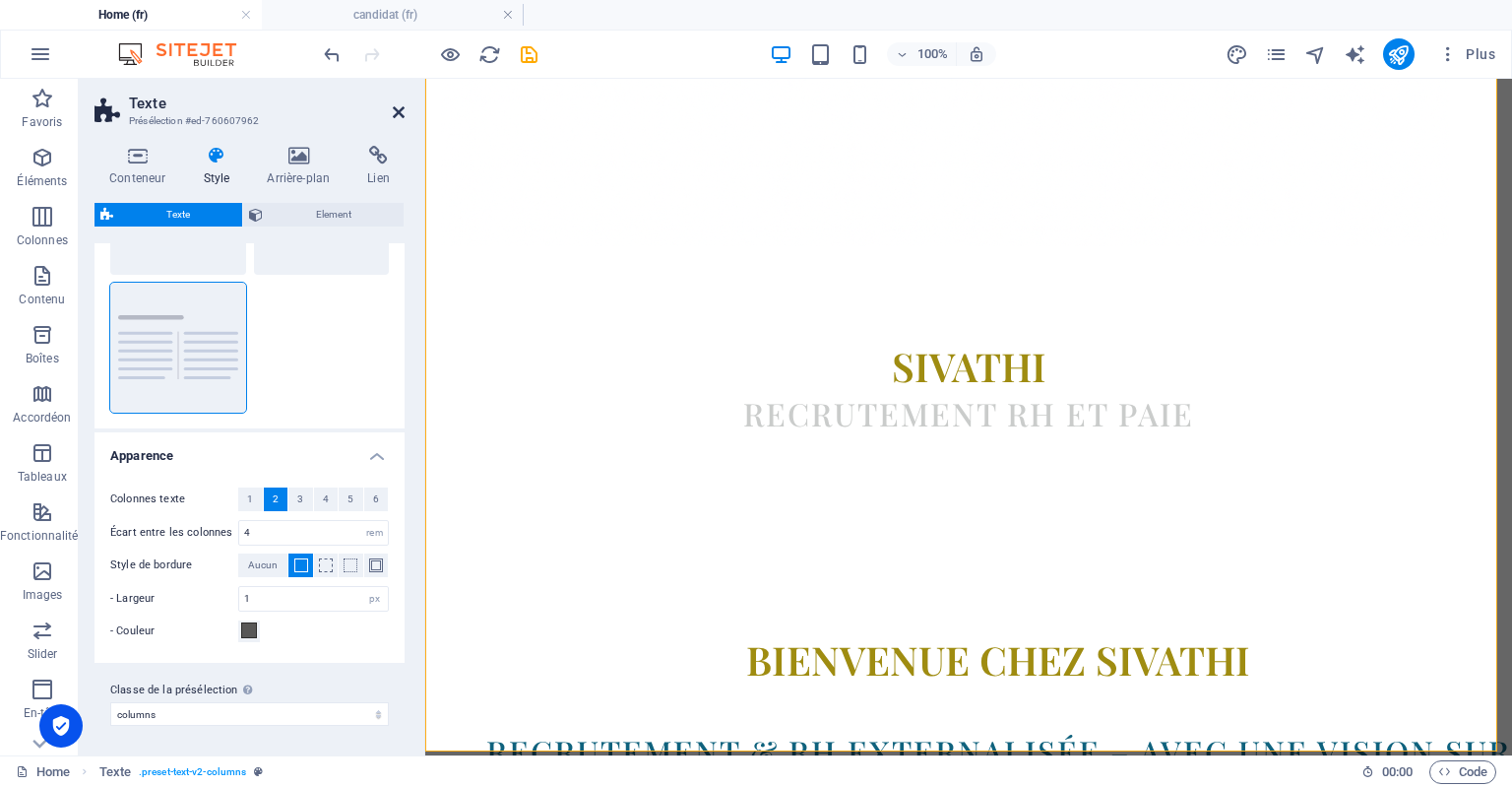 click at bounding box center (399, 112) 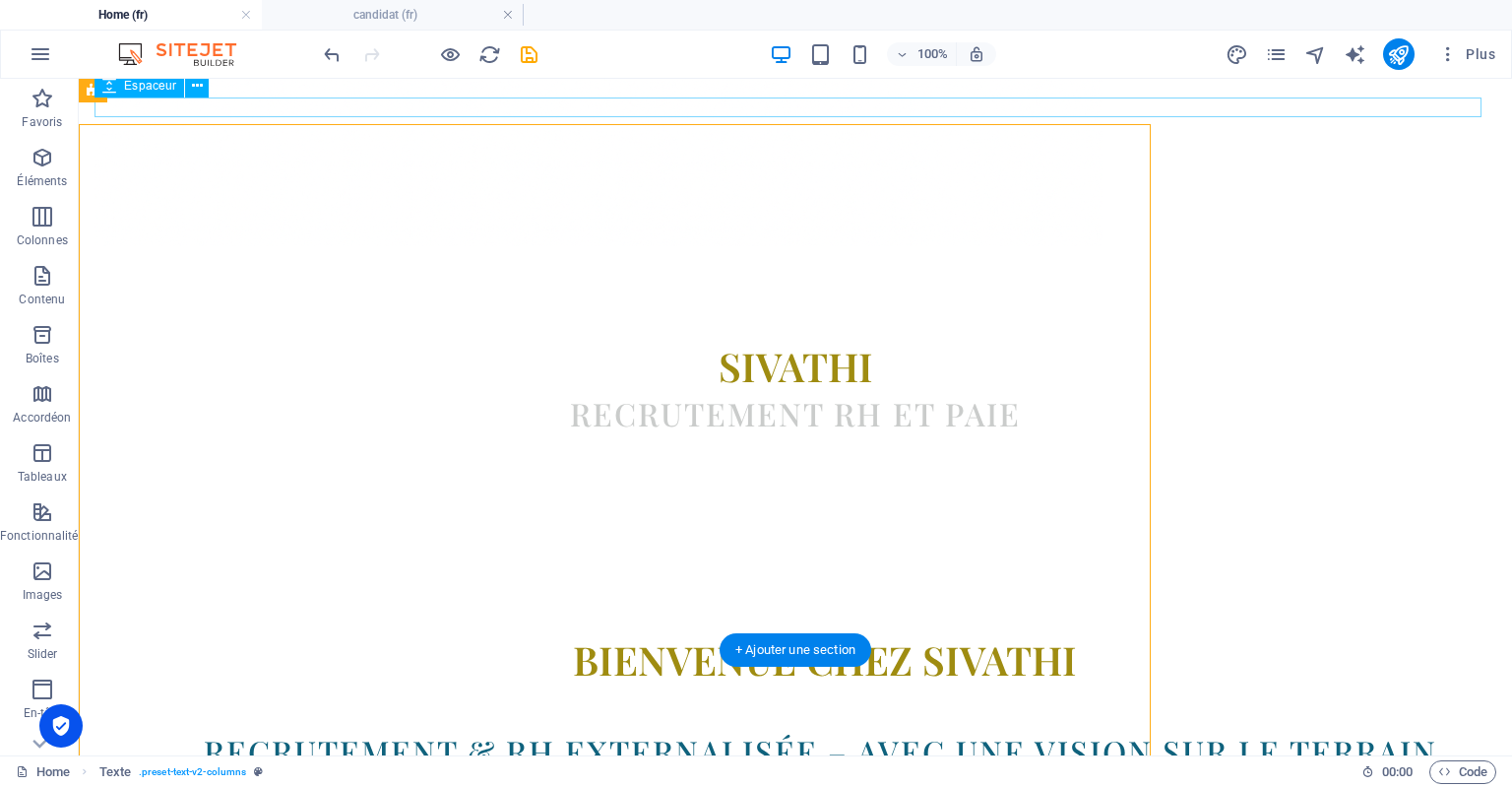 scroll, scrollTop: 2110, scrollLeft: 0, axis: vertical 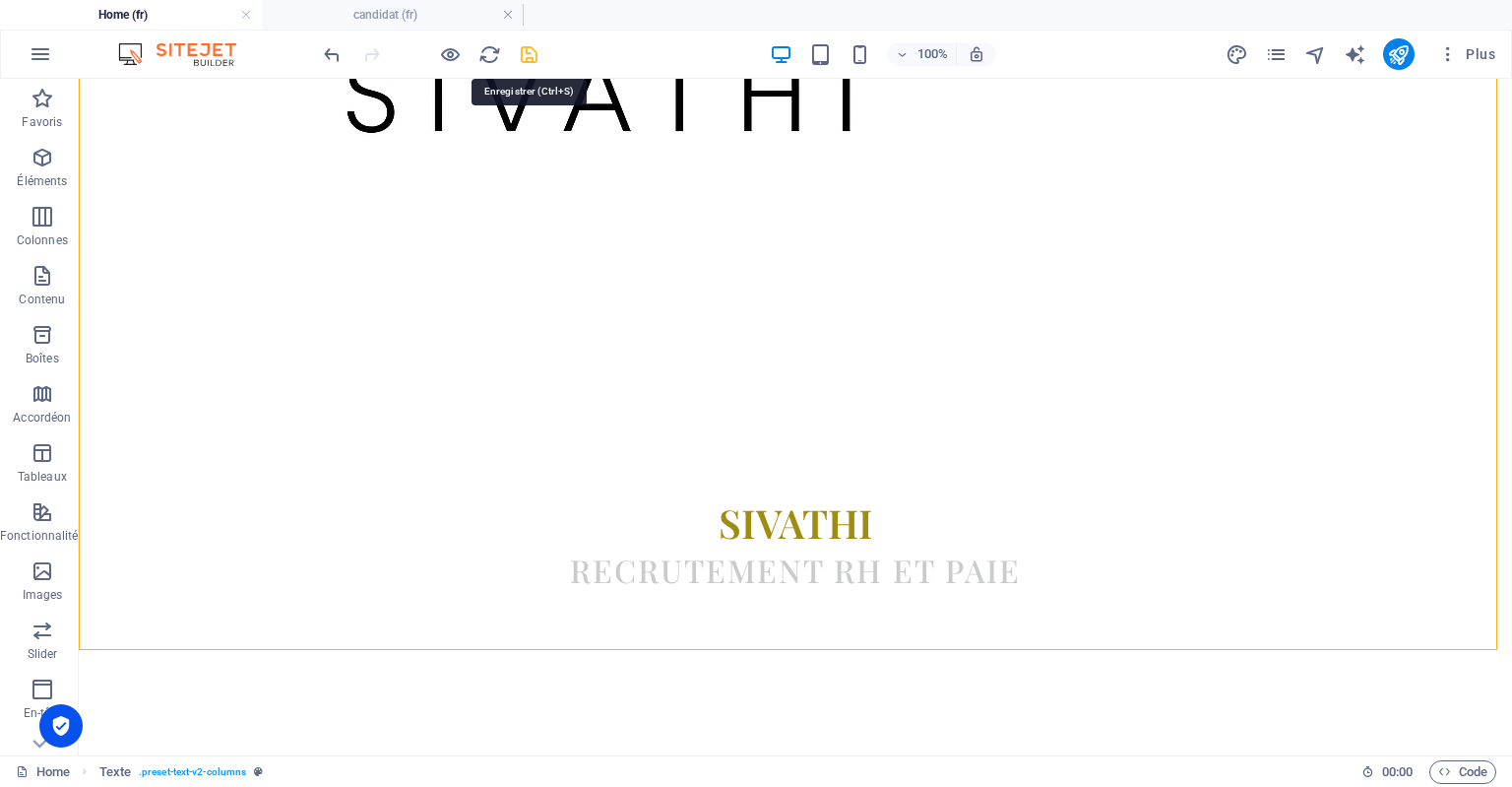 click at bounding box center [529, 54] 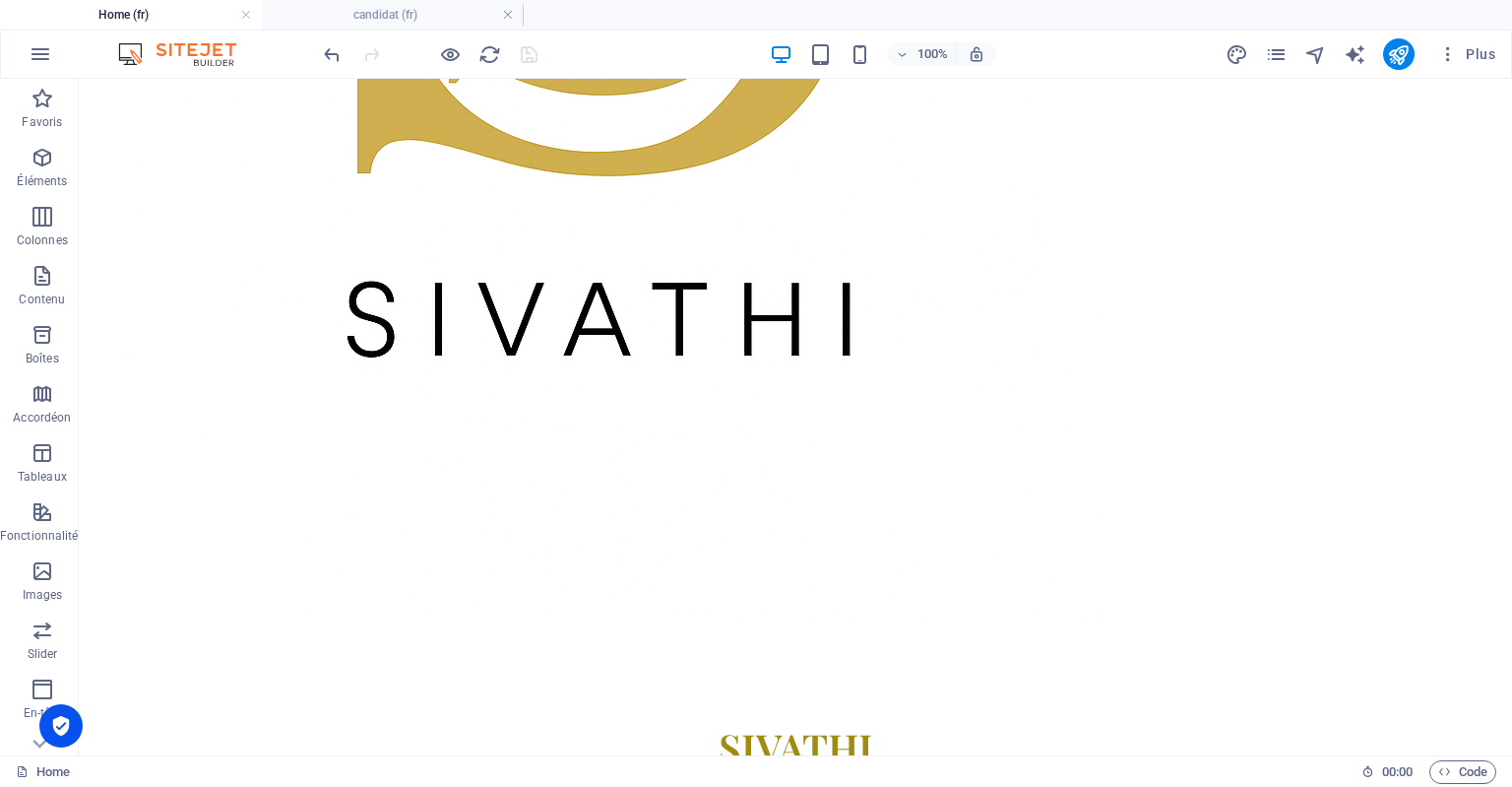 scroll, scrollTop: 2136, scrollLeft: 0, axis: vertical 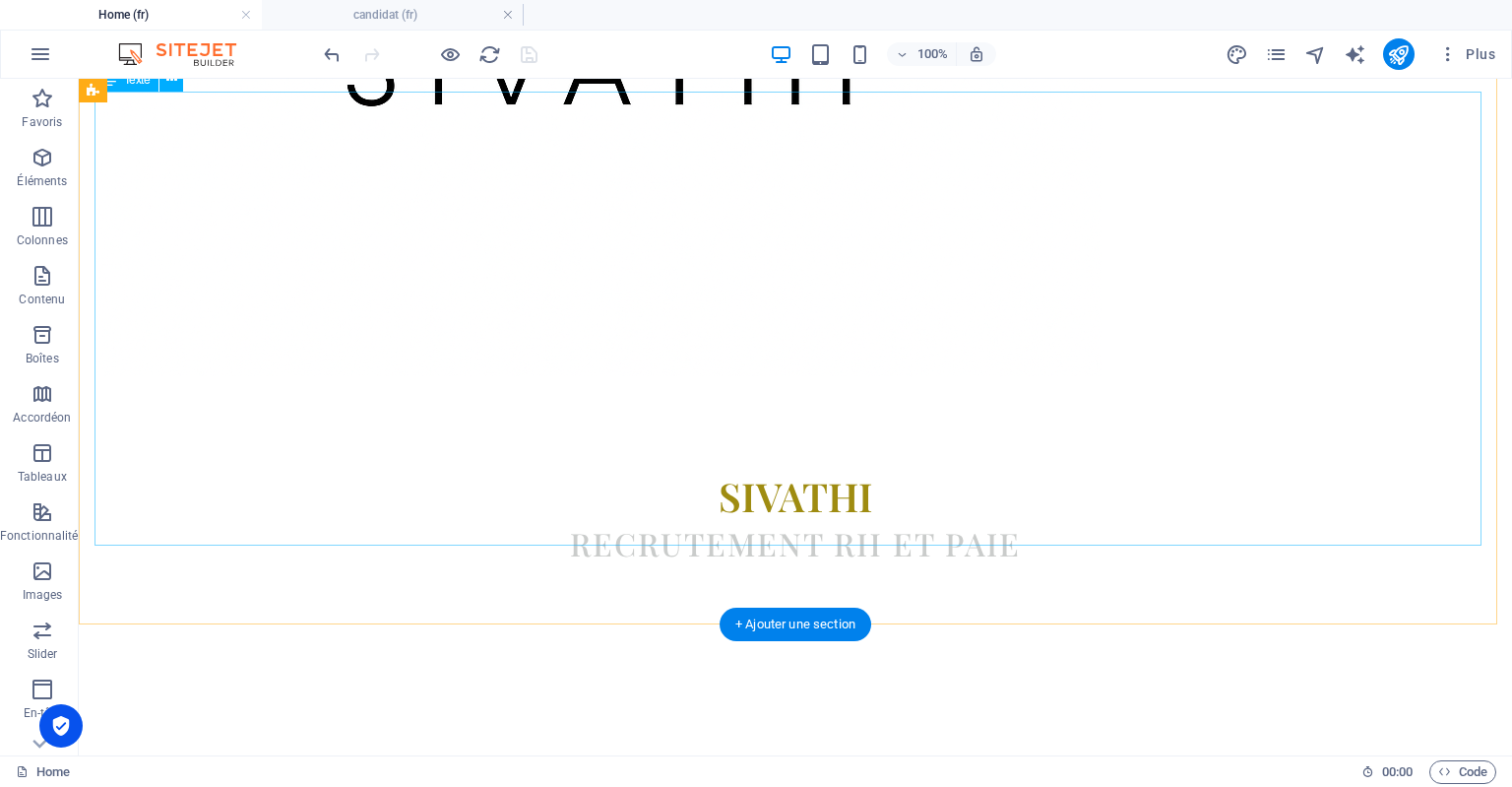click on "UNE APPROCHE HUMAINE, UN REGARD ENGAGÉ SUR VOS RECRUTEMENTS Je suis  [PERSON_NAME] , consultante indépendante en recrutement et fondatrice de SIVATHI, une structure à taille humaine dédiée à l’accompagnement RH des entreprises. Mon parcours m’a menée du cabinet de paie à la gestion RH sur le terrain, en passant par la retraite complémentaire et l’administration du personnel. Ces expériences m’ont forgé une vision complète, opérationnelle et réaliste des besoins des TPE, PME et structures en croissance. Aujourd’hui, j’interviens comme partenaire externe pour aider les entreprises à recruter [PERSON_NAME] profils, structurer leur gestion RH et [PERSON_NAME] concentrées sur leur cœur de métier. Mon objectif : vous faire bénéficier d’un regard extérieur, neutre et engagé, en étant vos yeux et vos oreilles sur le terrain. Chaque mission est sur mesure, avec une approche 100 % humaine et une exigence de qualité. MES VALEURS :" at bounding box center (795, 2729) 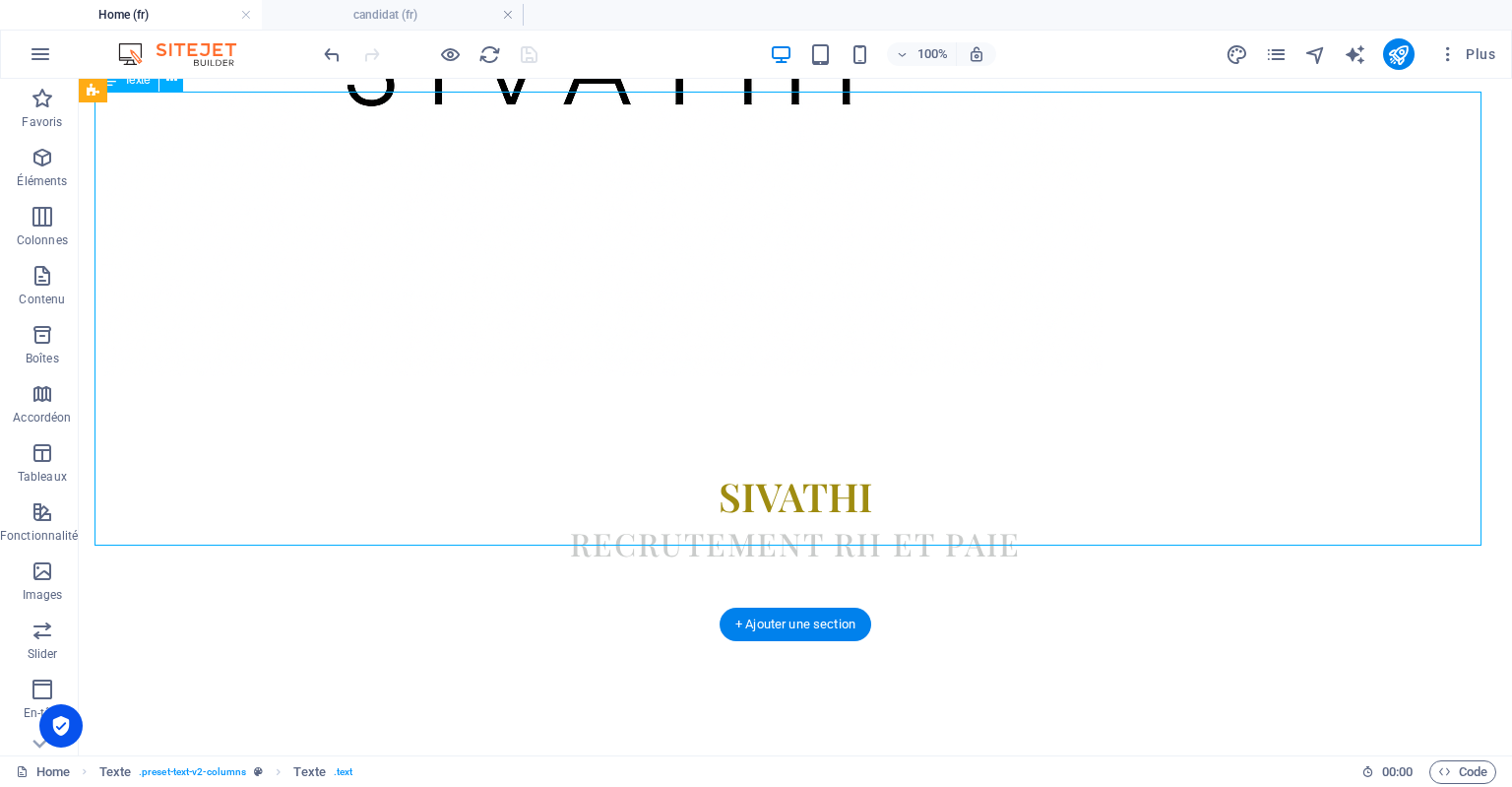 click on "UNE APPROCHE HUMAINE, UN REGARD ENGAGÉ SUR VOS RECRUTEMENTS Je suis  [PERSON_NAME] , consultante indépendante en recrutement et fondatrice de SIVATHI, une structure à taille humaine dédiée à l’accompagnement RH des entreprises. Mon parcours m’a menée du cabinet de paie à la gestion RH sur le terrain, en passant par la retraite complémentaire et l’administration du personnel. Ces expériences m’ont forgé une vision complète, opérationnelle et réaliste des besoins des TPE, PME et structures en croissance. Aujourd’hui, j’interviens comme partenaire externe pour aider les entreprises à recruter [PERSON_NAME] profils, structurer leur gestion RH et [PERSON_NAME] concentrées sur leur cœur de métier. Mon objectif : vous faire bénéficier d’un regard extérieur, neutre et engagé, en étant vos yeux et vos oreilles sur le terrain. Chaque mission est sur mesure, avec une approche 100 % humaine et une exigence de qualité. MES VALEURS :" at bounding box center [795, 2729] 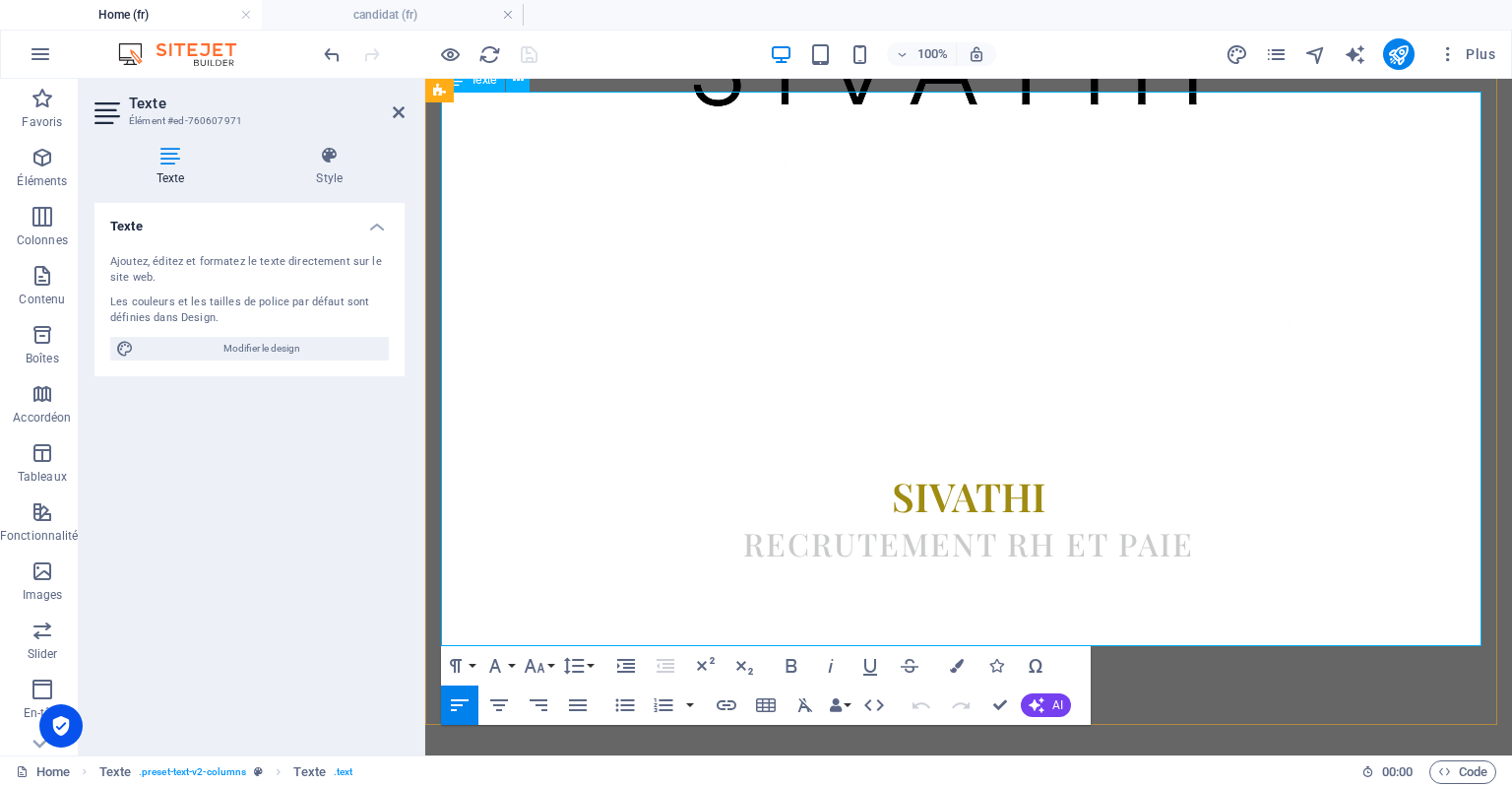 scroll, scrollTop: 2293, scrollLeft: 0, axis: vertical 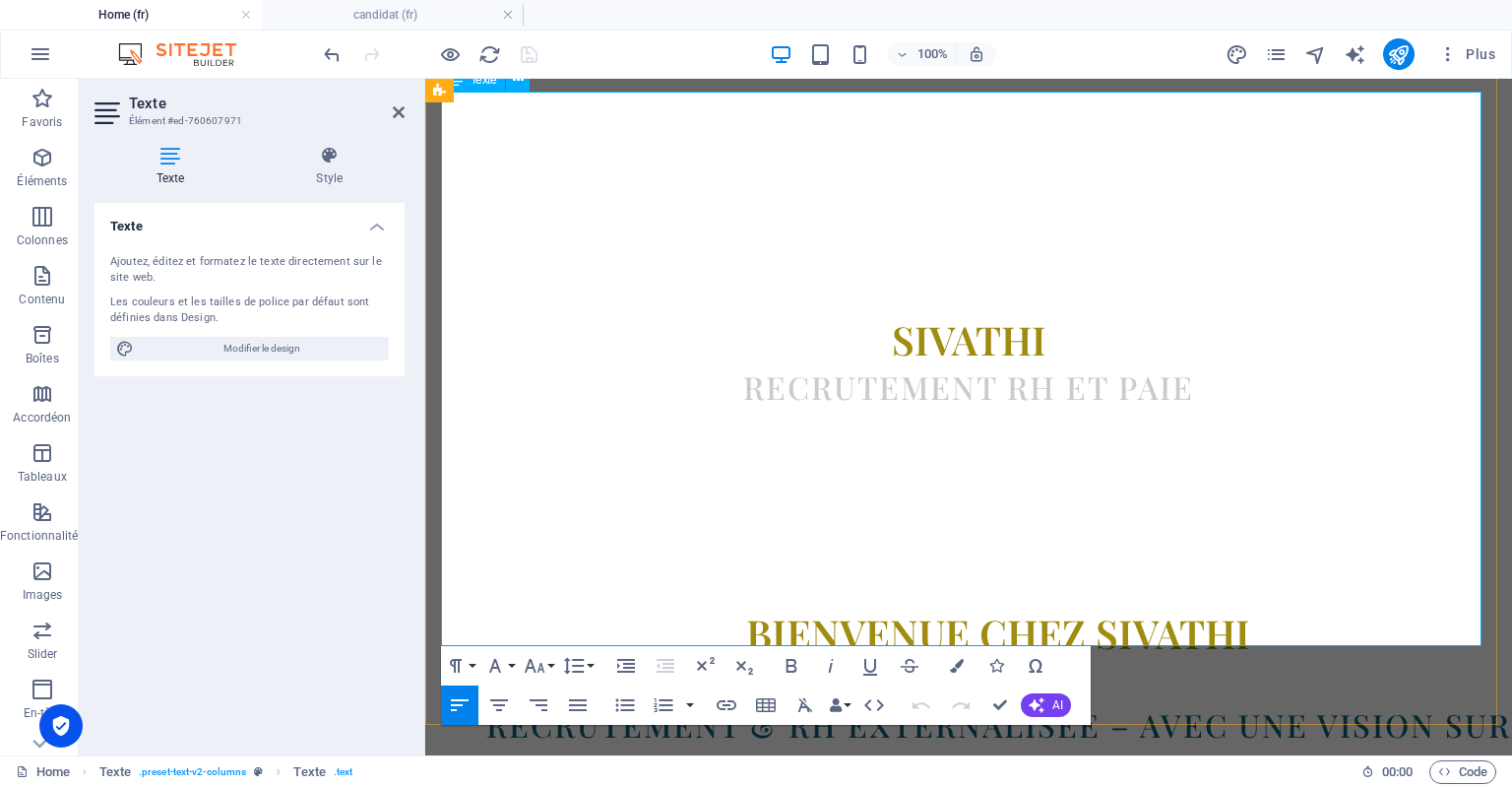 click on "UNE APPROCHE HUMAINE, UN REGARD ENGAGÉ SUR VOS RECRUTEMENTS Je suis  [PERSON_NAME] , consultante indépendante en recrutement et fondatrice de SIVATHI, une structure à taille humaine dédiée à l’accompagnement RH des entreprises. Mon parcours m’a menée du cabinet de paie à la gestion RH sur le terrain, en passant par la retraite complémentaire et l’administration du personnel. Ces expériences m’ont forgé une vision complète, opérationnelle et réaliste des besoins des TPE, PME et structures en croissance. Aujourd’hui, j’interviens comme partenaire externe pour aider les entreprises à recruter [PERSON_NAME] profils, structurer leur gestion RH et [PERSON_NAME] concentrées sur leur cœur de métier. Mon objectif : vous faire bénéficier d’un regard extérieur, neutre et engagé, en étant vos yeux et vos oreilles sur le terrain. Chaque mission est sur mesure, avec une approche 100 % humaine et une exigence de qualité. MES VALEURS :" at bounding box center (969, 2780) 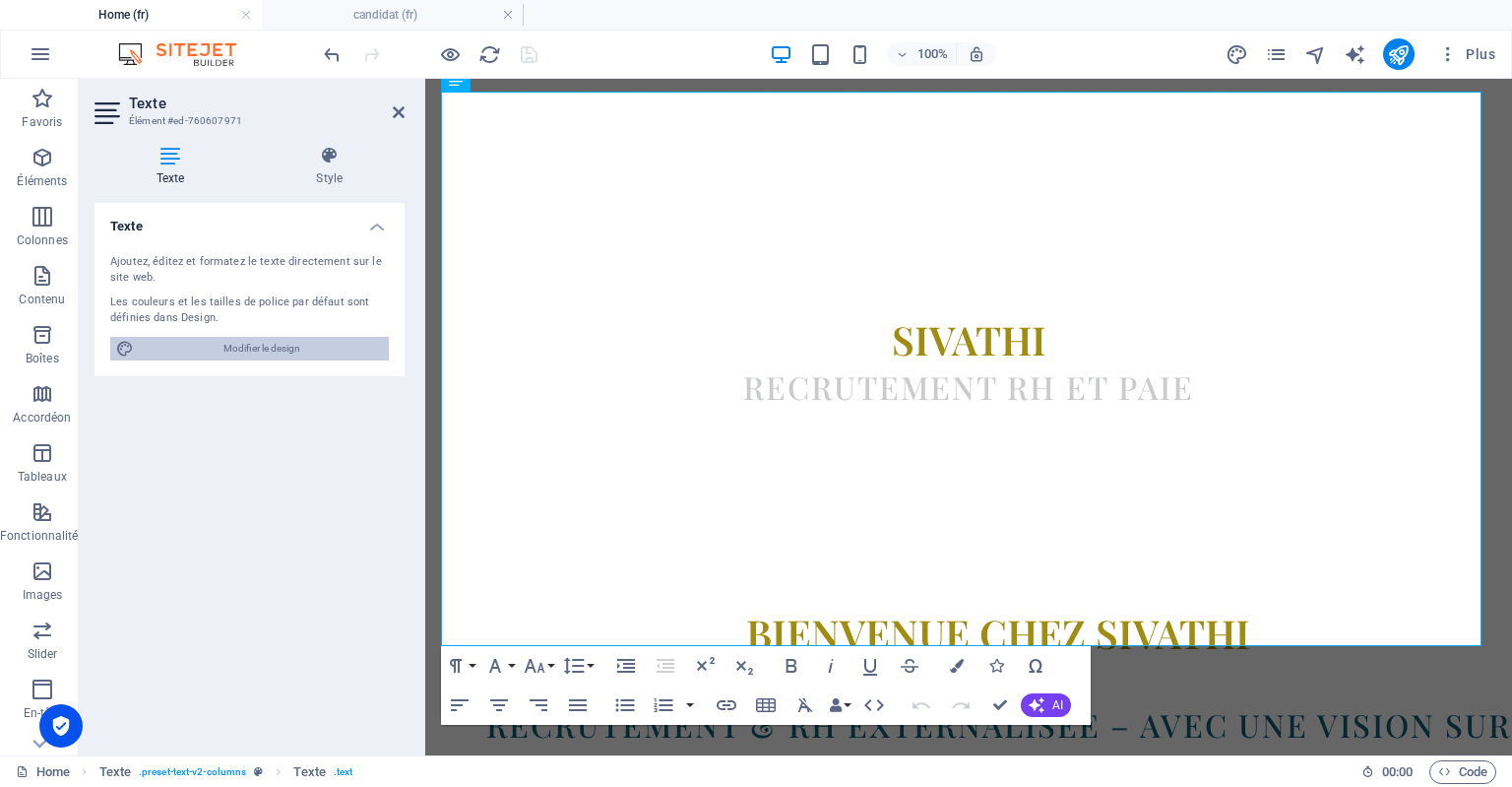 click on "Modifier le design" at bounding box center [261, 349] 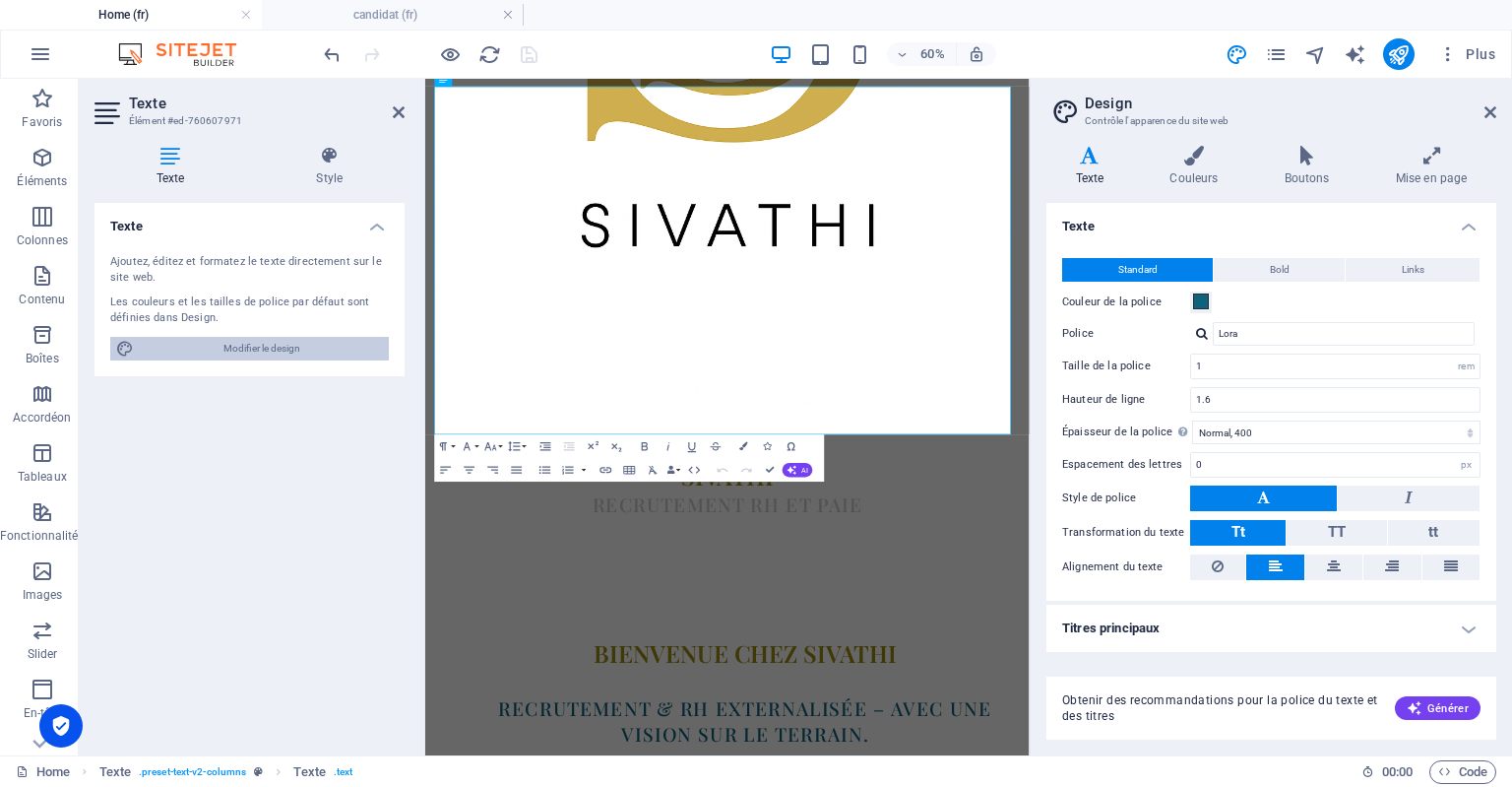 scroll, scrollTop: 2744, scrollLeft: 0, axis: vertical 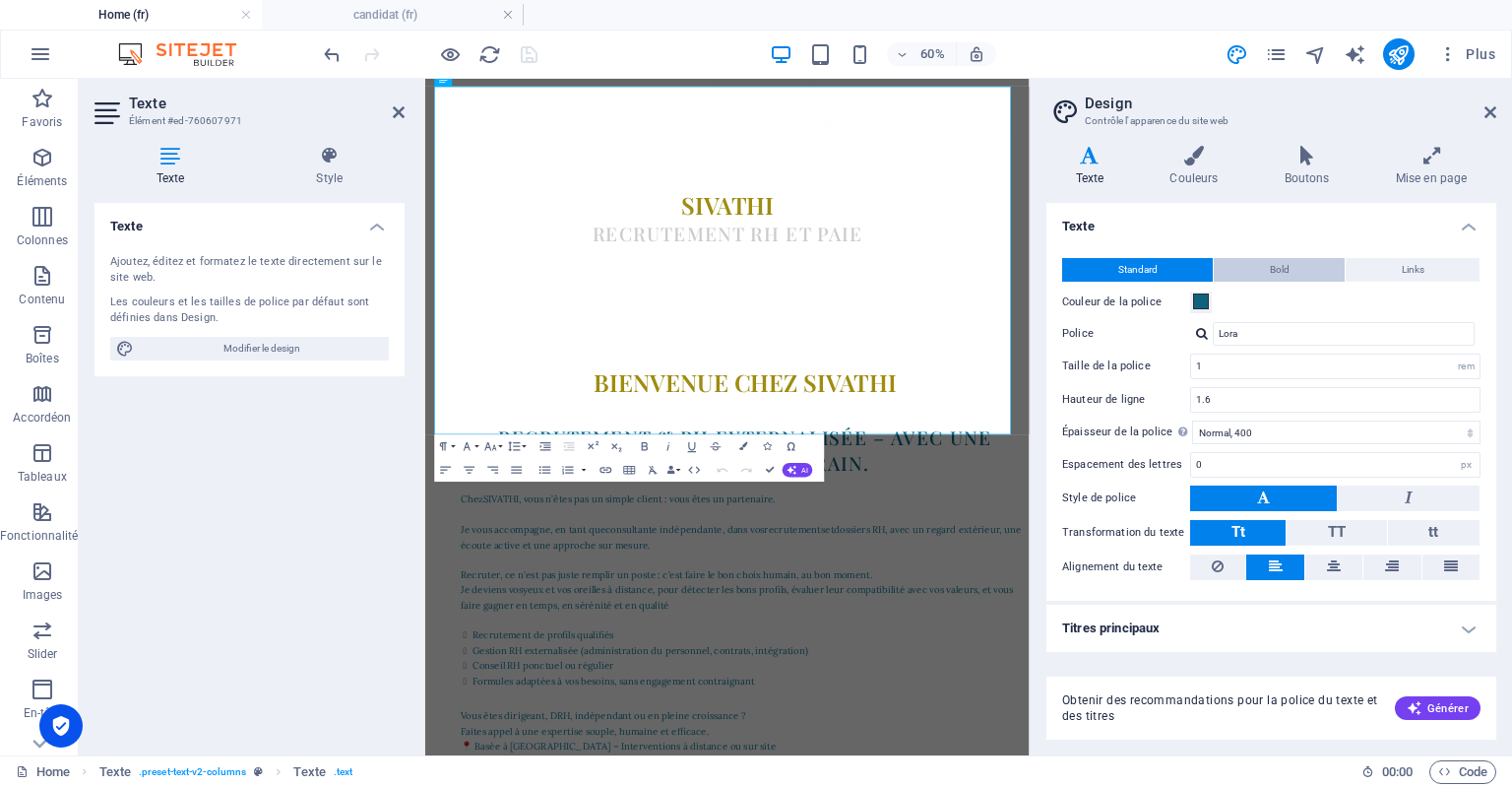 click on "Bold" at bounding box center [1279, 270] 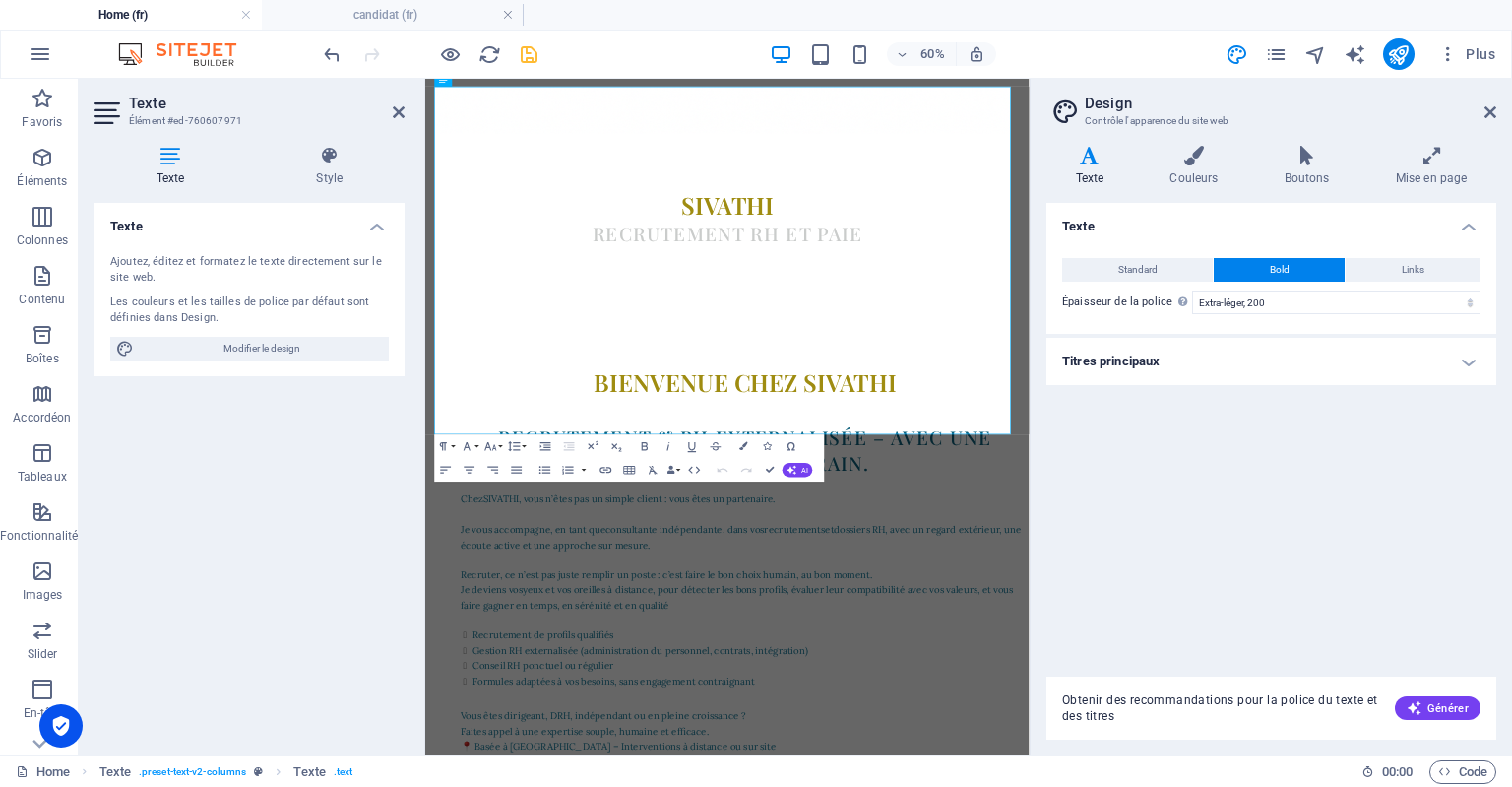 click on "Titres principaux" at bounding box center (1271, 361) 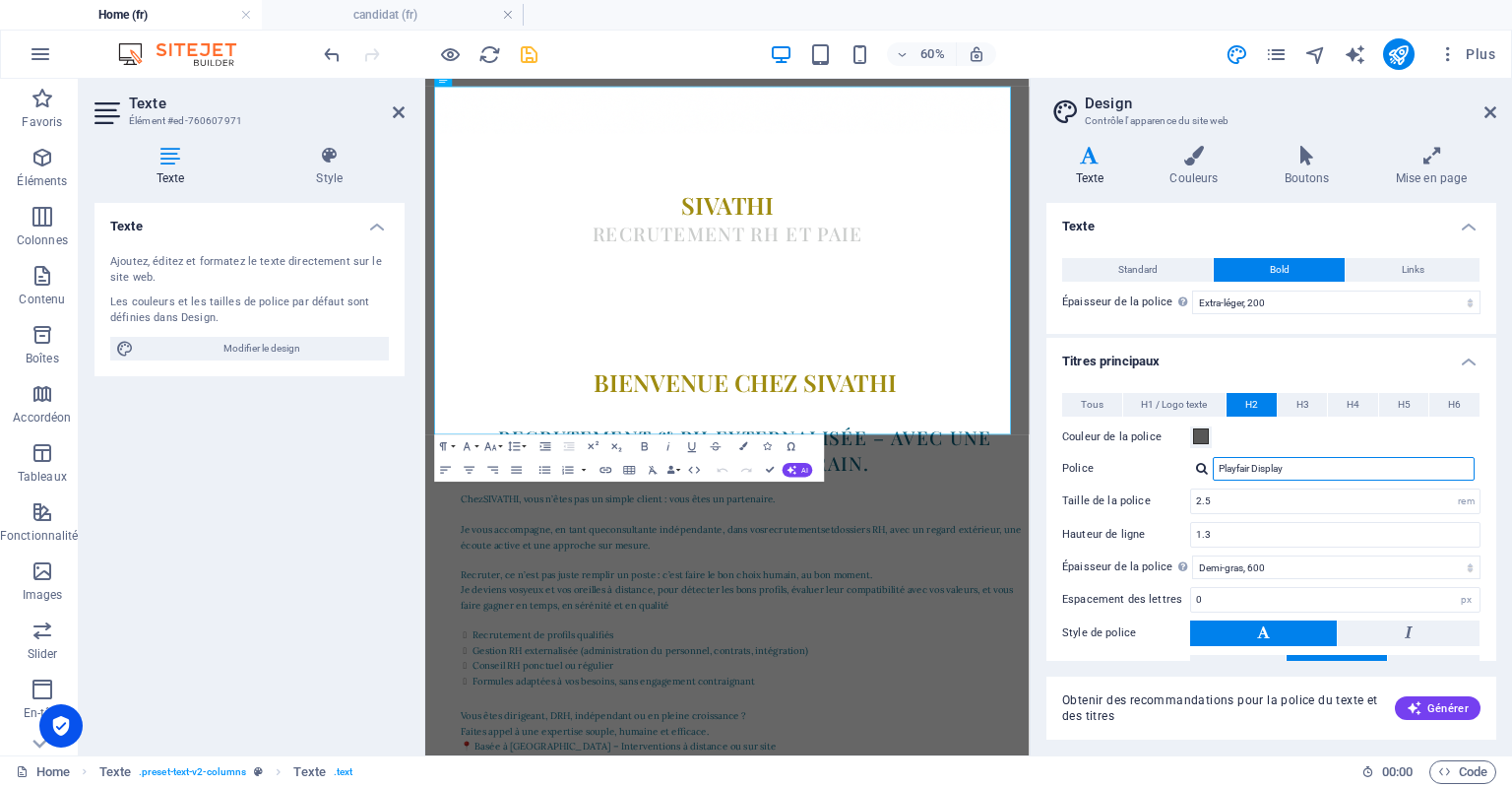 drag, startPoint x: 1303, startPoint y: 466, endPoint x: 1217, endPoint y: 472, distance: 86.20905 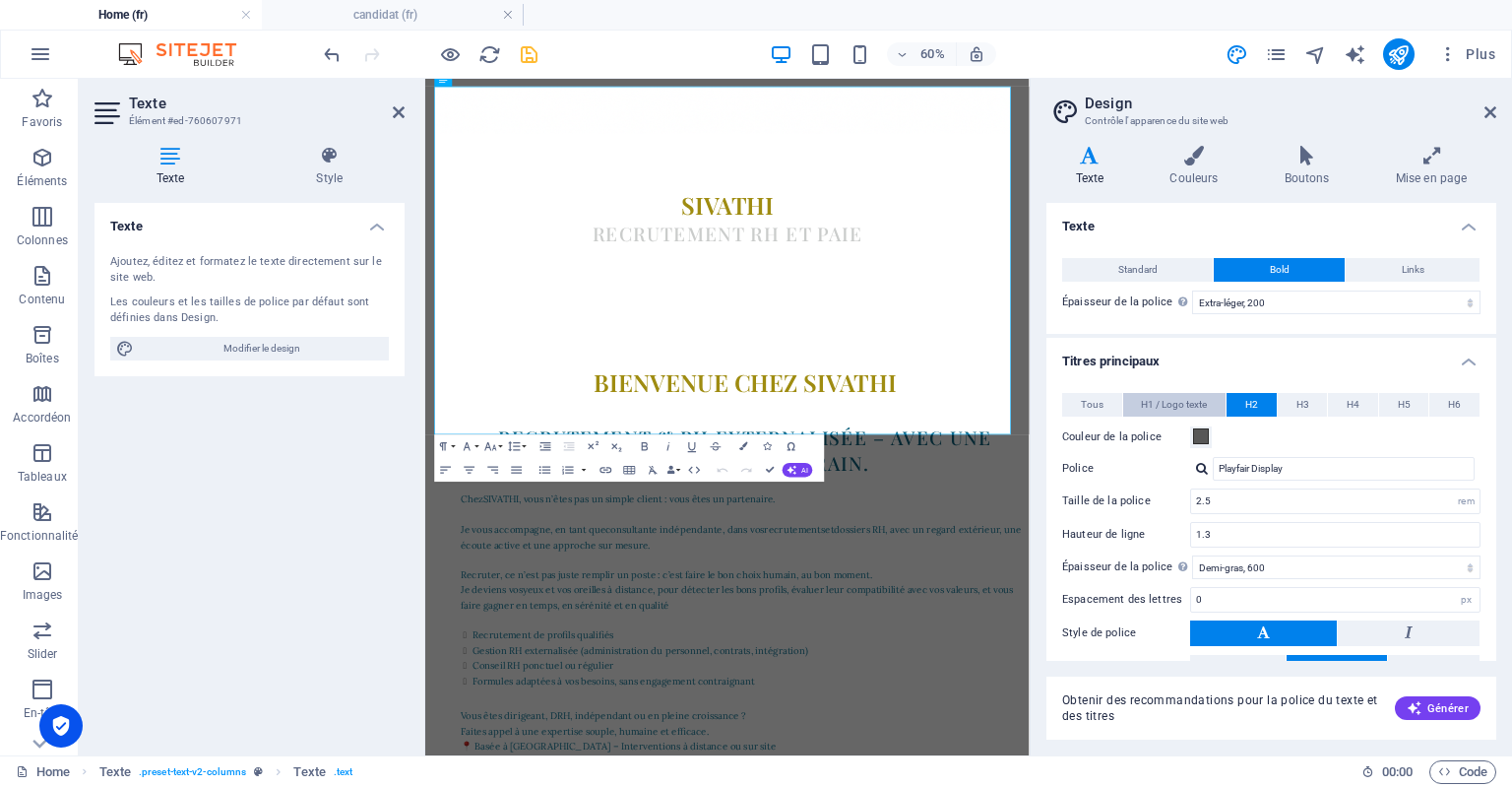 click on "H1 / Logo texte" at bounding box center [1173, 405] 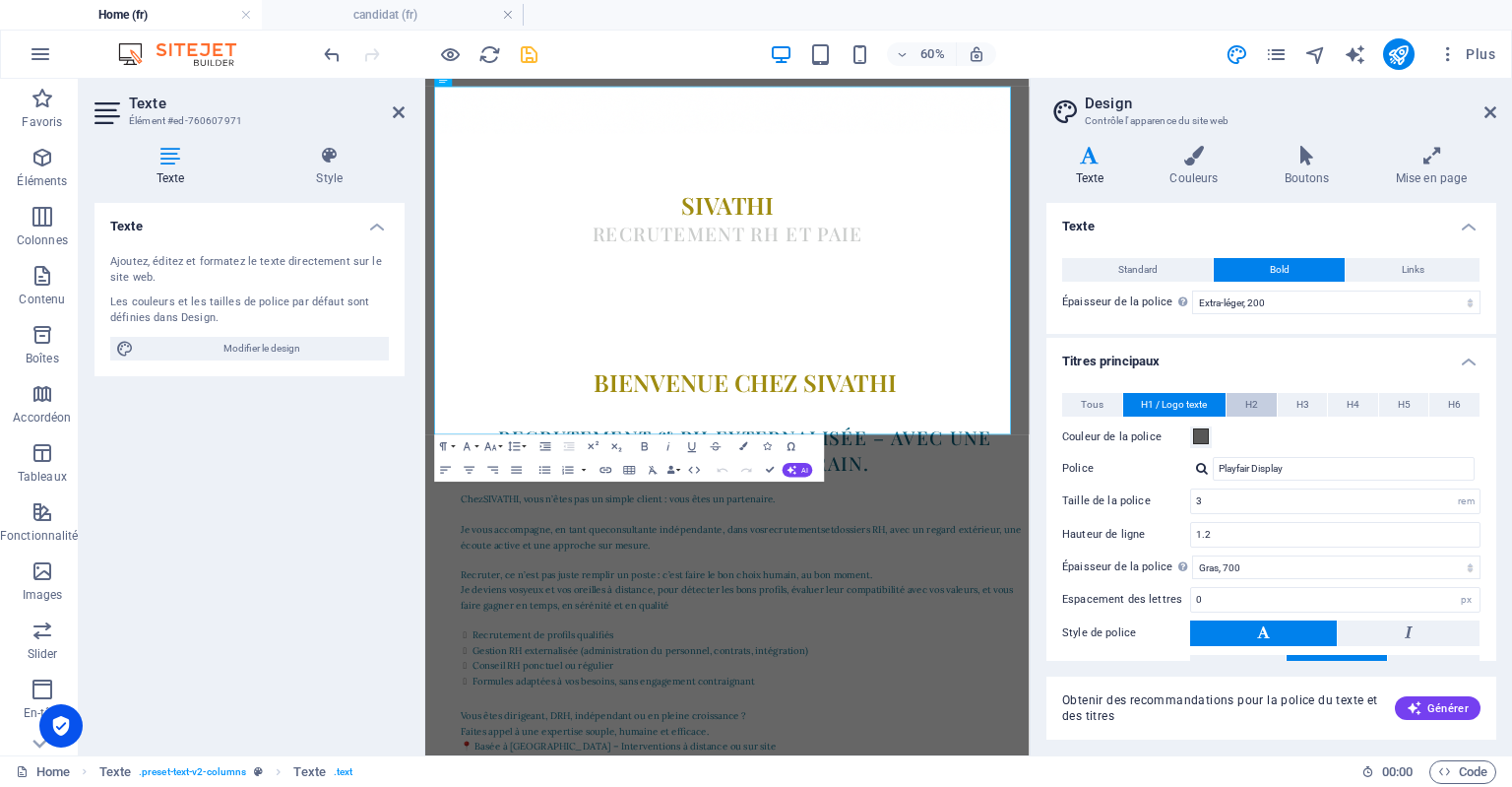 click on "H2" at bounding box center (1251, 405) 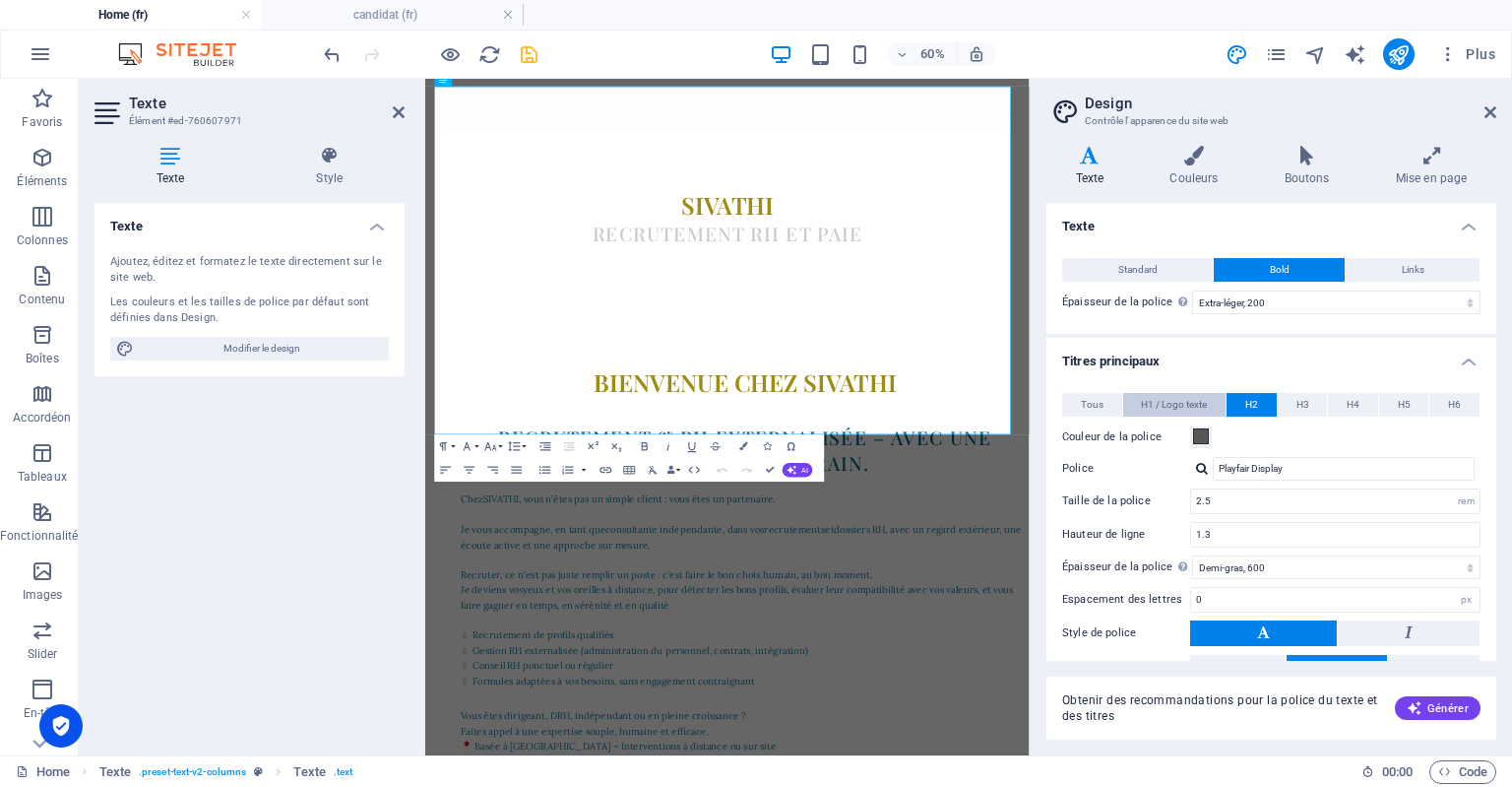 click on "H1 / Logo texte" at bounding box center (1173, 405) 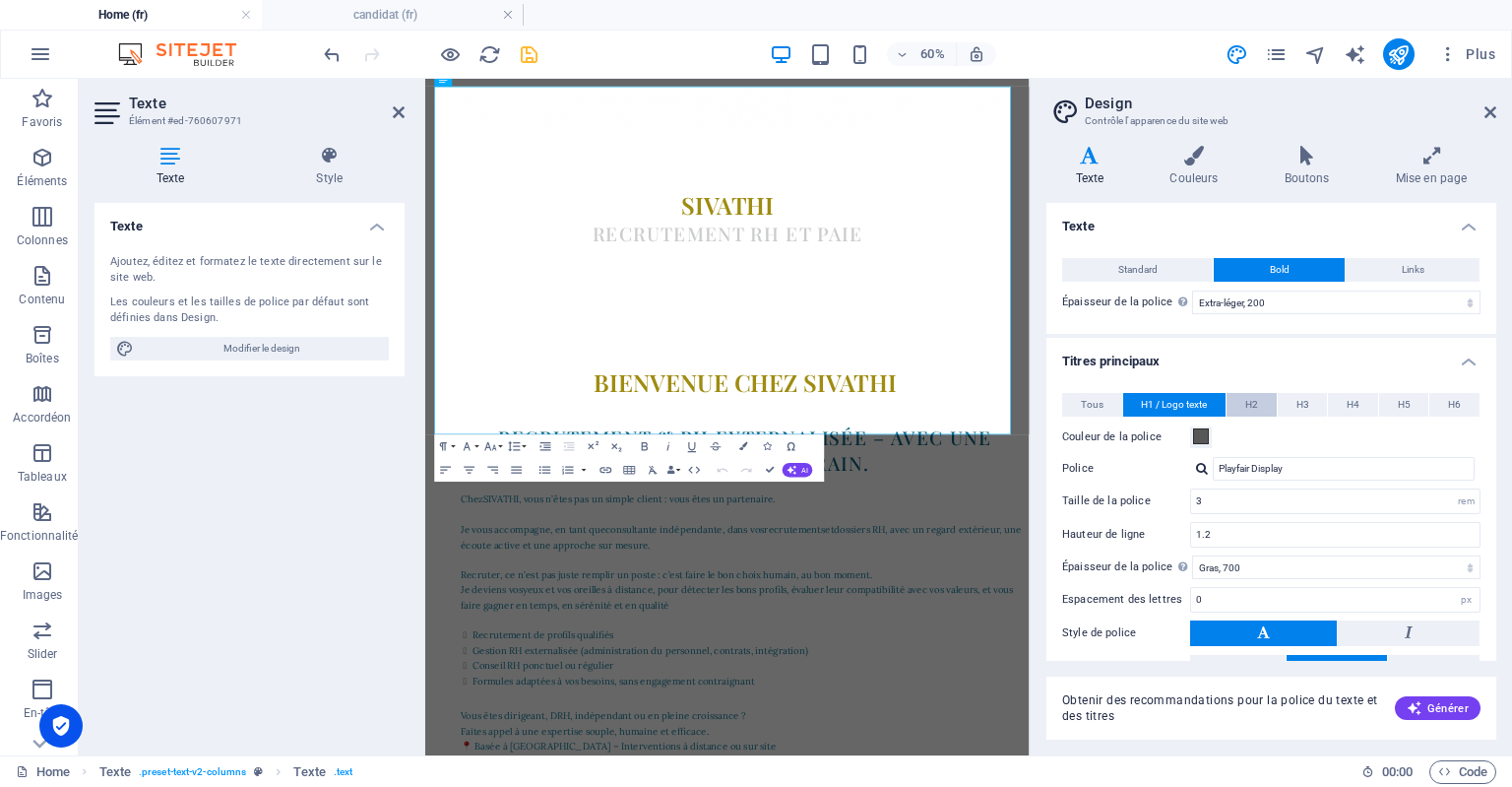 click on "H2" at bounding box center [1251, 405] 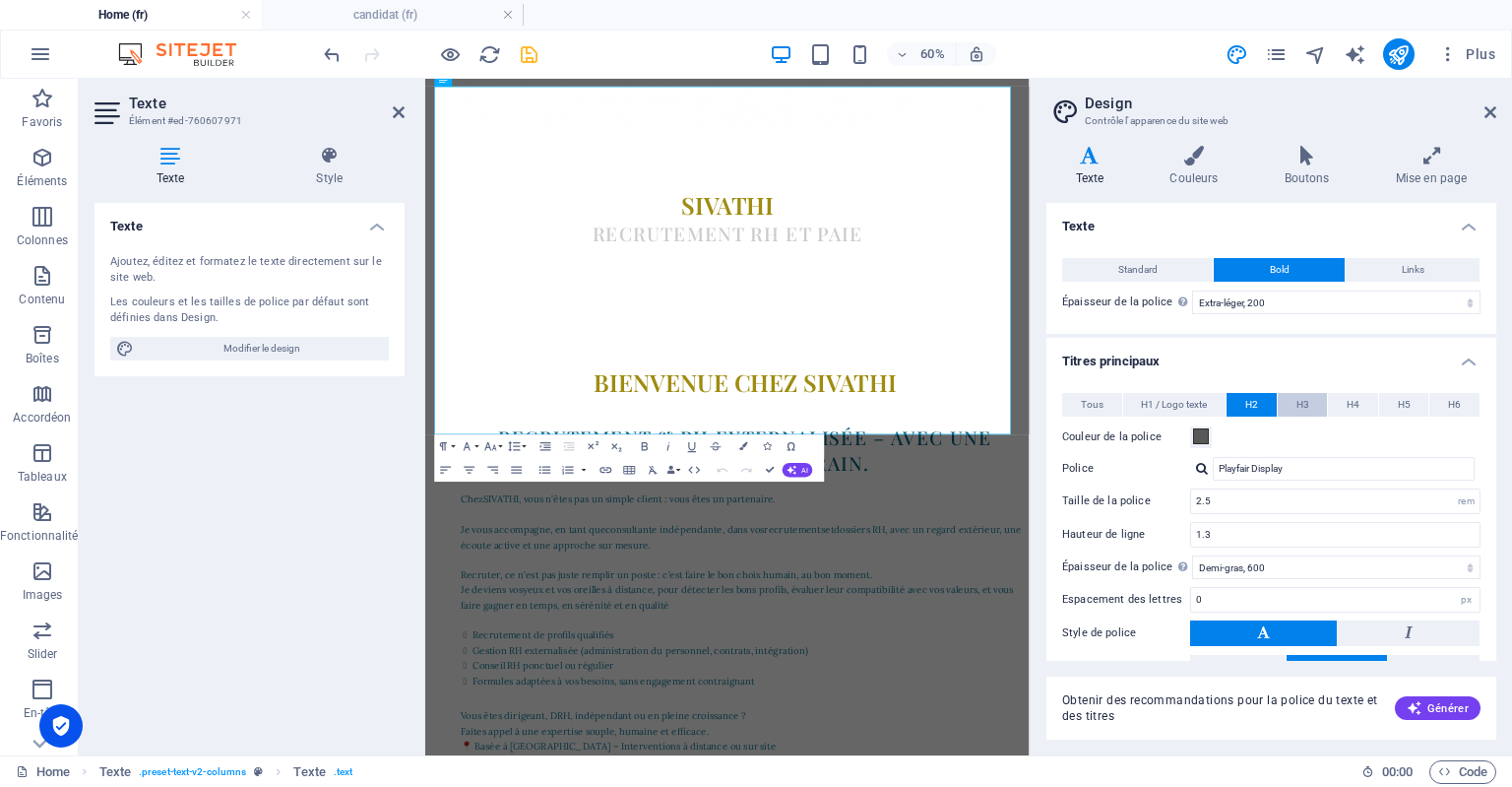 click on "H3" at bounding box center [1302, 405] 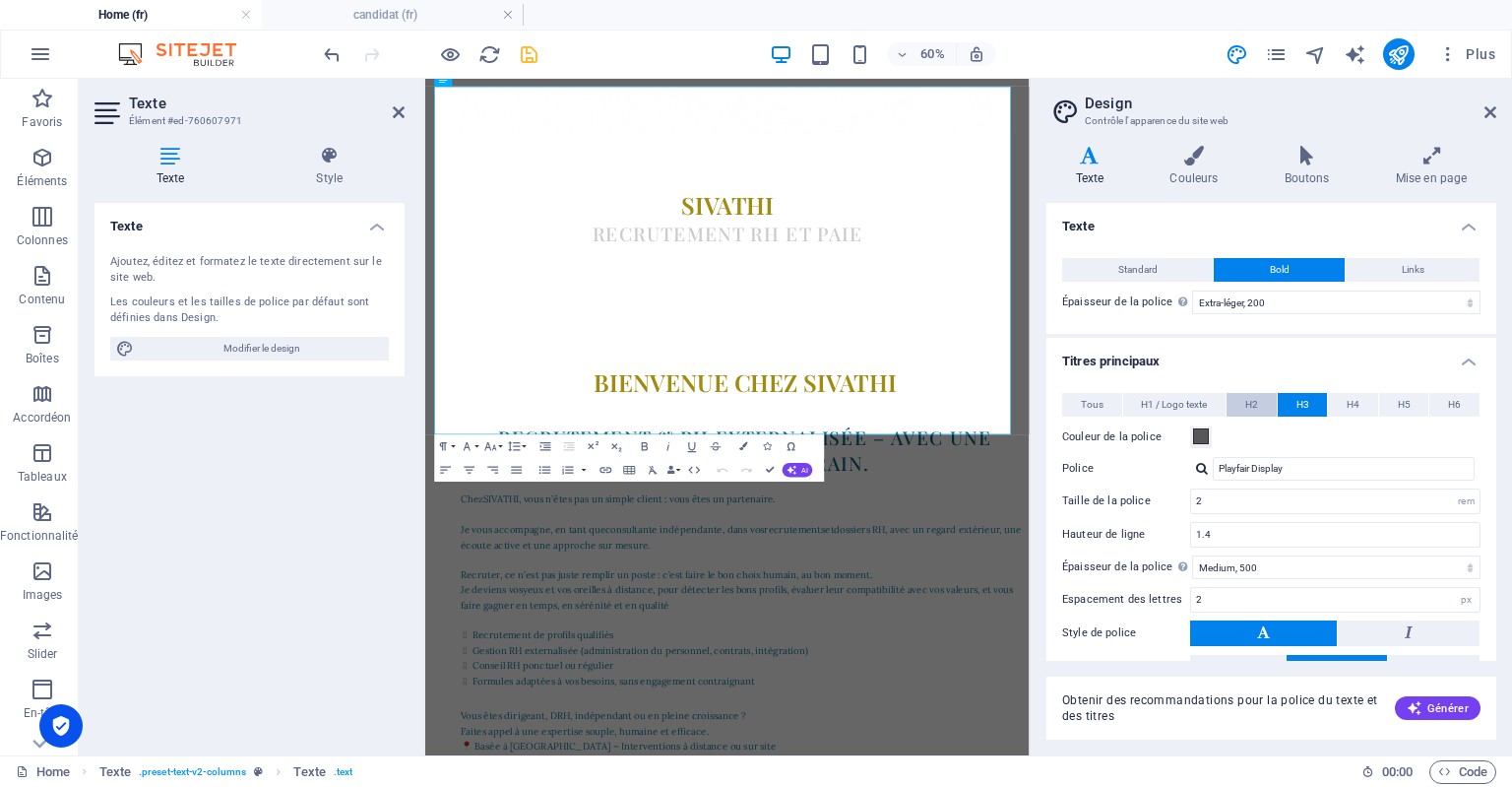 click on "H2" at bounding box center (1251, 405) 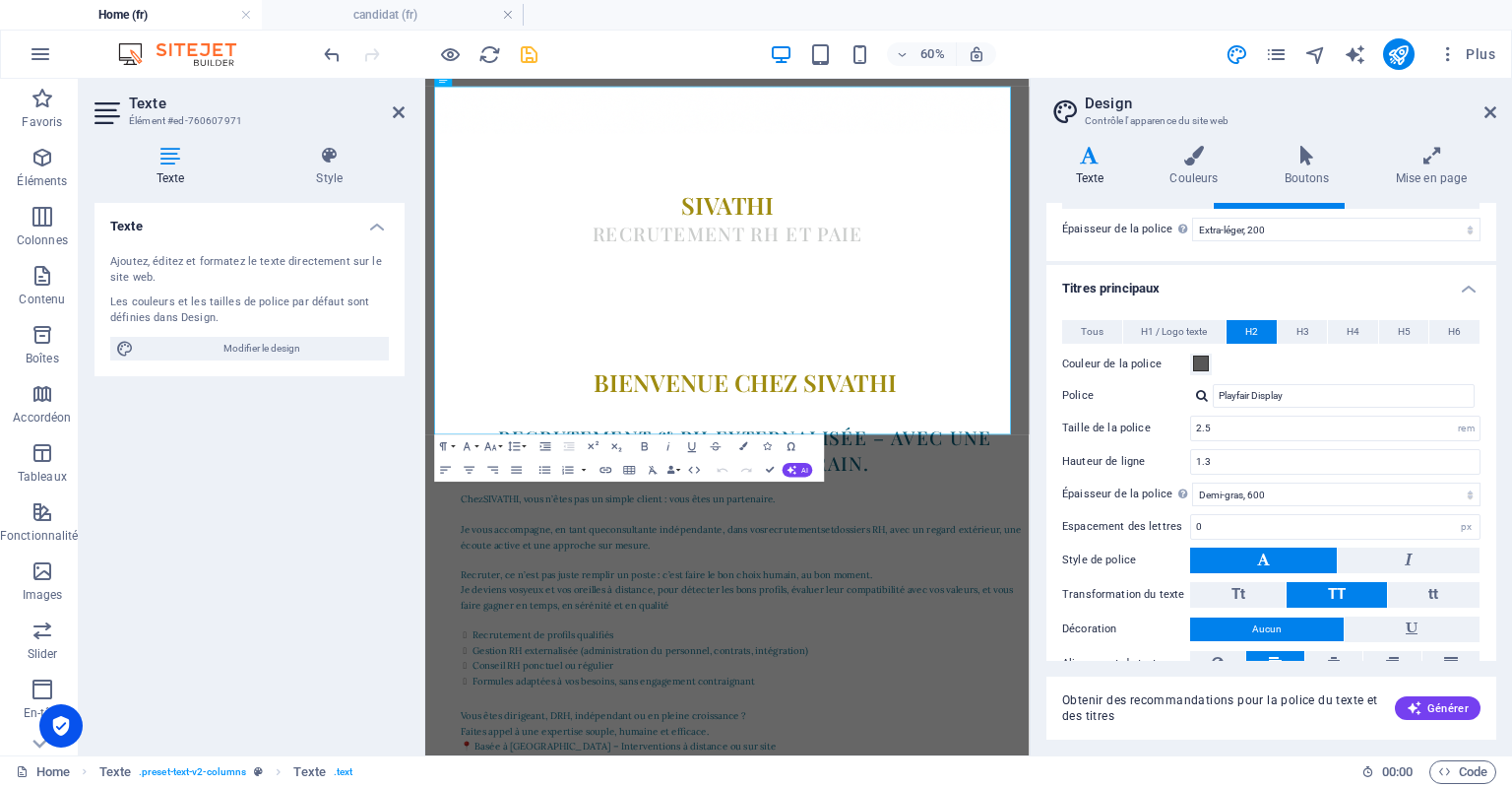 scroll, scrollTop: 138, scrollLeft: 0, axis: vertical 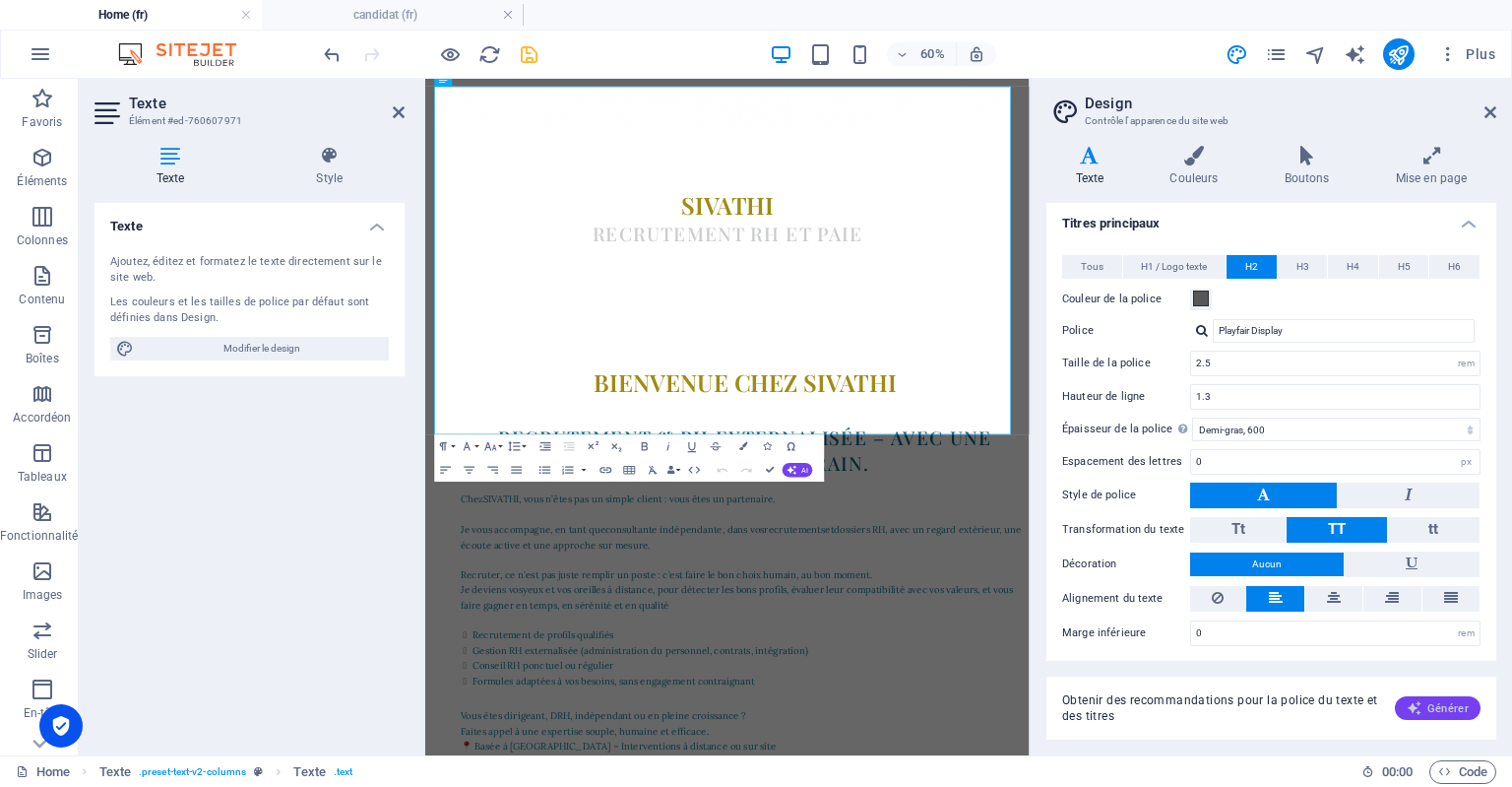 click on "Générer" at bounding box center (1437, 708) 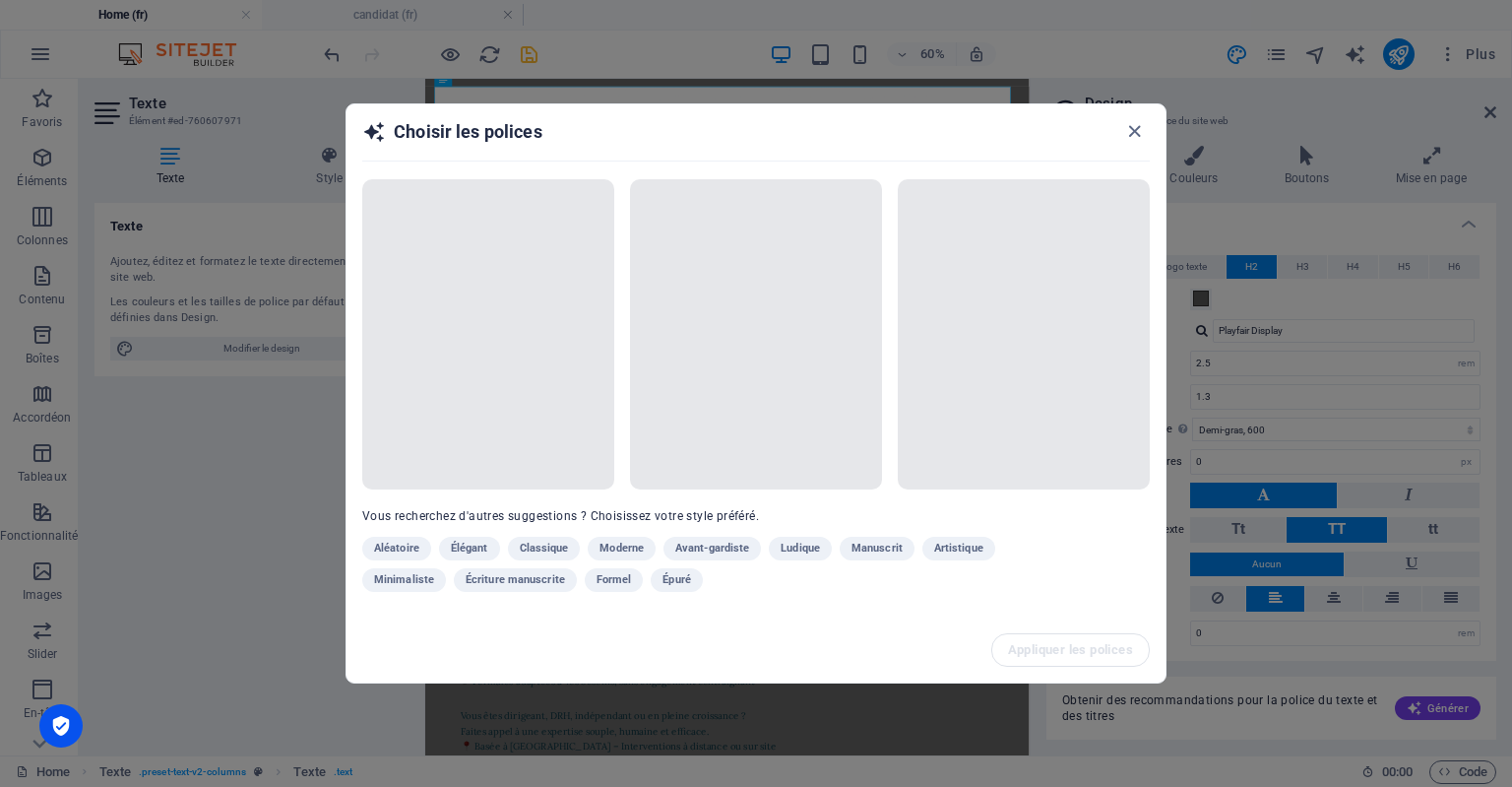 click on "Aléatoire Élégant Classique Moderne Avant-gardiste [PERSON_NAME] Manuscrit Artistique Minimaliste Écriture manuscrite Formel Épuré" at bounding box center (707, 568) 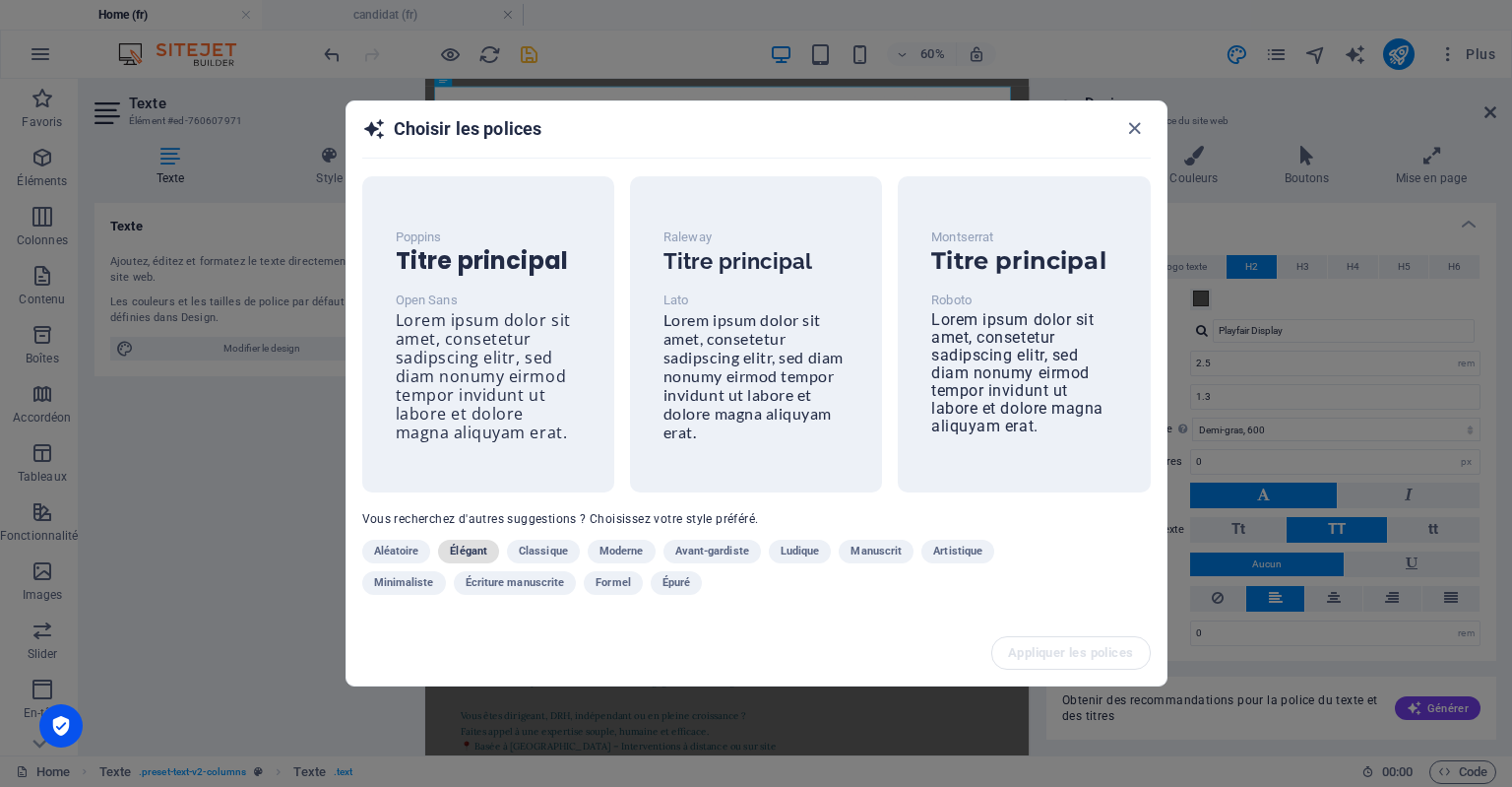 click on "Élégant" at bounding box center [469, 552] 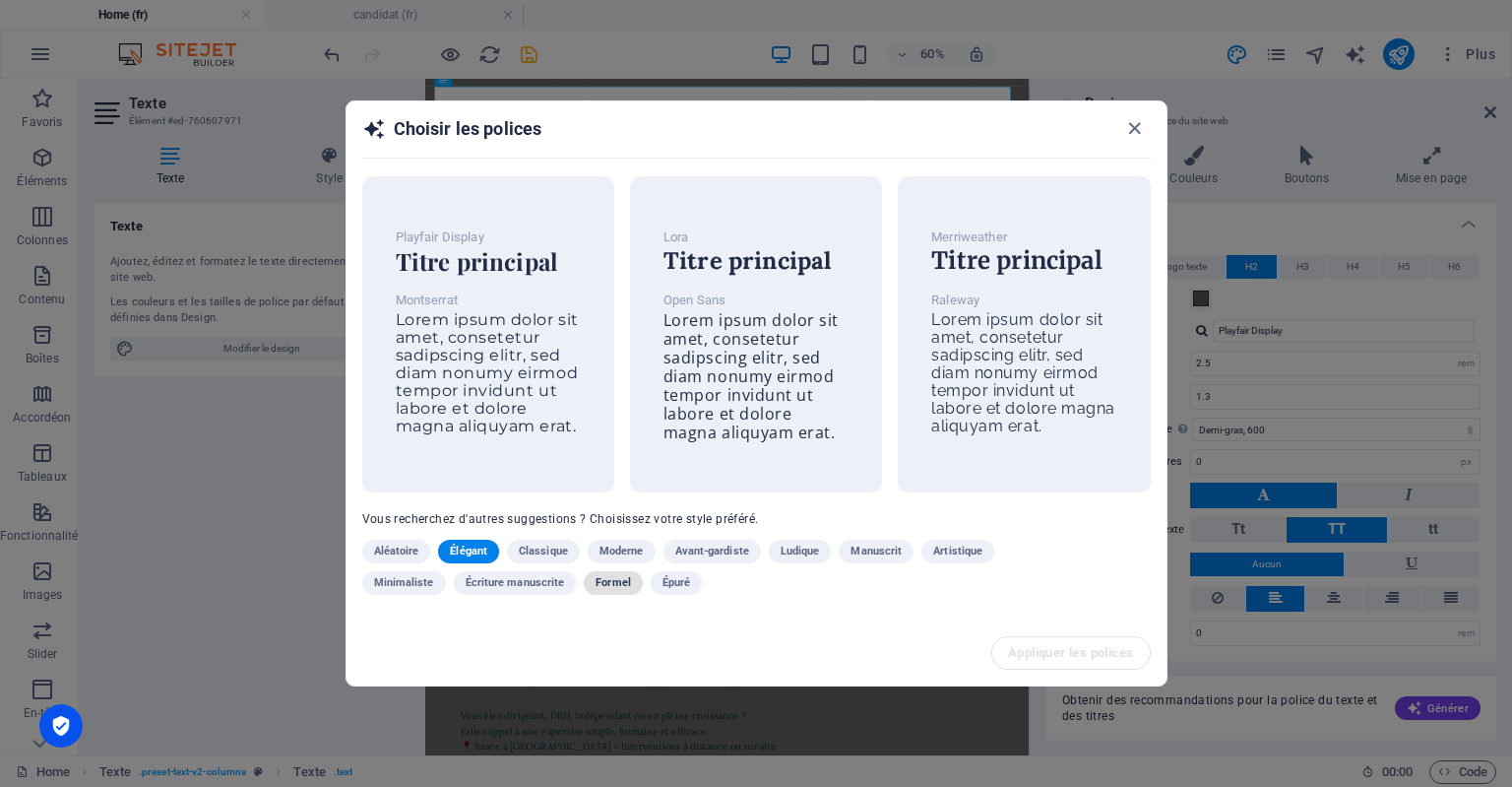 click on "Formel" at bounding box center [613, 583] 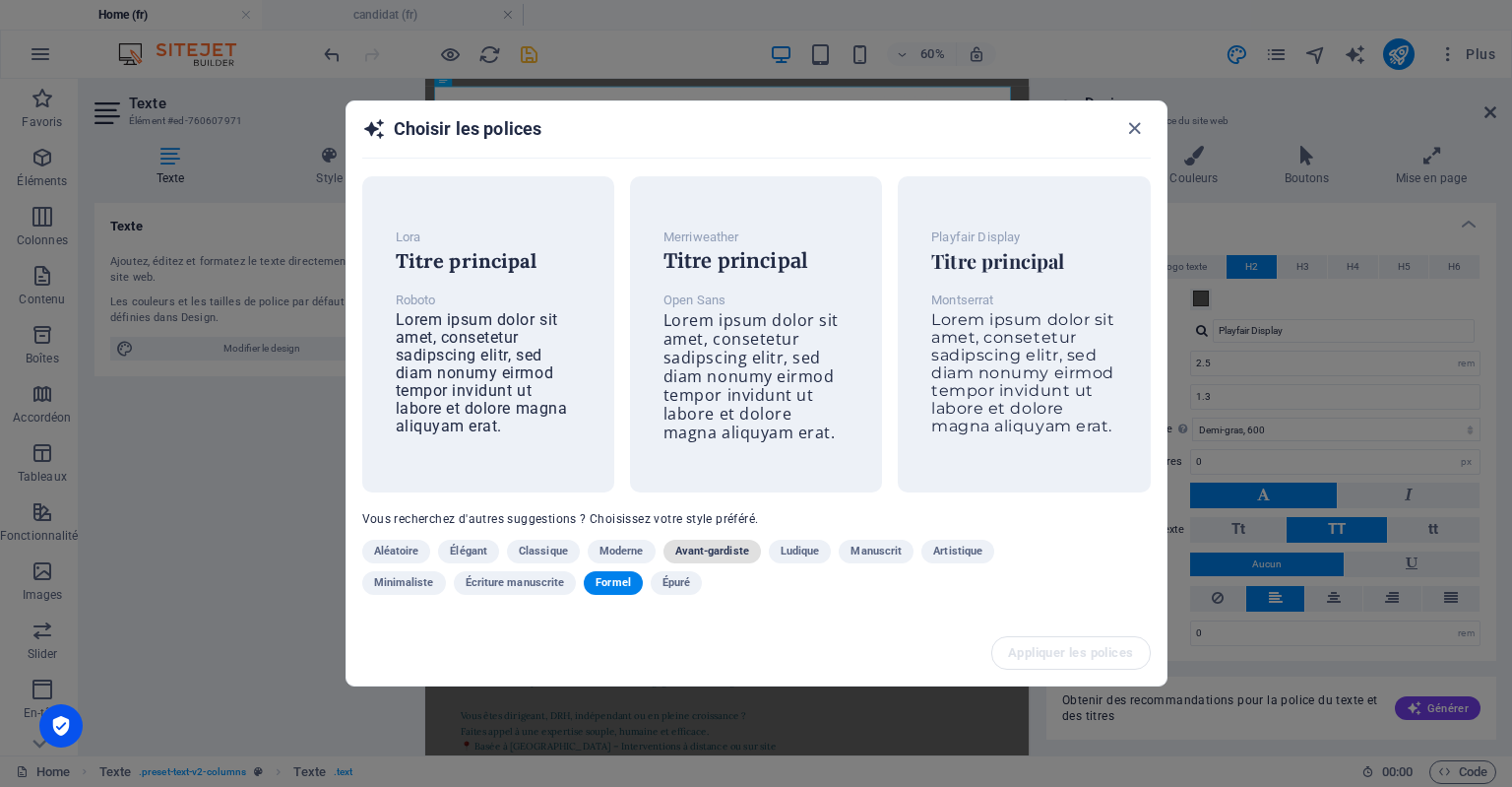 click on "Avant-gardiste" at bounding box center (712, 552) 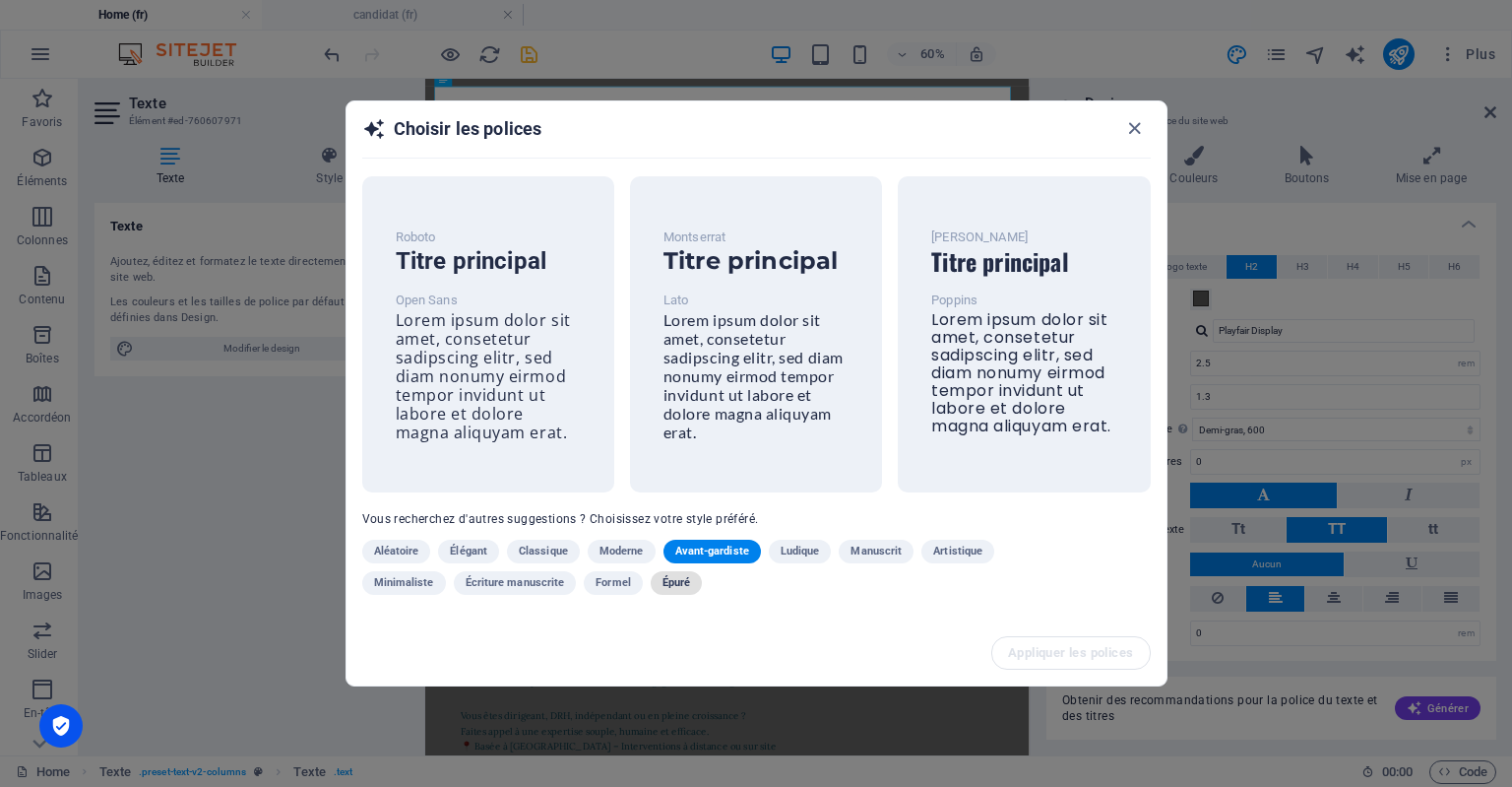 click on "Épuré" at bounding box center (676, 583) 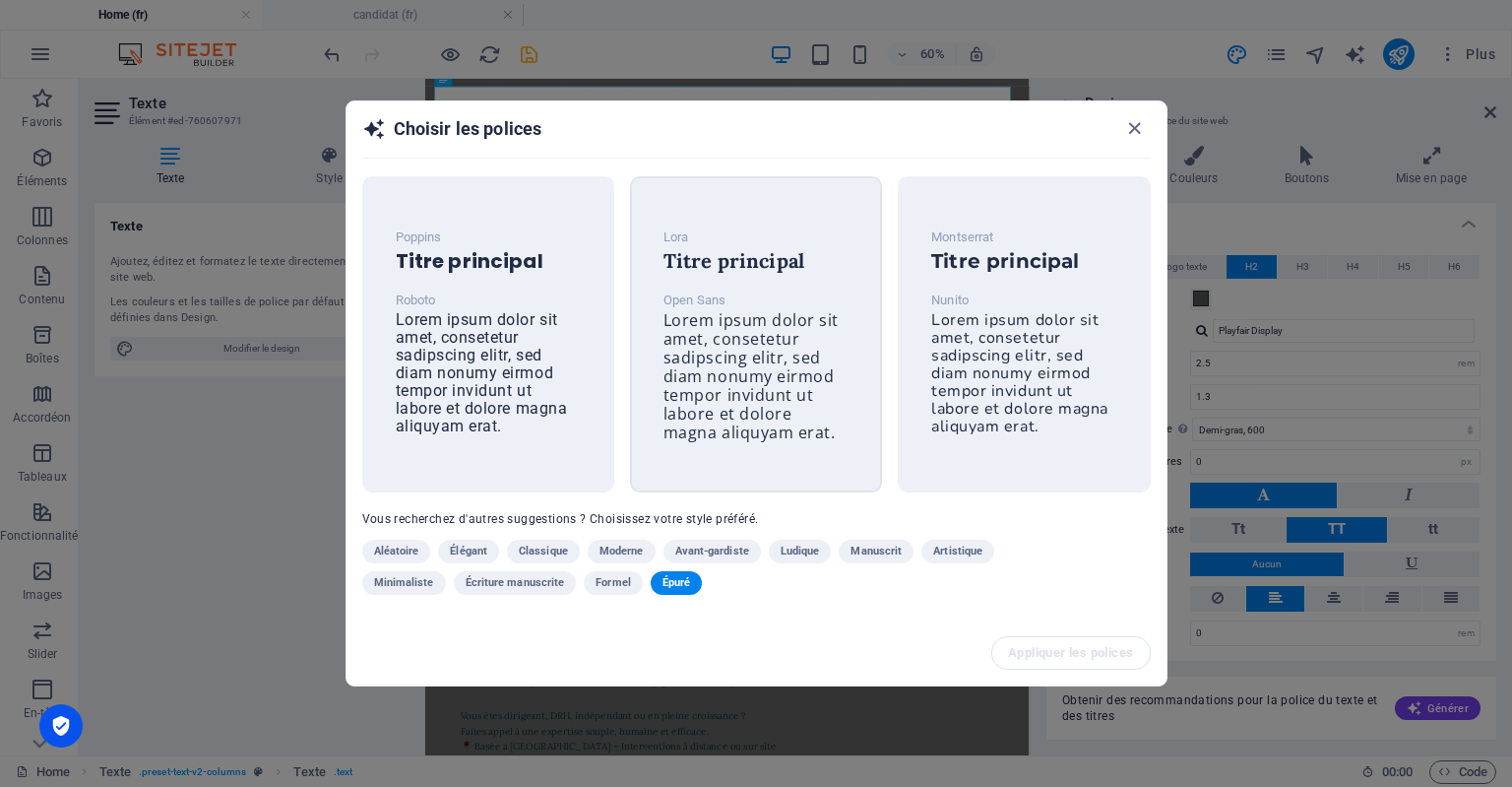 click on "Lorem ipsum dolor sit amet, consetetur sadipscing elitr, sed diam nonumy eirmod tempor invidunt ut labore et dolore magna aliquyam erat." at bounding box center [751, 376] 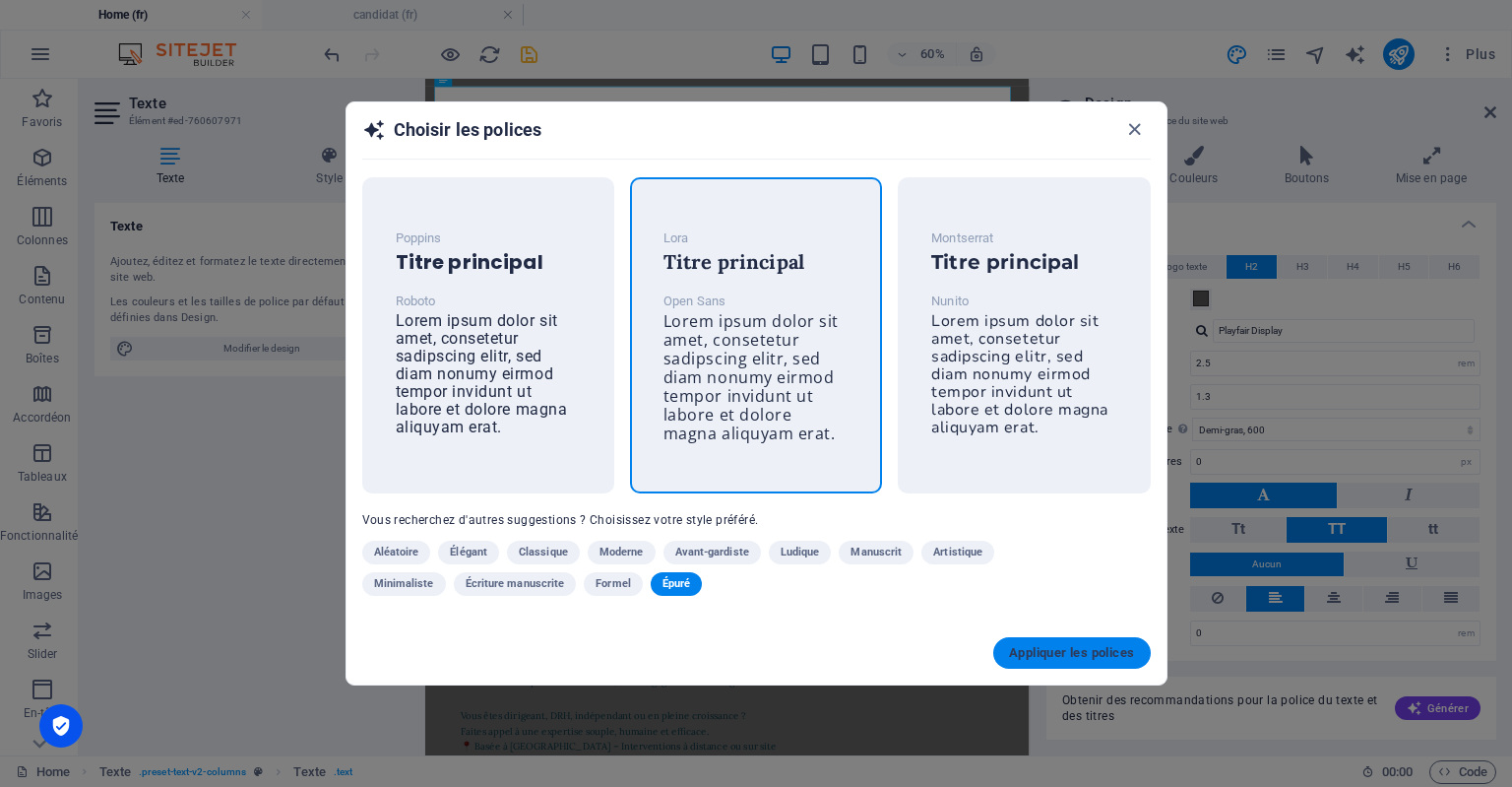 click on "Appliquer les polices" at bounding box center (1071, 653) 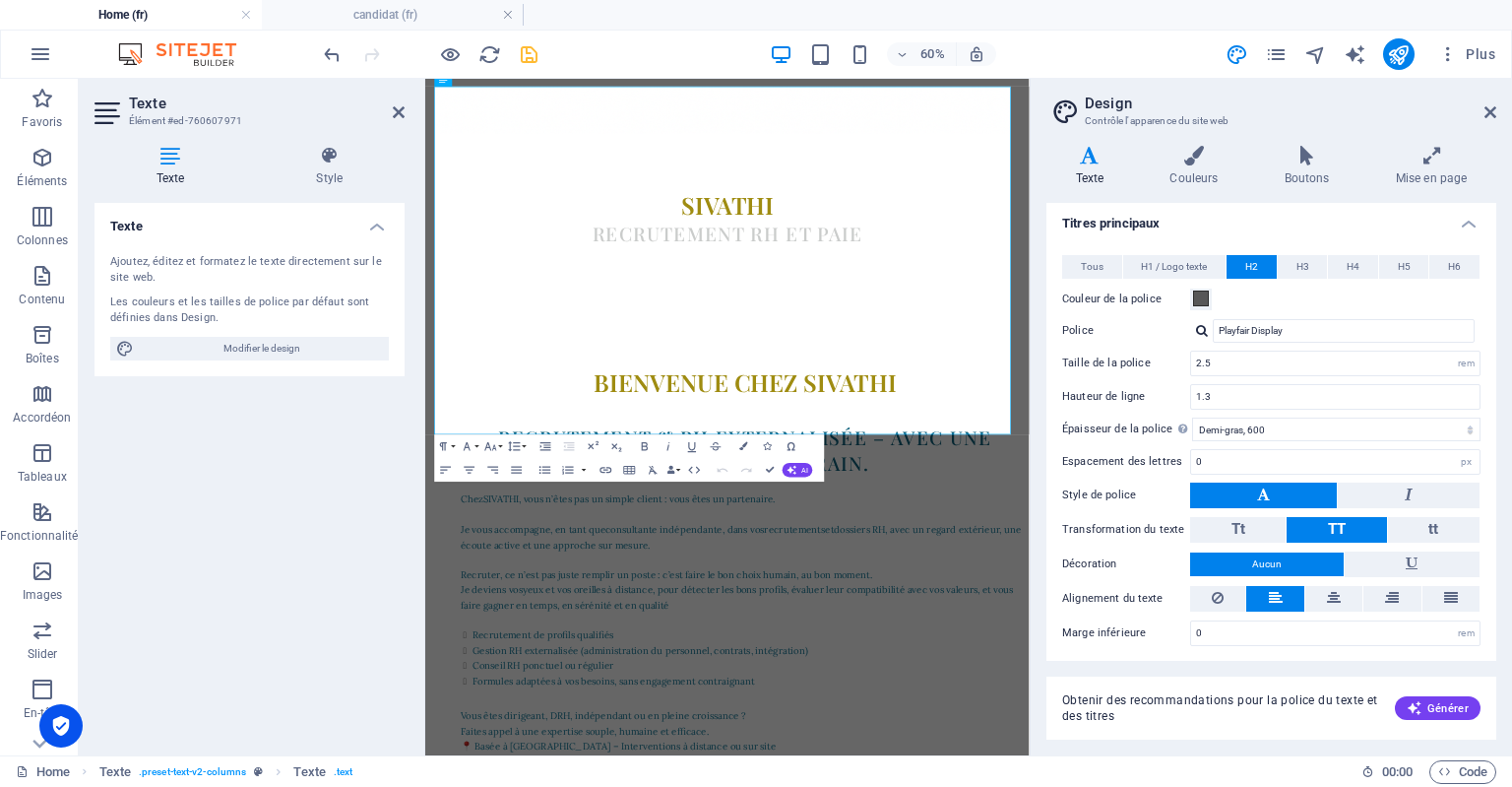 type on "Lora" 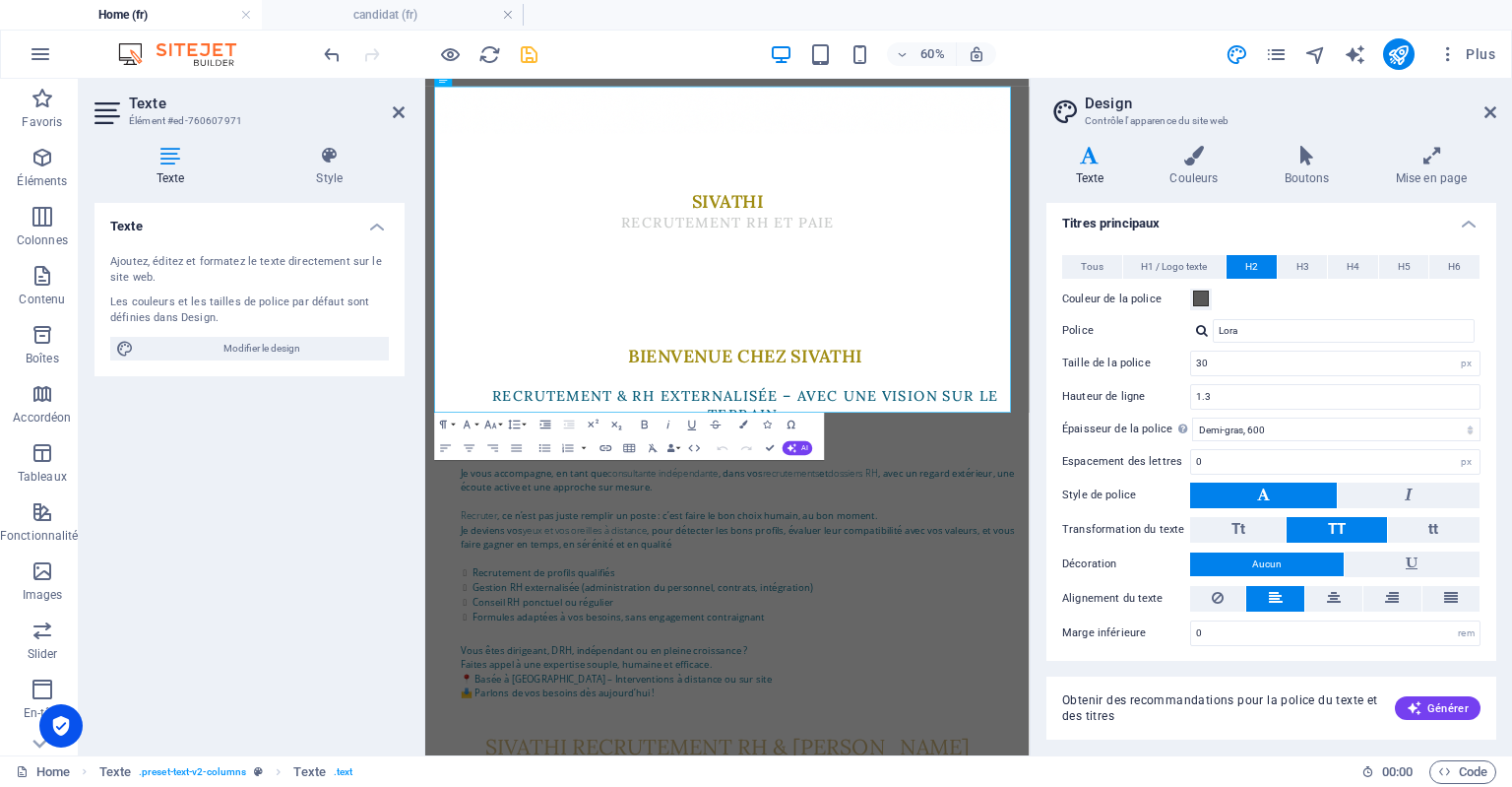 scroll, scrollTop: 2612, scrollLeft: 0, axis: vertical 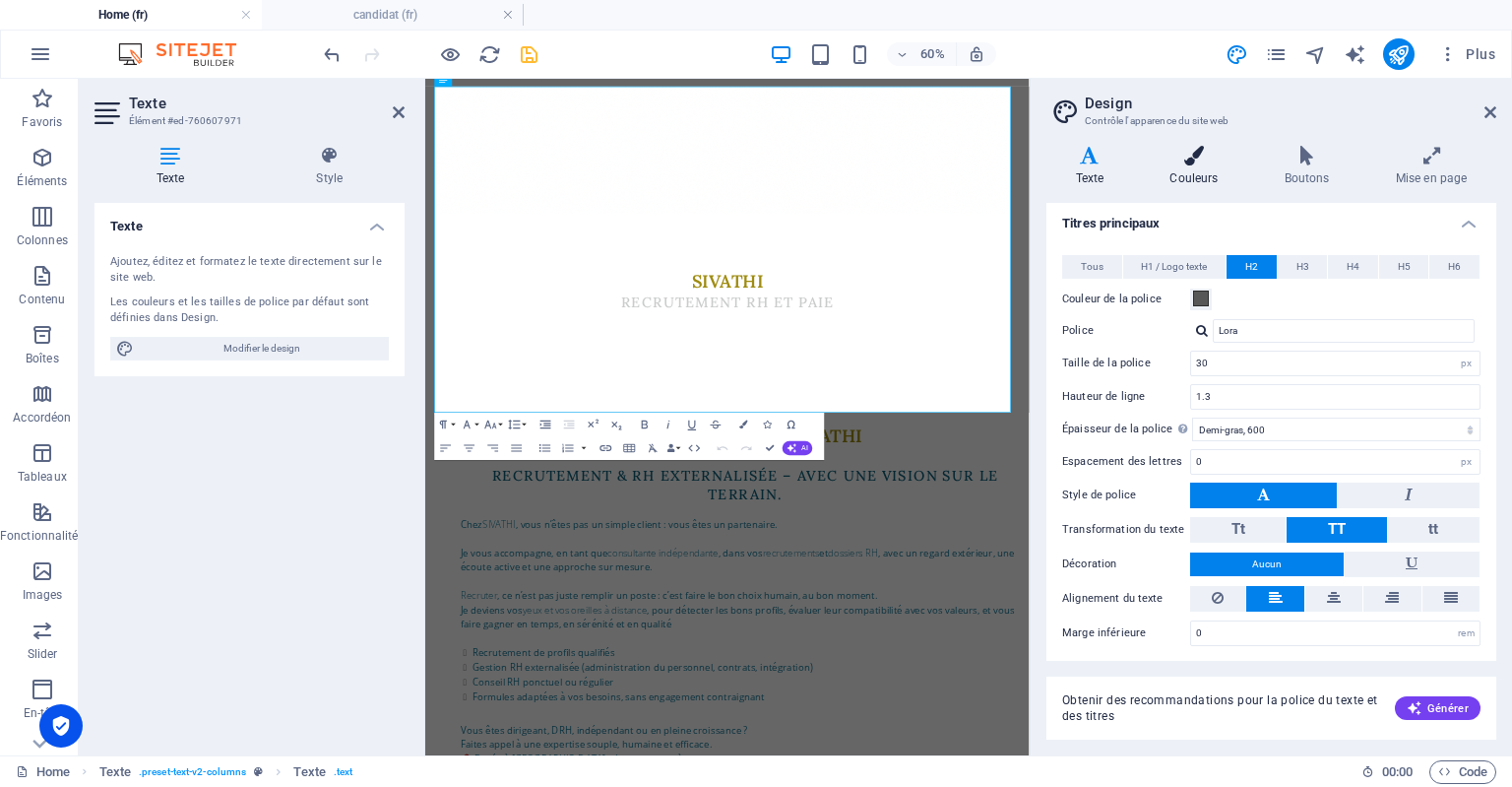 click on "Couleurs" at bounding box center [1198, 166] 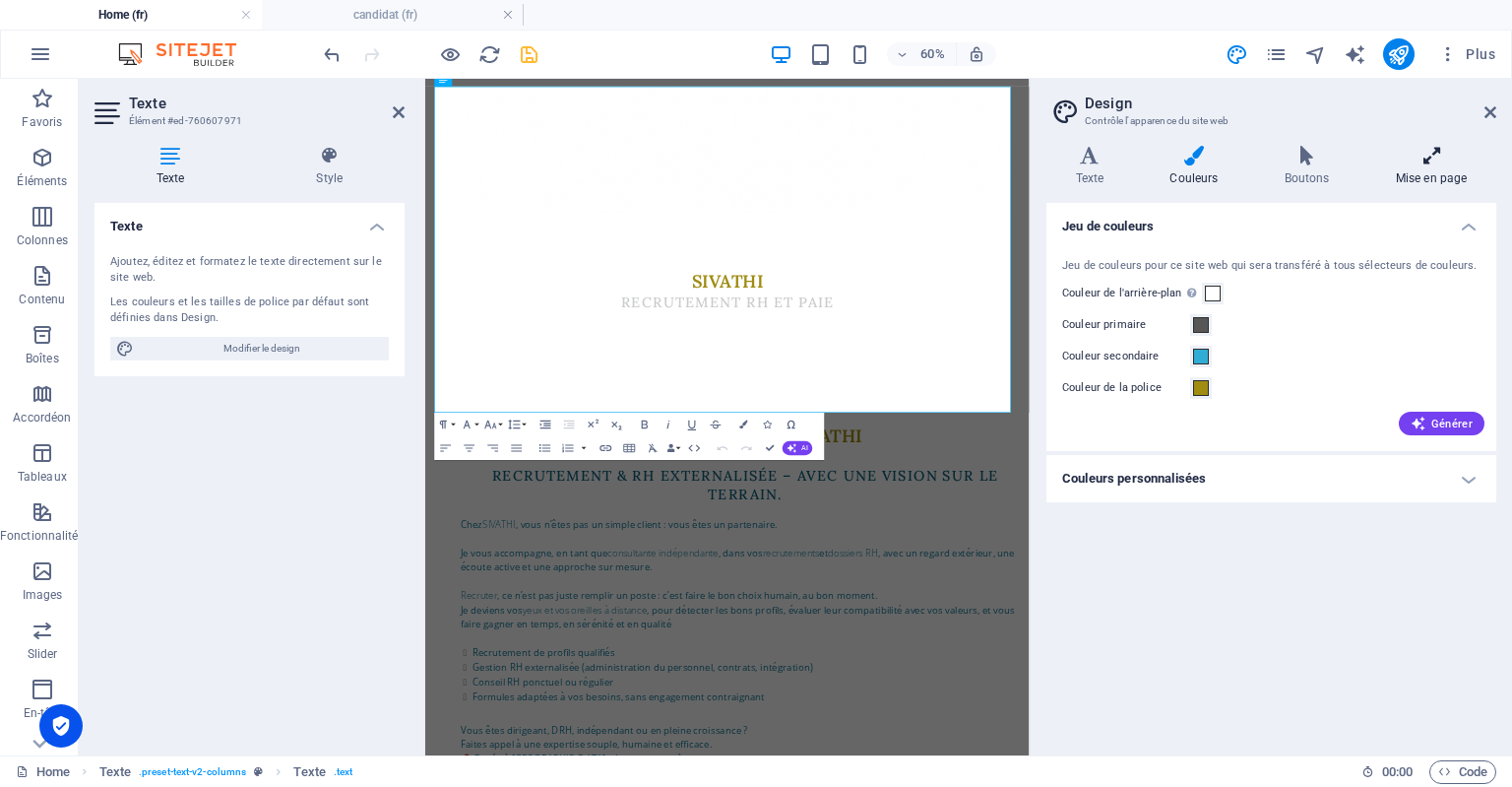 click on "Mise en page" at bounding box center (1431, 166) 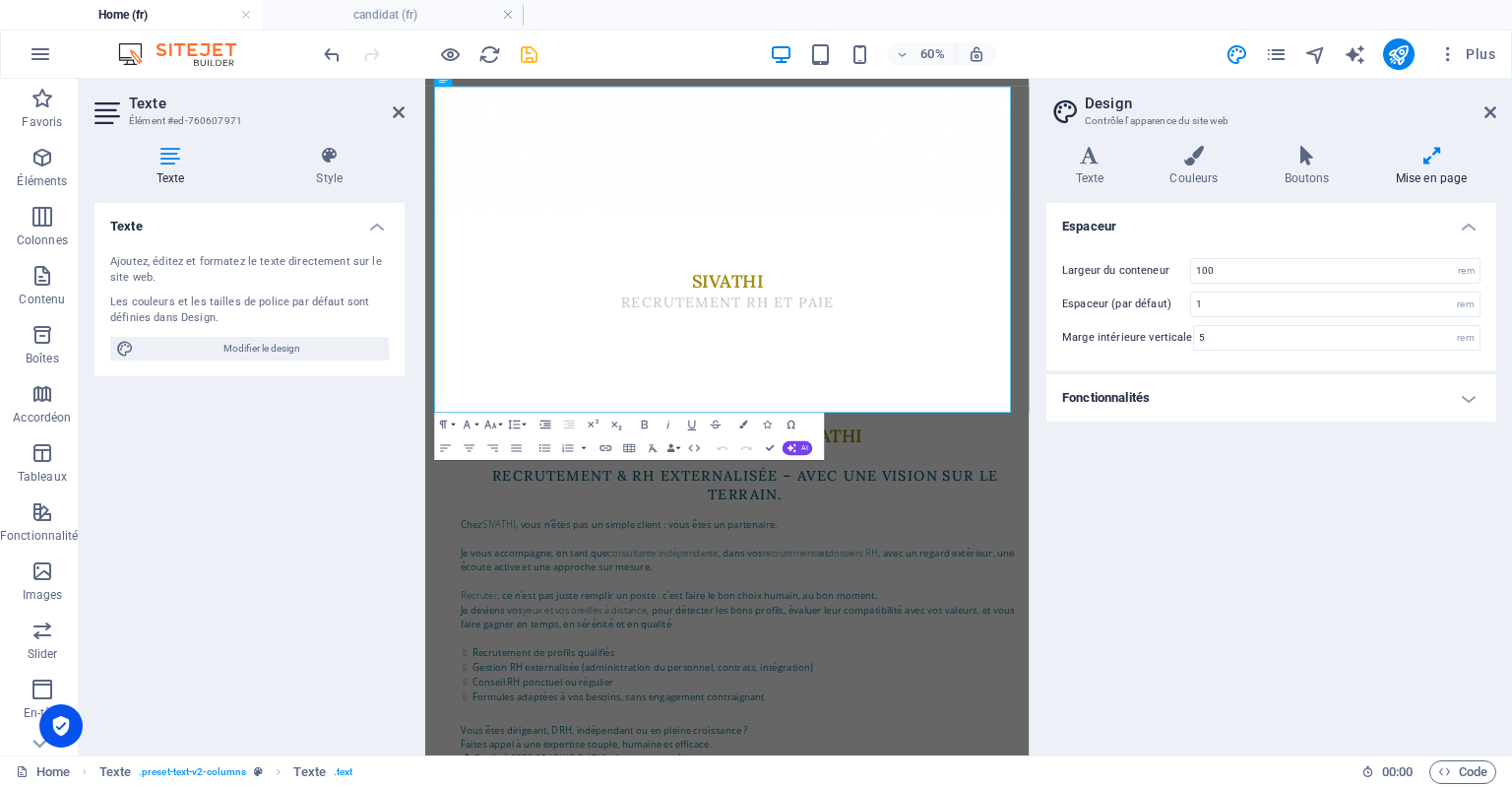 click on "Fonctionnalités" at bounding box center [1271, 398] 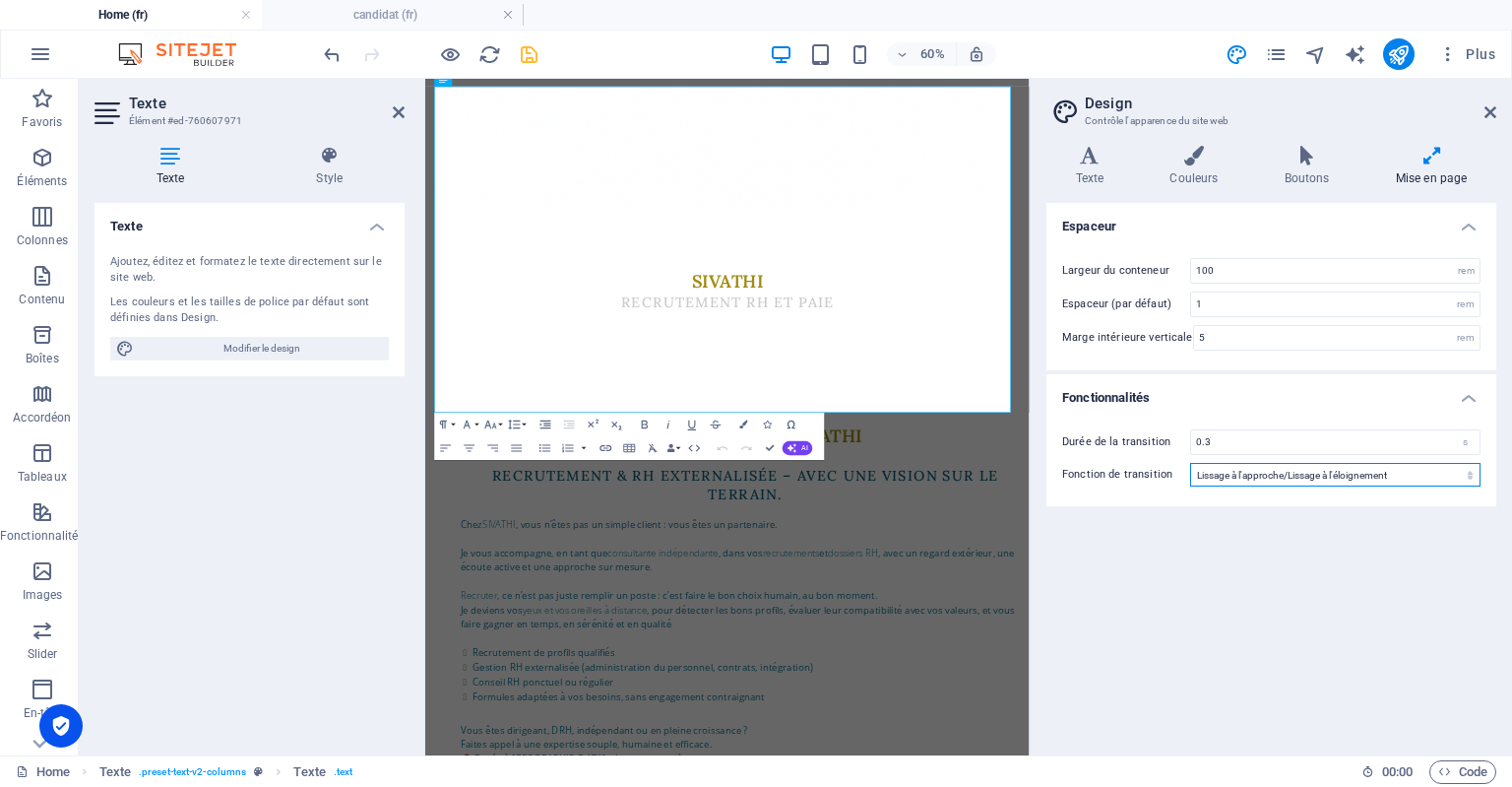 click on "Lissage de vitesse Lissage à l'approche Lissage à l'éloignement Lissage à l'approche/Lissage à l'éloignement Linéaire" at bounding box center [1335, 475] 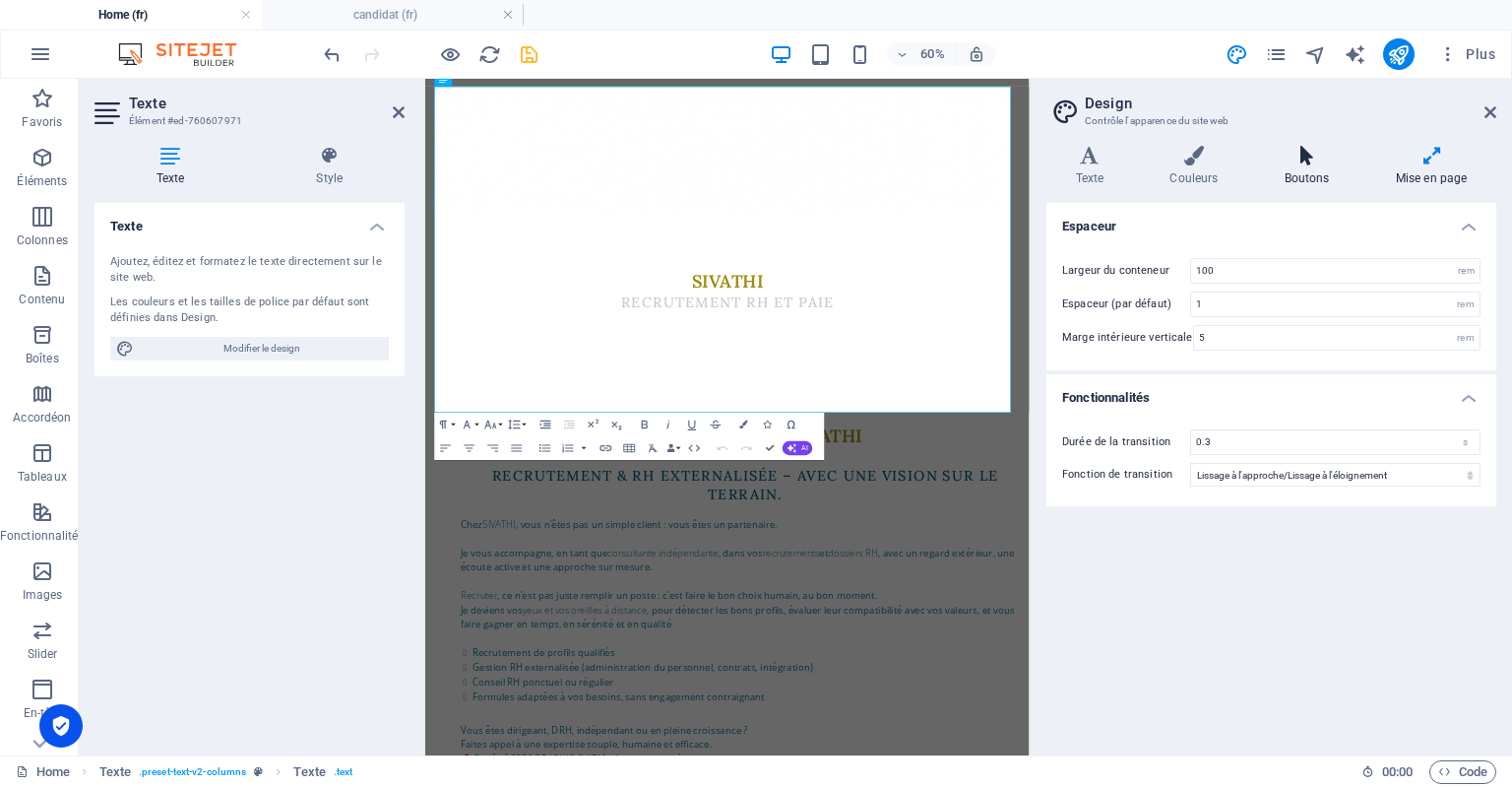 click at bounding box center (1306, 156) 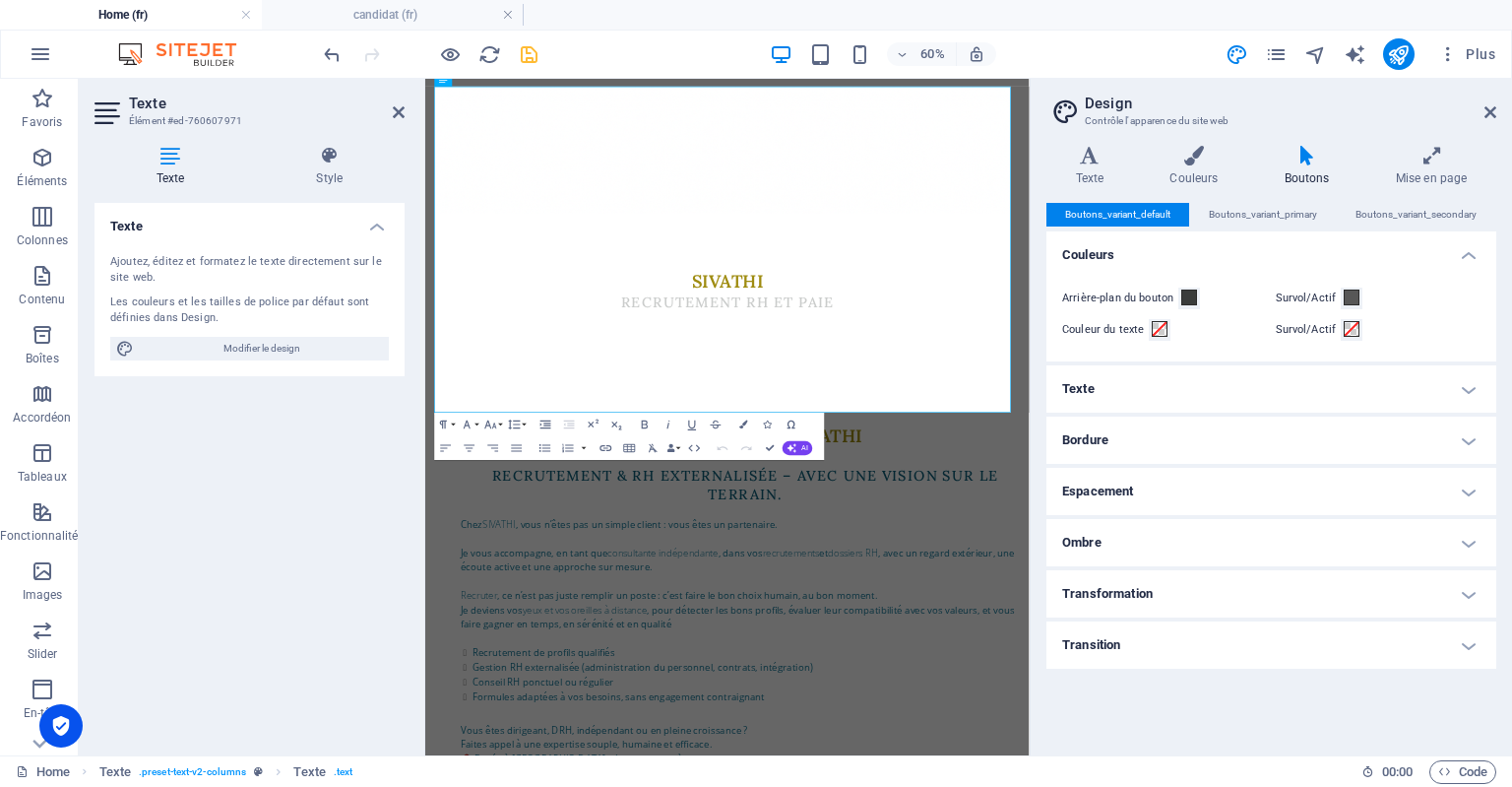 click on "Texte" at bounding box center [1271, 389] 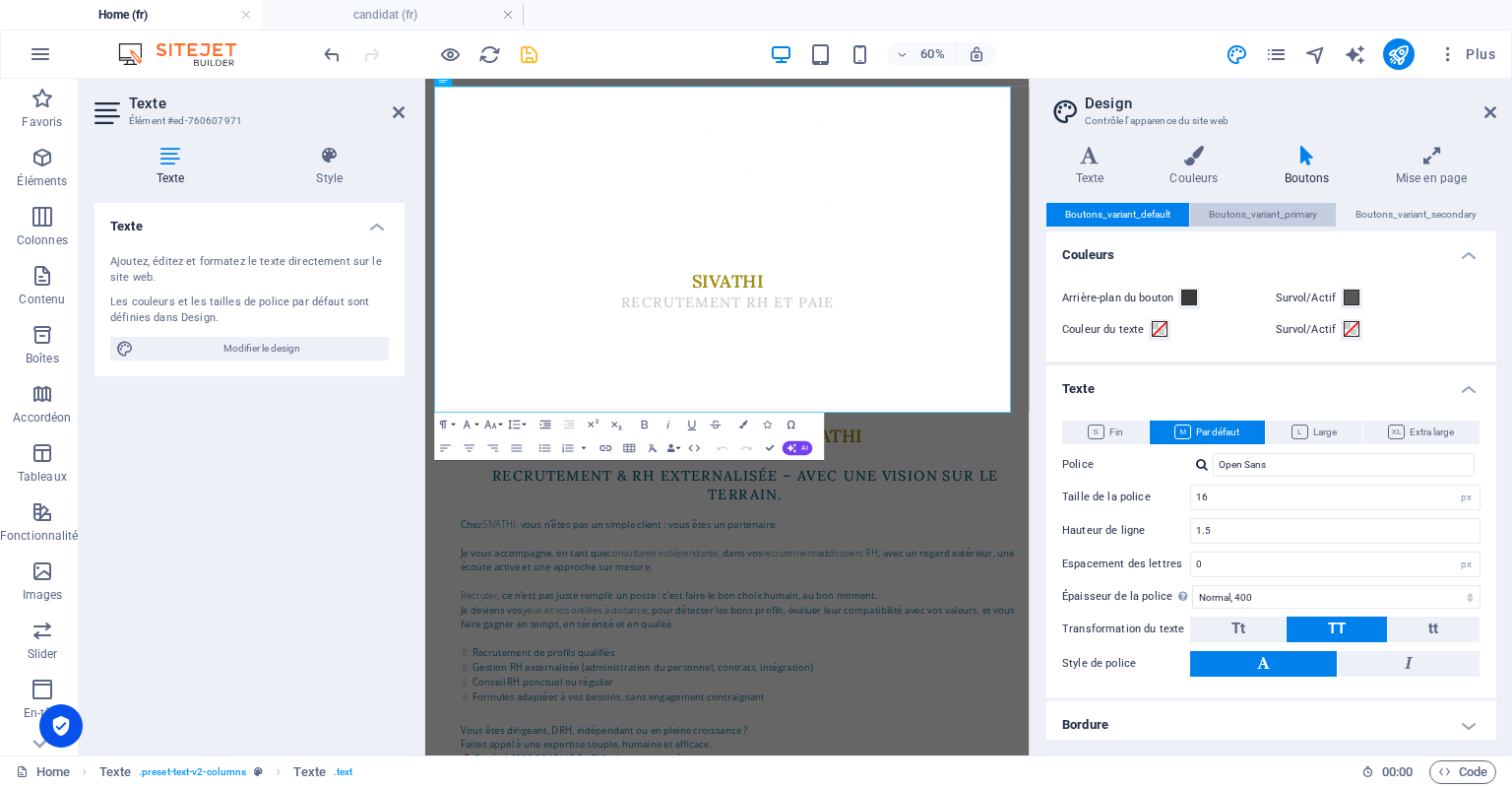 click on "Boutons_variant_primary" at bounding box center (1263, 215) 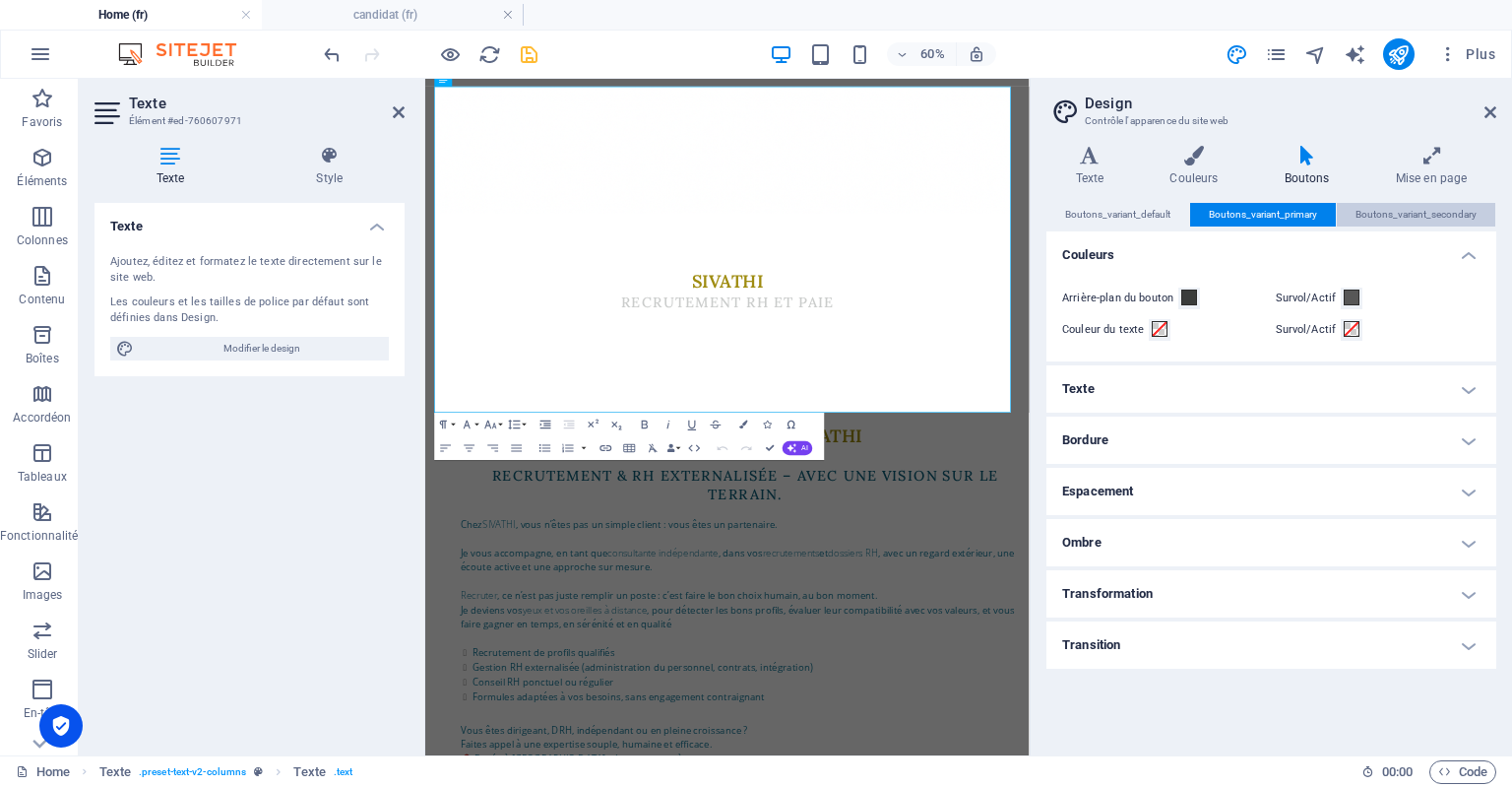 click on "Boutons_variant_secondary" at bounding box center [1416, 215] 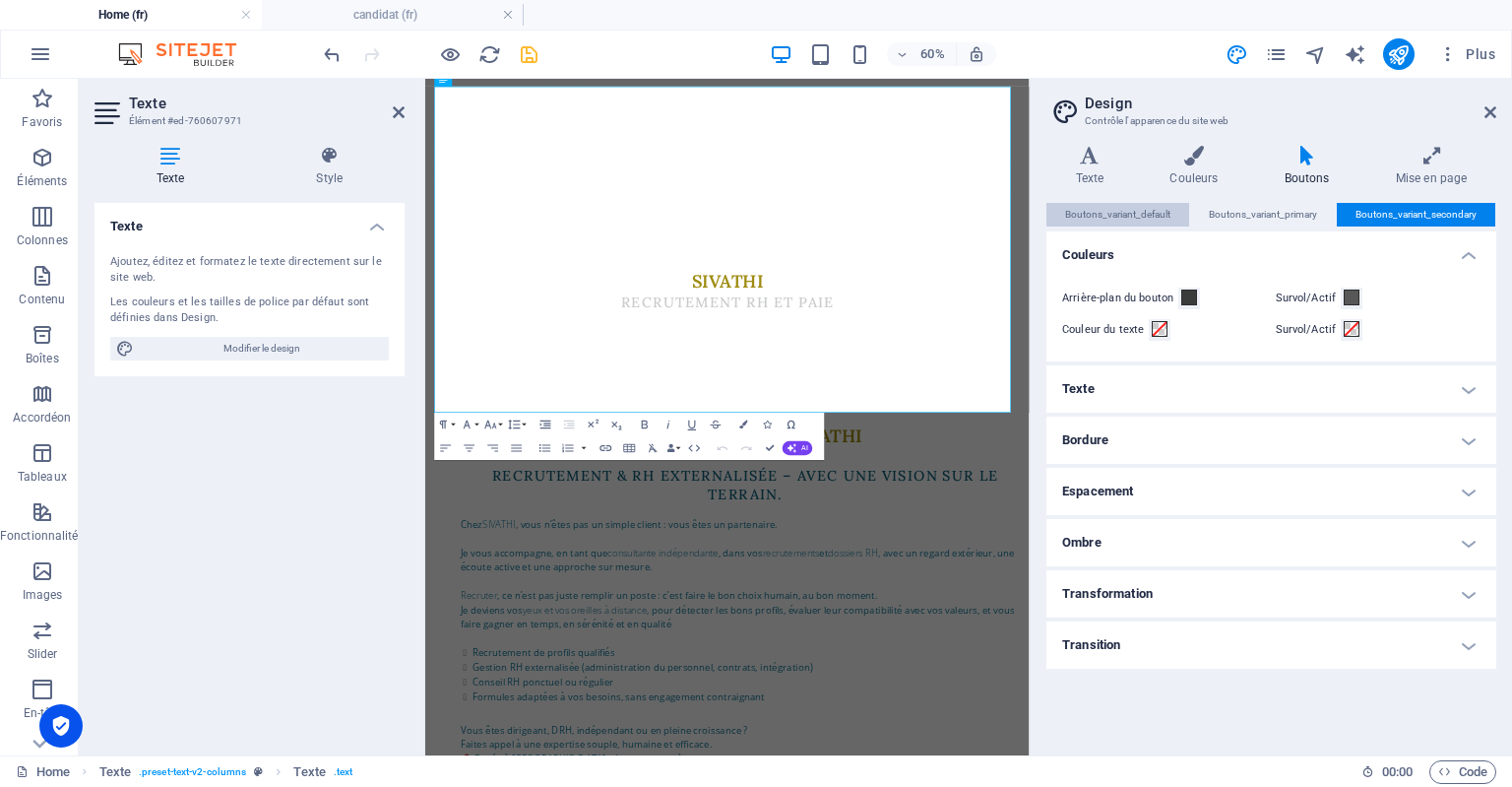 click on "Boutons_variant_default" at bounding box center (1117, 215) 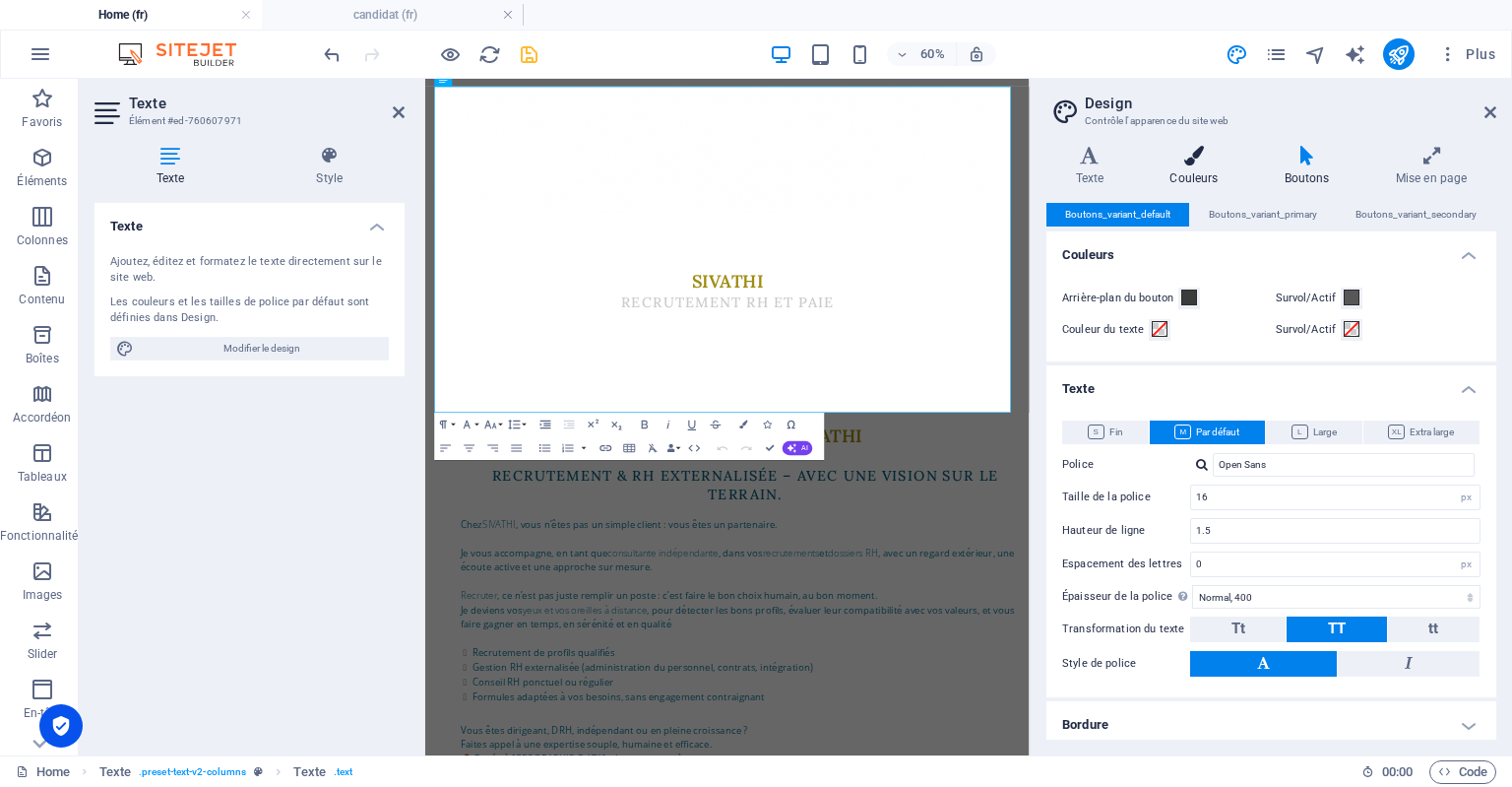 click on "Couleurs" at bounding box center (1198, 166) 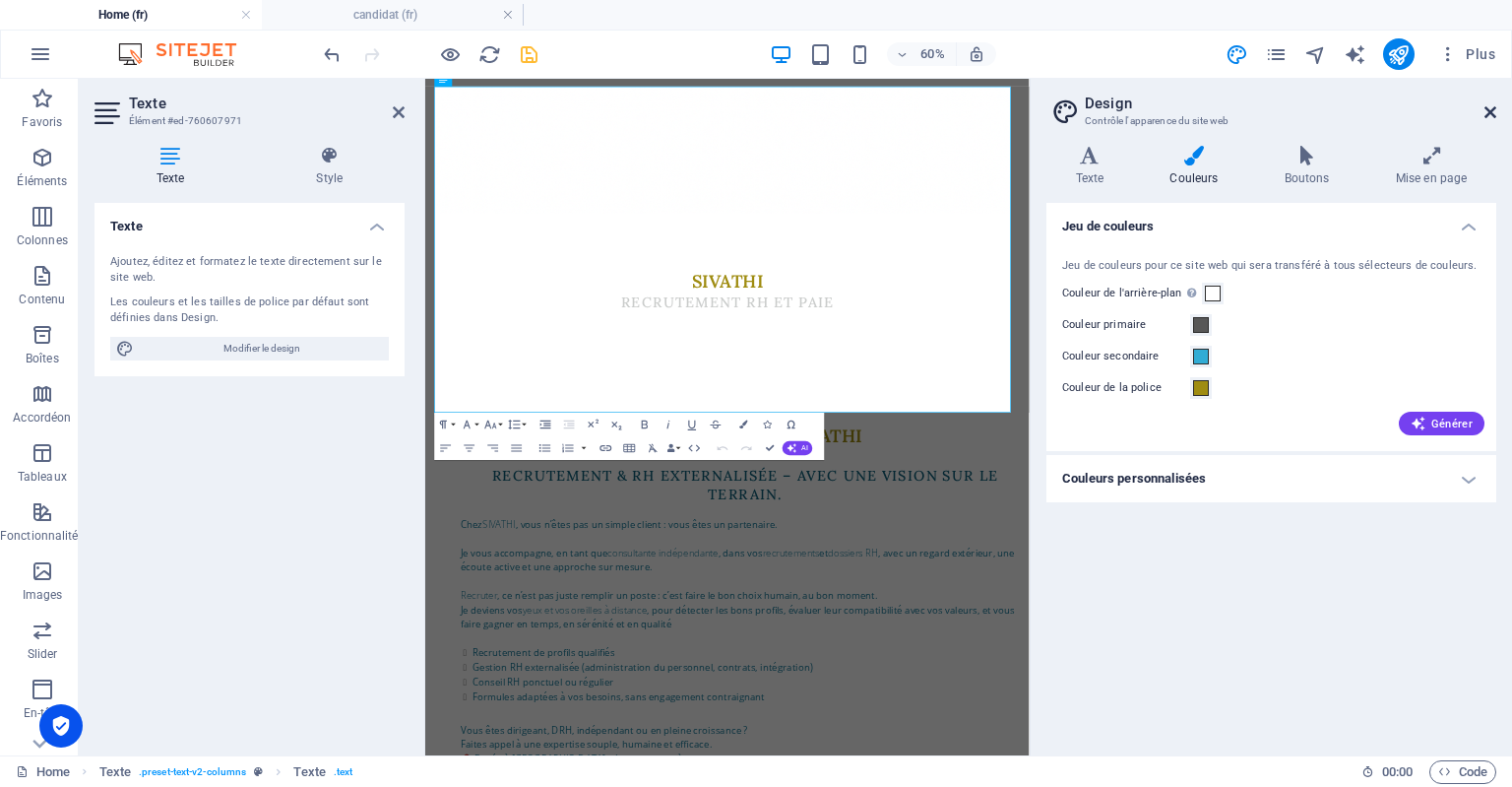 click at bounding box center (1490, 112) 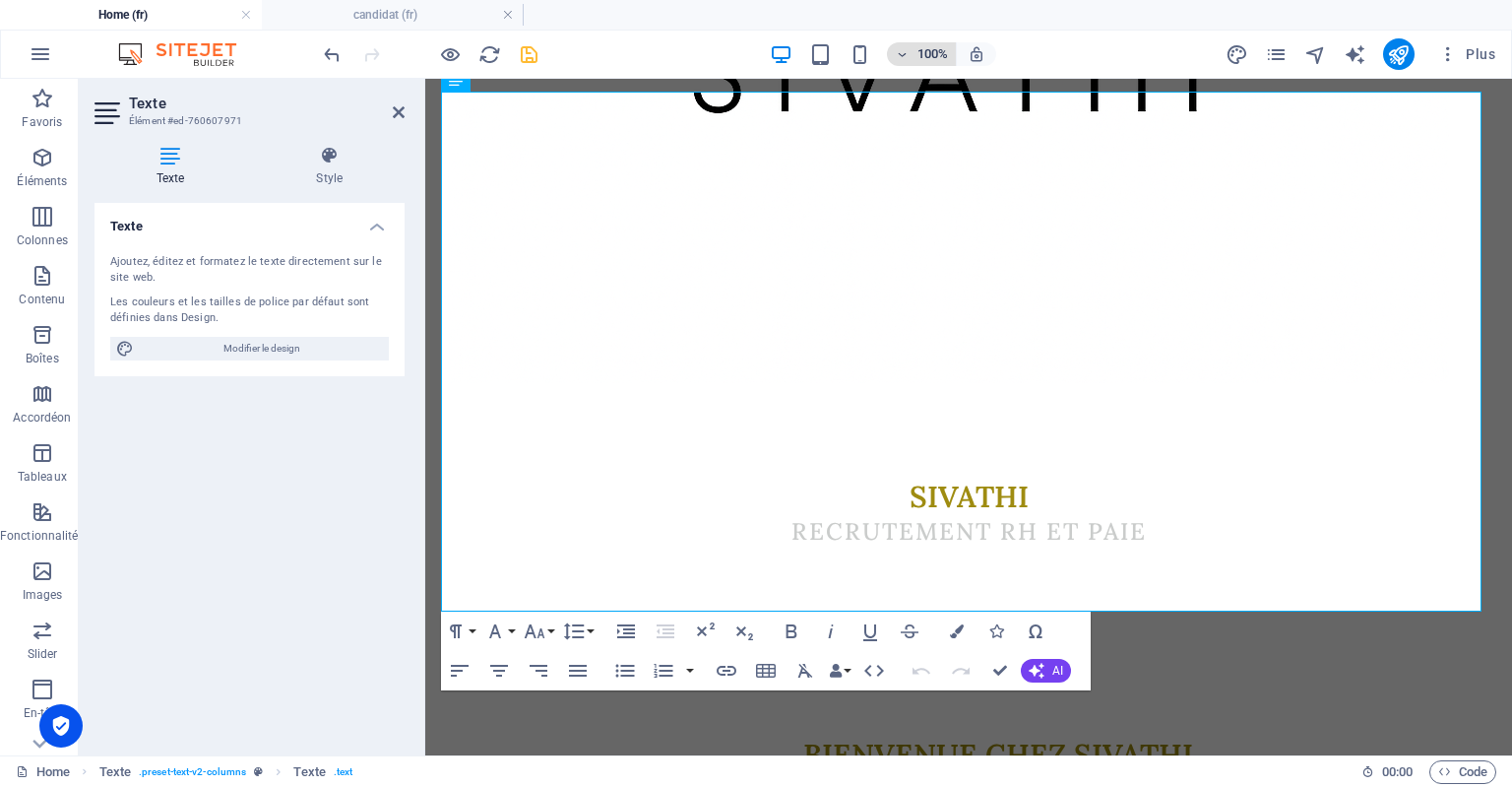 click on "100%" at bounding box center [921, 54] 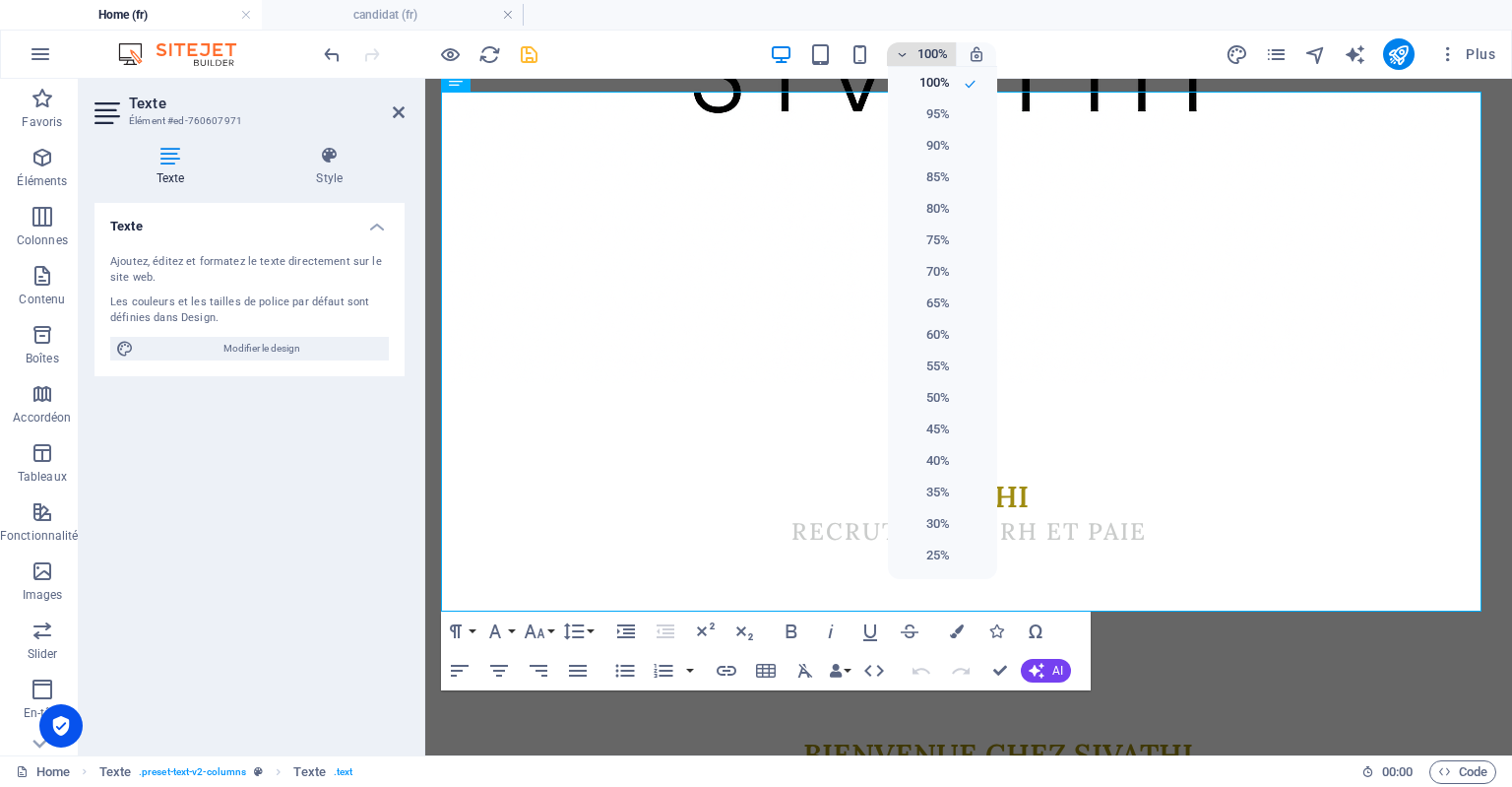 click at bounding box center (756, 393) 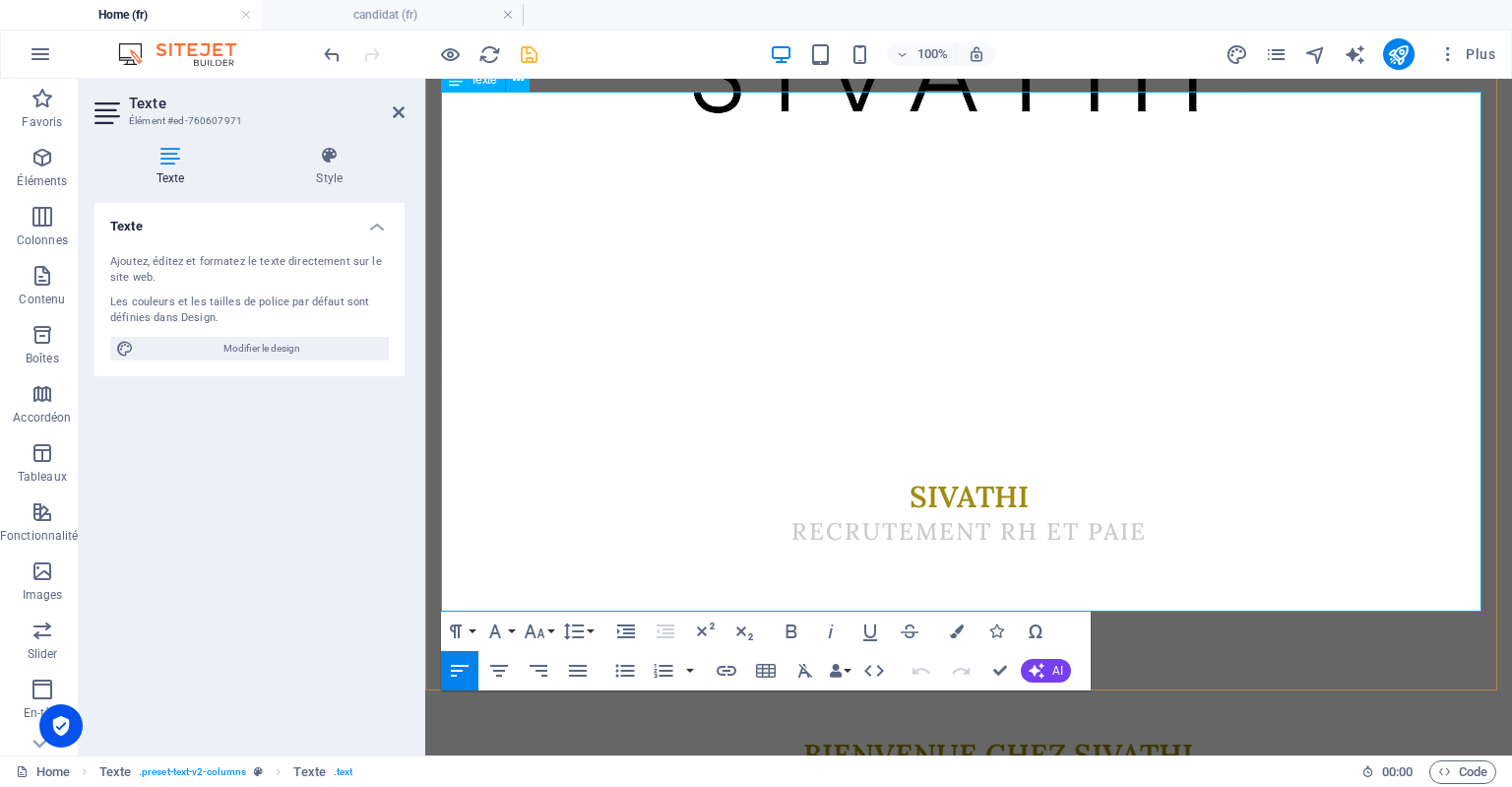 drag, startPoint x: 1238, startPoint y: 565, endPoint x: 526, endPoint y: 115, distance: 842.28499 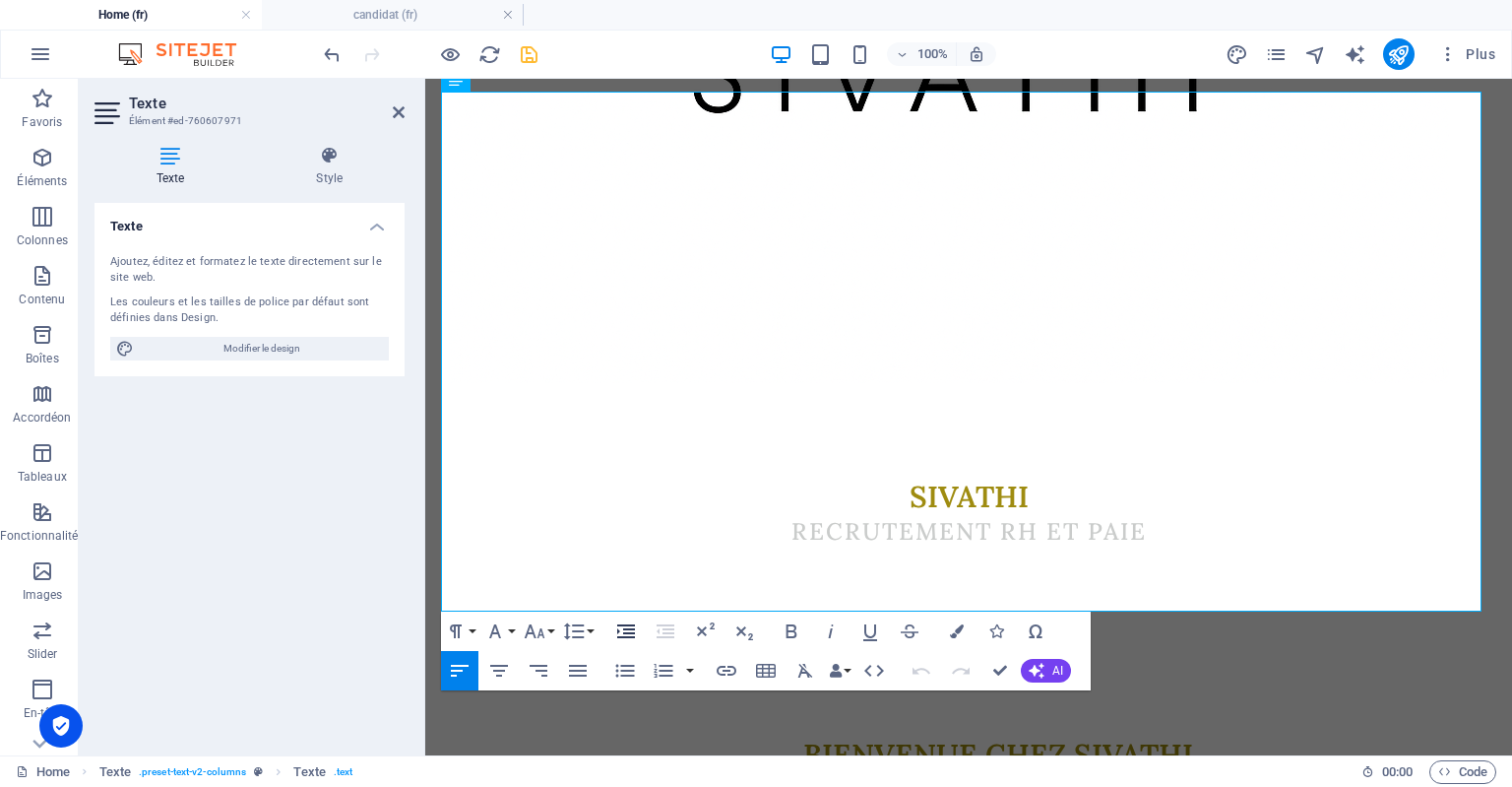 click 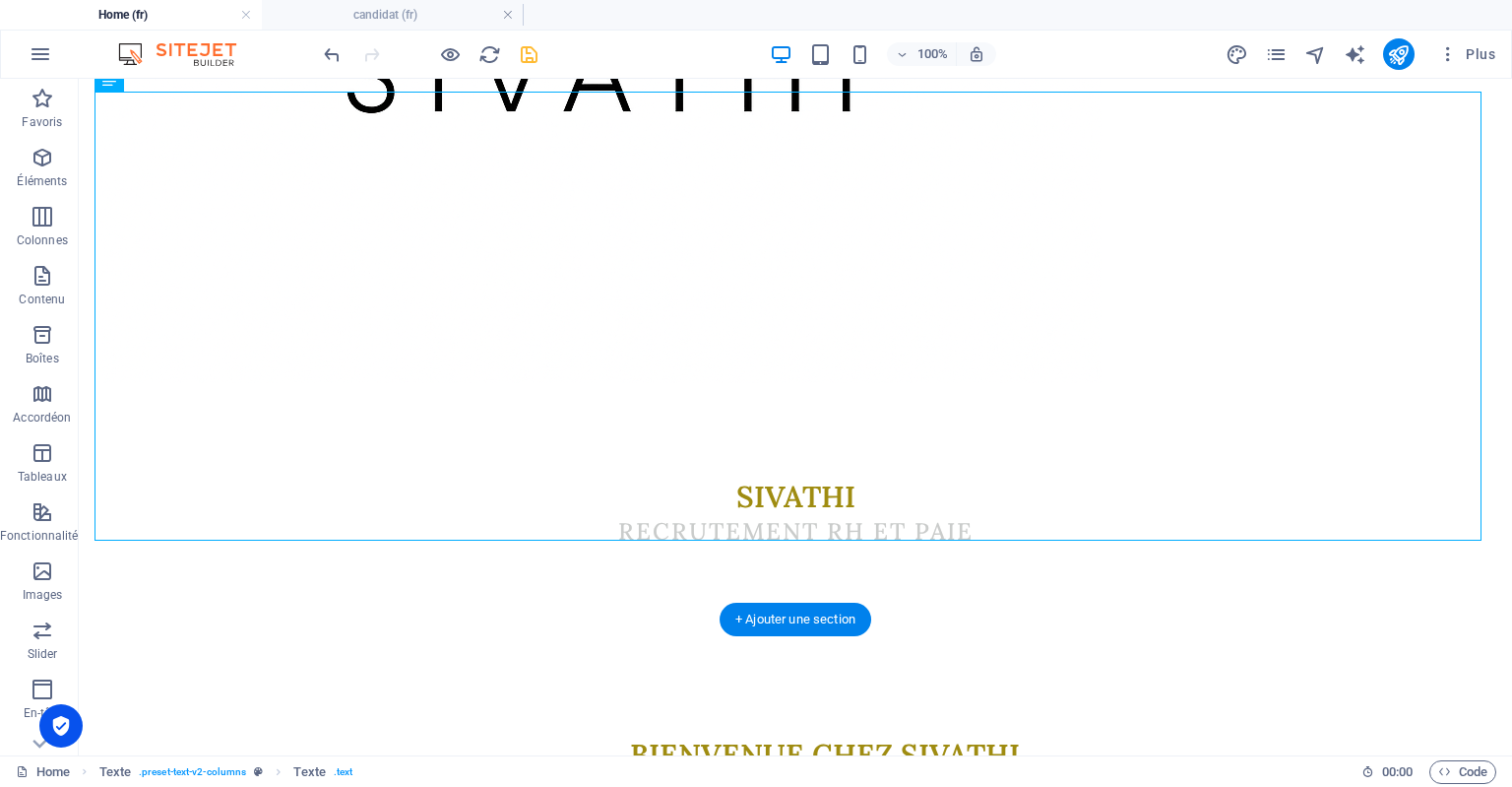 scroll, scrollTop: 2021, scrollLeft: 0, axis: vertical 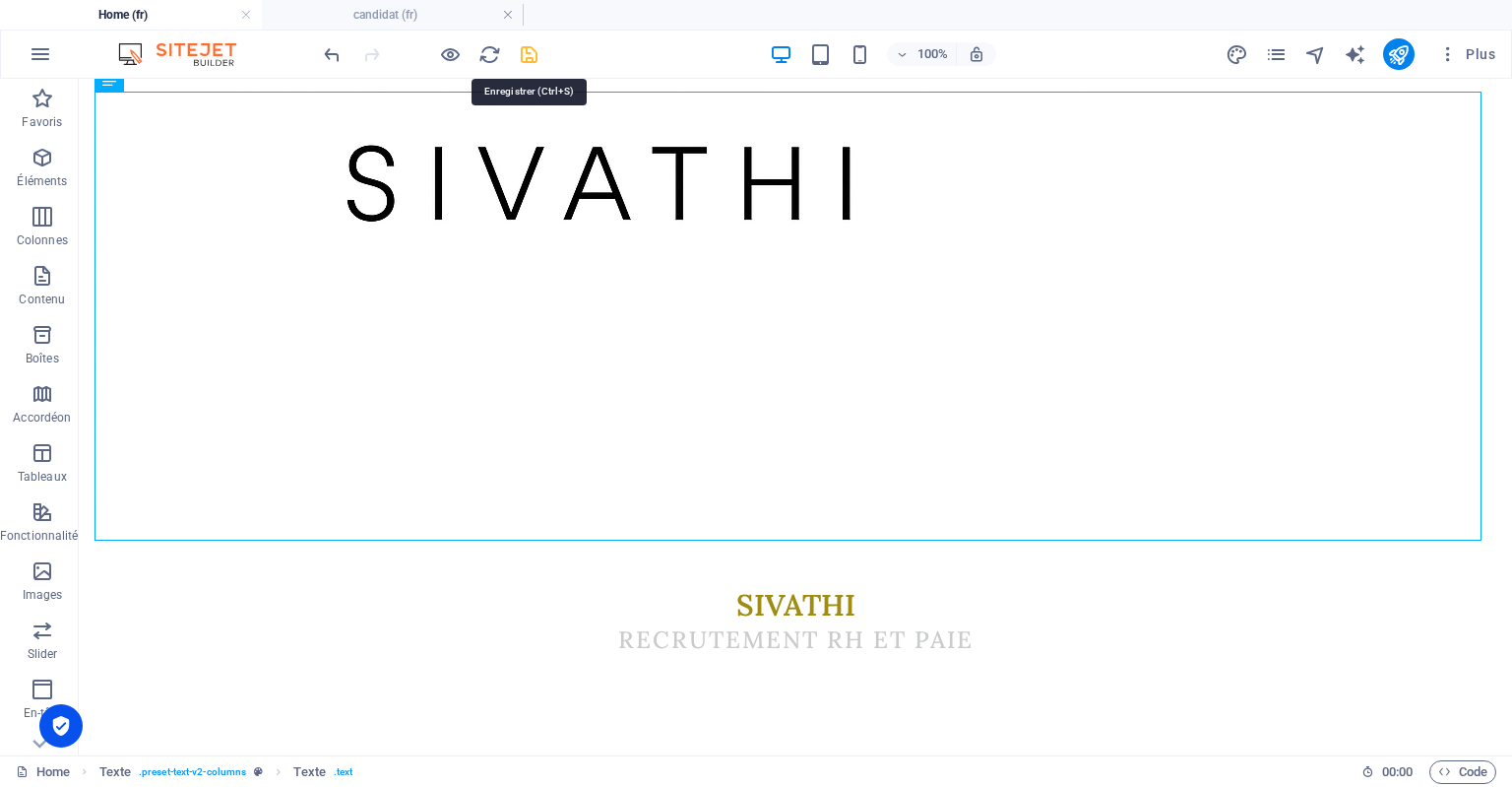 click at bounding box center (529, 54) 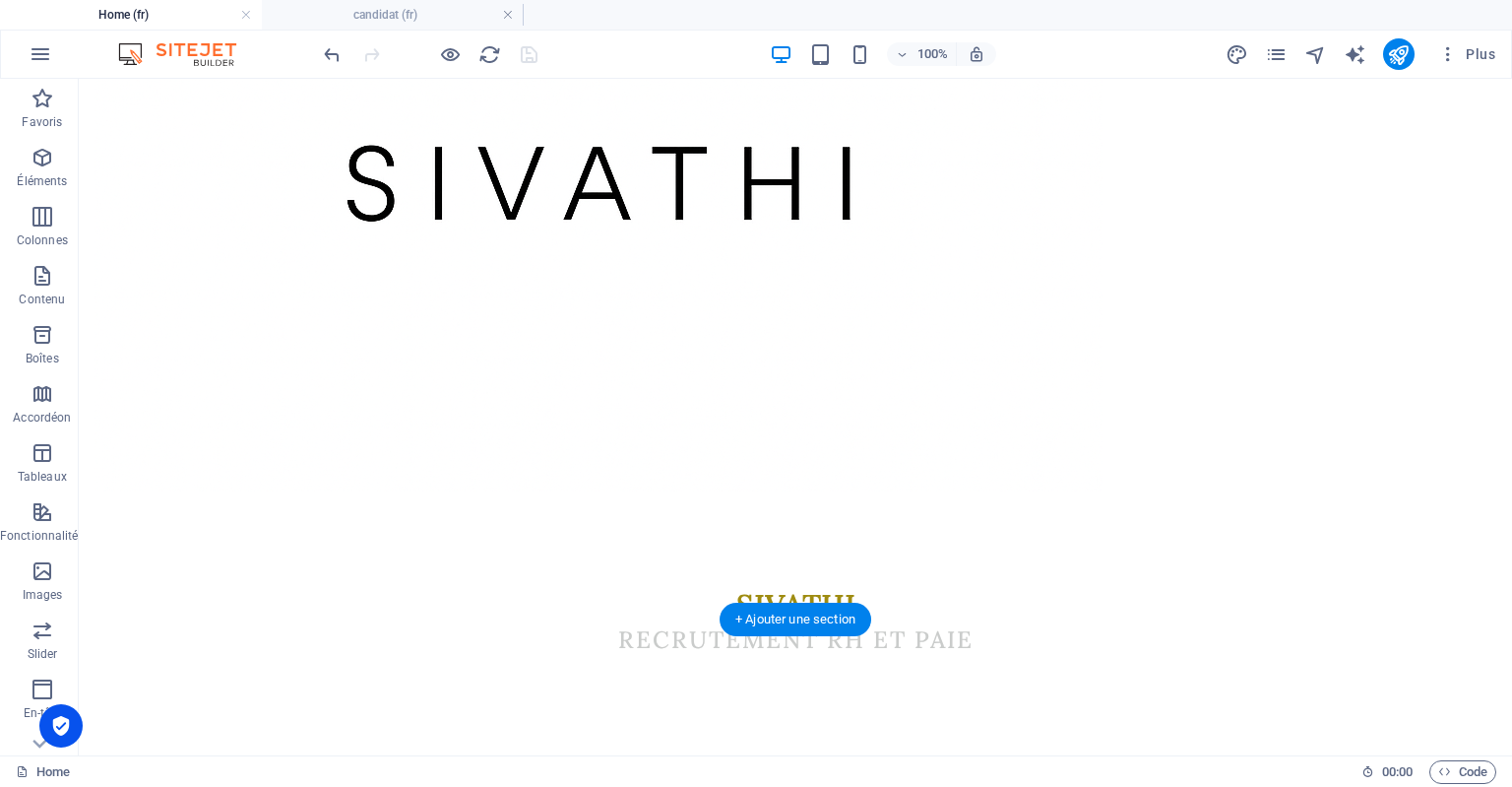 click at bounding box center [795, 3017] 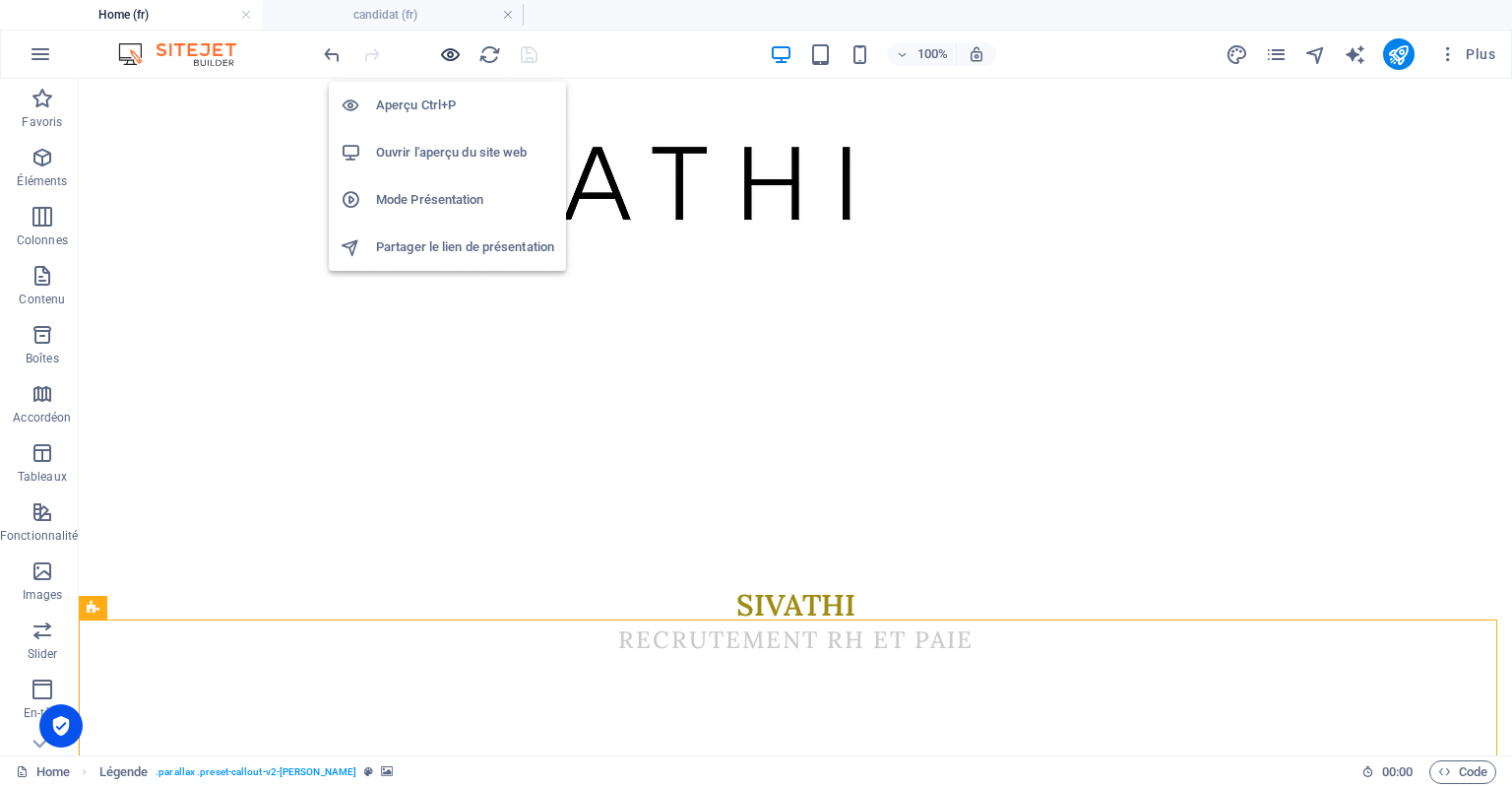 click at bounding box center [450, 54] 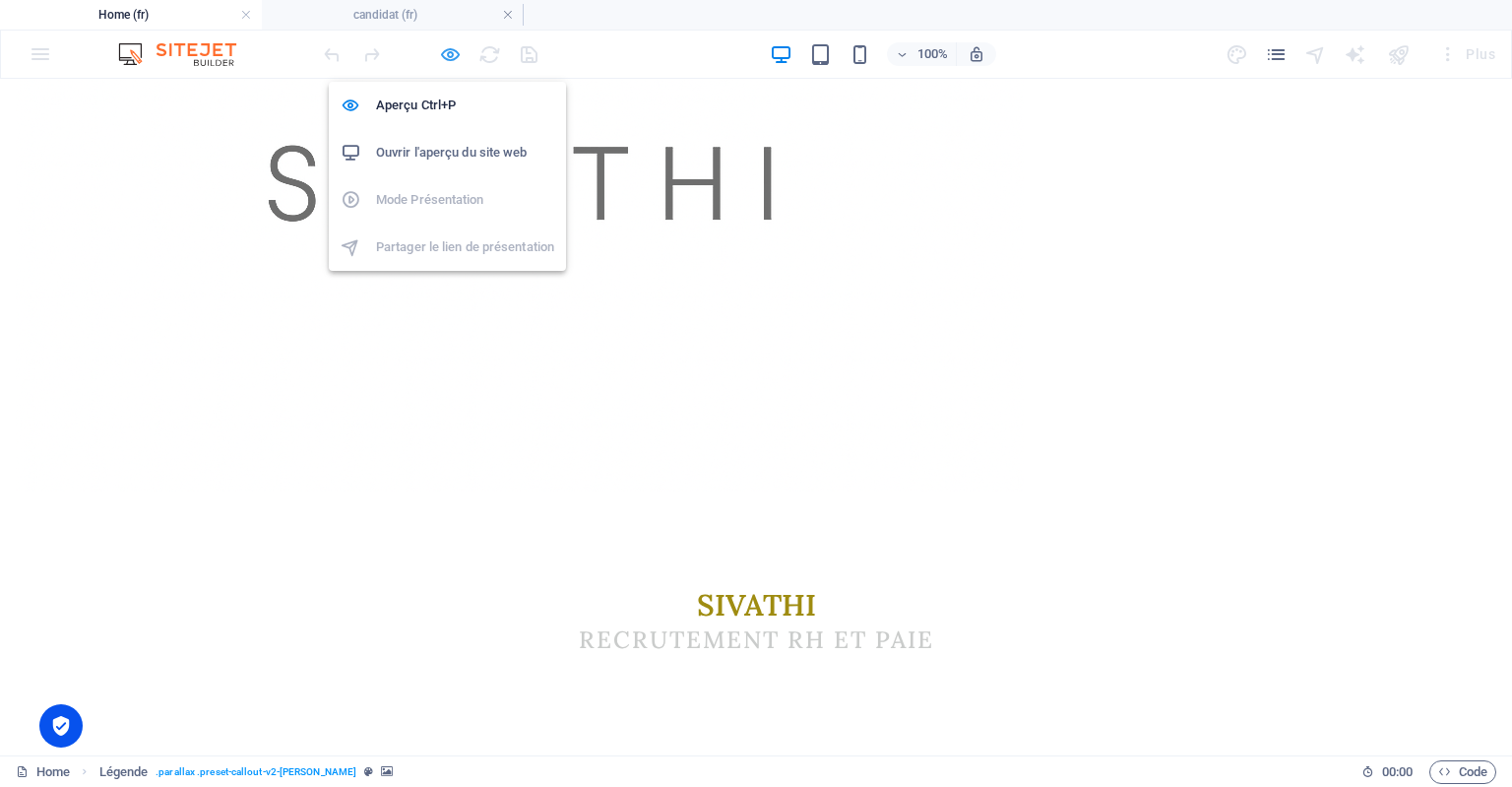 click at bounding box center (450, 54) 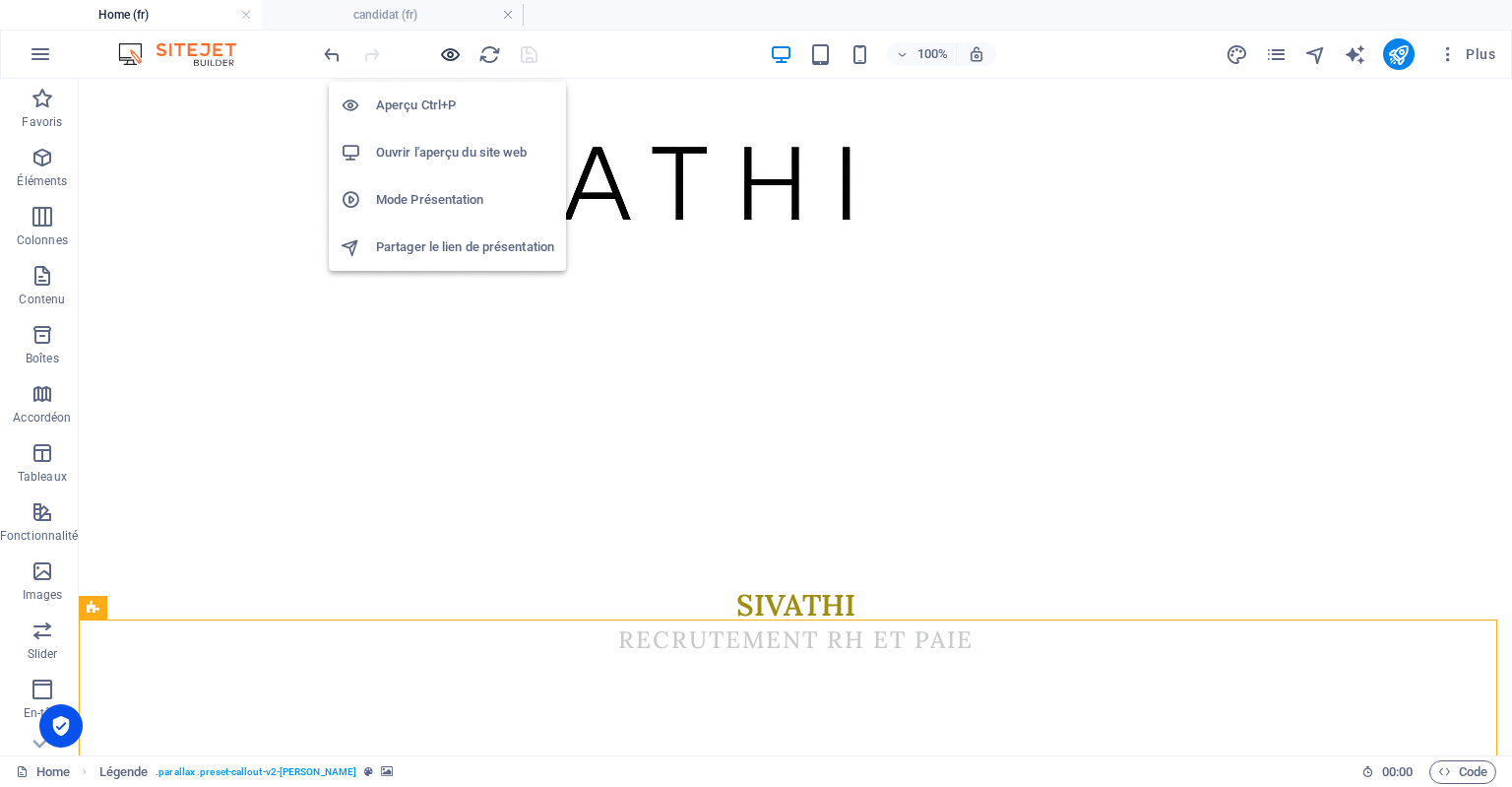 click at bounding box center [450, 54] 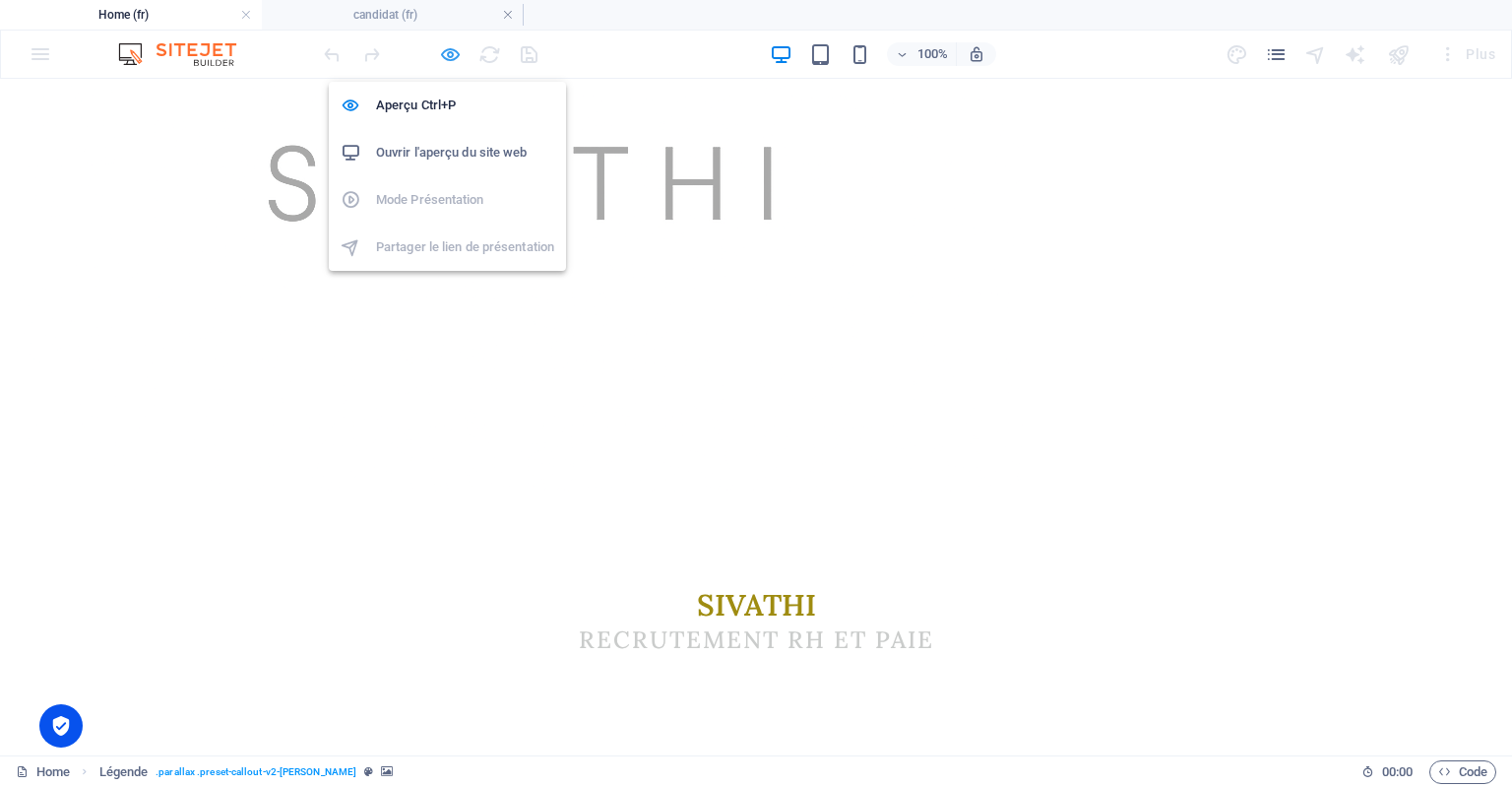 click at bounding box center [450, 54] 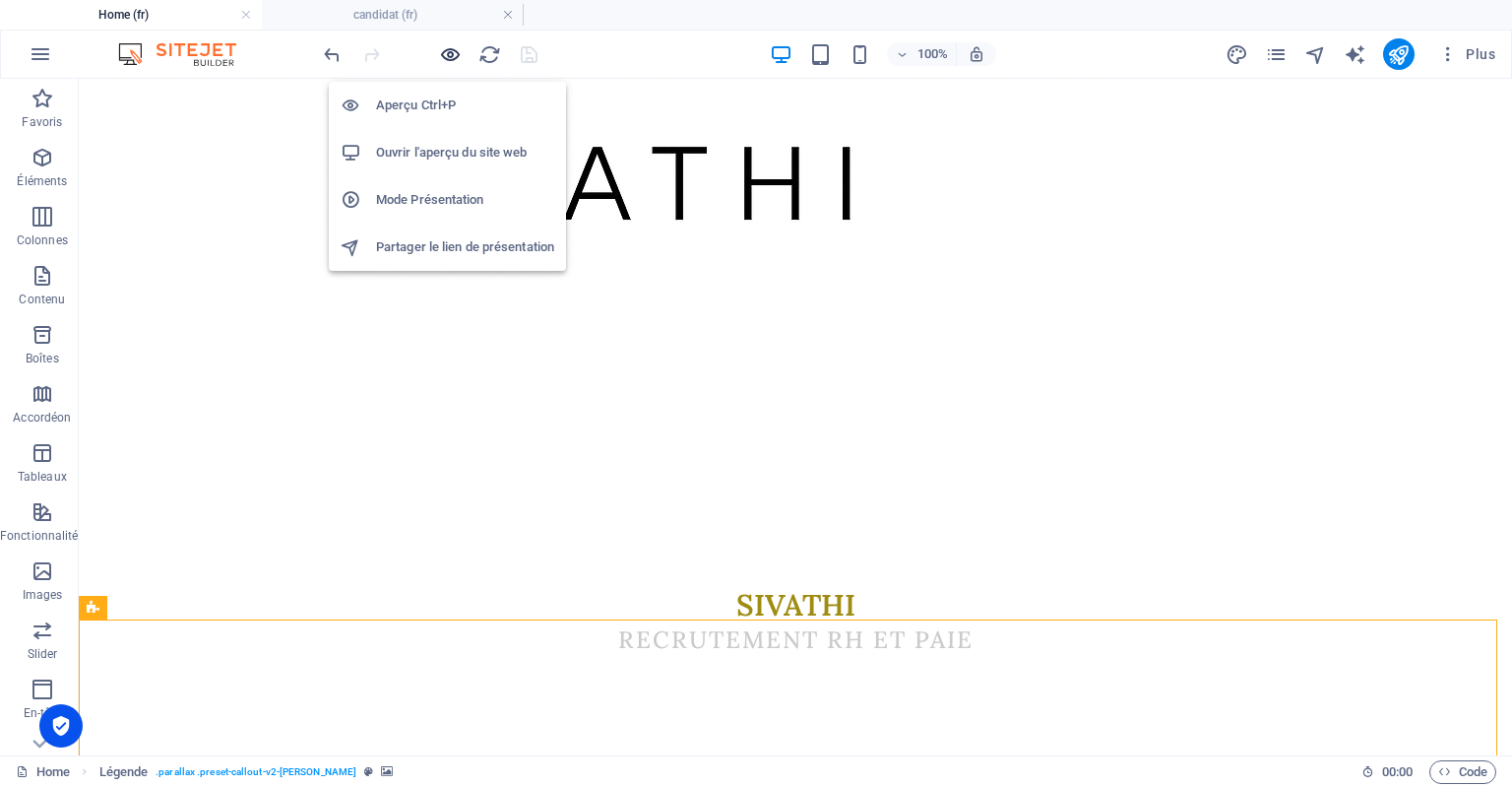 click at bounding box center [450, 54] 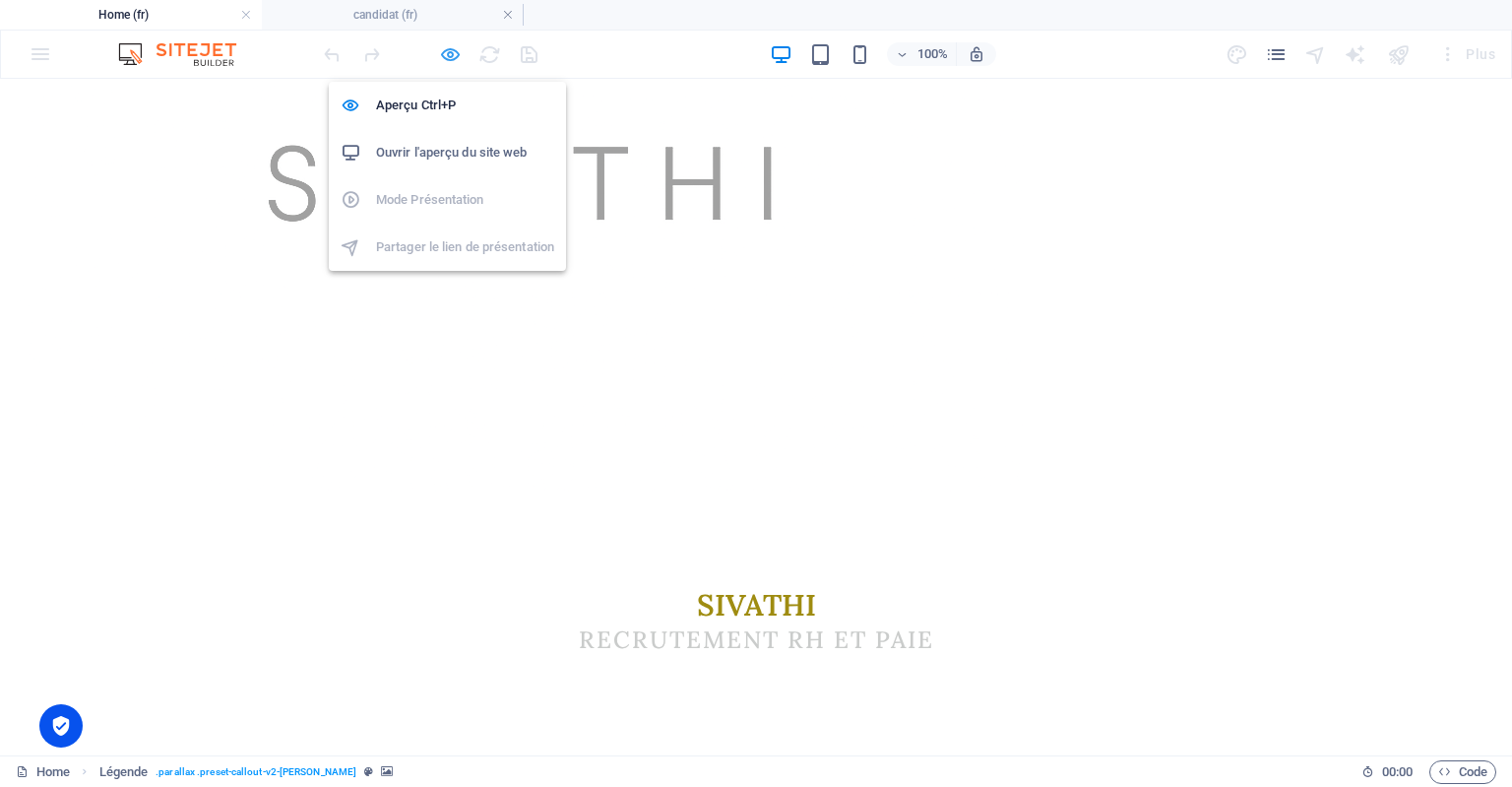 click at bounding box center [450, 54] 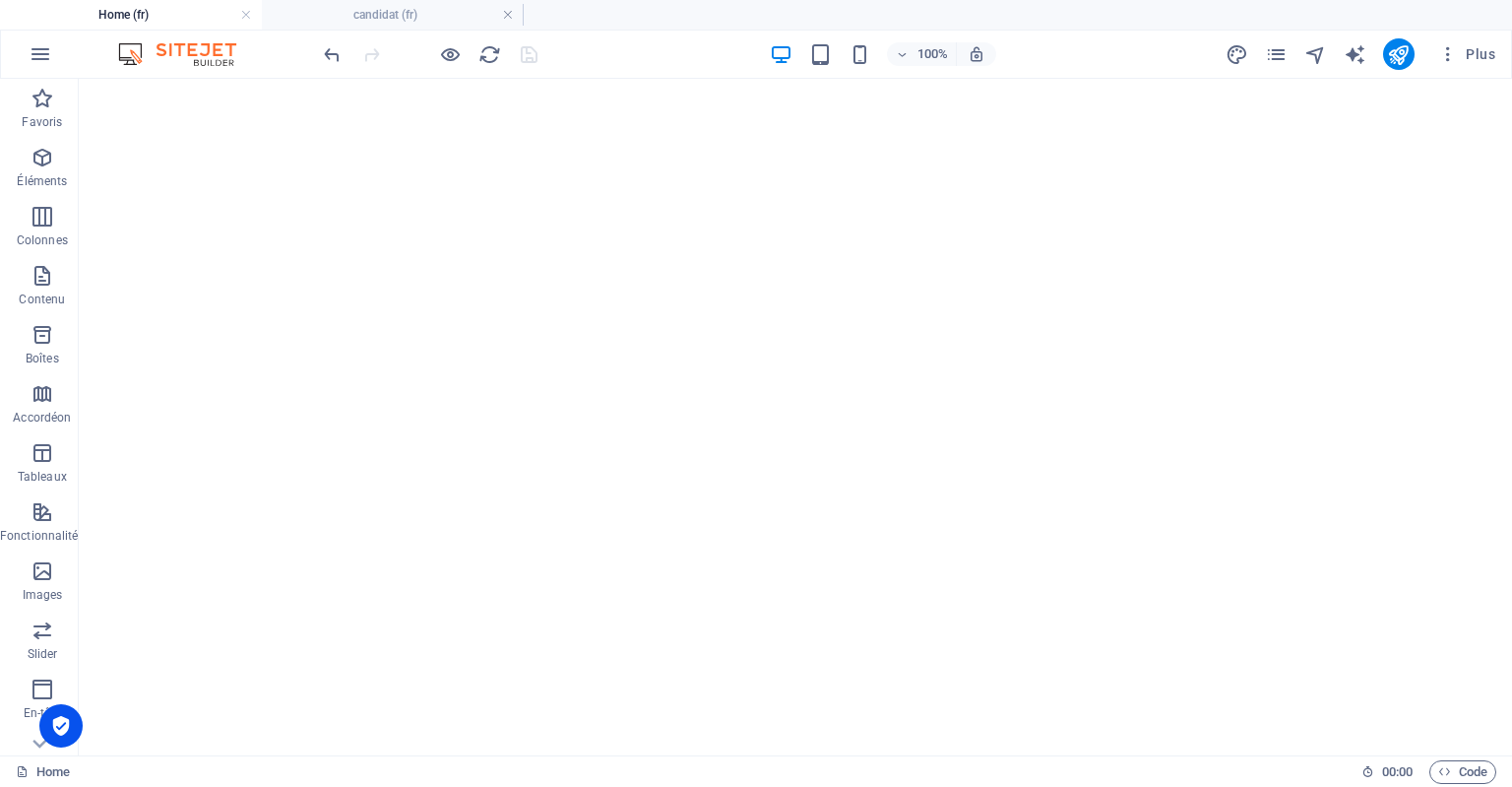 scroll, scrollTop: 0, scrollLeft: 0, axis: both 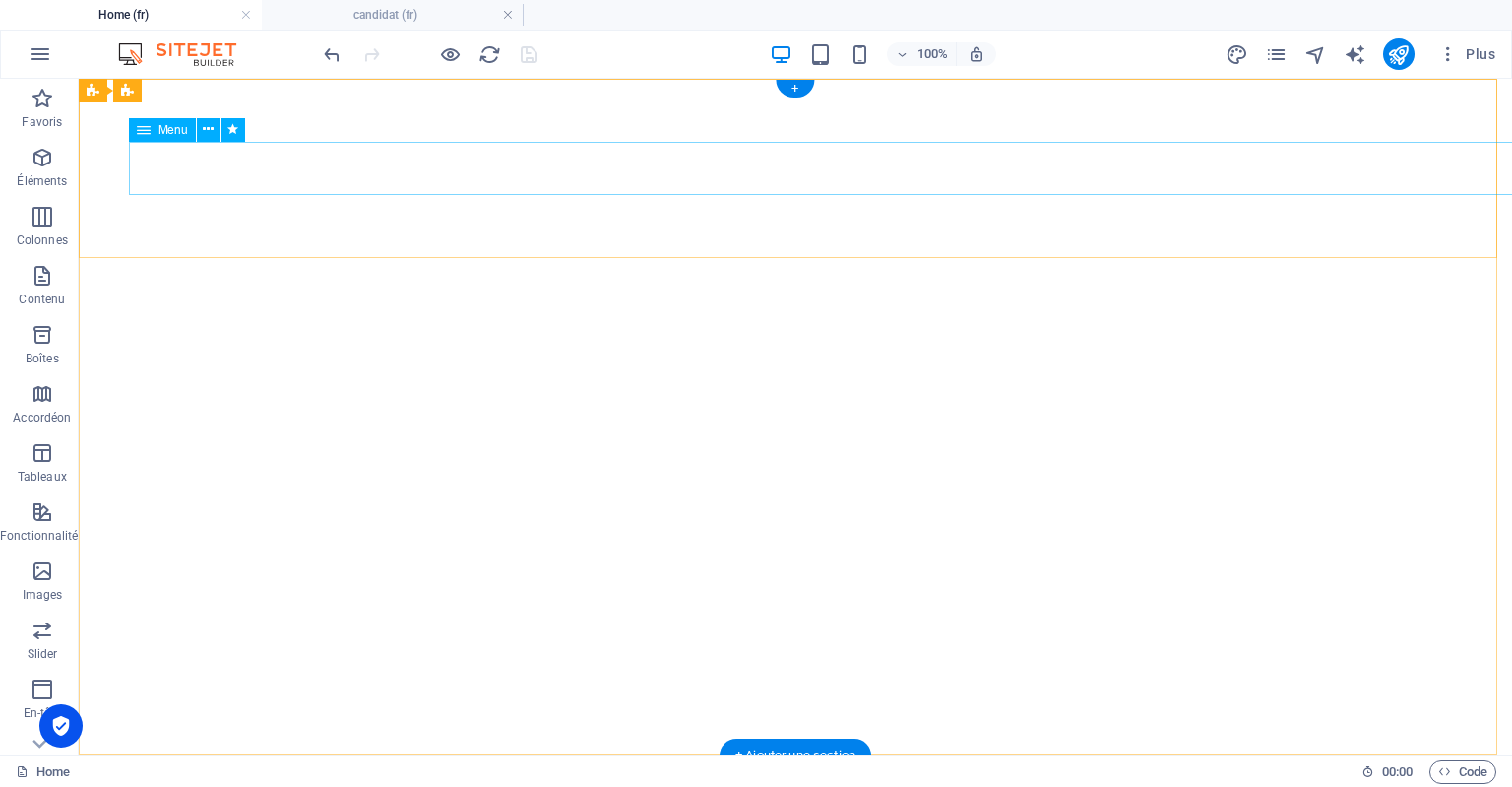 click on "ACCUEIL A PROPOS Services DEVIS Contact CANDIDAT" at bounding box center [795, 975] 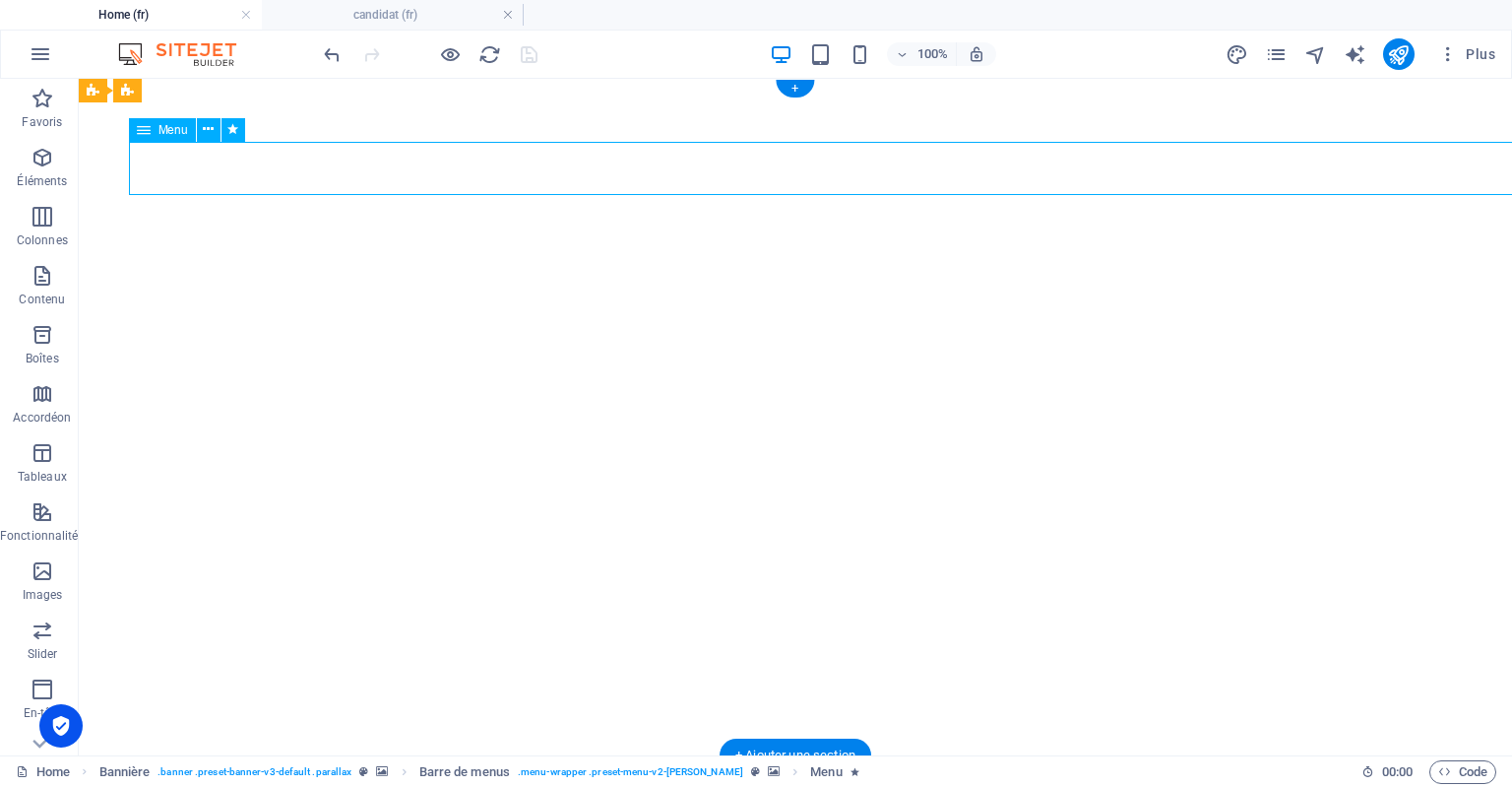 click on "ACCUEIL A PROPOS Services DEVIS Contact CANDIDAT" at bounding box center (795, 975) 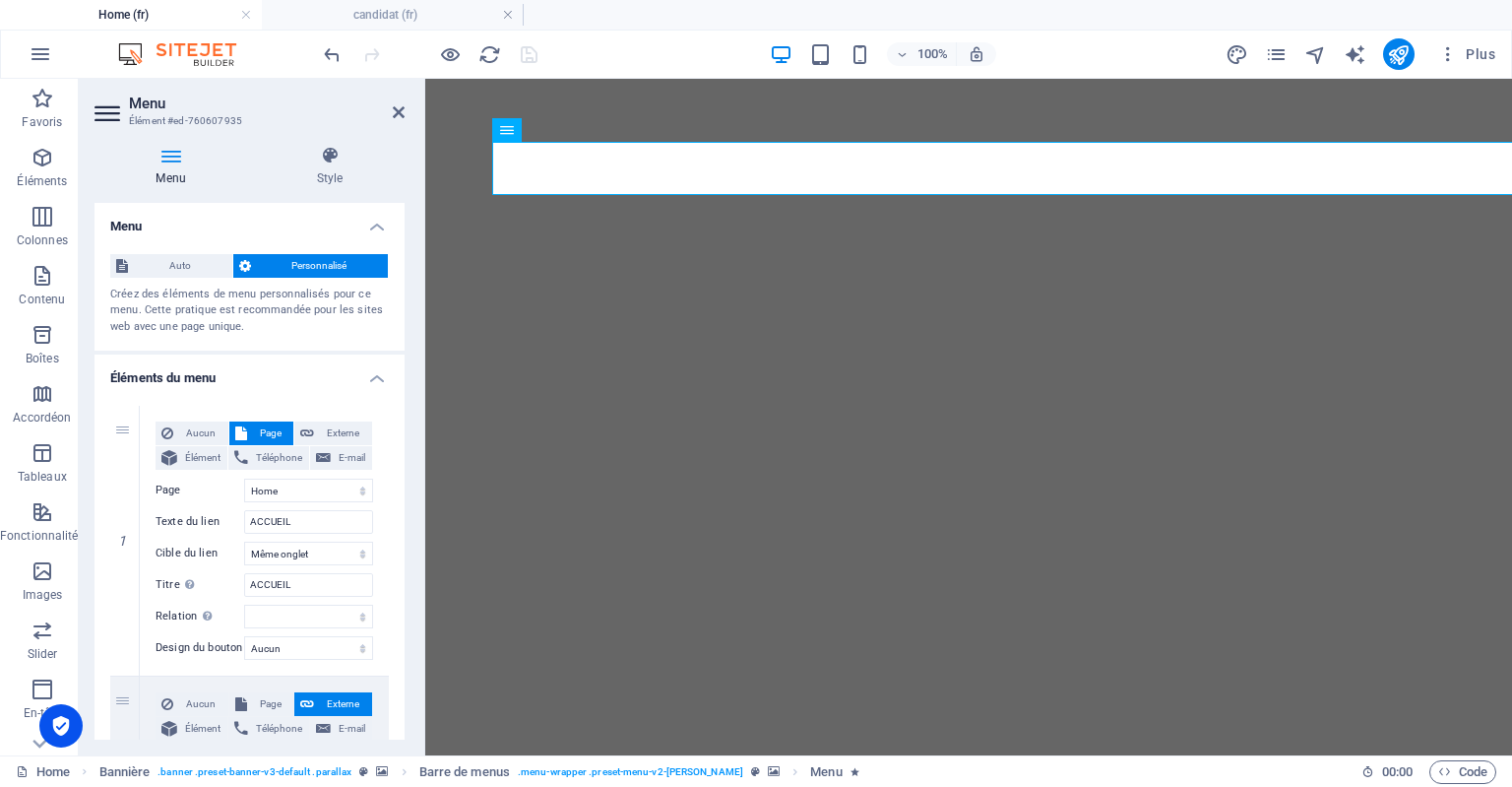 drag, startPoint x: 406, startPoint y: 333, endPoint x: 413, endPoint y: 399, distance: 66.37017 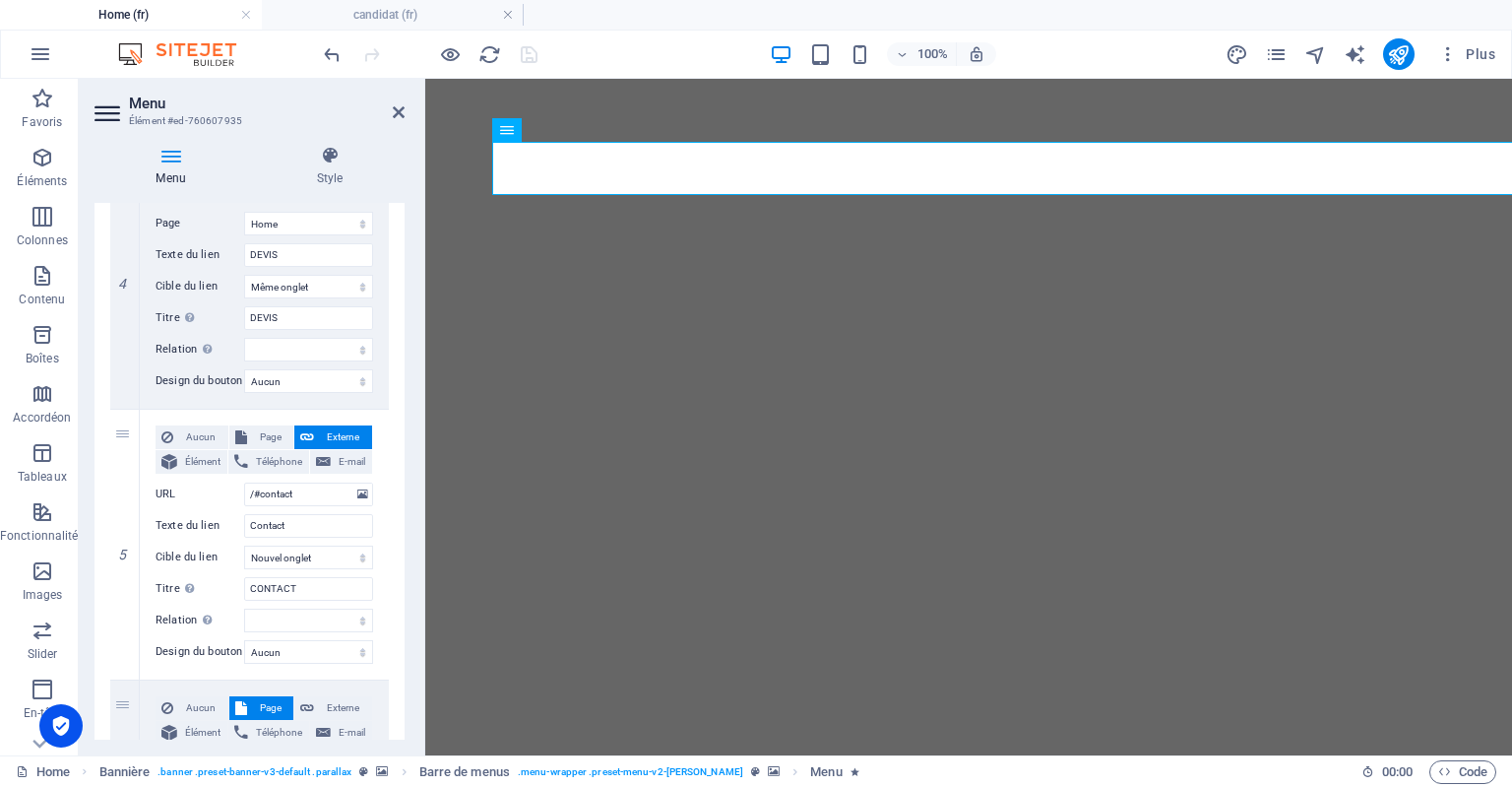 scroll, scrollTop: 1017, scrollLeft: 0, axis: vertical 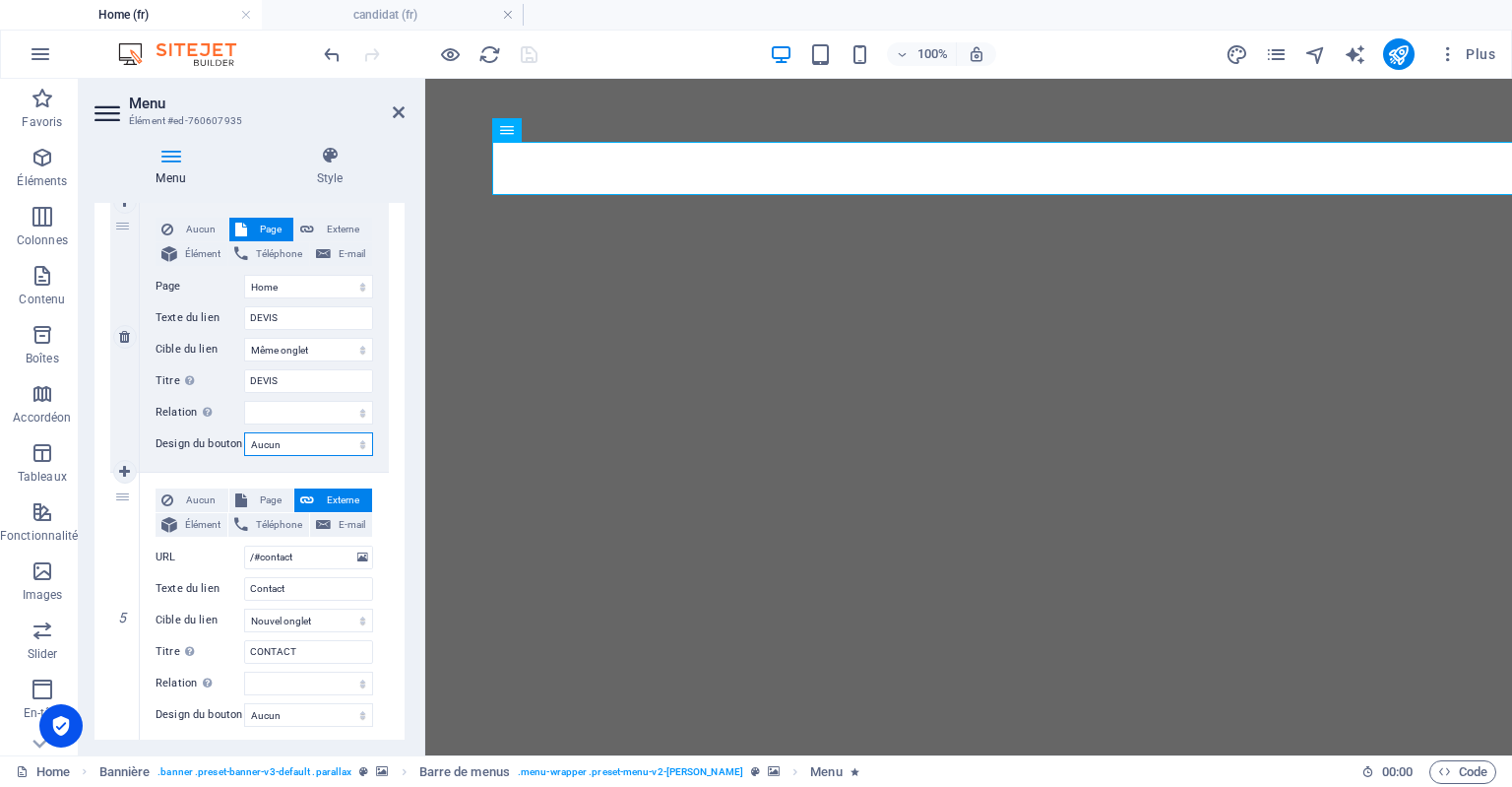 click on "Aucun Par défaut Principal Secondaire" at bounding box center [308, 444] 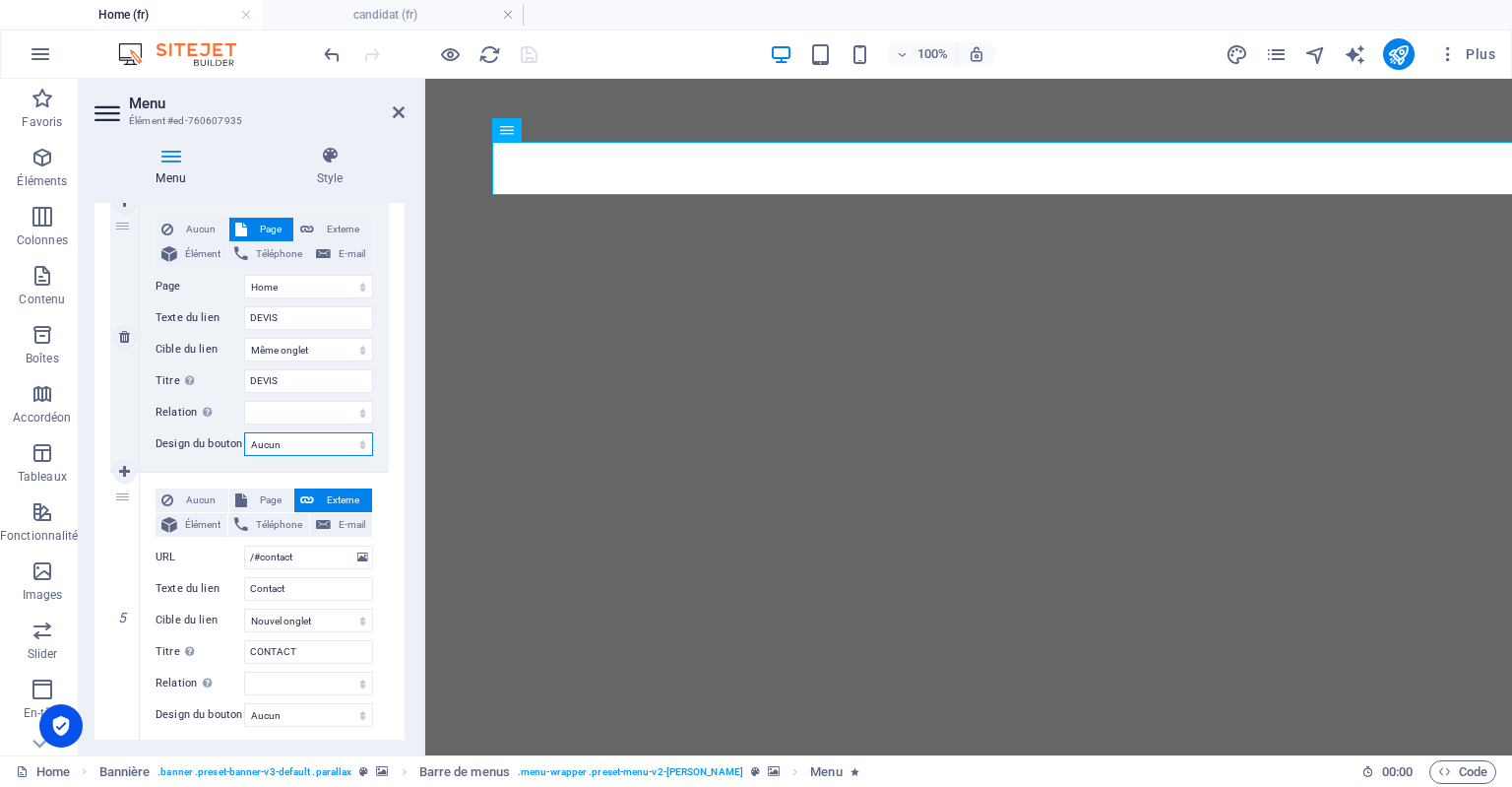 click on "Aucun Par défaut Principal Secondaire" at bounding box center (308, 444) 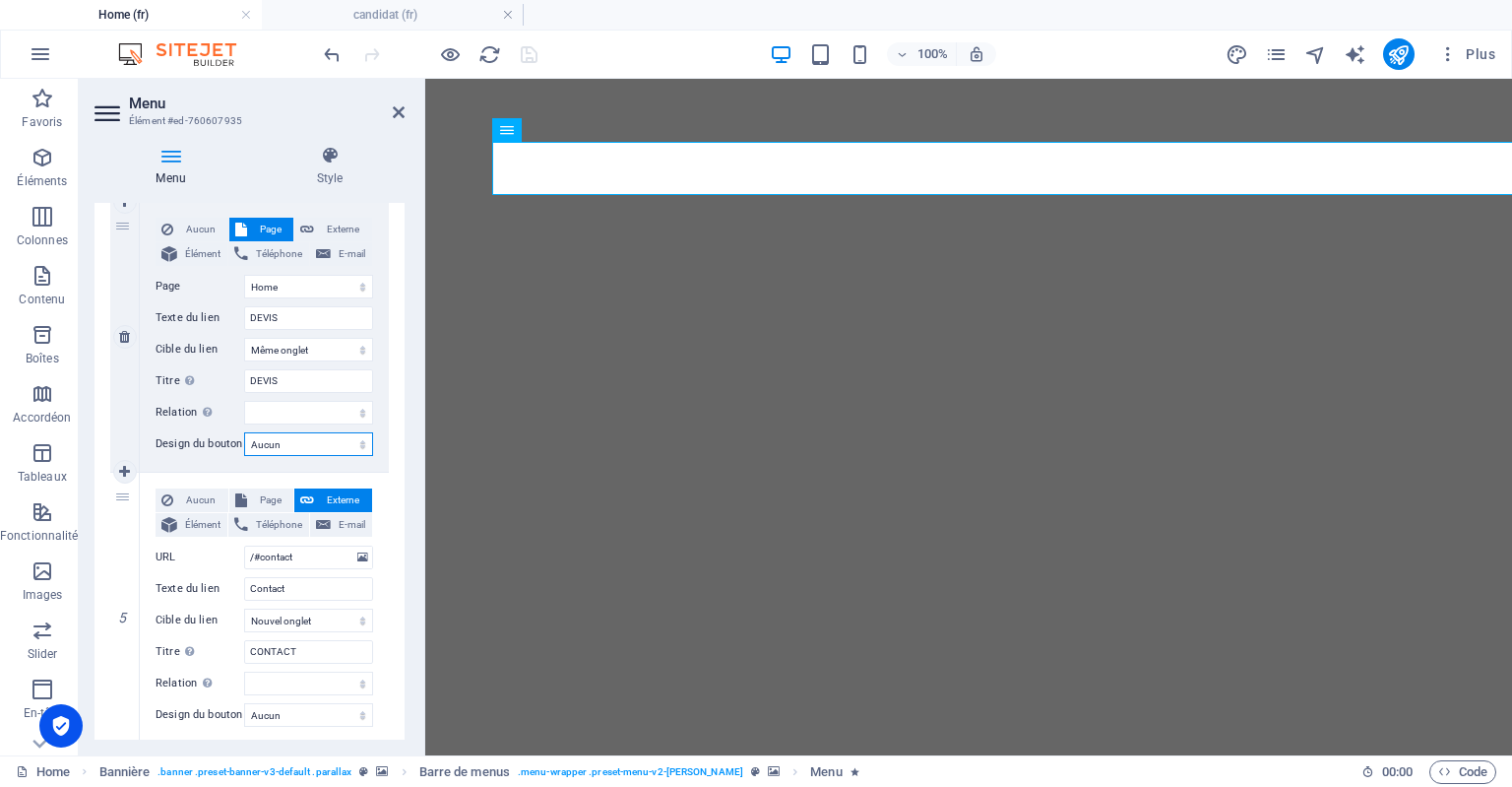 click on "Aucun Par défaut Principal Secondaire" at bounding box center [308, 444] 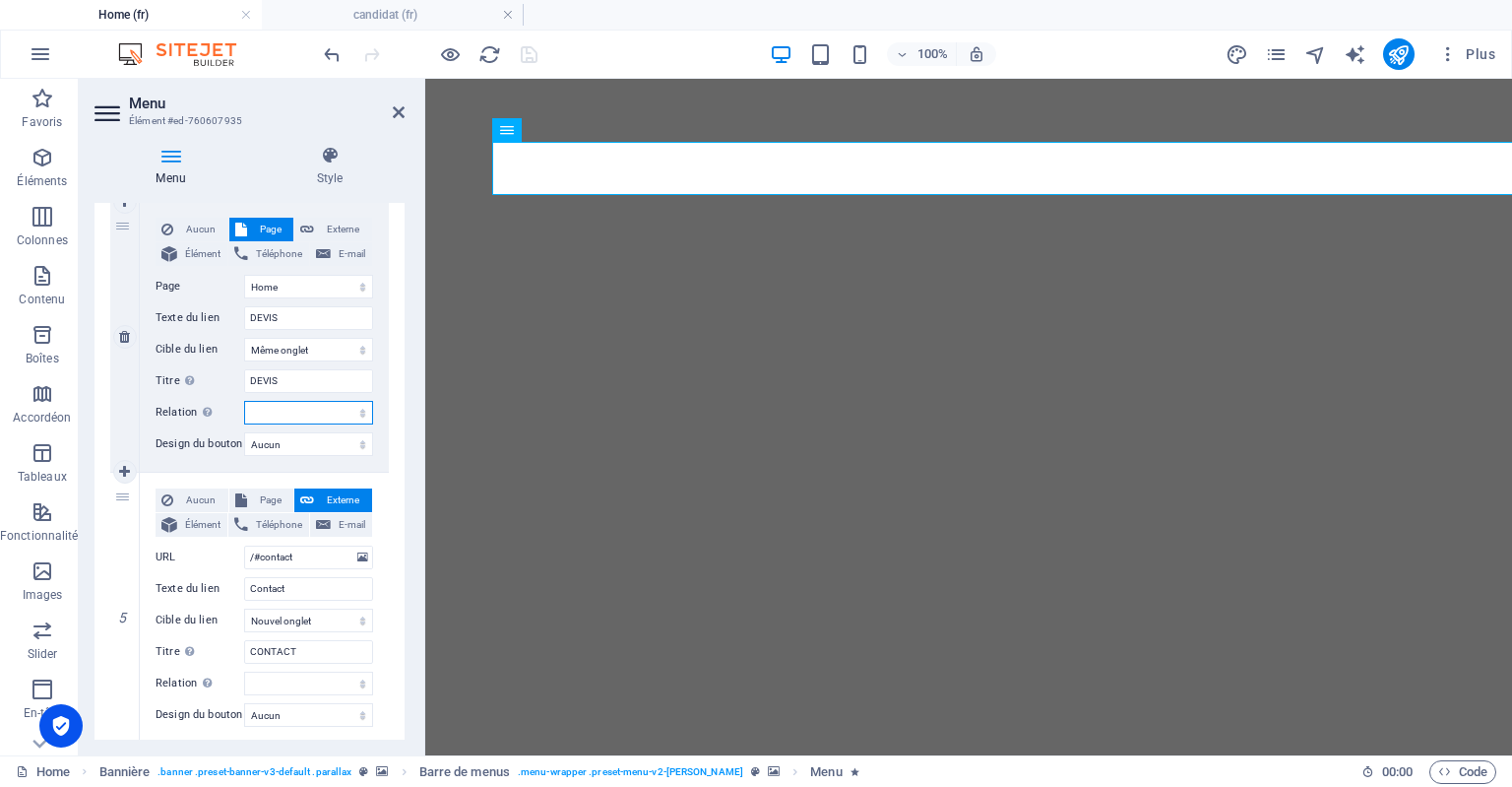 click on "alternate author bookmark external help license next nofollow noreferrer noopener prev search tag" at bounding box center (308, 413) 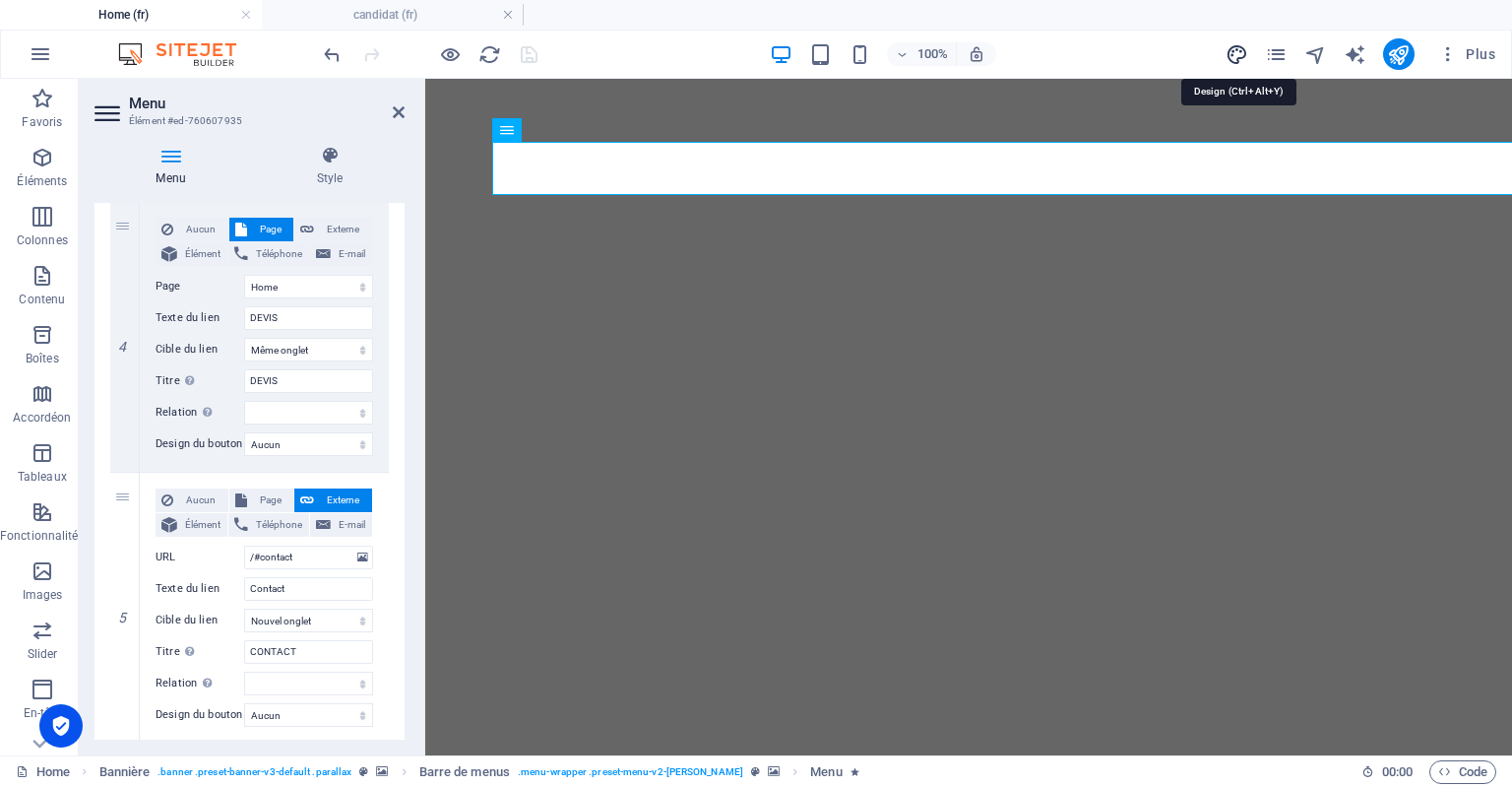 click at bounding box center (1236, 54) 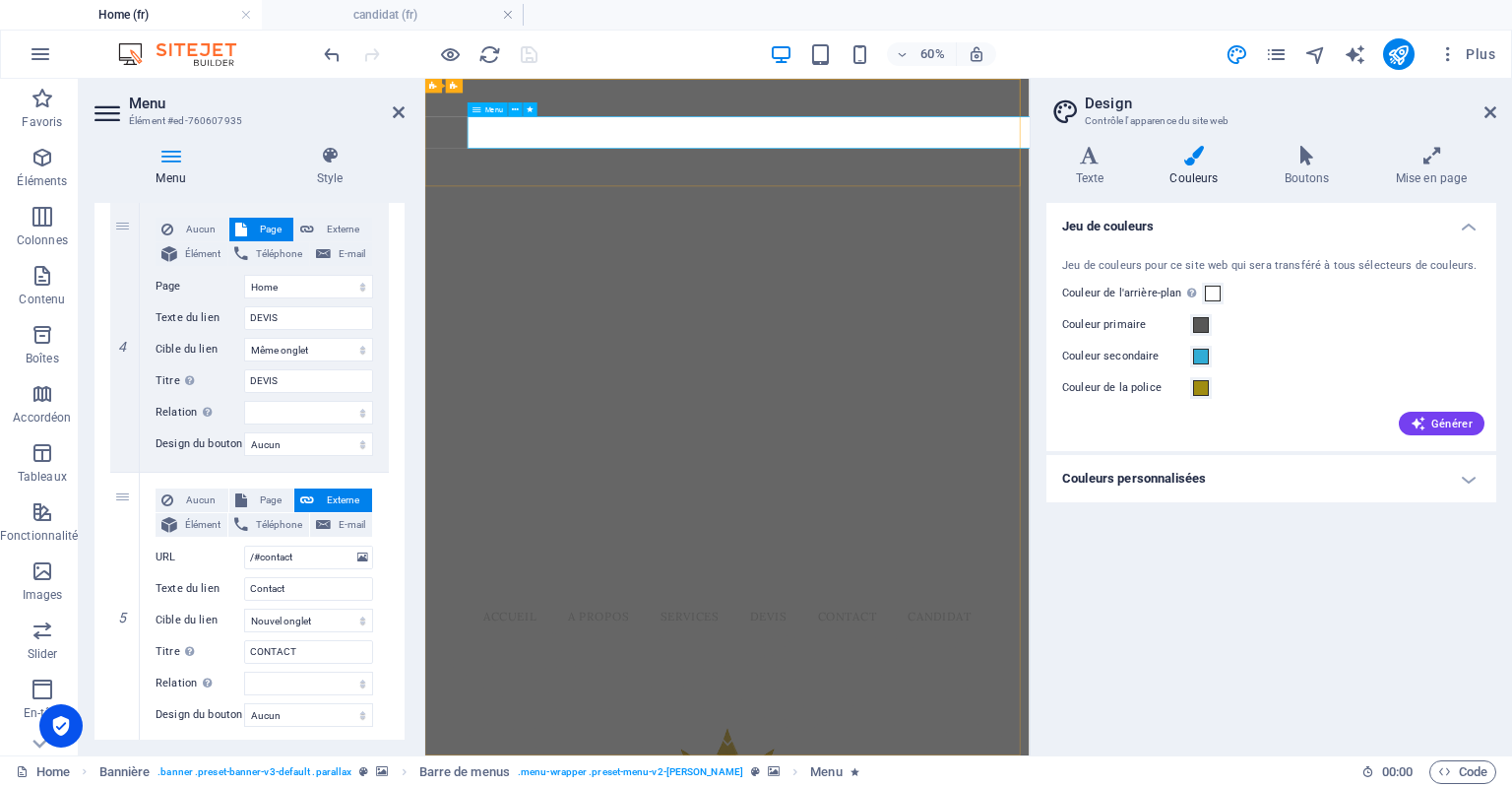 click on "ACCUEIL A PROPOS Services DEVIS Contact CANDIDAT" at bounding box center (928, 975) 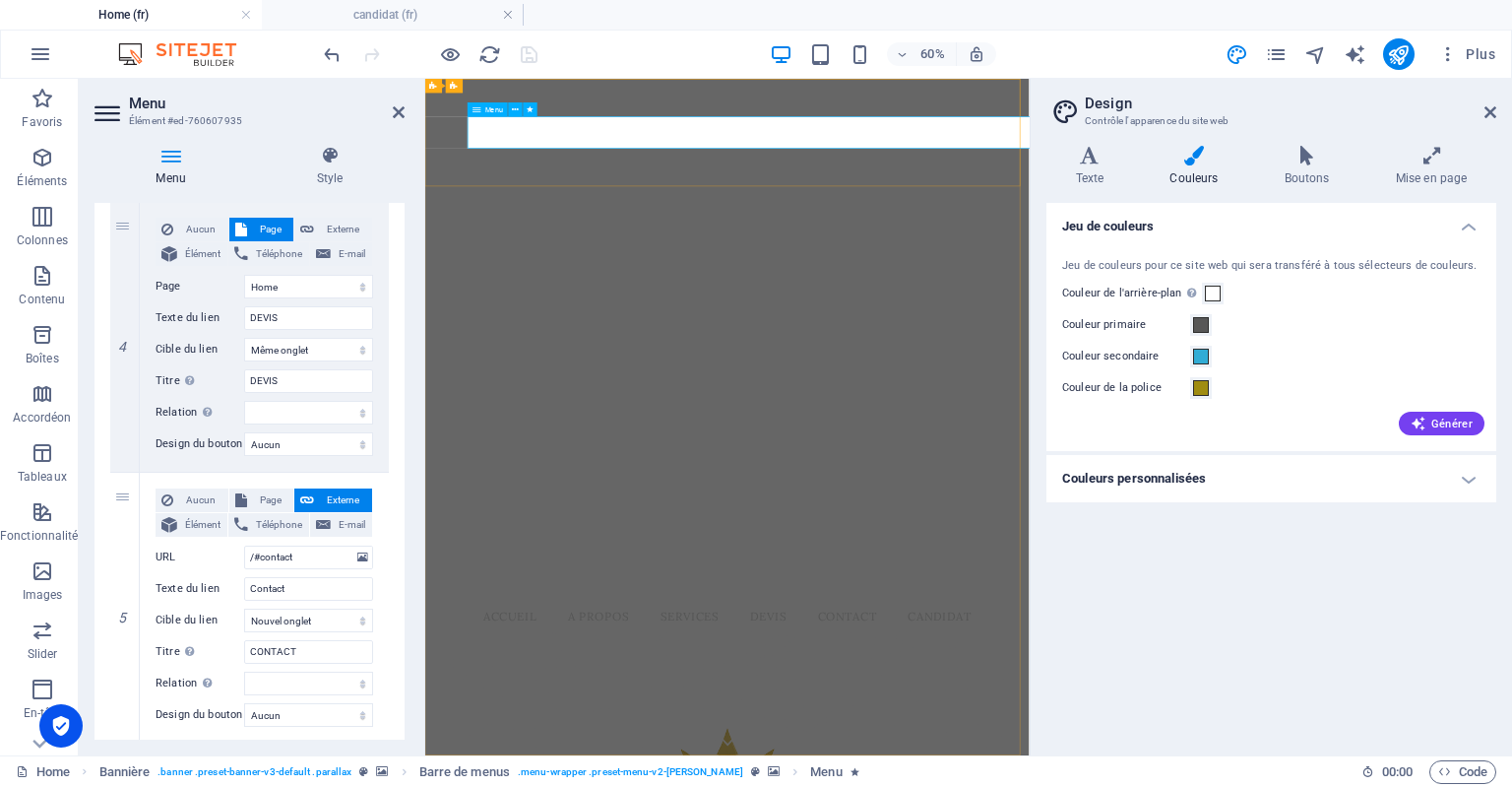 click on "ACCUEIL A PROPOS Services DEVIS Contact CANDIDAT" at bounding box center (928, 975) 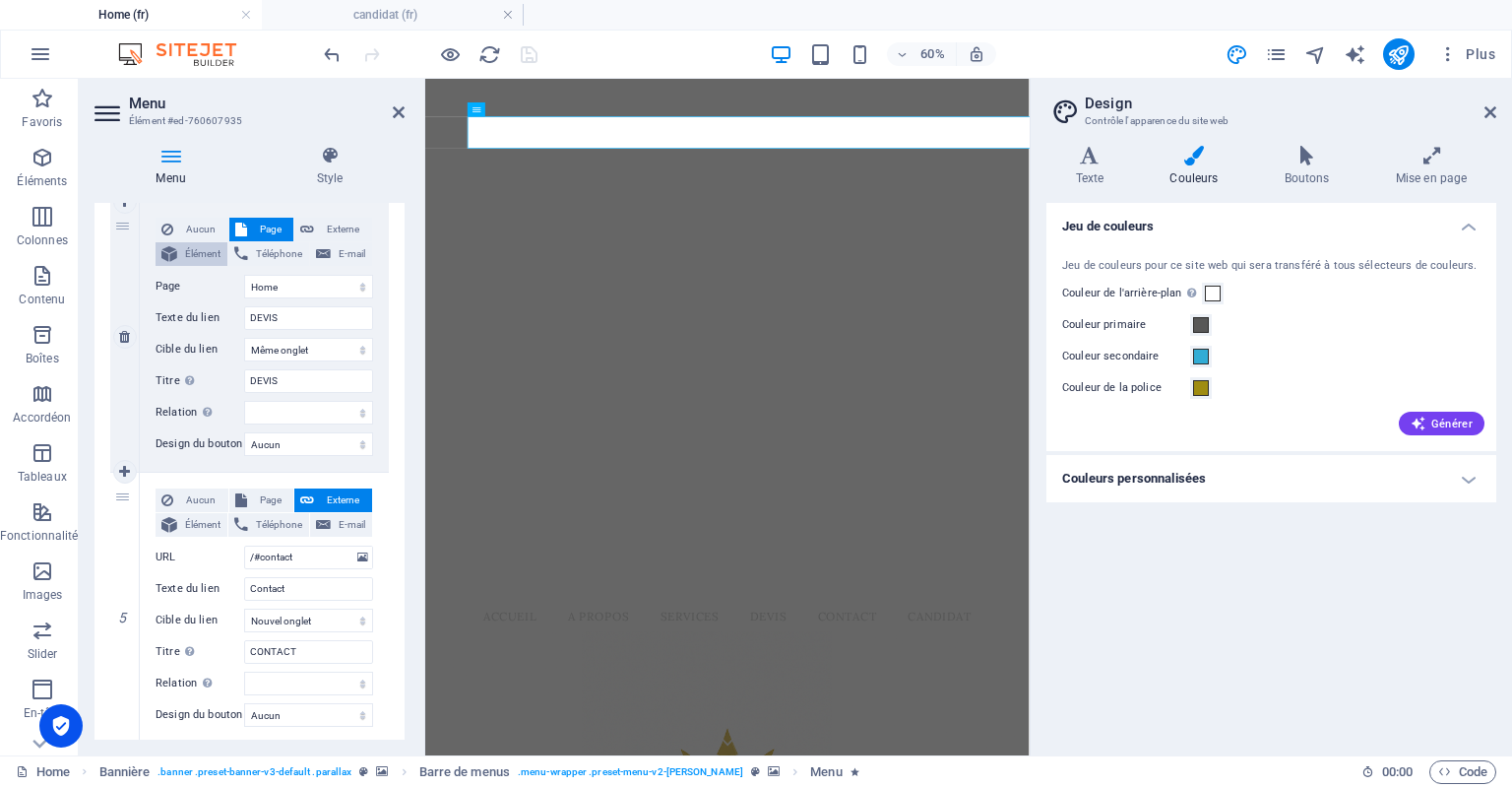 click at bounding box center (169, 254) 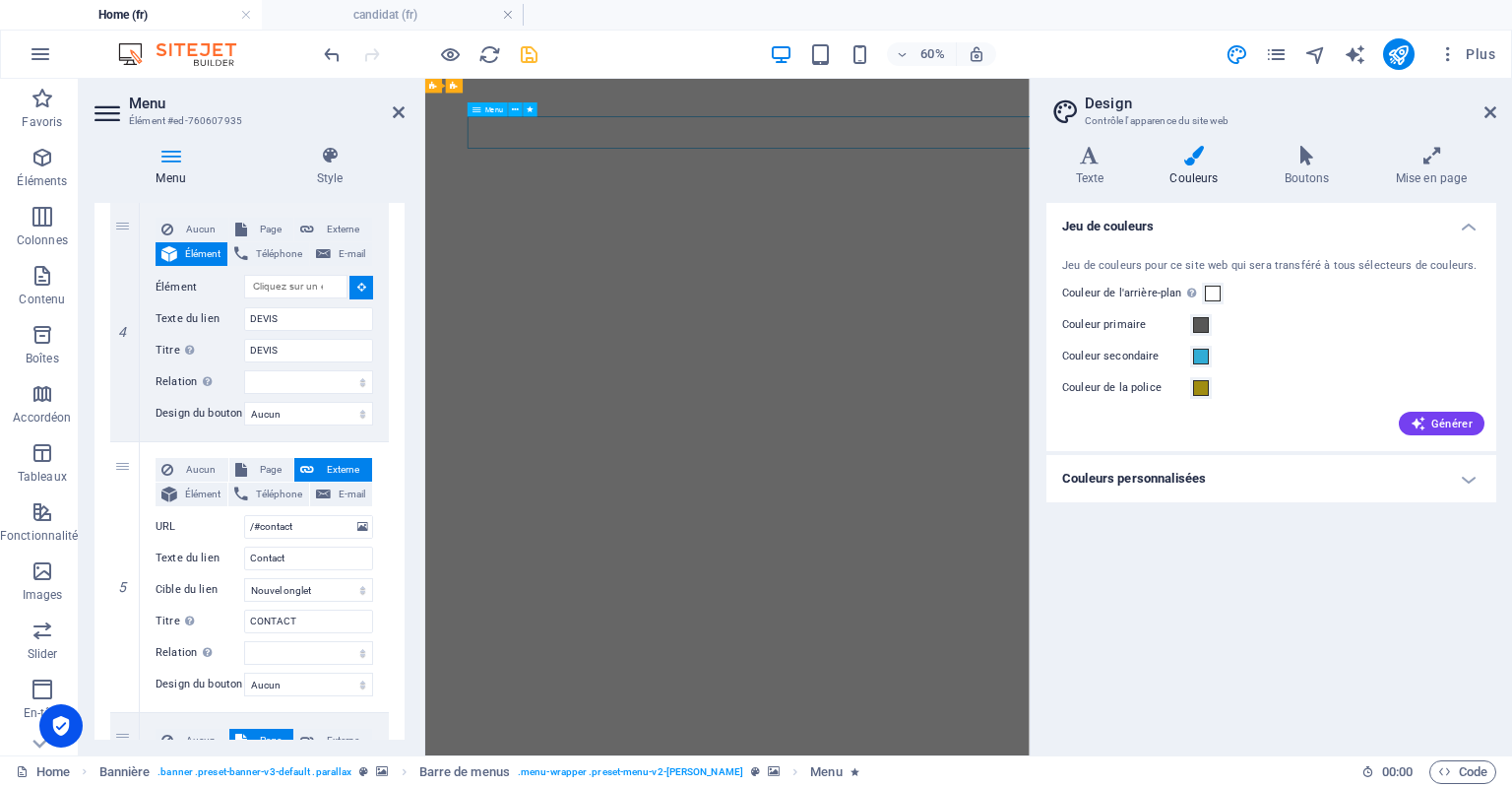 drag, startPoint x: 1020, startPoint y: 163, endPoint x: 1071, endPoint y: 176, distance: 52.630789 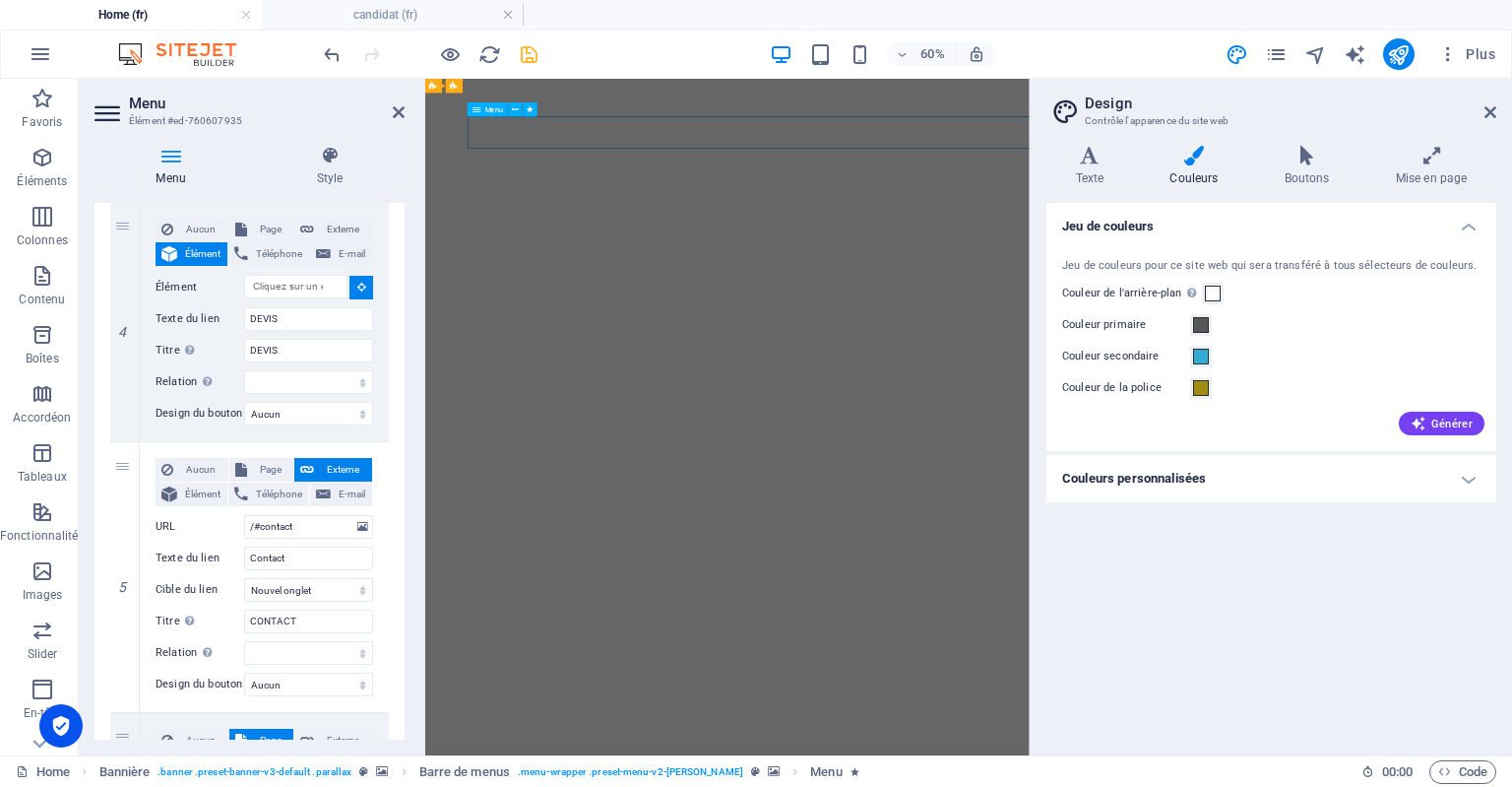 click on "ACCUEIL A PROPOS Services DEVIS Contact CANDIDAT" at bounding box center [928, 1426] 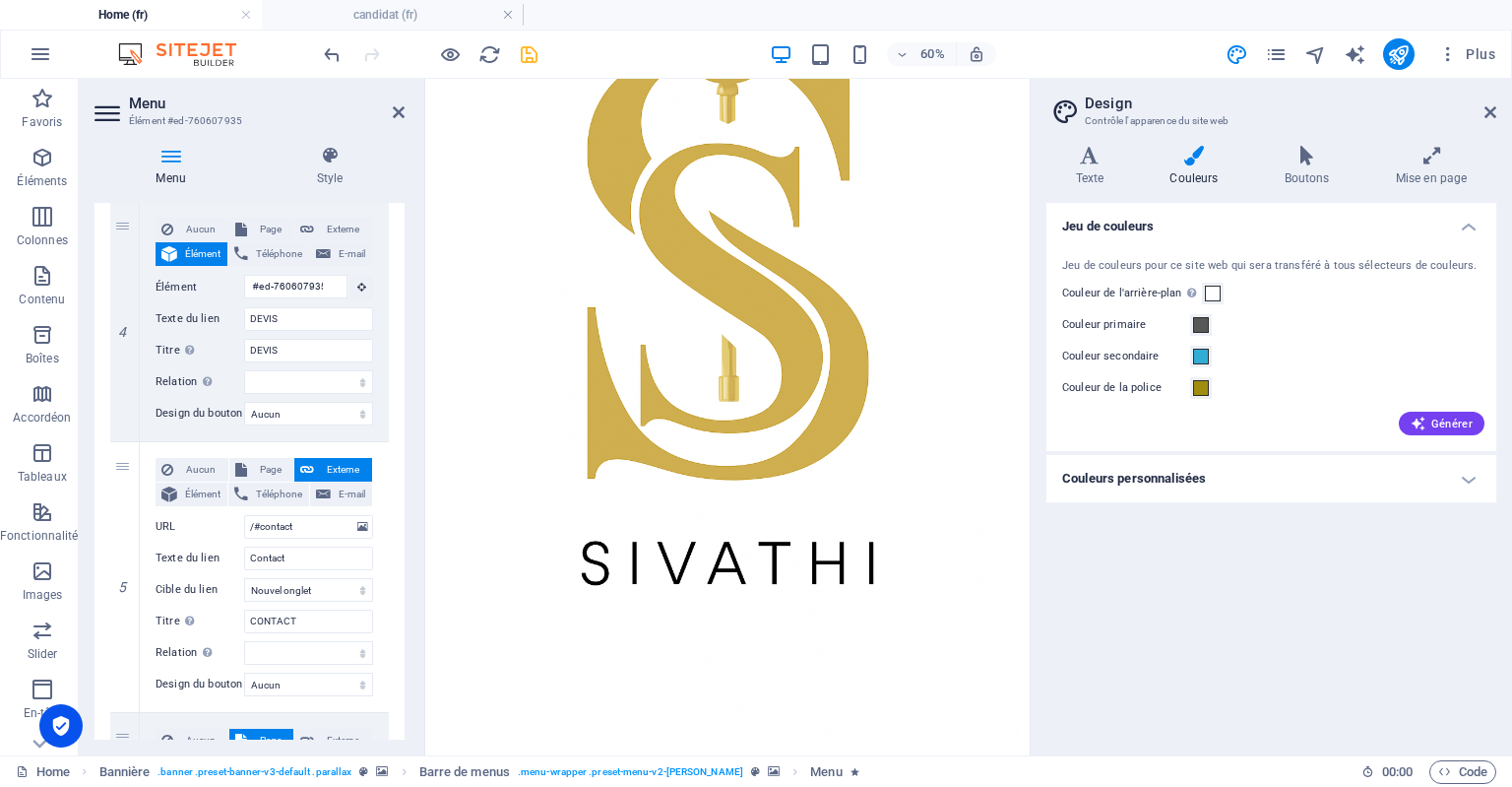 scroll, scrollTop: 1636, scrollLeft: 0, axis: vertical 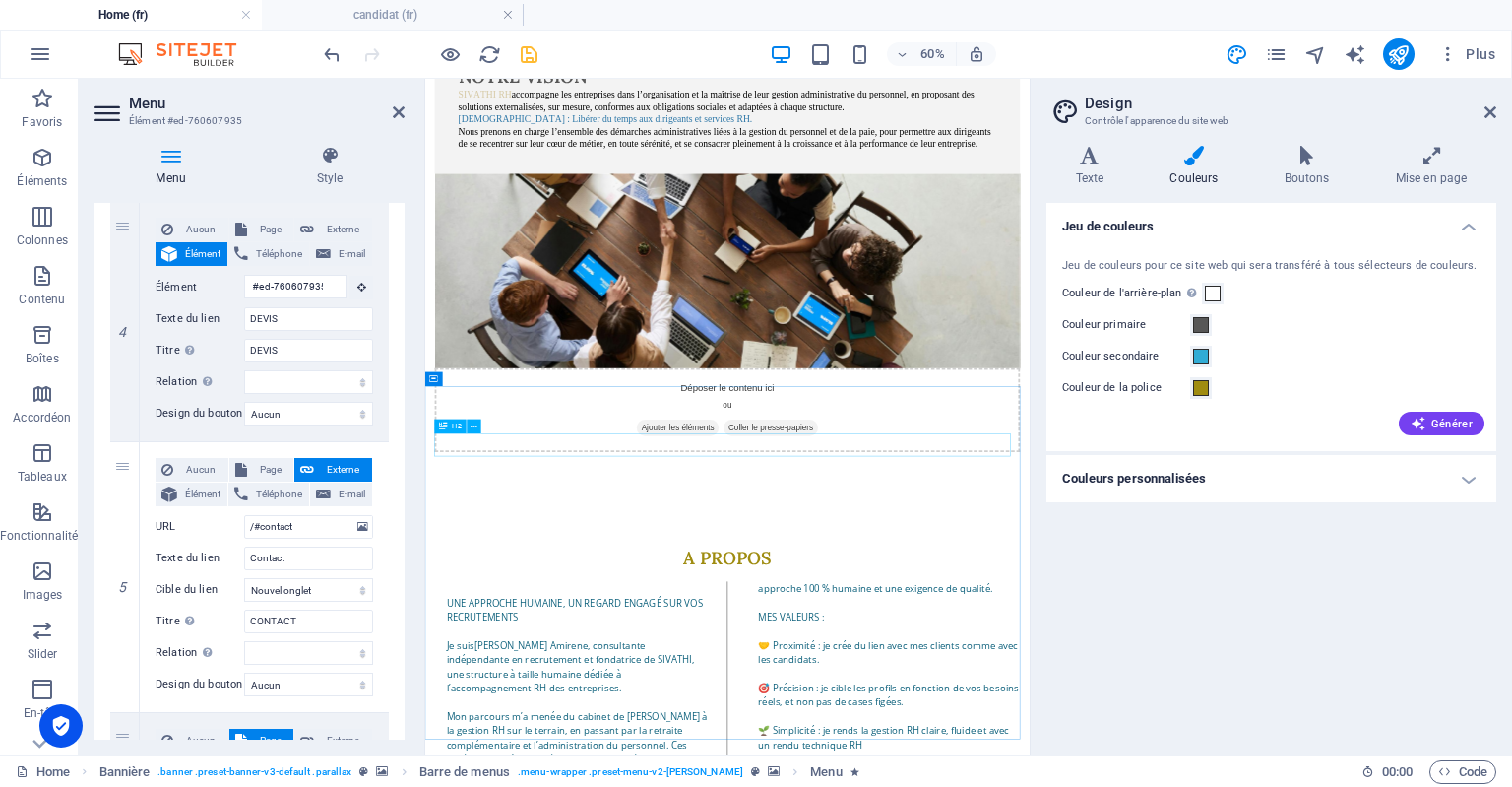 click on "DEMANDE [PERSON_NAME]" at bounding box center (928, 4866) 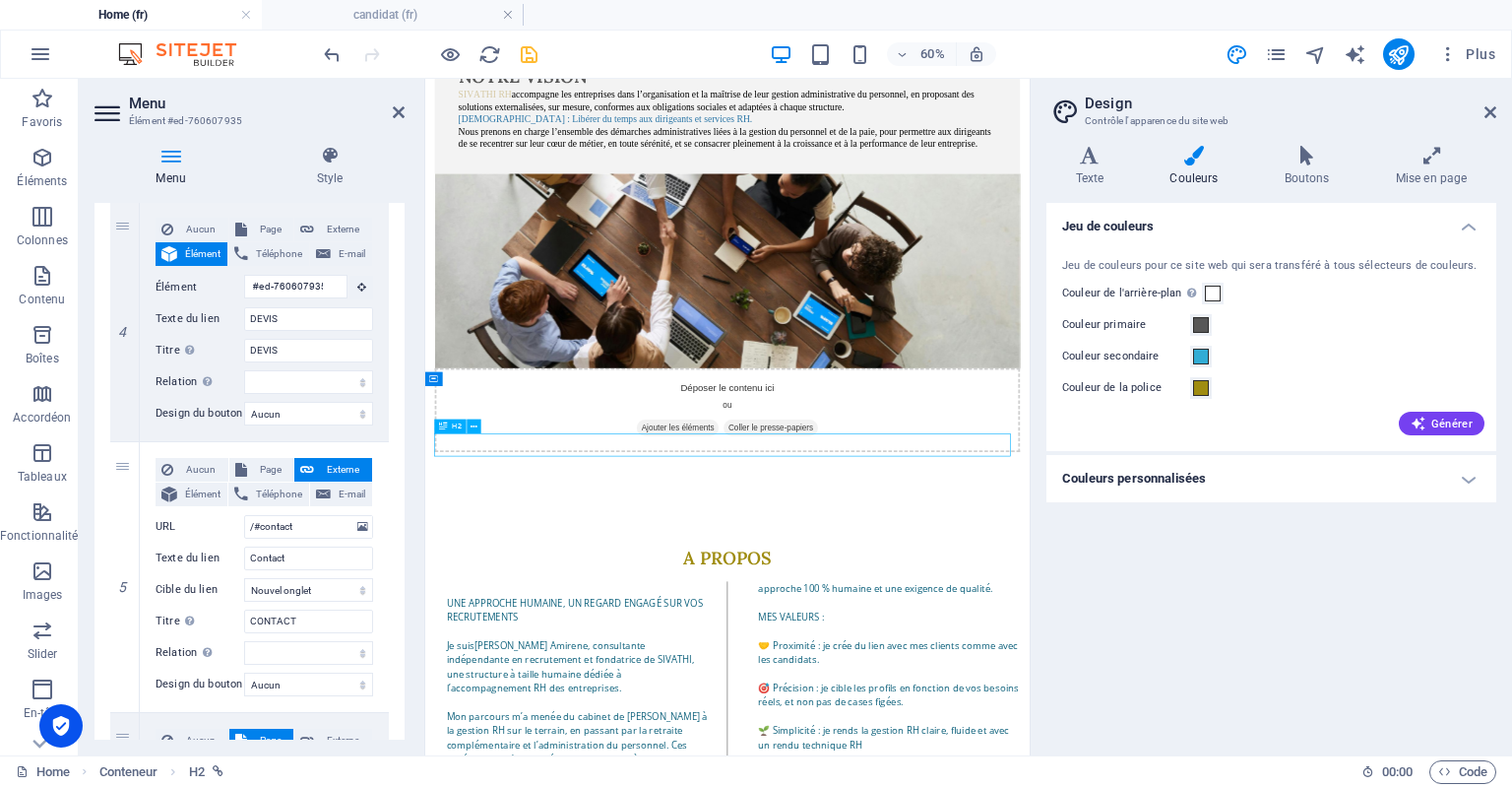 scroll, scrollTop: 3705, scrollLeft: 0, axis: vertical 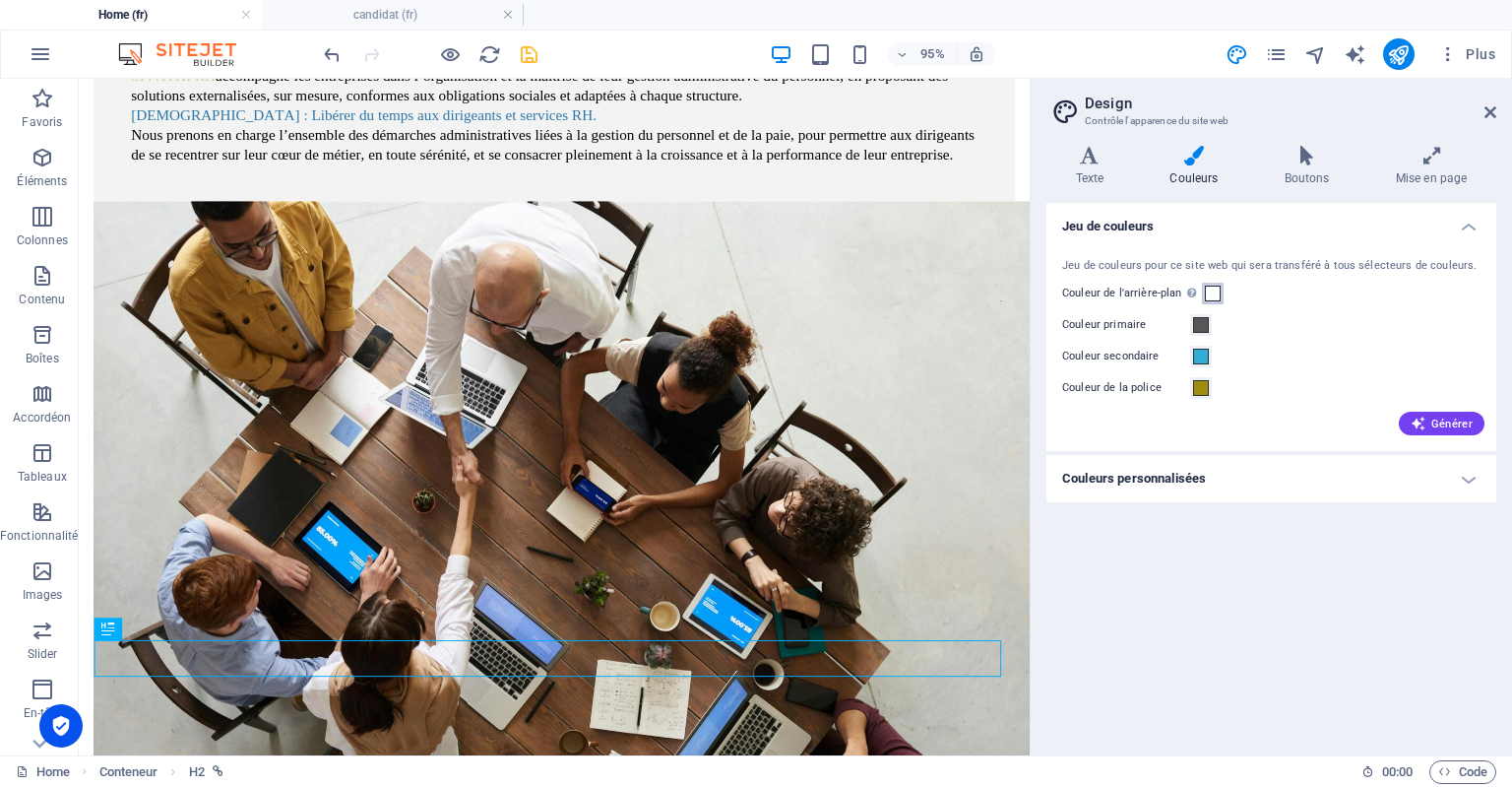 click at bounding box center (1213, 294) 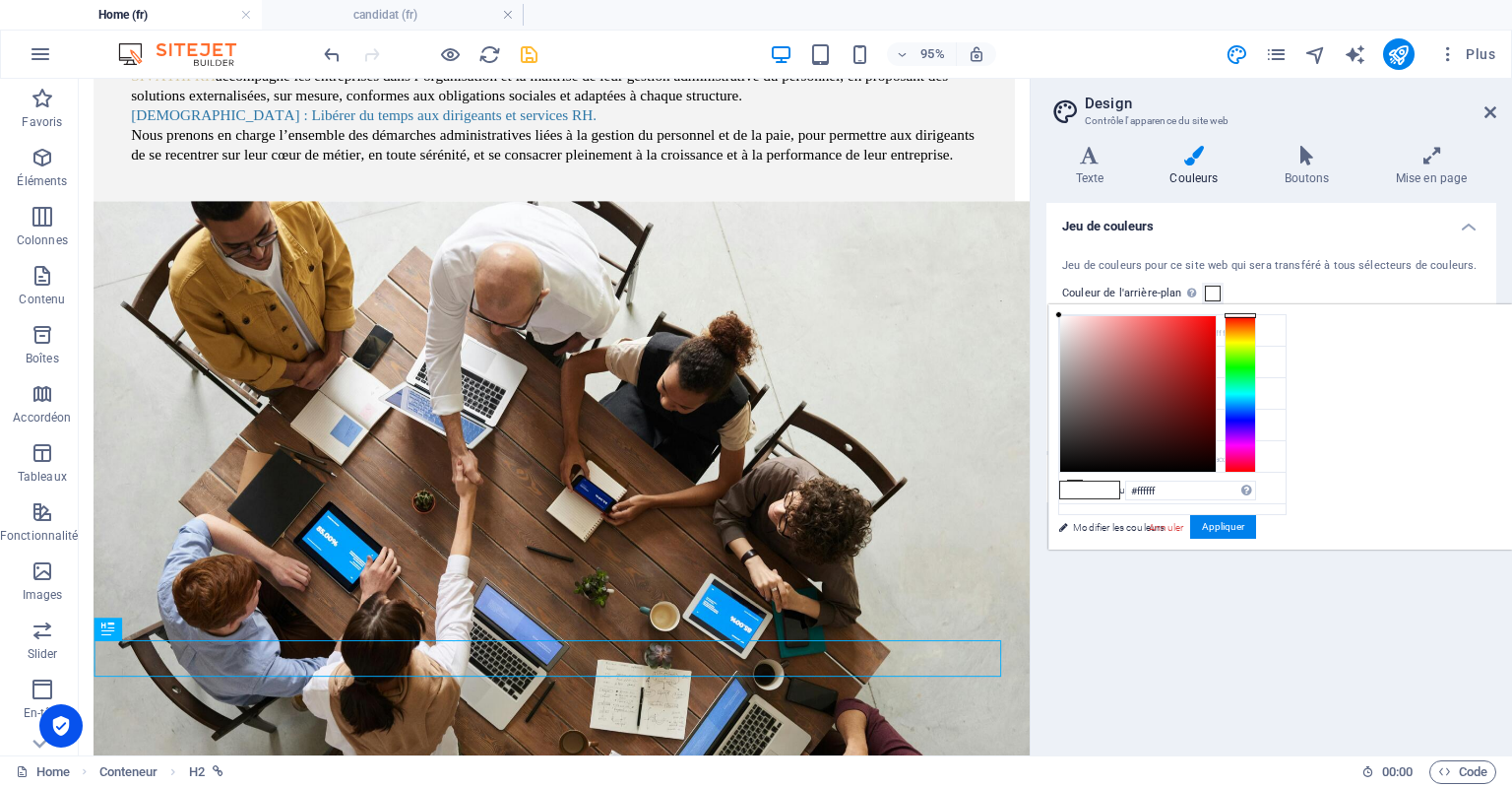 click at bounding box center [1213, 294] 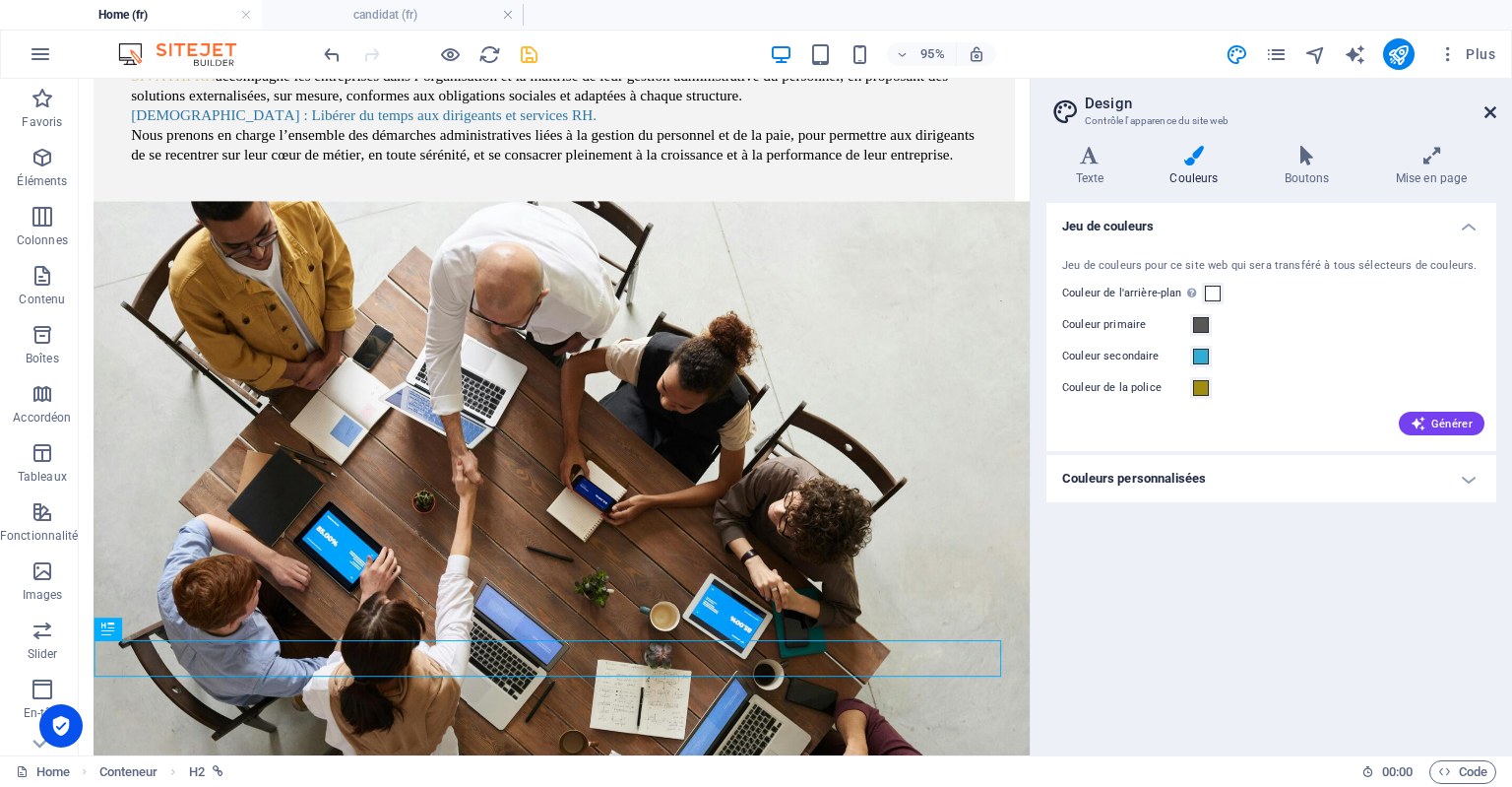 click at bounding box center (1490, 112) 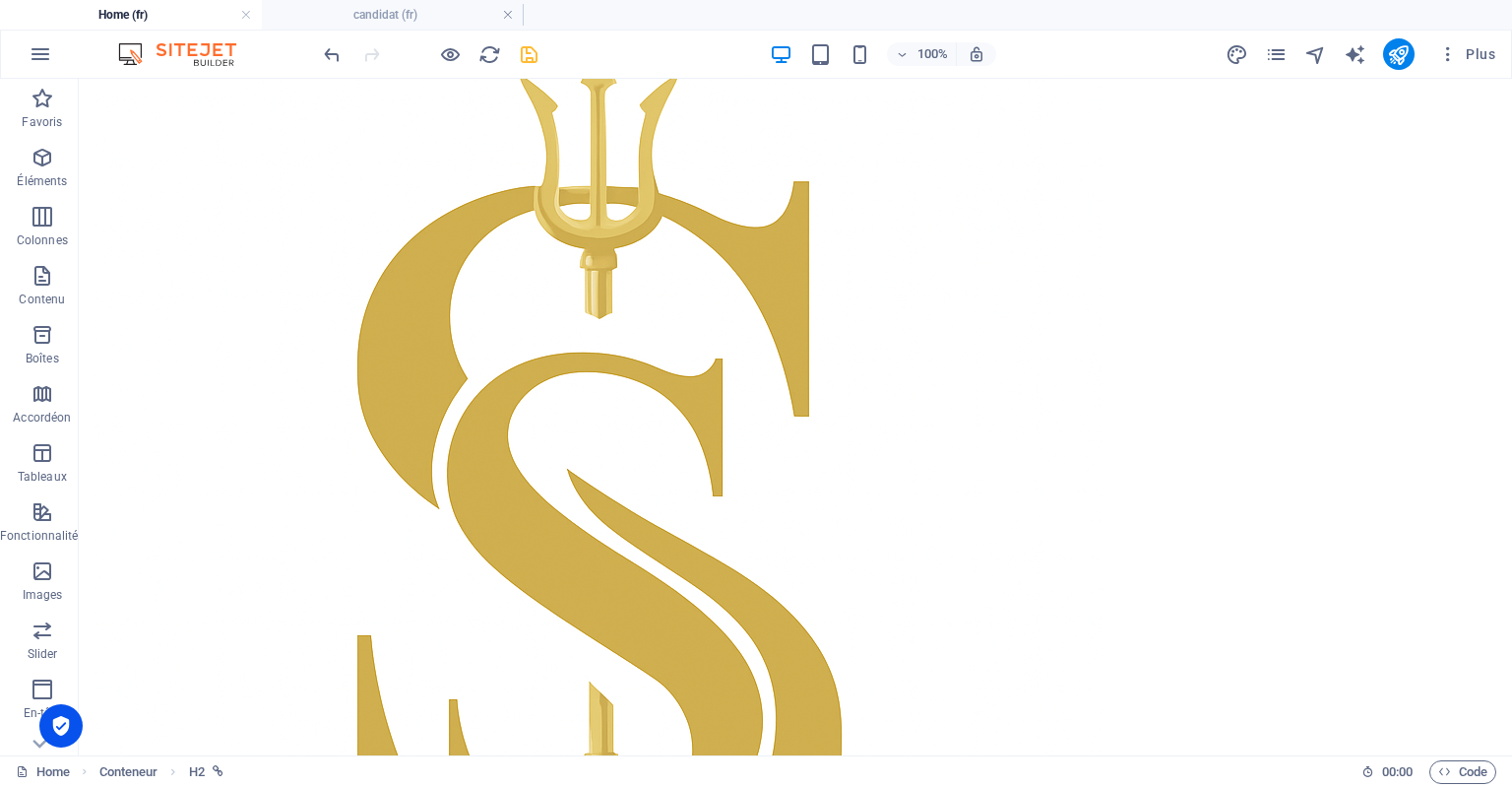 scroll, scrollTop: 0, scrollLeft: 0, axis: both 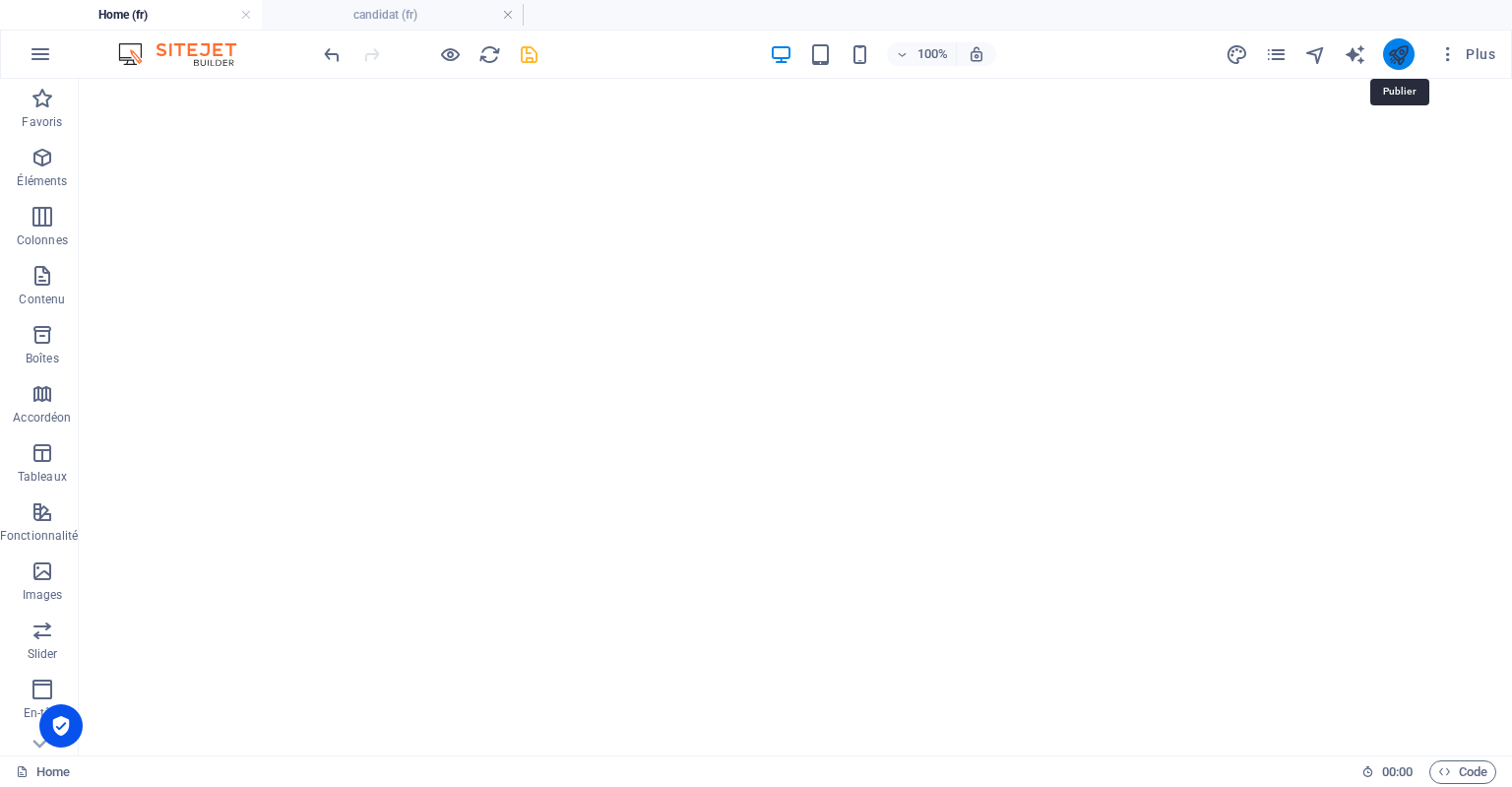 click at bounding box center (1398, 54) 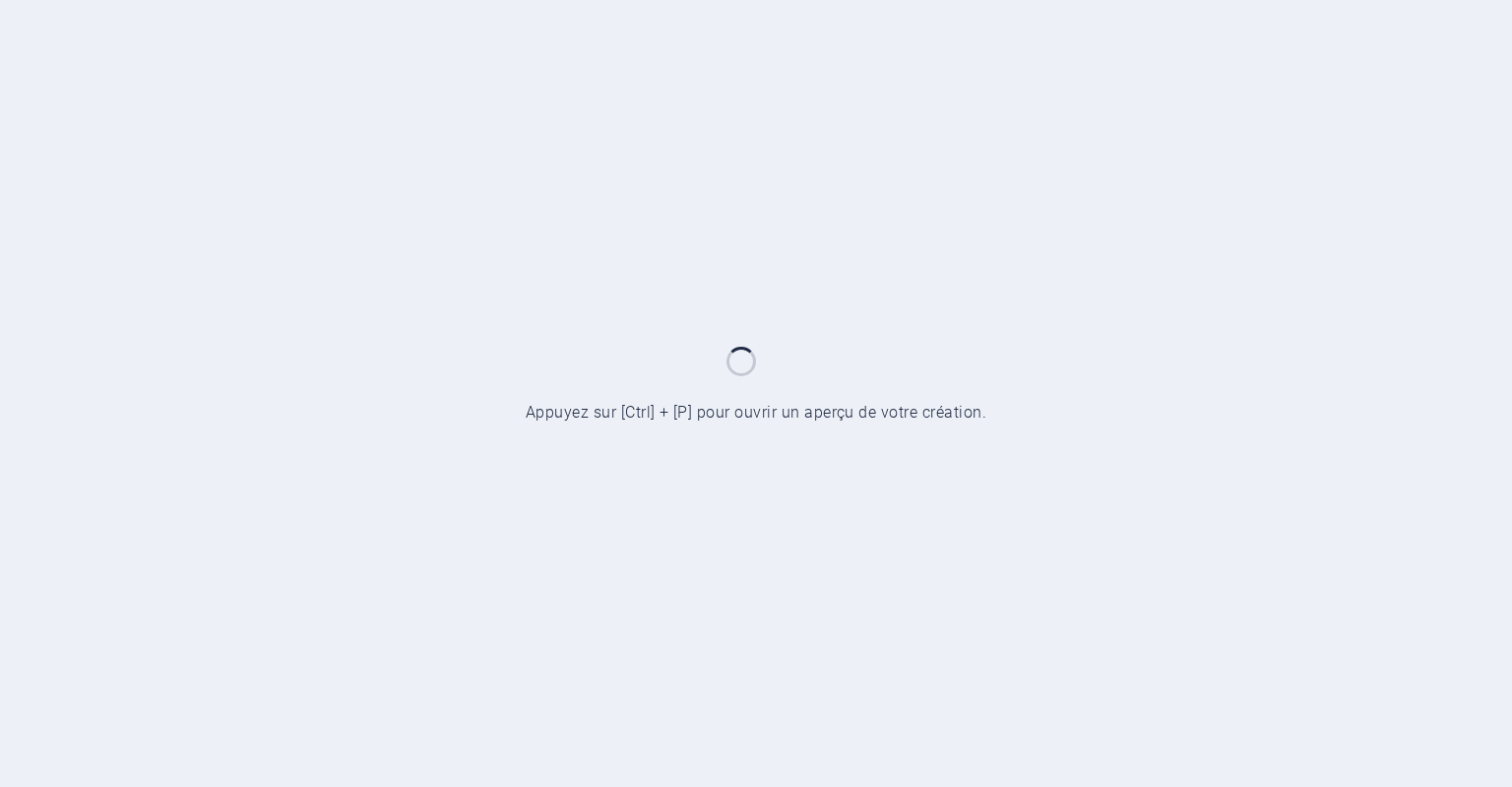 scroll, scrollTop: 0, scrollLeft: 0, axis: both 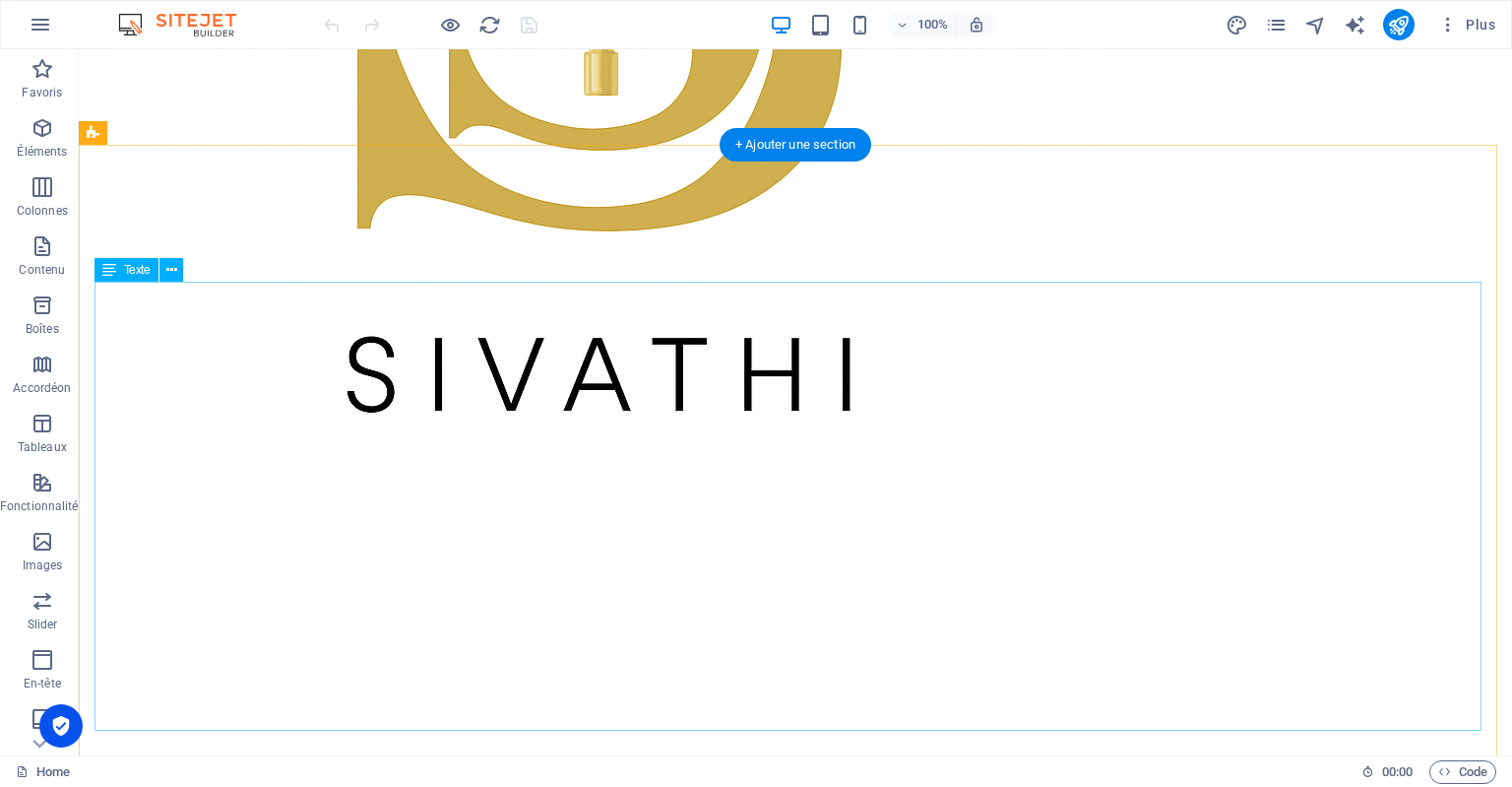 click on "UNE APPROCHE HUMAINE, UN REGARD ENGAGÉ SUR VOS RECRUTEMENTS Je suis  [PERSON_NAME] , consultante indépendante en recrutement et fondatrice de SIVATHI, une structure à taille humaine dédiée à l’accompagnement RH des entreprises. Mon parcours m’a menée du cabinet de paie à la gestion RH sur le terrain, en passant par la retraite complémentaire et l’administration du personnel. Ces expériences m’ont forgé une vision complète, opérationnelle et réaliste des besoins des TPE, PME et structures en croissance. Aujourd’hui, j’interviens comme partenaire externe pour aider les entreprises à recruter [PERSON_NAME] profils, structurer leur gestion RH et [PERSON_NAME] concentrées sur leur cœur de métier. Mon objectif : vous faire bénéficier d’un regard extérieur, neutre et engagé, en étant vos yeux et vos oreilles sur le terrain. Chaque mission est sur mesure, avec une approche 100 % humaine et une exigence de qualité. MES VALEURS :" at bounding box center [795, 2810] 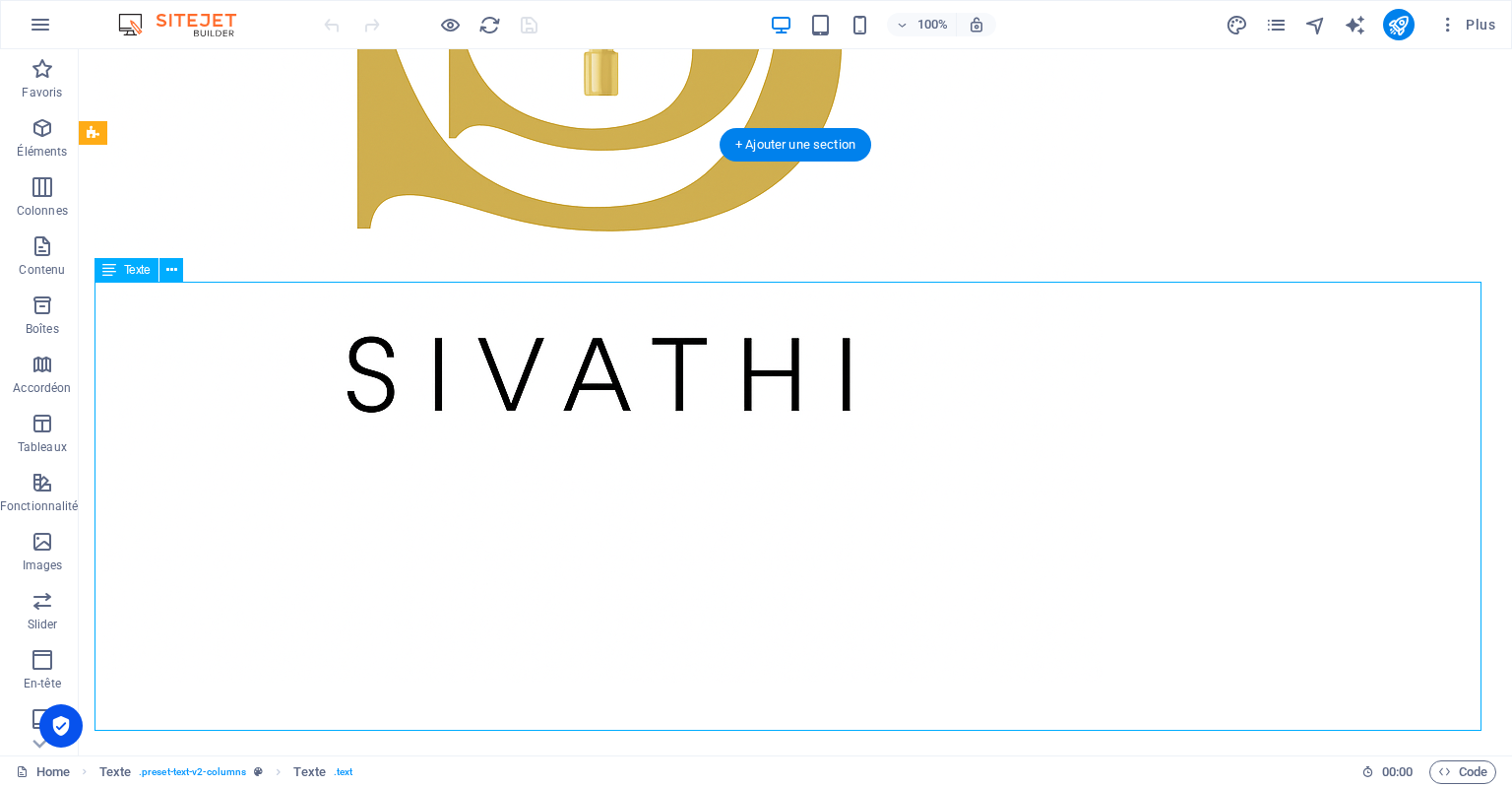 click on "UNE APPROCHE HUMAINE, UN REGARD ENGAGÉ SUR VOS RECRUTEMENTS Je suis  [PERSON_NAME] , consultante indépendante en recrutement et fondatrice de SIVATHI, une structure à taille humaine dédiée à l’accompagnement RH des entreprises. Mon parcours m’a menée du cabinet de paie à la gestion RH sur le terrain, en passant par la retraite complémentaire et l’administration du personnel. Ces expériences m’ont forgé une vision complète, opérationnelle et réaliste des besoins des TPE, PME et structures en croissance. Aujourd’hui, j’interviens comme partenaire externe pour aider les entreprises à recruter [PERSON_NAME] profils, structurer leur gestion RH et [PERSON_NAME] concentrées sur leur cœur de métier. Mon objectif : vous faire bénéficier d’un regard extérieur, neutre et engagé, en étant vos yeux et vos oreilles sur le terrain. Chaque mission est sur mesure, avec une approche 100 % humaine et une exigence de qualité. MES VALEURS :" at bounding box center (795, 2810) 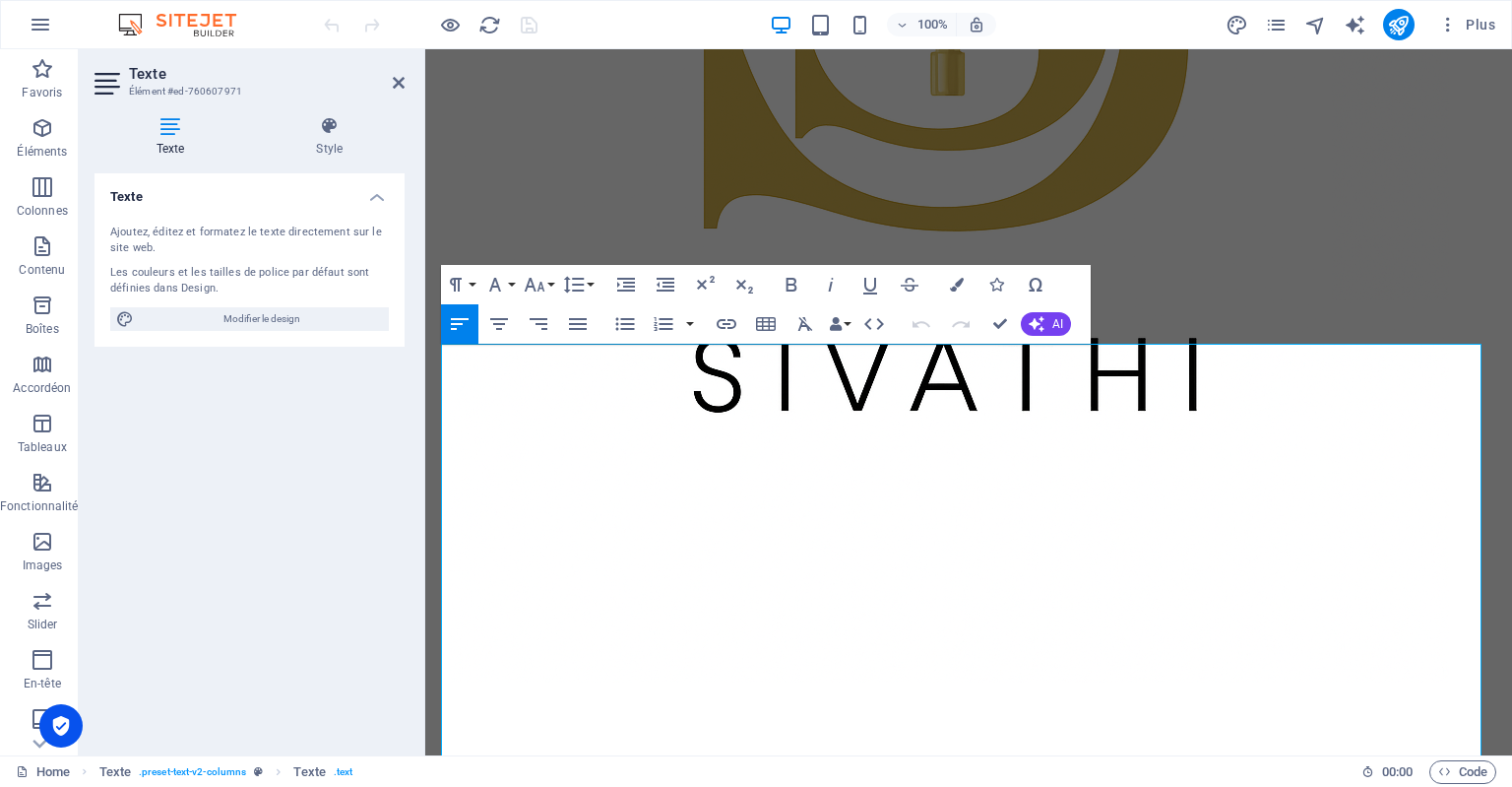 scroll, scrollTop: 1877, scrollLeft: 0, axis: vertical 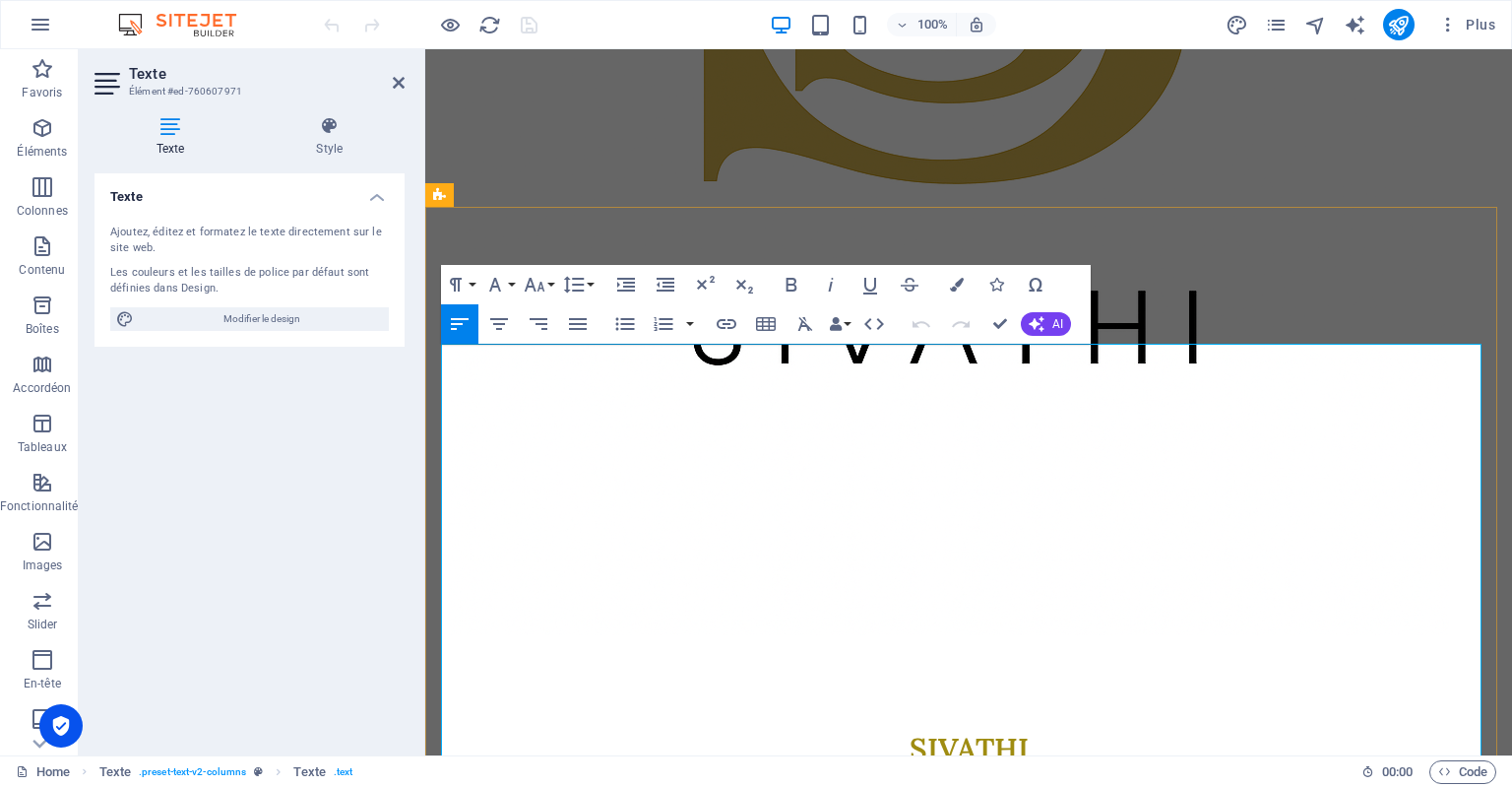 drag, startPoint x: 788, startPoint y: 570, endPoint x: 736, endPoint y: 569, distance: 52.009614 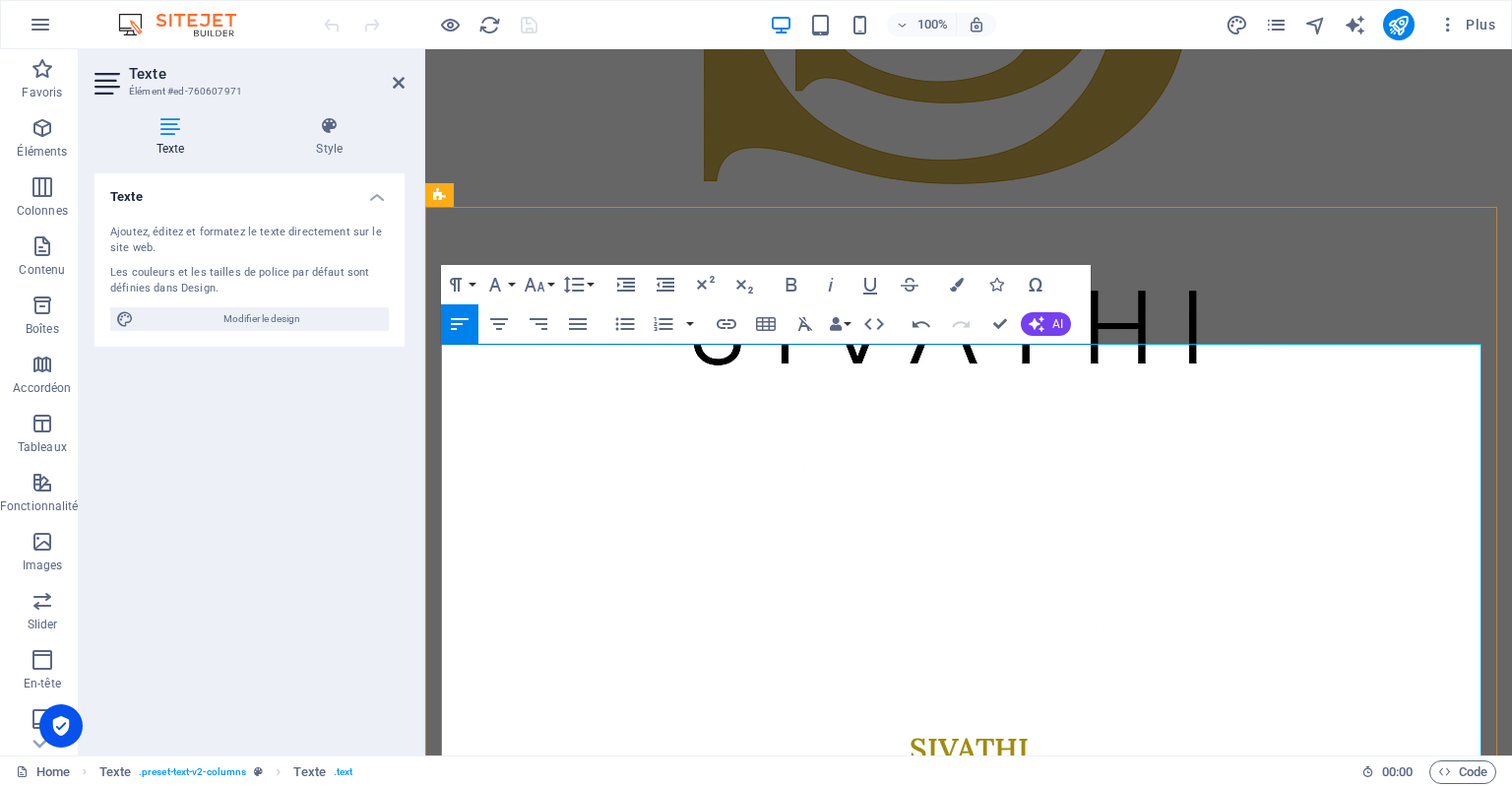 type 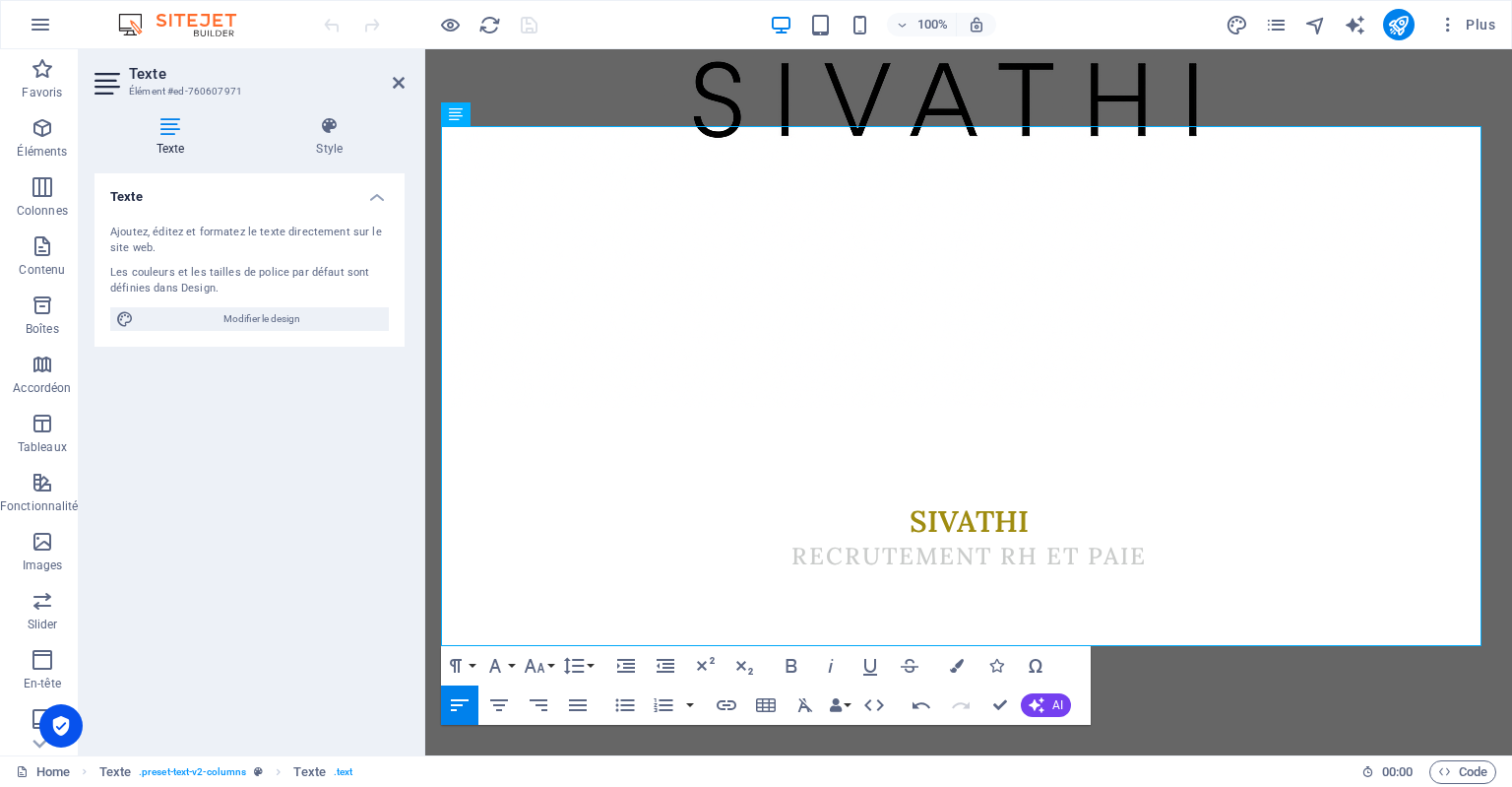 scroll, scrollTop: 2015, scrollLeft: 0, axis: vertical 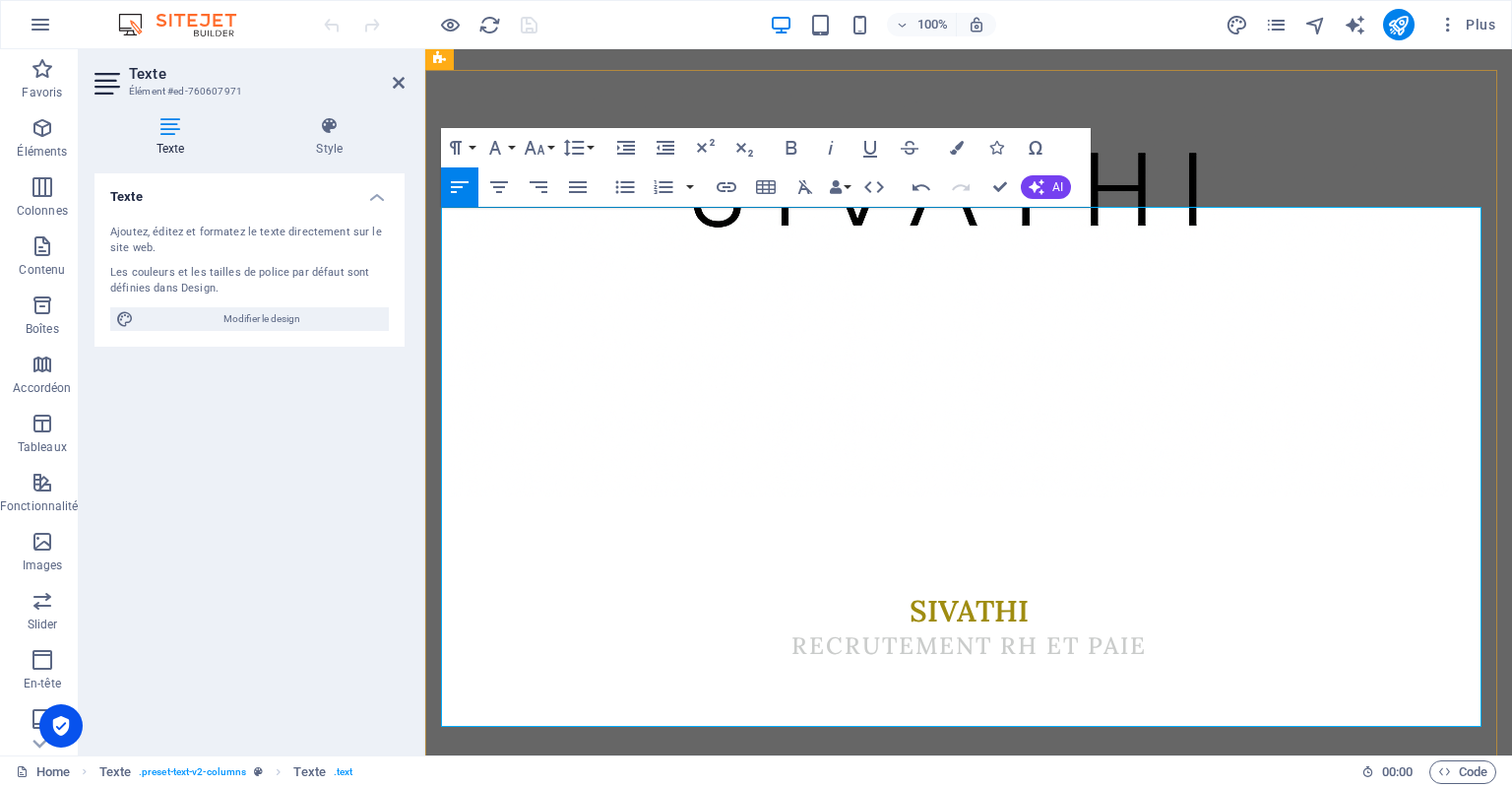 click on ", consultante indépendante en recrutement et fondatrice de SIVATHI, une structure à taille humaine dédiée à l’accompagnement RH des entreprises. Mon parcours m’a menée de la gestion RH sur le terrain, en passant par la retraite complémentaire et l’administration du personnel. Ces expériences m’ont forgé une vision complète, opérationnelle et réaliste des besoins des TPE, PME et structures en croissance. Aujourd’hui, j’interviens comme partenaire externe pour aider les entreprises à recruter les bons profils, structurer leur gestion RH et rester concentrées sur leur cœur de métier. Mon objectif : vous faire bénéficier d’un regard extérieur, neutre et engagé, en étant vos yeux et vos oreilles sur le terrain. Chaque mission est sur mesure, avec une approche 100 % humaine et une exigence de qualité. MES VALEURS : 🤝 Proximité : je crée du lien avec mes clients comme avec les candidats. 🌱 Simplicité : je rends la gestion RH claire, fluide et avec un rendu technique RH" at bounding box center (977, 2793) 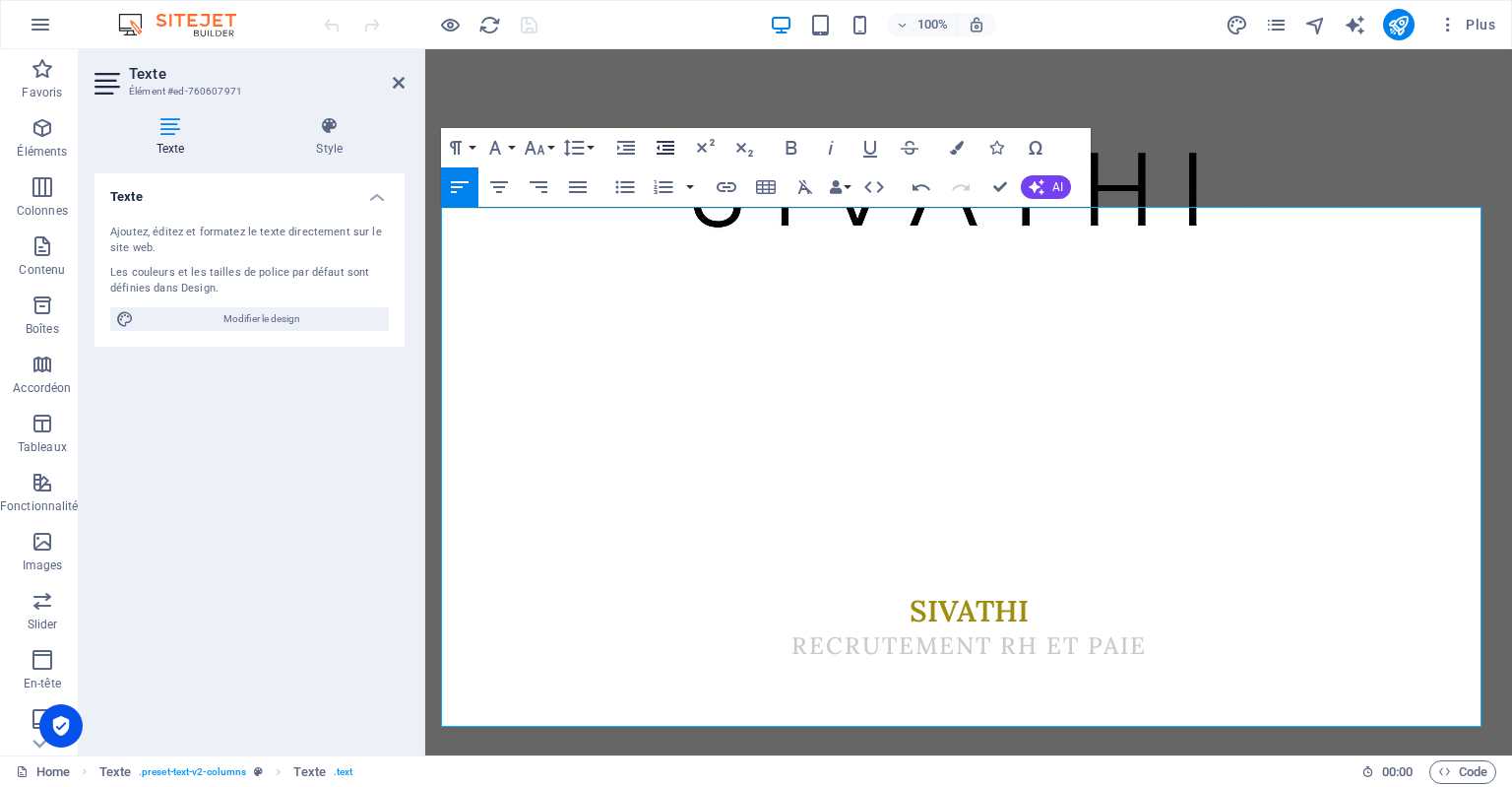 click 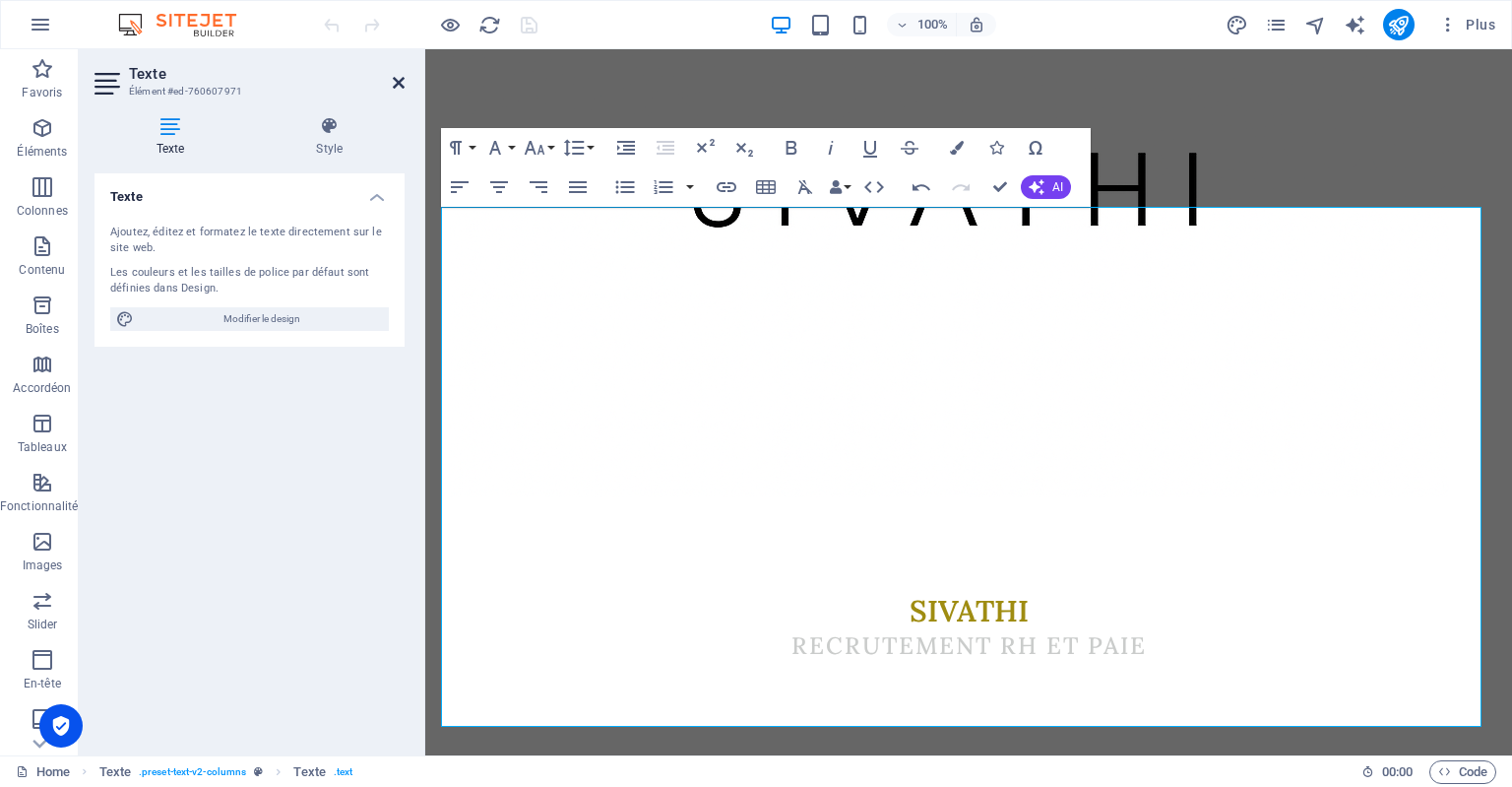 click at bounding box center (399, 83) 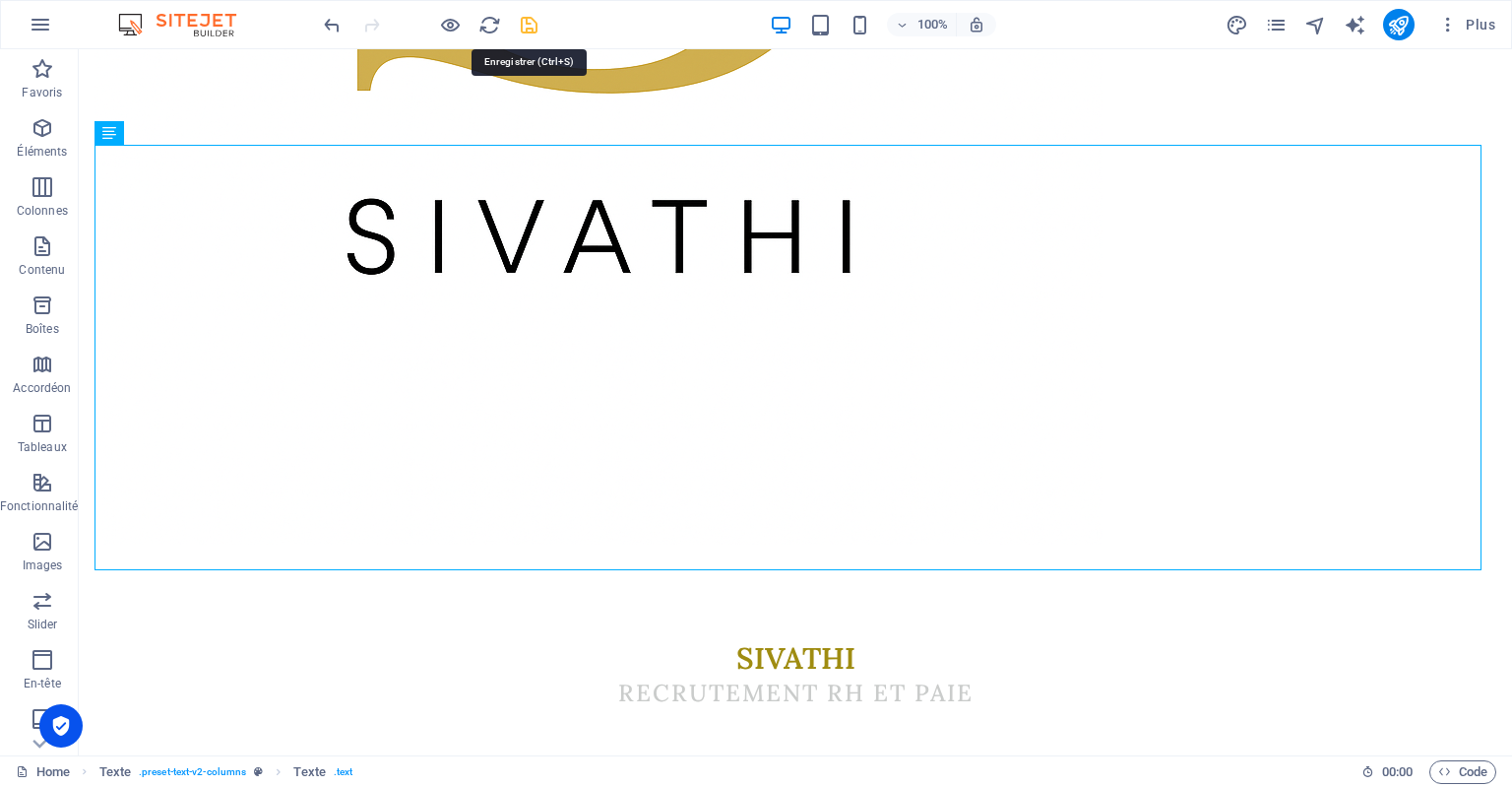 click at bounding box center (529, 25) 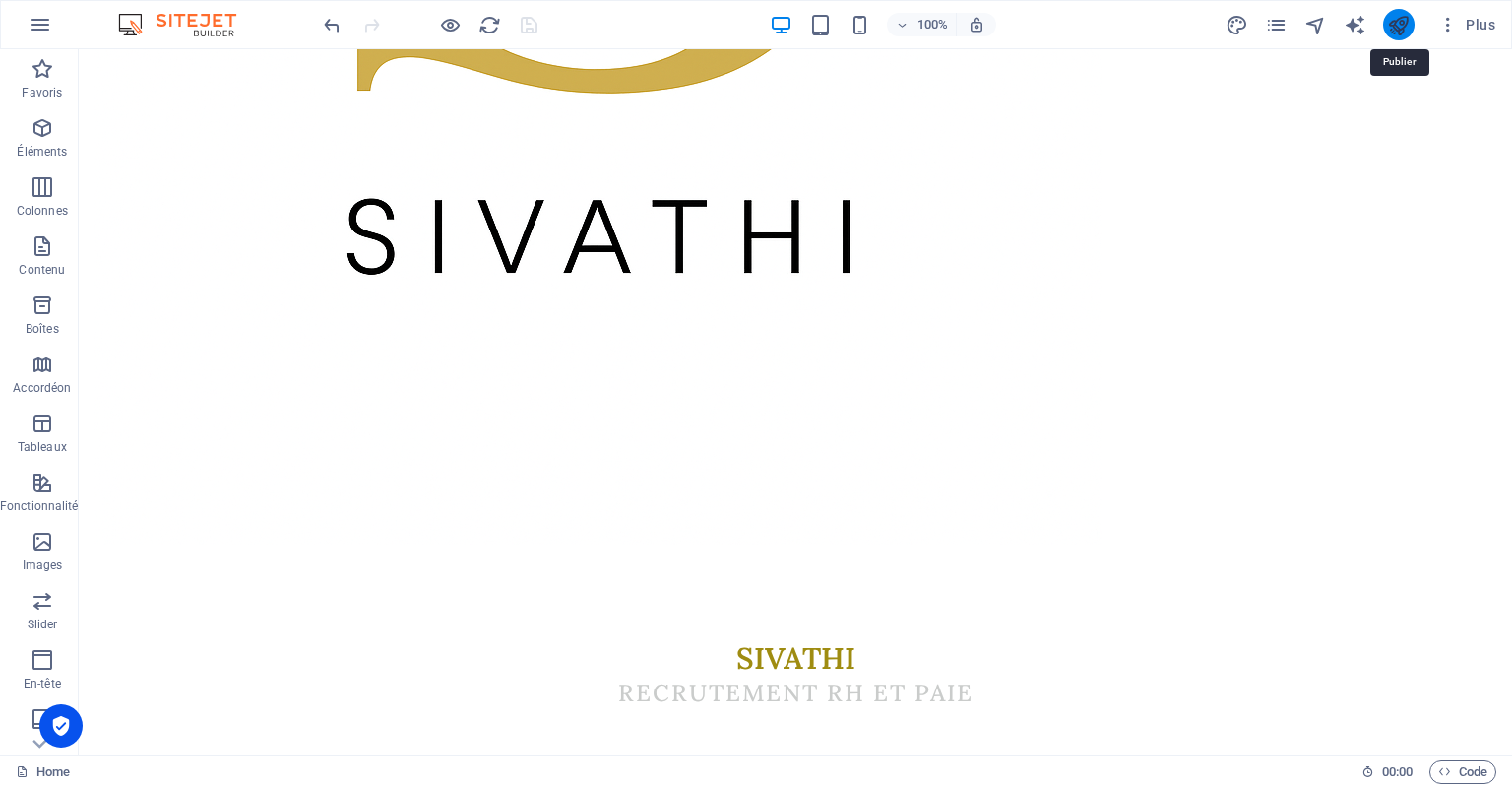 click at bounding box center [1398, 25] 